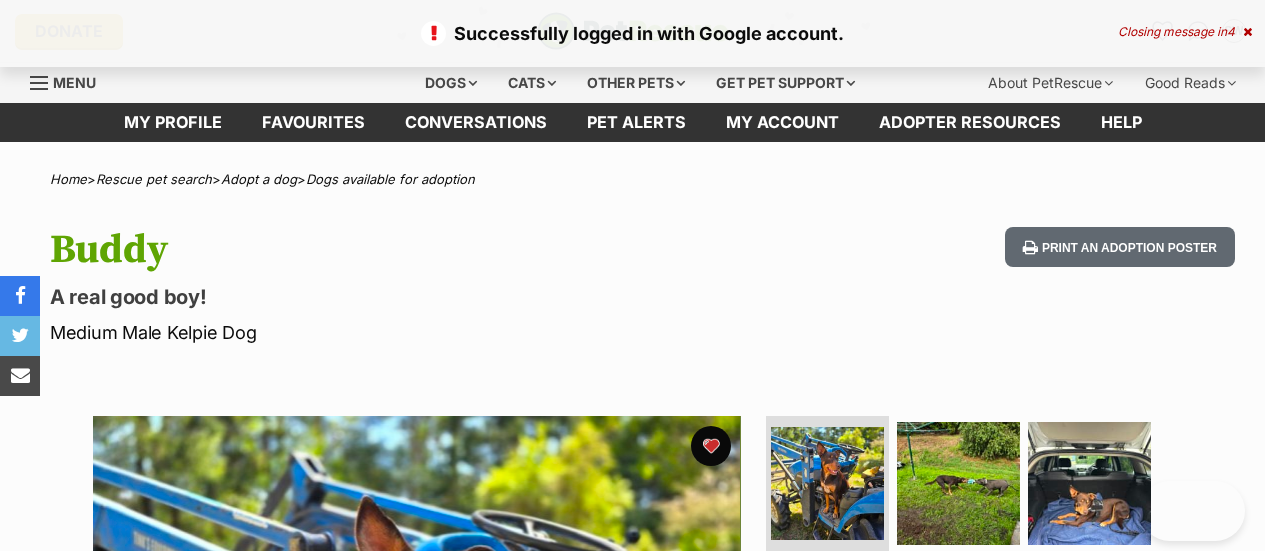 scroll, scrollTop: 0, scrollLeft: 0, axis: both 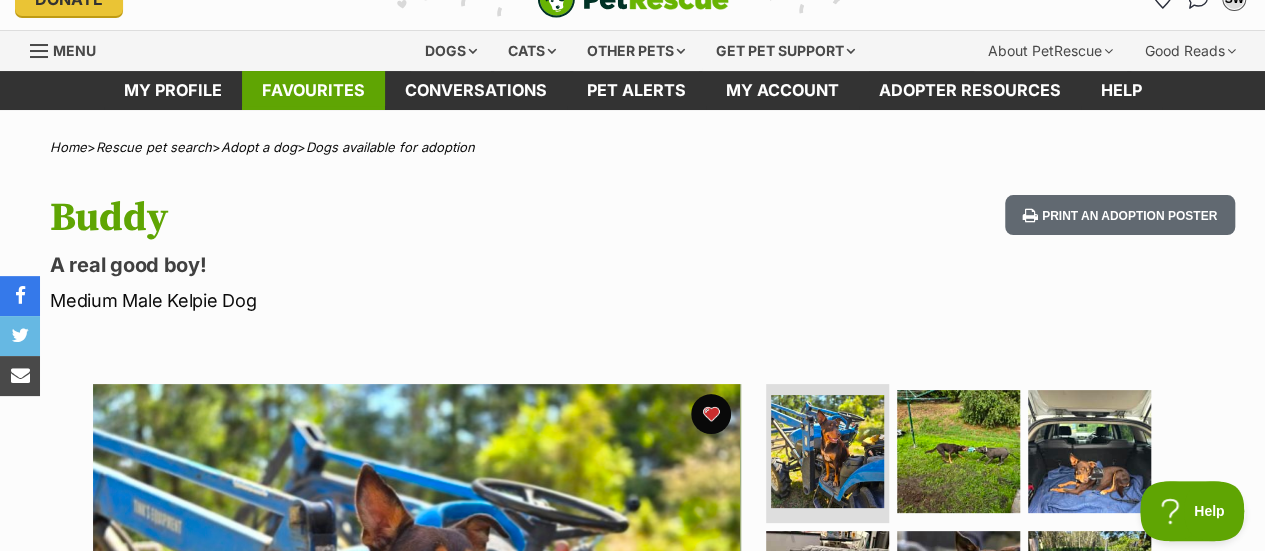 click on "Favourites" at bounding box center [313, 90] 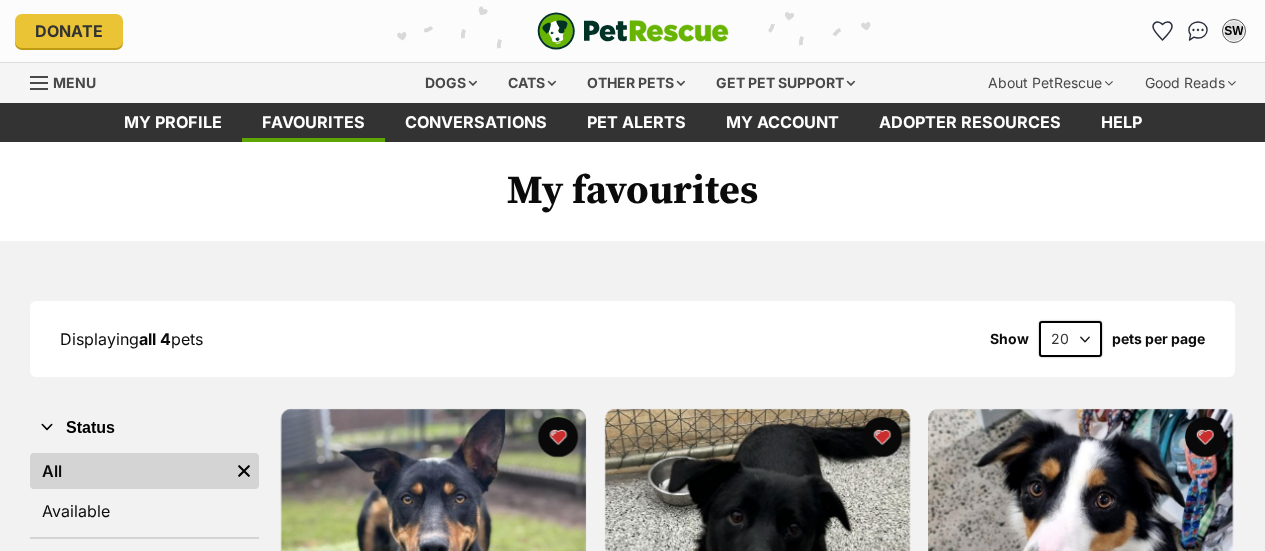 scroll, scrollTop: 0, scrollLeft: 0, axis: both 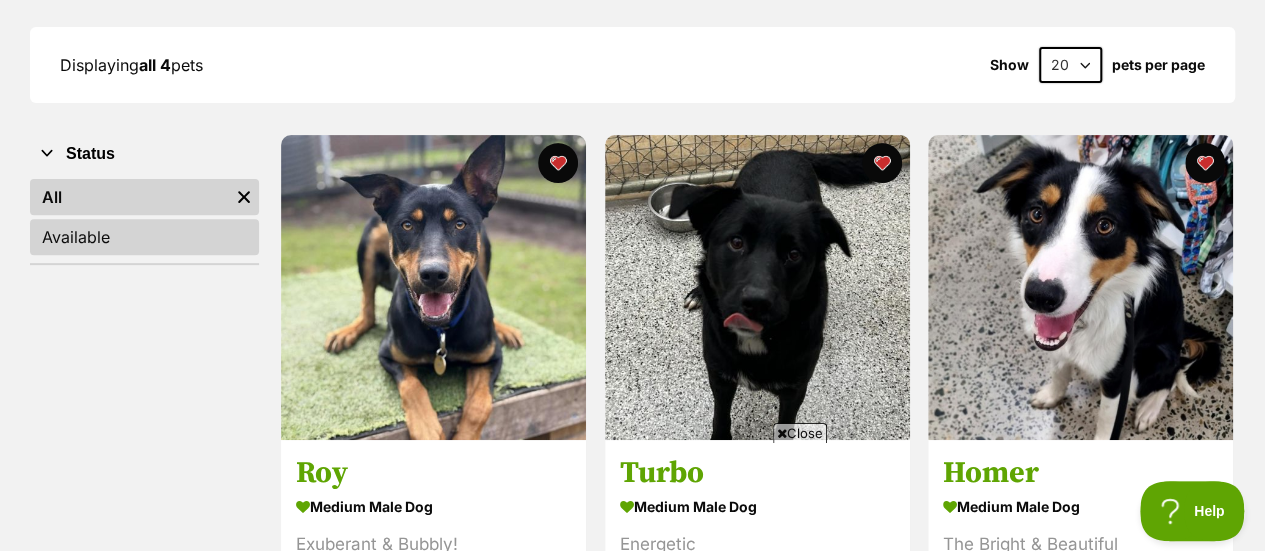 click on "Available" at bounding box center [144, 237] 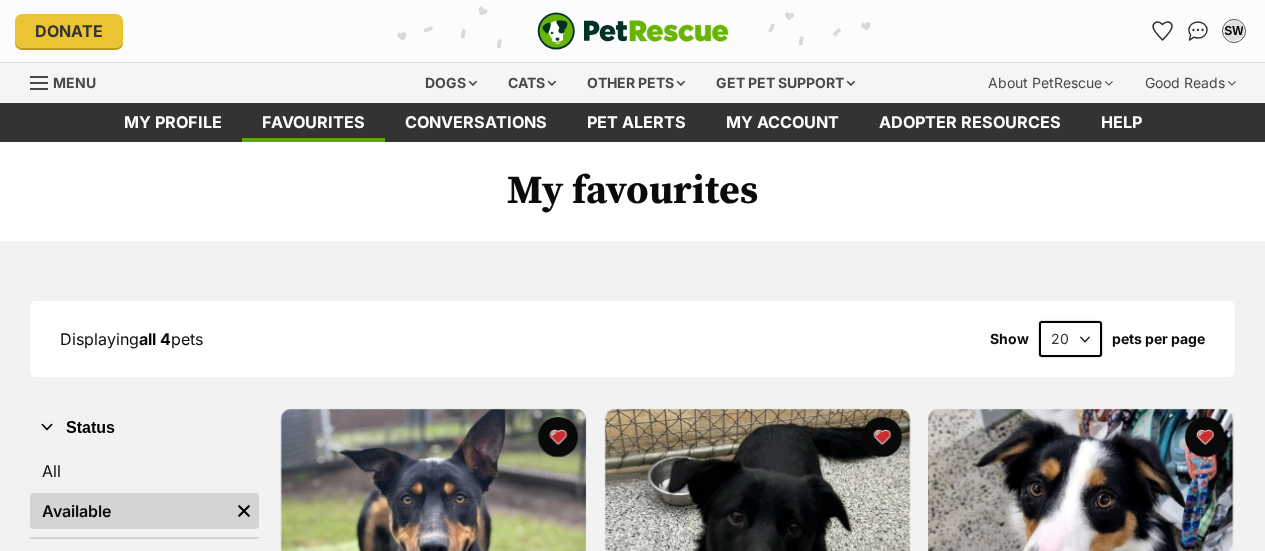scroll, scrollTop: 0, scrollLeft: 0, axis: both 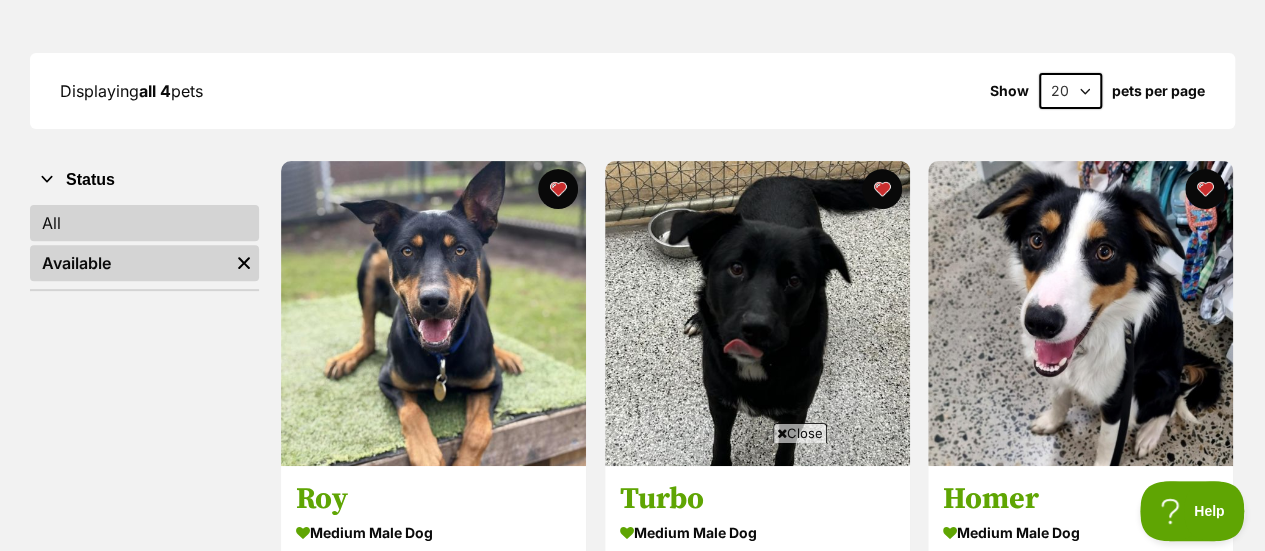 click on "All" at bounding box center [144, 223] 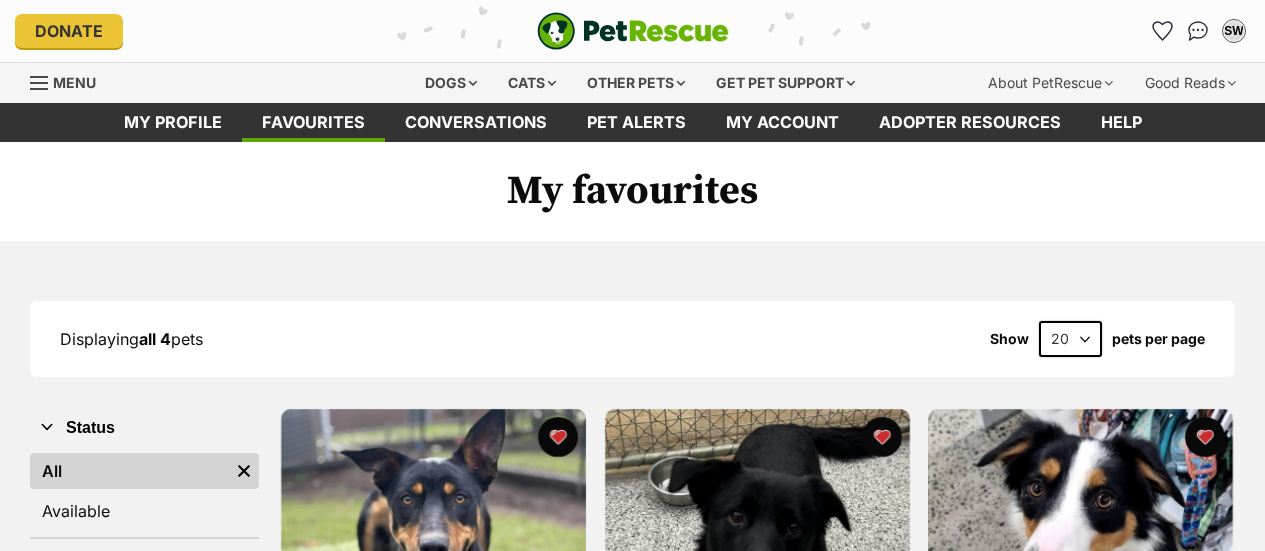 scroll, scrollTop: 0, scrollLeft: 0, axis: both 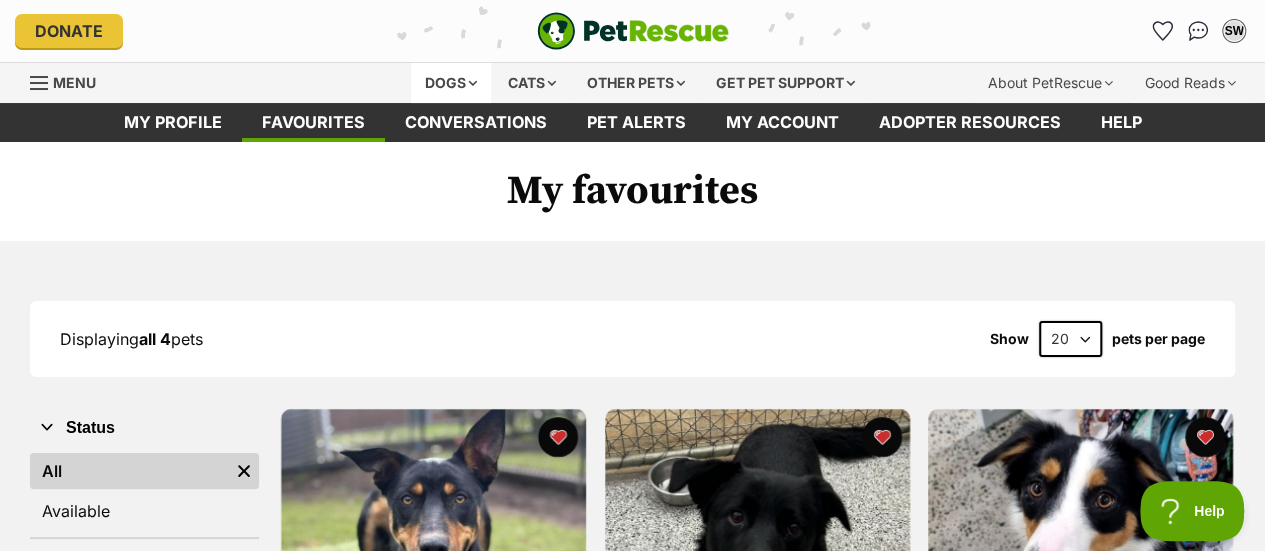 click on "Dogs" at bounding box center (451, 83) 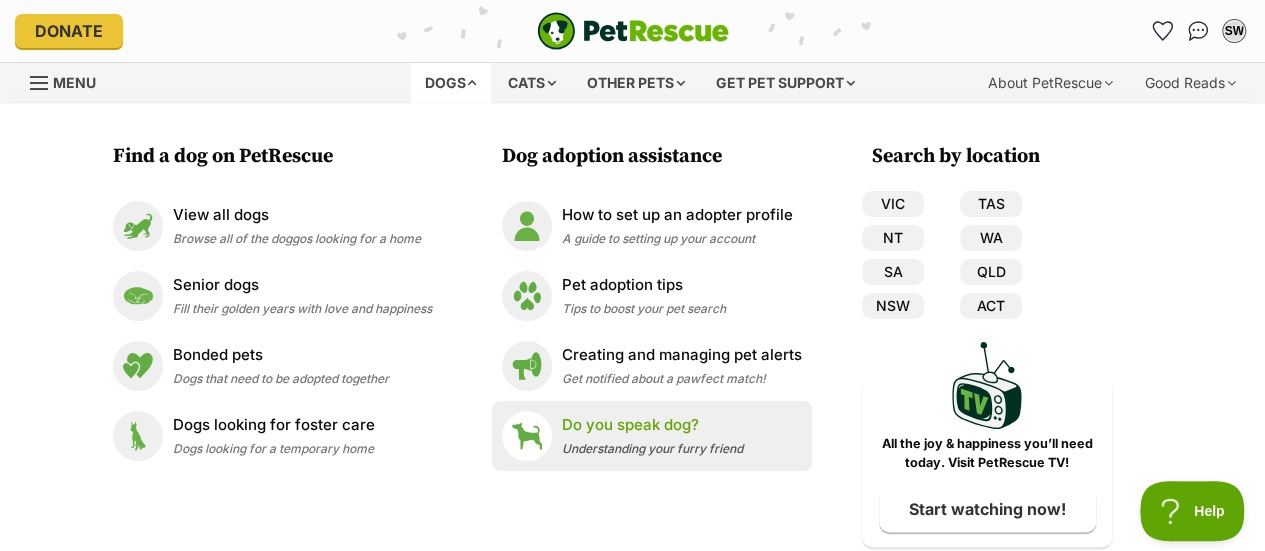 click on "Understanding your furry friend" at bounding box center [652, 448] 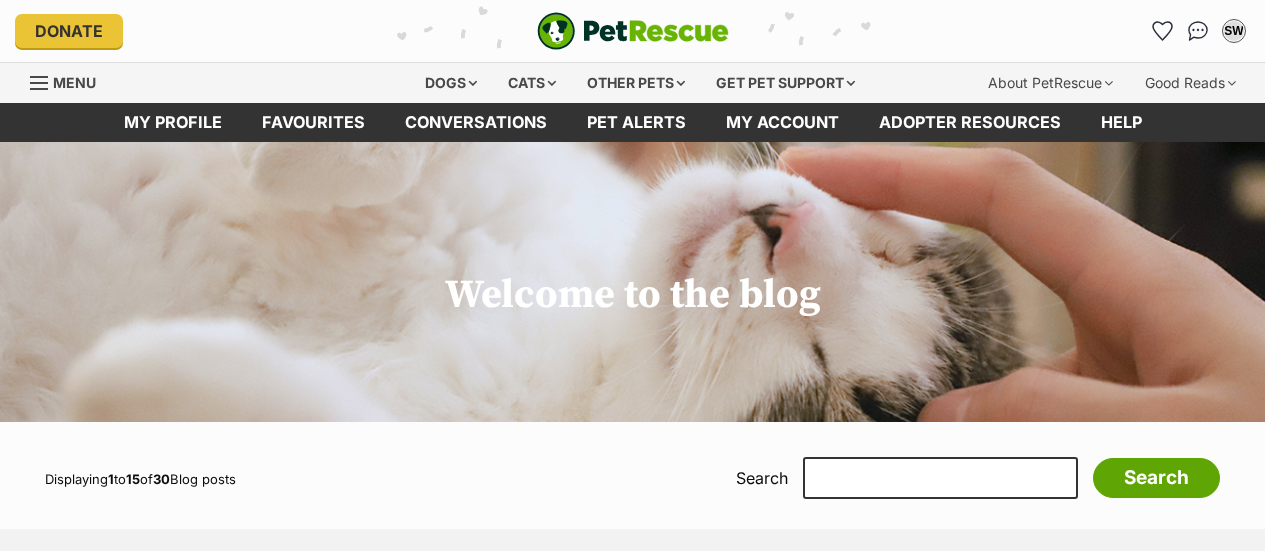 scroll, scrollTop: 0, scrollLeft: 0, axis: both 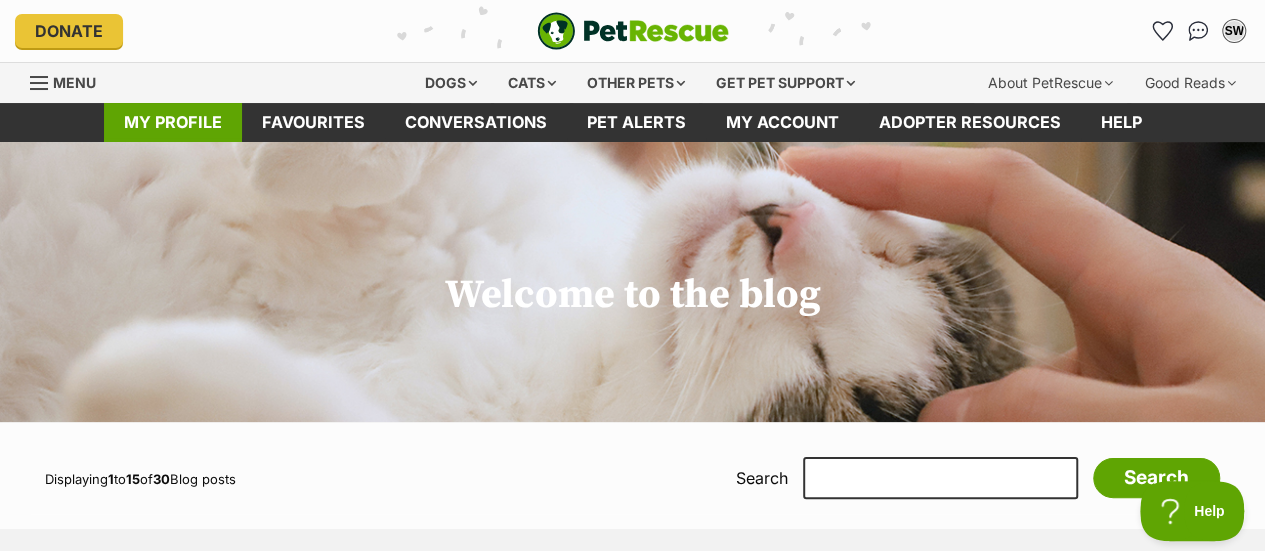 click on "My profile" at bounding box center [173, 122] 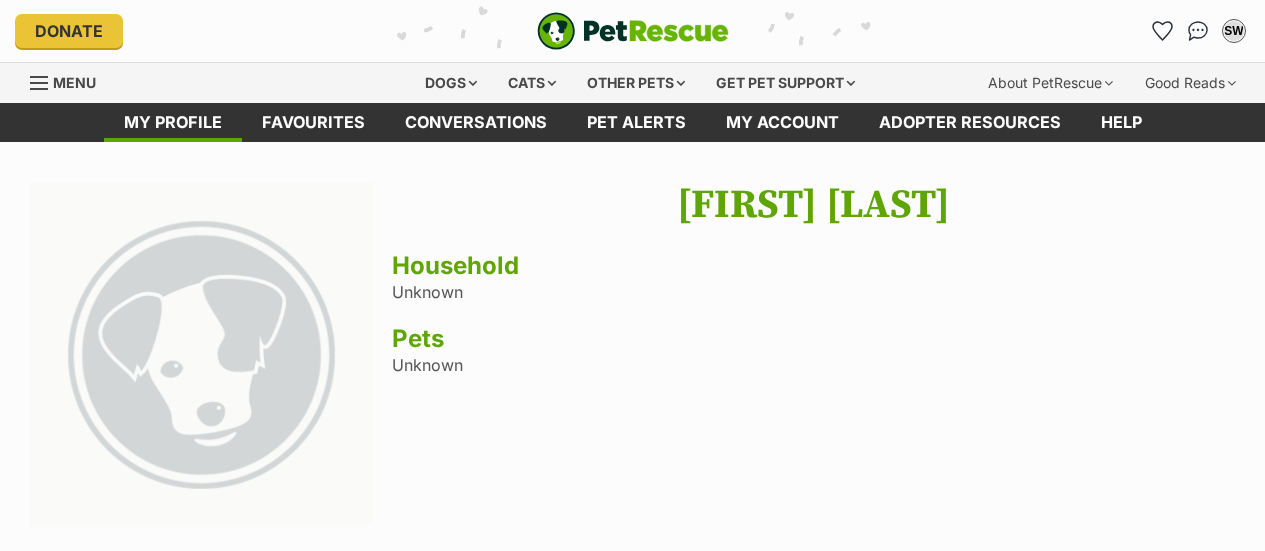 scroll, scrollTop: 0, scrollLeft: 0, axis: both 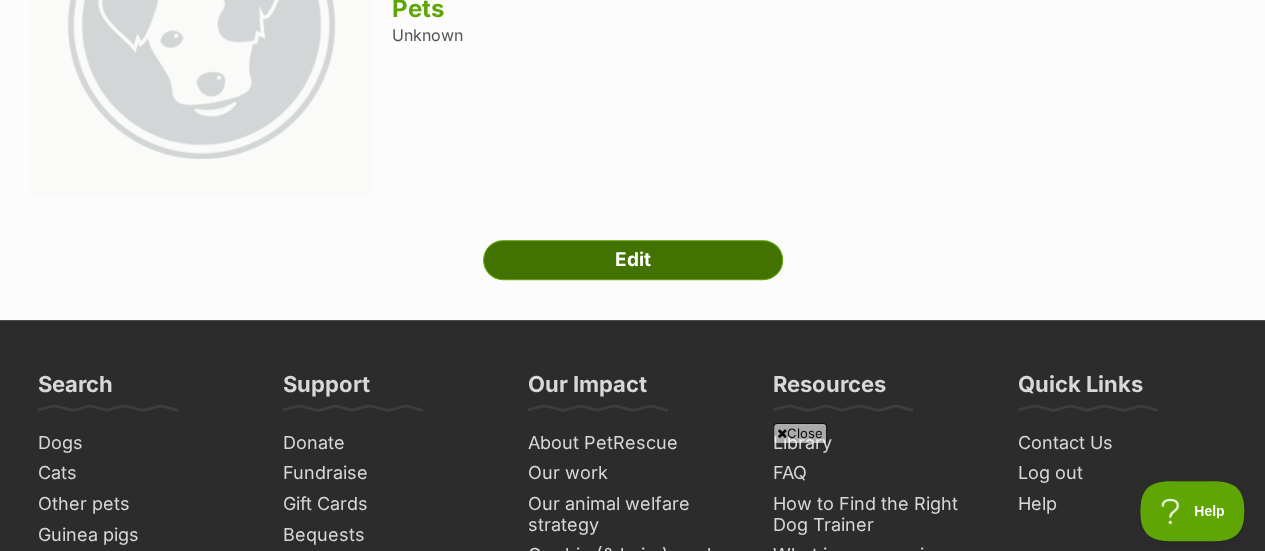 click on "Edit" at bounding box center [633, 260] 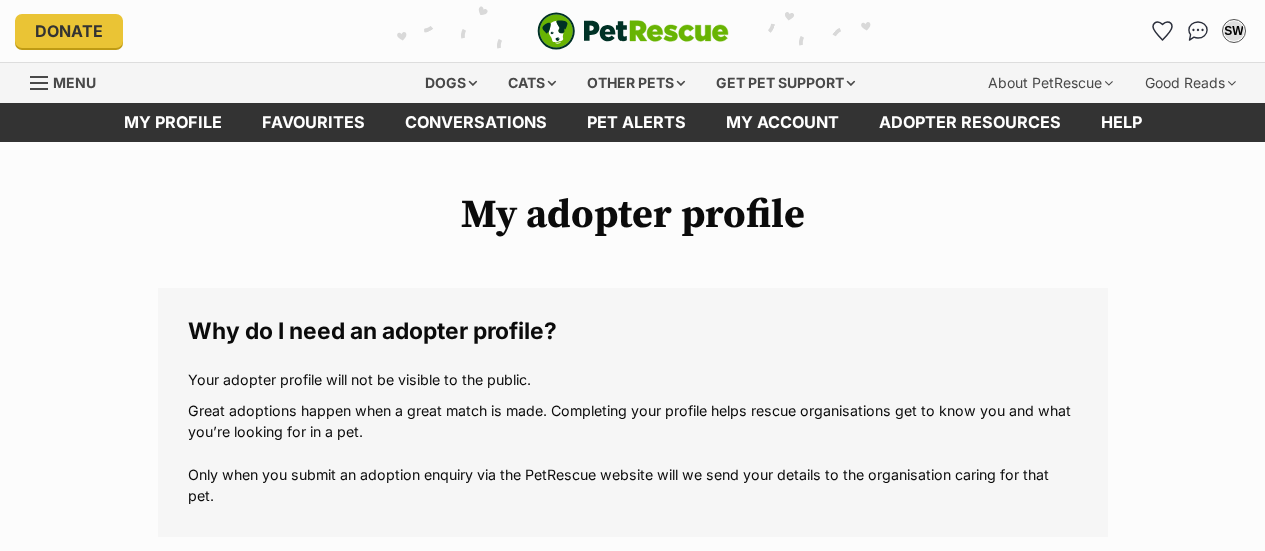 scroll, scrollTop: 0, scrollLeft: 0, axis: both 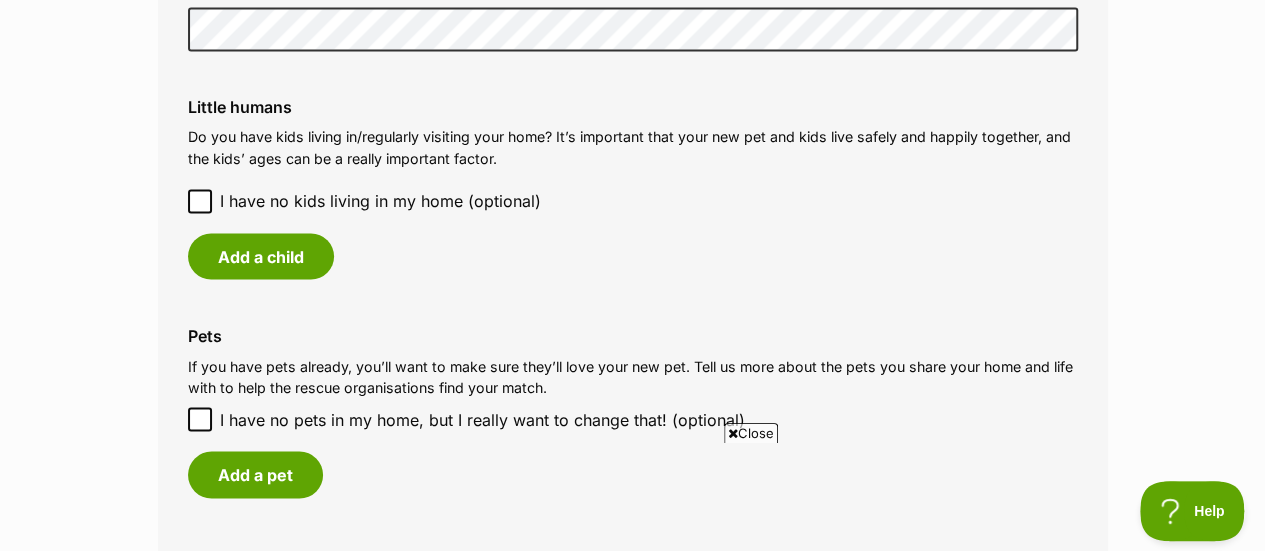 click 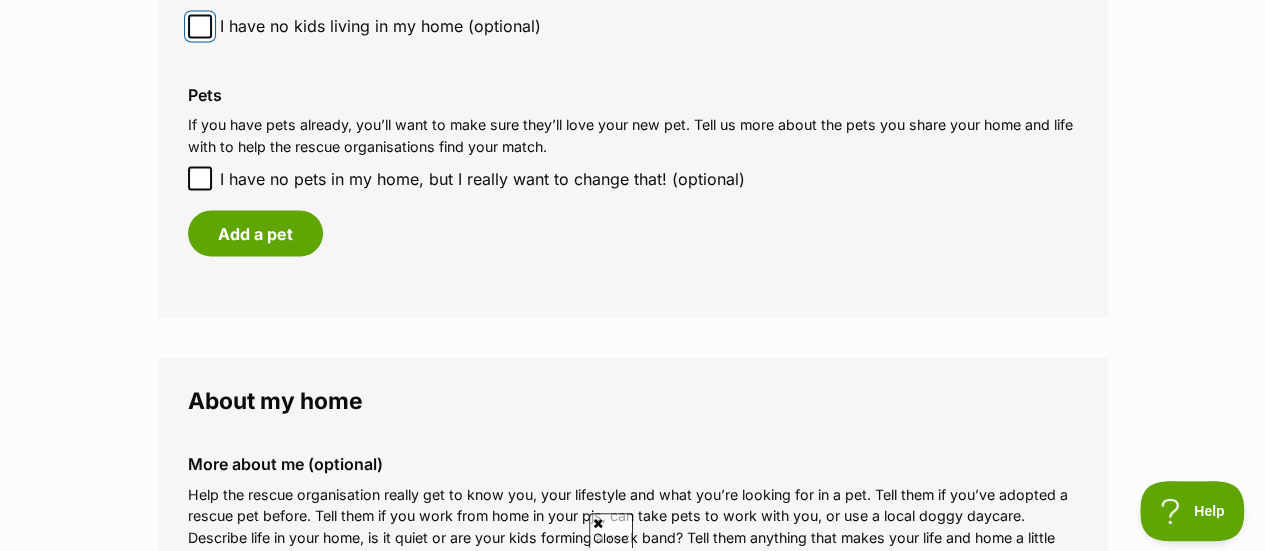 scroll, scrollTop: 0, scrollLeft: 0, axis: both 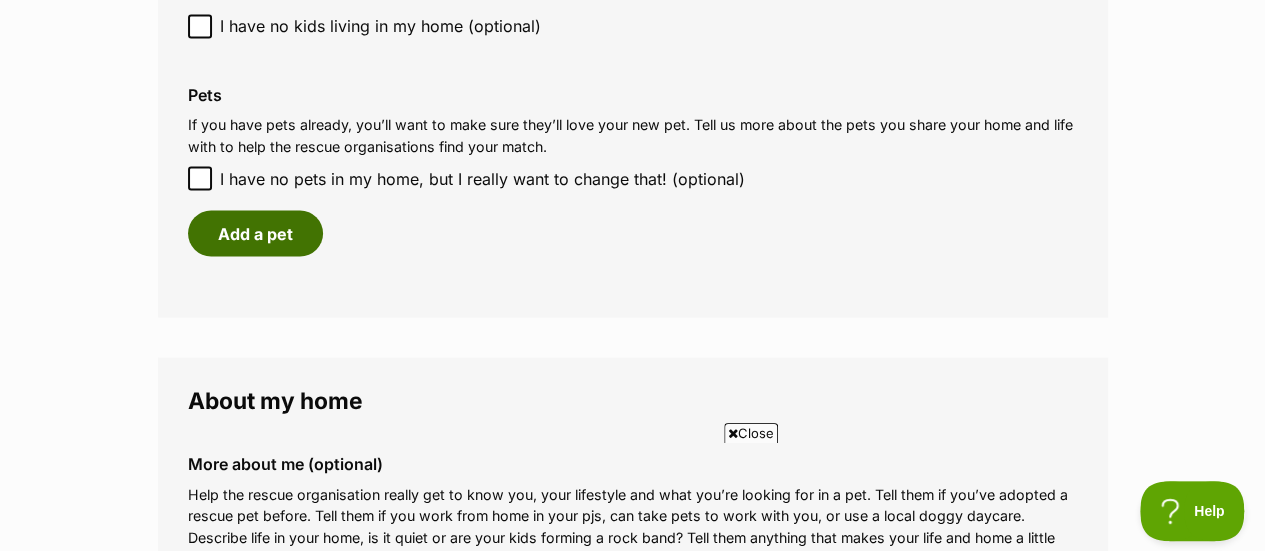 click on "Add a pet" at bounding box center [255, 233] 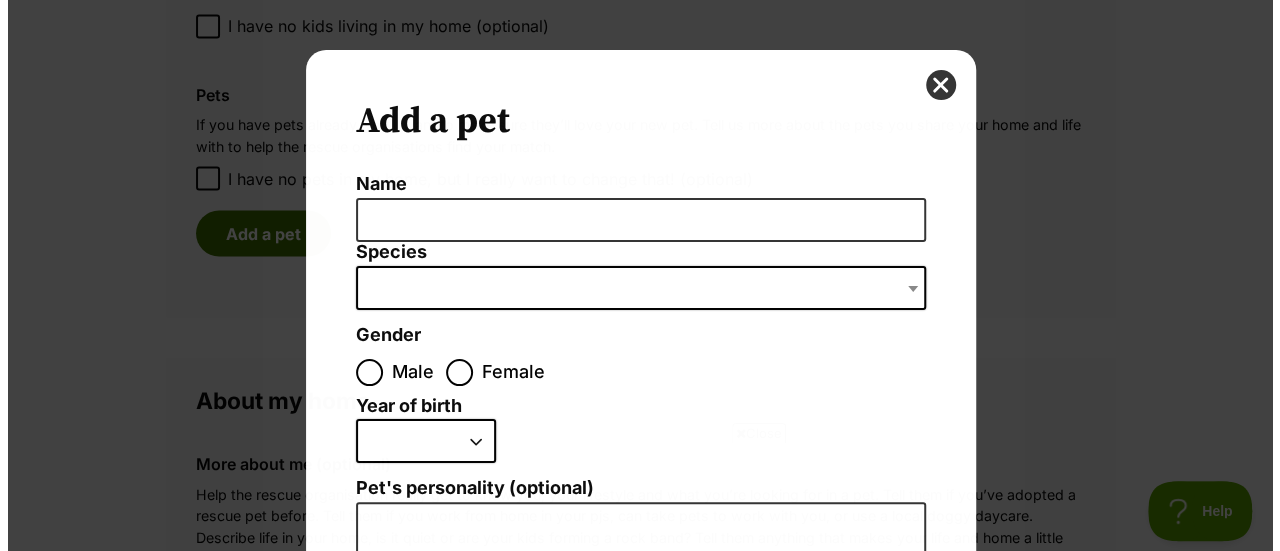 scroll, scrollTop: 0, scrollLeft: 0, axis: both 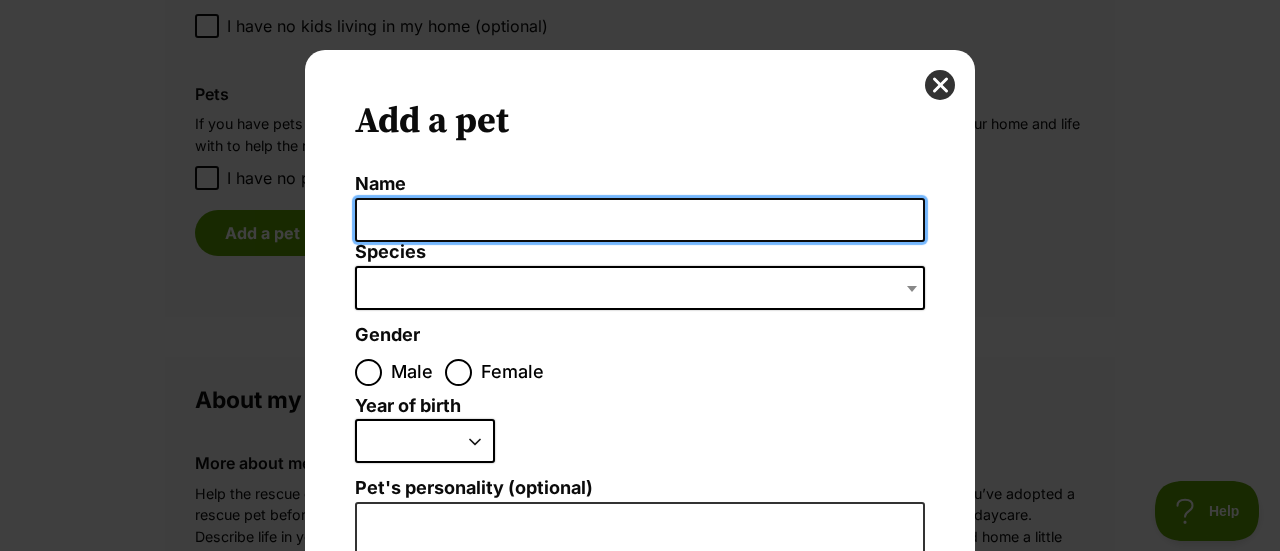 click on "Name" at bounding box center (640, 220) 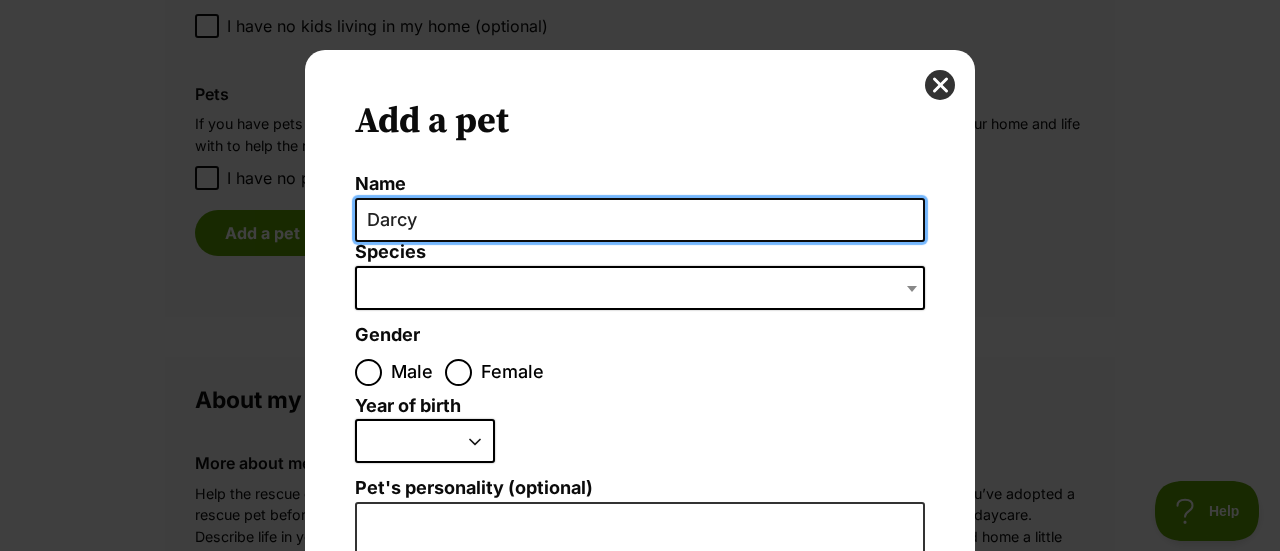 type on "Darcy" 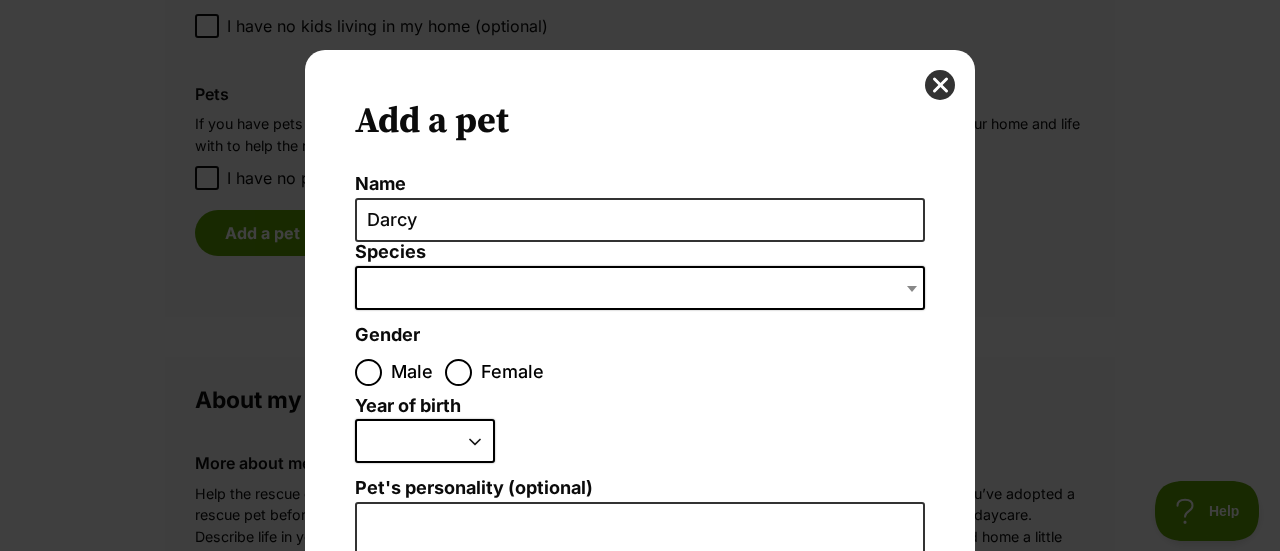 click at bounding box center [640, 288] 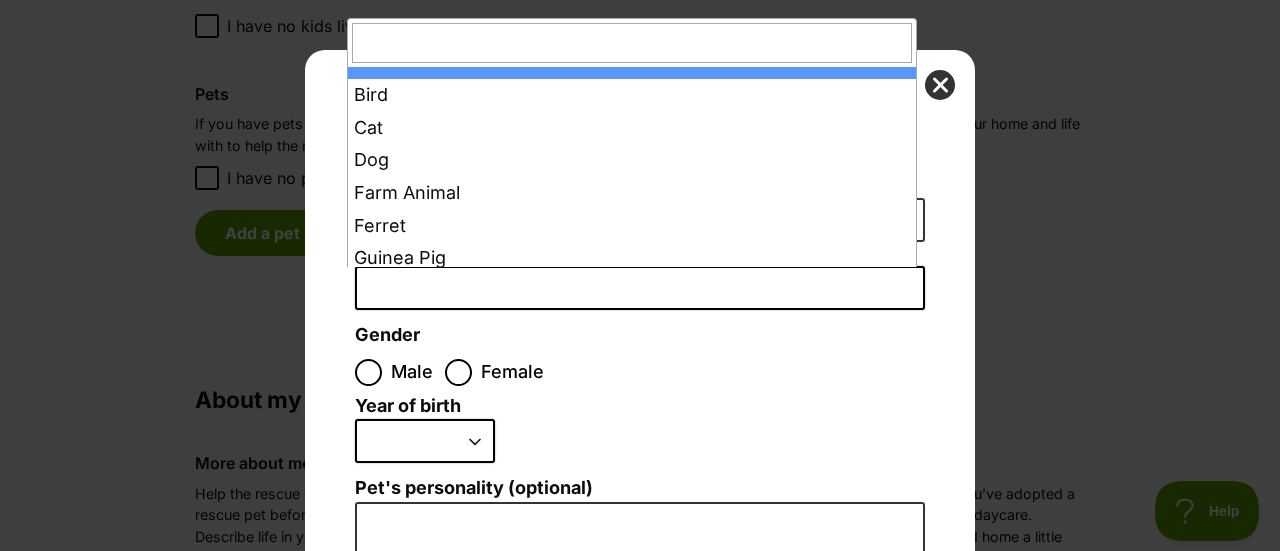 select on "1" 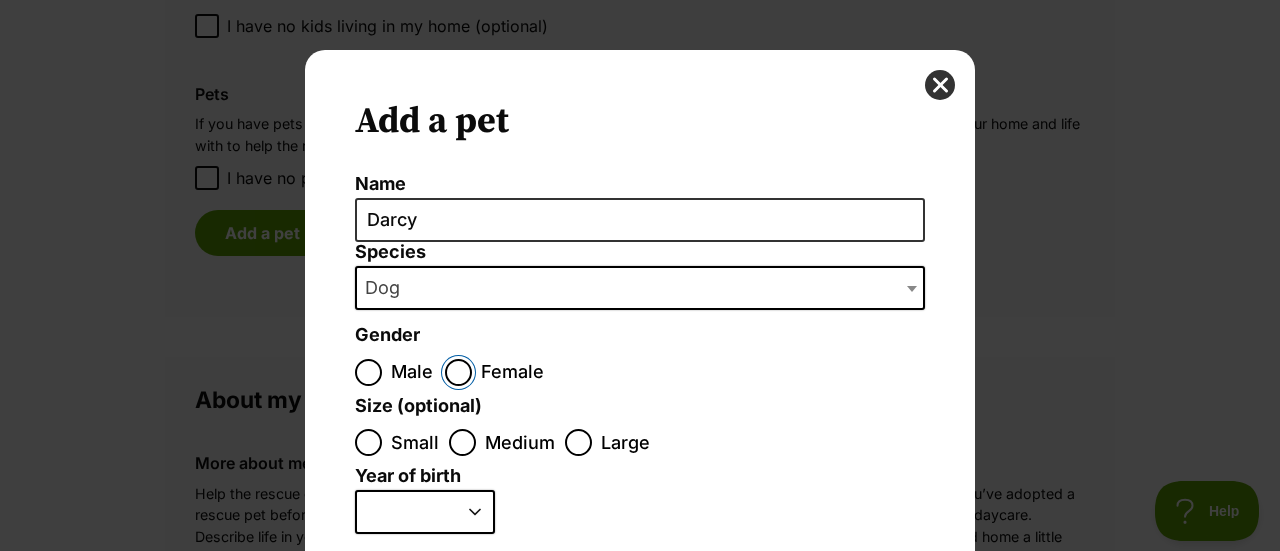 click on "Female" at bounding box center (458, 372) 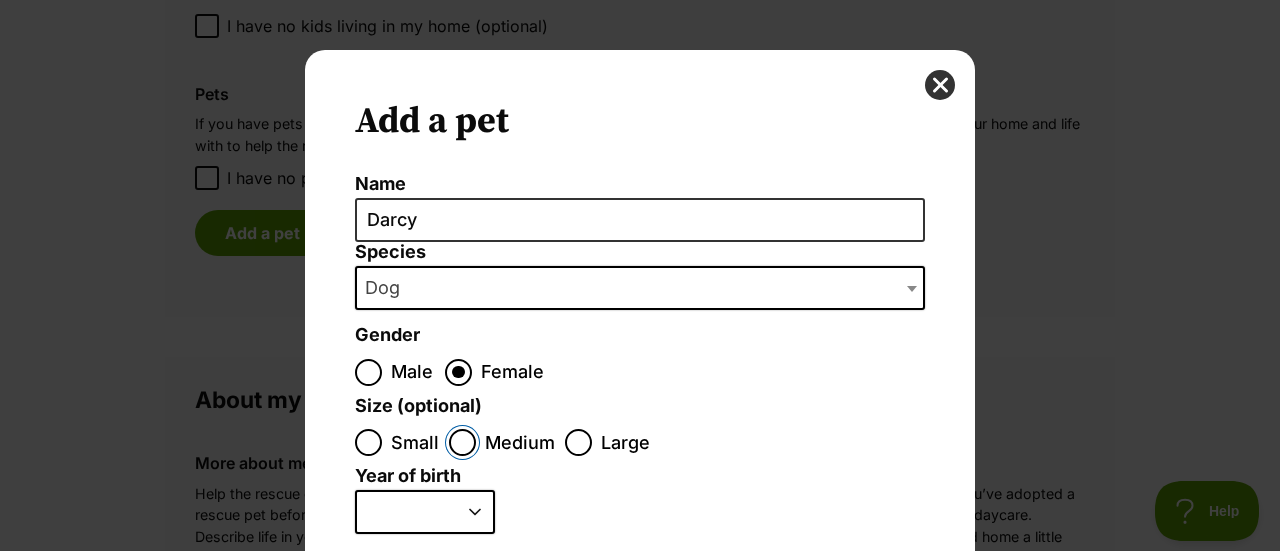 click on "Medium" at bounding box center (462, 442) 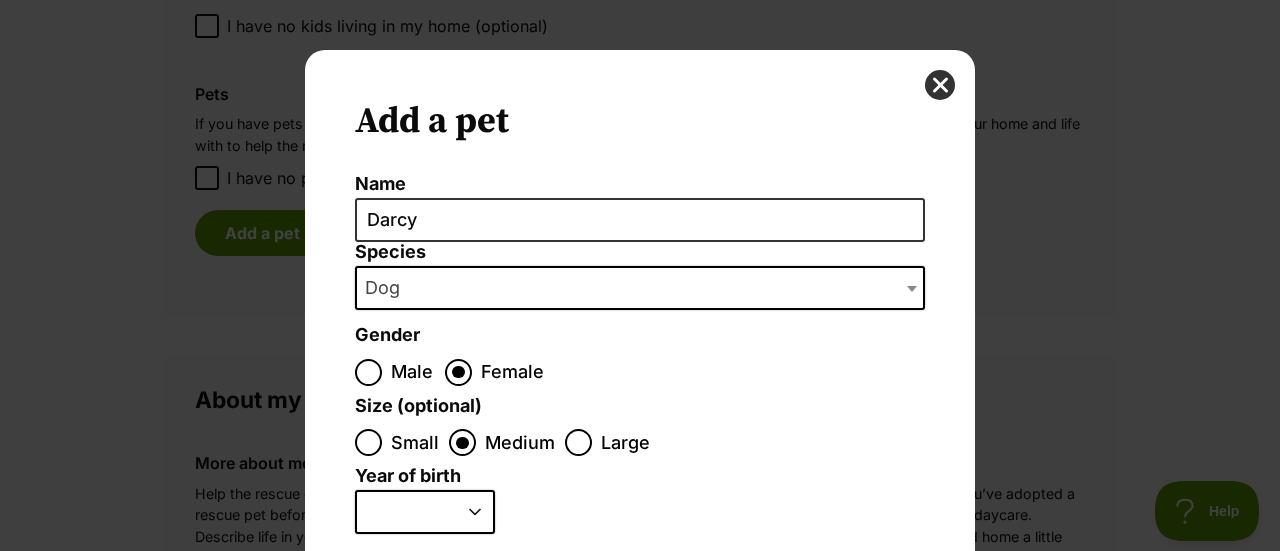 click on "2025
2024
2023
2022
2021
2020
2019
2018
2017
2016
2015
2014
2013
2012
2011
2010
2009
2008
2007
2006
2005
2004
2003
2002
2001
2000
1999
1998
1997
1996
1995" at bounding box center (425, 512) 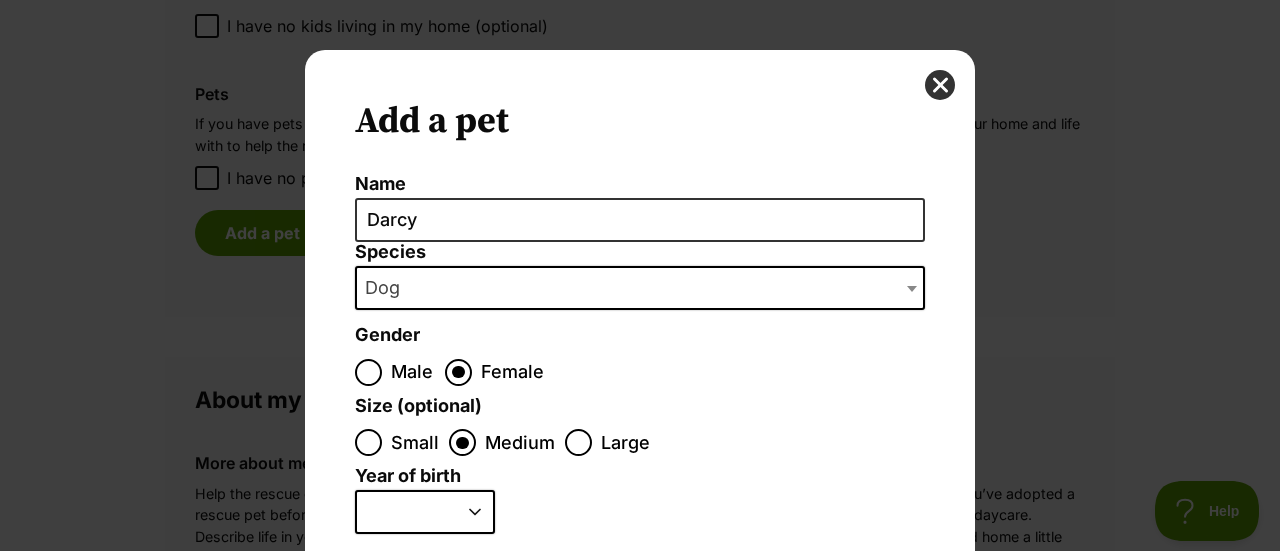 select on "2015" 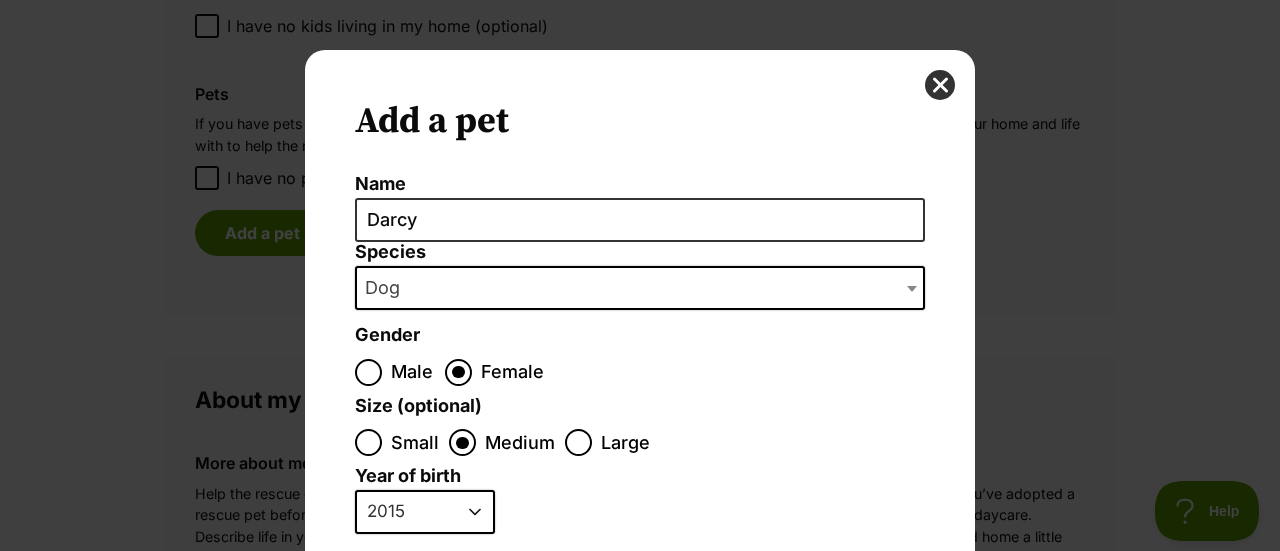 click on "2025
2024
2023
2022
2021
2020
2019
2018
2017
2016
2015
2014
2013
2012
2011
2010
2009
2008
2007
2006
2005
2004
2003
2002
2001
2000
1999
1998
1997
1996
1995" at bounding box center [425, 512] 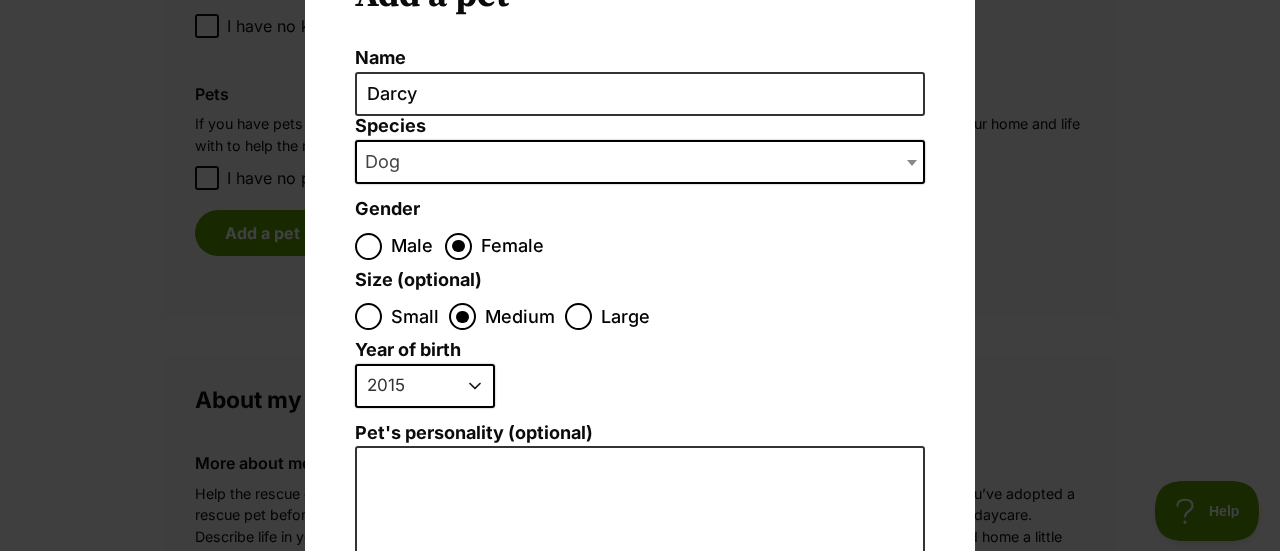 scroll, scrollTop: 127, scrollLeft: 0, axis: vertical 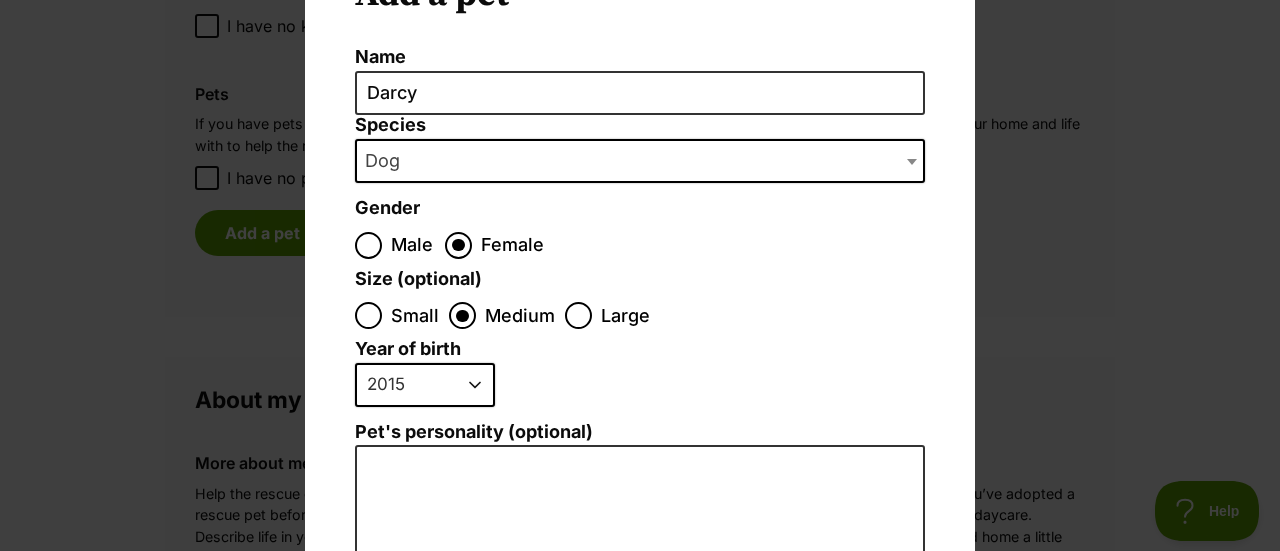 click at bounding box center (914, 161) 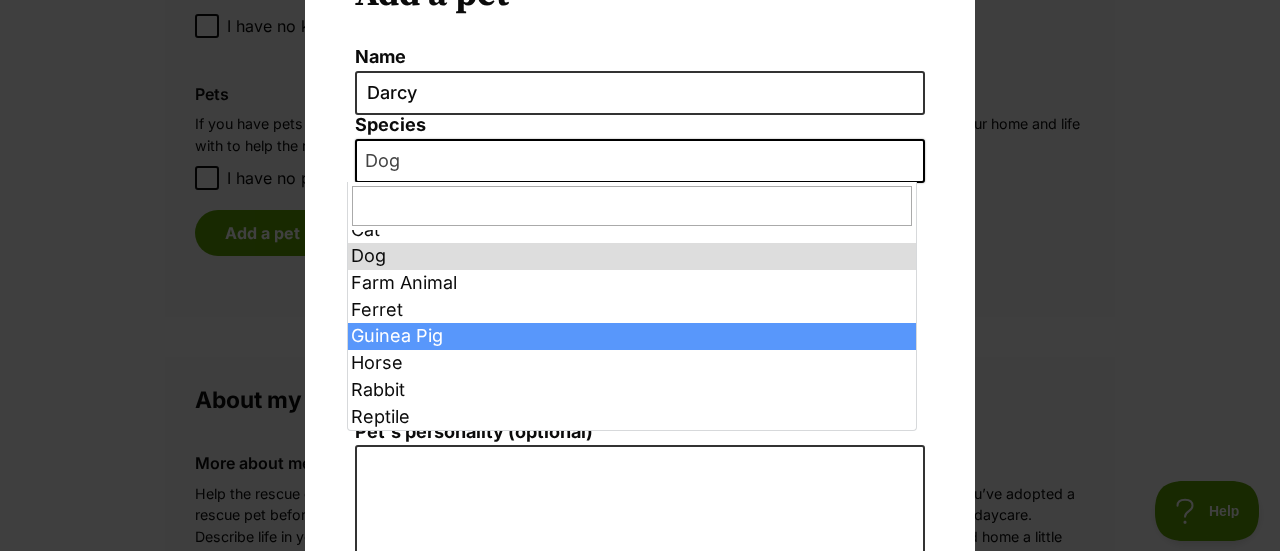 scroll, scrollTop: 0, scrollLeft: 0, axis: both 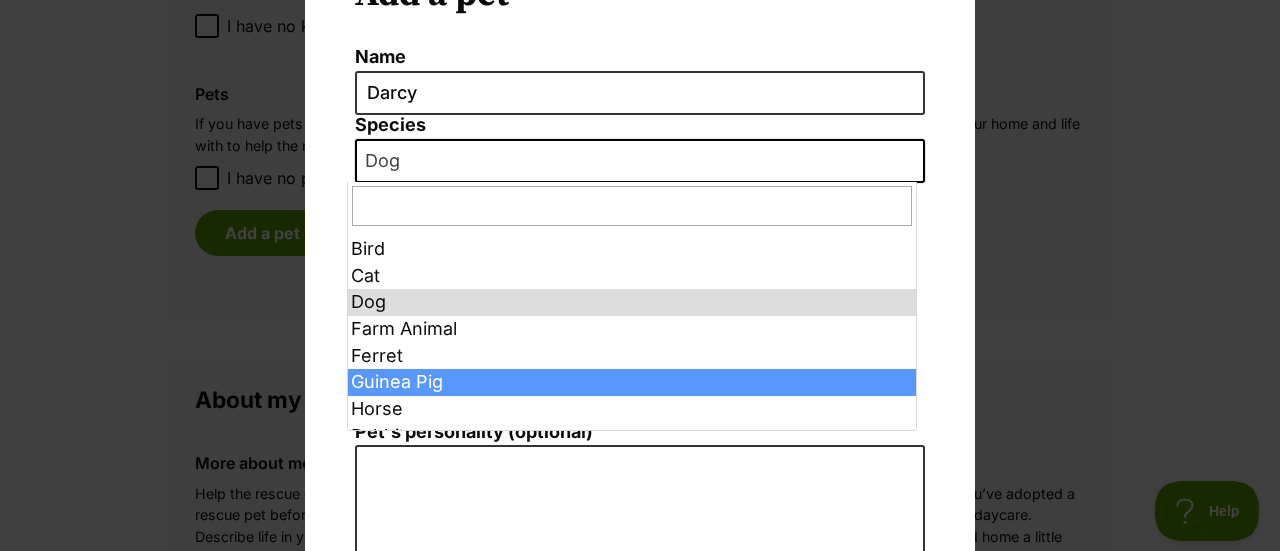 click on "Dog" at bounding box center [388, 161] 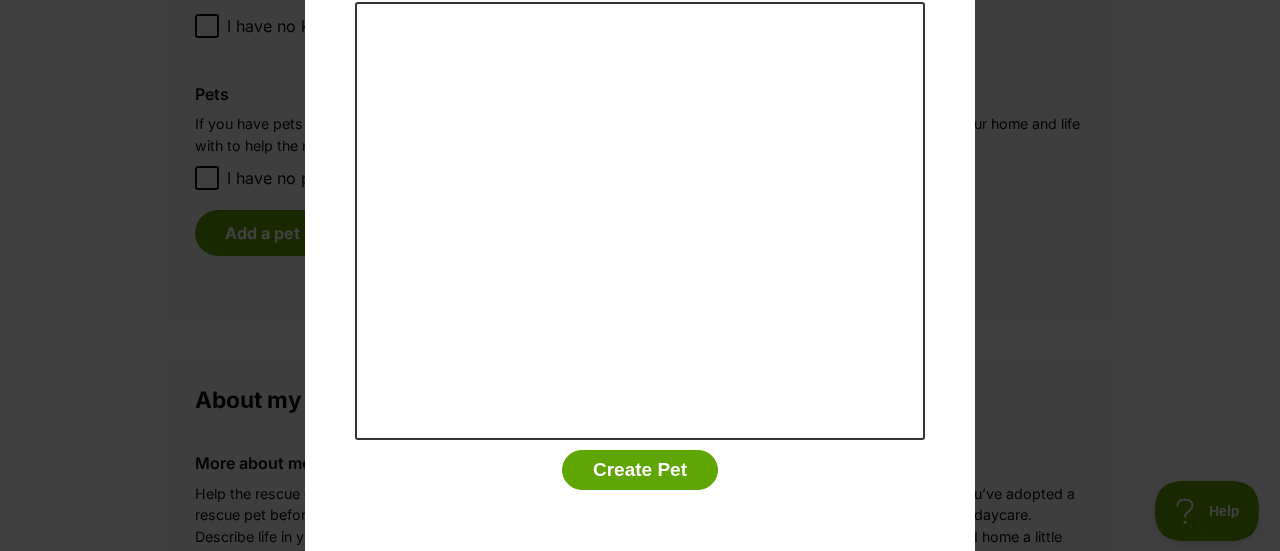 scroll, scrollTop: 588, scrollLeft: 0, axis: vertical 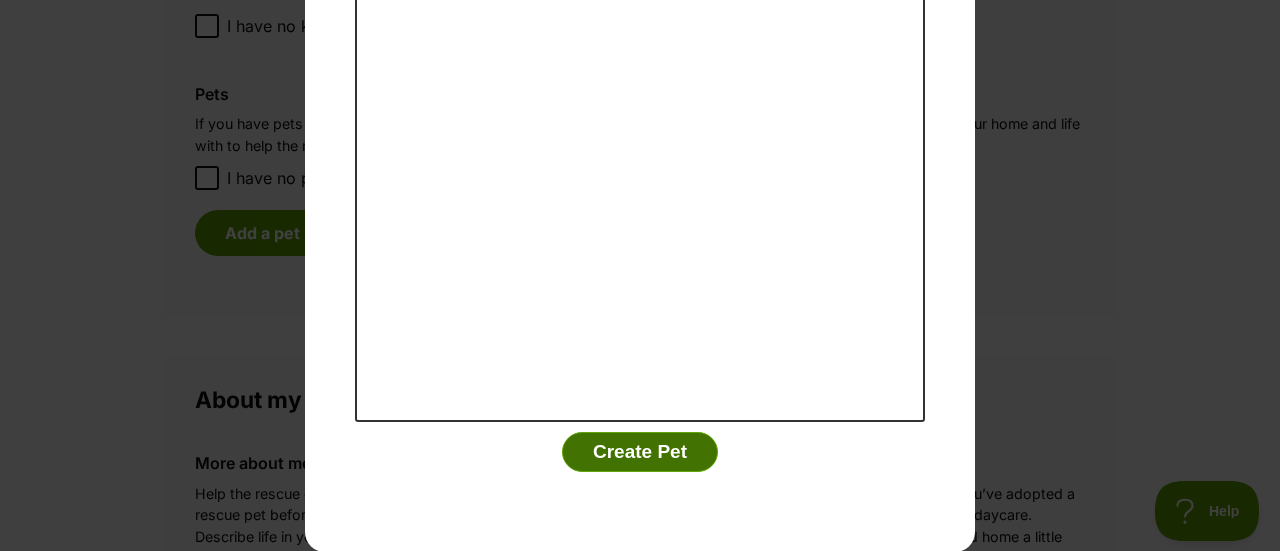 click on "Create Pet" at bounding box center (640, 452) 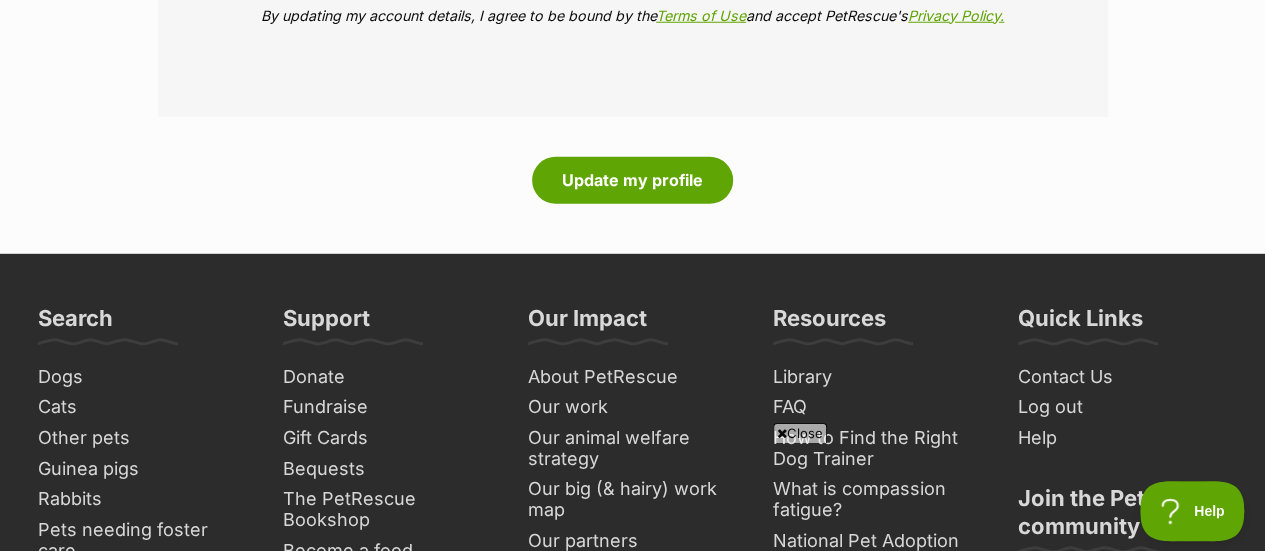 scroll, scrollTop: 2808, scrollLeft: 0, axis: vertical 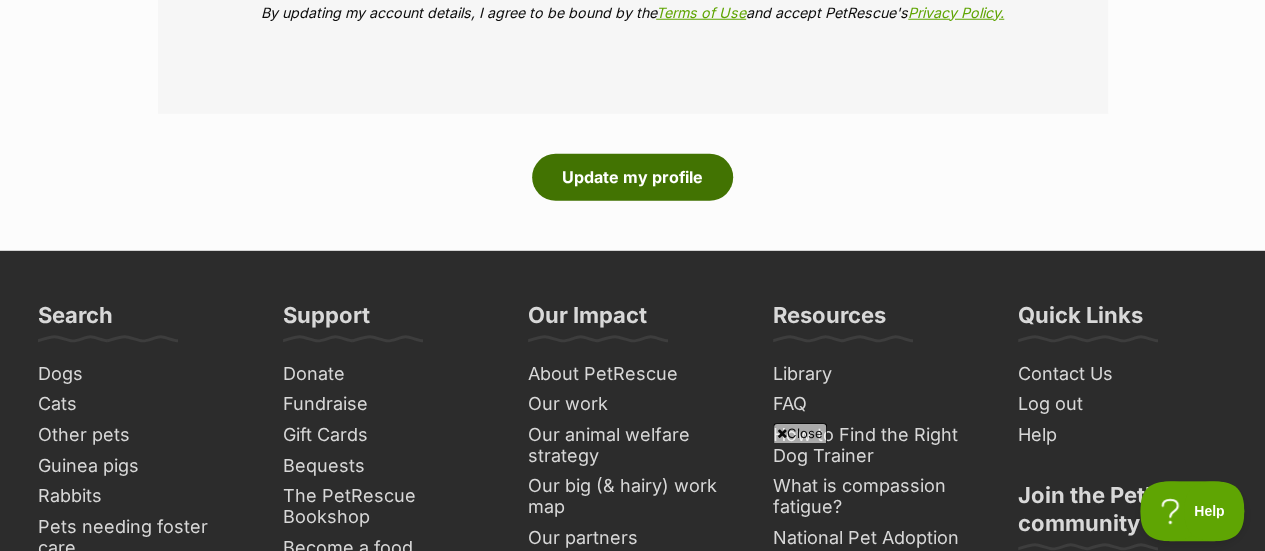 click on "Update my profile" at bounding box center [632, 177] 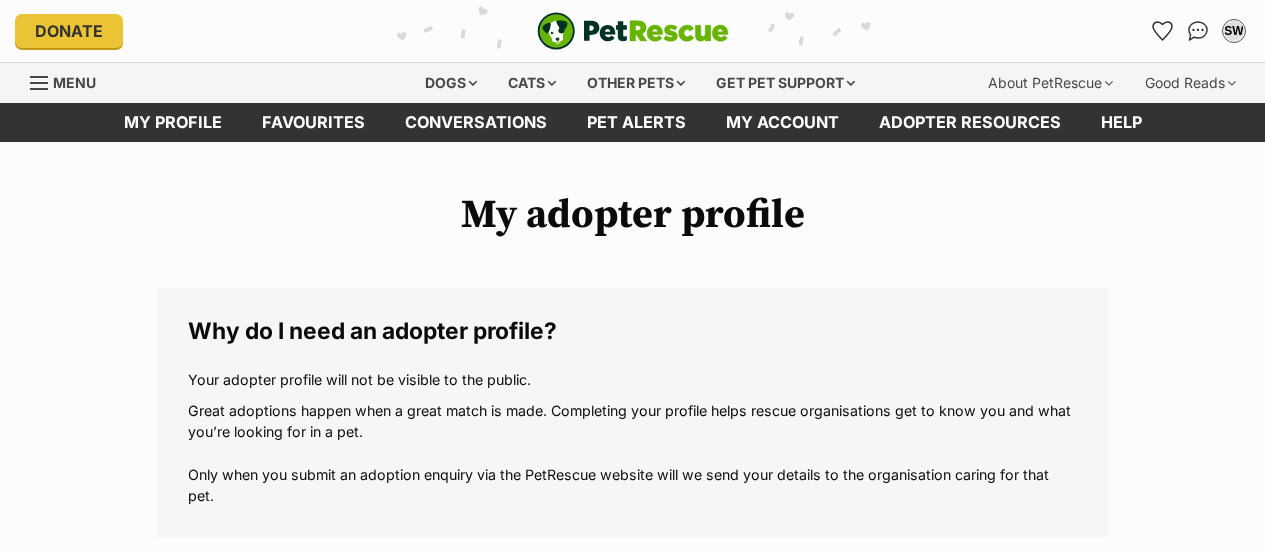 scroll, scrollTop: 0, scrollLeft: 0, axis: both 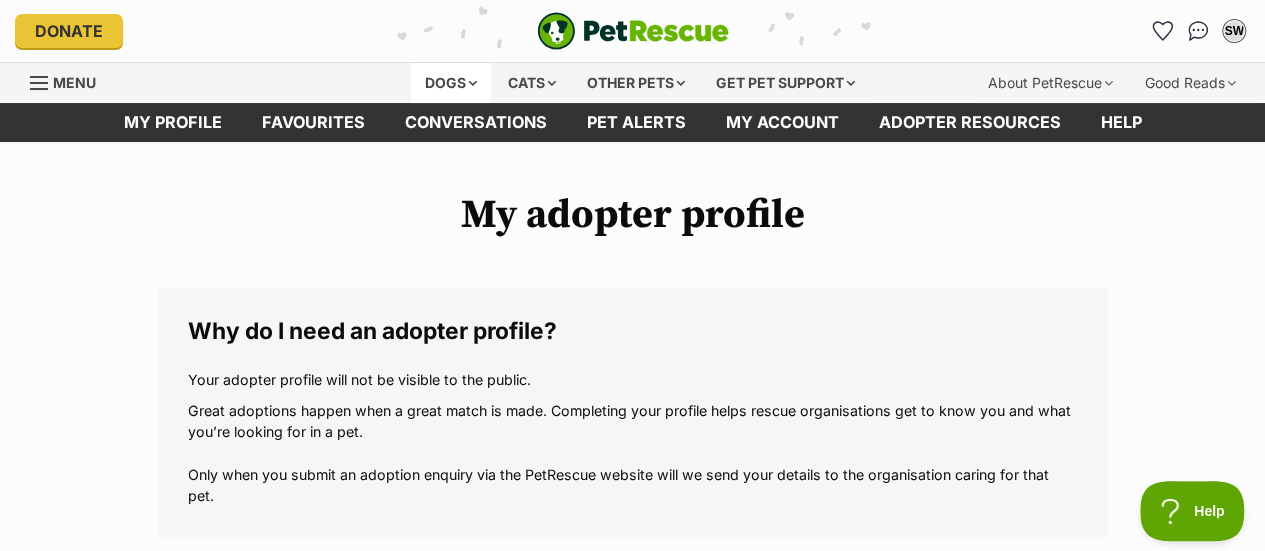 click on "Dogs" at bounding box center [451, 83] 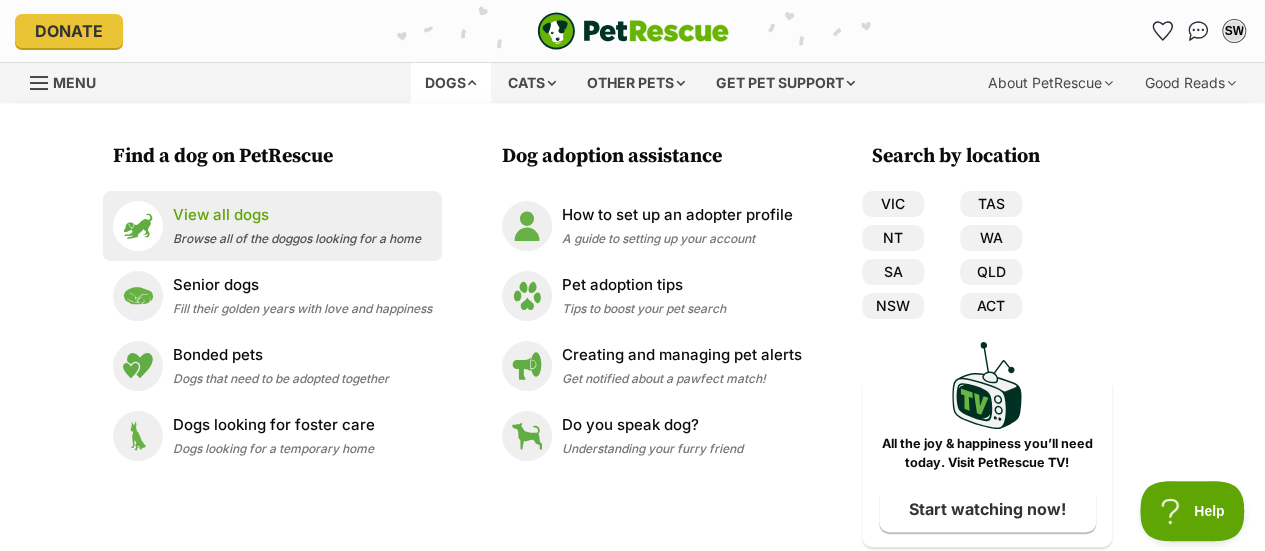 click on "View all dogs" at bounding box center [297, 215] 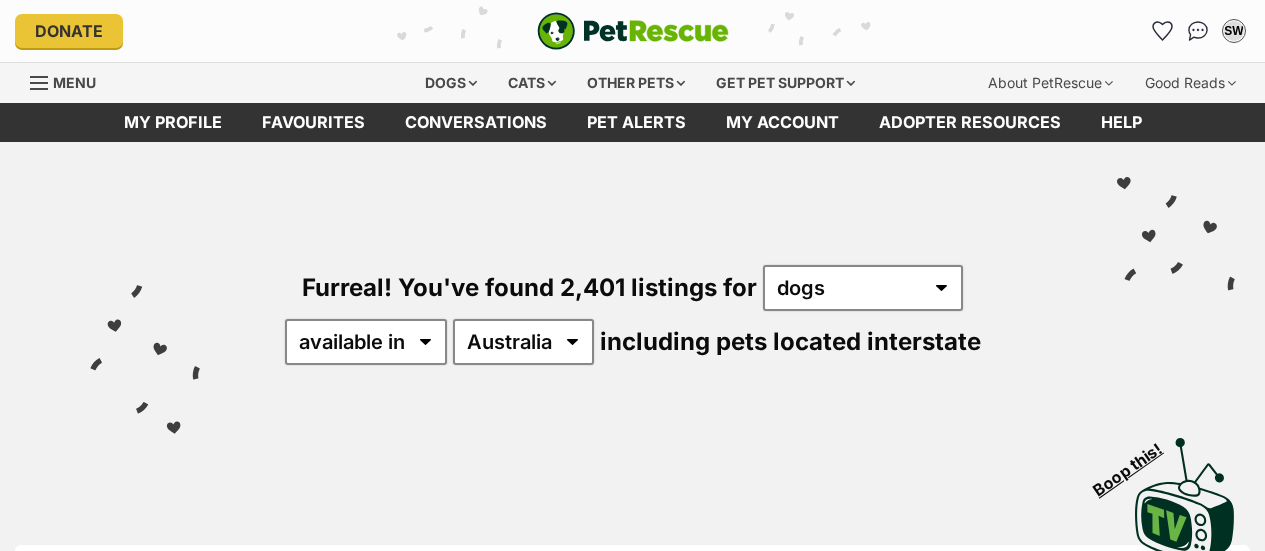 scroll, scrollTop: 0, scrollLeft: 0, axis: both 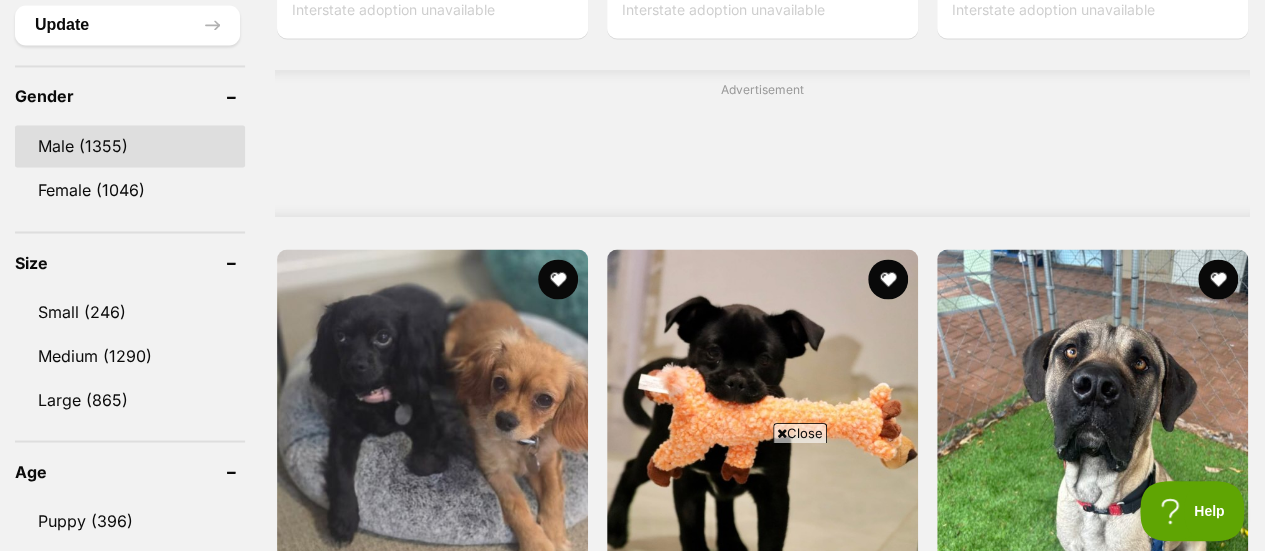 click on "Male (1355)" at bounding box center (130, 146) 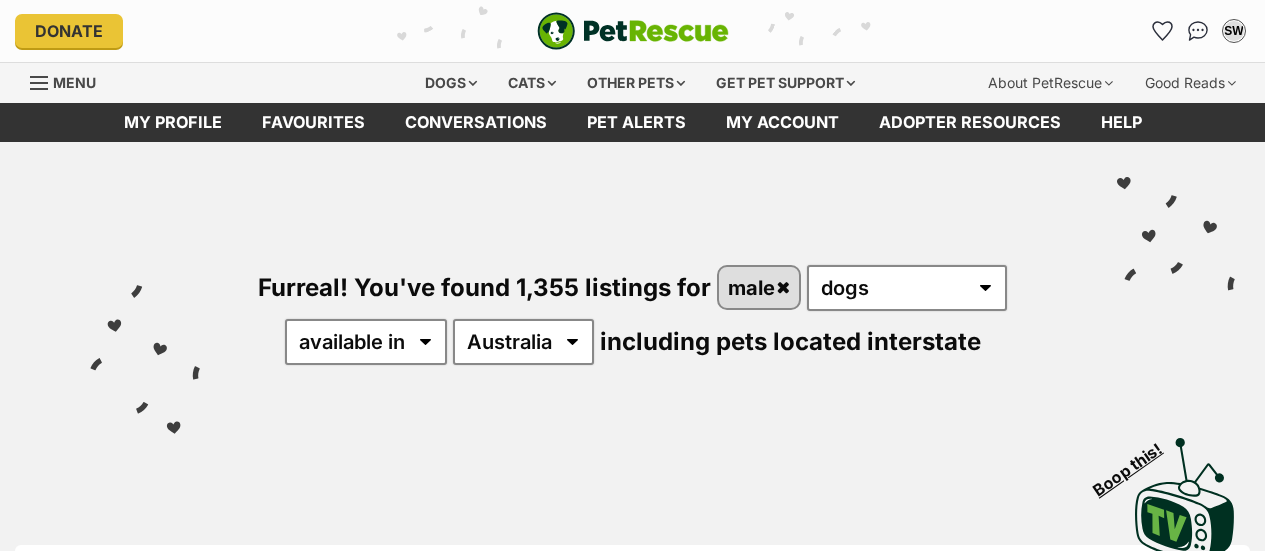 scroll, scrollTop: 0, scrollLeft: 0, axis: both 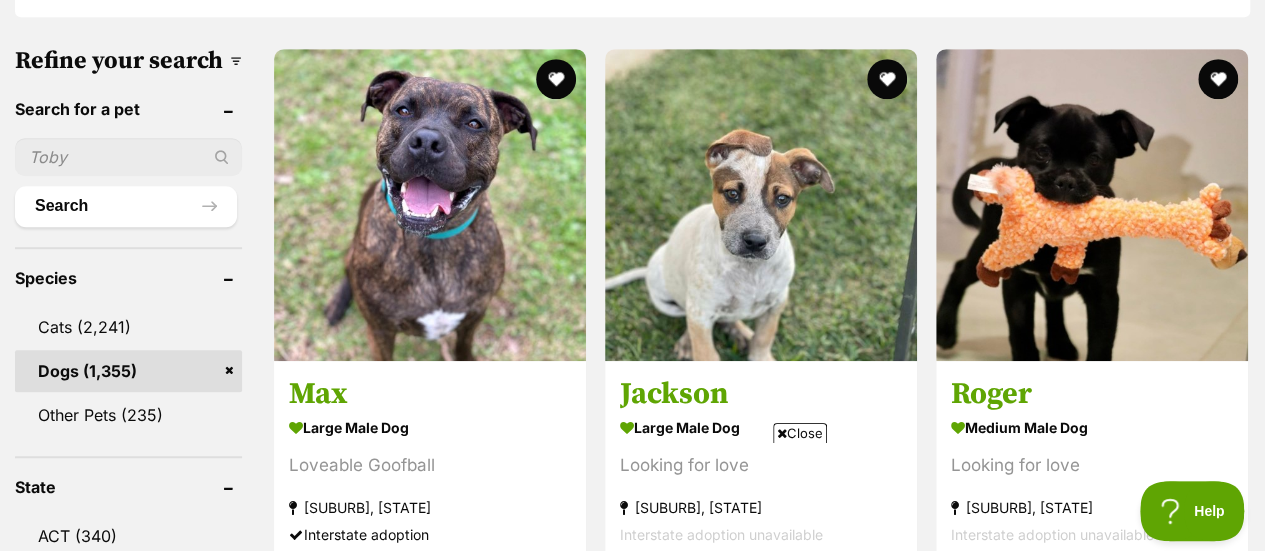 click at bounding box center [128, 157] 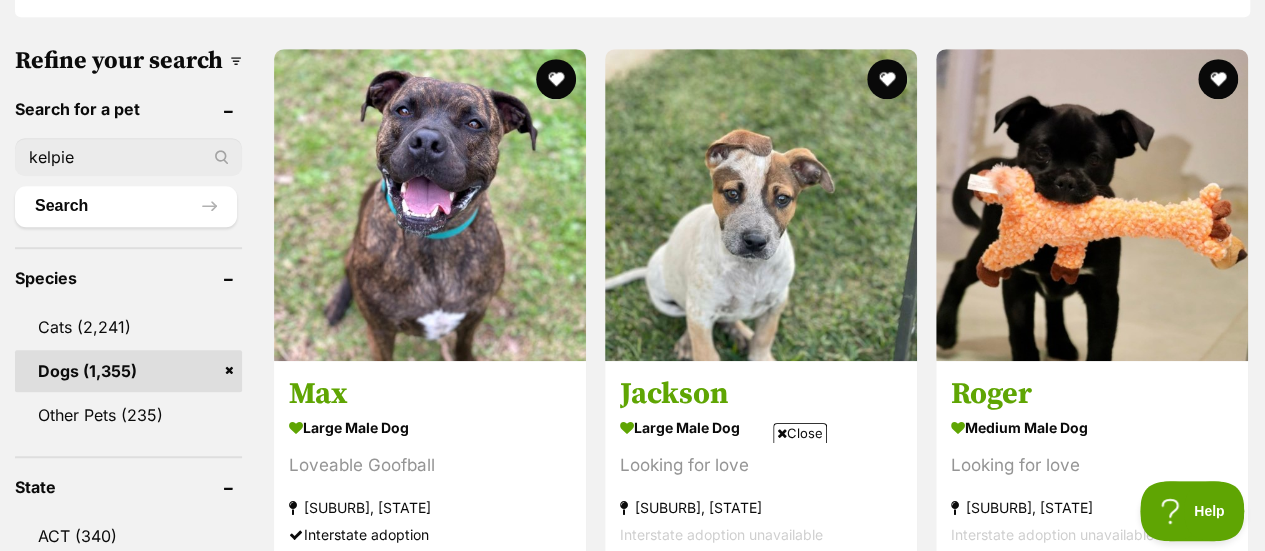 type on "kelpie" 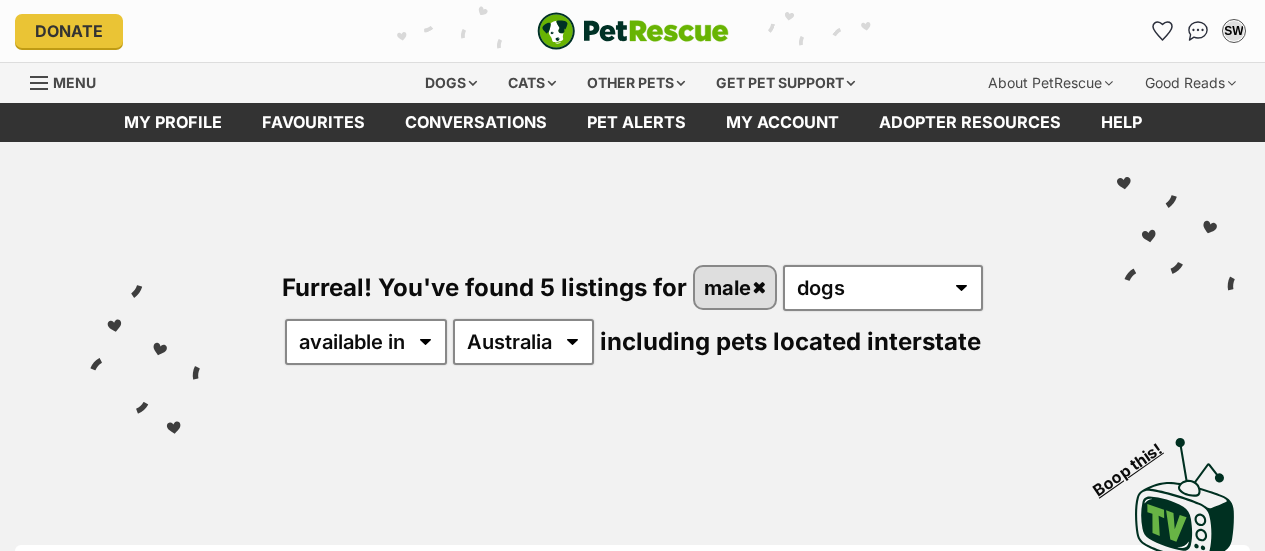 scroll, scrollTop: 0, scrollLeft: 0, axis: both 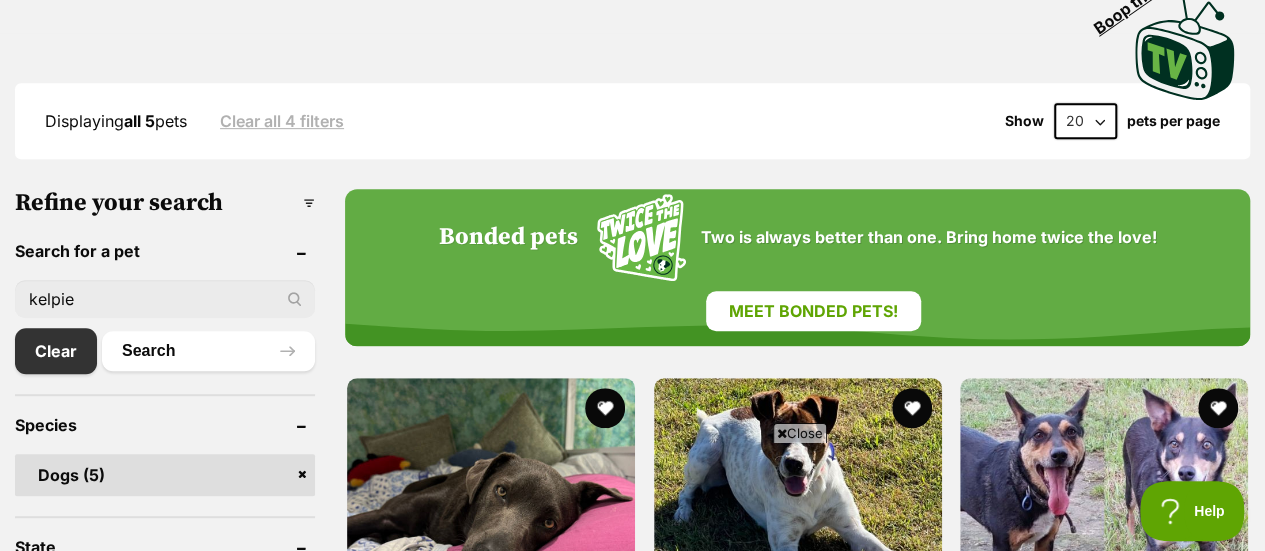 click on "kelpie" at bounding box center (165, 299) 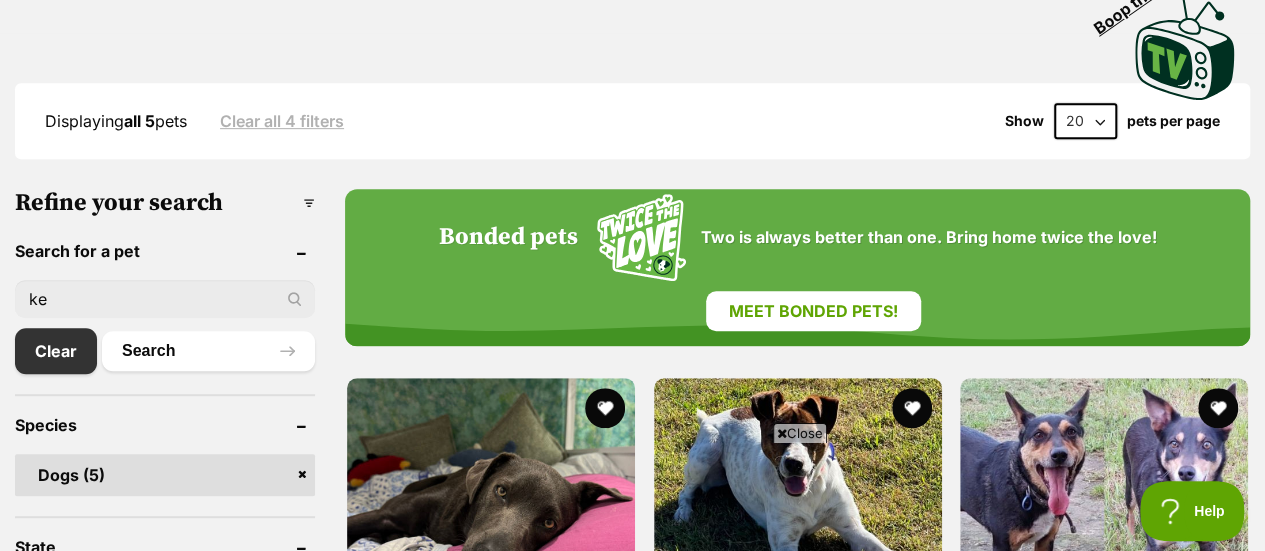 type on "k" 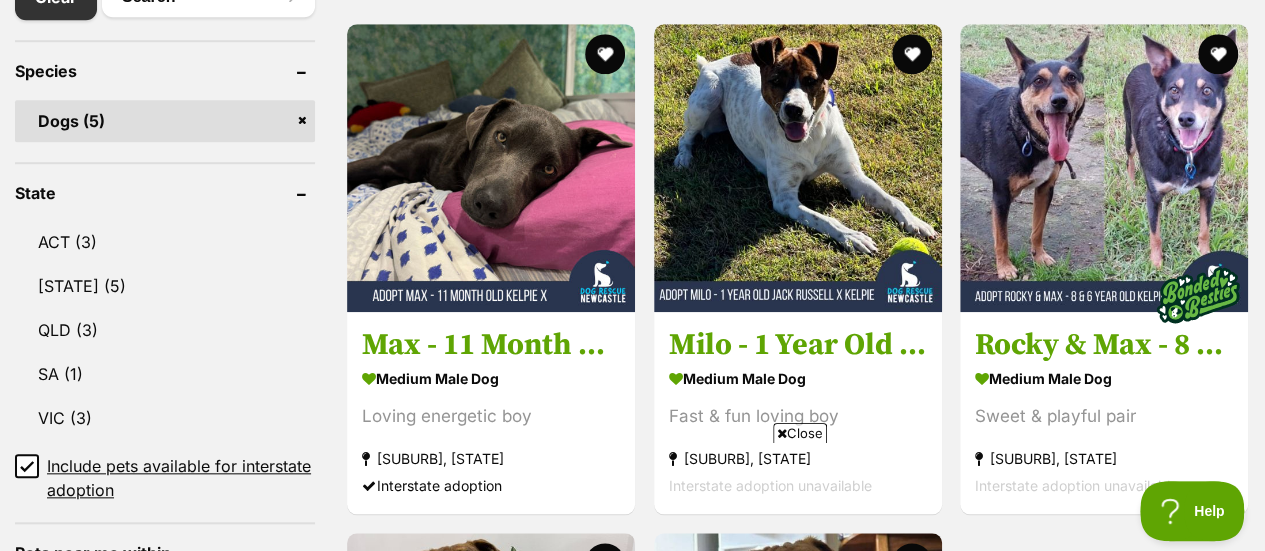 scroll, scrollTop: 824, scrollLeft: 0, axis: vertical 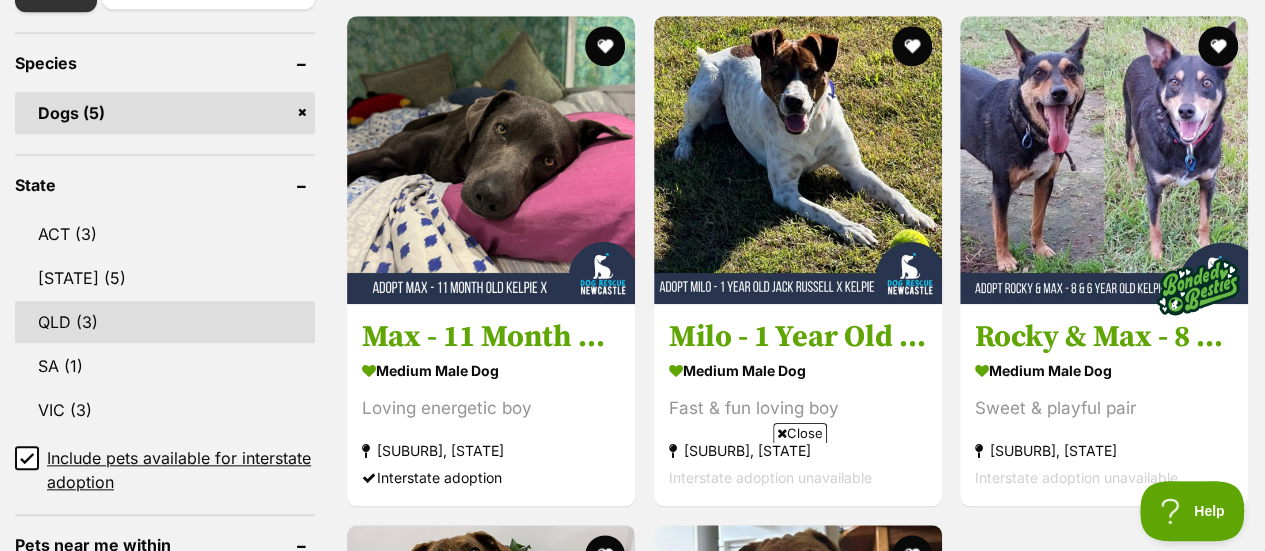 type 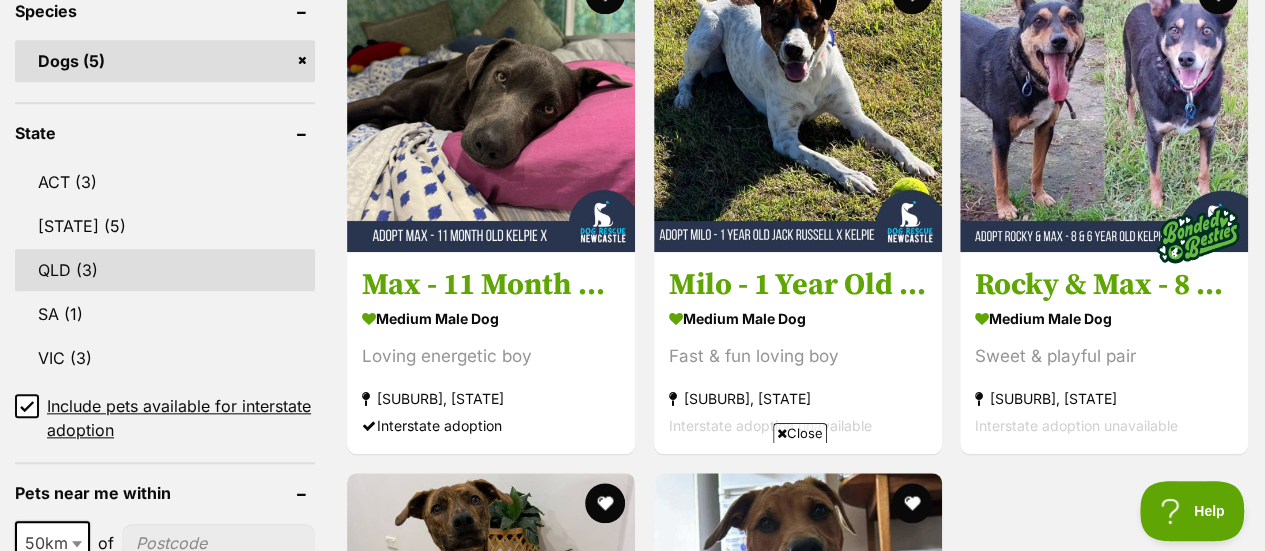 scroll, scrollTop: 896, scrollLeft: 0, axis: vertical 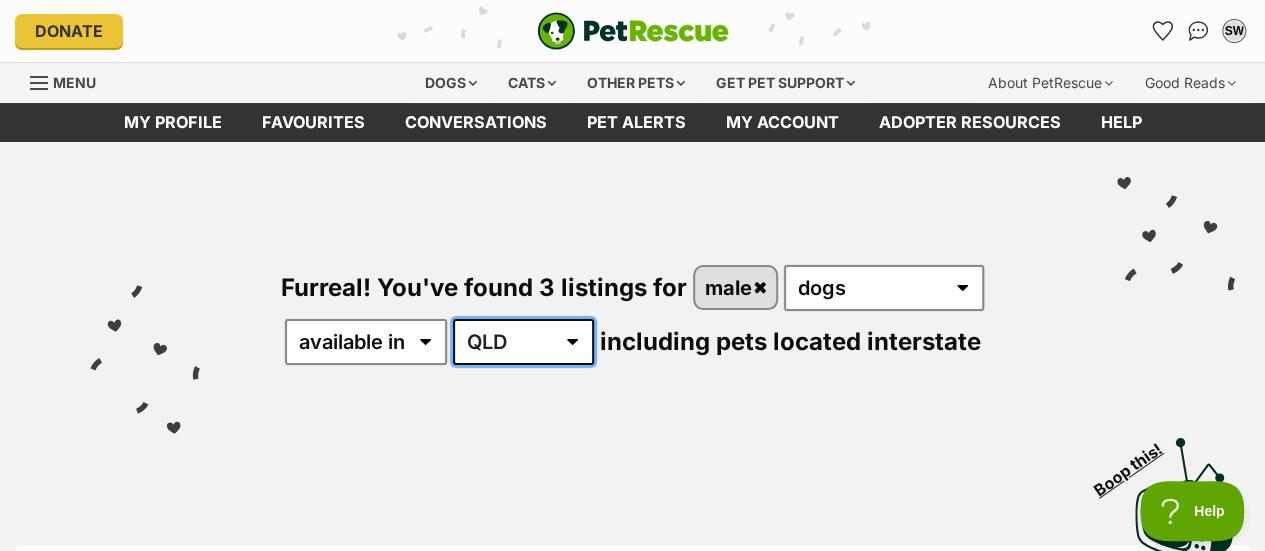 click on "Australia
ACT
NSW
QLD
SA
VIC" at bounding box center [523, 342] 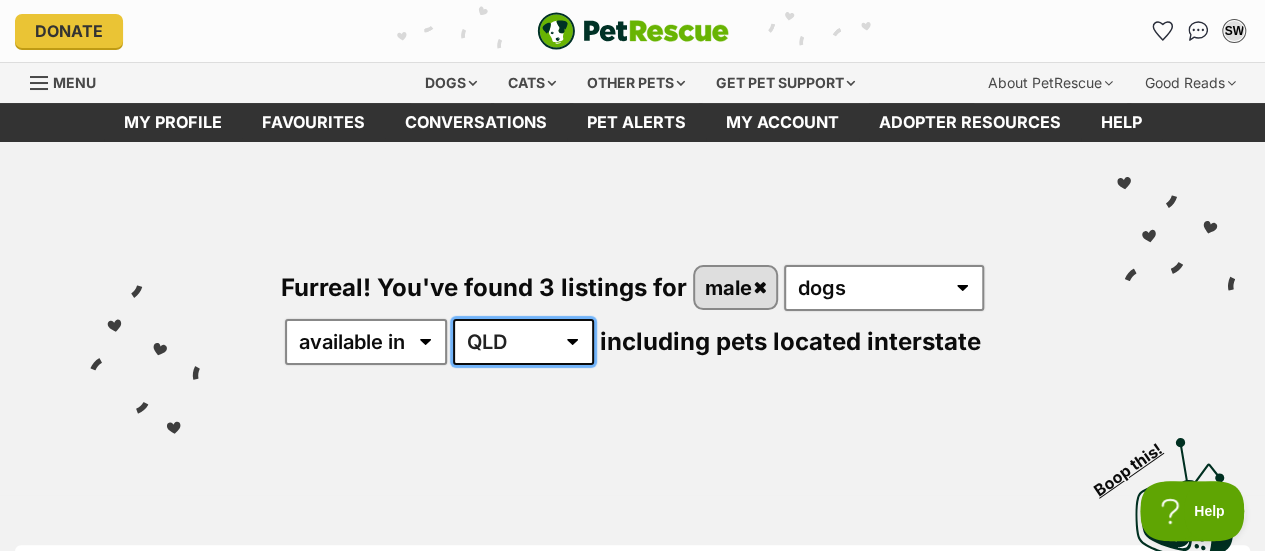 click on "Australia
ACT
NSW
QLD
SA
VIC" at bounding box center (523, 342) 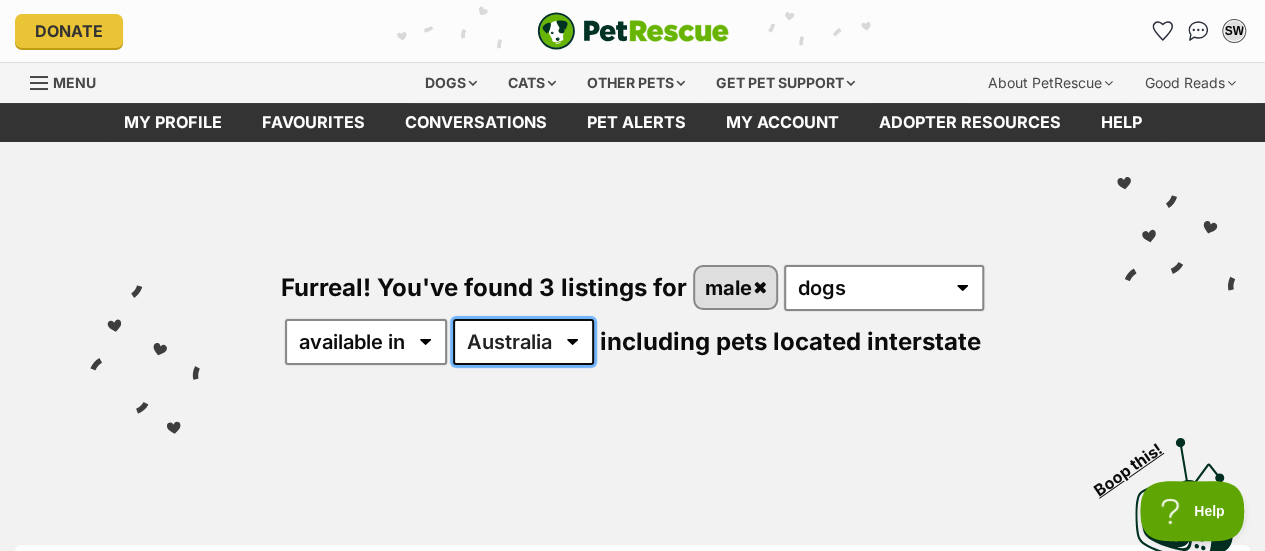 click on "Australia
ACT
NSW
QLD
SA
VIC" at bounding box center (523, 342) 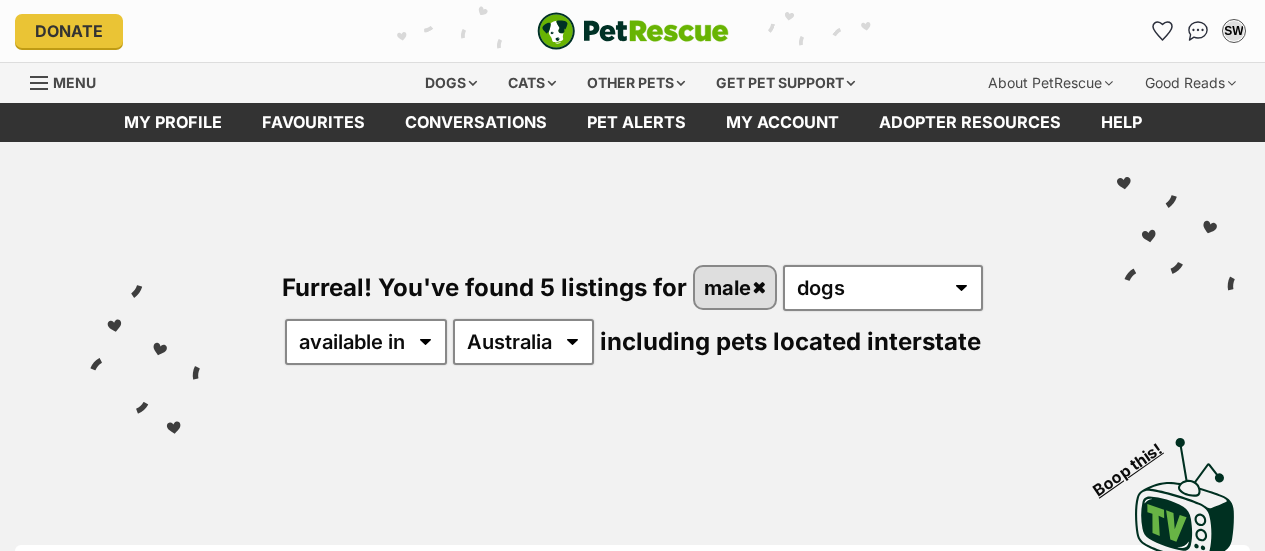 scroll, scrollTop: 0, scrollLeft: 0, axis: both 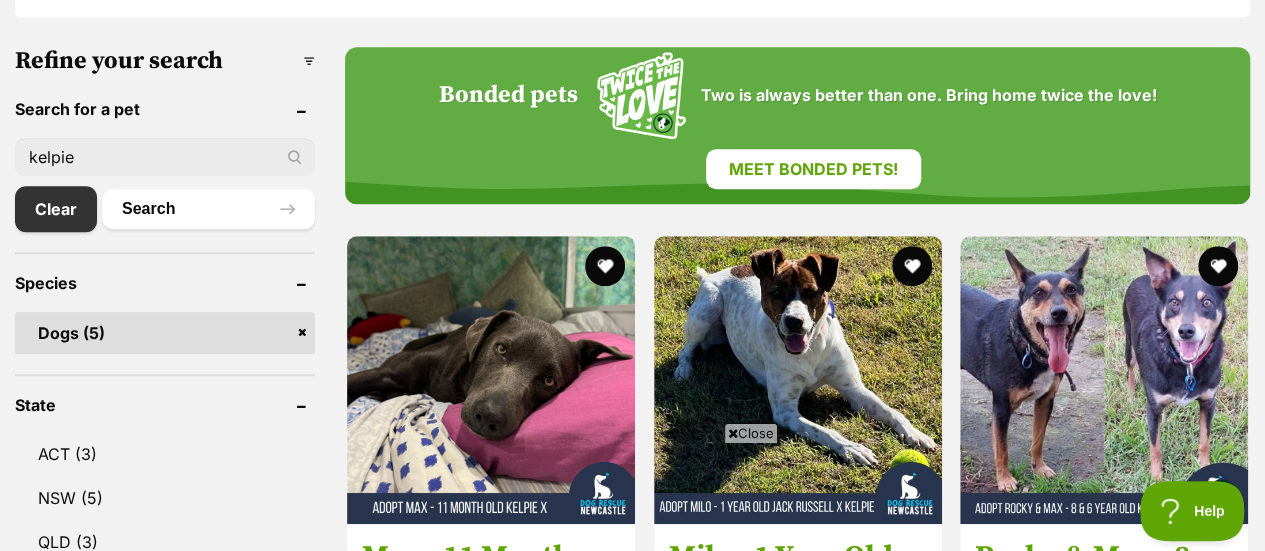 click on "kelpie" at bounding box center [165, 157] 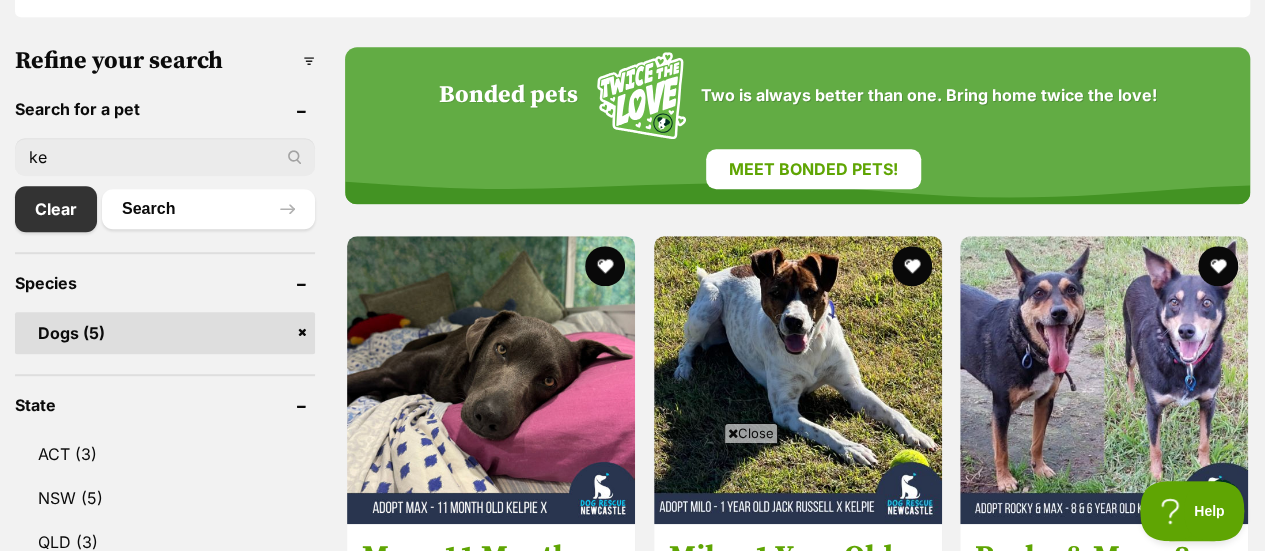 type on "k" 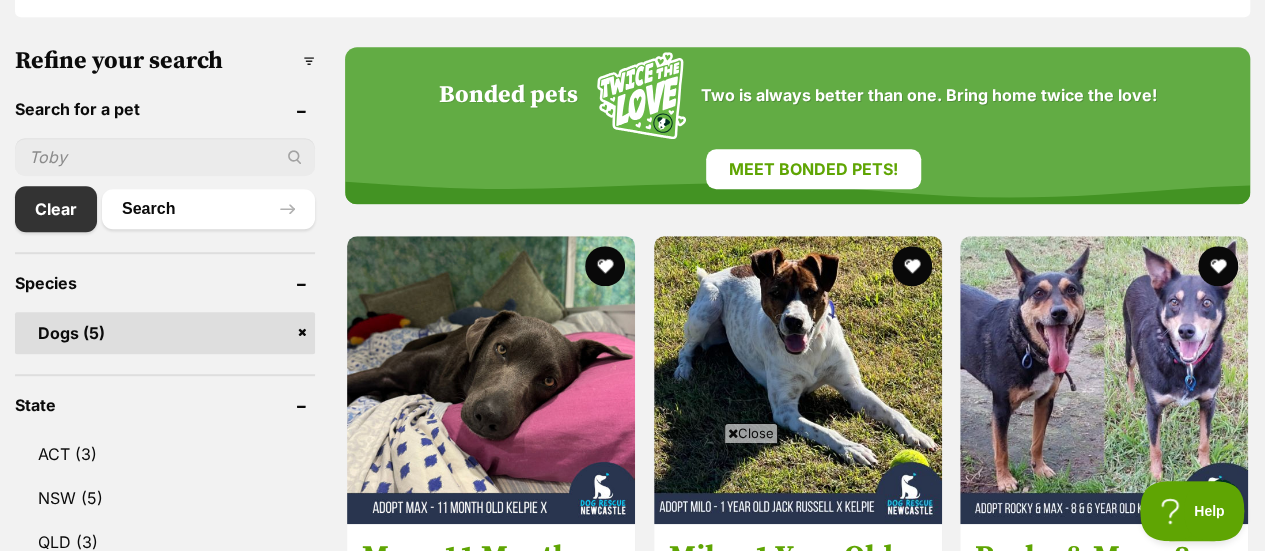 type 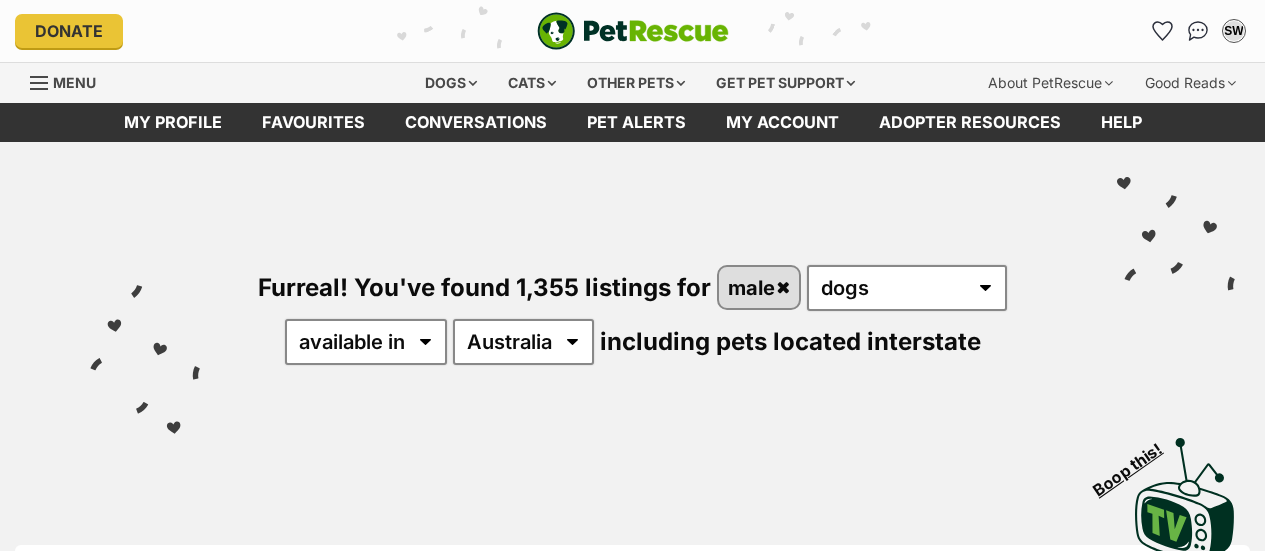 scroll, scrollTop: 0, scrollLeft: 0, axis: both 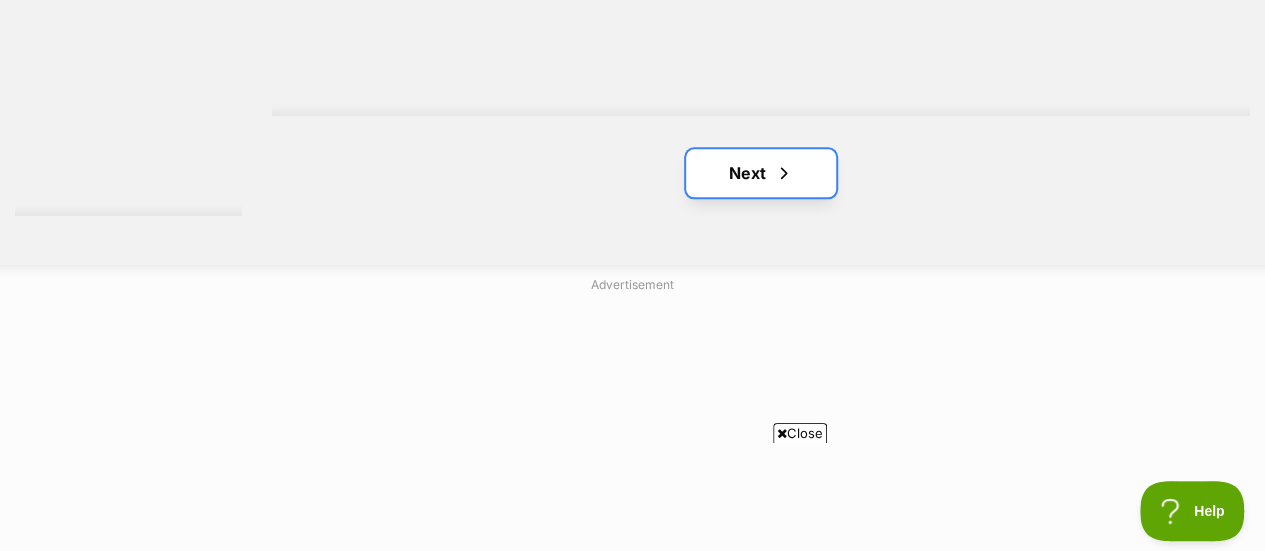 click at bounding box center (784, 173) 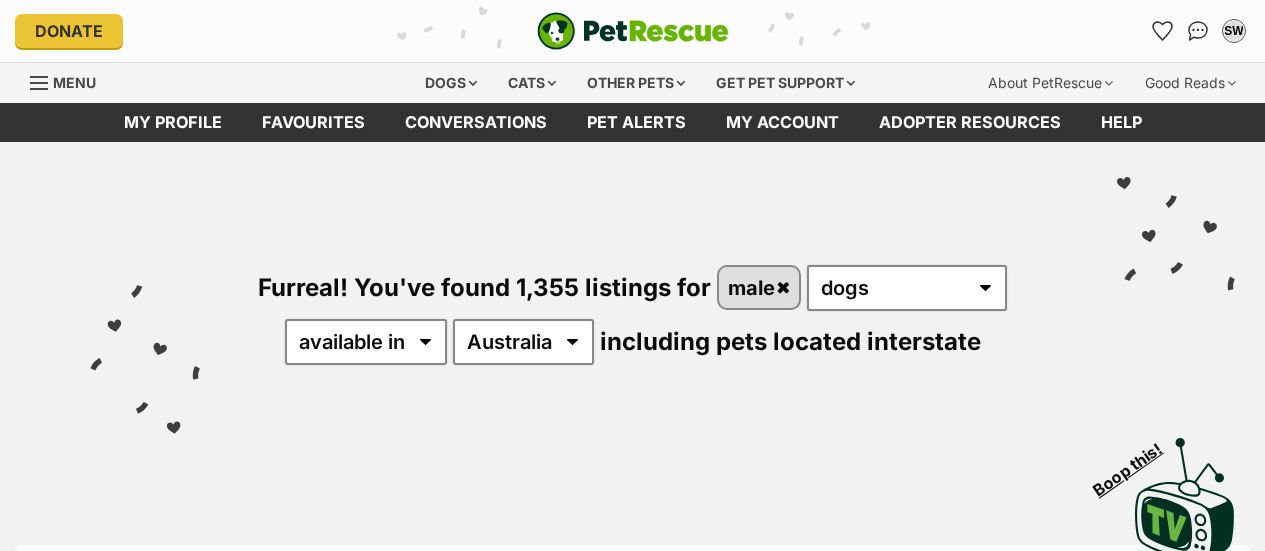 scroll, scrollTop: 0, scrollLeft: 0, axis: both 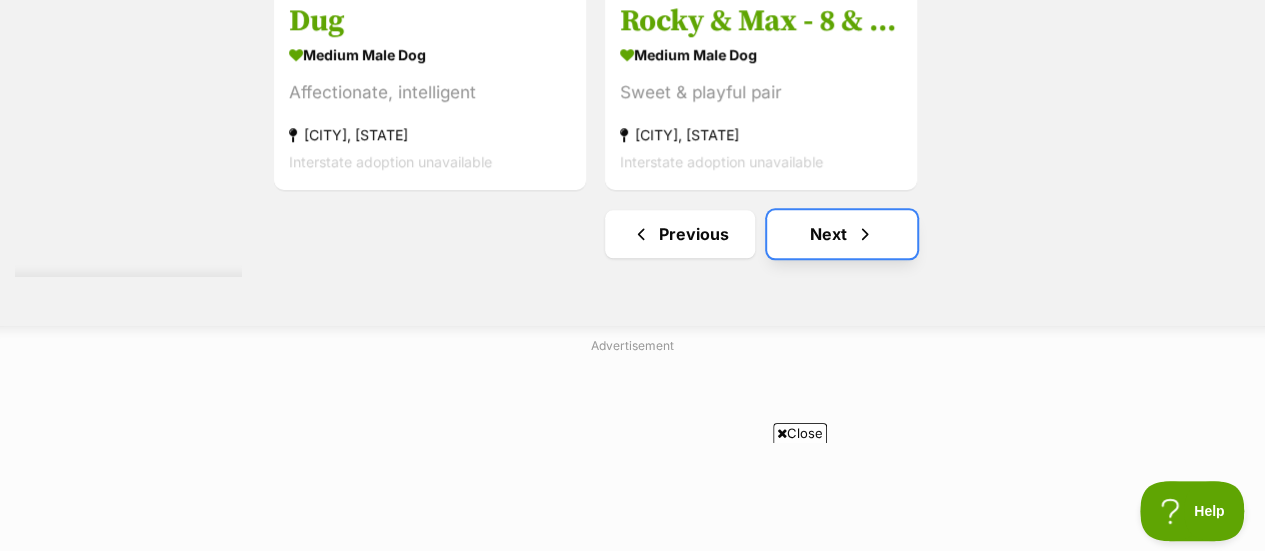 click at bounding box center [865, 234] 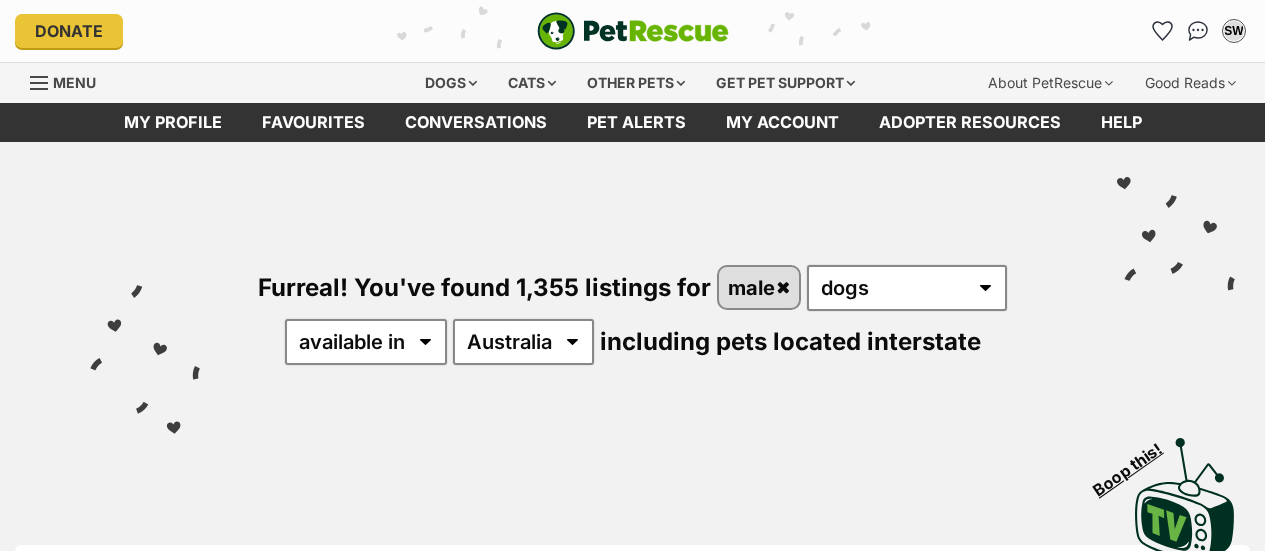 scroll, scrollTop: 0, scrollLeft: 0, axis: both 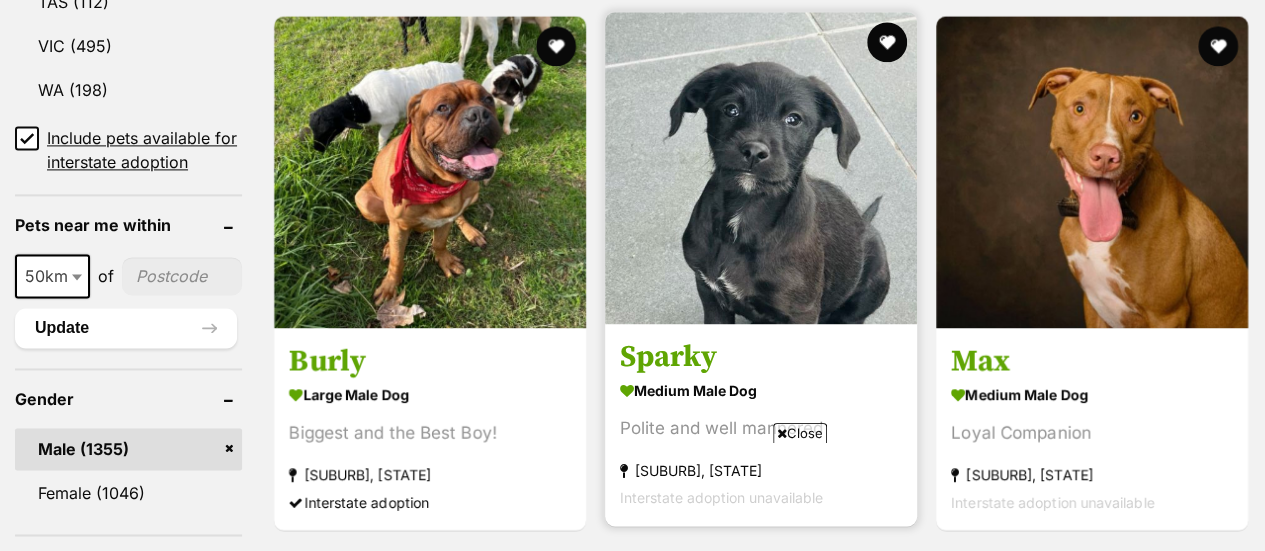 click at bounding box center [761, 168] 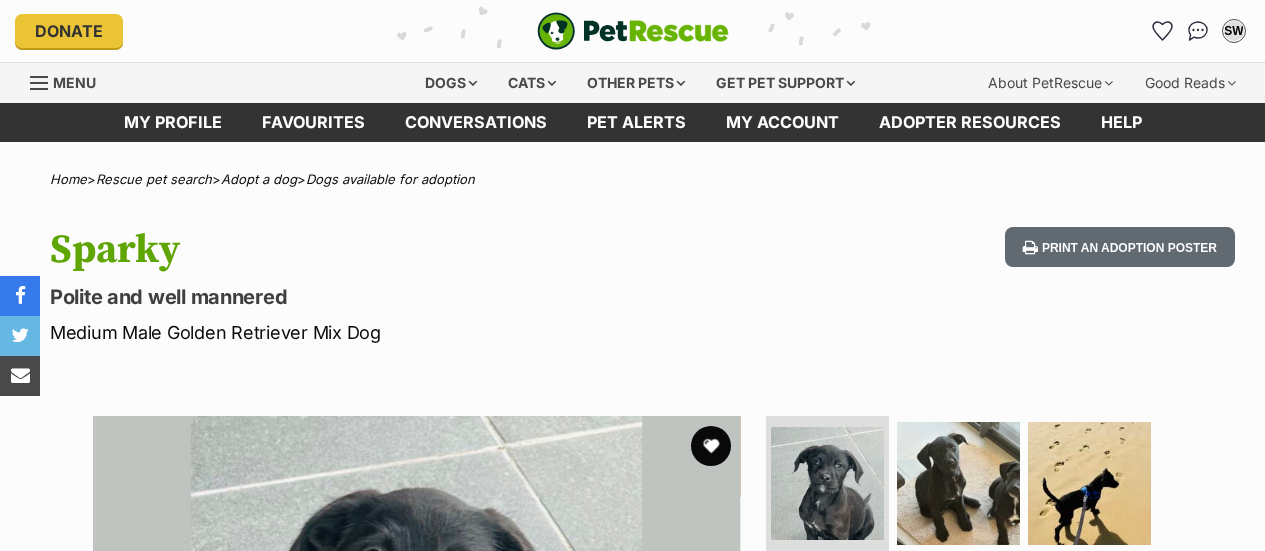 scroll, scrollTop: 0, scrollLeft: 0, axis: both 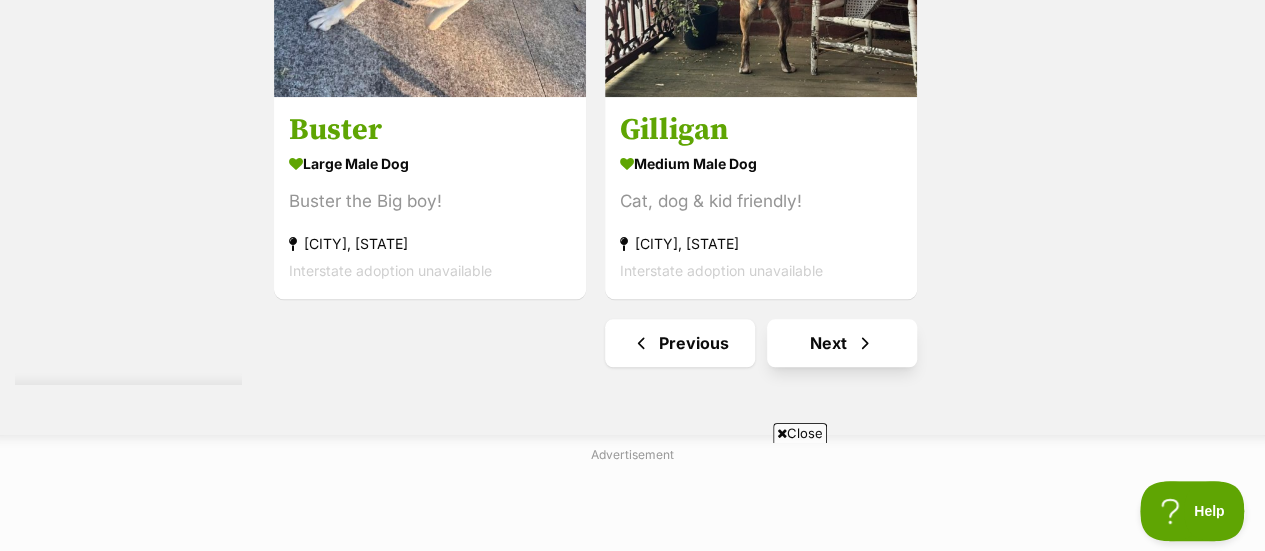 click on "Next" at bounding box center [842, 343] 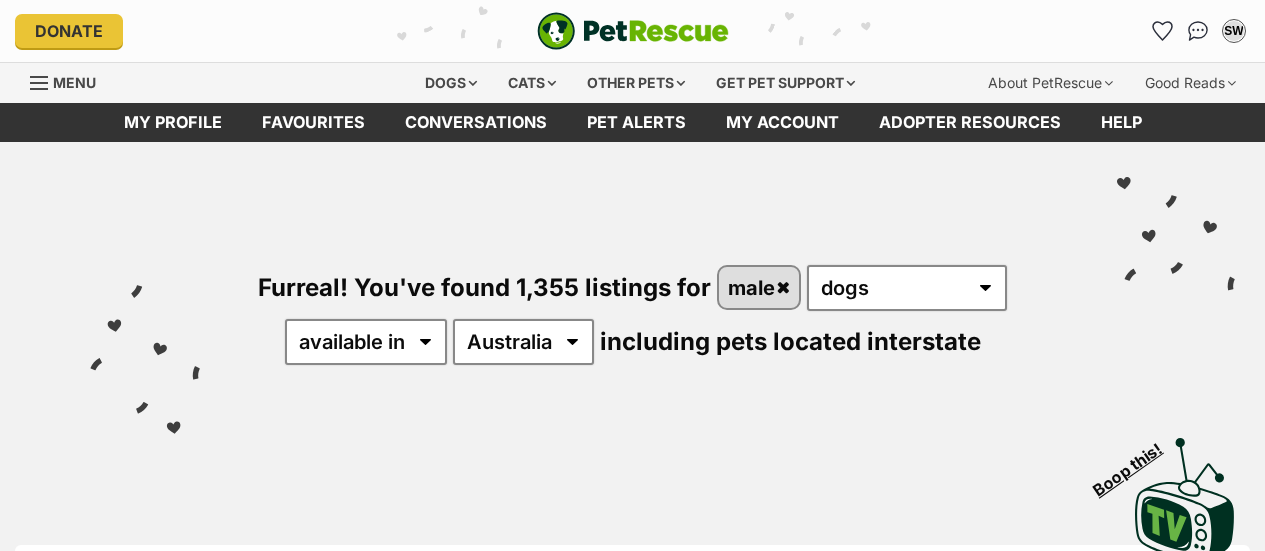 scroll, scrollTop: 0, scrollLeft: 0, axis: both 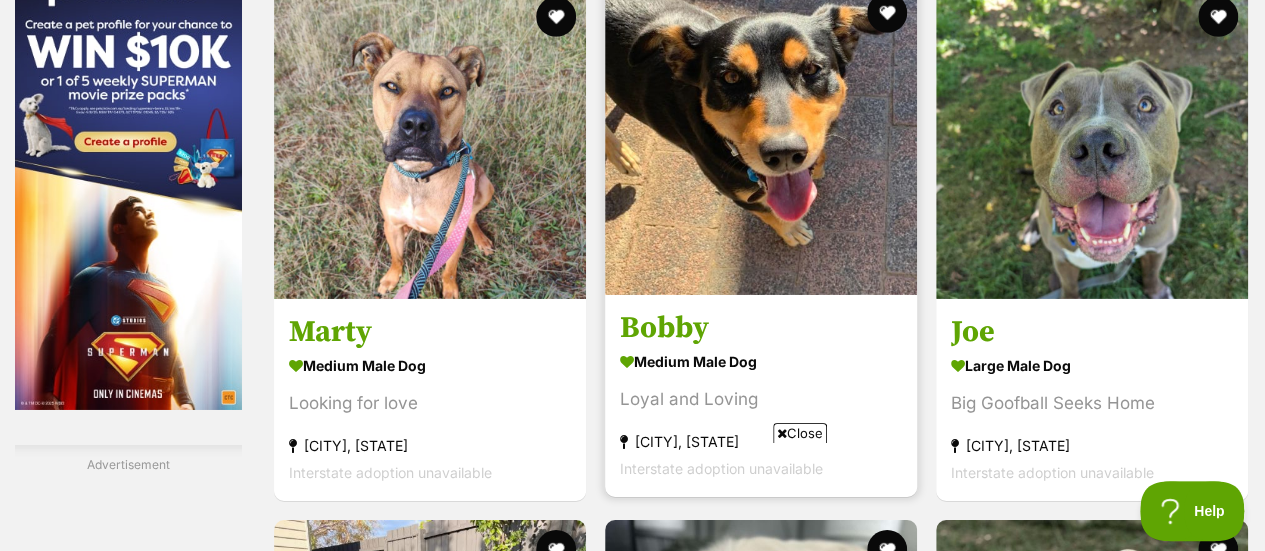 click at bounding box center (761, 139) 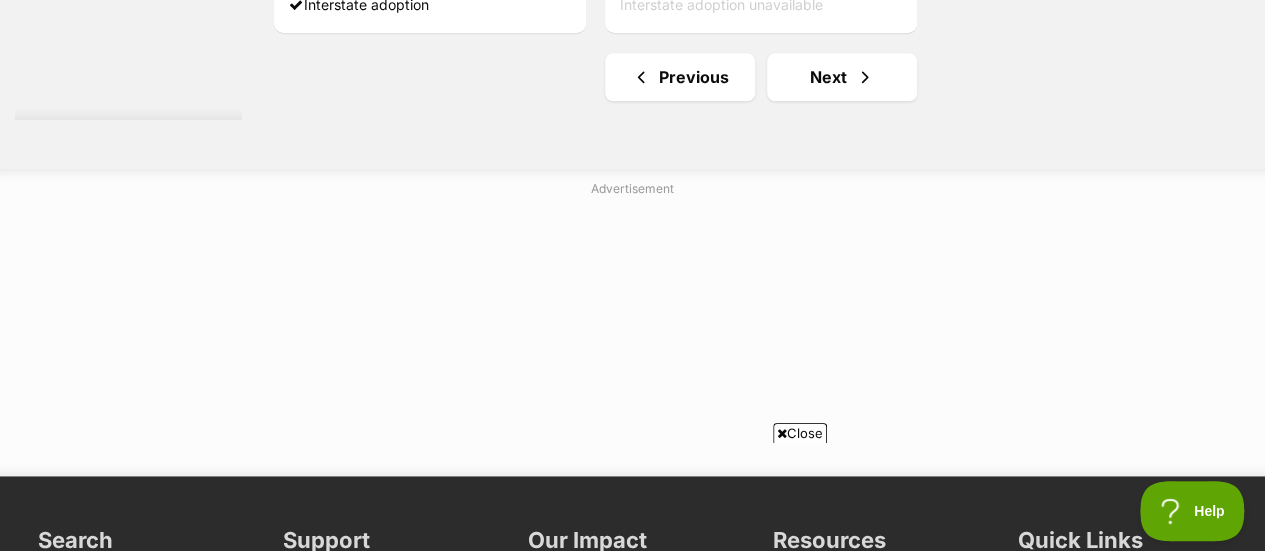 scroll, scrollTop: 4909, scrollLeft: 0, axis: vertical 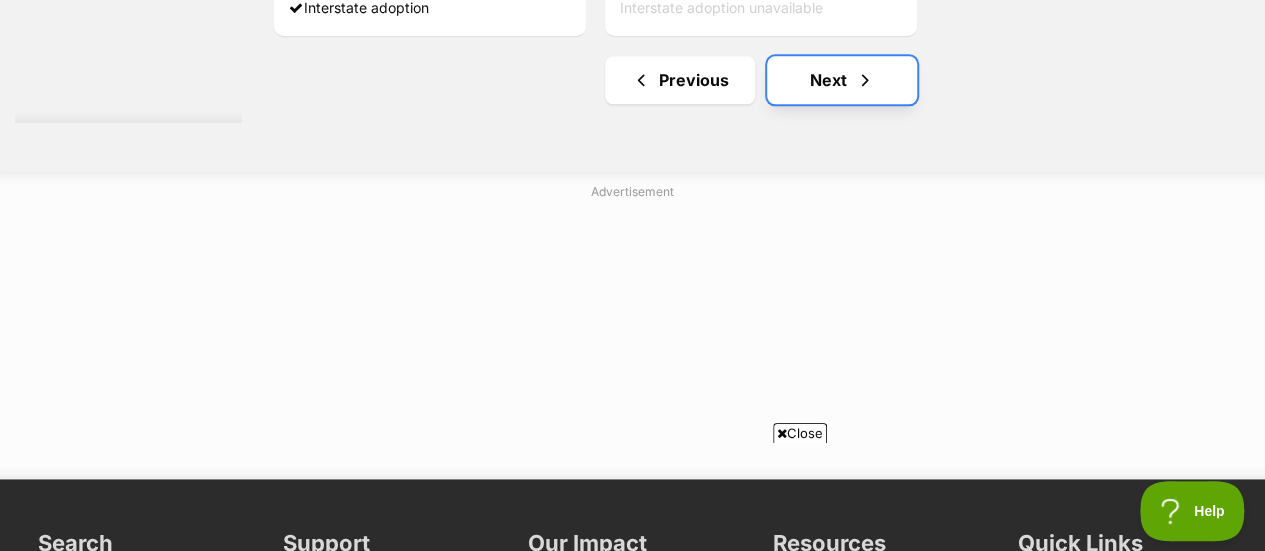 click on "Next" at bounding box center [842, 80] 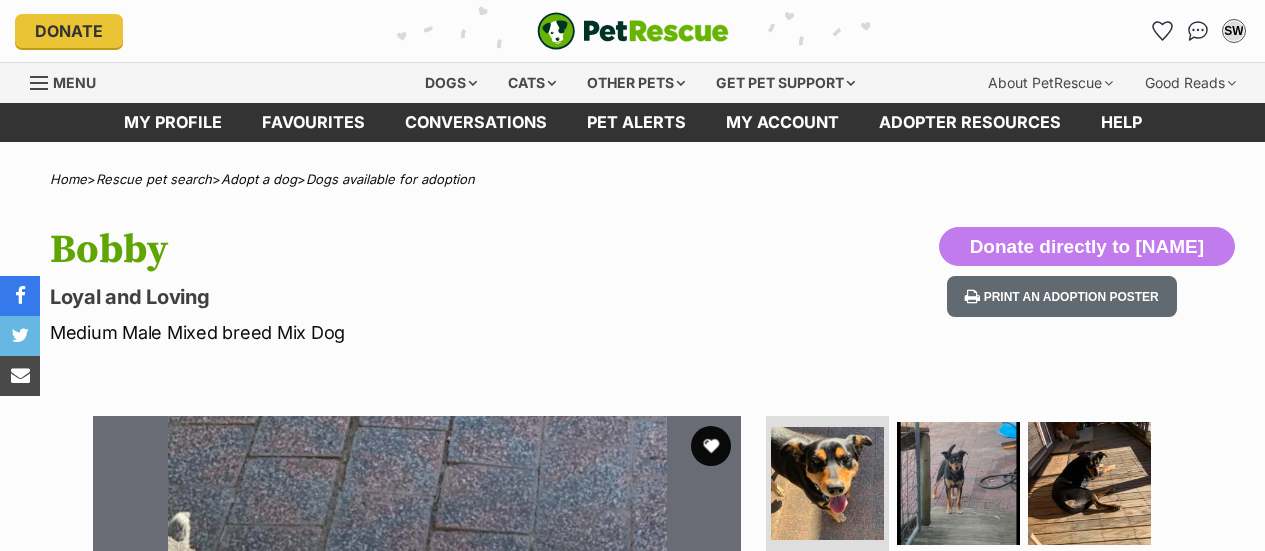 scroll, scrollTop: 0, scrollLeft: 0, axis: both 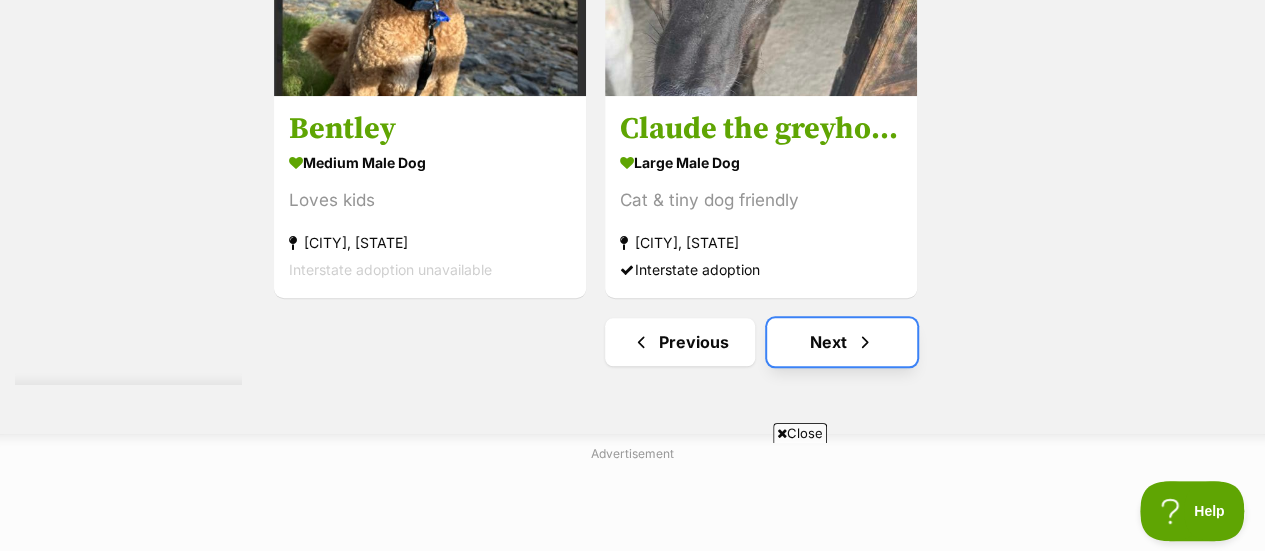 click on "Next" at bounding box center [842, 342] 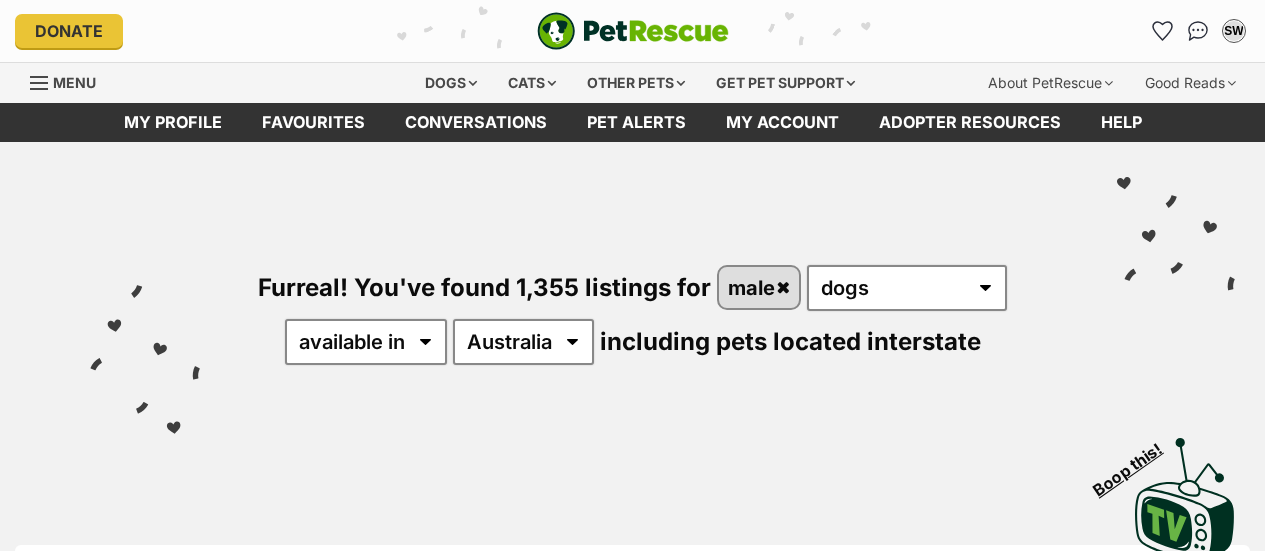 scroll, scrollTop: 0, scrollLeft: 0, axis: both 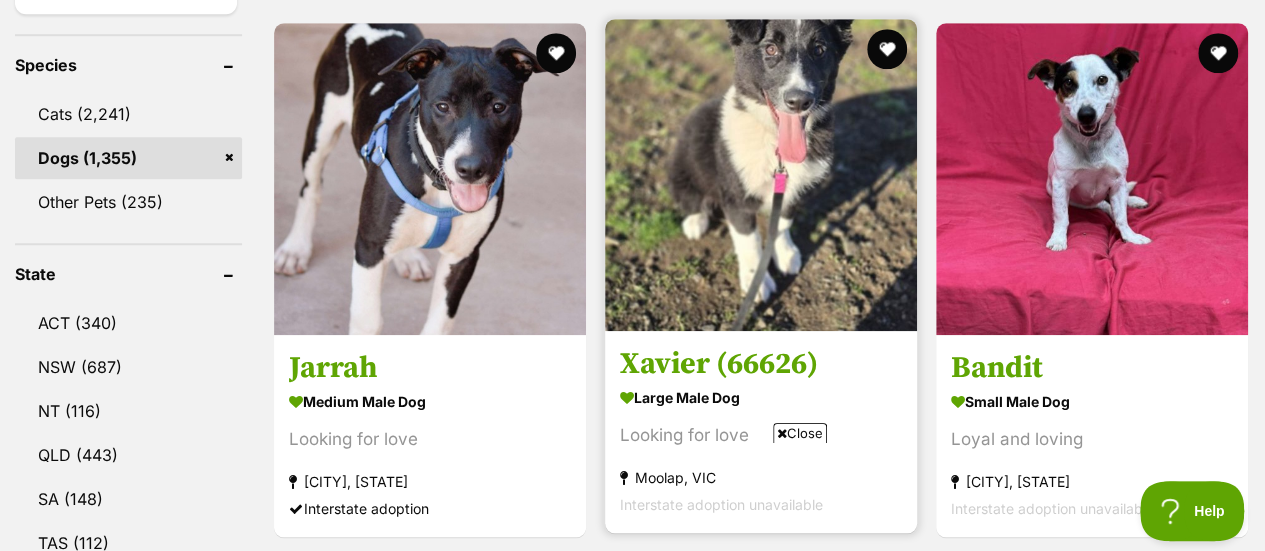 click at bounding box center (761, 175) 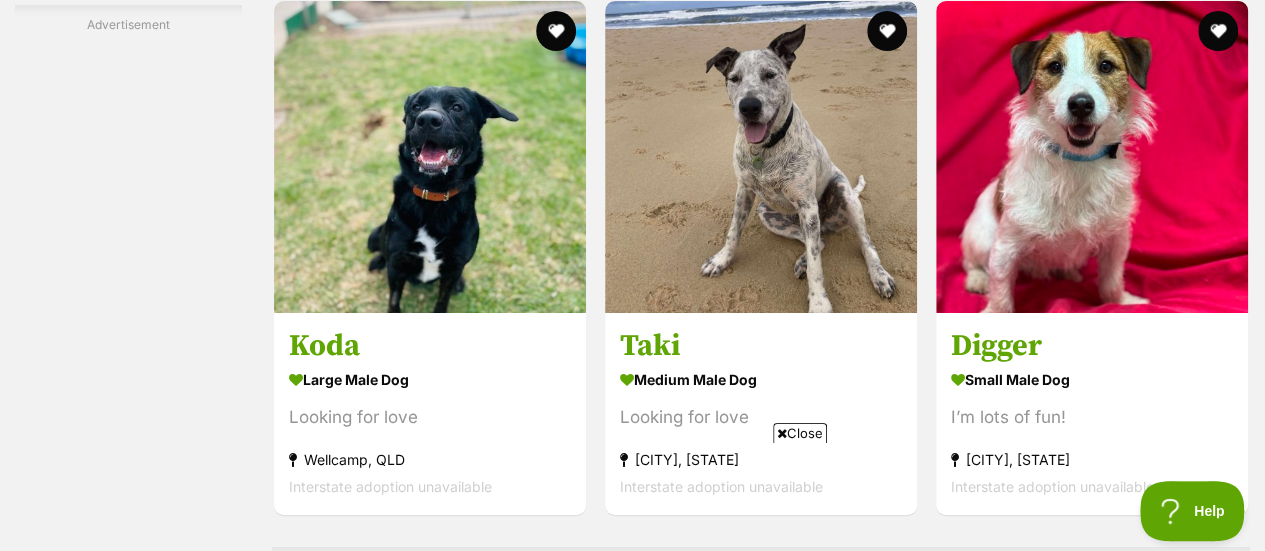 scroll, scrollTop: 3891, scrollLeft: 0, axis: vertical 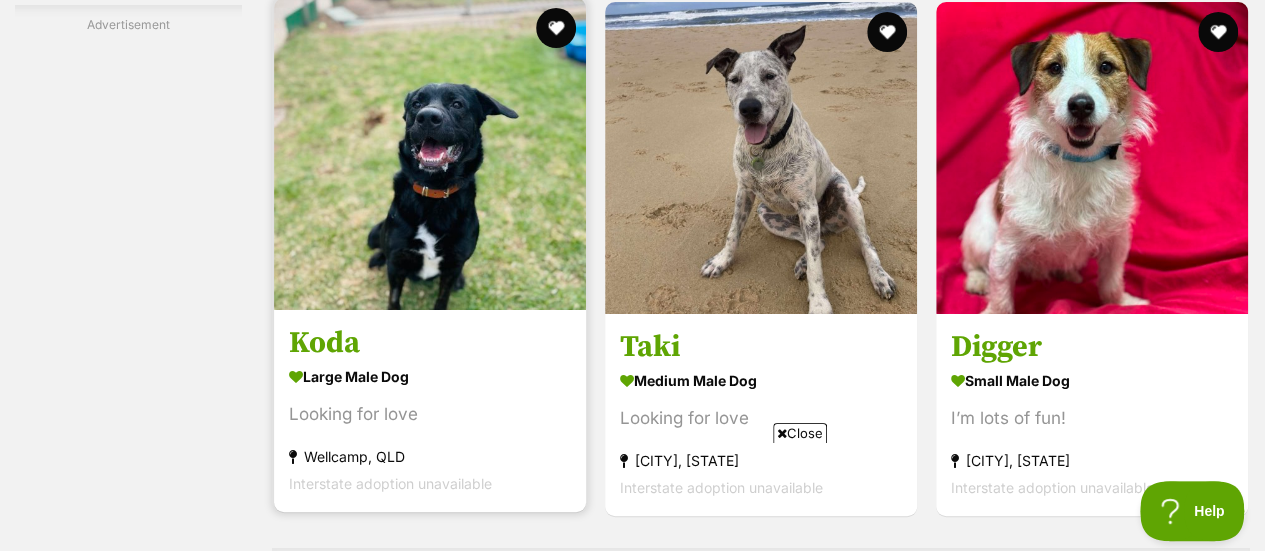 click at bounding box center [430, 154] 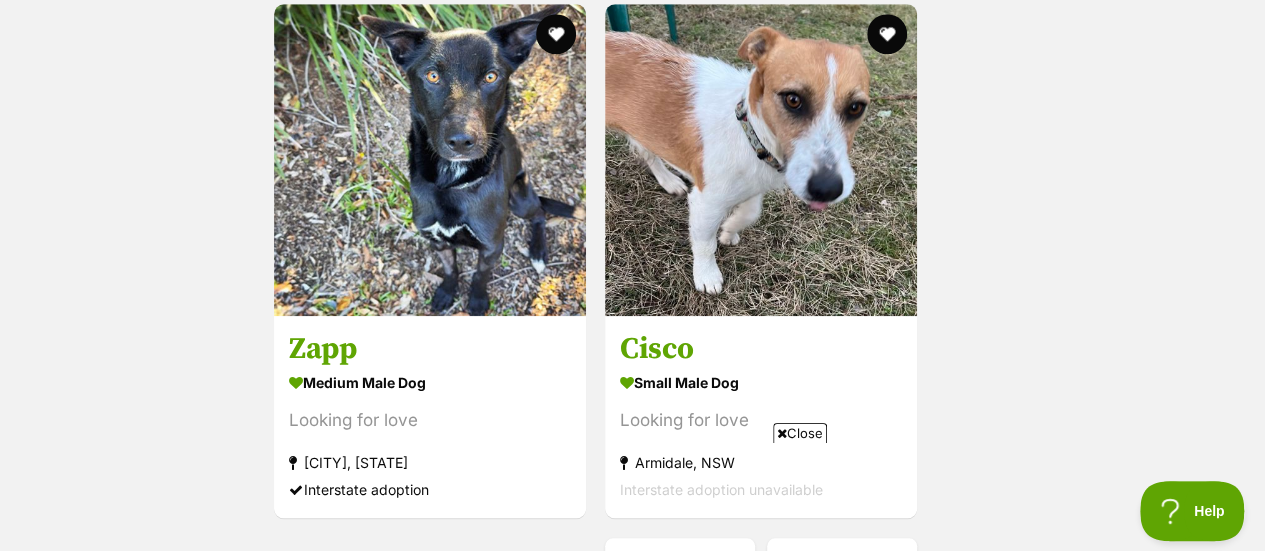 scroll, scrollTop: 4616, scrollLeft: 0, axis: vertical 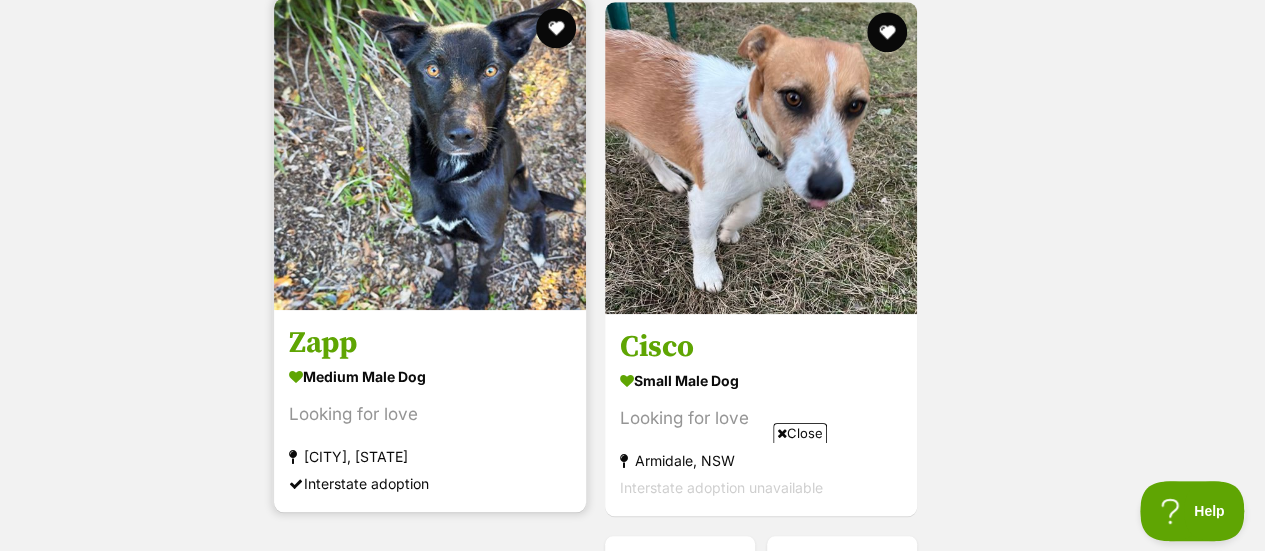 click at bounding box center (430, 154) 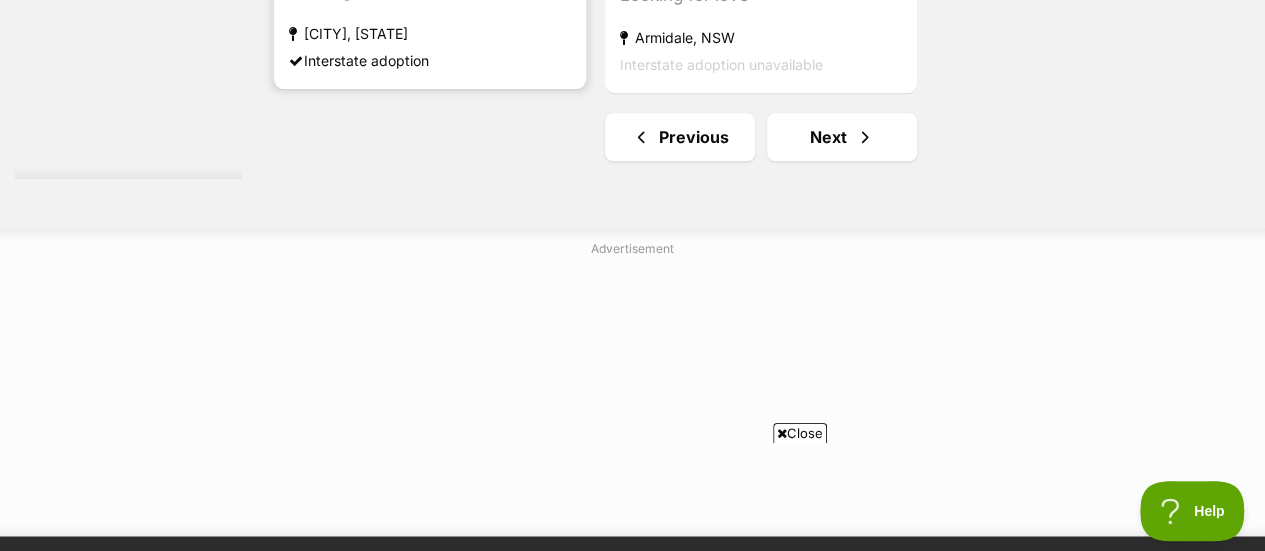 scroll, scrollTop: 5002, scrollLeft: 0, axis: vertical 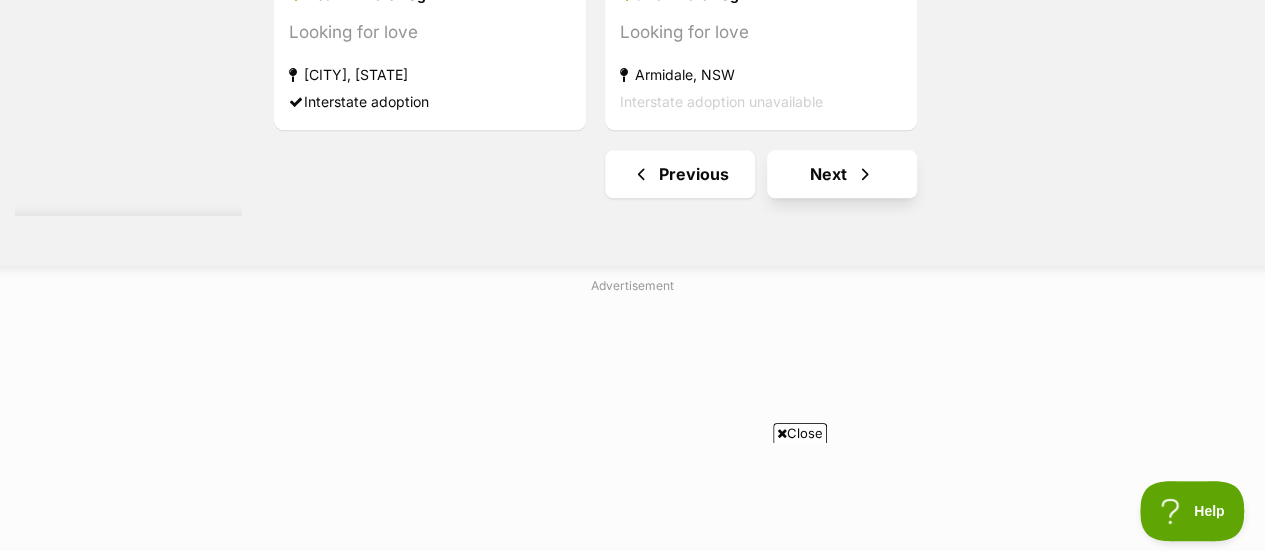click at bounding box center [865, 174] 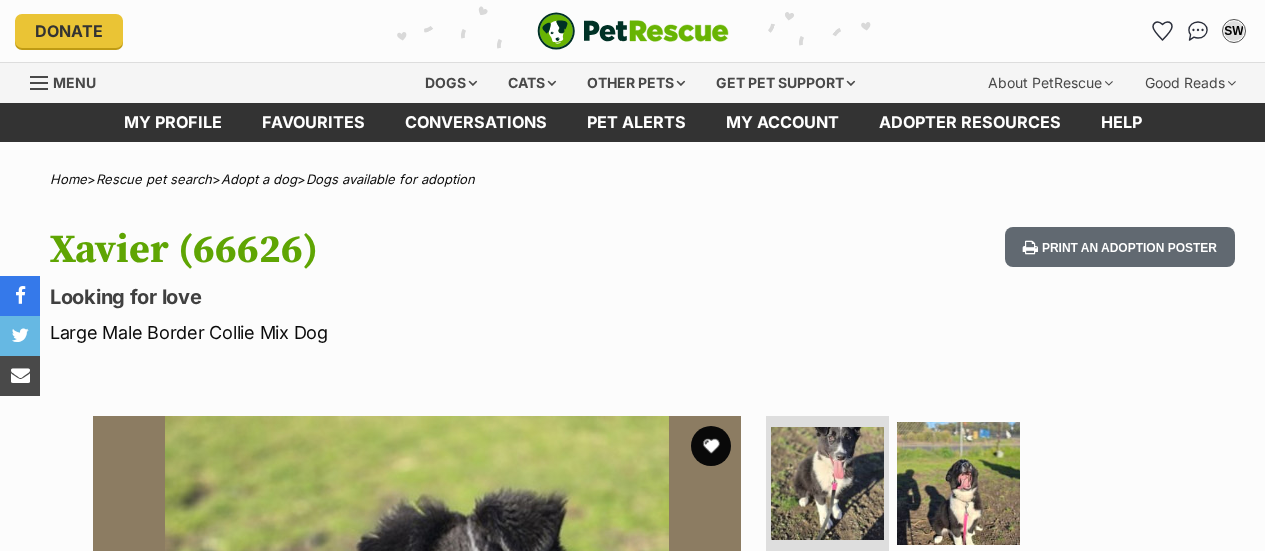 scroll, scrollTop: 0, scrollLeft: 0, axis: both 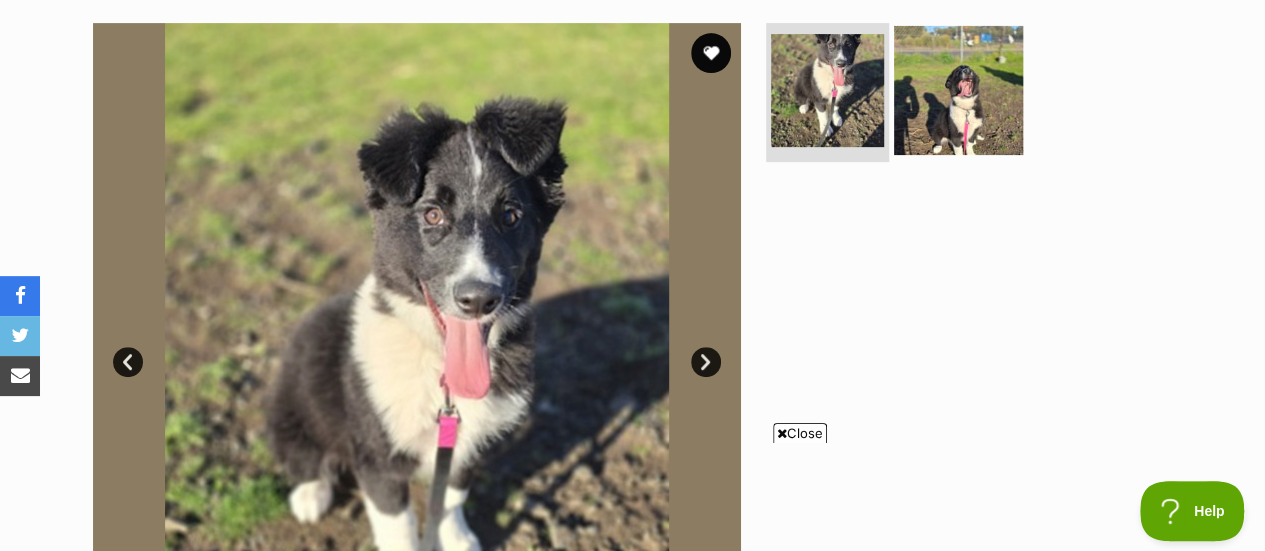 click at bounding box center [958, 89] 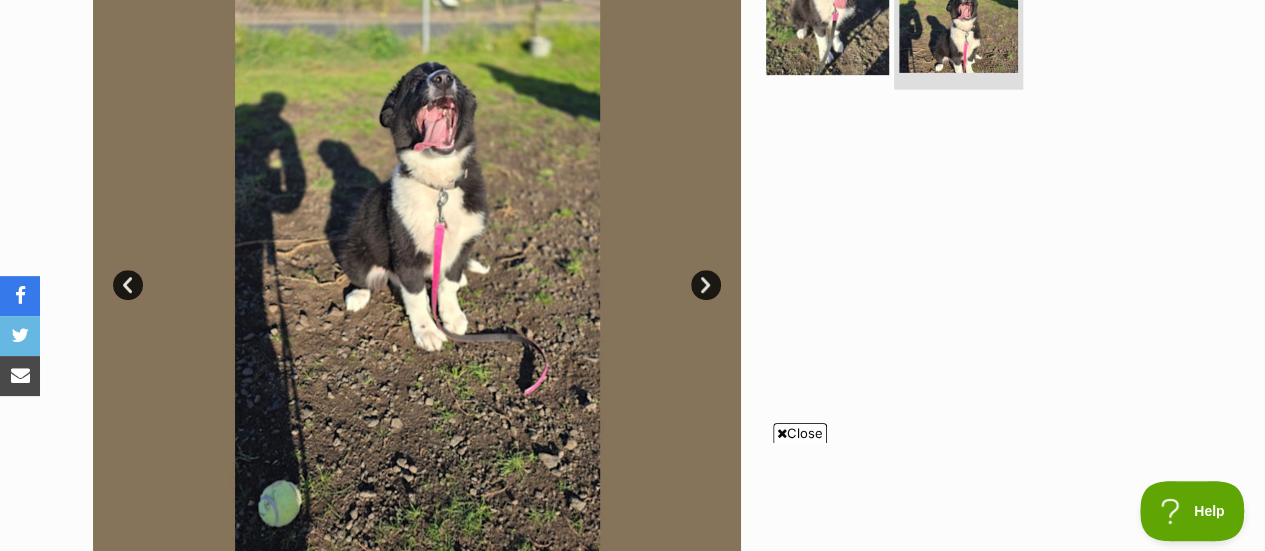 scroll, scrollTop: 453, scrollLeft: 0, axis: vertical 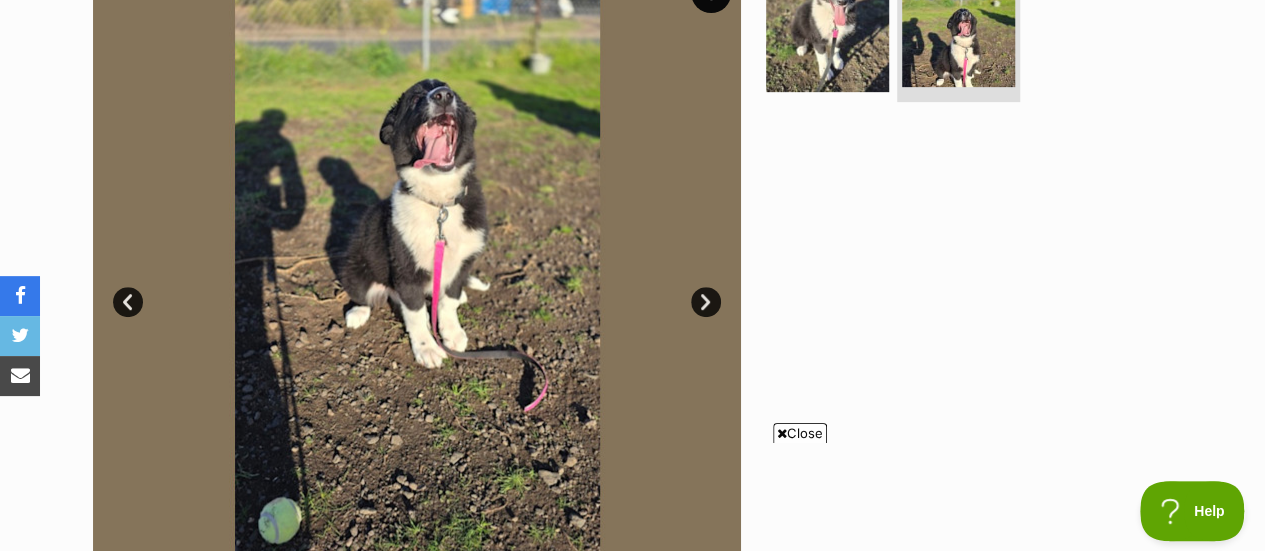 click on "Prev" at bounding box center (128, 302) 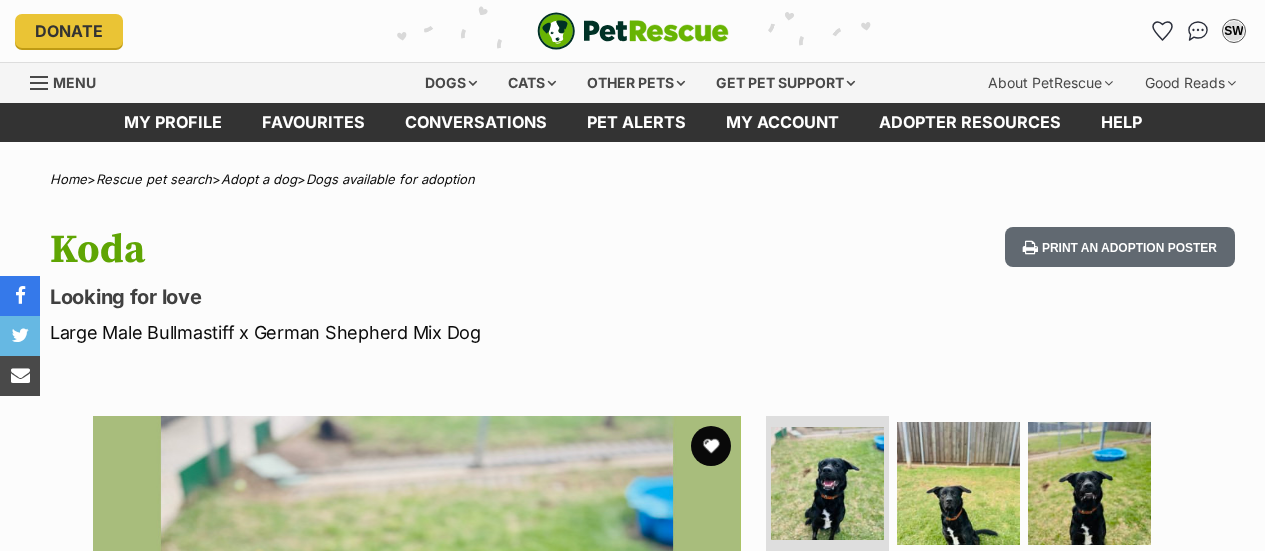 scroll, scrollTop: 0, scrollLeft: 0, axis: both 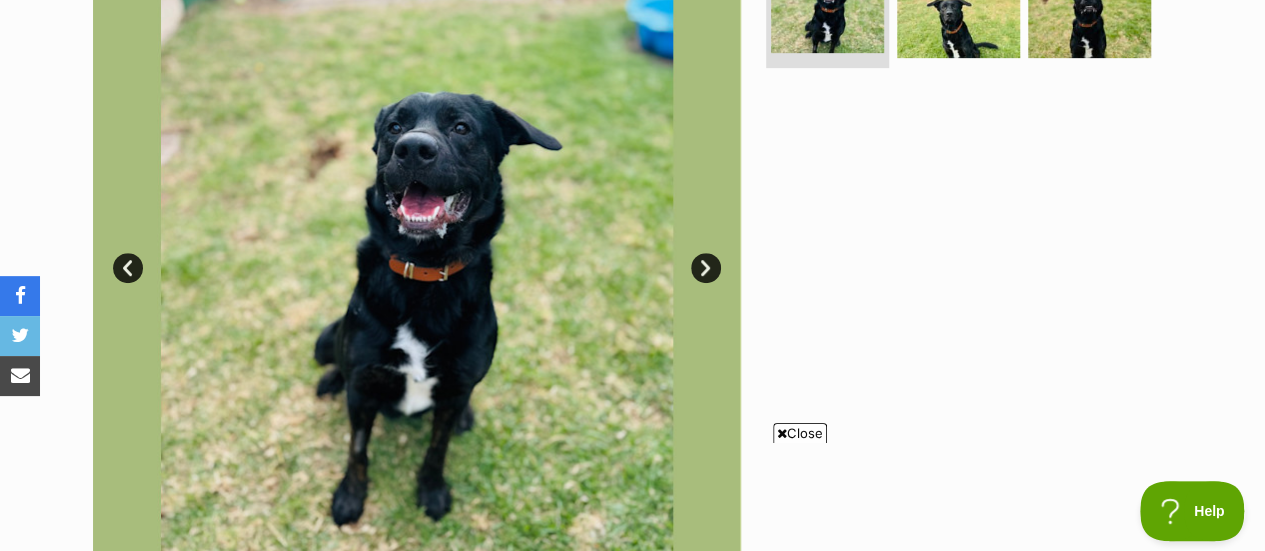 click on "Next" at bounding box center [706, 268] 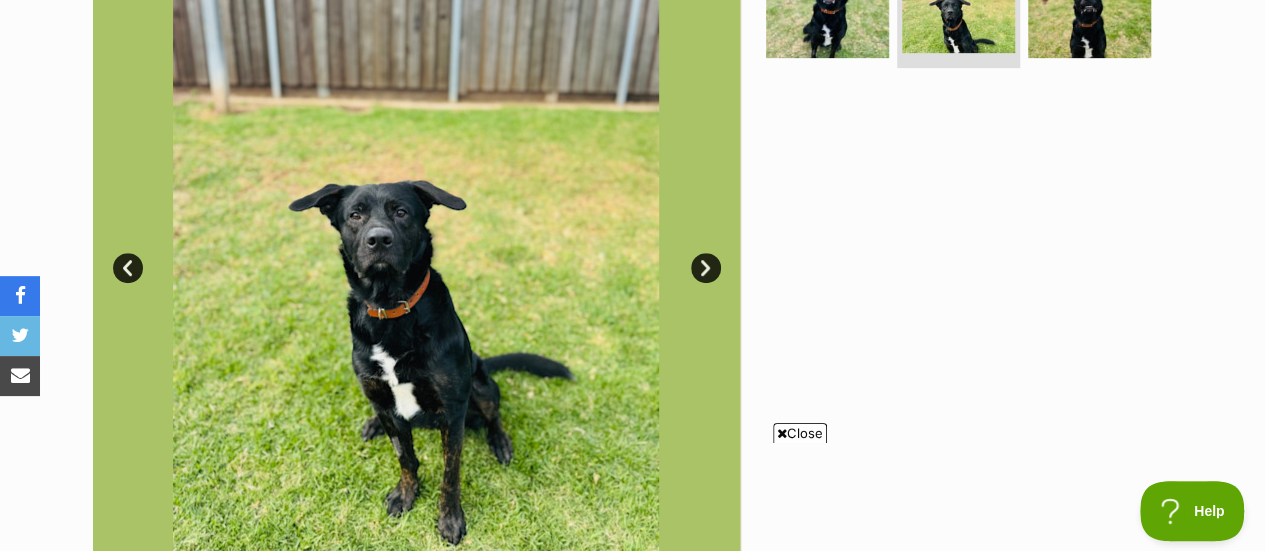 click on "Next" at bounding box center (706, 268) 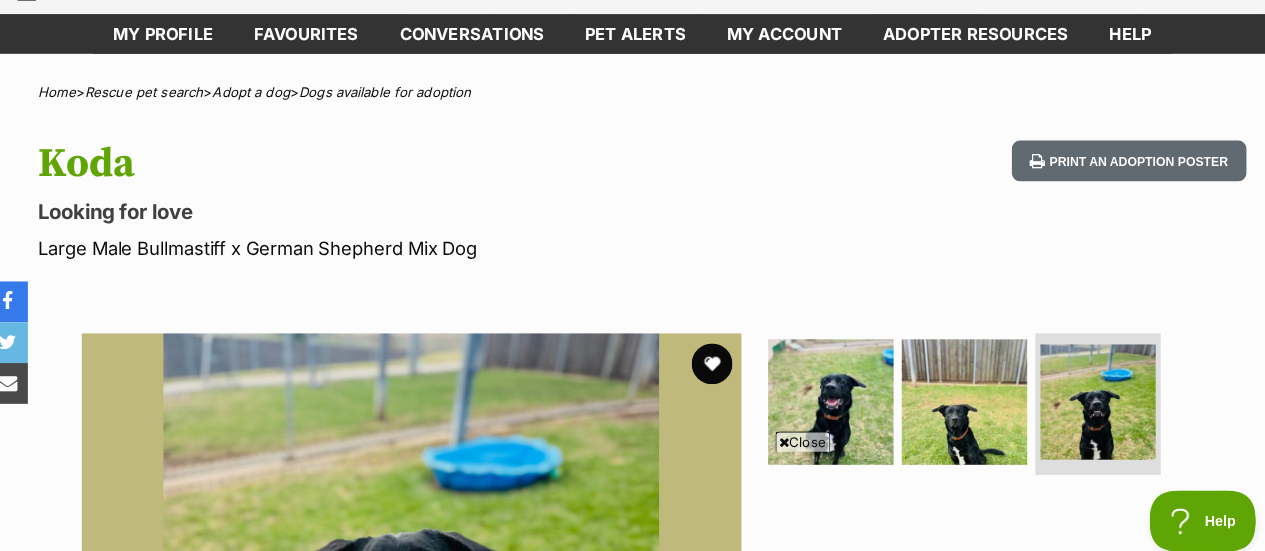 scroll, scrollTop: 0, scrollLeft: 0, axis: both 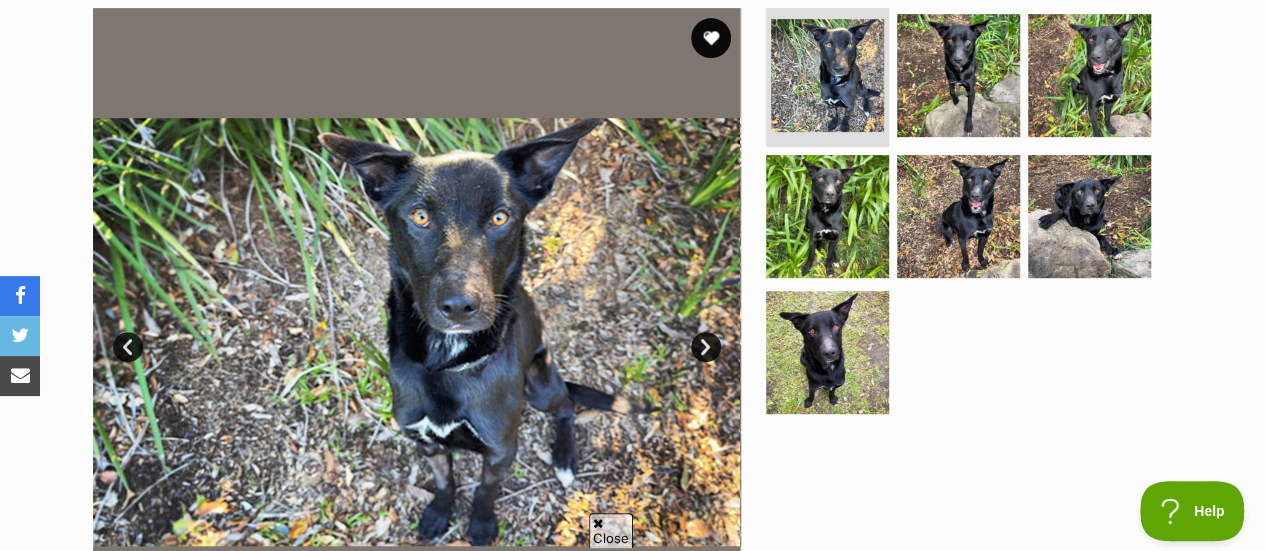 click at bounding box center [417, 332] 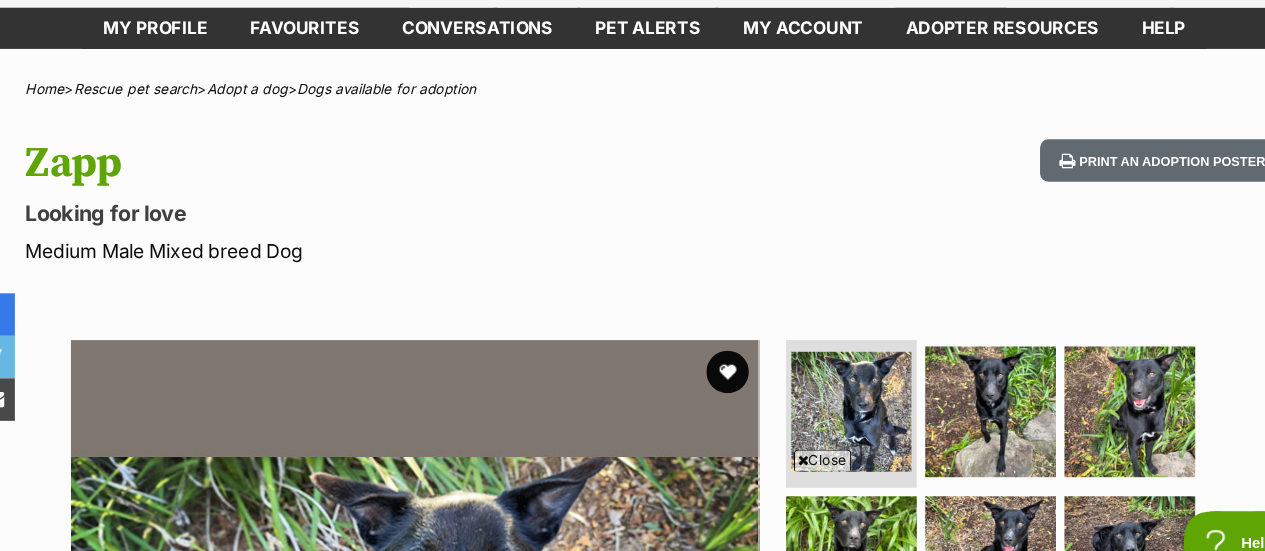 scroll, scrollTop: 0, scrollLeft: 0, axis: both 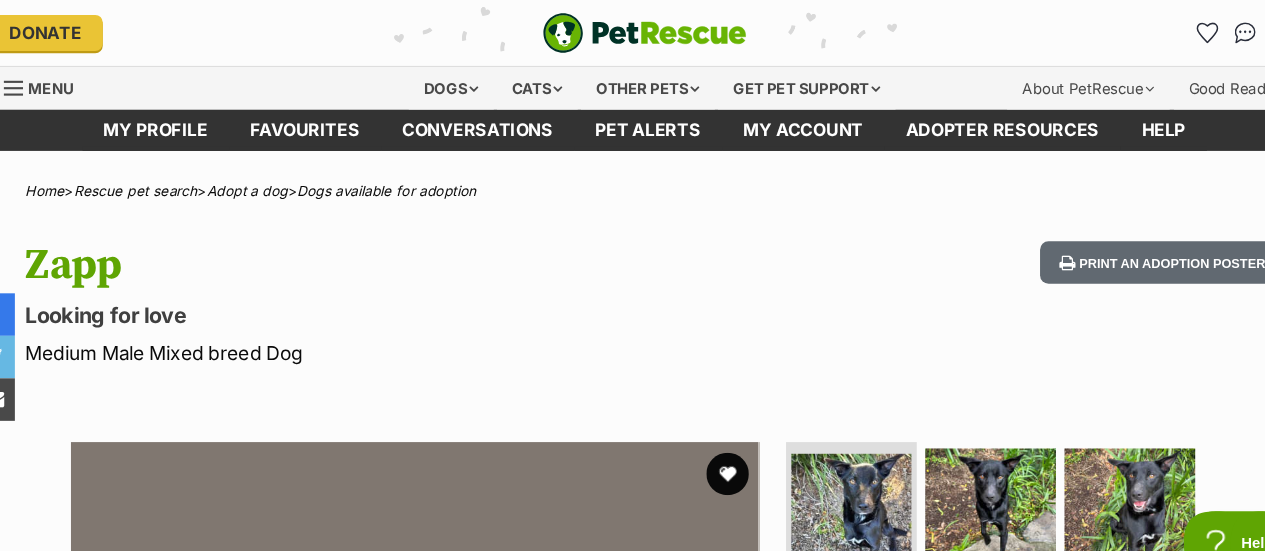 click on "Medium Male Mixed breed Dog" at bounding box center (411, 332) 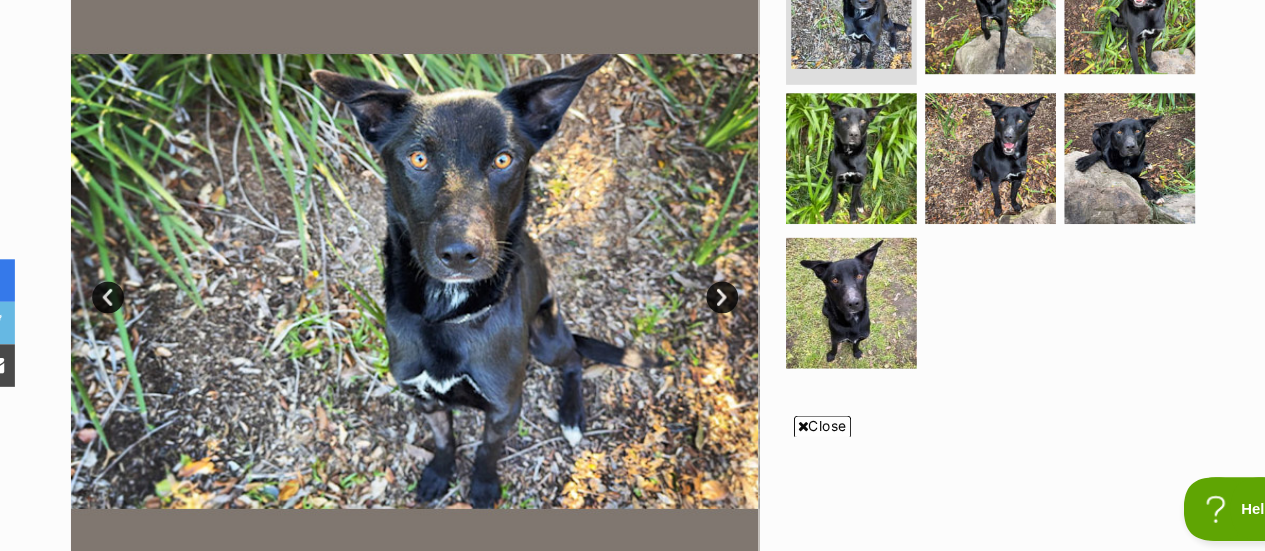 scroll, scrollTop: 443, scrollLeft: 0, axis: vertical 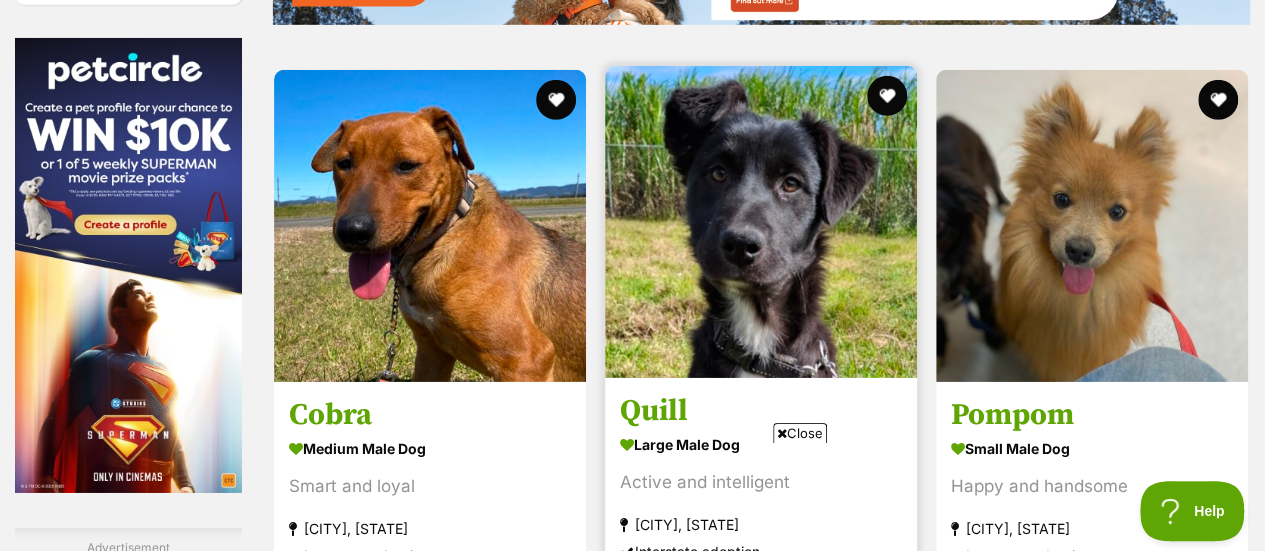 click at bounding box center (761, 222) 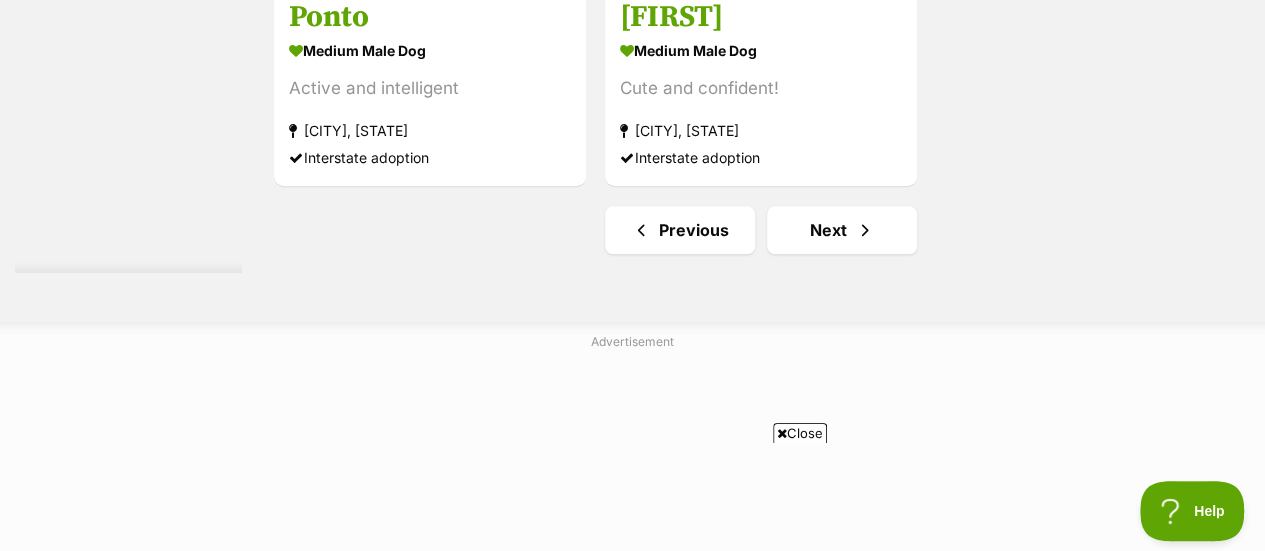 scroll, scrollTop: 4754, scrollLeft: 0, axis: vertical 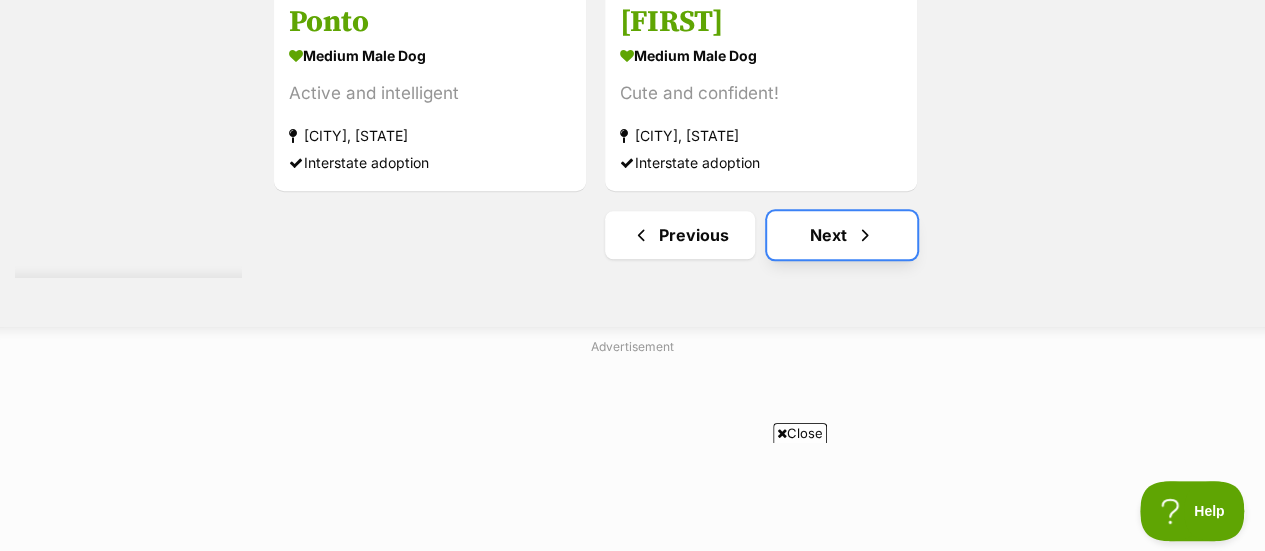 click on "Next" at bounding box center [842, 235] 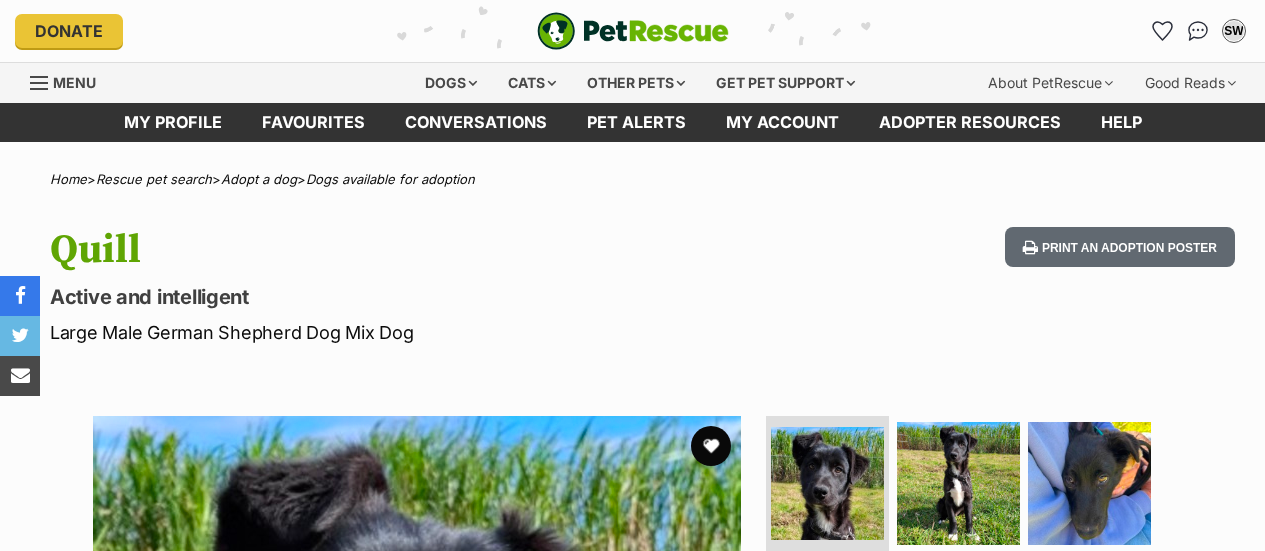 scroll, scrollTop: 0, scrollLeft: 0, axis: both 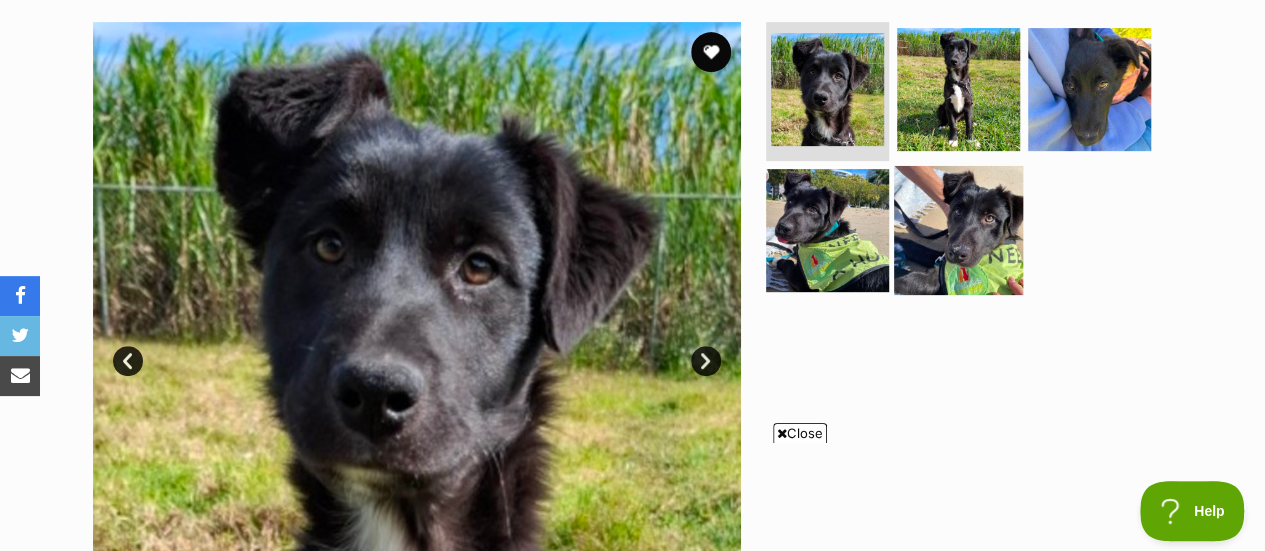 click at bounding box center [958, 230] 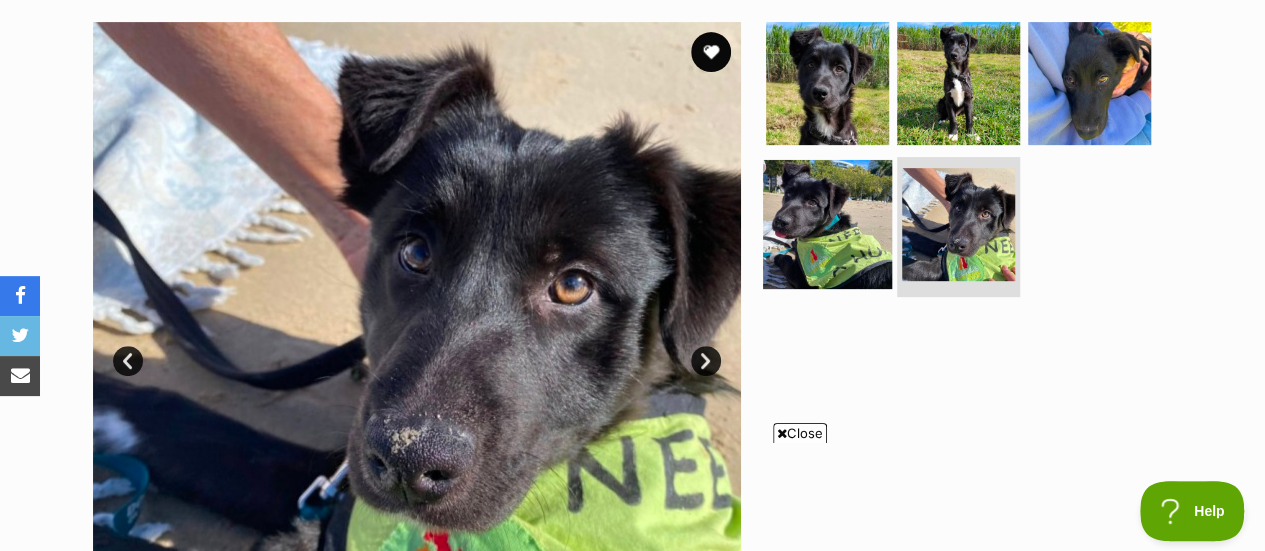 click at bounding box center [827, 224] 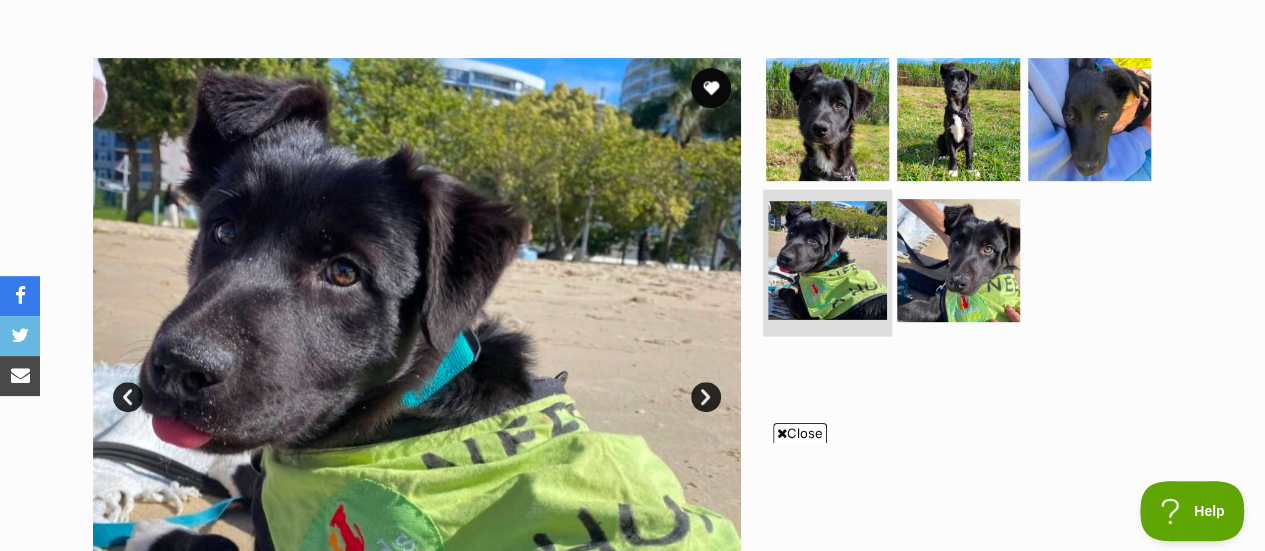 scroll, scrollTop: 350, scrollLeft: 0, axis: vertical 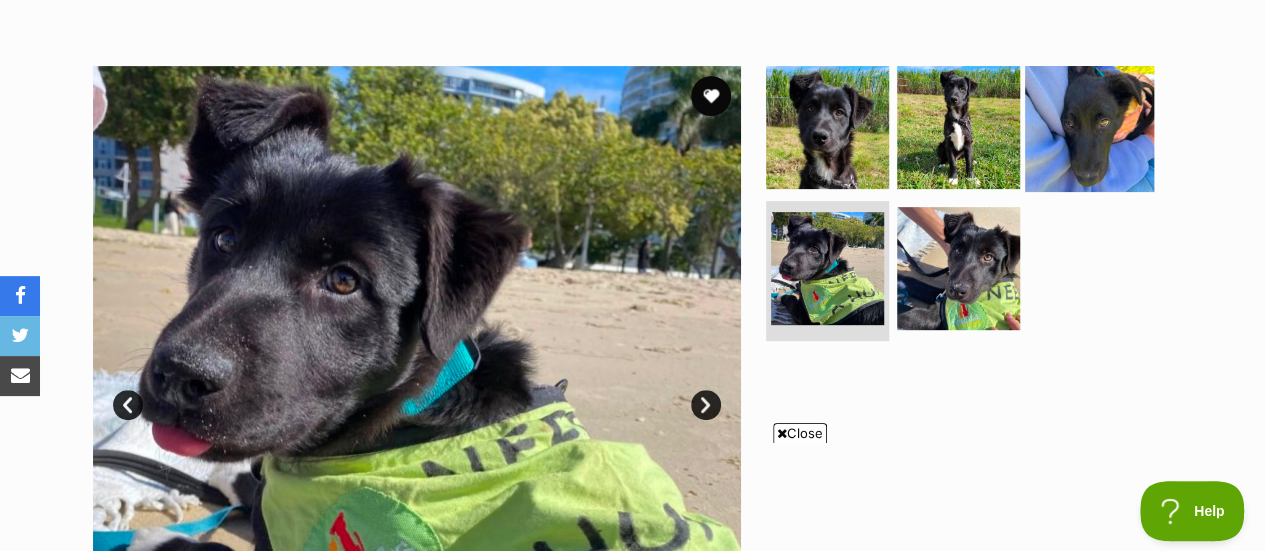 click at bounding box center (1089, 126) 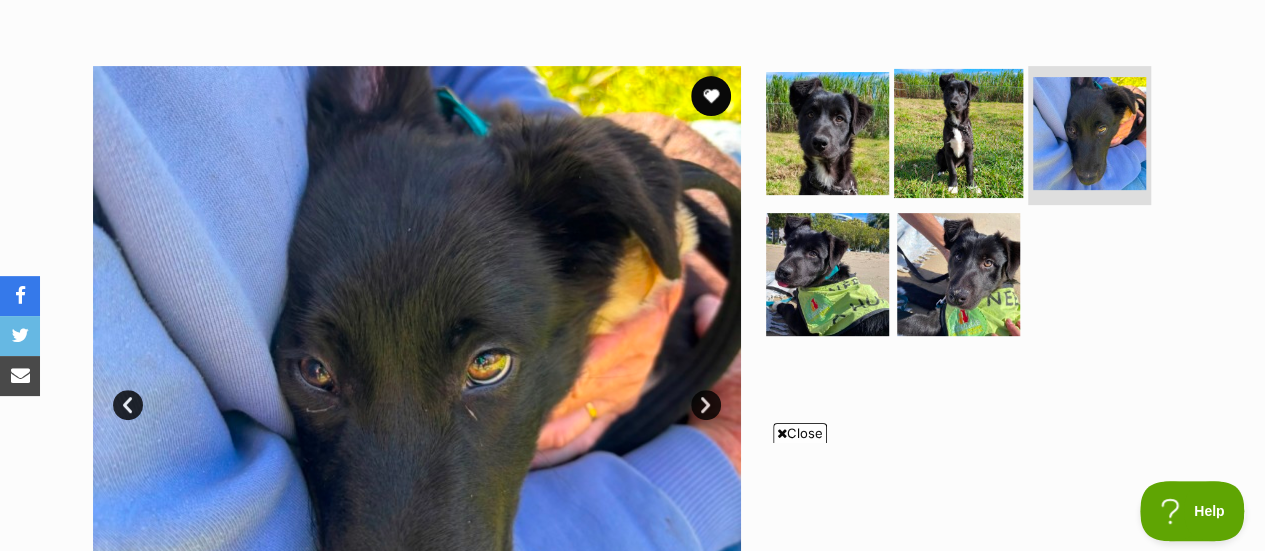click at bounding box center [958, 132] 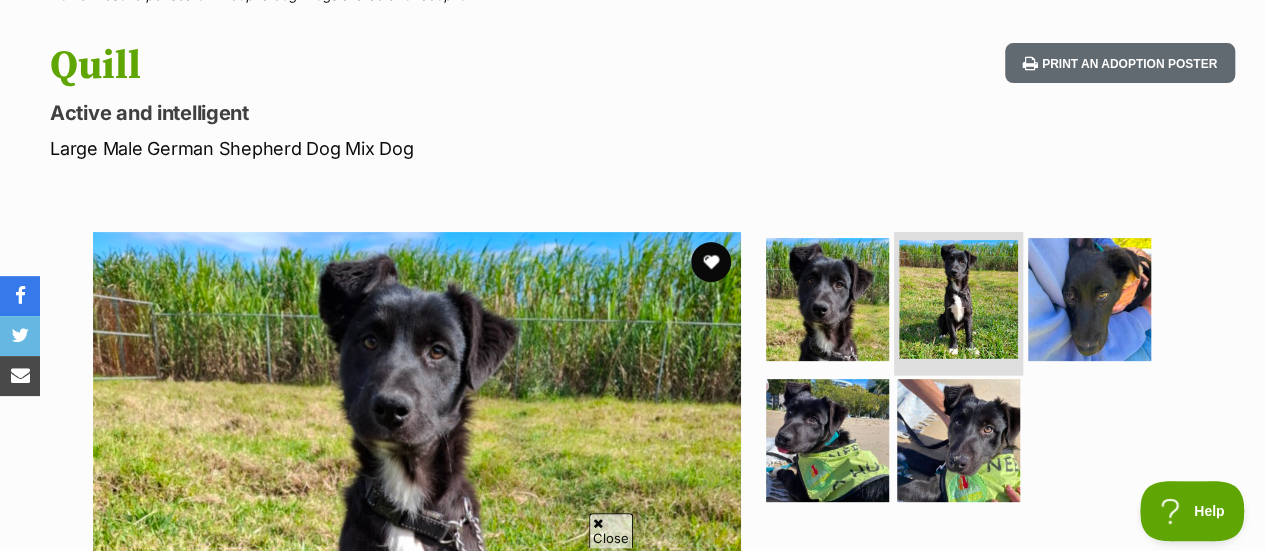 scroll, scrollTop: 187, scrollLeft: 0, axis: vertical 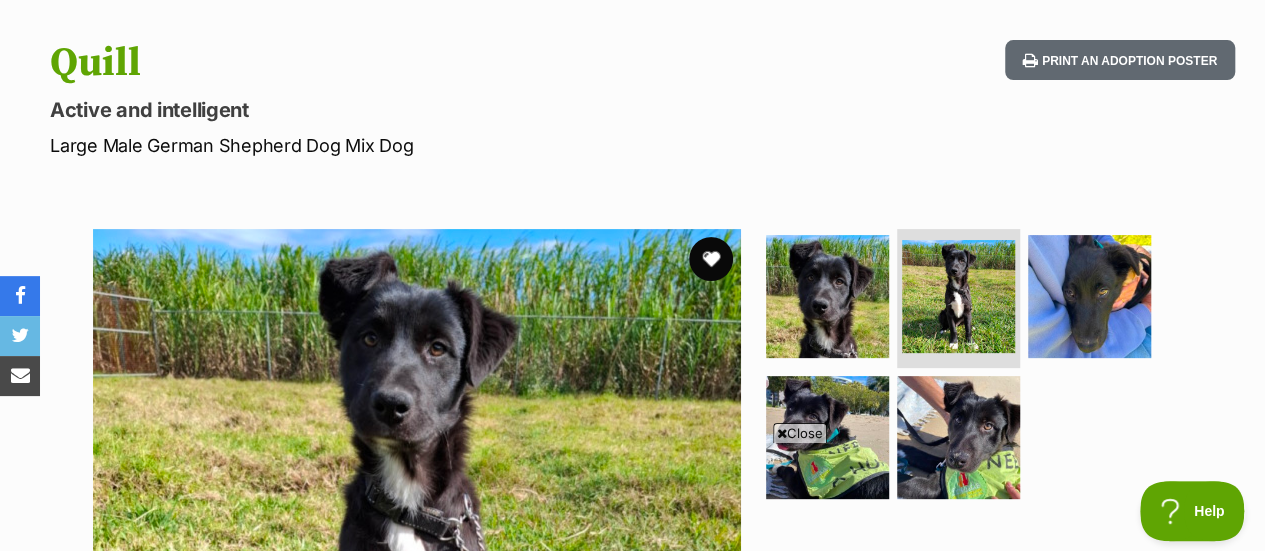 click at bounding box center (711, 259) 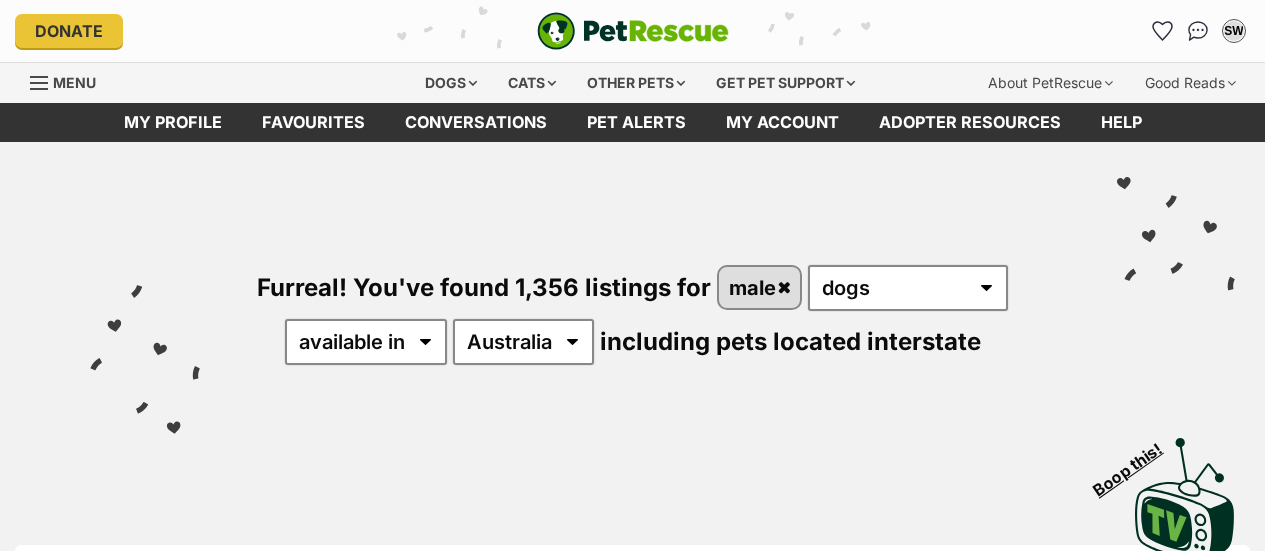 scroll, scrollTop: 0, scrollLeft: 0, axis: both 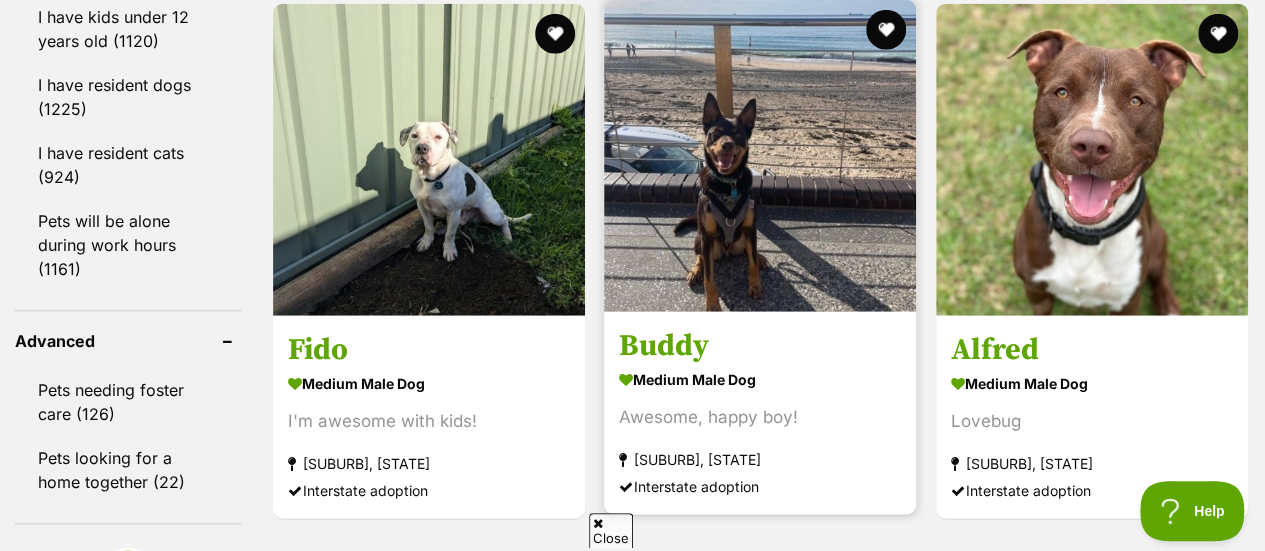 click at bounding box center (760, 156) 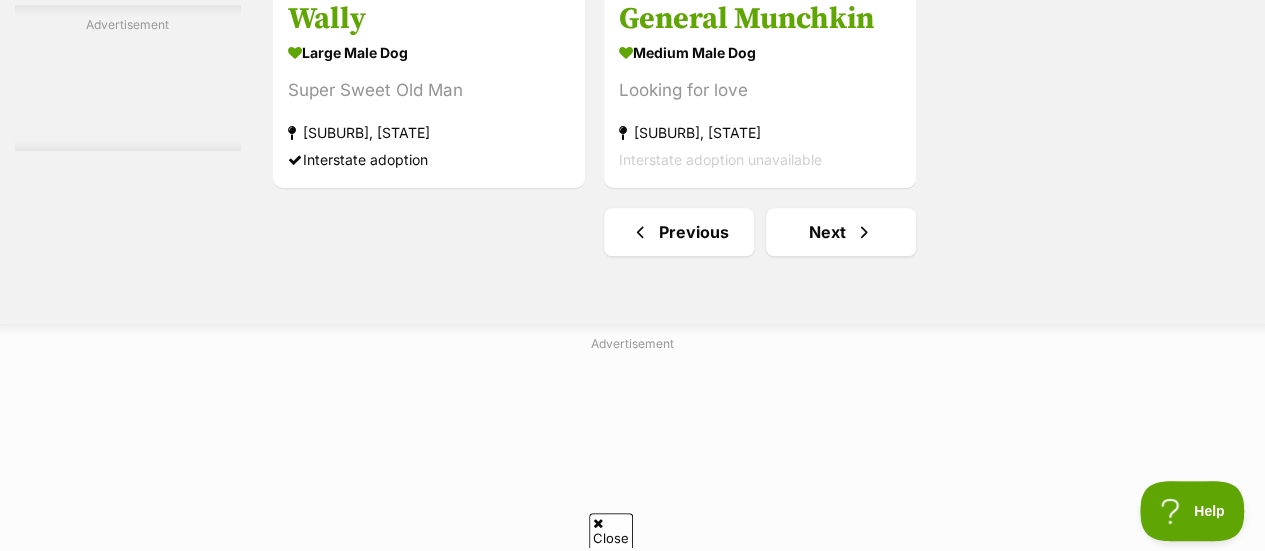 scroll, scrollTop: 4756, scrollLeft: 0, axis: vertical 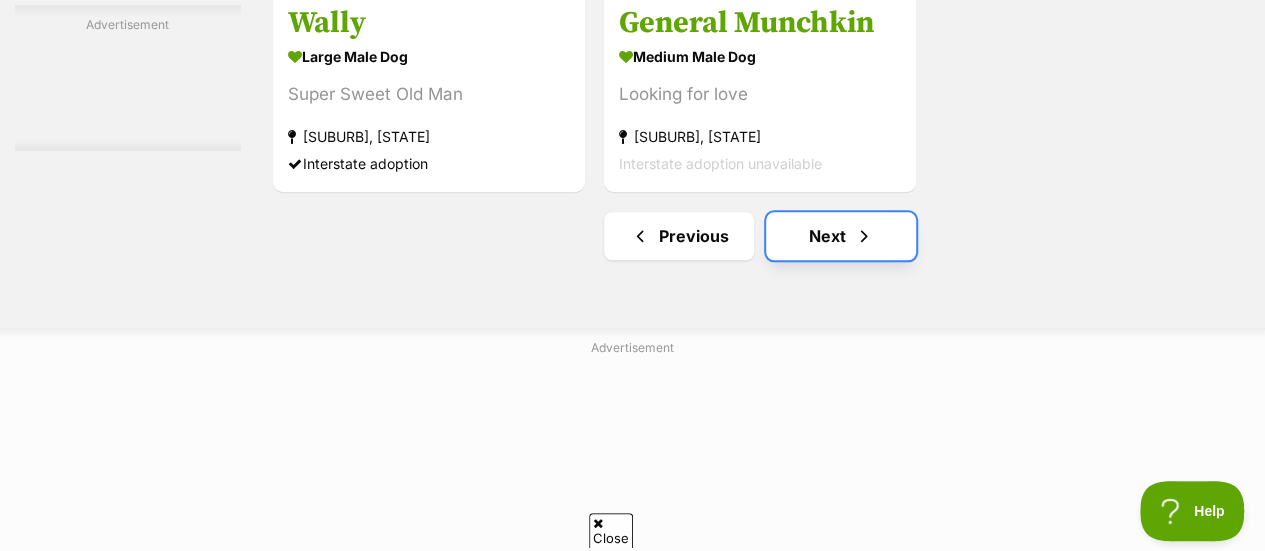 click at bounding box center [864, 236] 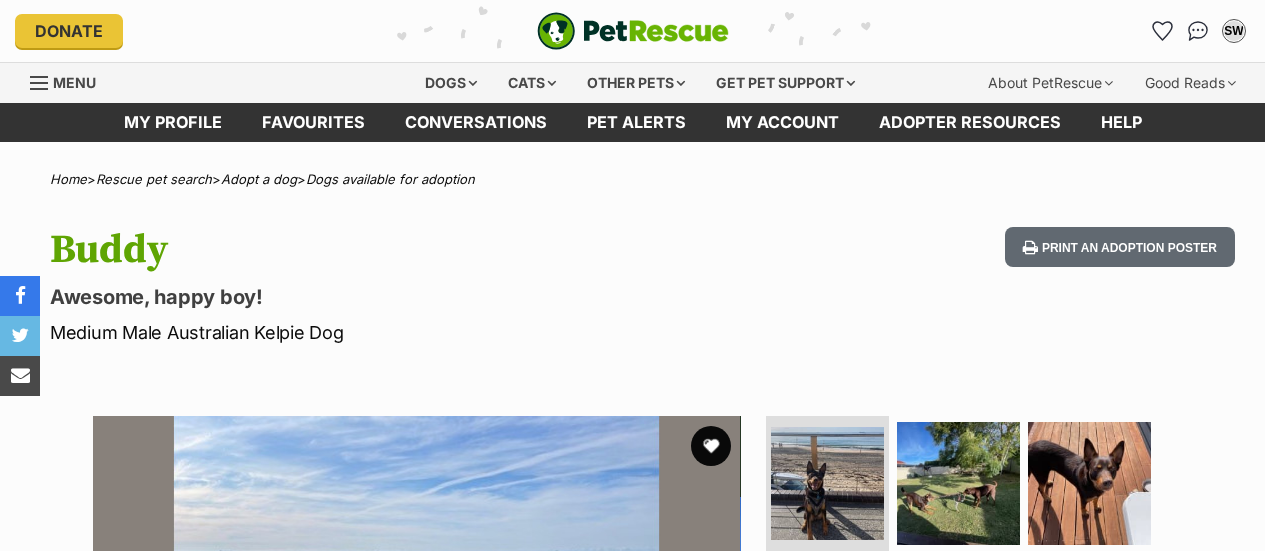 scroll, scrollTop: 0, scrollLeft: 0, axis: both 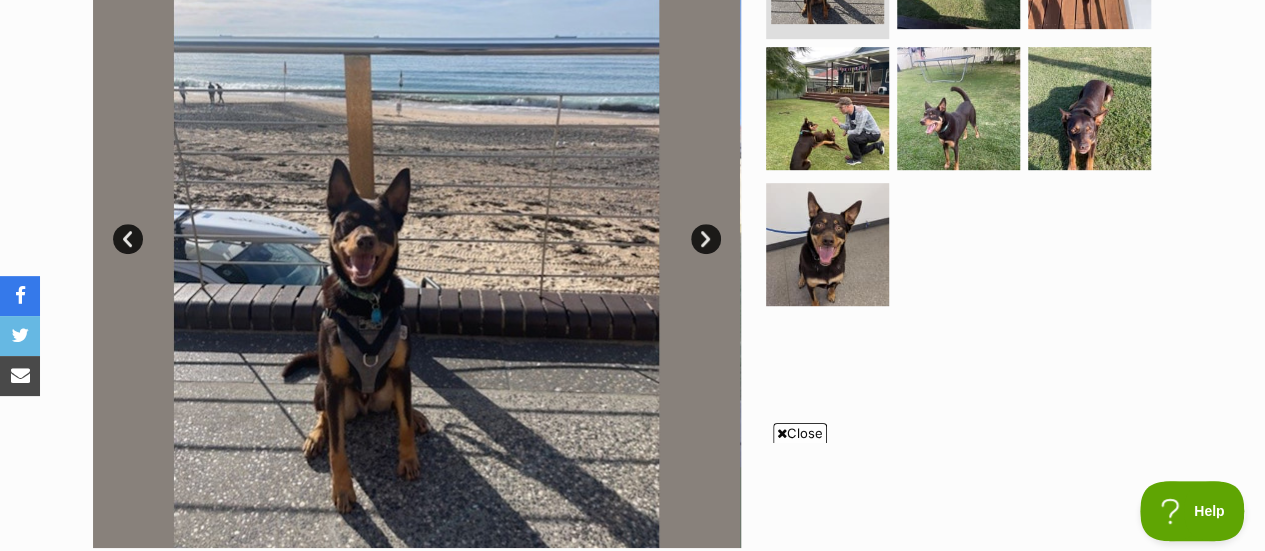 click at bounding box center (417, 224) 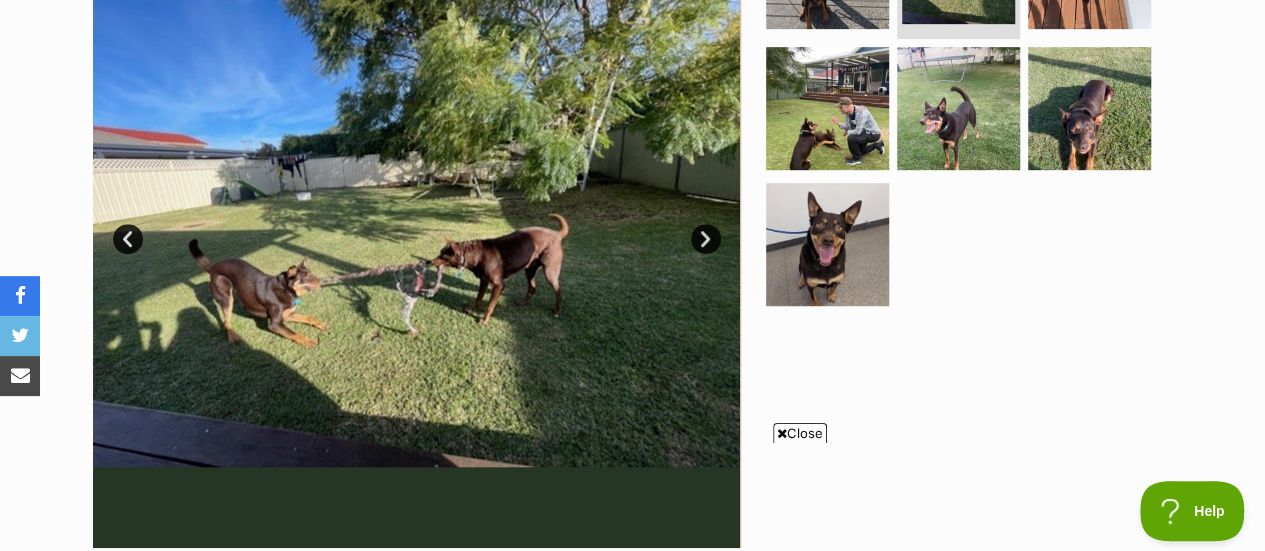 click on "Next" at bounding box center (706, 239) 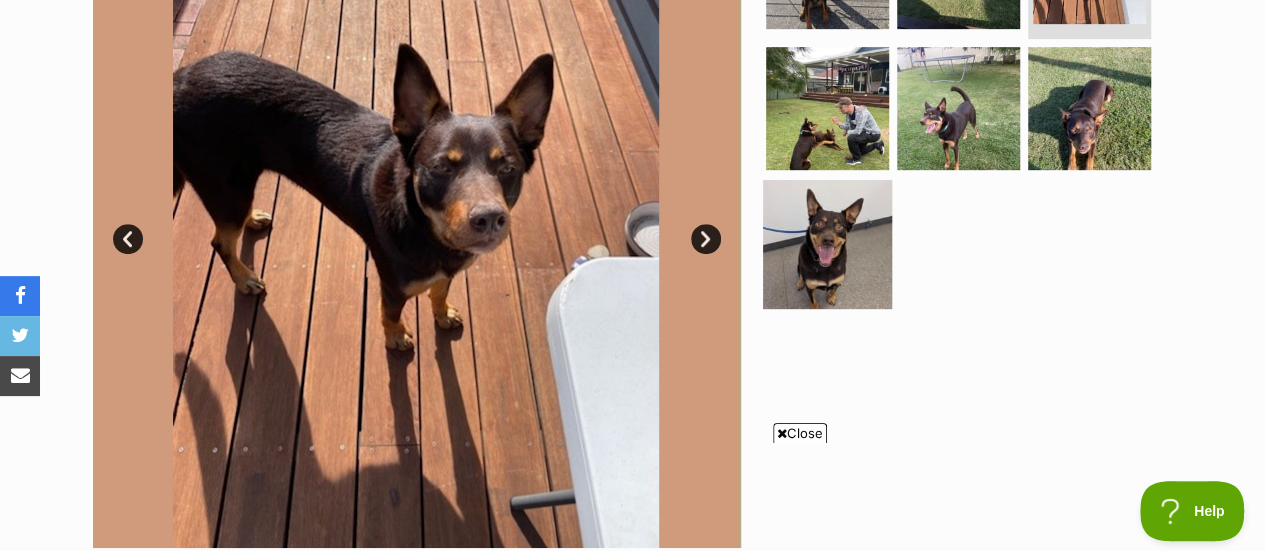 click at bounding box center (827, 244) 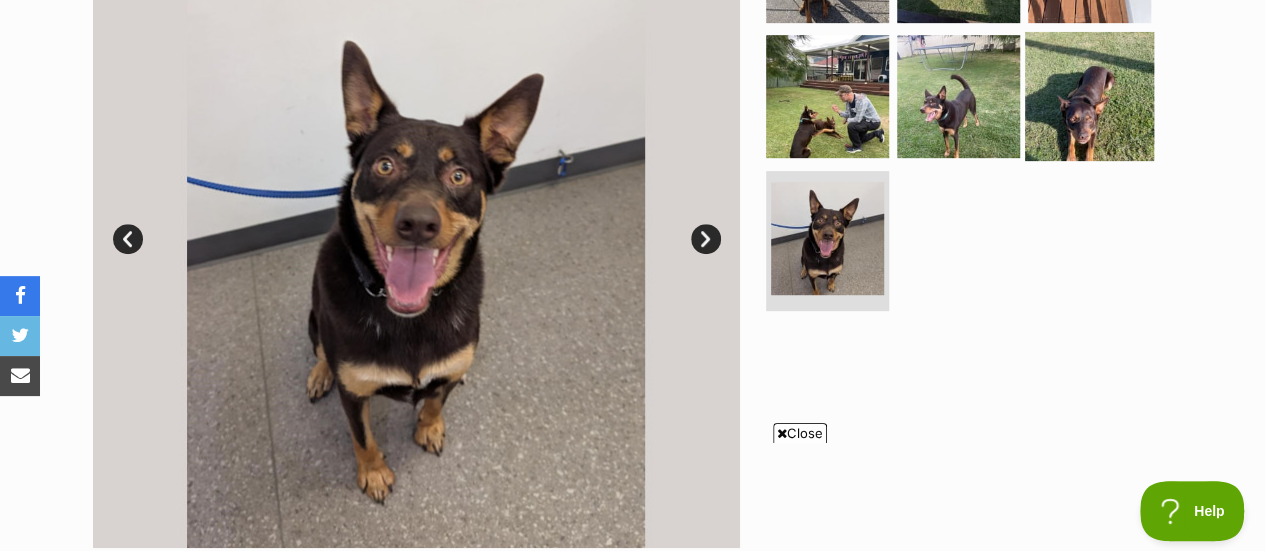 click at bounding box center [1089, 96] 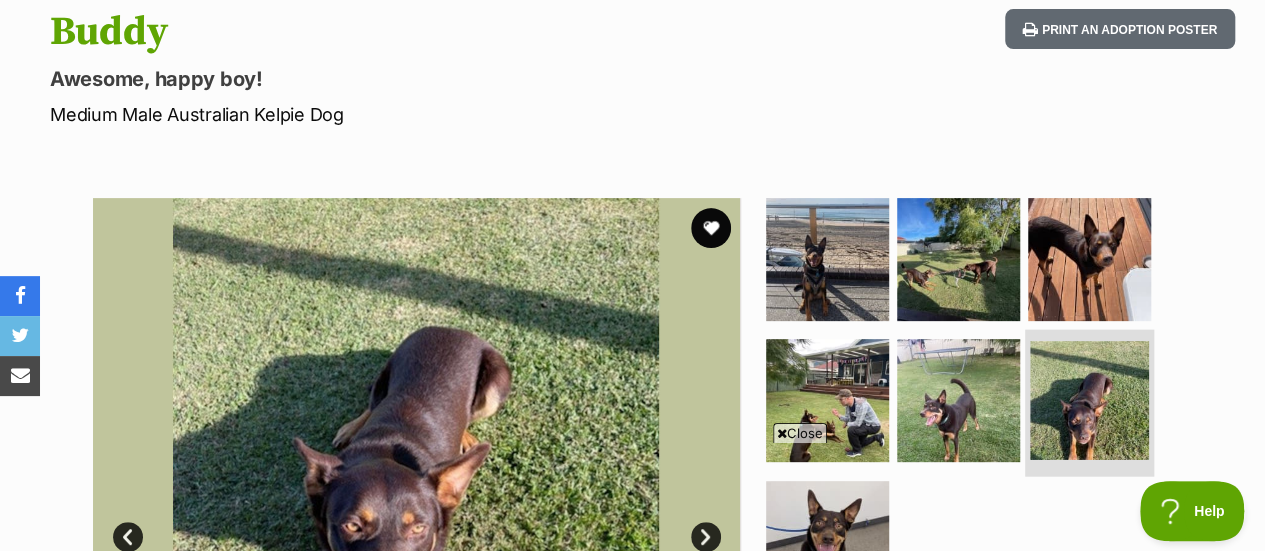 scroll, scrollTop: 216, scrollLeft: 0, axis: vertical 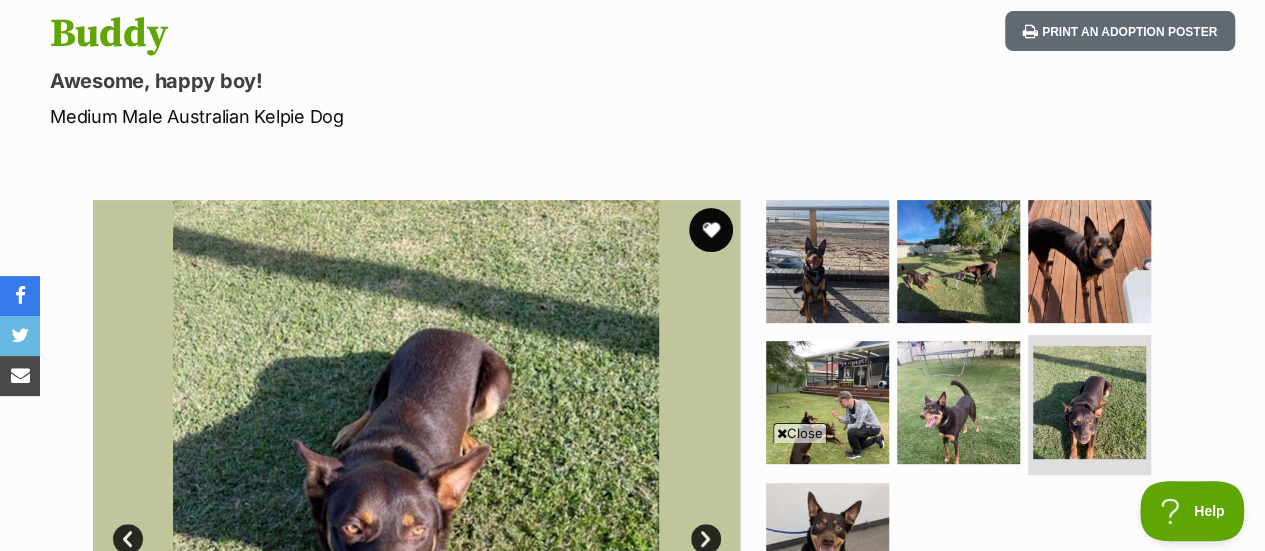 click at bounding box center [711, 230] 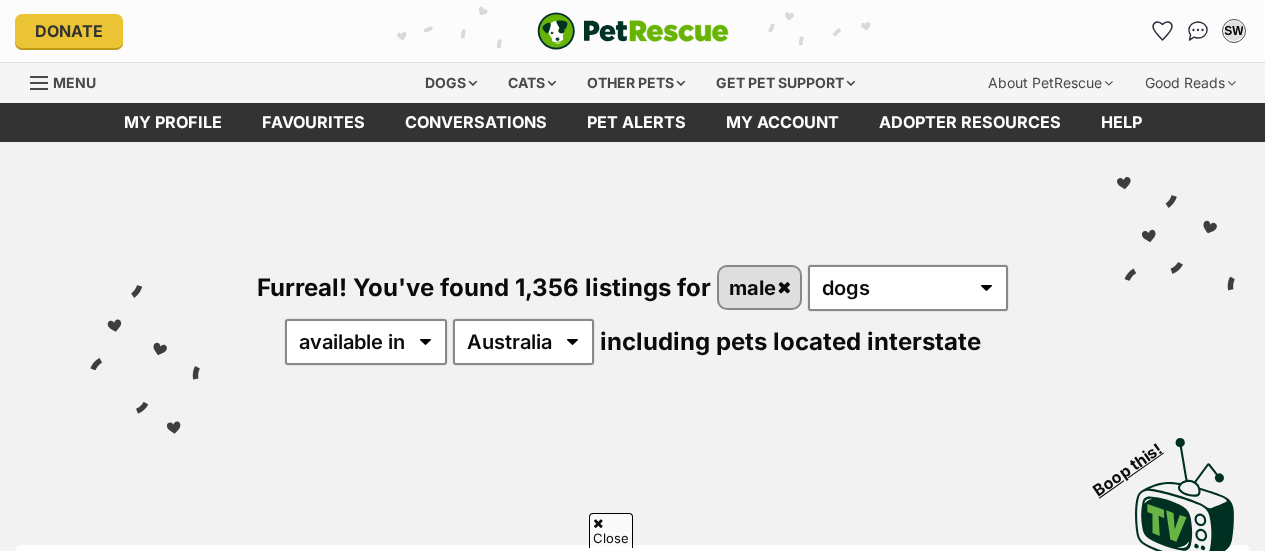 scroll, scrollTop: 255, scrollLeft: 0, axis: vertical 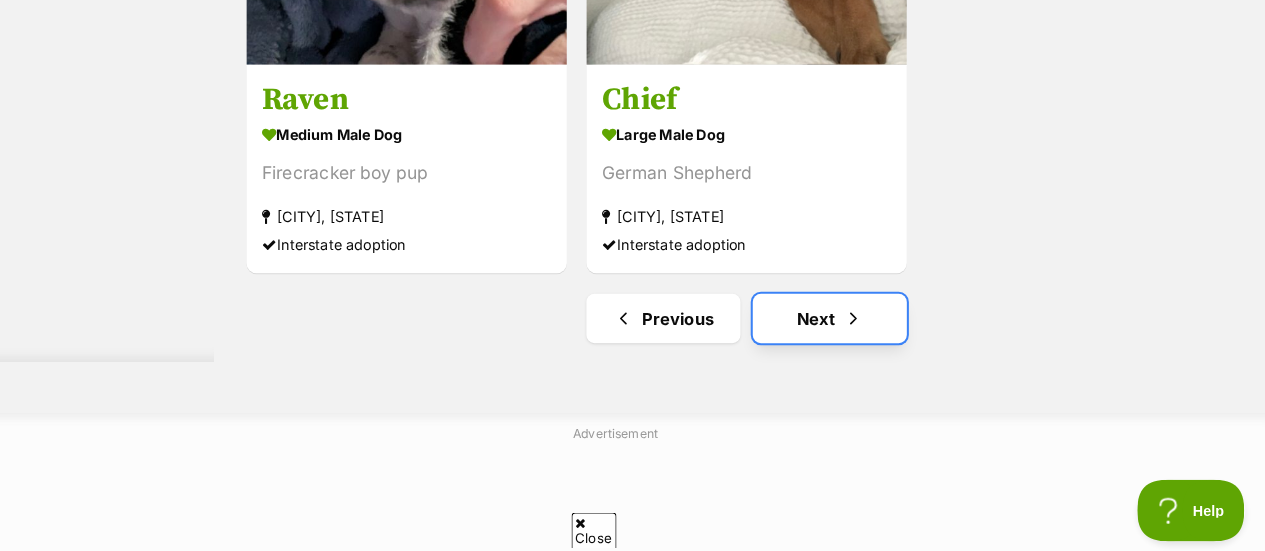 click at bounding box center (864, 324) 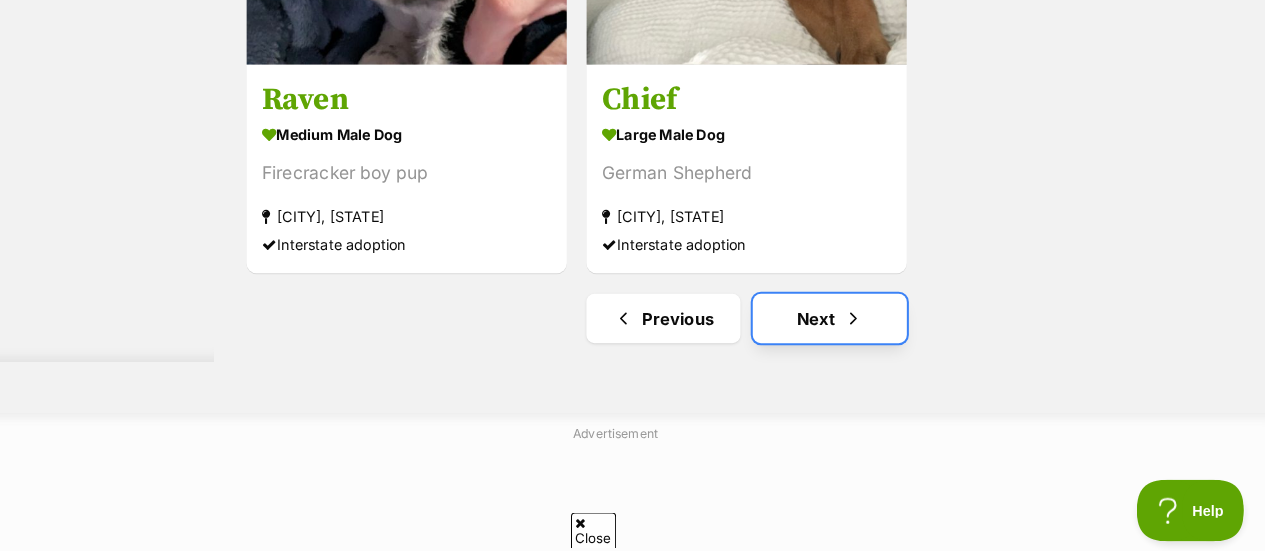 scroll, scrollTop: 4856, scrollLeft: 0, axis: vertical 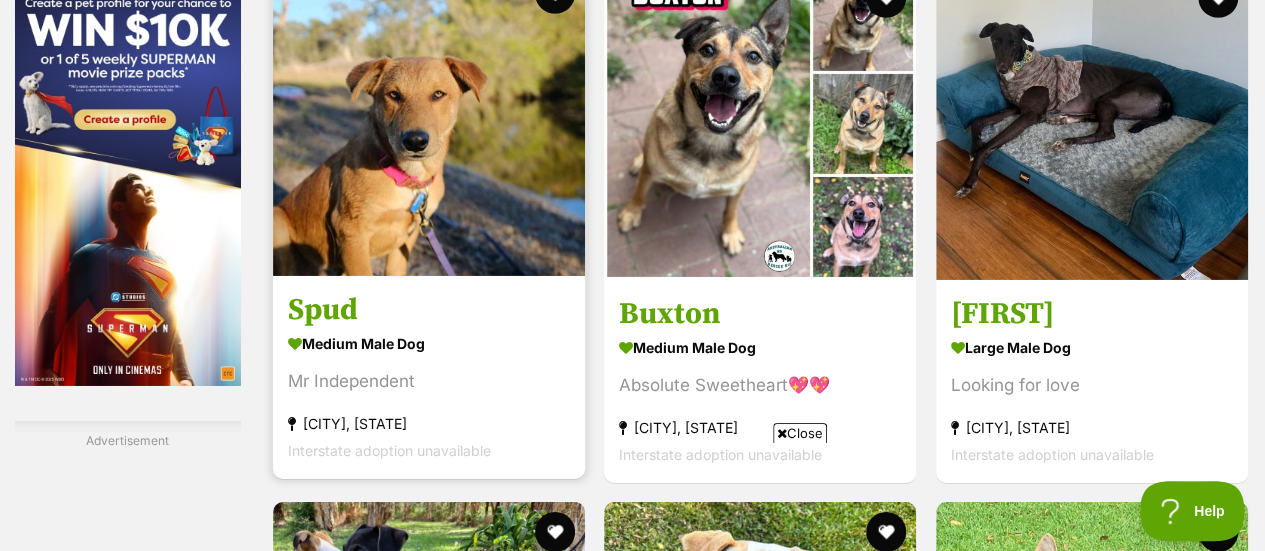 click at bounding box center [429, 120] 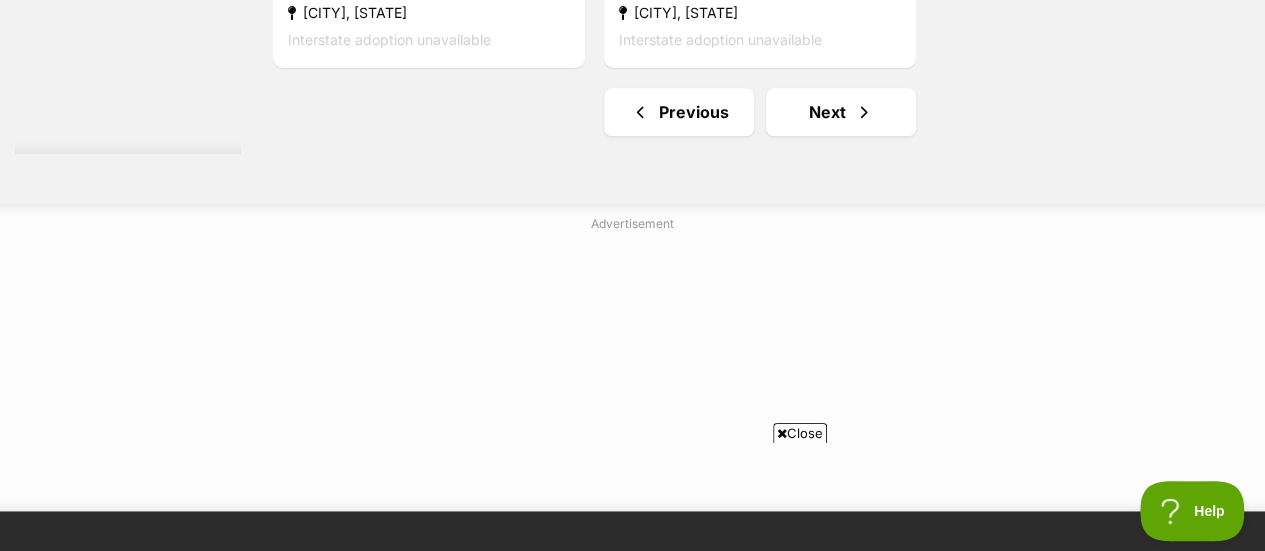 scroll, scrollTop: 4880, scrollLeft: 0, axis: vertical 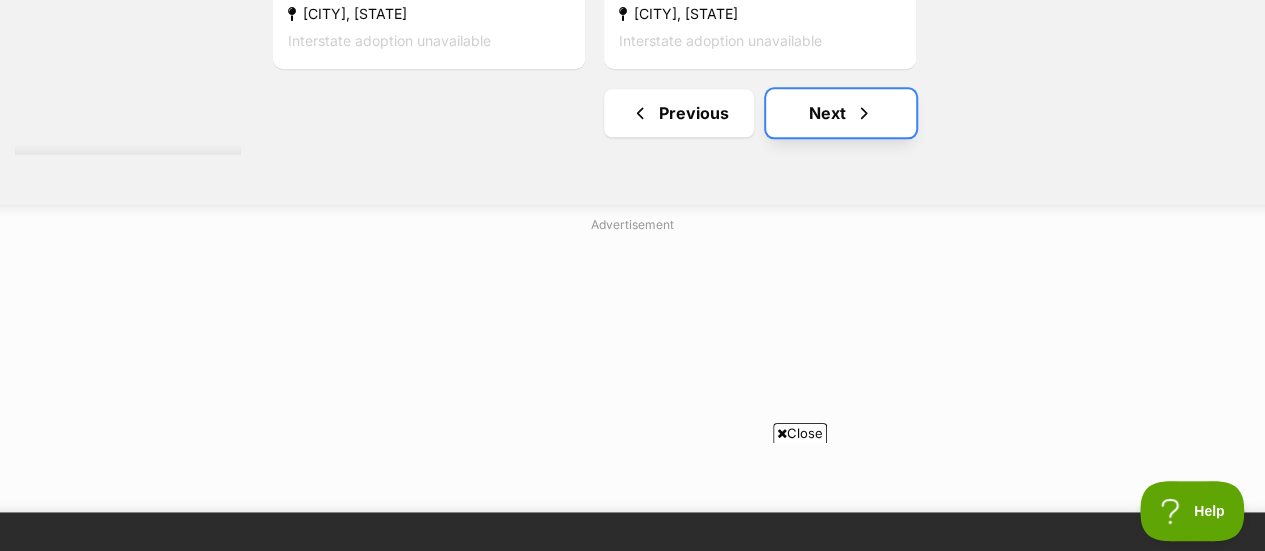 click on "Next" at bounding box center (841, 113) 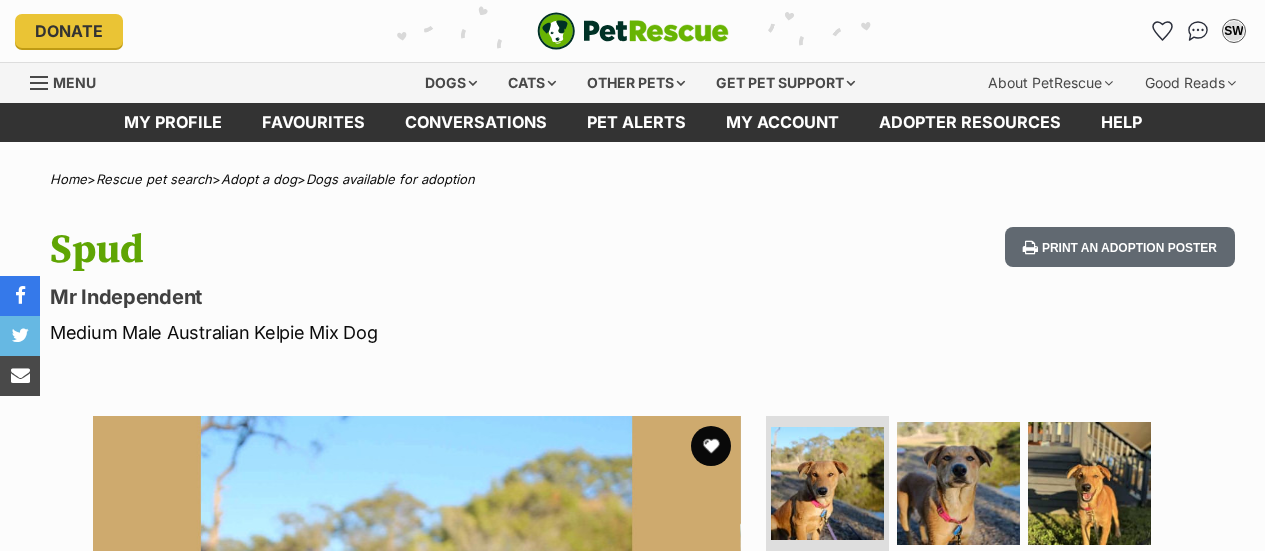 scroll, scrollTop: 0, scrollLeft: 0, axis: both 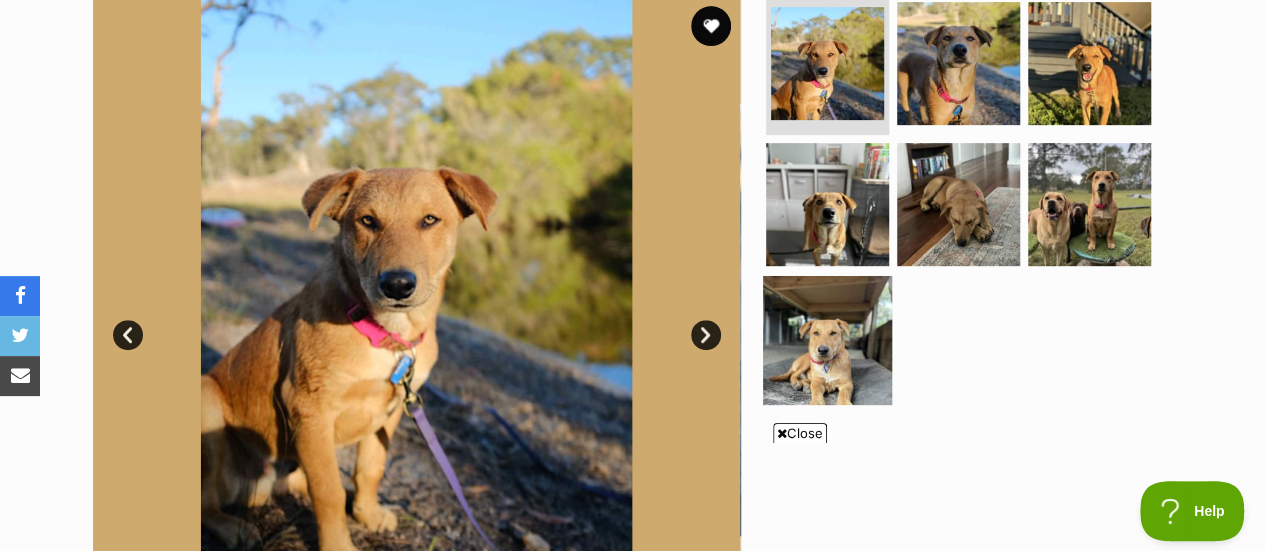 click at bounding box center (827, 340) 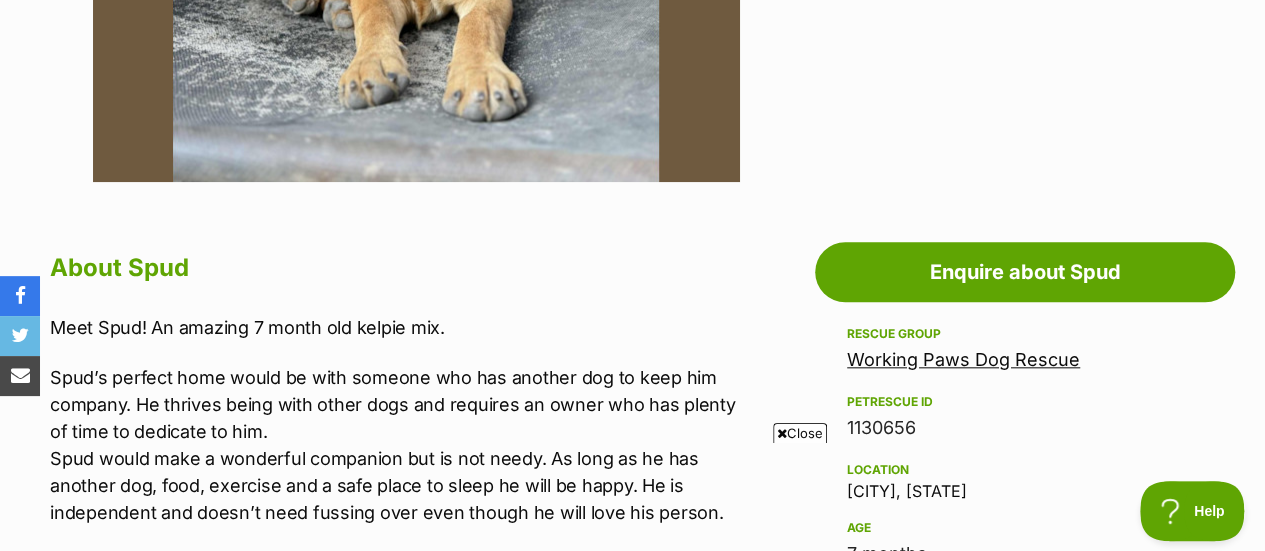 scroll, scrollTop: 868, scrollLeft: 0, axis: vertical 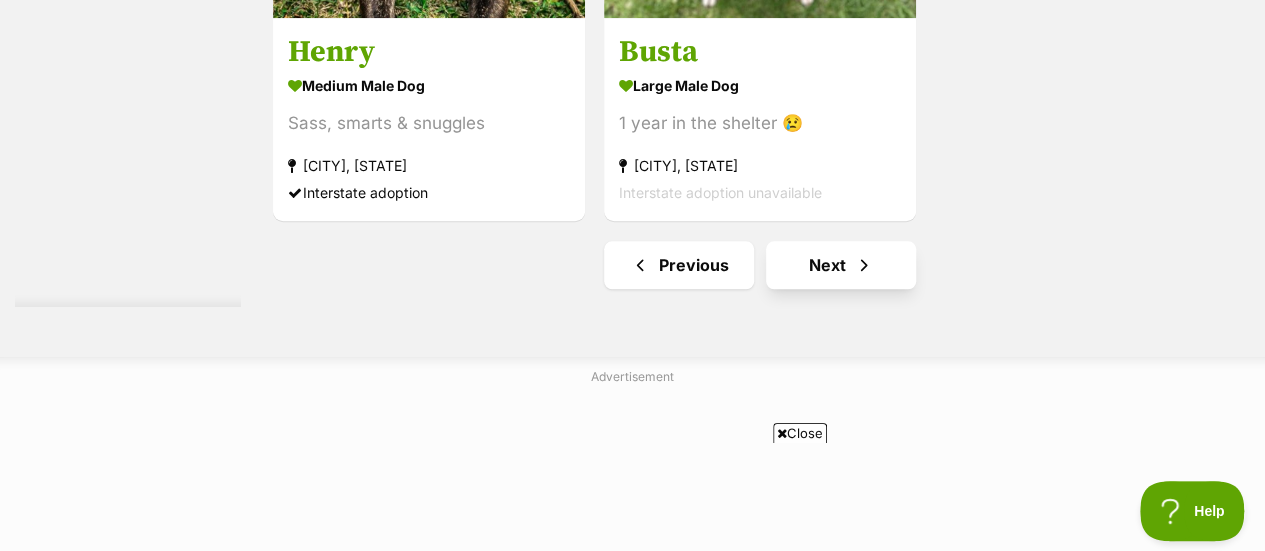 click on "Next" at bounding box center (841, 265) 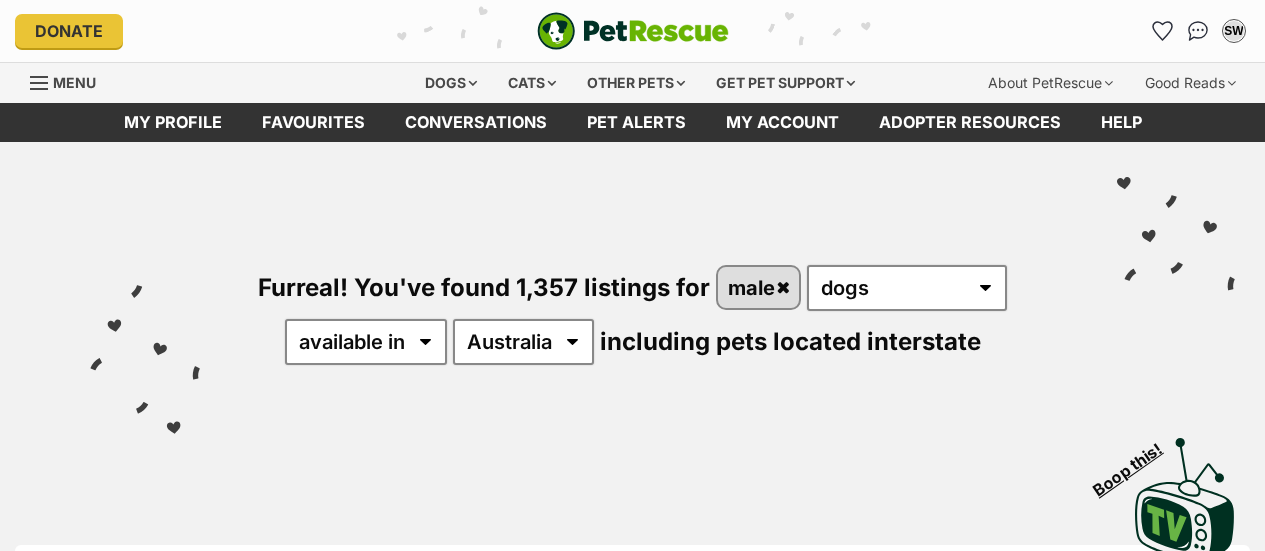 scroll, scrollTop: 0, scrollLeft: 0, axis: both 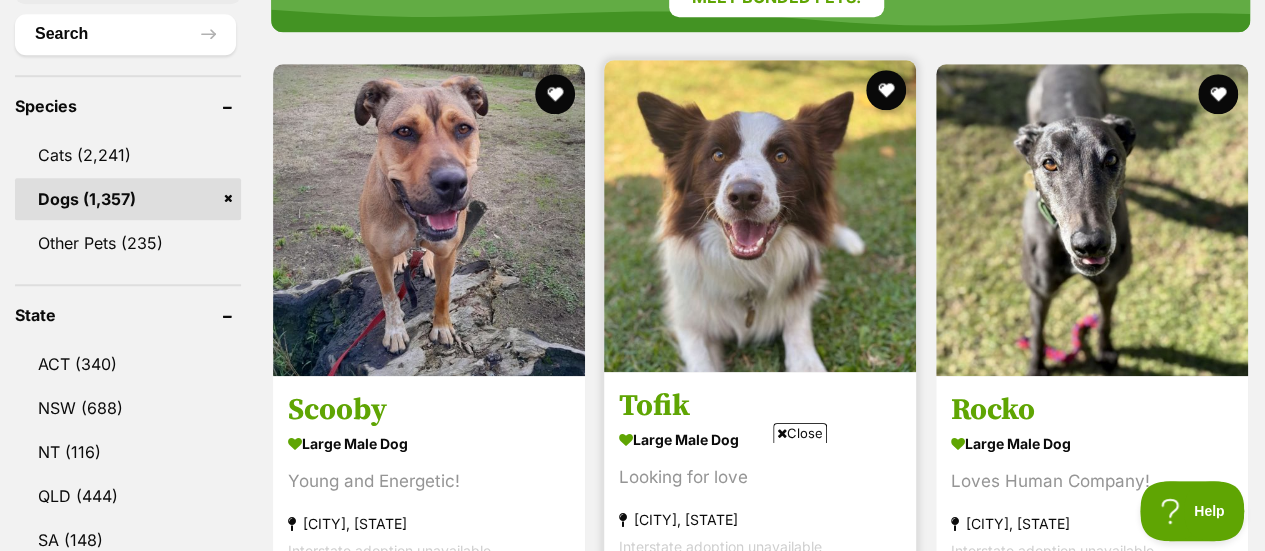 click at bounding box center (760, 216) 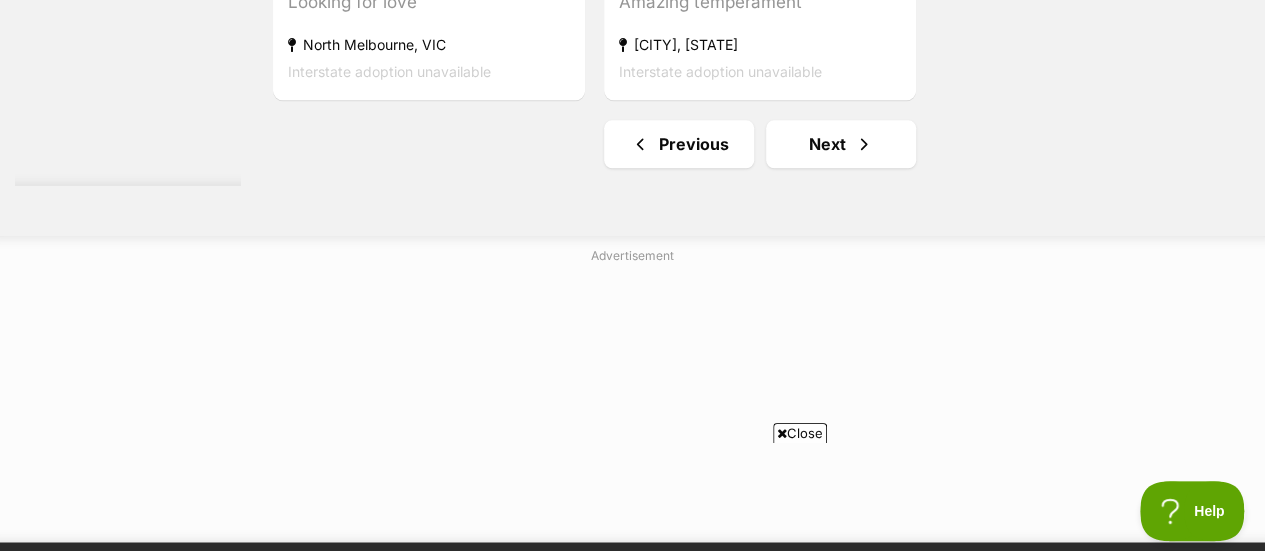 scroll, scrollTop: 5034, scrollLeft: 0, axis: vertical 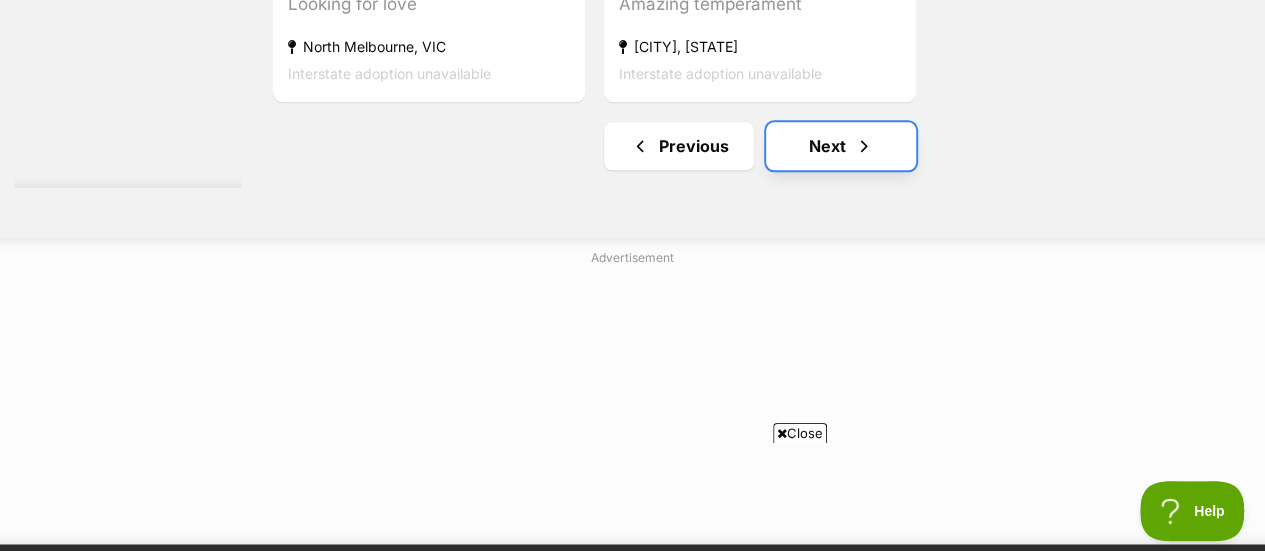 click at bounding box center [864, 146] 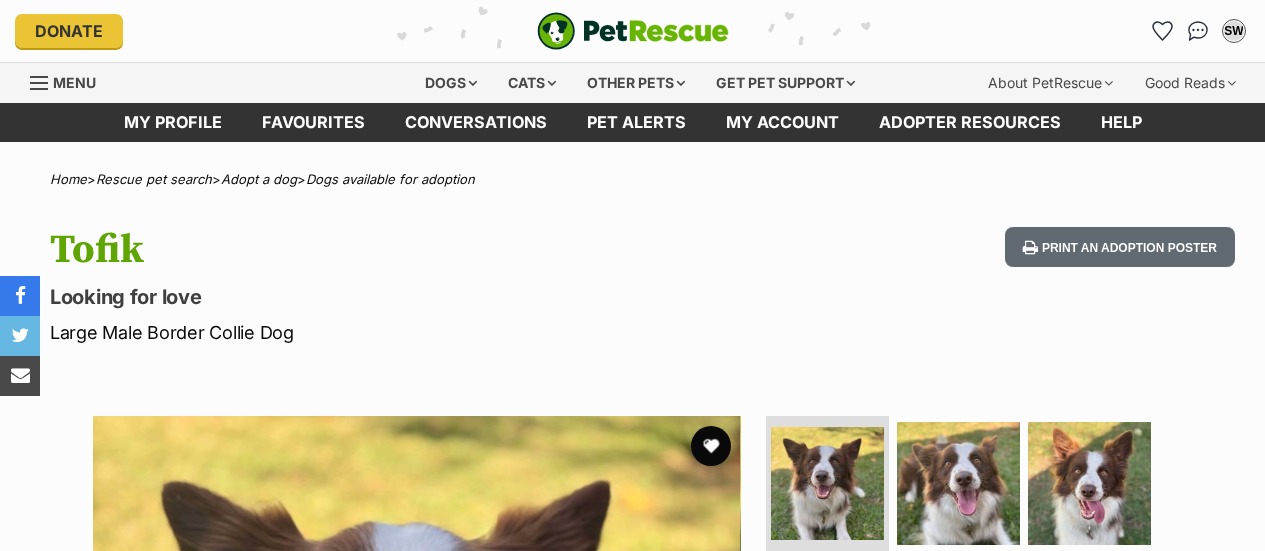 scroll, scrollTop: 0, scrollLeft: 0, axis: both 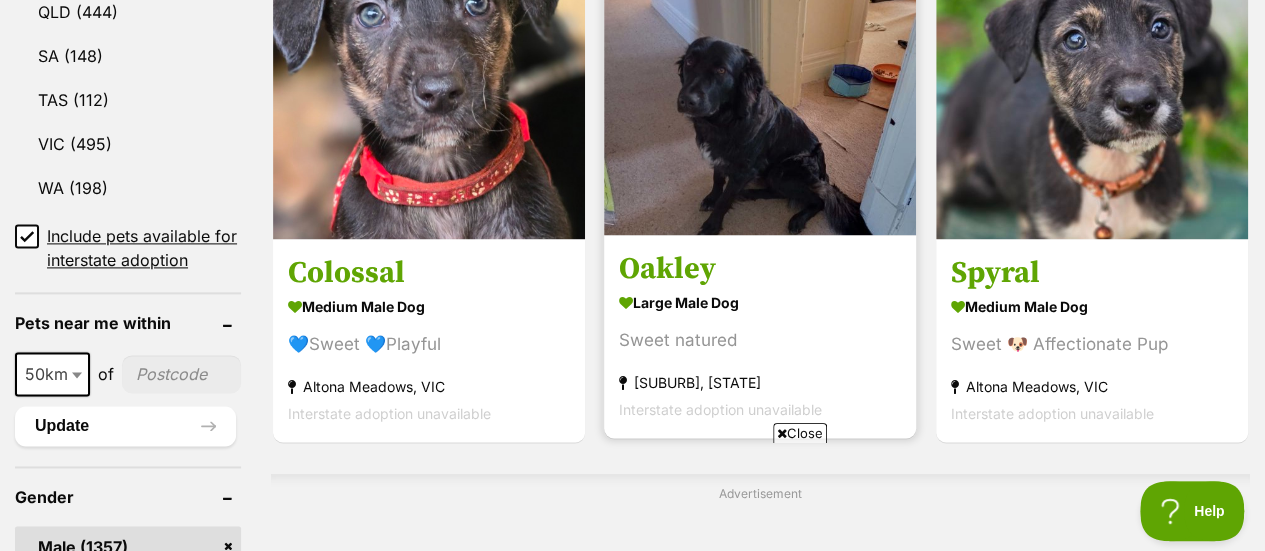 click at bounding box center [760, 79] 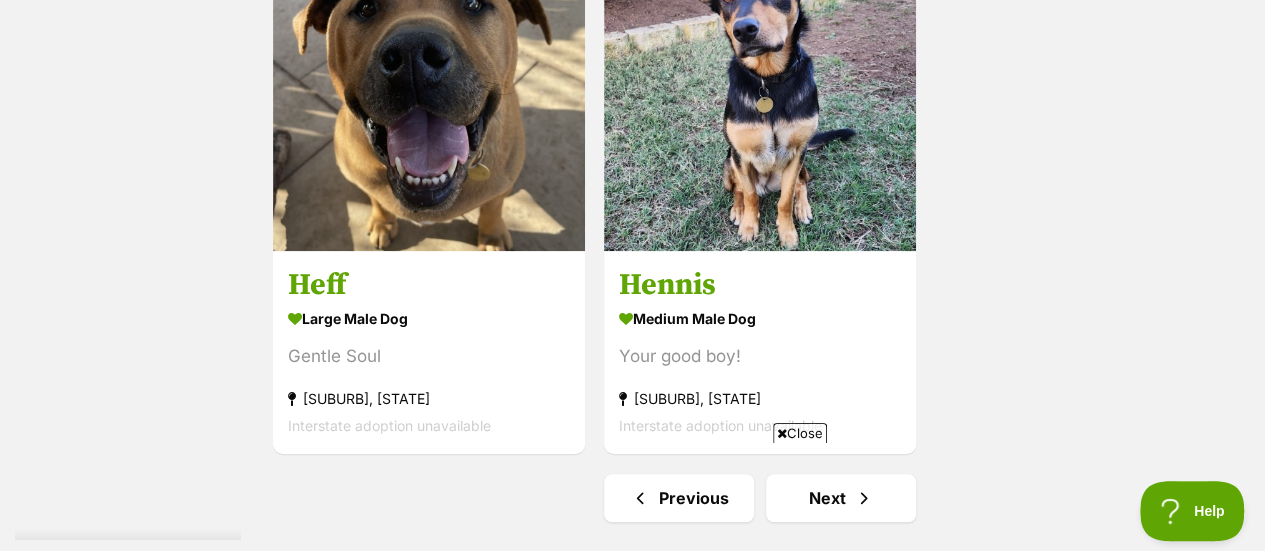 scroll, scrollTop: 4496, scrollLeft: 0, axis: vertical 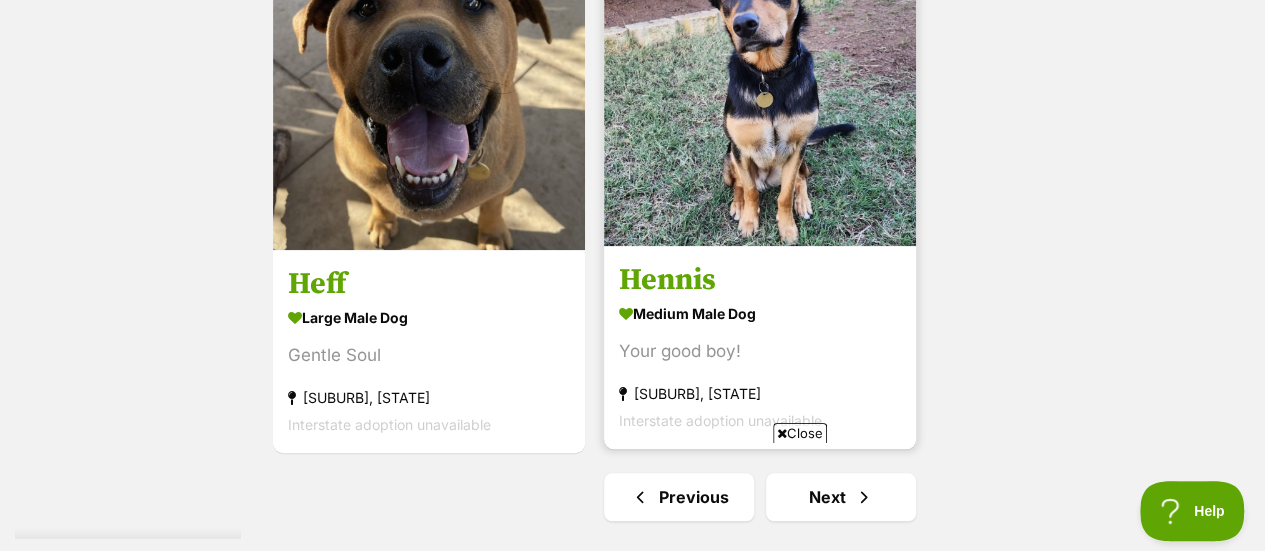 click at bounding box center [760, 90] 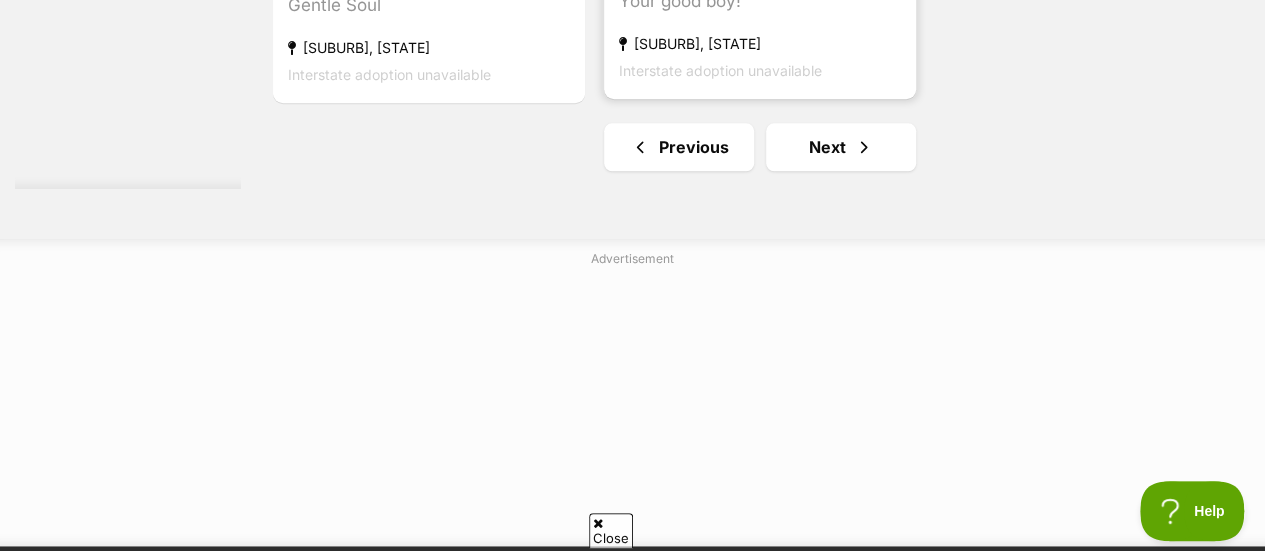 scroll, scrollTop: 4850, scrollLeft: 0, axis: vertical 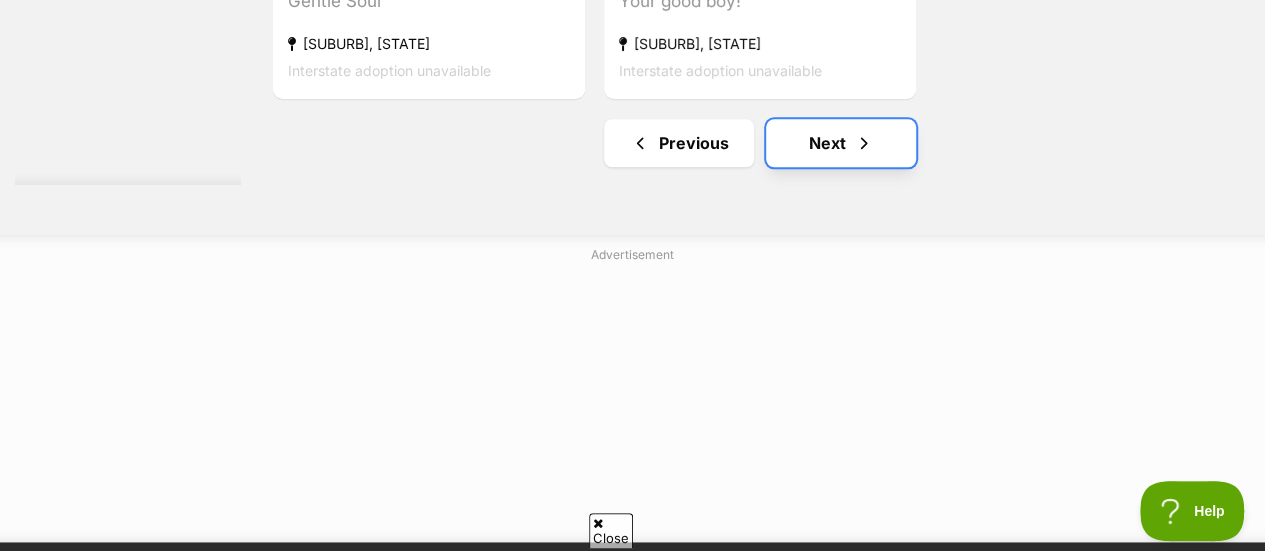 click on "Next" at bounding box center (841, 143) 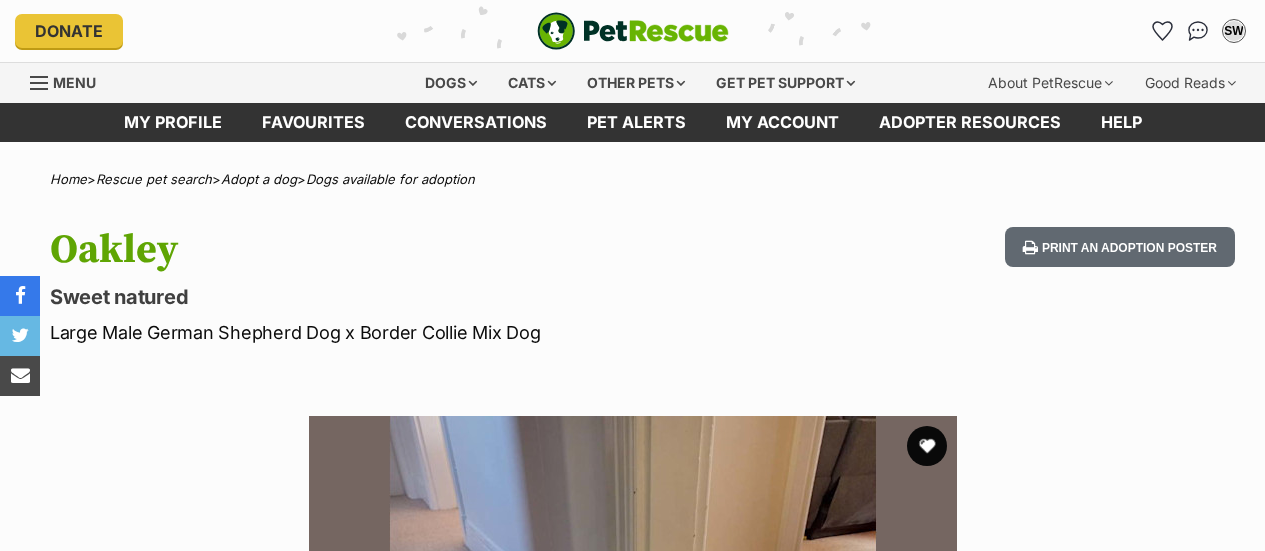 scroll, scrollTop: 0, scrollLeft: 0, axis: both 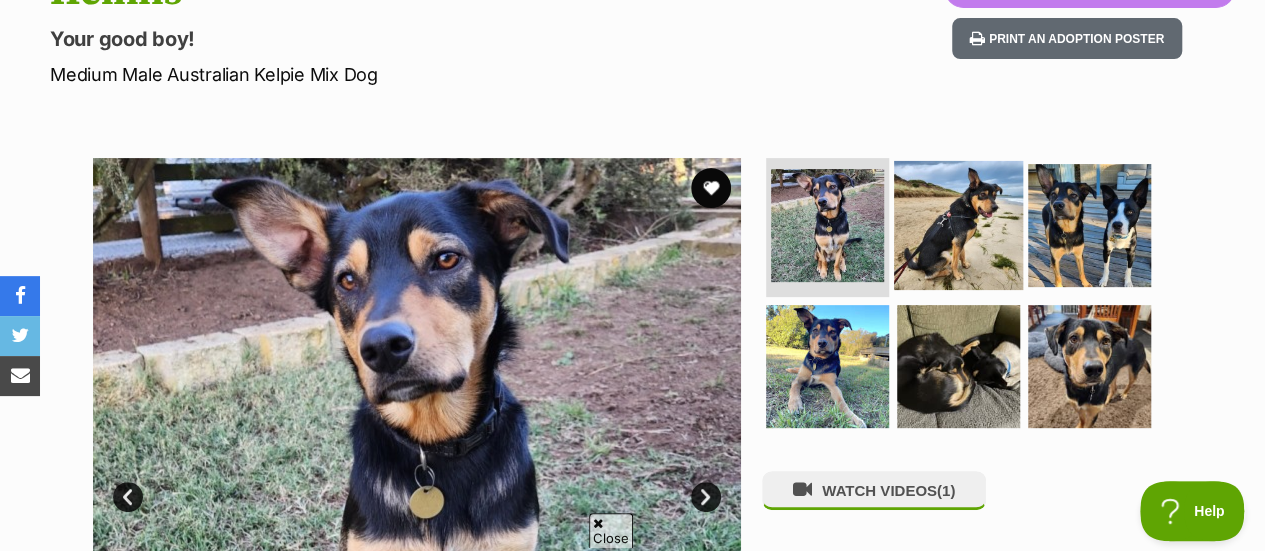 click at bounding box center [958, 224] 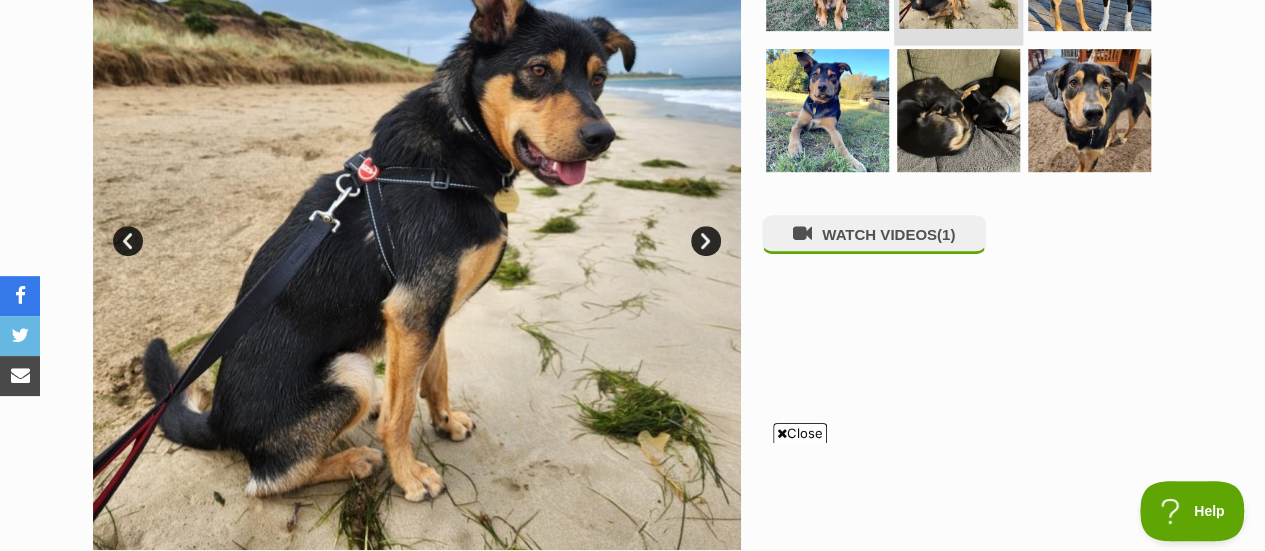 scroll, scrollTop: 516, scrollLeft: 0, axis: vertical 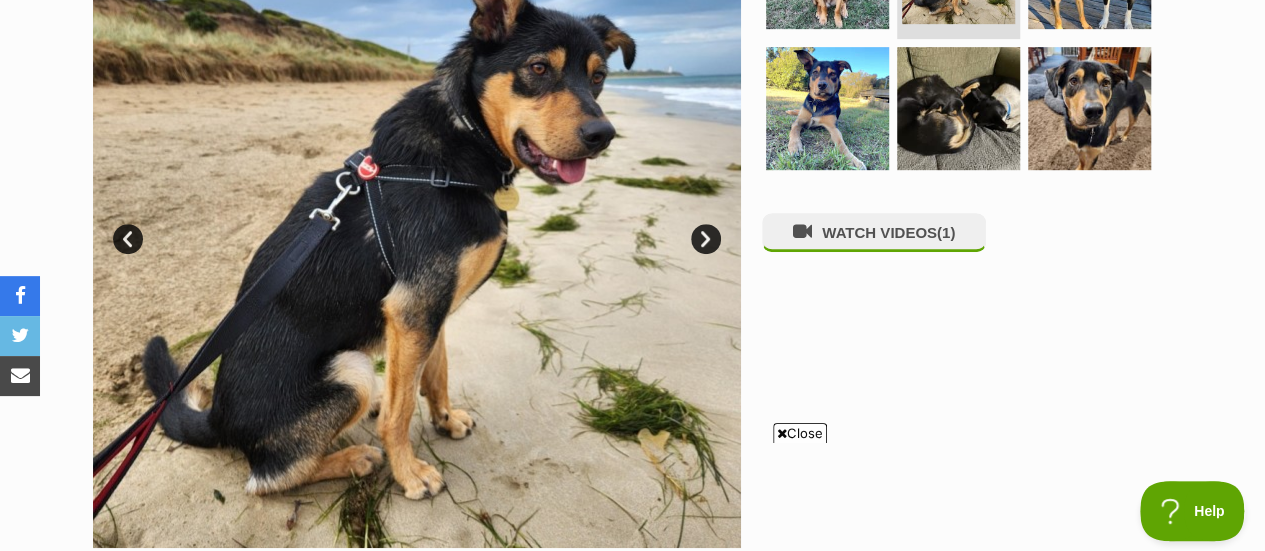 click on "Next" at bounding box center [706, 239] 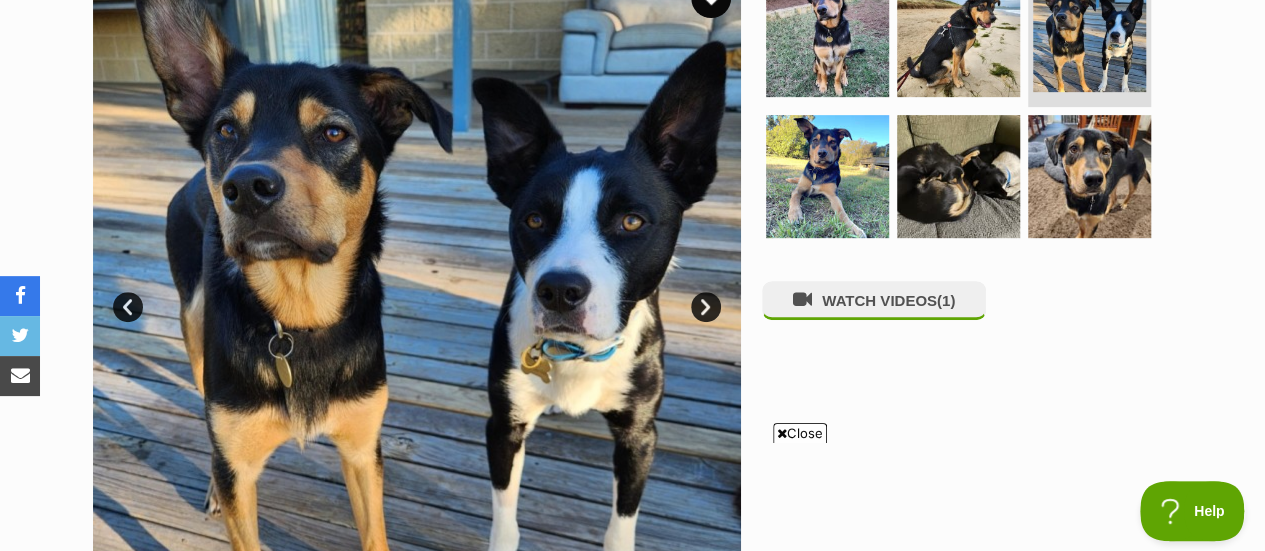 scroll, scrollTop: 451, scrollLeft: 0, axis: vertical 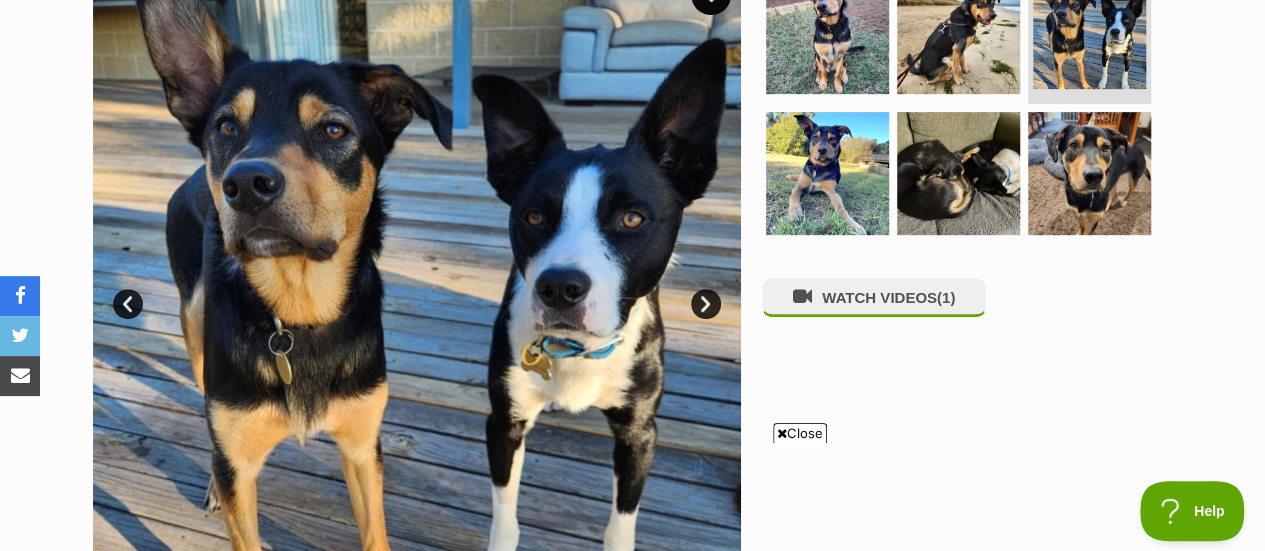 click on "Next" at bounding box center [706, 304] 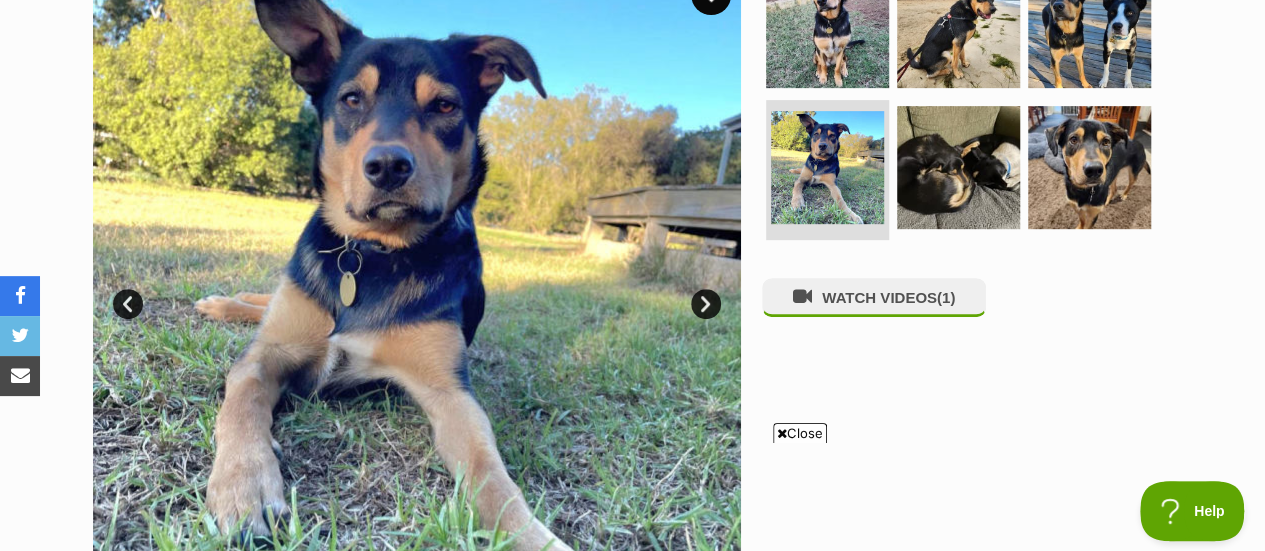 click on "Next" at bounding box center (706, 304) 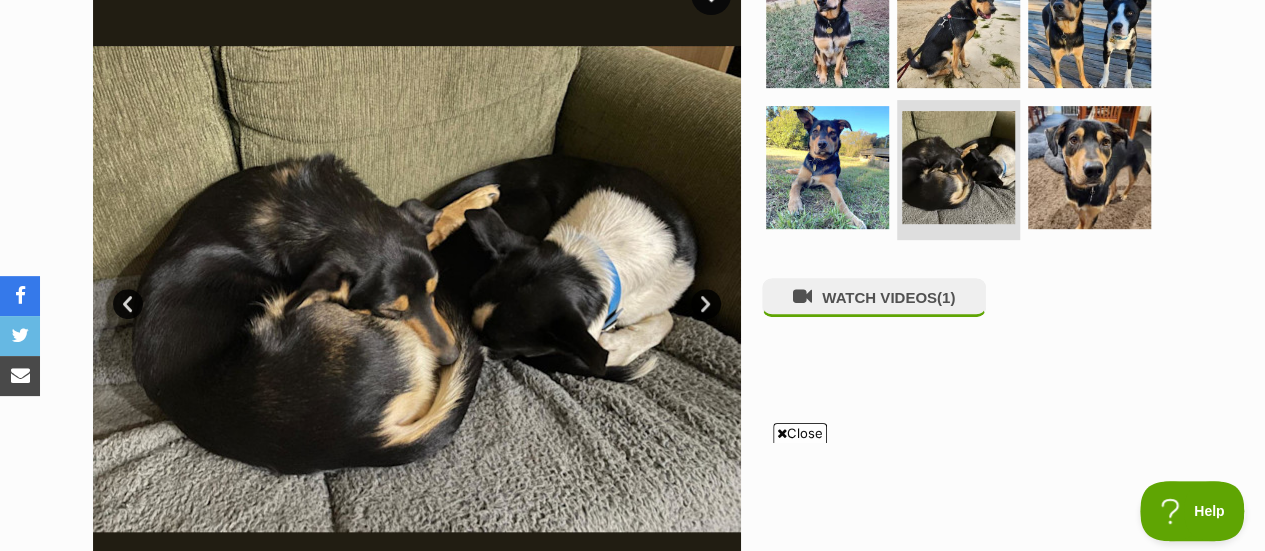 click on "Next" at bounding box center [706, 304] 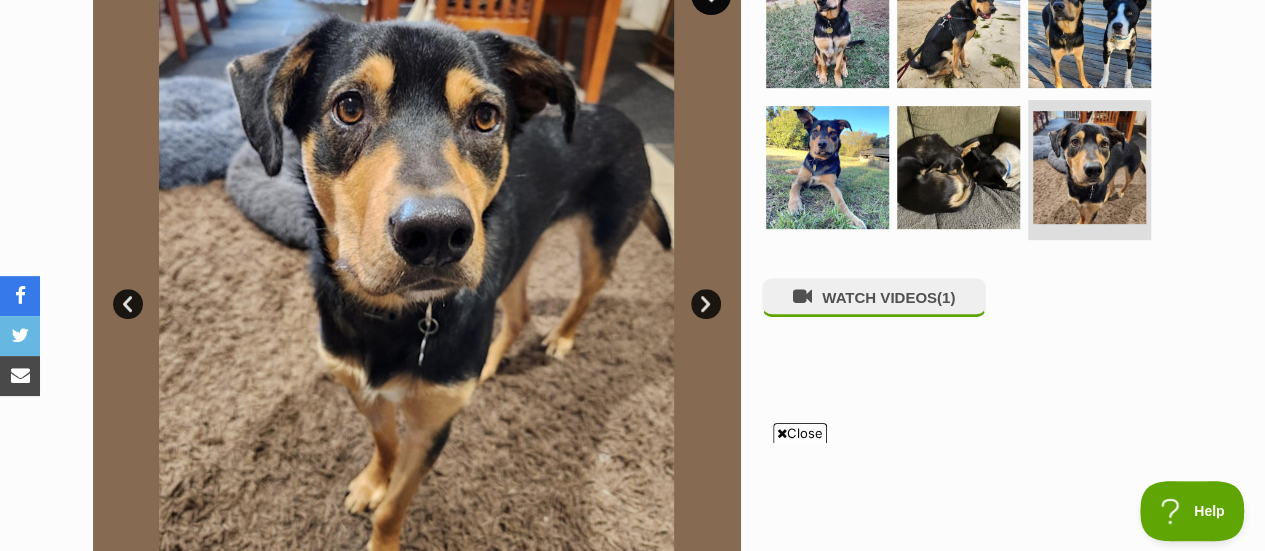 click on "Next" at bounding box center (706, 304) 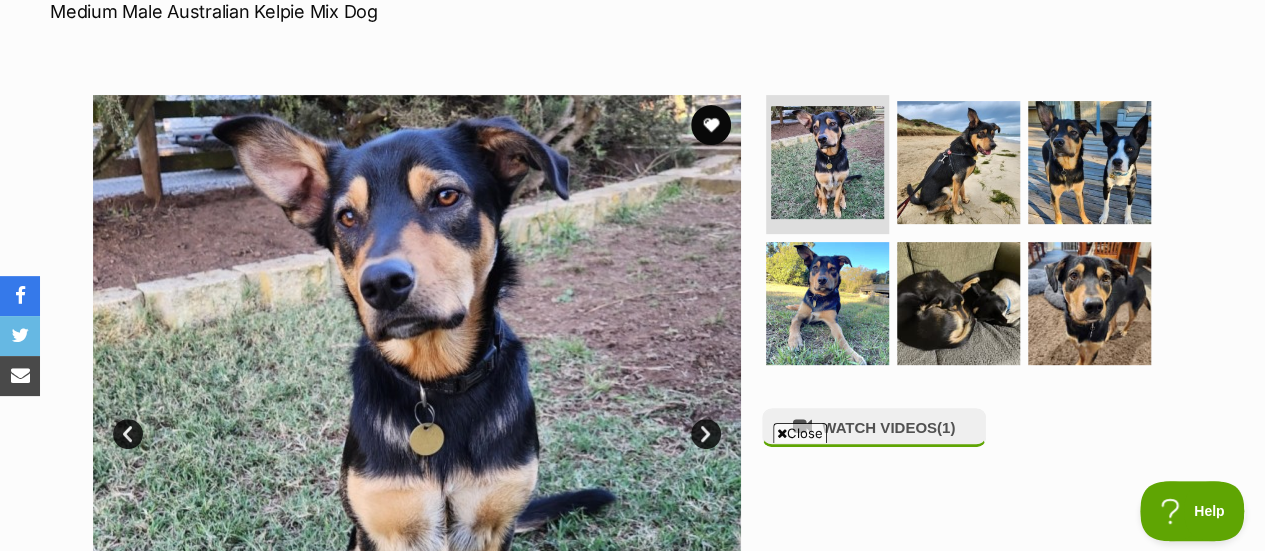 scroll, scrollTop: 258, scrollLeft: 0, axis: vertical 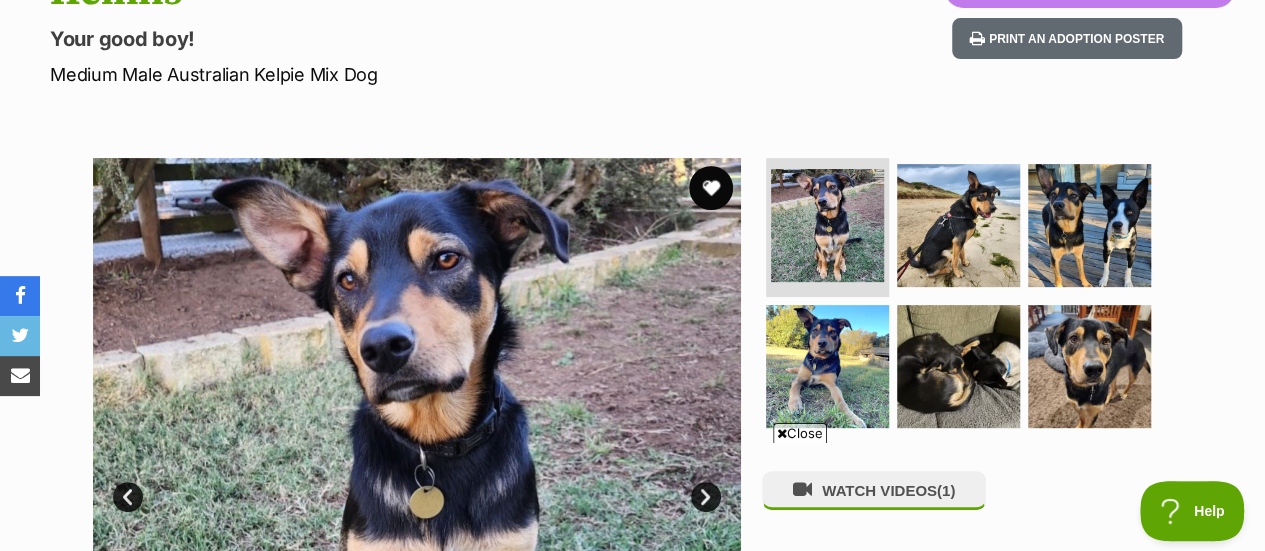 click at bounding box center (711, 188) 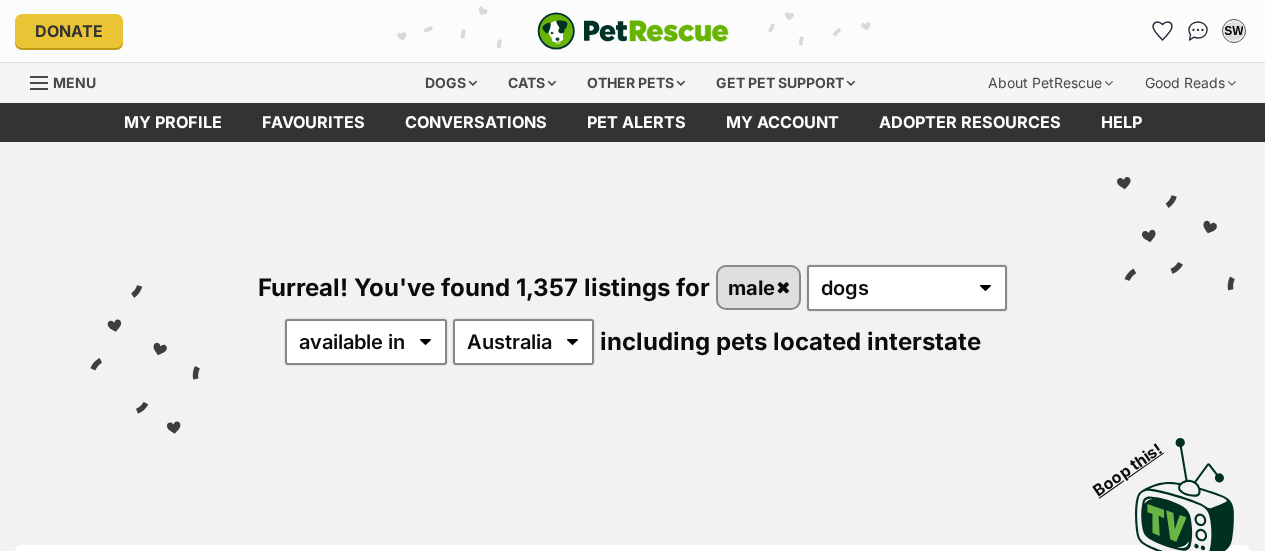 scroll, scrollTop: 0, scrollLeft: 0, axis: both 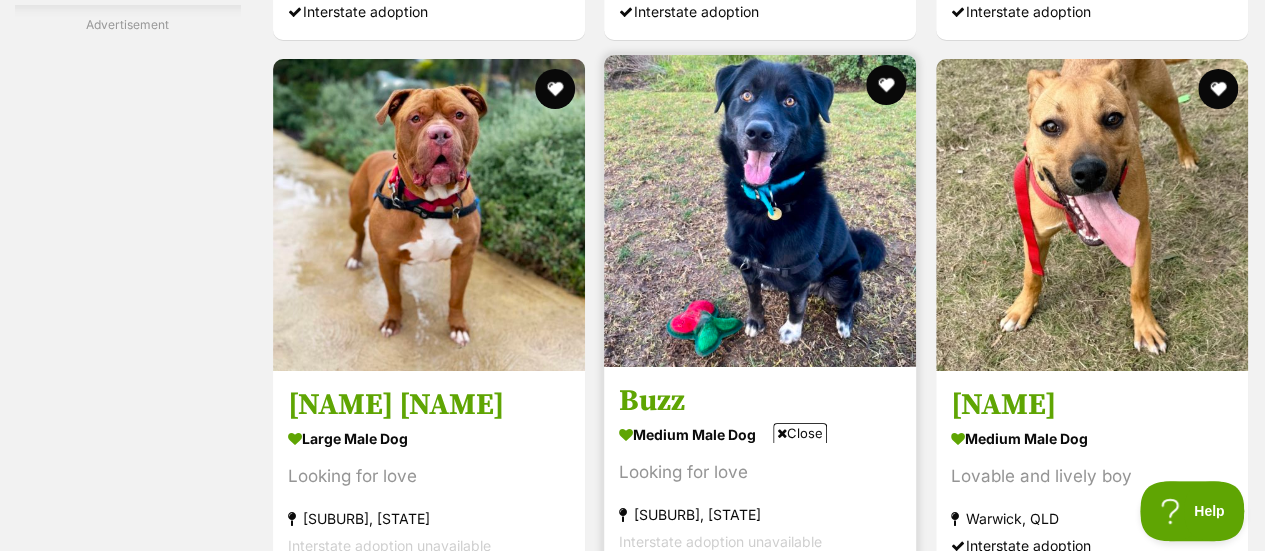click at bounding box center [760, 211] 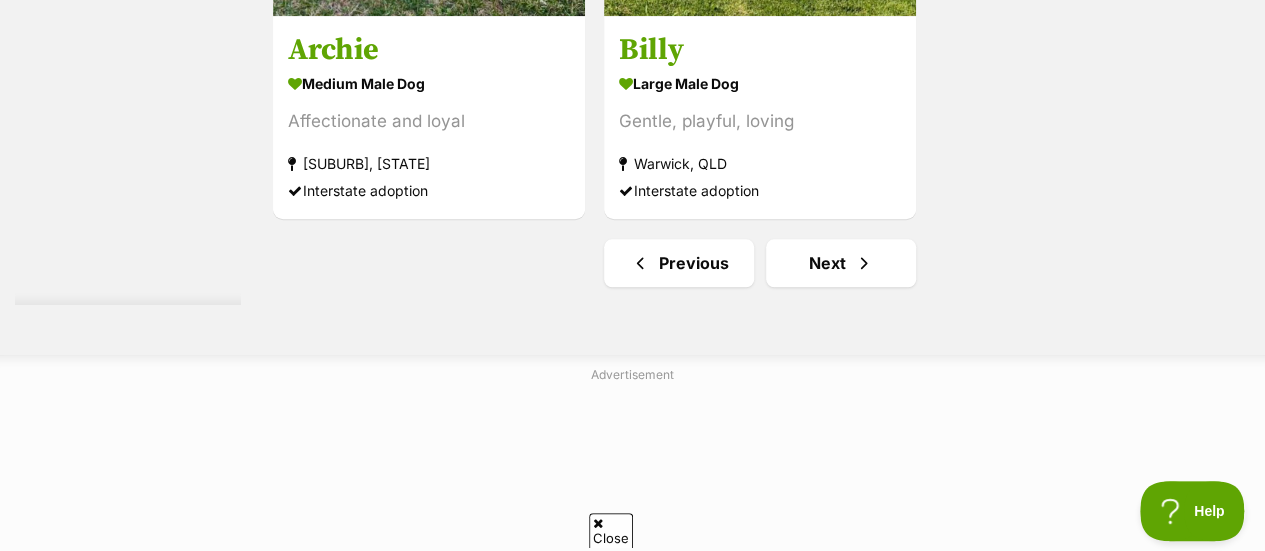 scroll, scrollTop: 0, scrollLeft: 0, axis: both 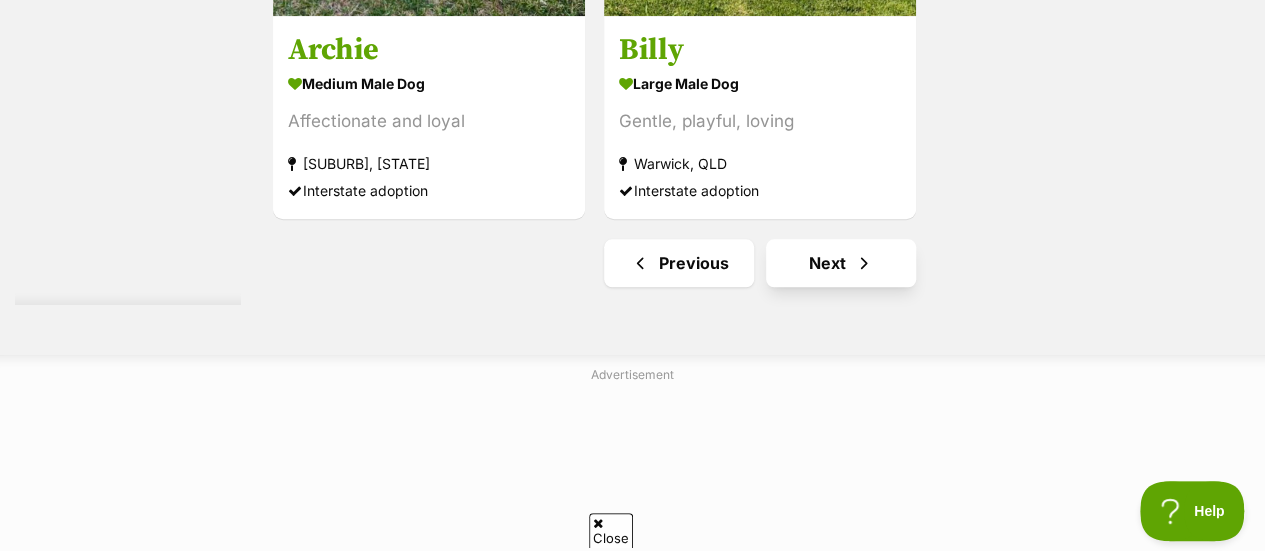 click at bounding box center (864, 263) 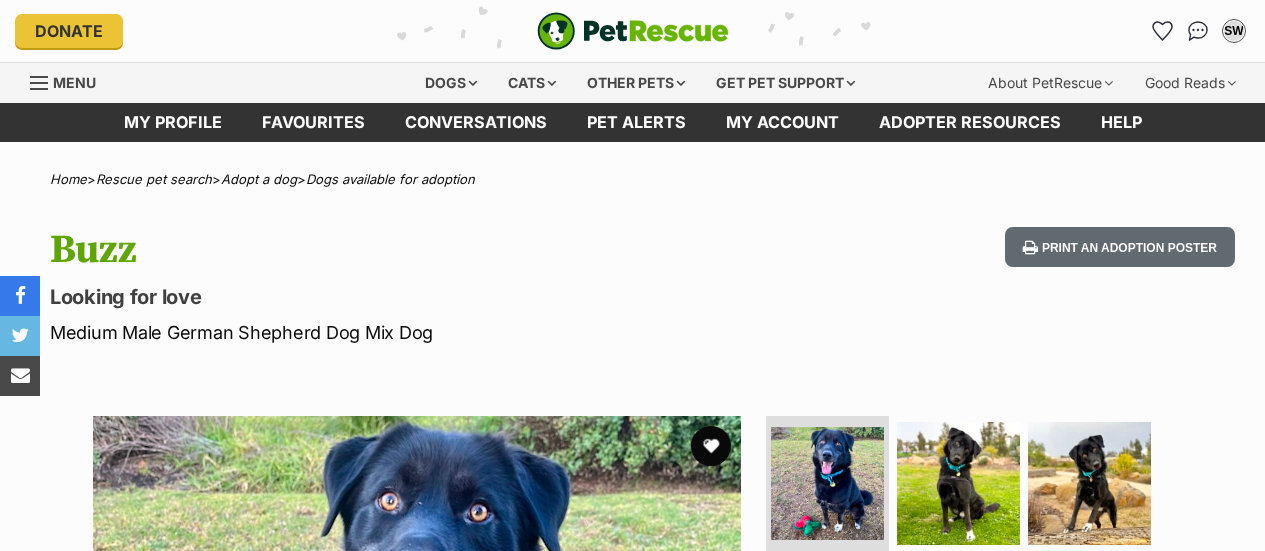 scroll, scrollTop: 0, scrollLeft: 0, axis: both 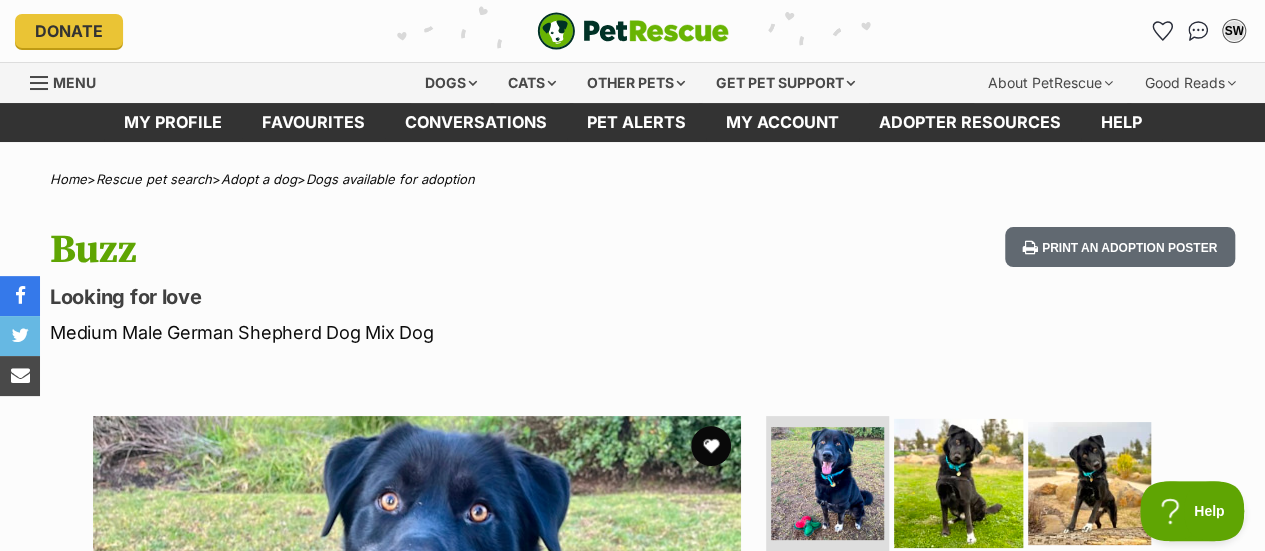 click at bounding box center (958, 482) 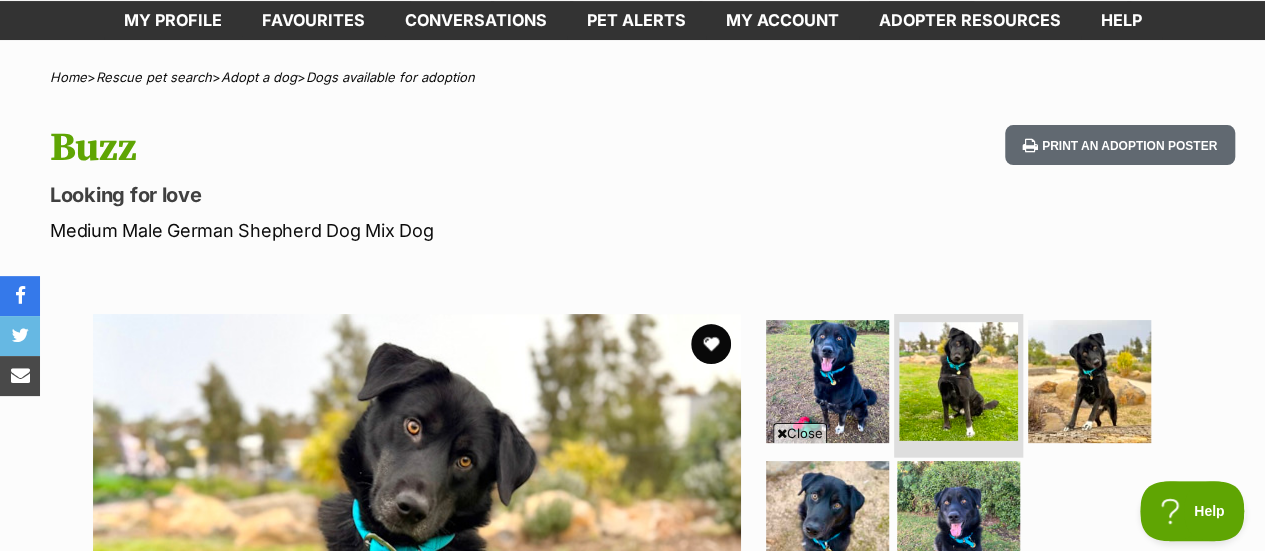 scroll, scrollTop: 94, scrollLeft: 0, axis: vertical 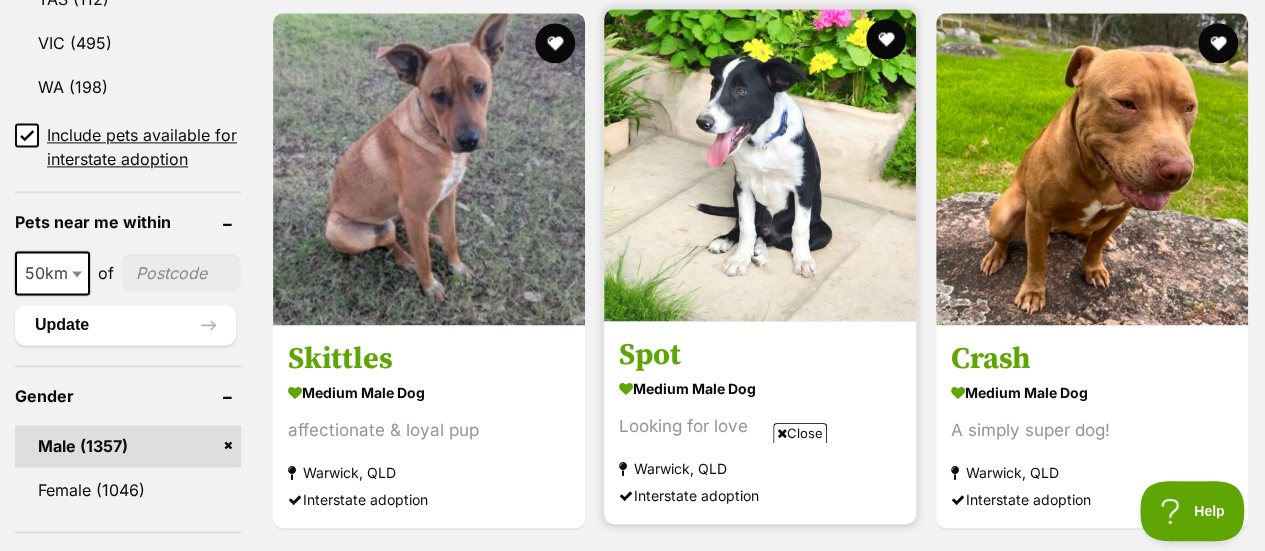 click at bounding box center (760, 165) 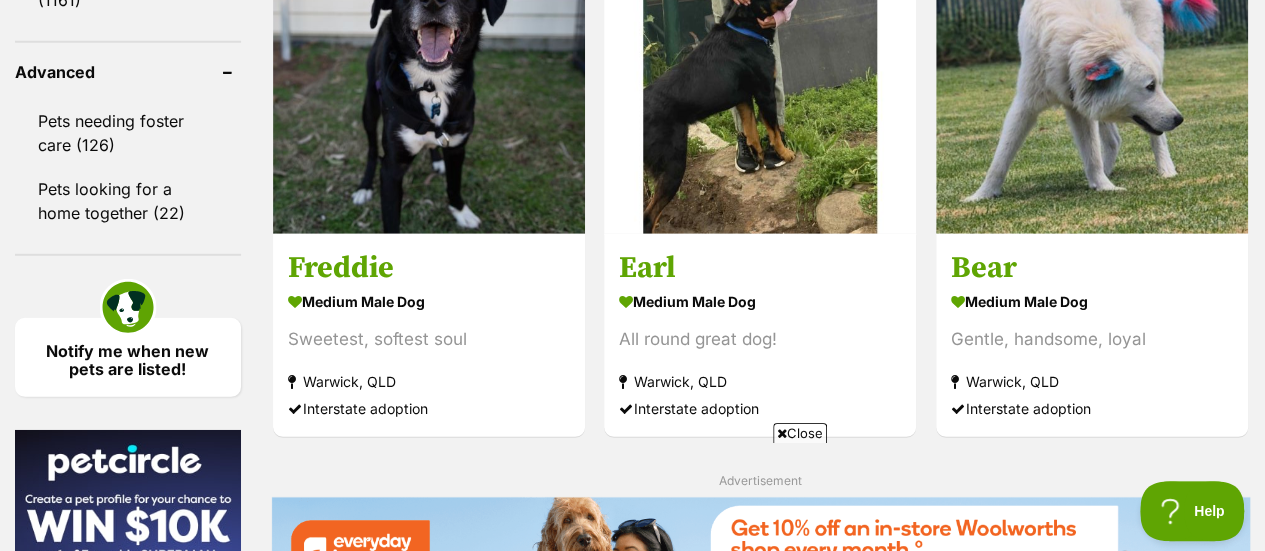 scroll, scrollTop: 2712, scrollLeft: 0, axis: vertical 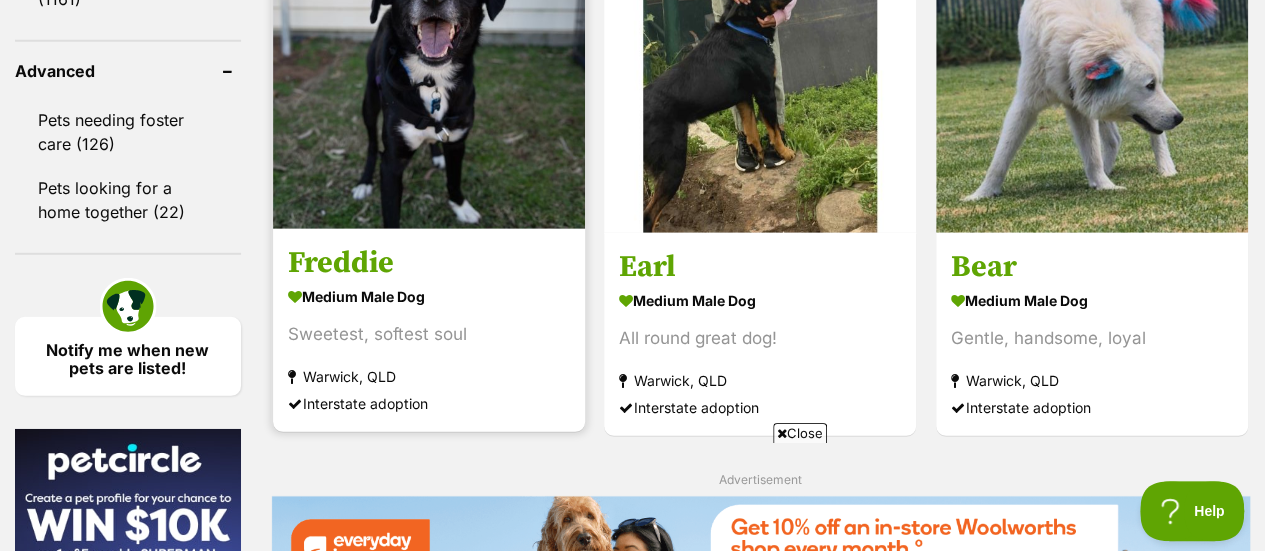 click at bounding box center [429, 73] 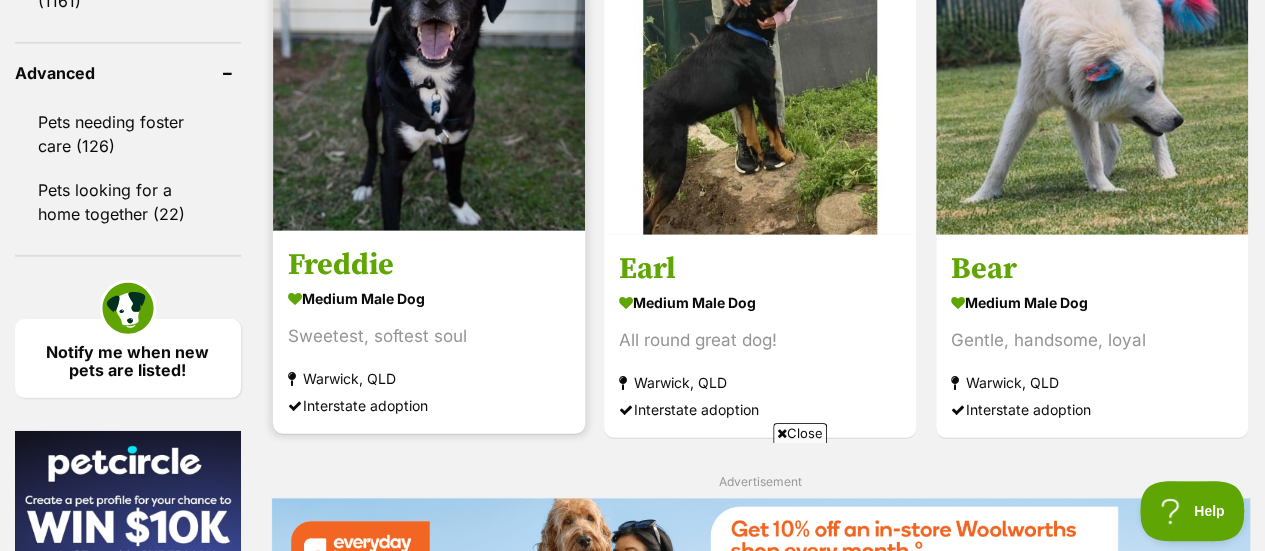scroll, scrollTop: 2711, scrollLeft: 0, axis: vertical 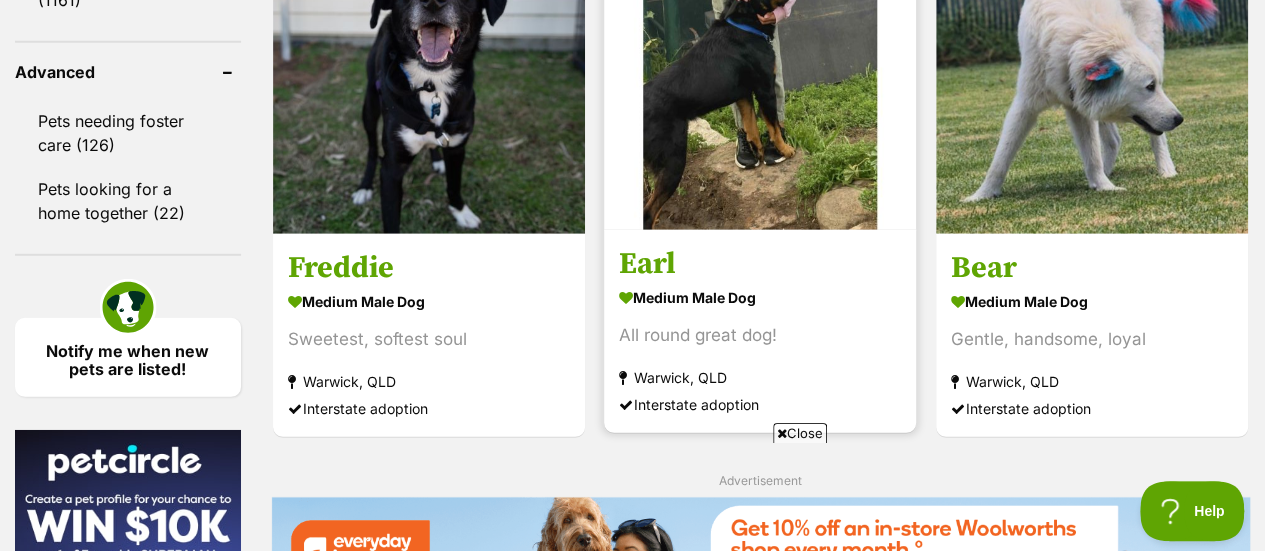 click at bounding box center [760, 74] 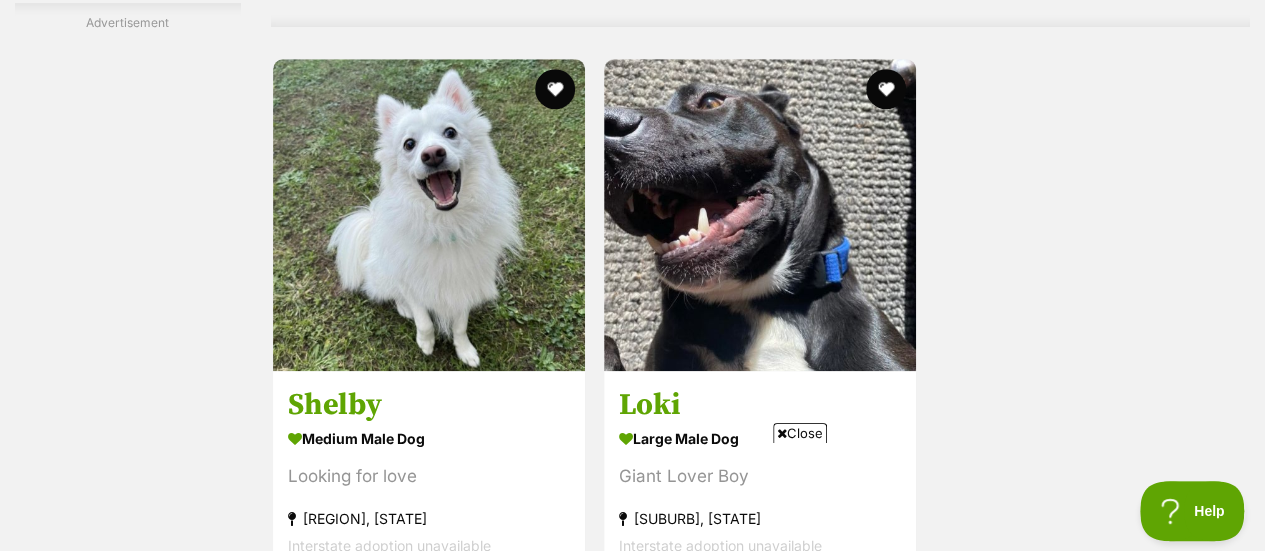 scroll, scrollTop: 4561, scrollLeft: 0, axis: vertical 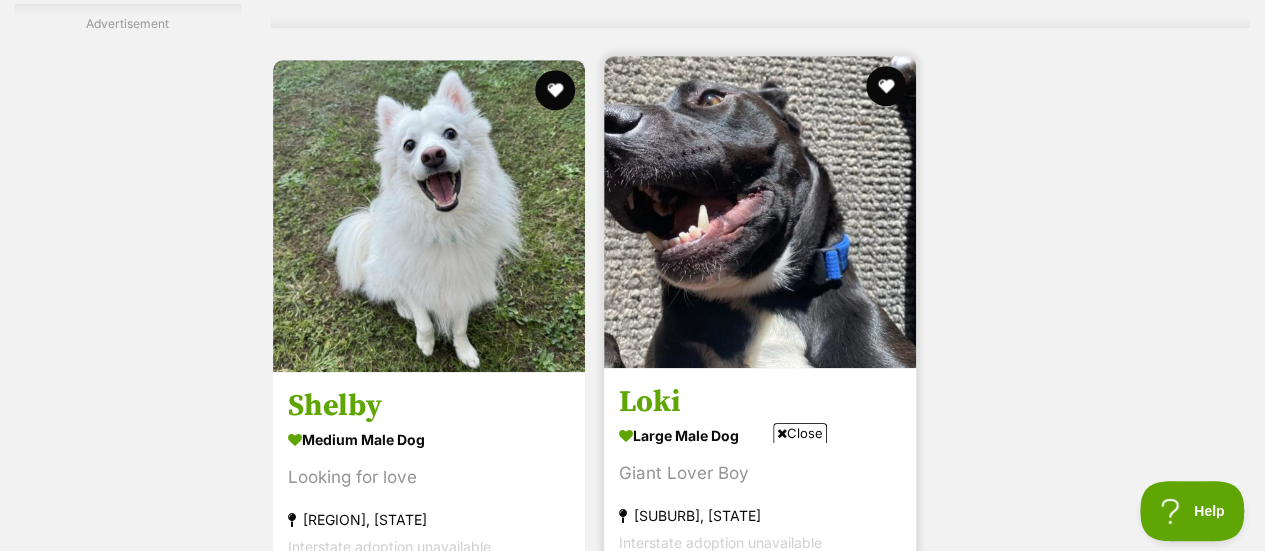 click at bounding box center [760, 212] 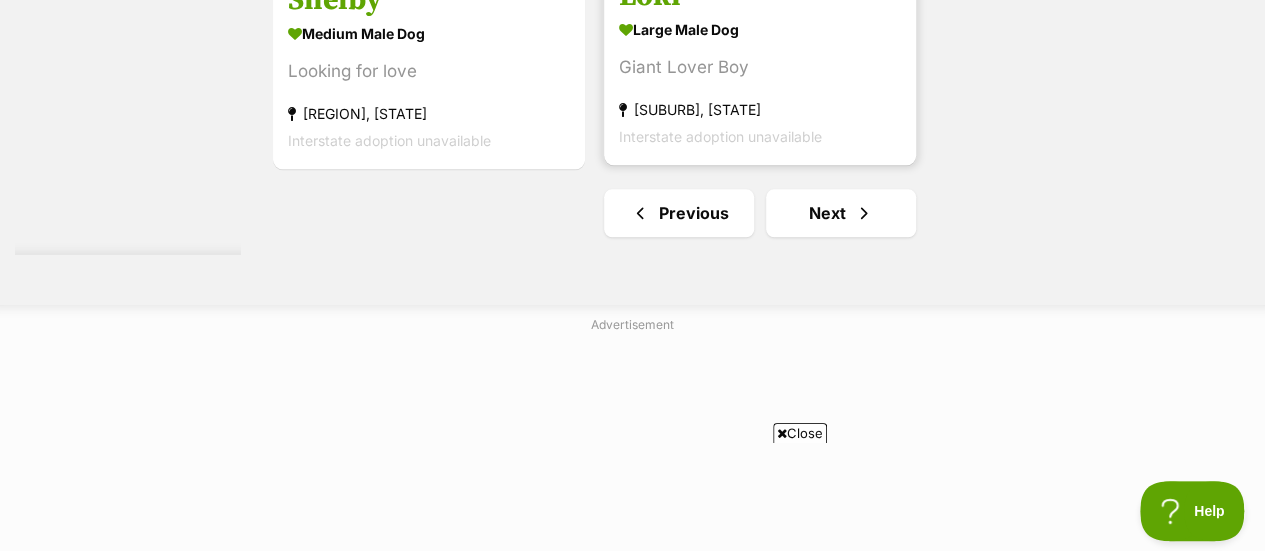 scroll, scrollTop: 4970, scrollLeft: 0, axis: vertical 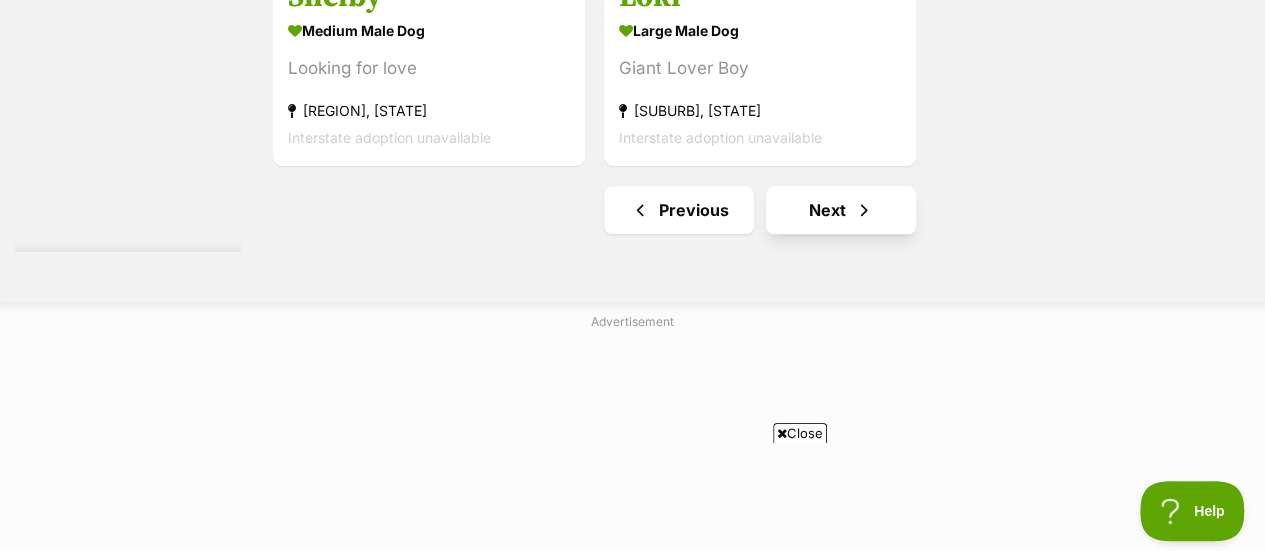click on "Next" at bounding box center [841, 210] 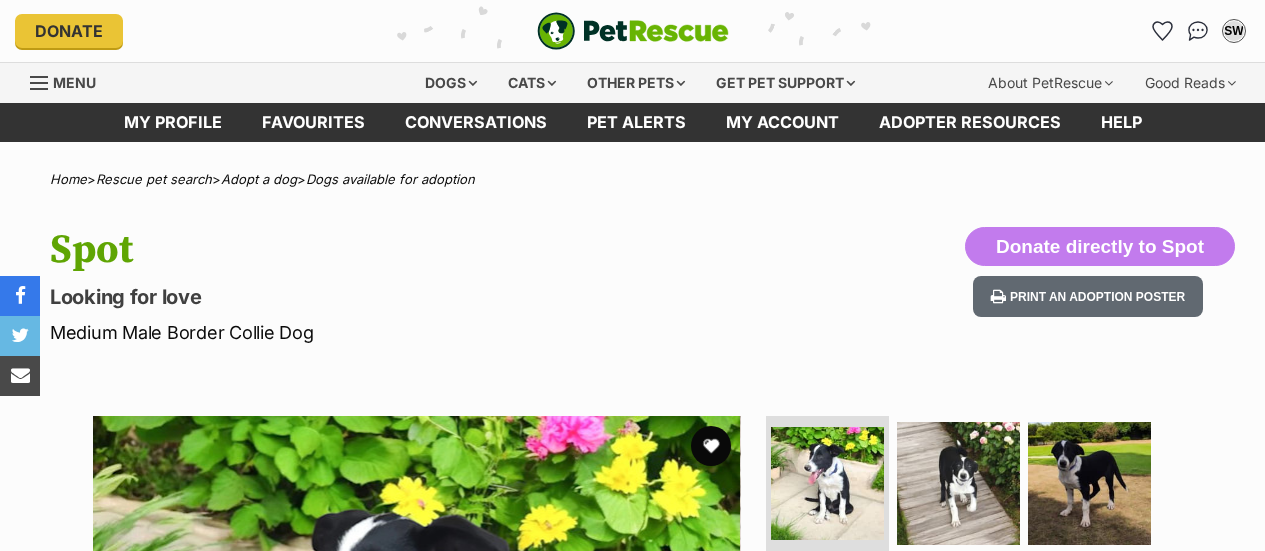 scroll, scrollTop: 0, scrollLeft: 0, axis: both 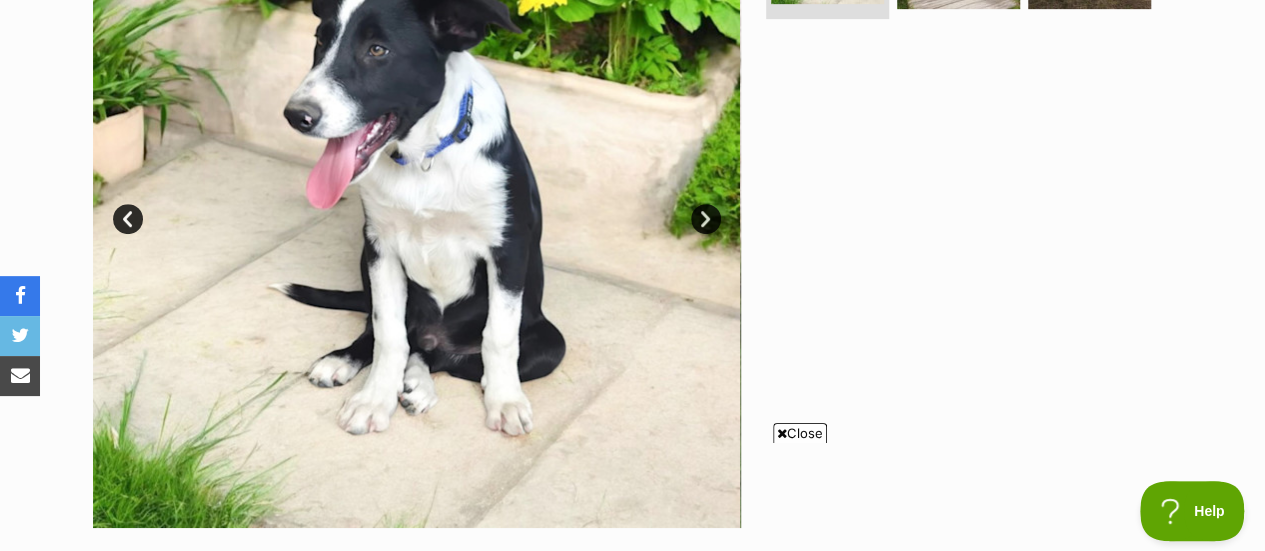 click on "Prev" at bounding box center (128, 219) 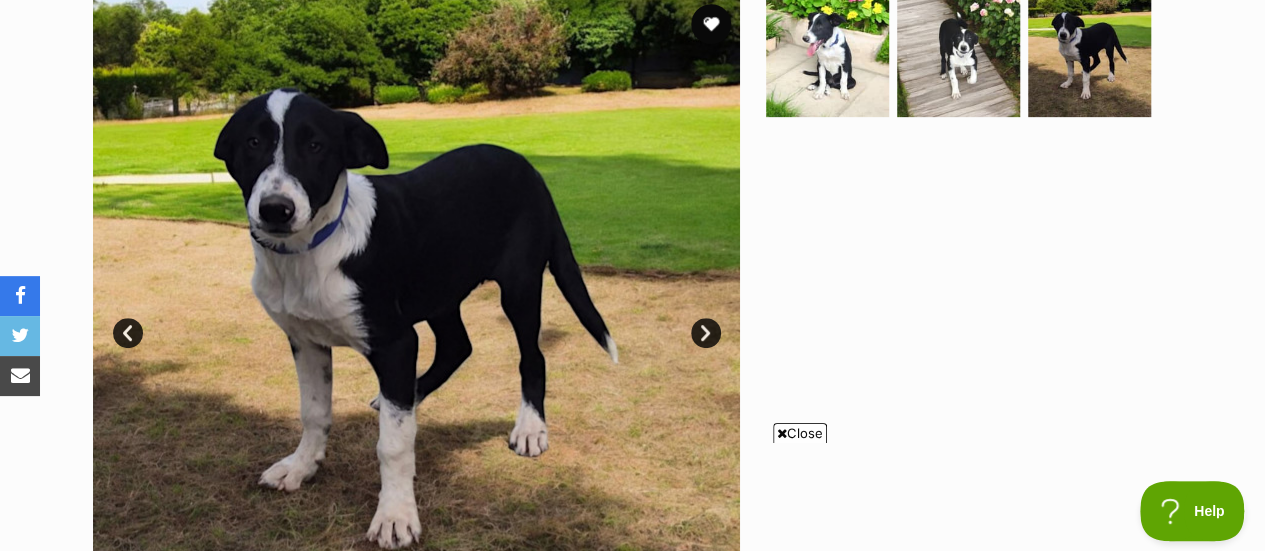 scroll, scrollTop: 418, scrollLeft: 0, axis: vertical 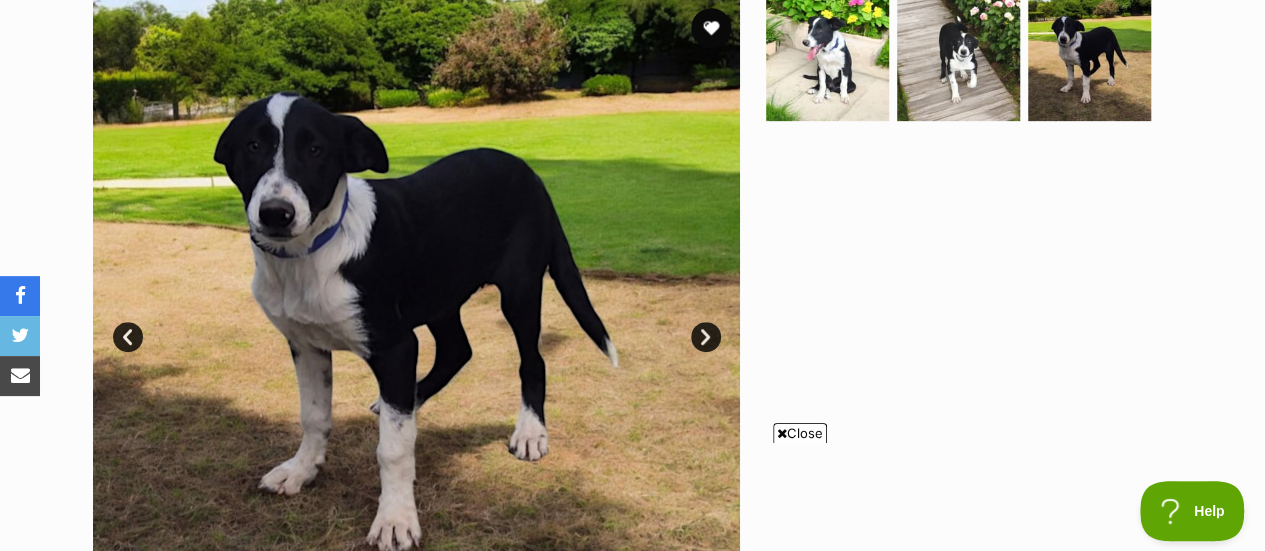 click on "Prev" at bounding box center (128, 337) 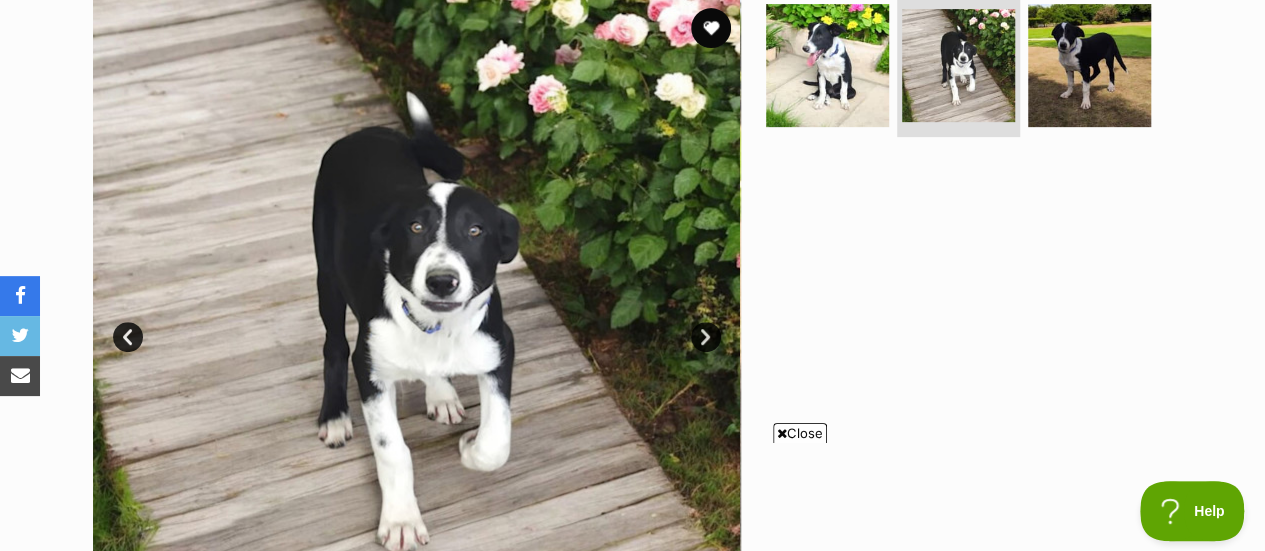 click at bounding box center [416, 322] 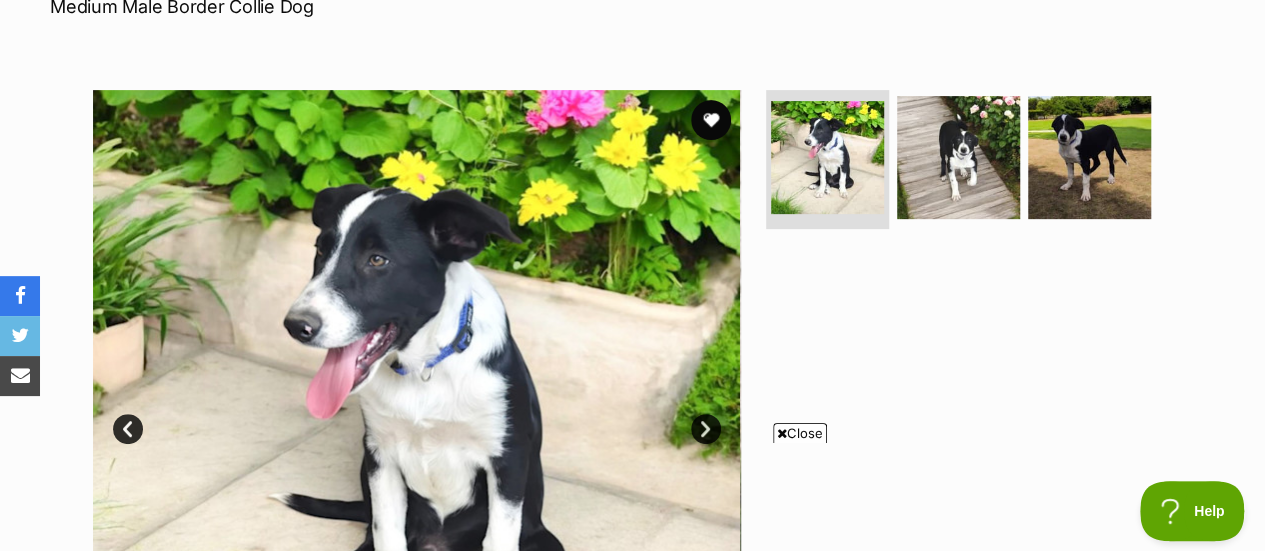 scroll, scrollTop: 320, scrollLeft: 0, axis: vertical 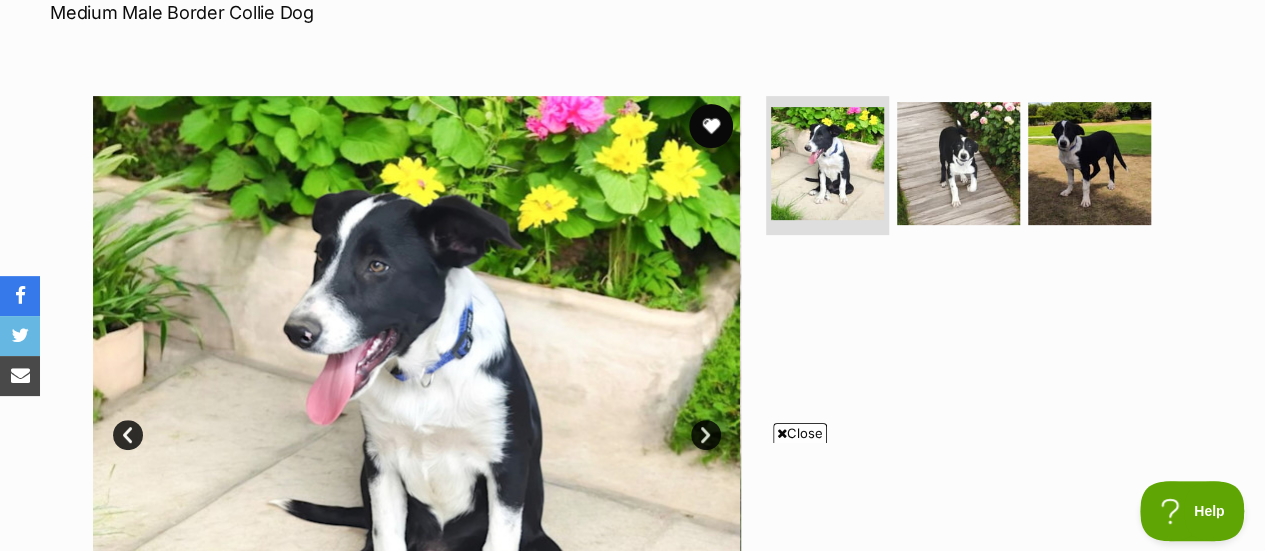 click at bounding box center [711, 126] 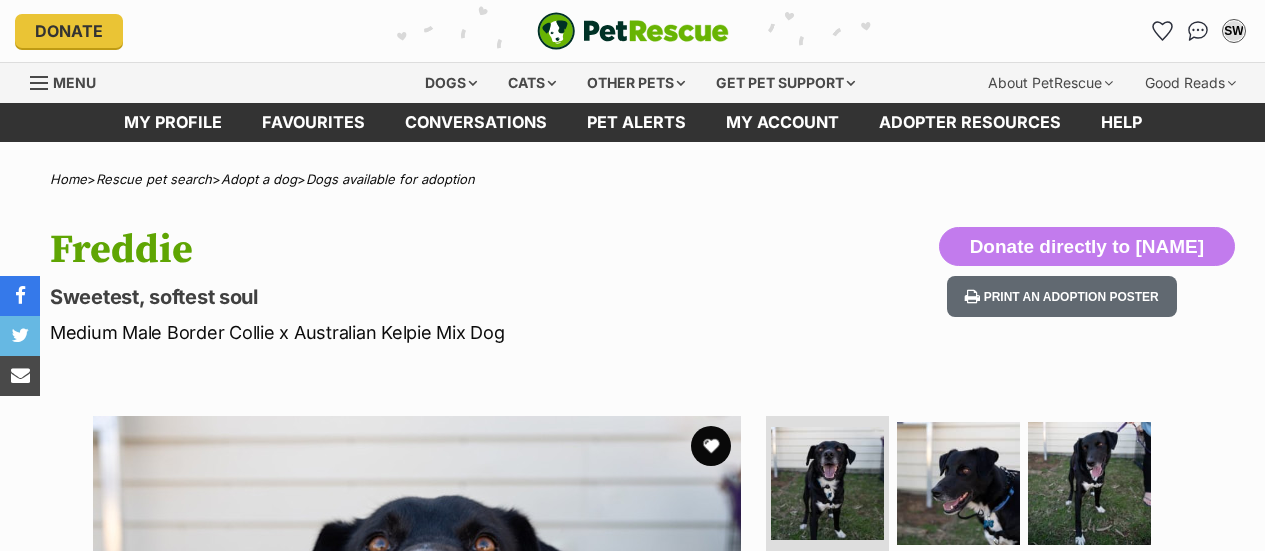 scroll, scrollTop: 0, scrollLeft: 0, axis: both 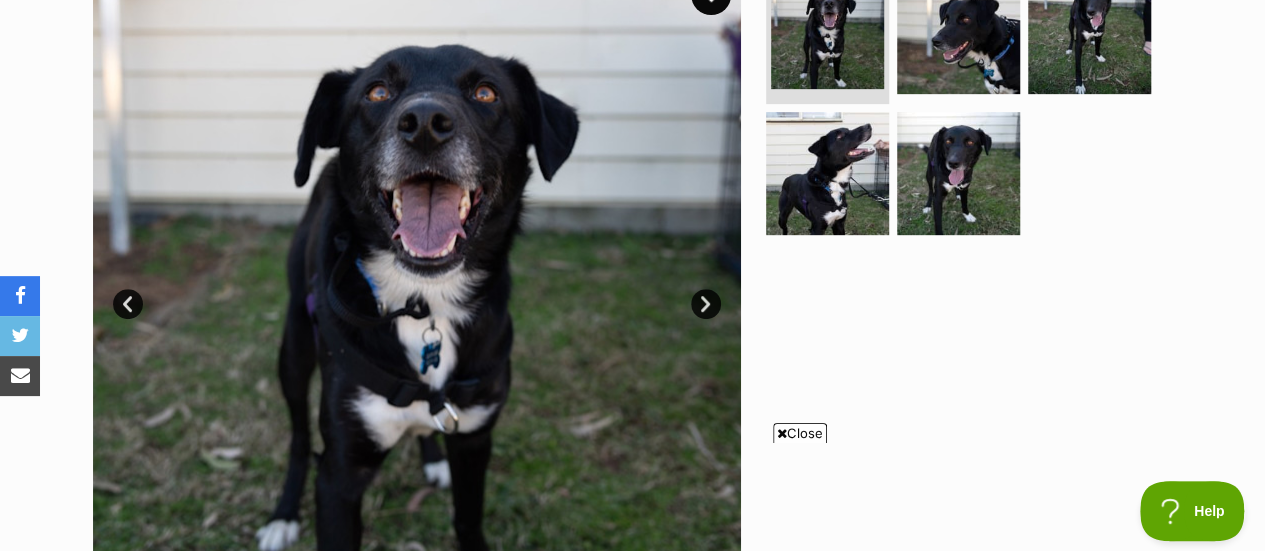 click on "Prev" at bounding box center (128, 304) 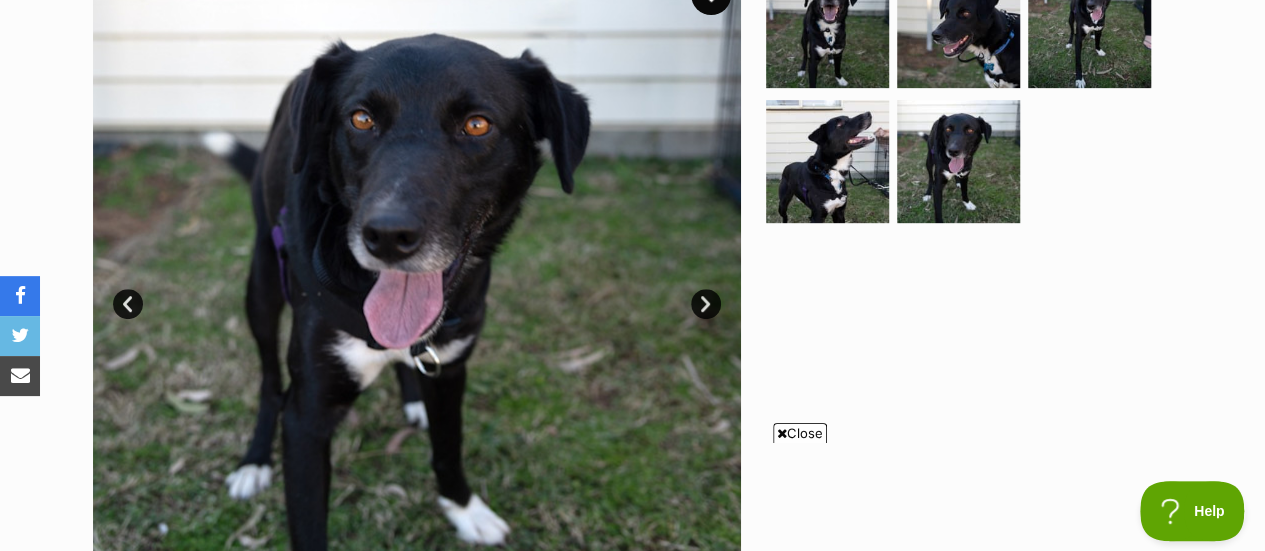 click on "Prev" at bounding box center [128, 304] 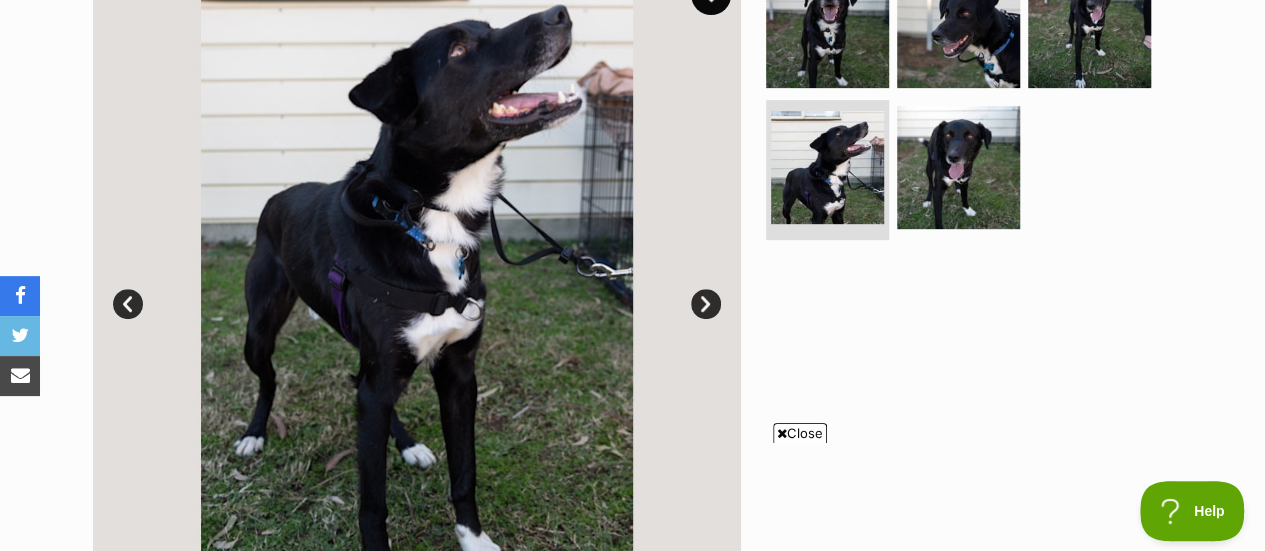 click on "Prev" at bounding box center [128, 304] 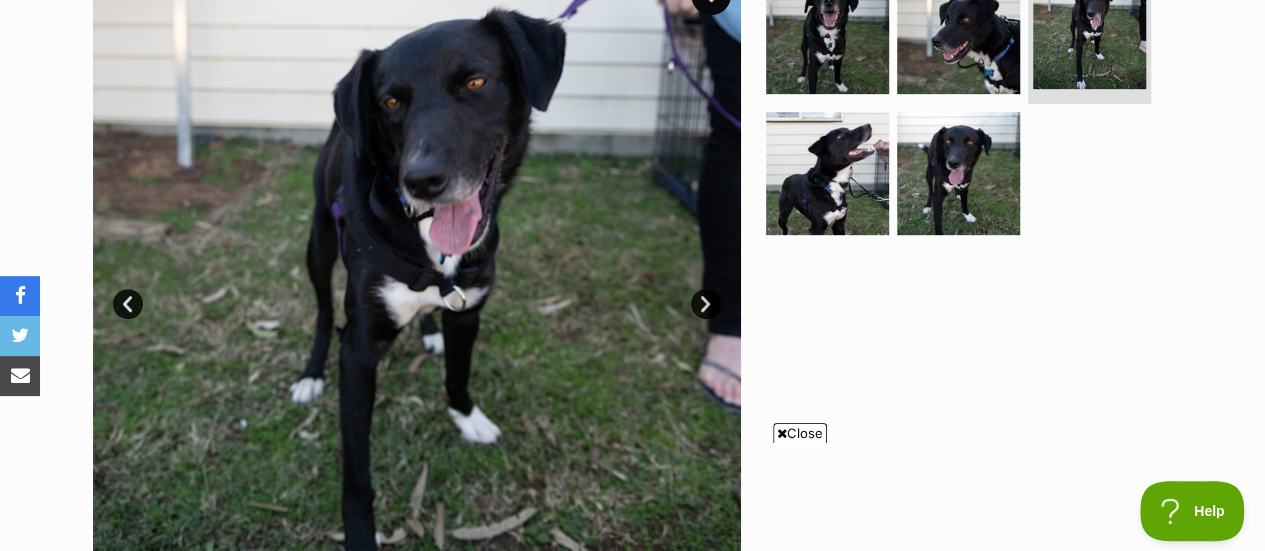 click on "Prev" at bounding box center (128, 304) 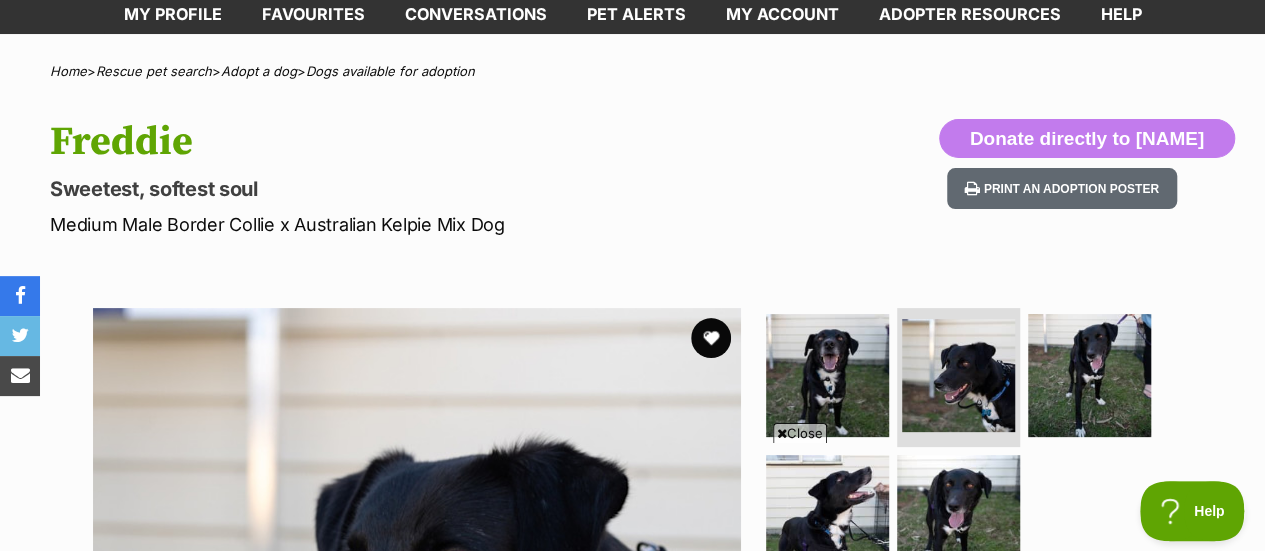 scroll, scrollTop: 105, scrollLeft: 0, axis: vertical 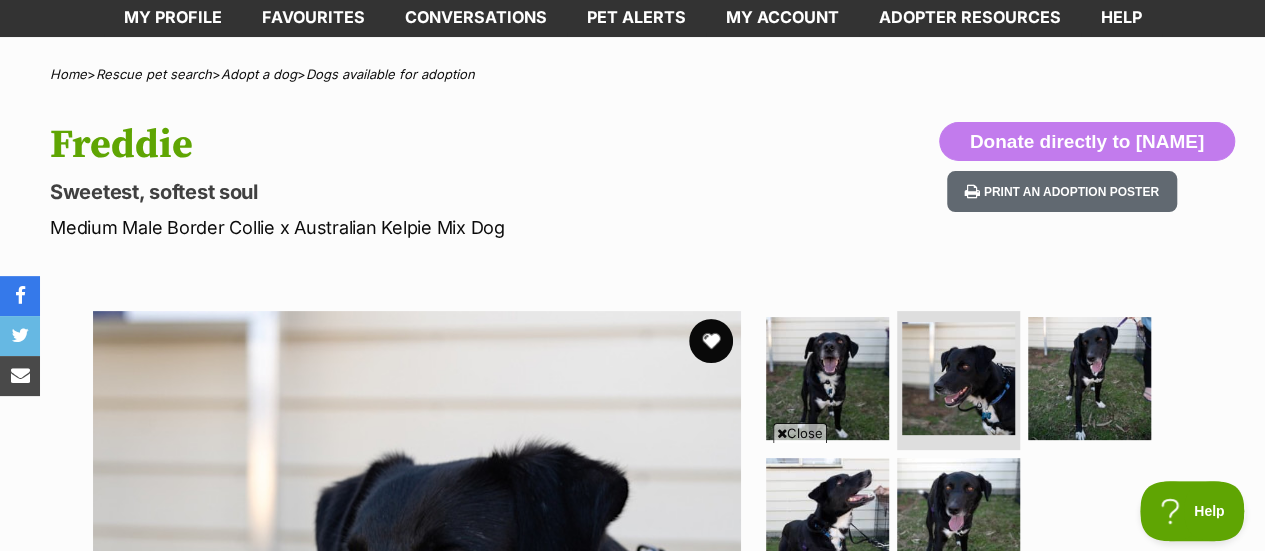 click at bounding box center (711, 341) 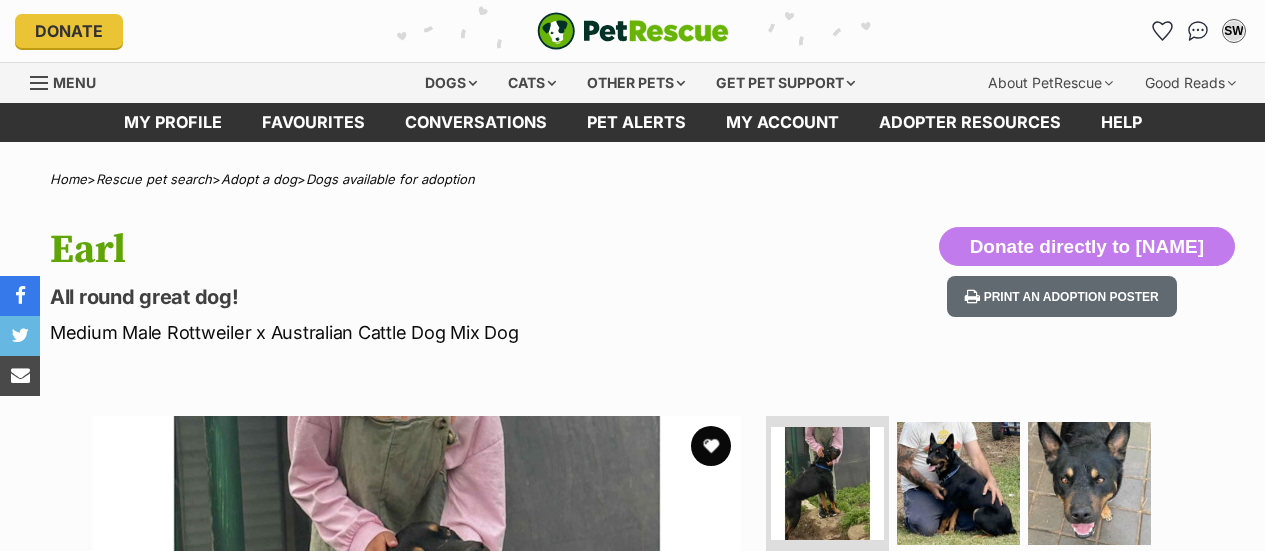 scroll, scrollTop: 0, scrollLeft: 0, axis: both 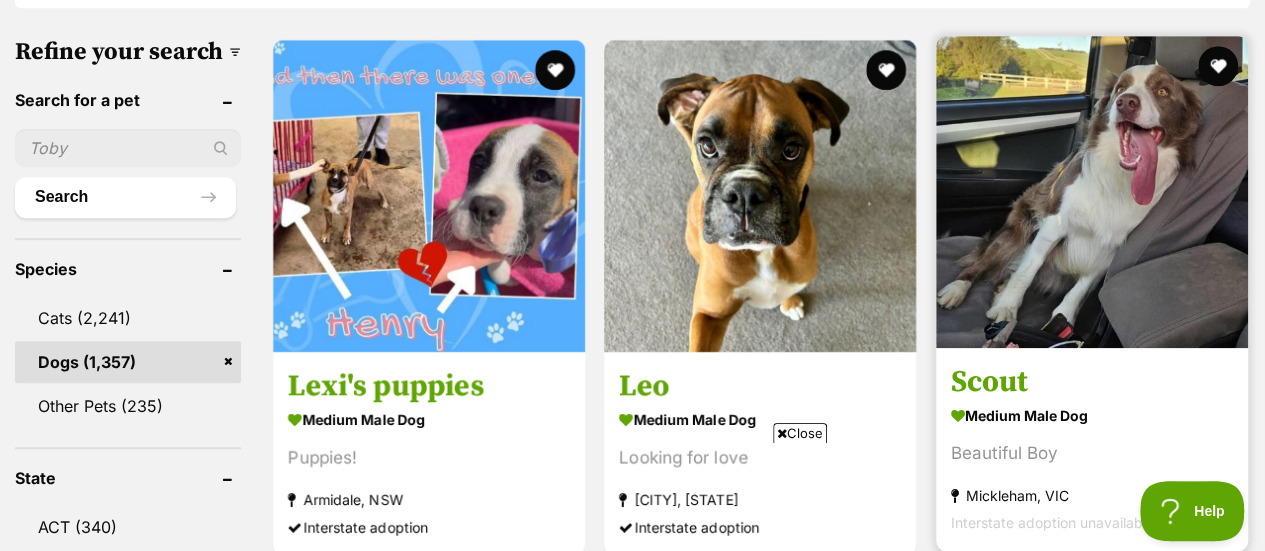 click at bounding box center [1092, 192] 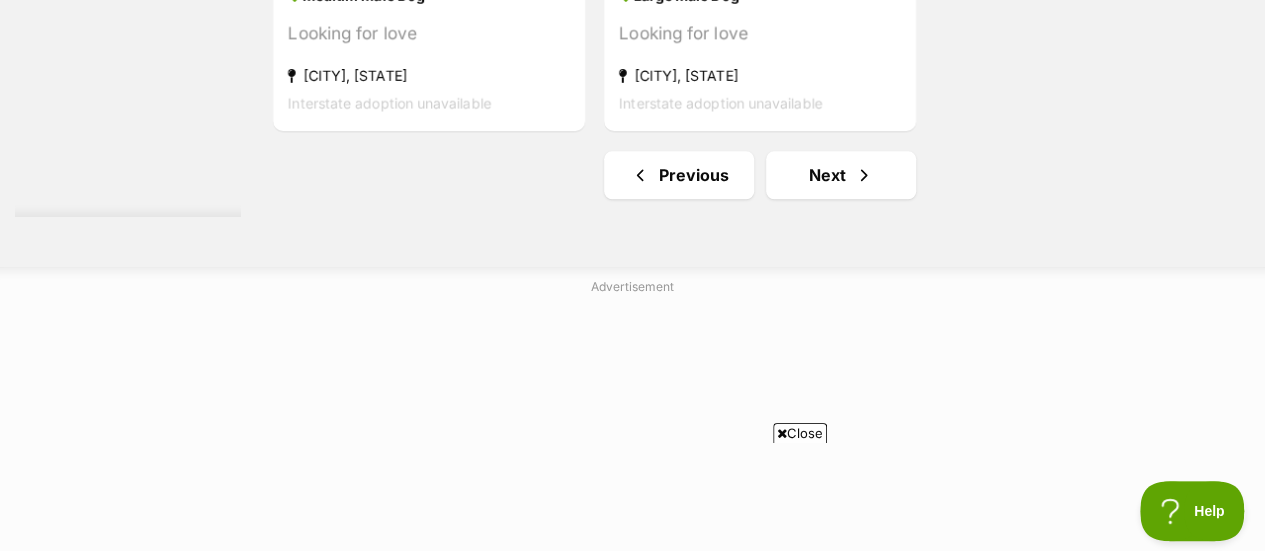 scroll, scrollTop: 4854, scrollLeft: 0, axis: vertical 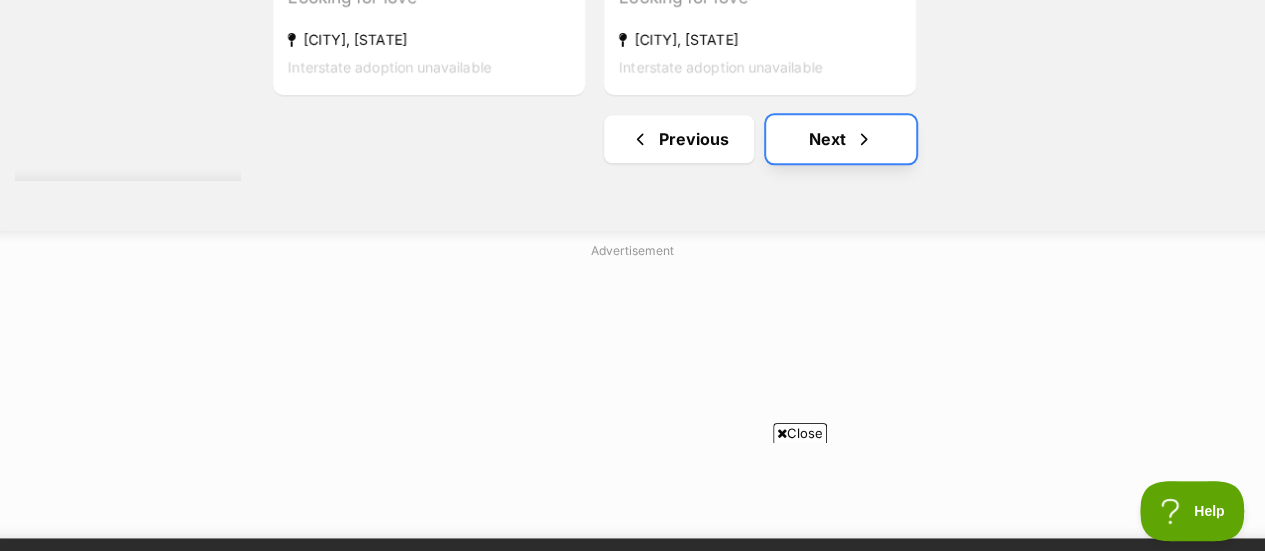 click at bounding box center (864, 139) 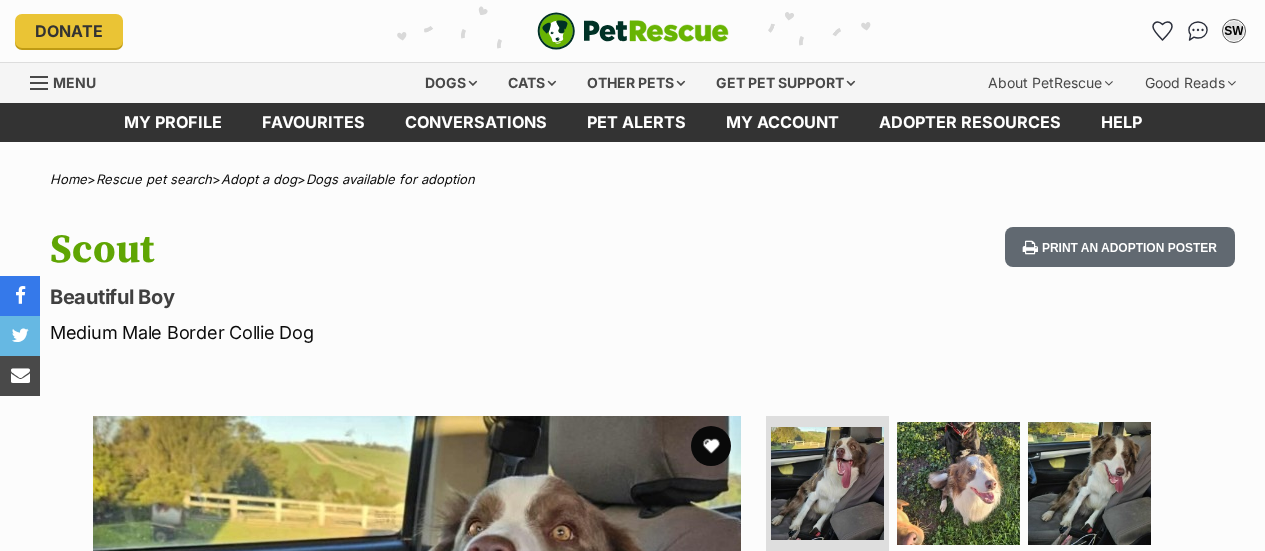 scroll, scrollTop: 0, scrollLeft: 0, axis: both 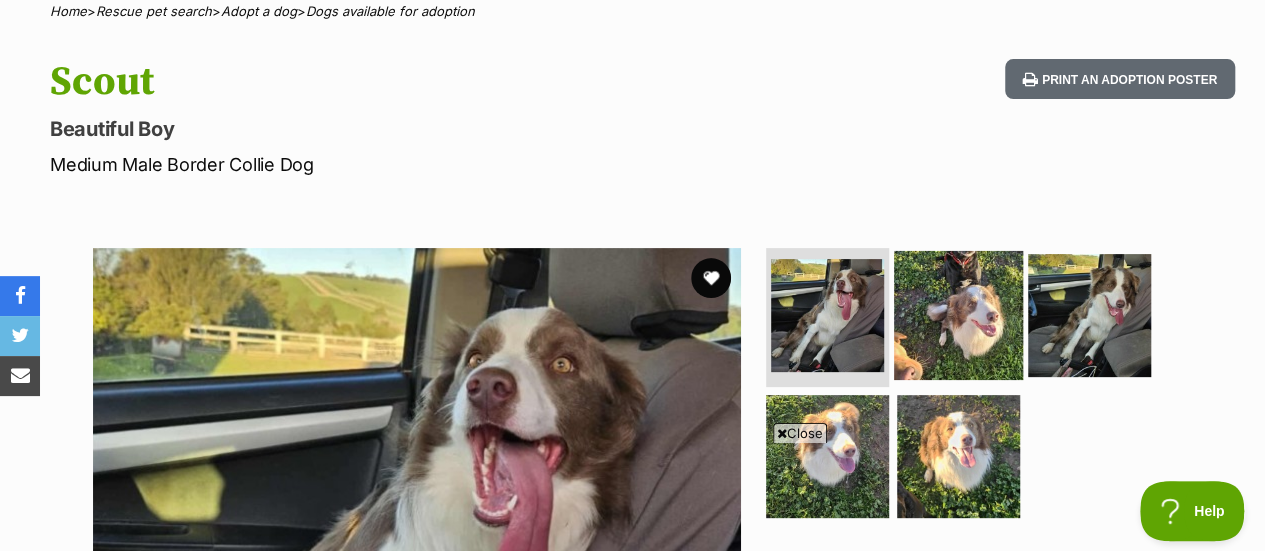 click at bounding box center (958, 314) 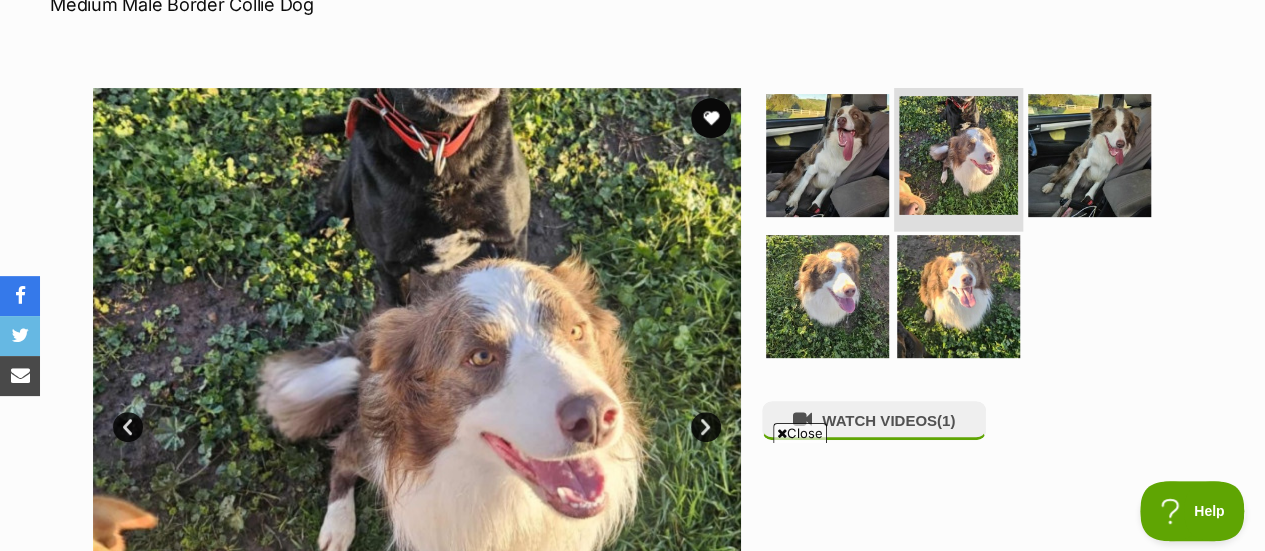 scroll, scrollTop: 329, scrollLeft: 0, axis: vertical 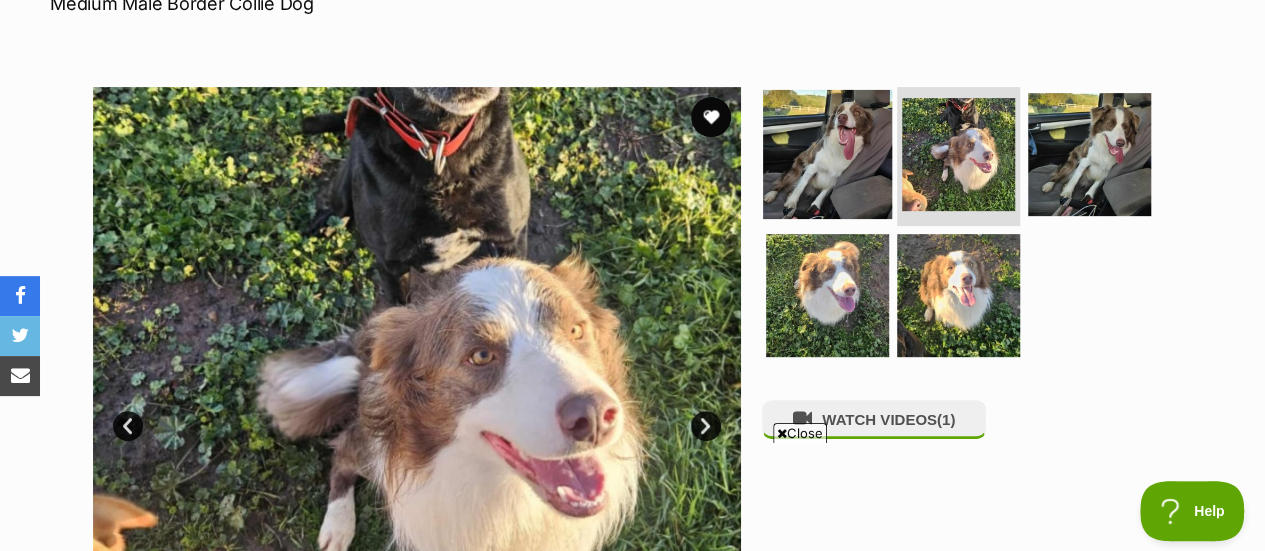 click at bounding box center [827, 153] 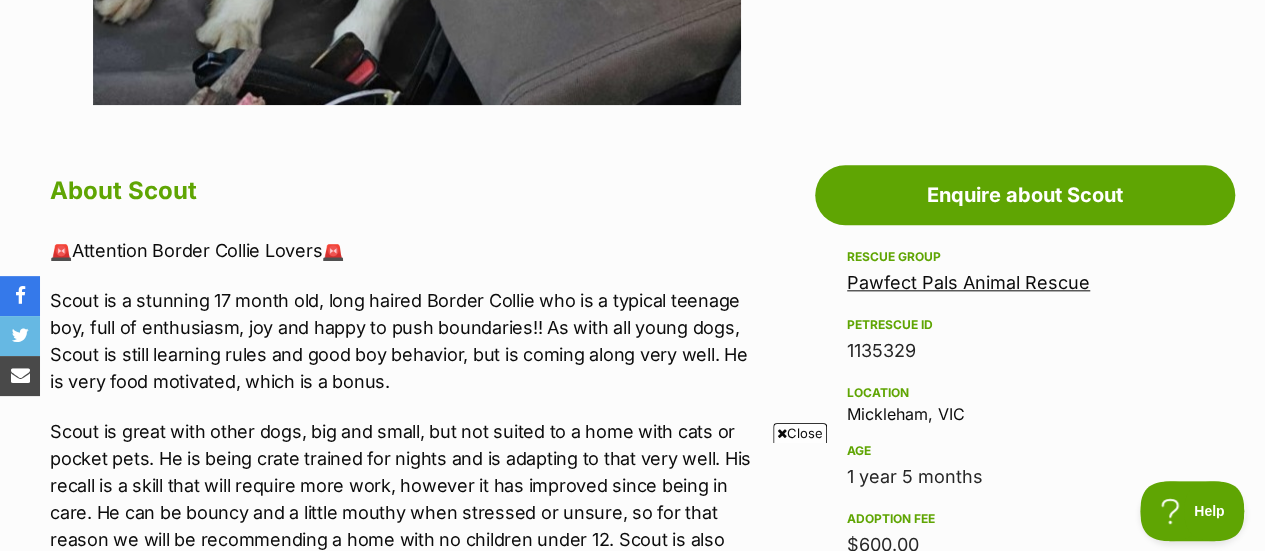 scroll, scrollTop: 958, scrollLeft: 0, axis: vertical 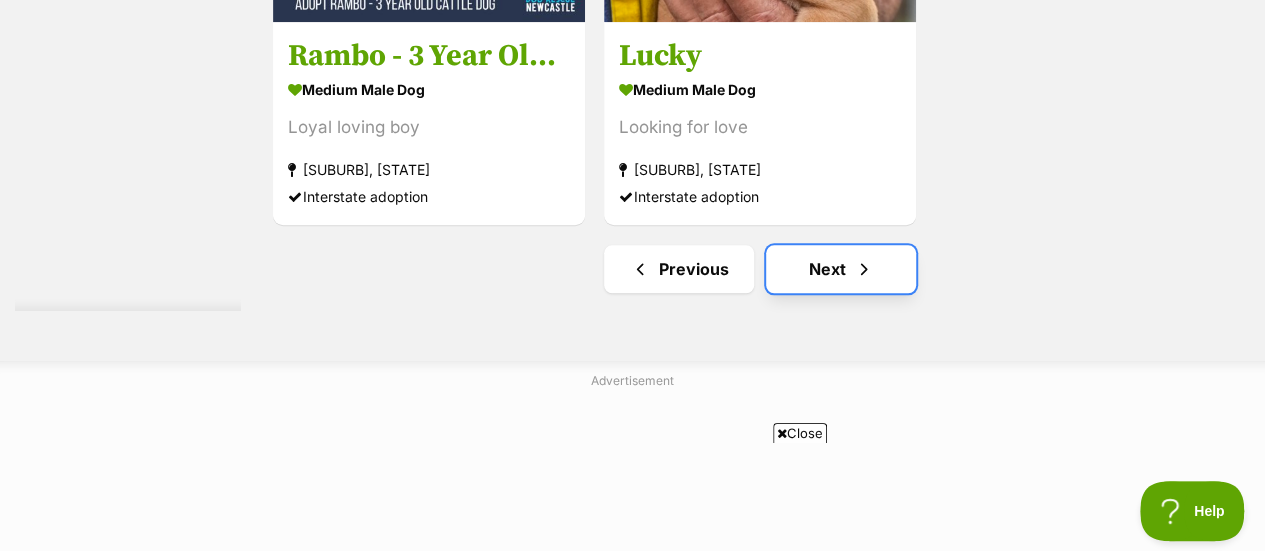 click at bounding box center (864, 269) 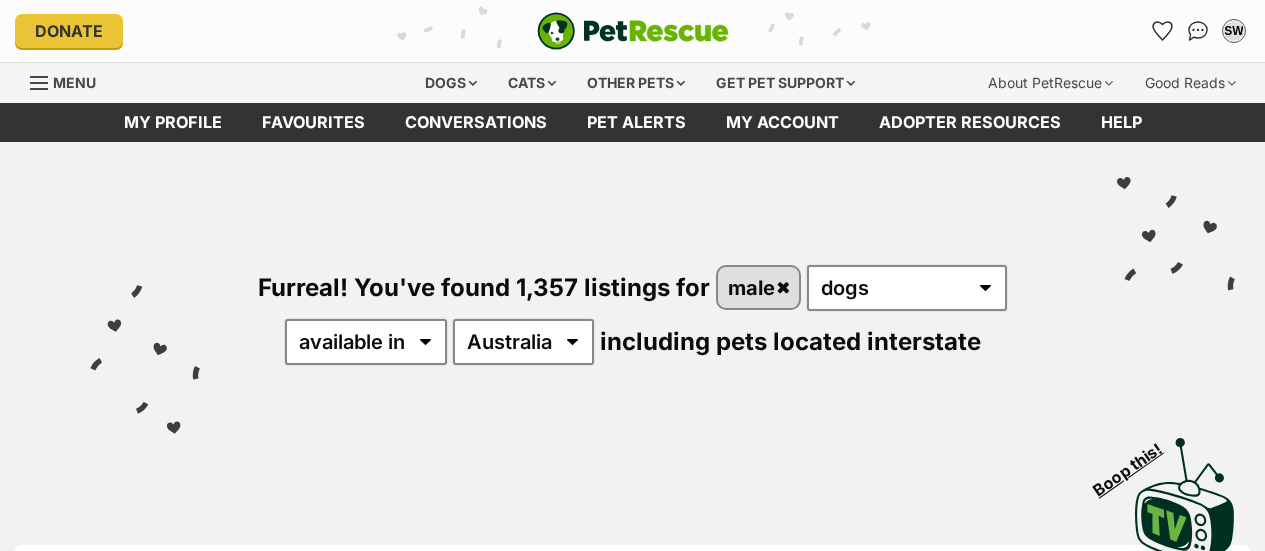 scroll, scrollTop: 0, scrollLeft: 0, axis: both 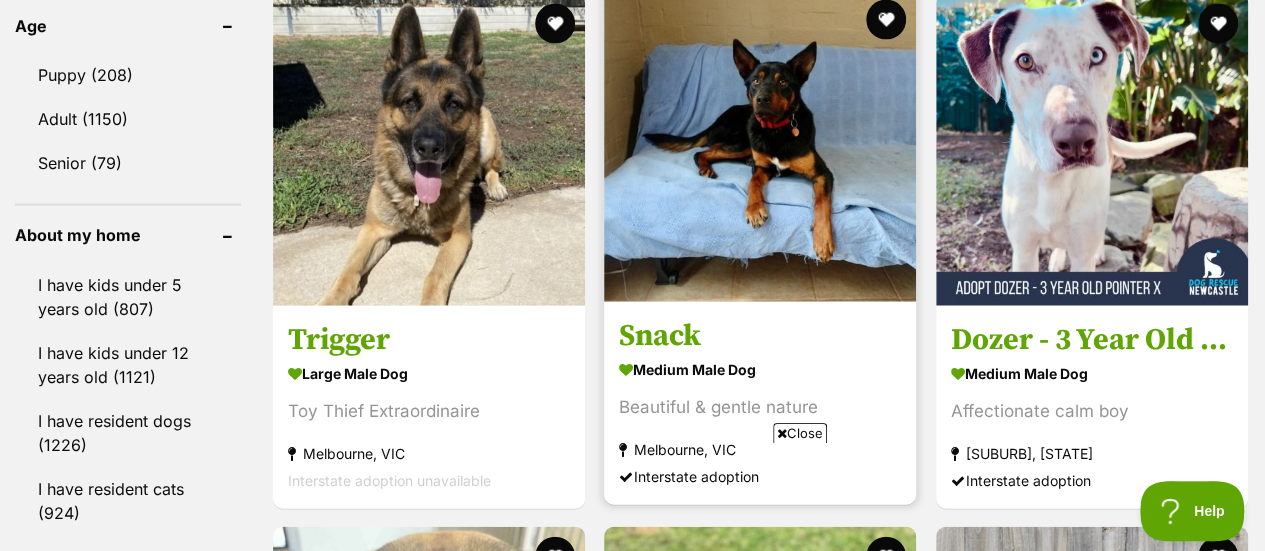 click at bounding box center [760, 146] 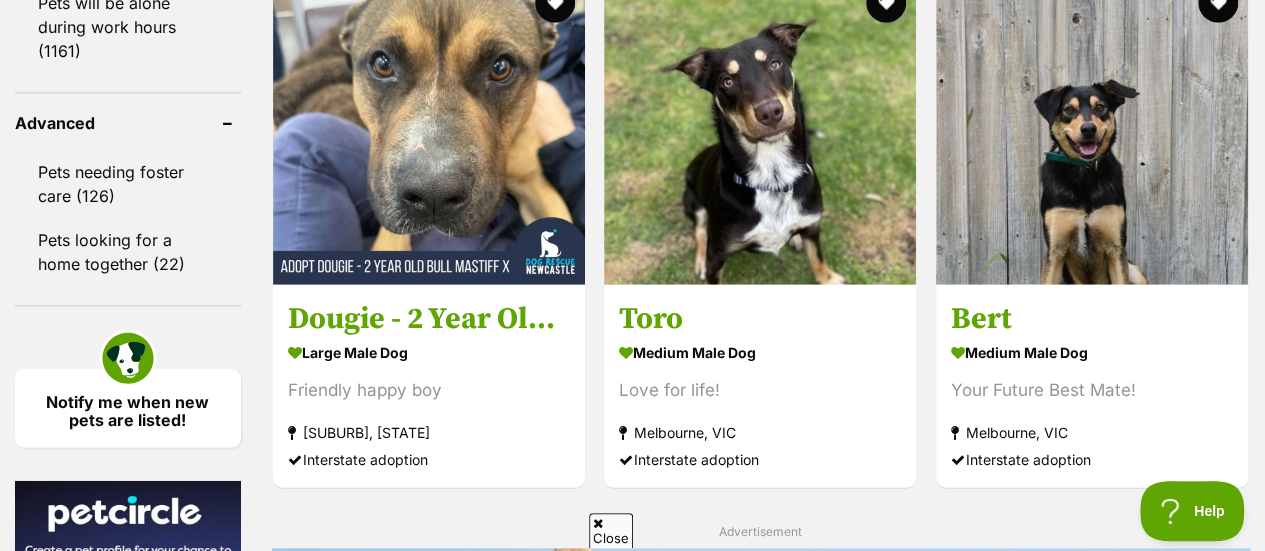 scroll, scrollTop: 0, scrollLeft: 0, axis: both 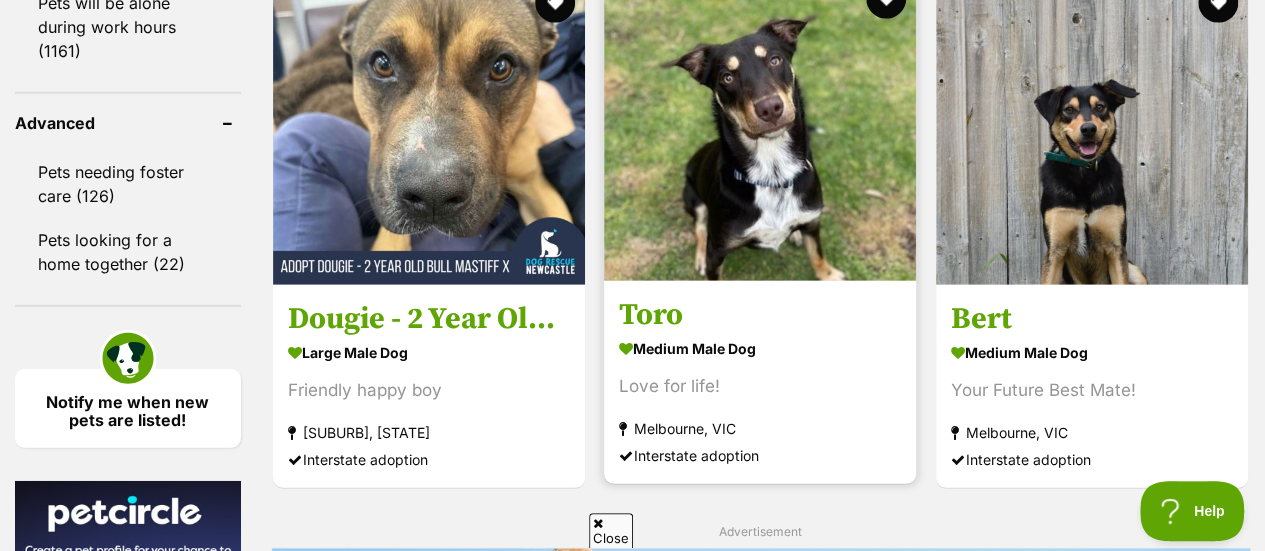 click at bounding box center [760, 125] 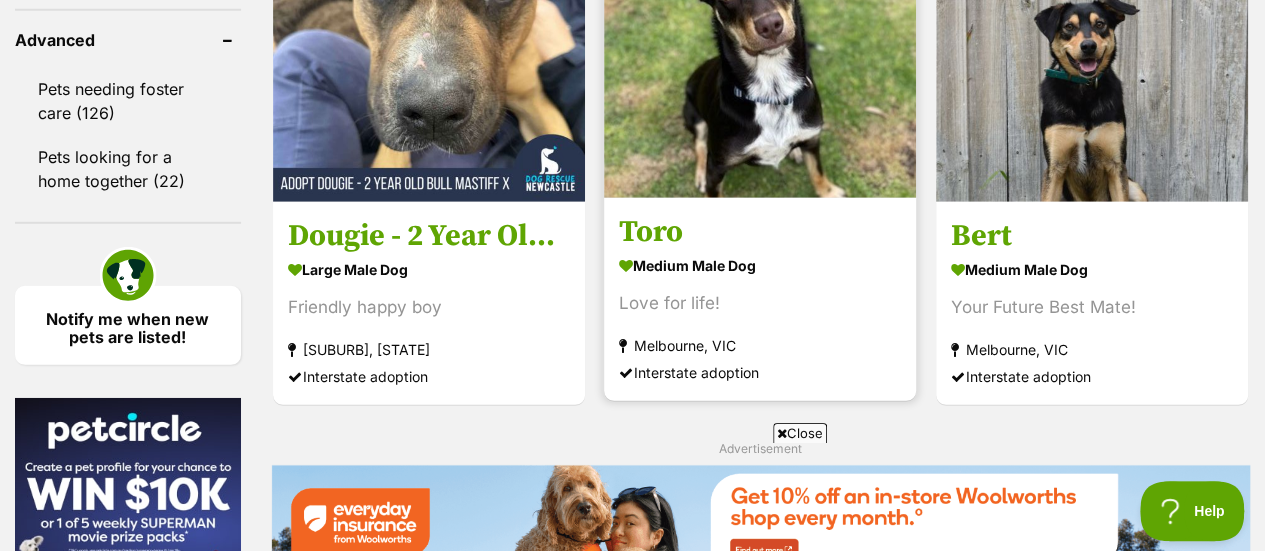 scroll, scrollTop: 2758, scrollLeft: 0, axis: vertical 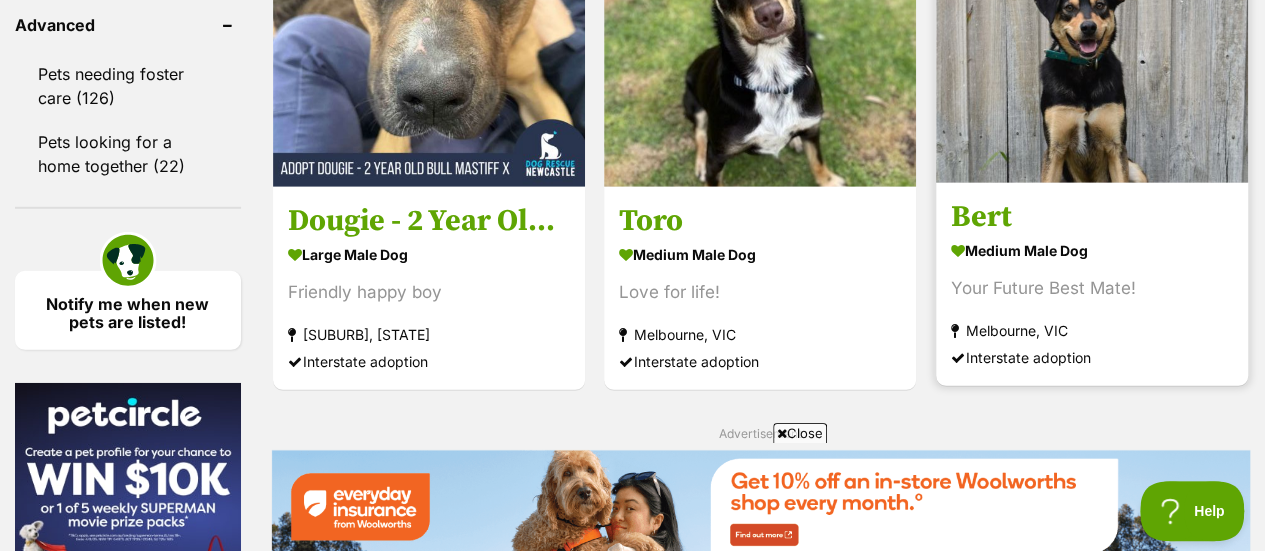 click at bounding box center [1092, 27] 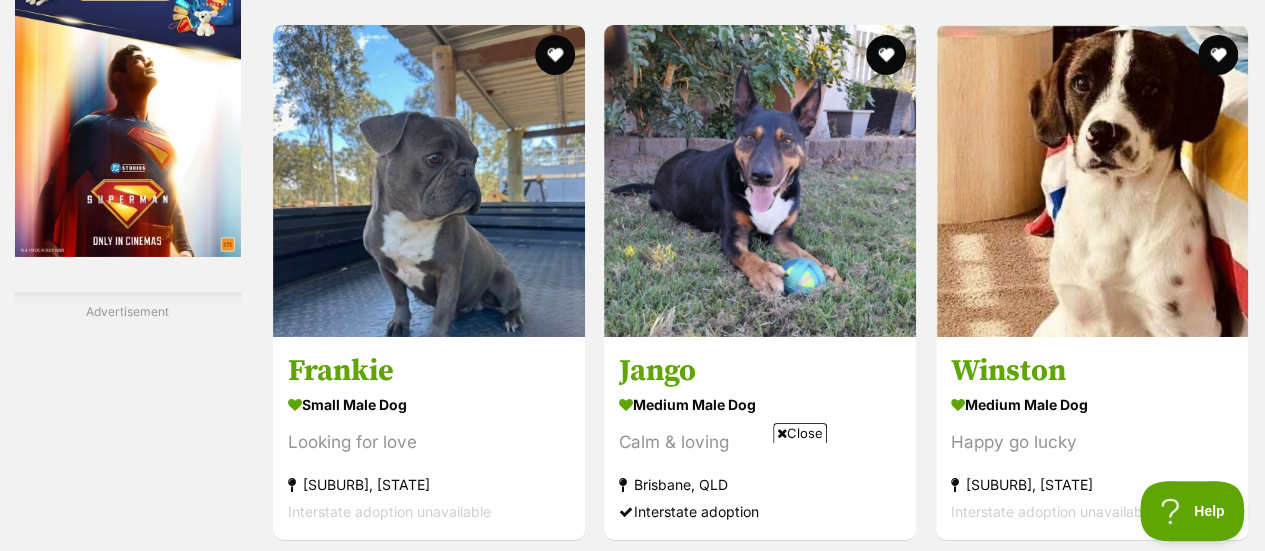 scroll, scrollTop: 3337, scrollLeft: 0, axis: vertical 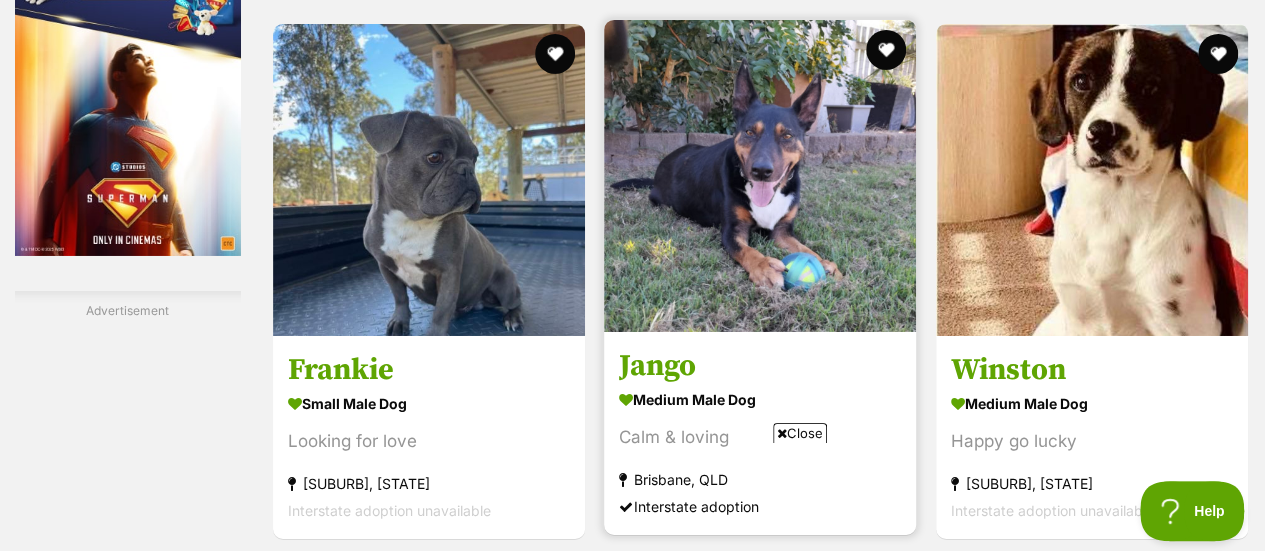 click at bounding box center [760, 176] 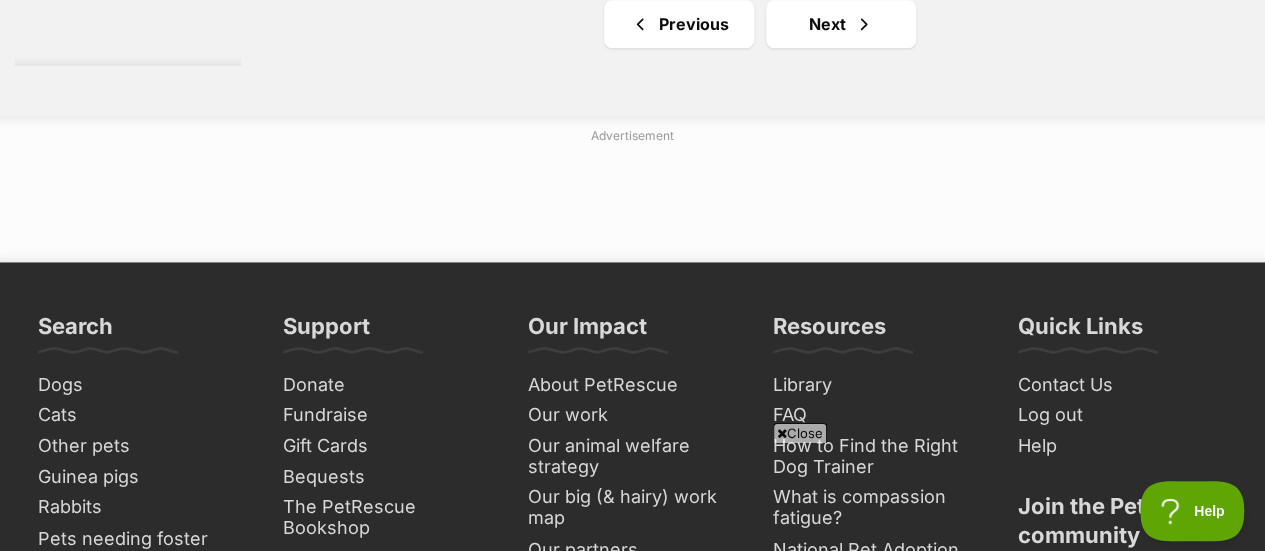 scroll, scrollTop: 5158, scrollLeft: 0, axis: vertical 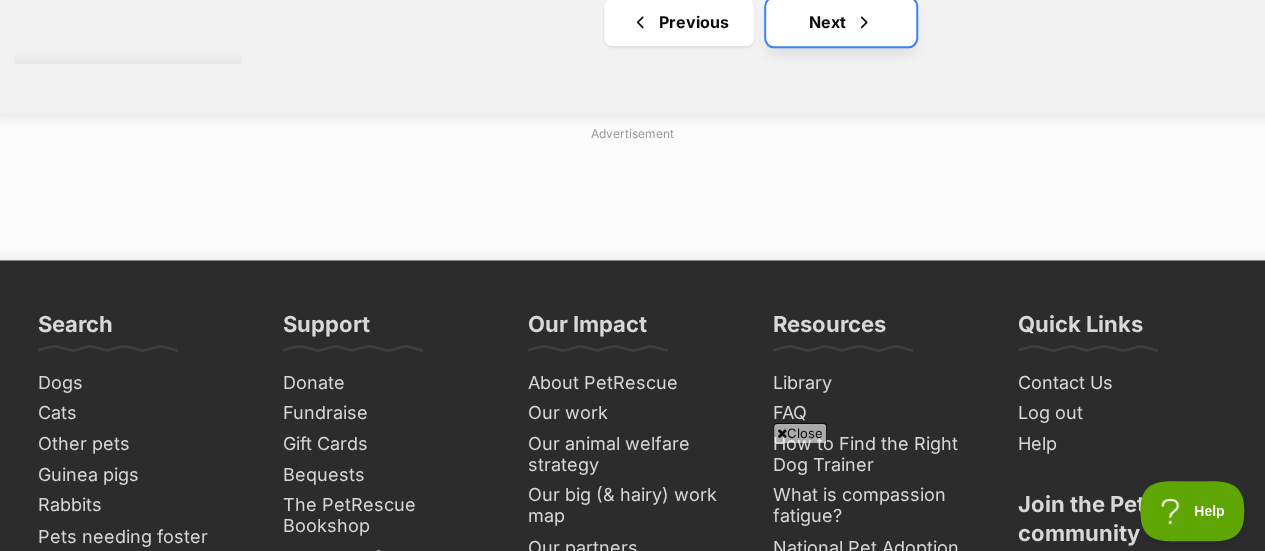 click on "Next" at bounding box center (841, 22) 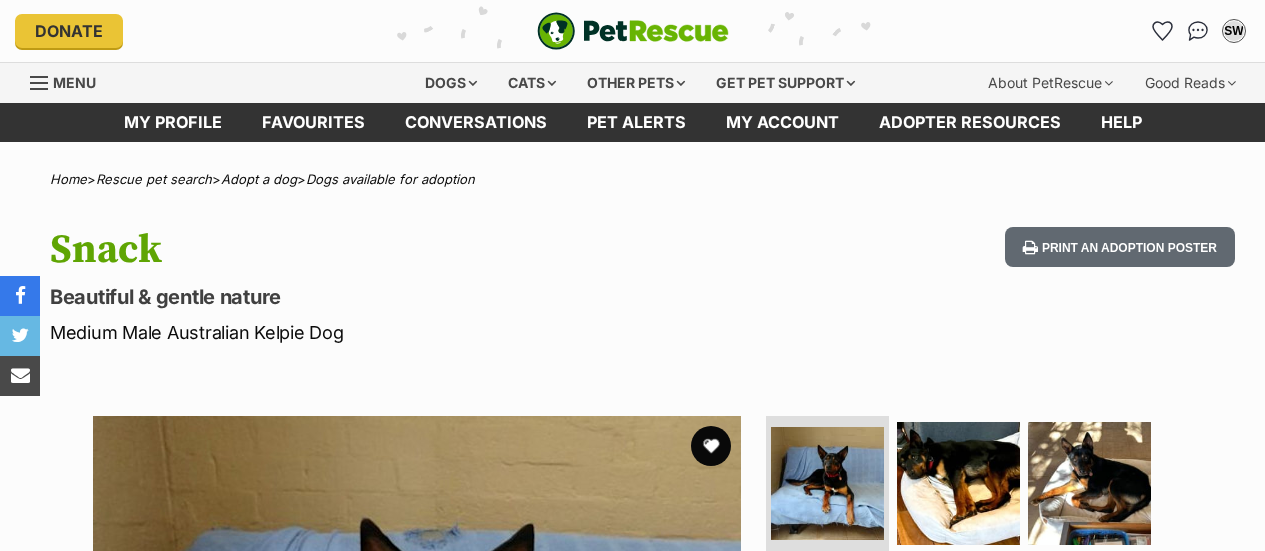 scroll, scrollTop: 0, scrollLeft: 0, axis: both 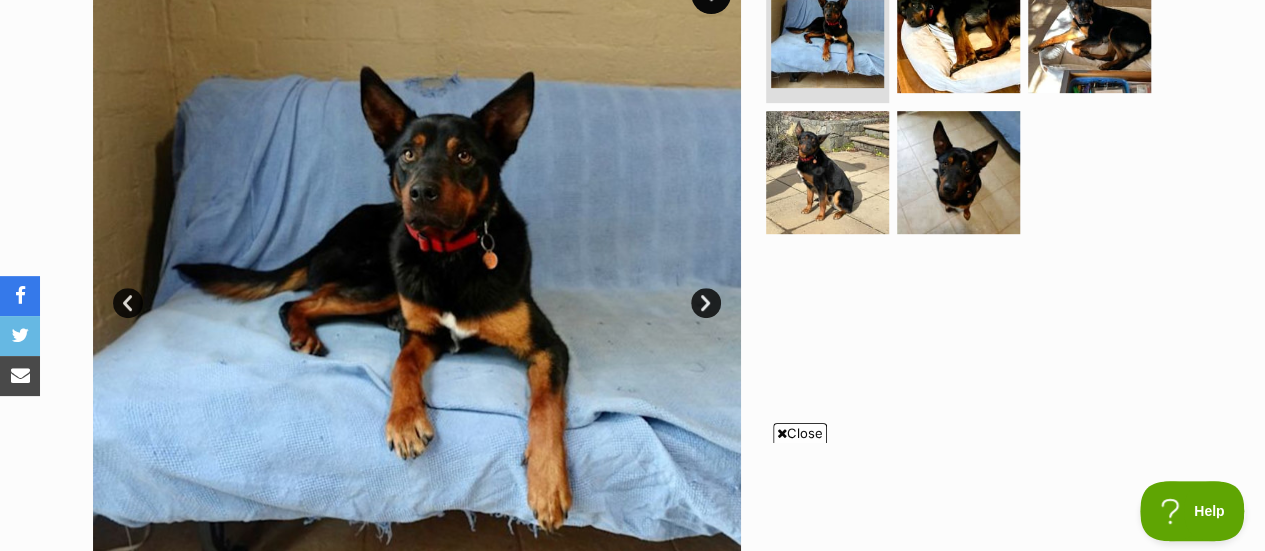 click on "Next" at bounding box center (706, 303) 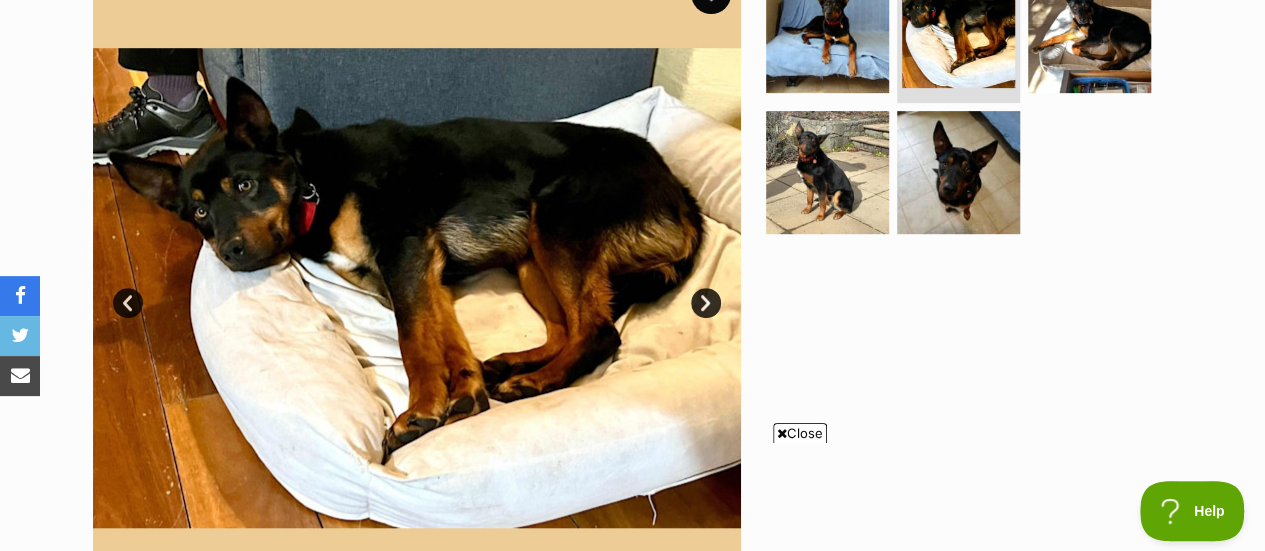 click on "Next" at bounding box center (706, 303) 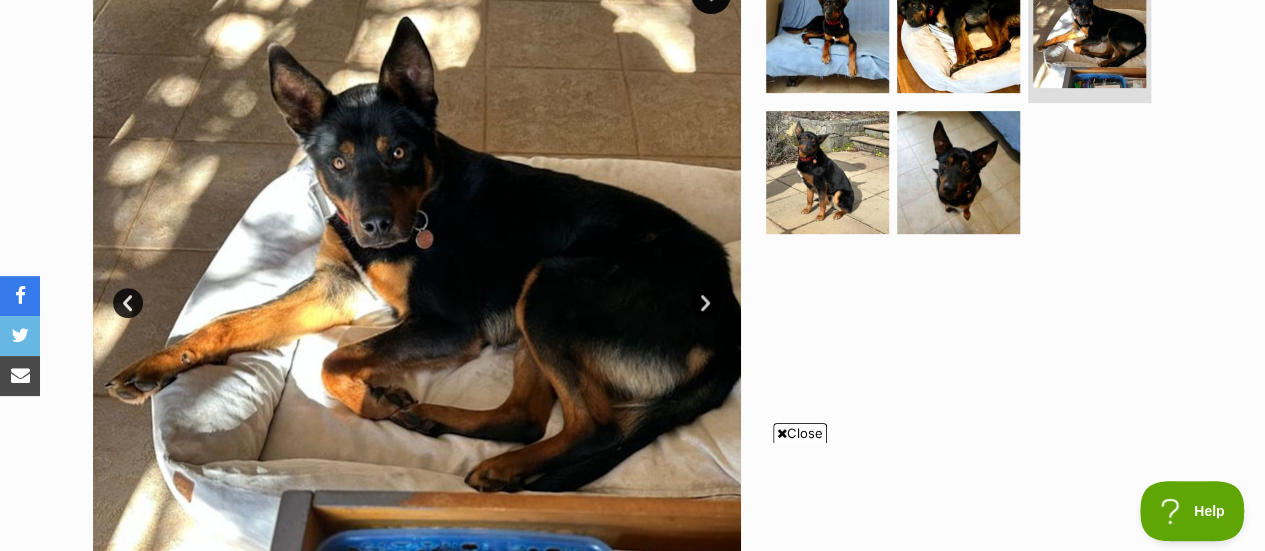 click on "Next" at bounding box center [706, 303] 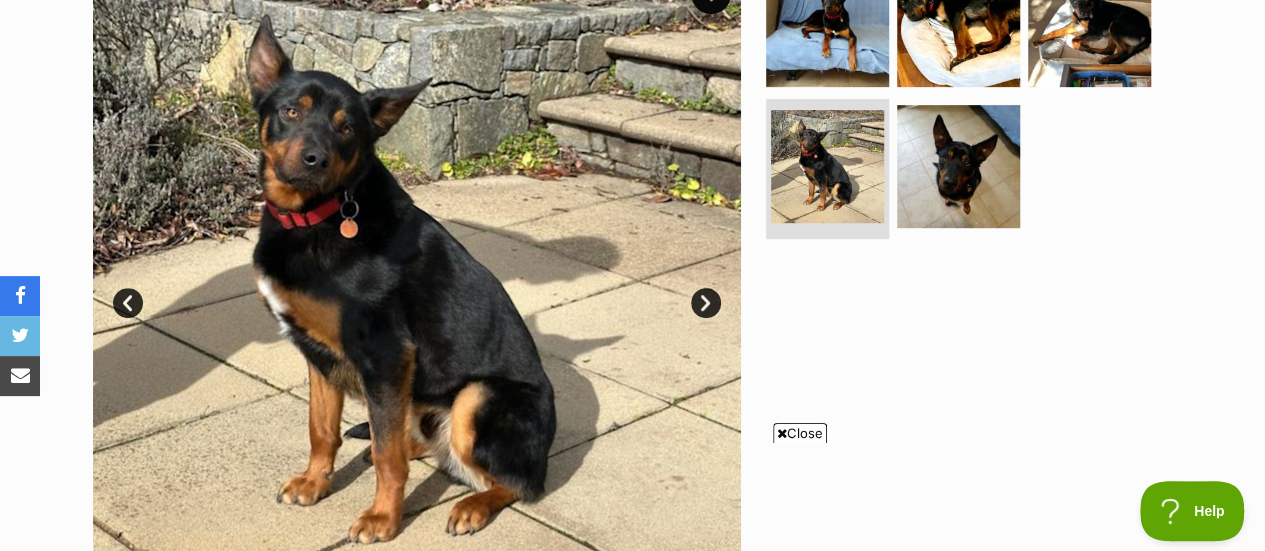 click on "Next" at bounding box center (706, 303) 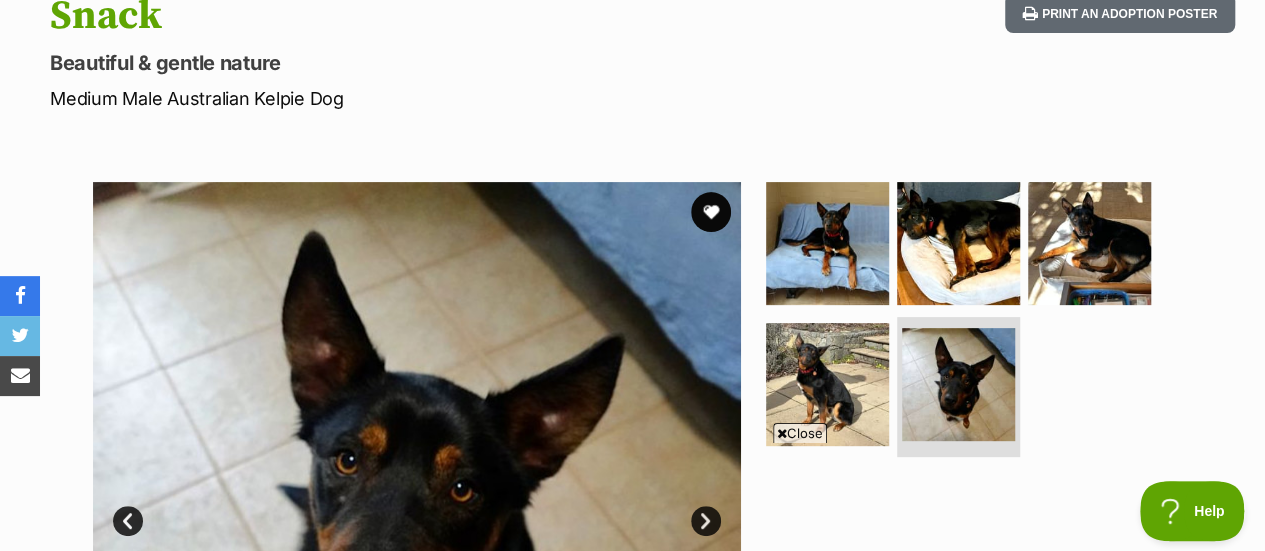 scroll, scrollTop: 232, scrollLeft: 0, axis: vertical 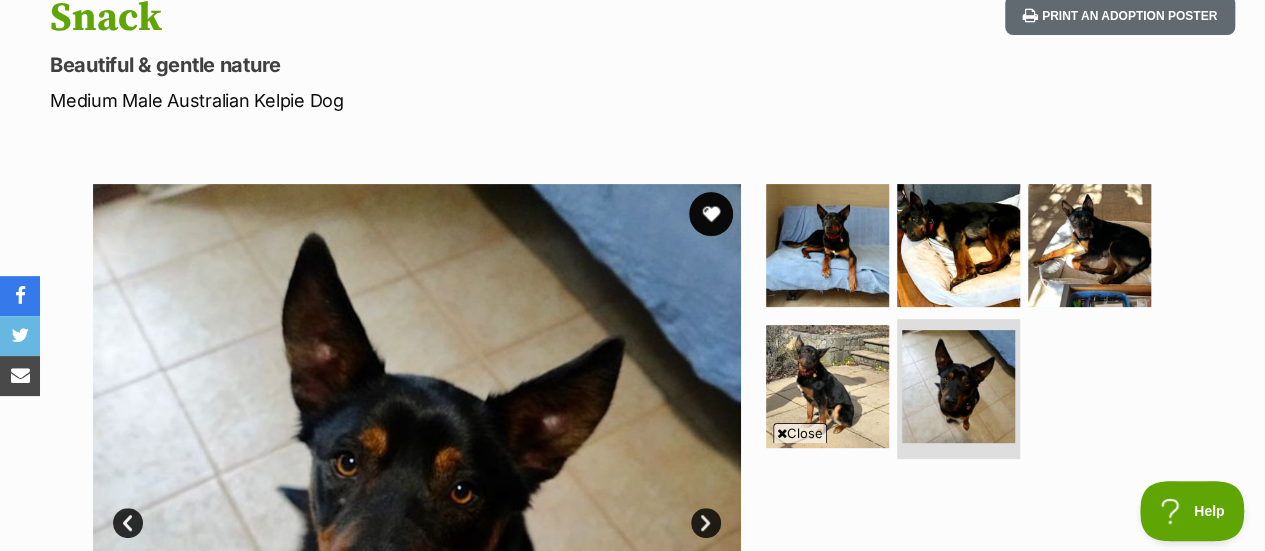 click at bounding box center (711, 214) 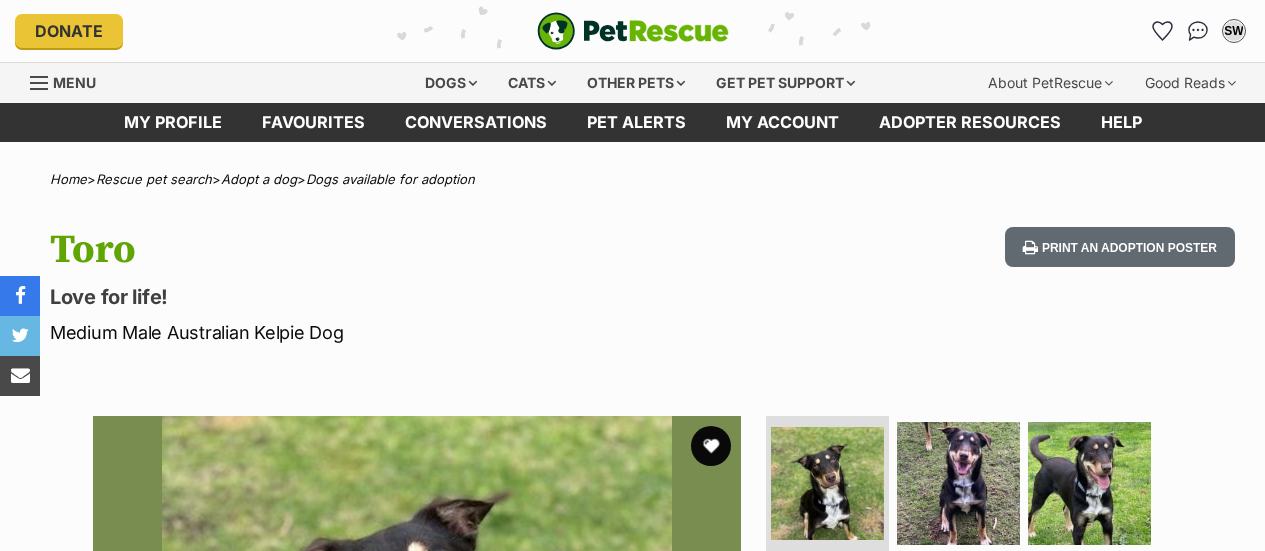 scroll, scrollTop: 0, scrollLeft: 0, axis: both 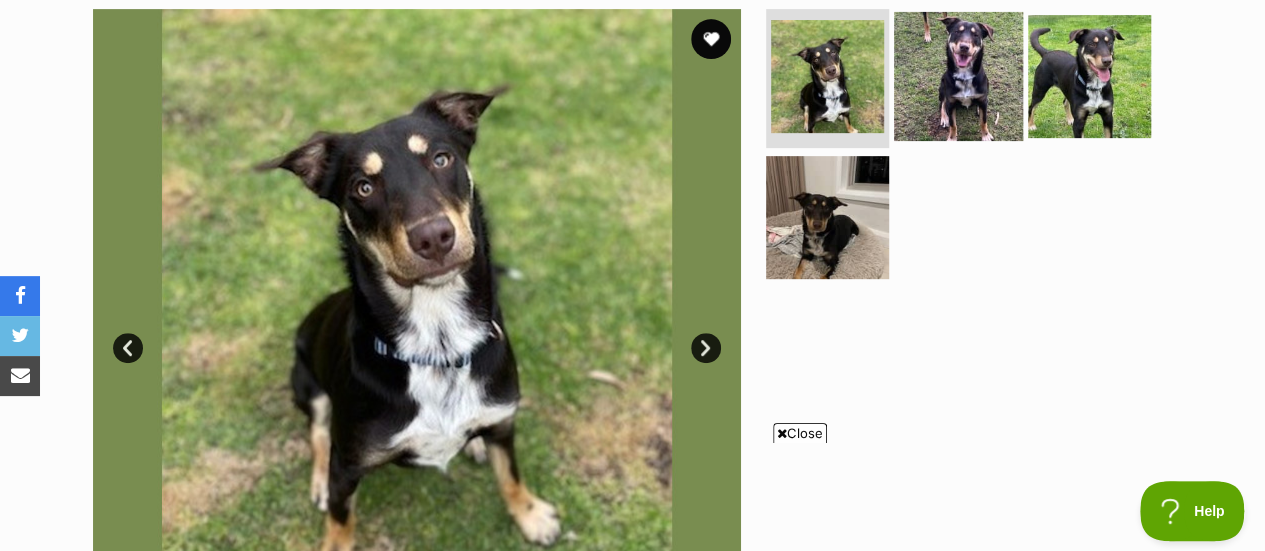 click at bounding box center (958, 75) 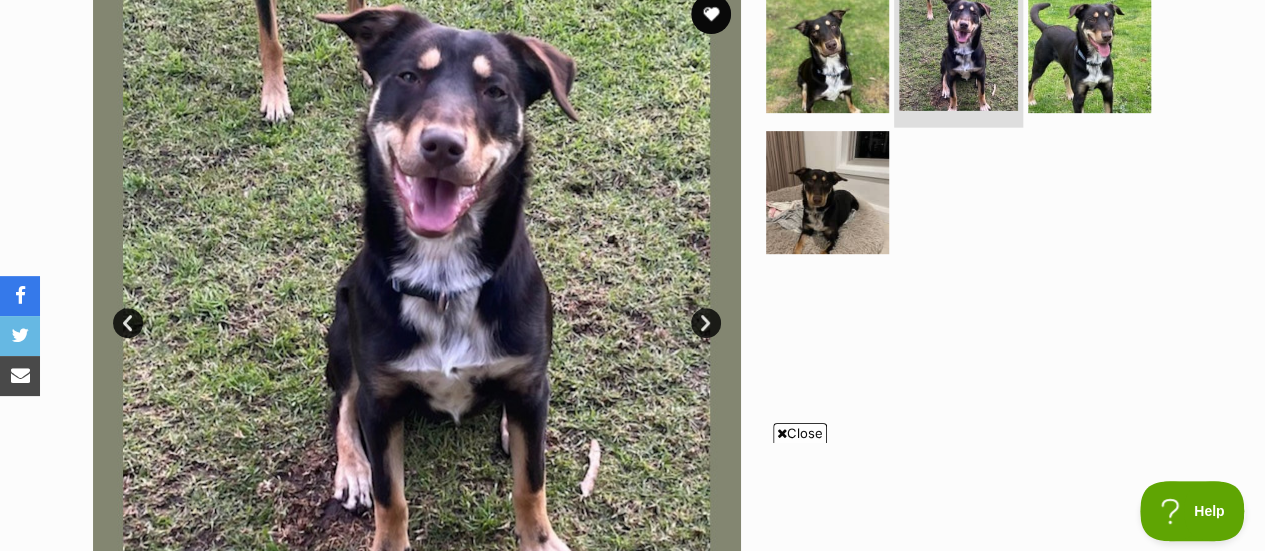 scroll, scrollTop: 384, scrollLeft: 0, axis: vertical 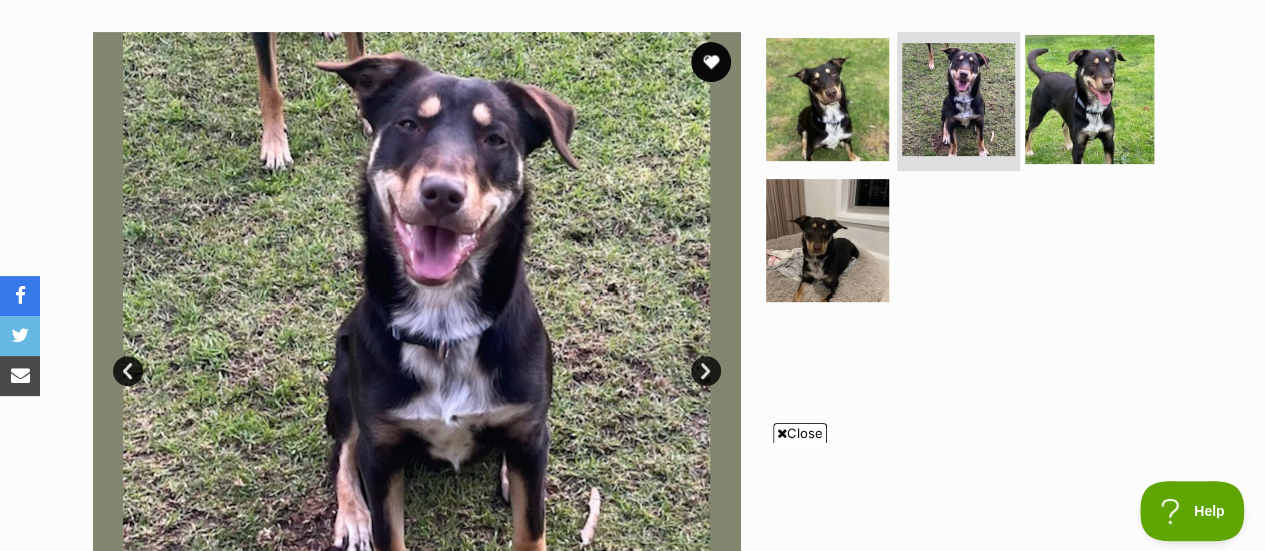 click at bounding box center (1089, 98) 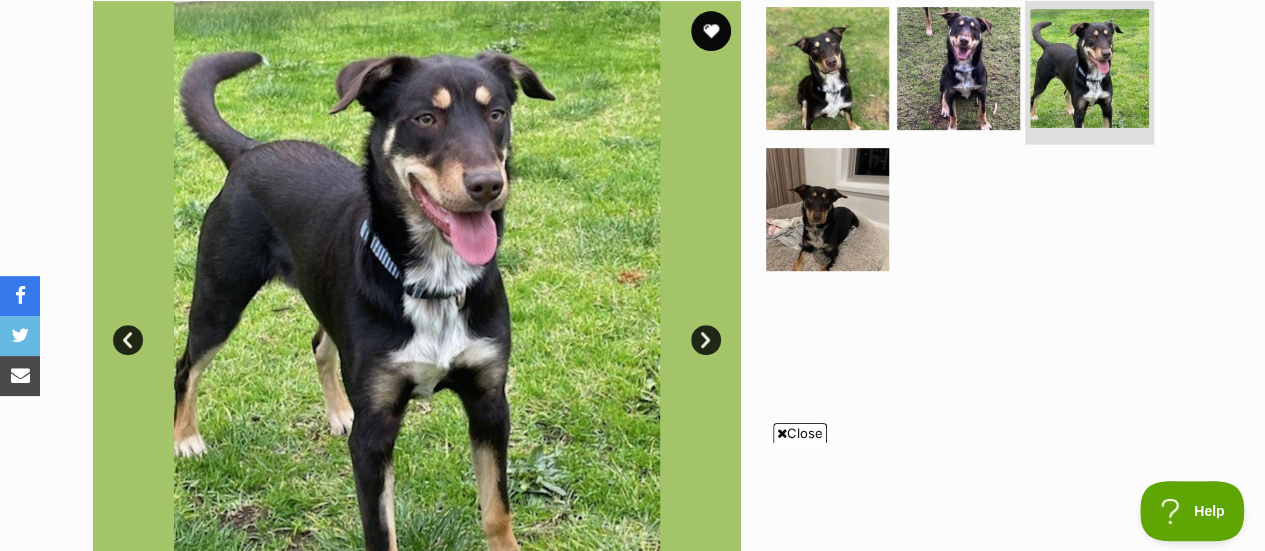 scroll, scrollTop: 412, scrollLeft: 0, axis: vertical 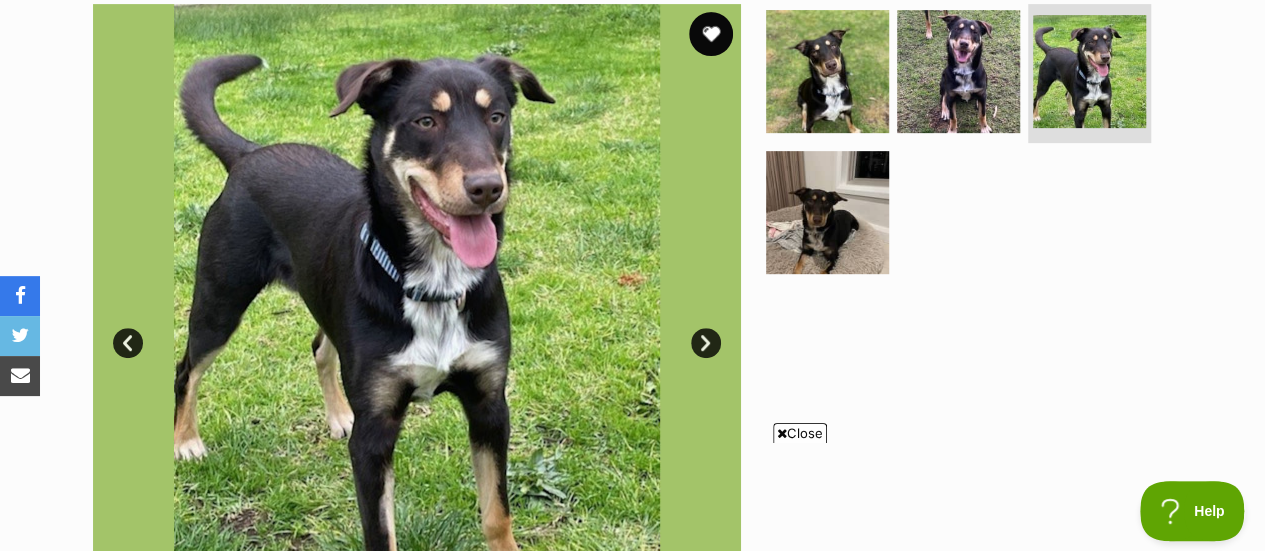 click at bounding box center [711, 34] 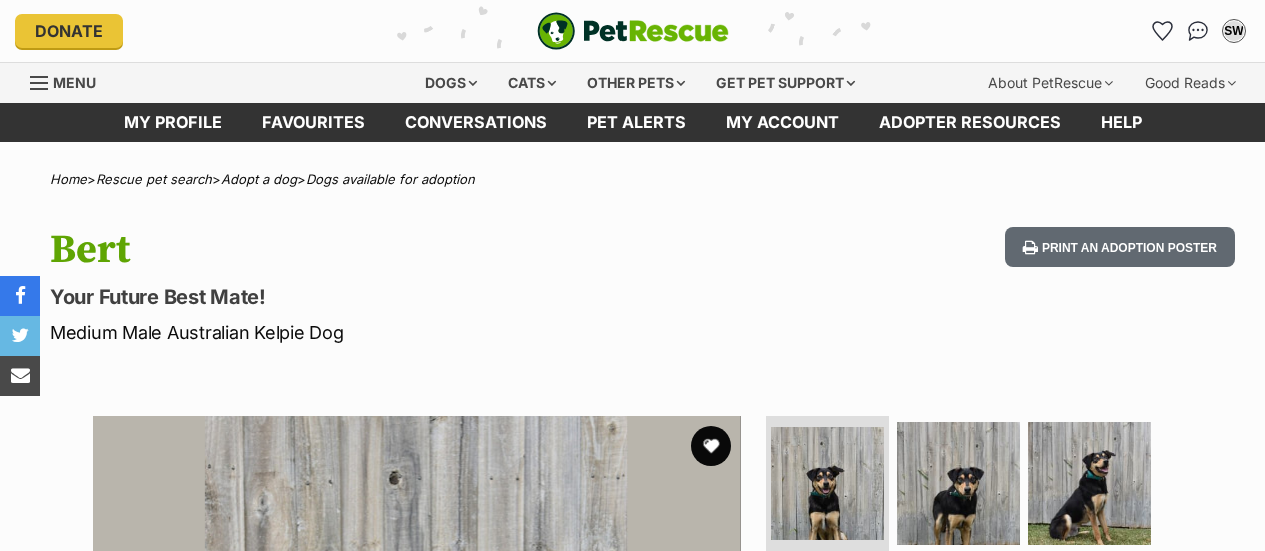 scroll, scrollTop: 0, scrollLeft: 0, axis: both 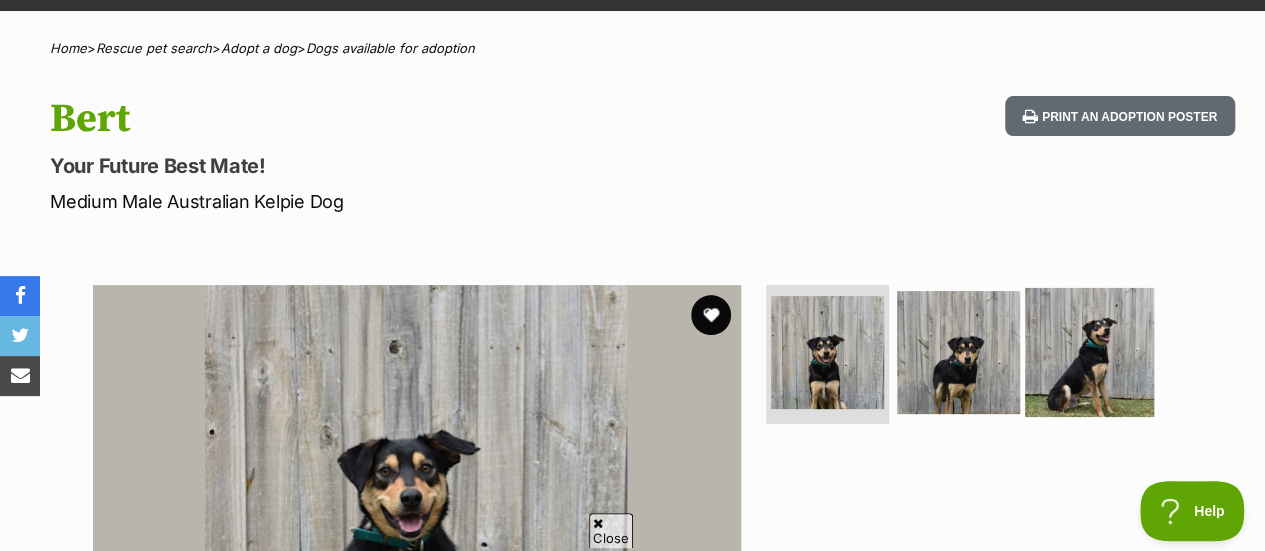 click at bounding box center [1089, 351] 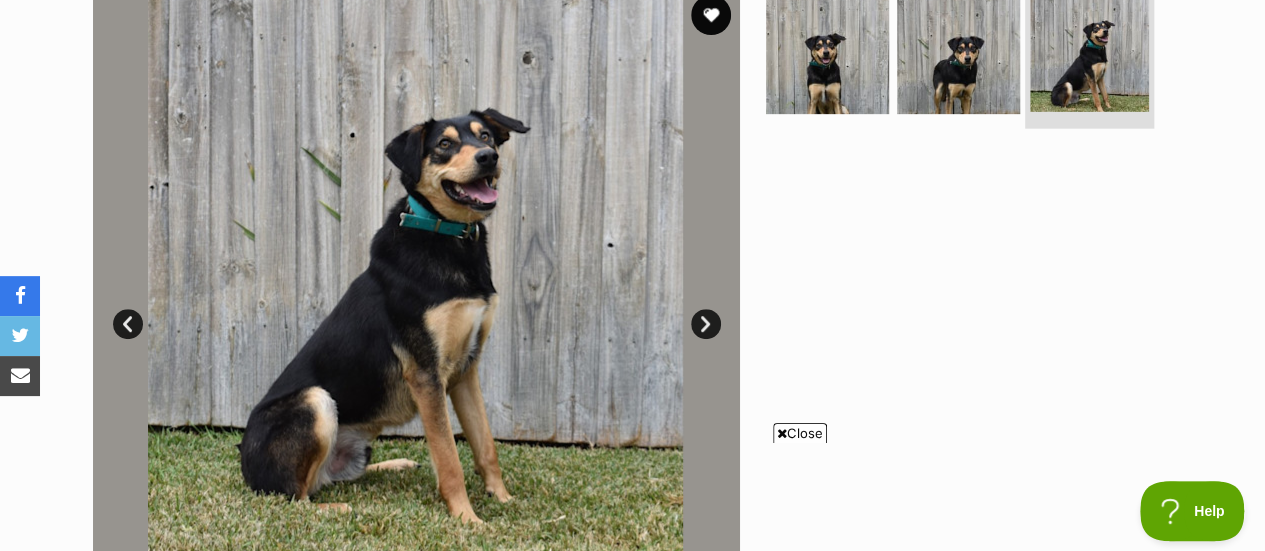 scroll, scrollTop: 0, scrollLeft: 0, axis: both 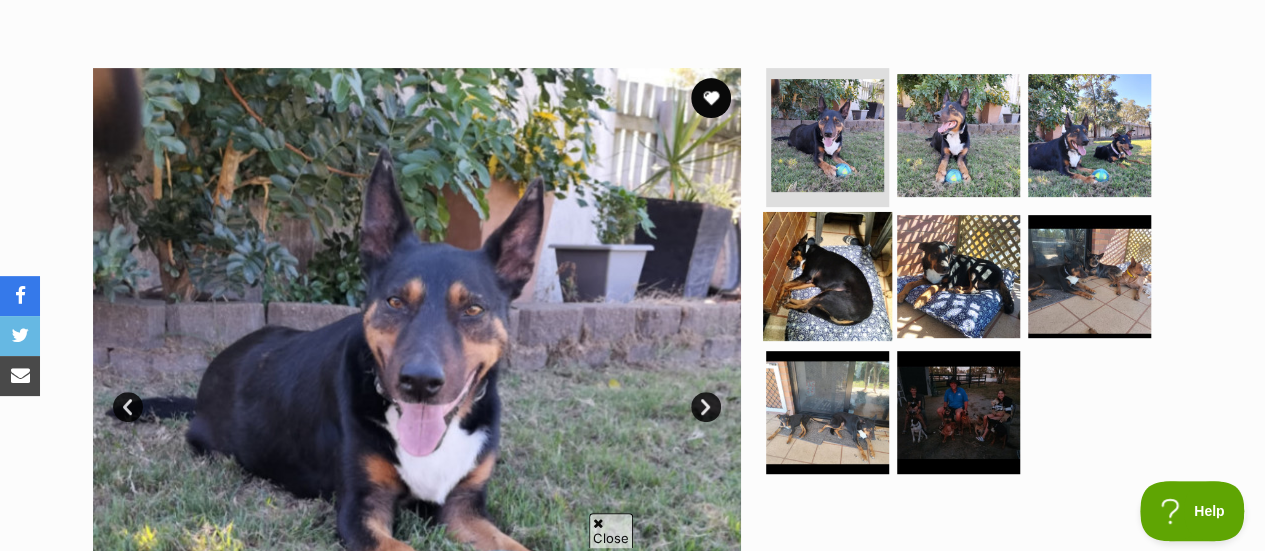 click at bounding box center (827, 276) 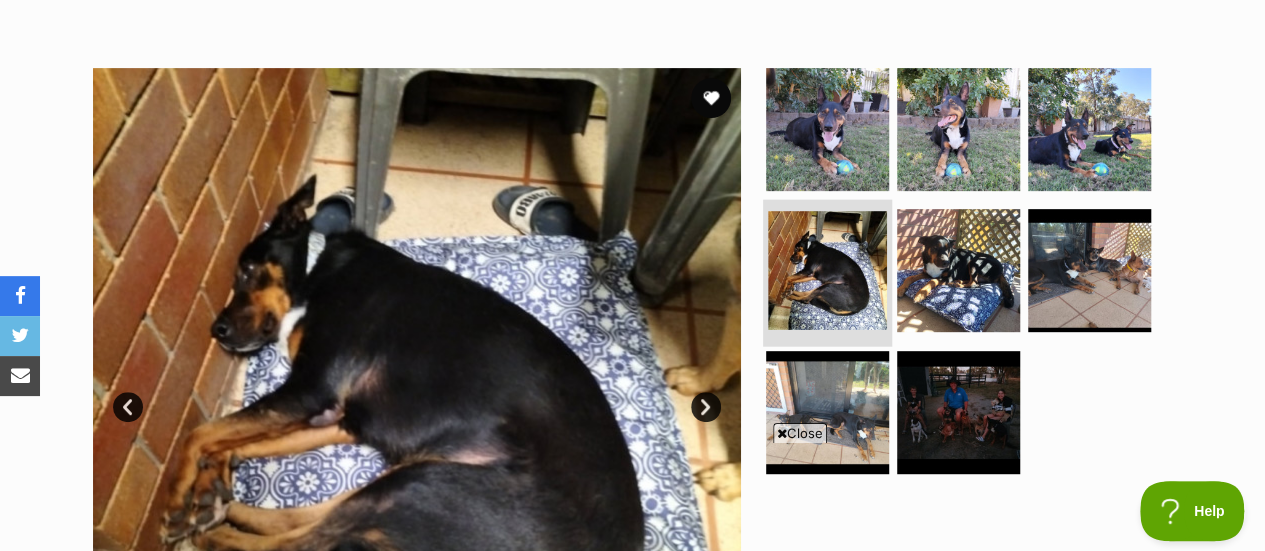 scroll, scrollTop: 0, scrollLeft: 0, axis: both 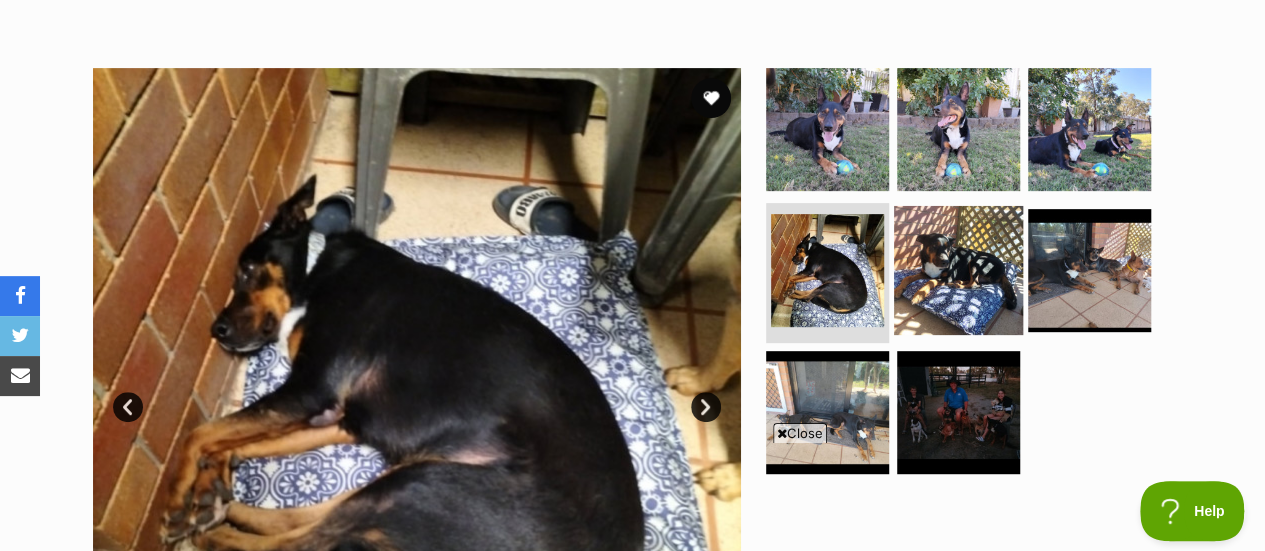 click at bounding box center [958, 270] 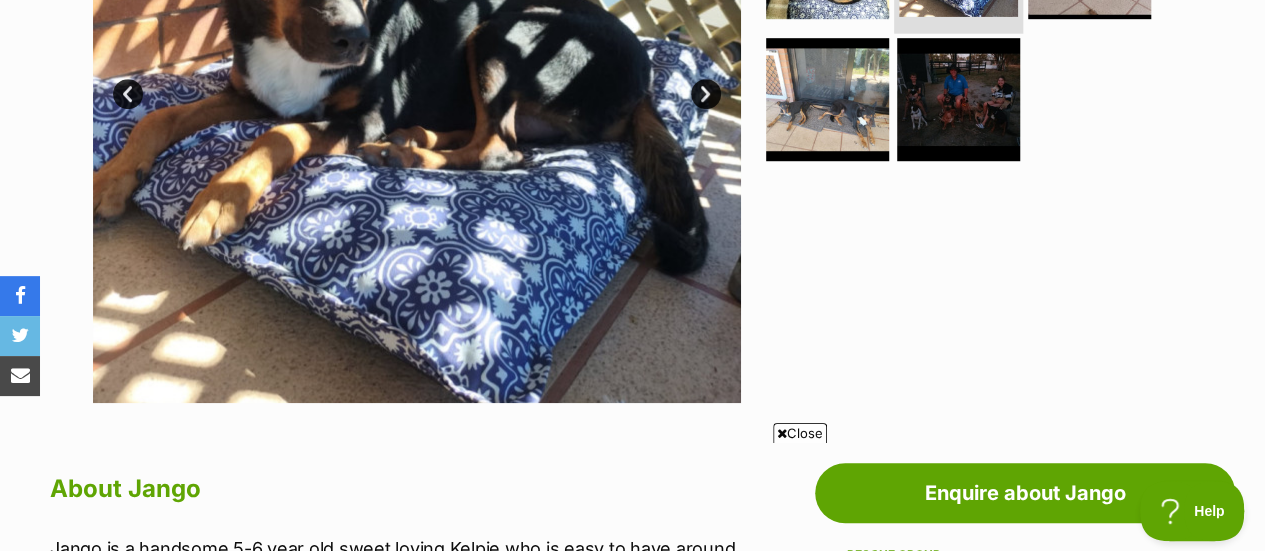 scroll, scrollTop: 659, scrollLeft: 0, axis: vertical 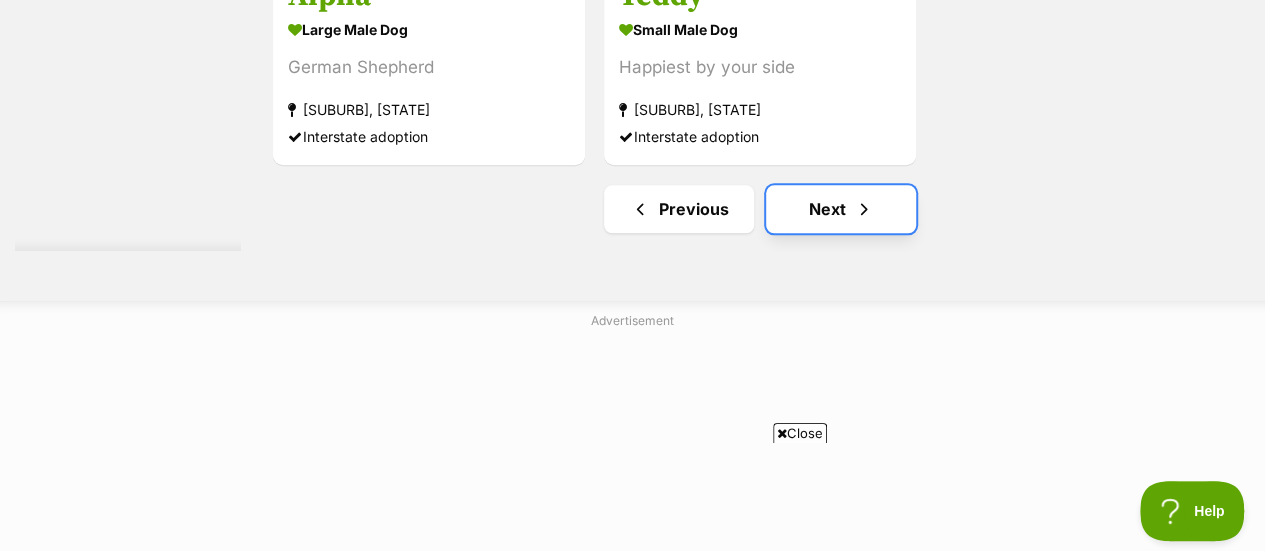 click at bounding box center [864, 209] 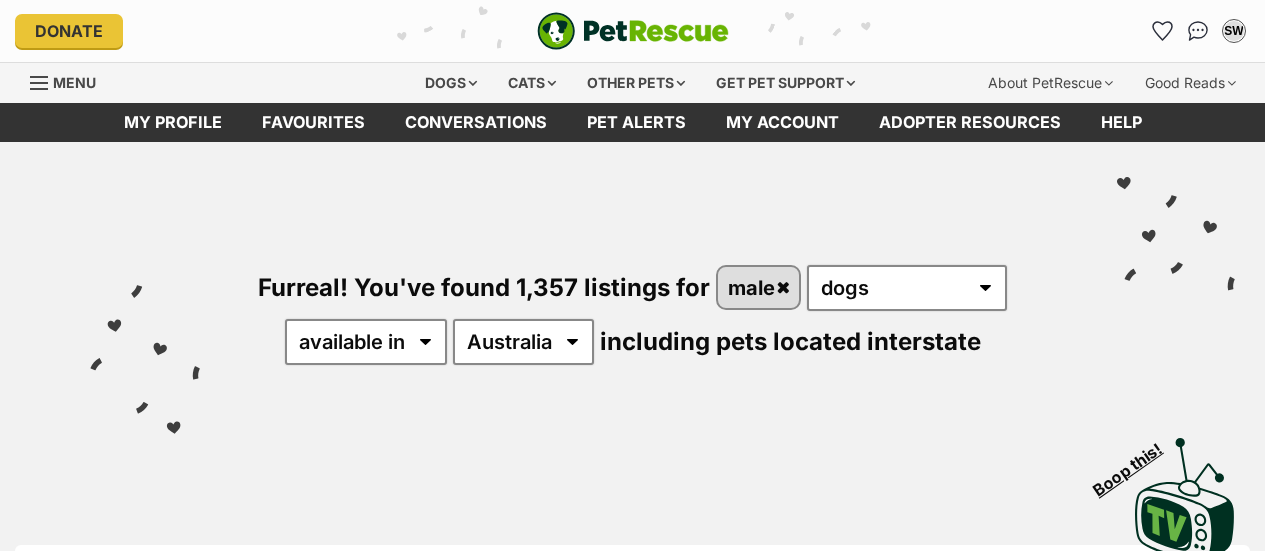 scroll, scrollTop: 0, scrollLeft: 0, axis: both 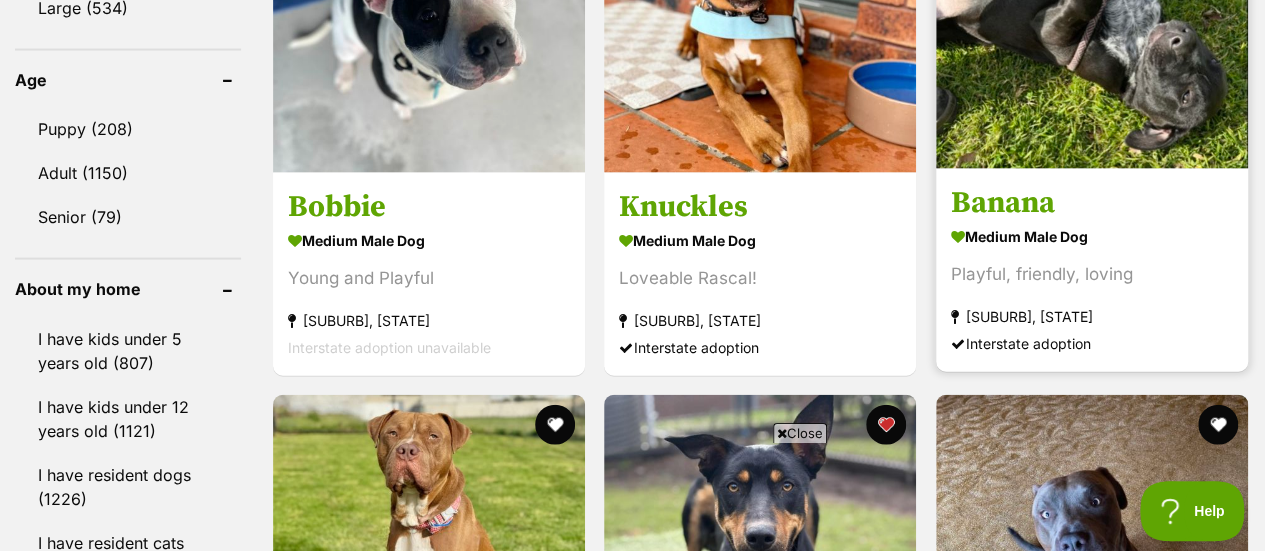 click on "Banana" at bounding box center (1092, 203) 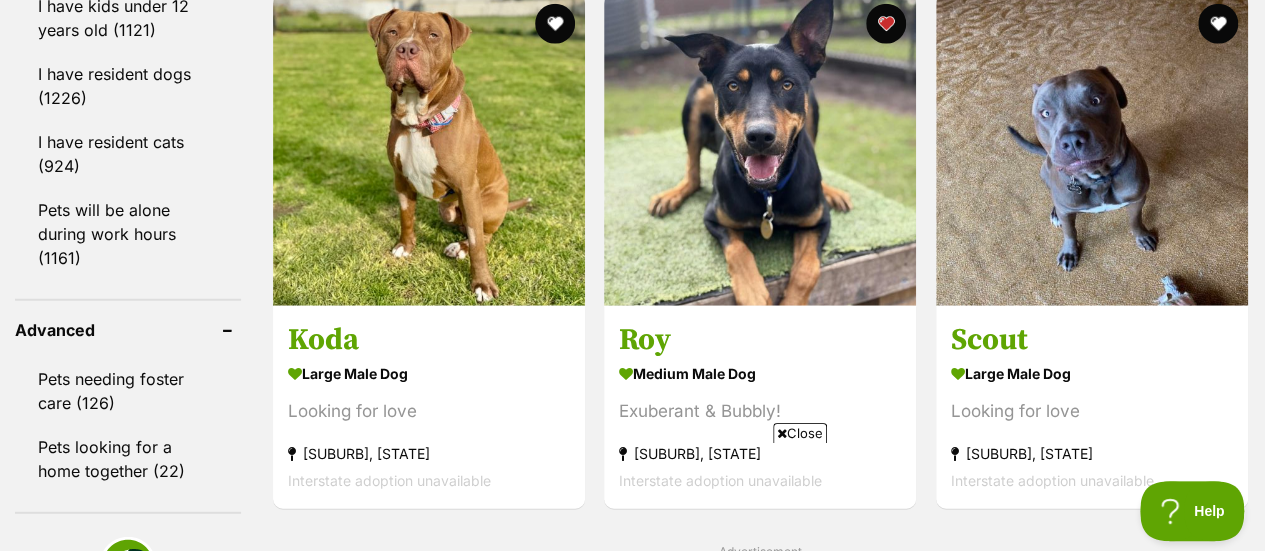 scroll, scrollTop: 2454, scrollLeft: 0, axis: vertical 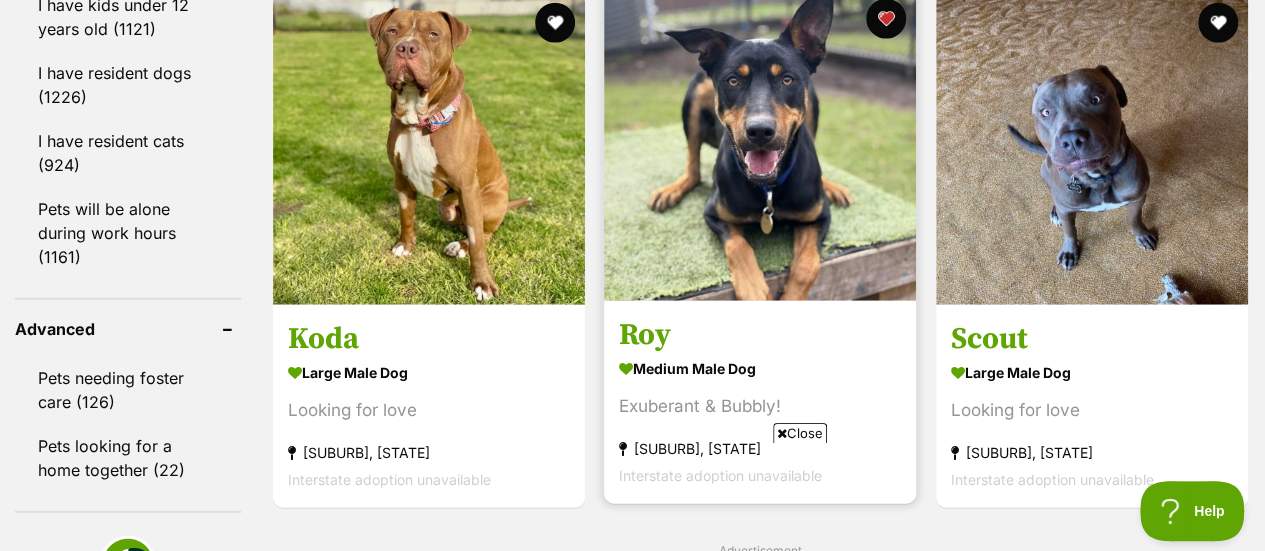 click at bounding box center [760, 145] 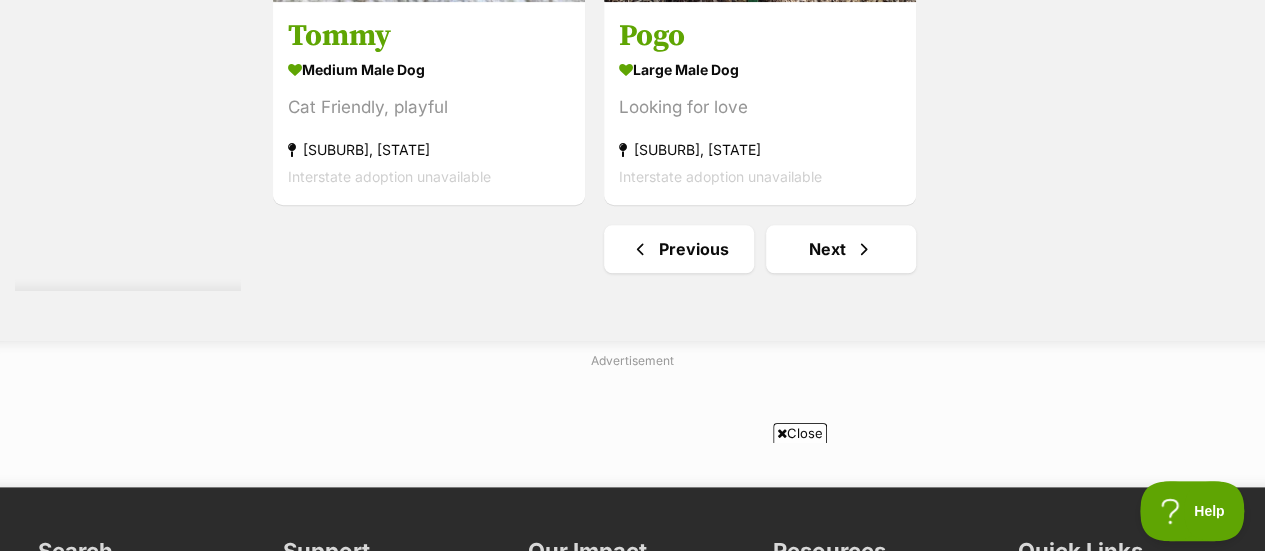 scroll, scrollTop: 4748, scrollLeft: 0, axis: vertical 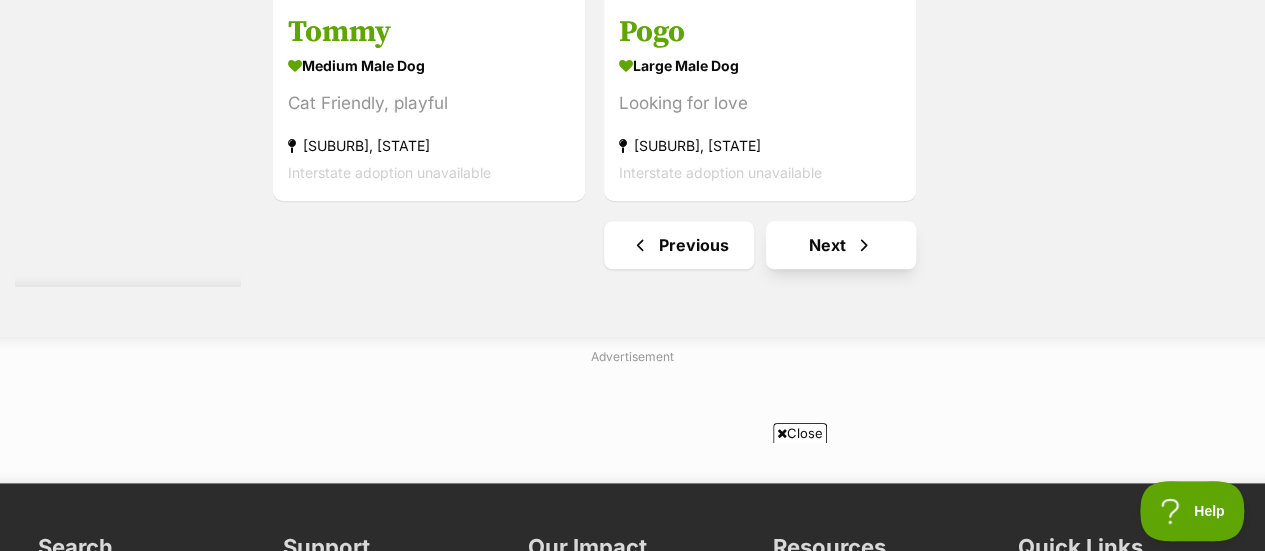 click on "Next" at bounding box center [841, 245] 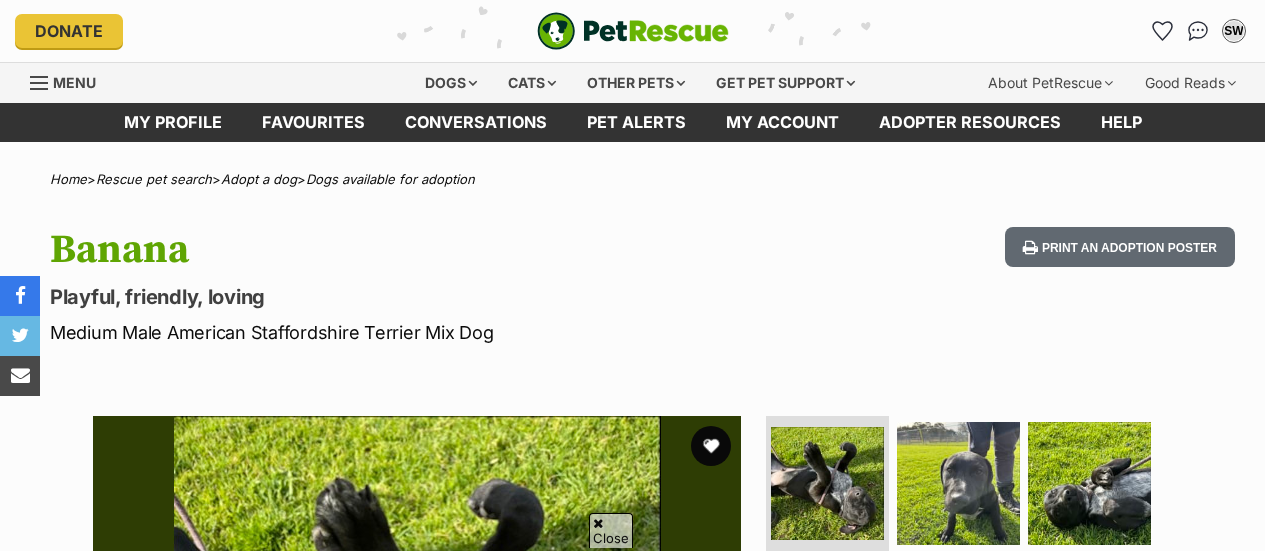 scroll, scrollTop: 196, scrollLeft: 0, axis: vertical 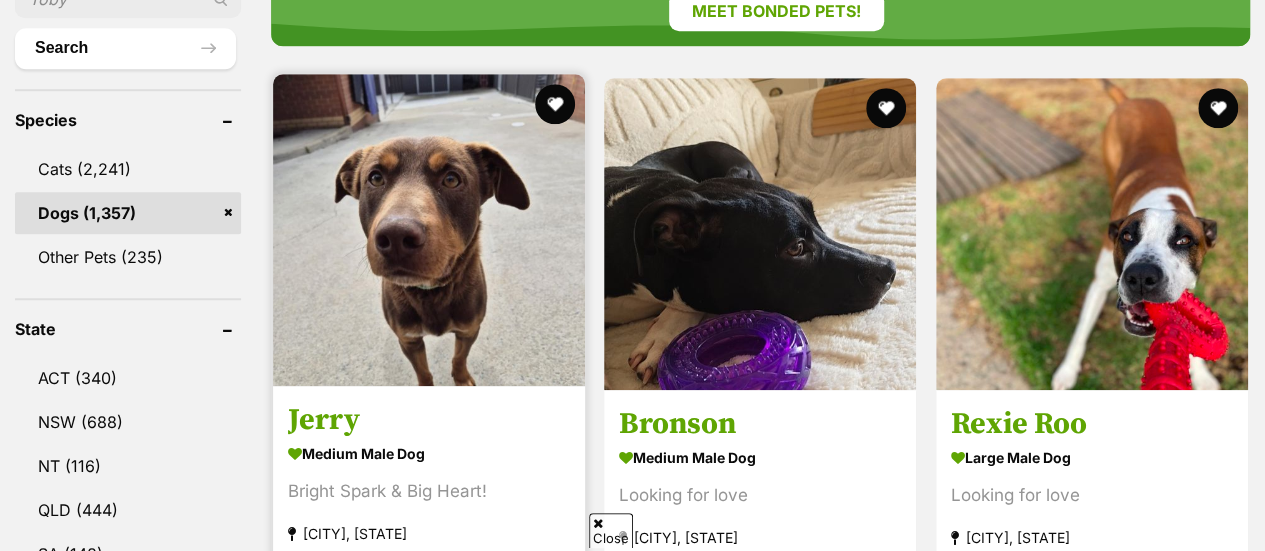 click at bounding box center [429, 230] 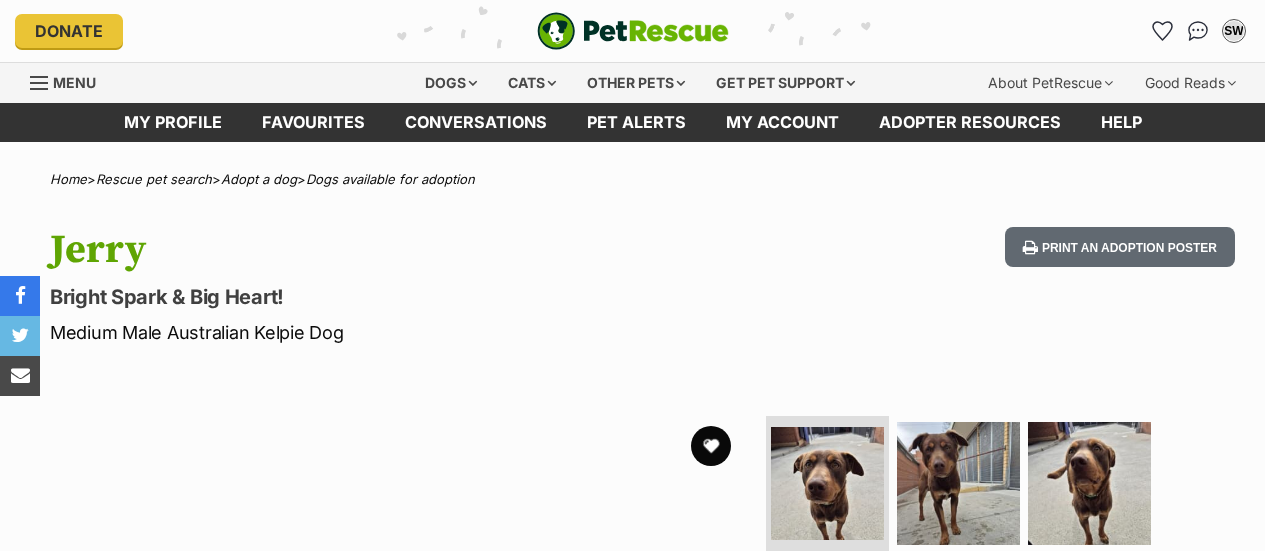 scroll, scrollTop: 0, scrollLeft: 0, axis: both 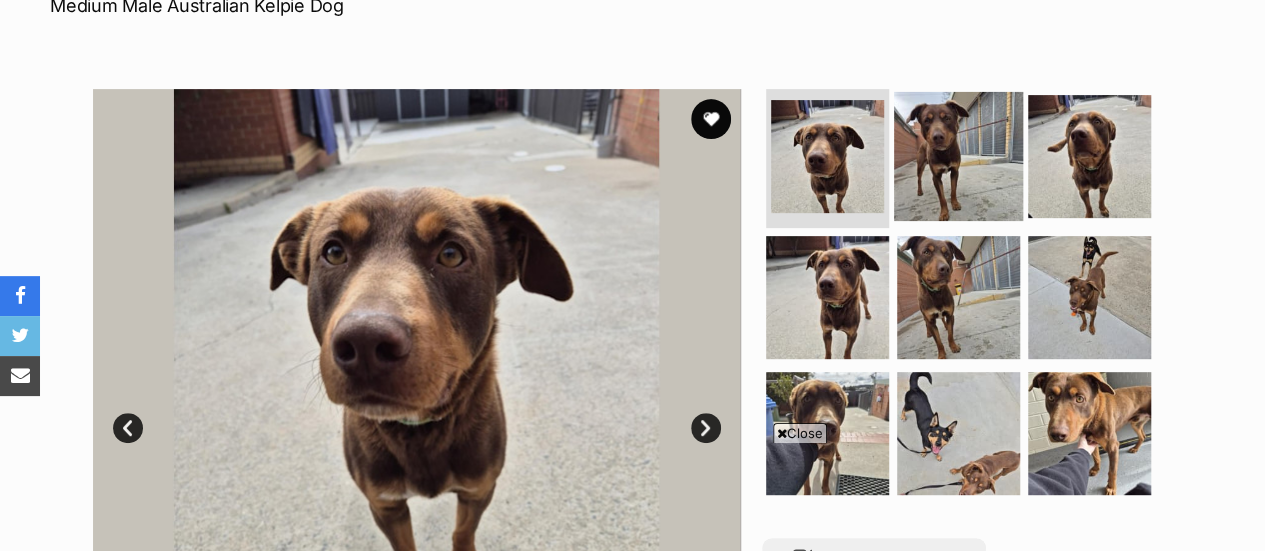 click at bounding box center [958, 155] 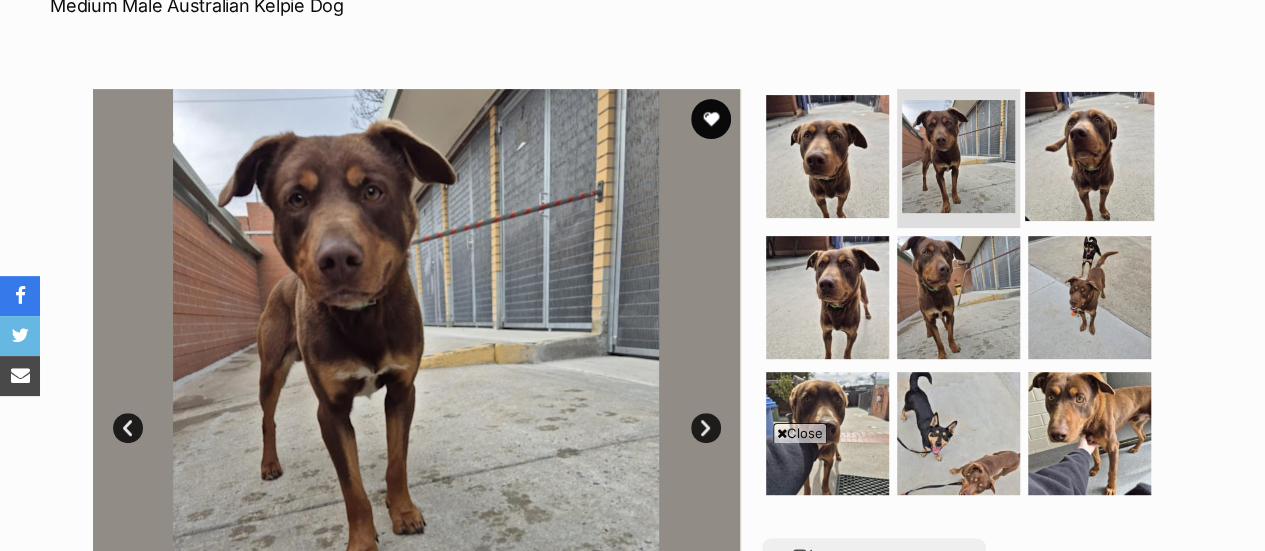 click at bounding box center [1089, 155] 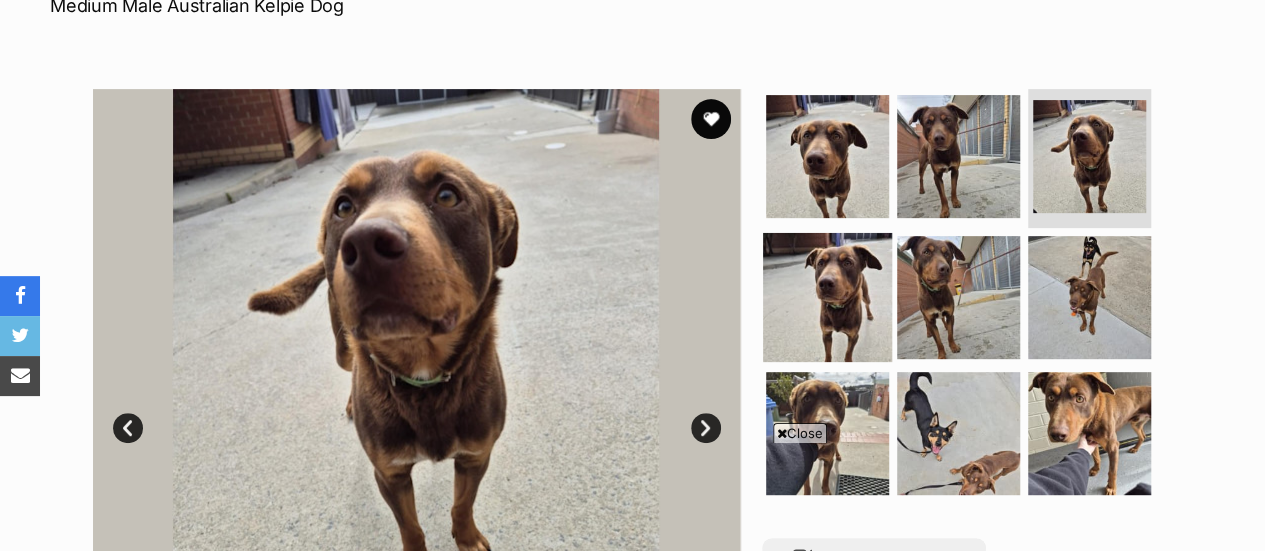 click at bounding box center (827, 297) 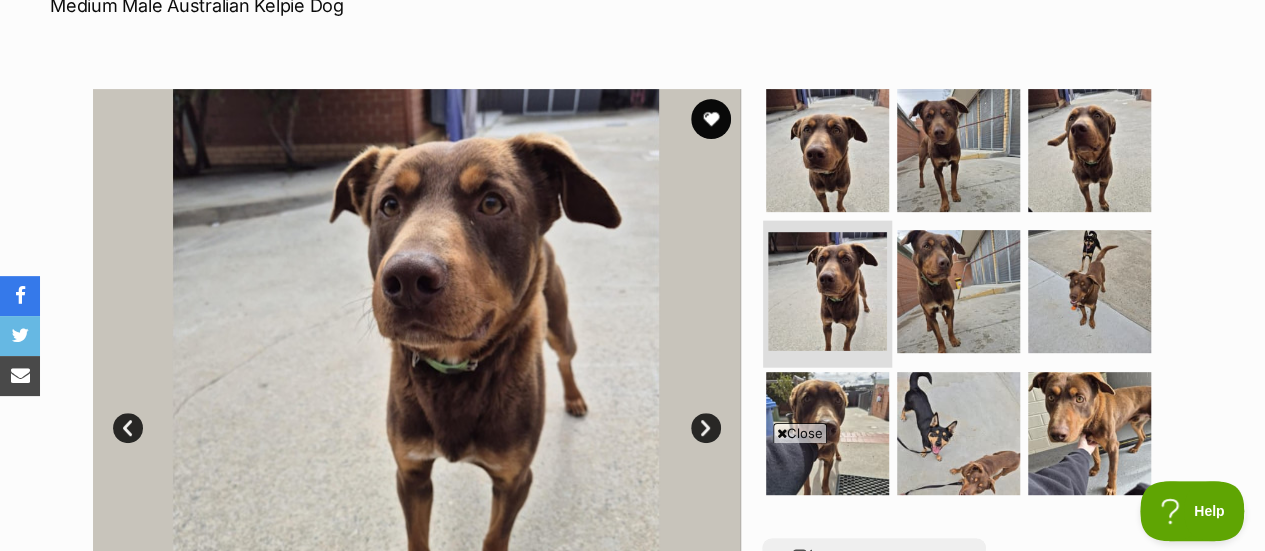 scroll, scrollTop: 0, scrollLeft: 0, axis: both 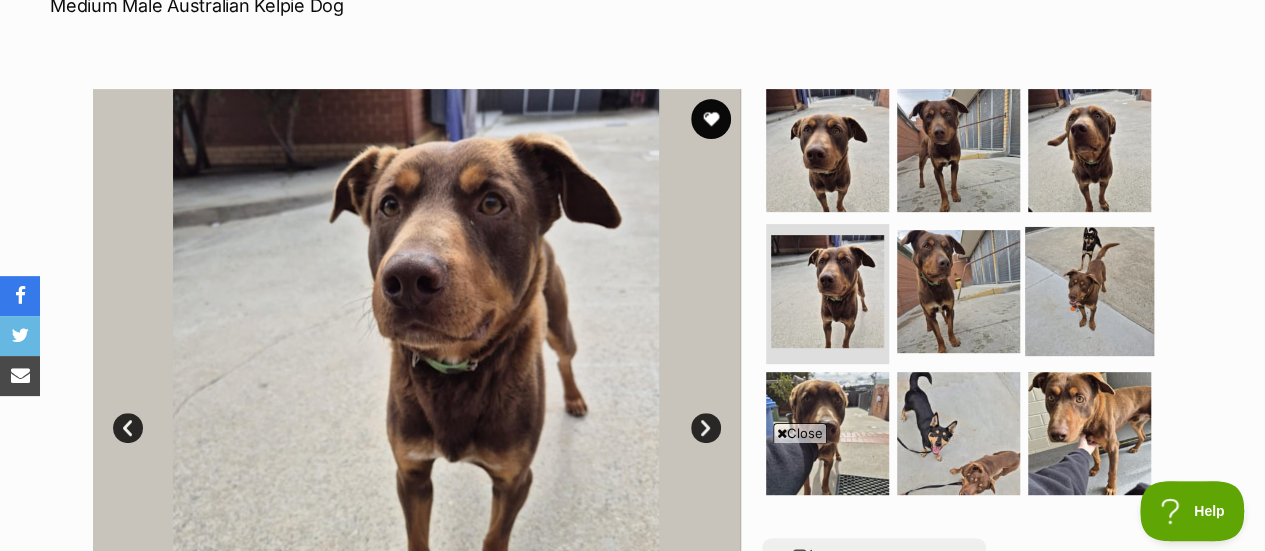 click at bounding box center (1089, 291) 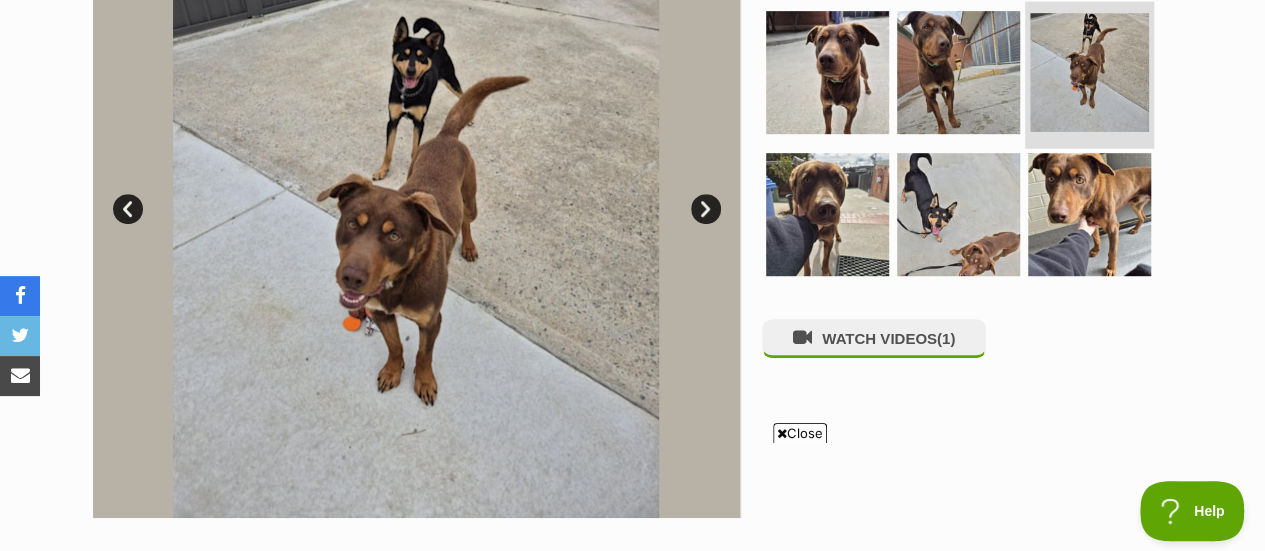scroll, scrollTop: 544, scrollLeft: 0, axis: vertical 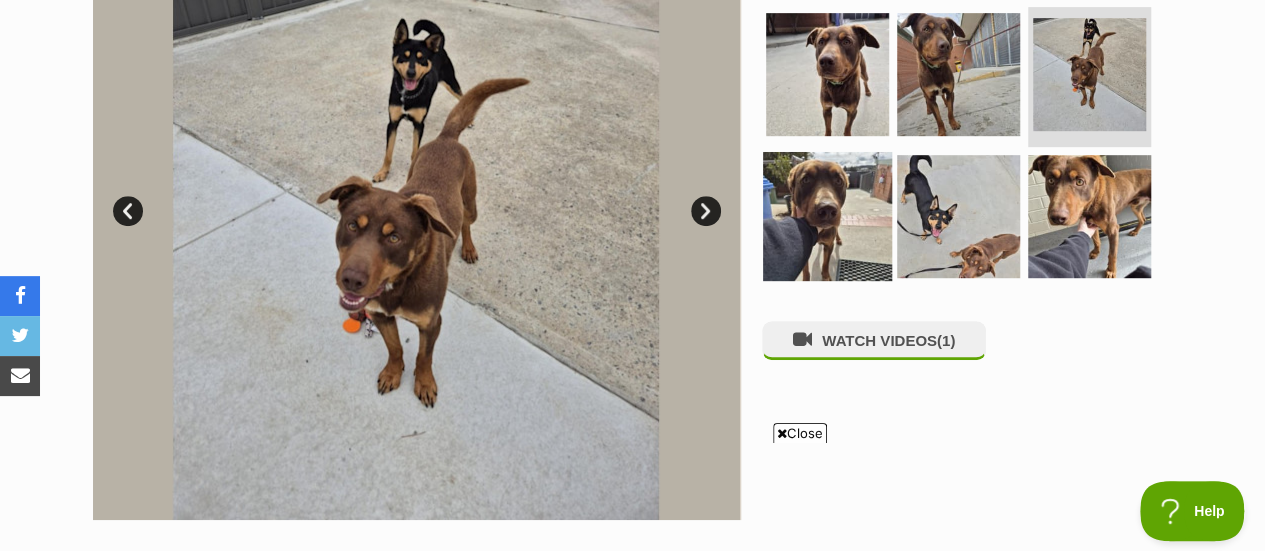 click at bounding box center [827, 216] 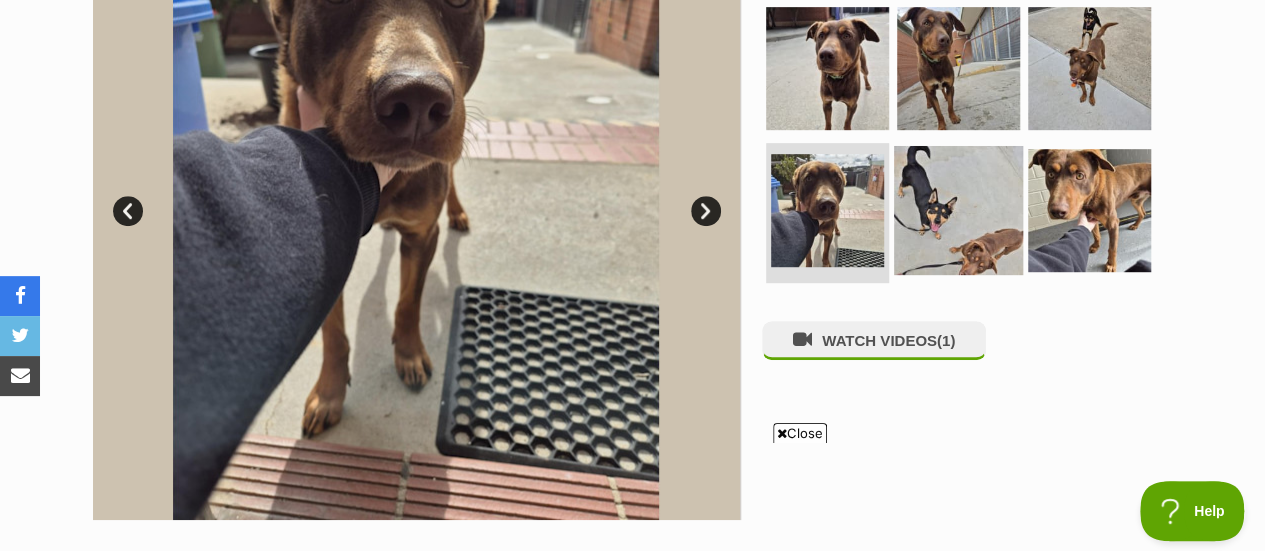 click at bounding box center [958, 210] 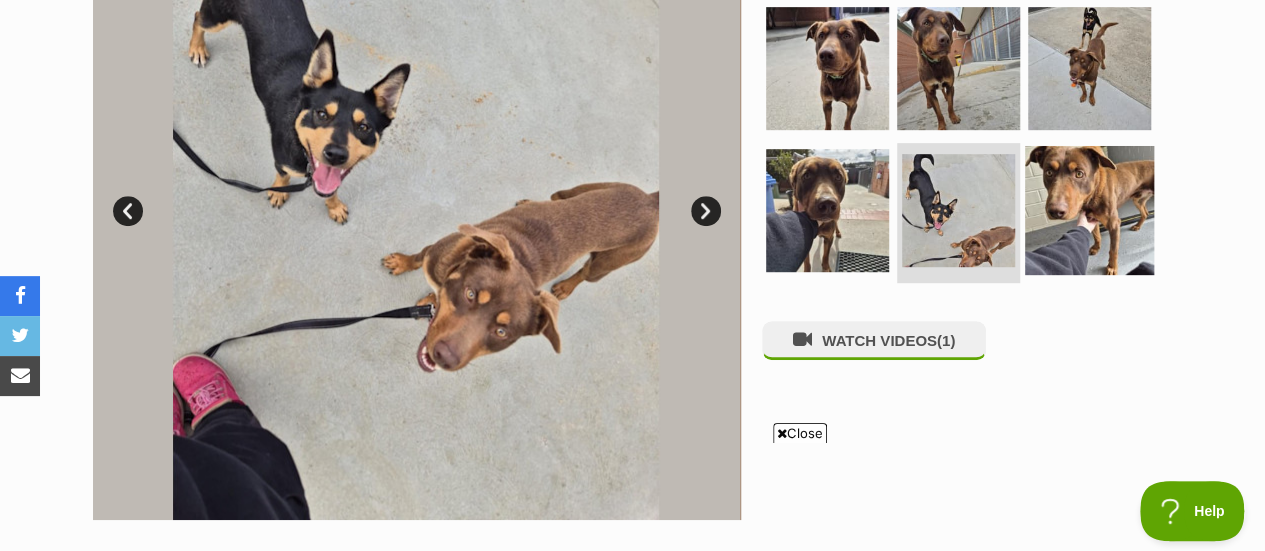 click at bounding box center (1089, 210) 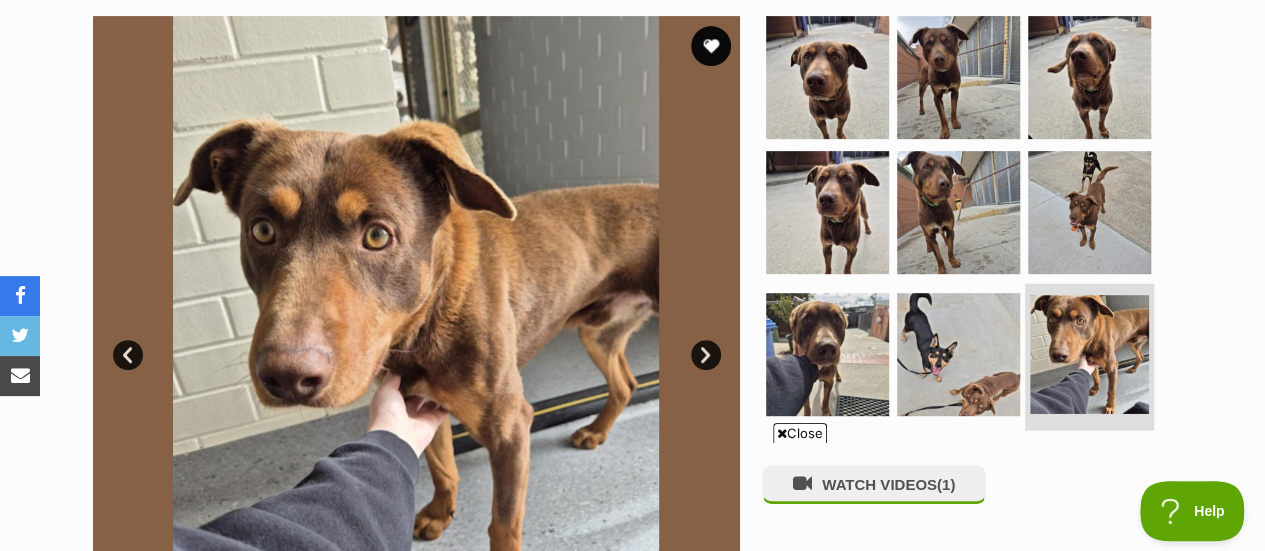 scroll, scrollTop: 392, scrollLeft: 0, axis: vertical 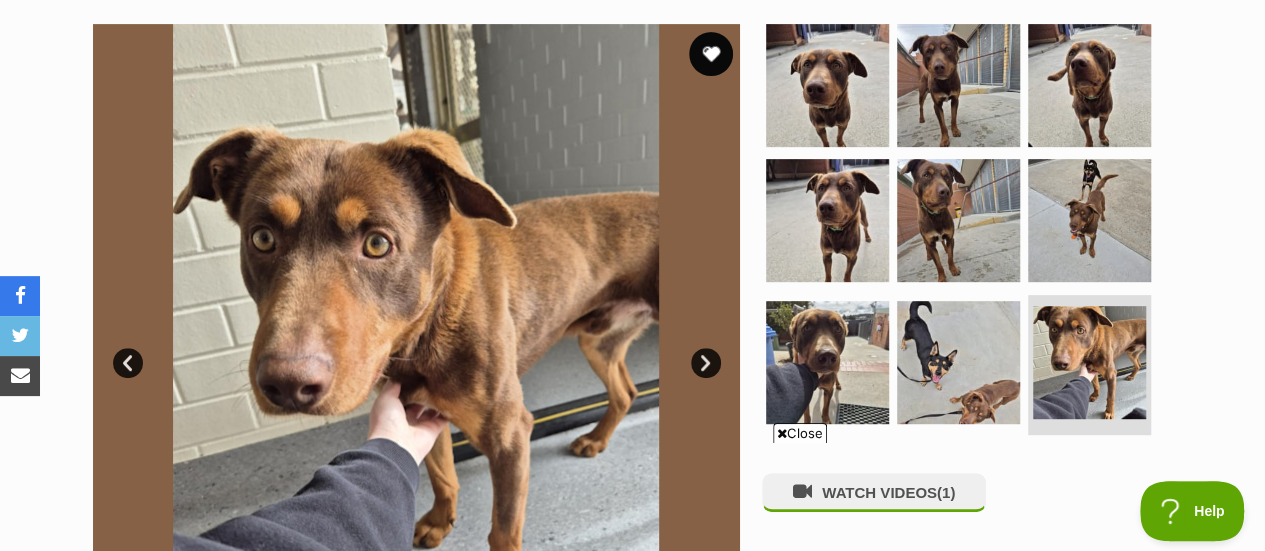 click at bounding box center [711, 54] 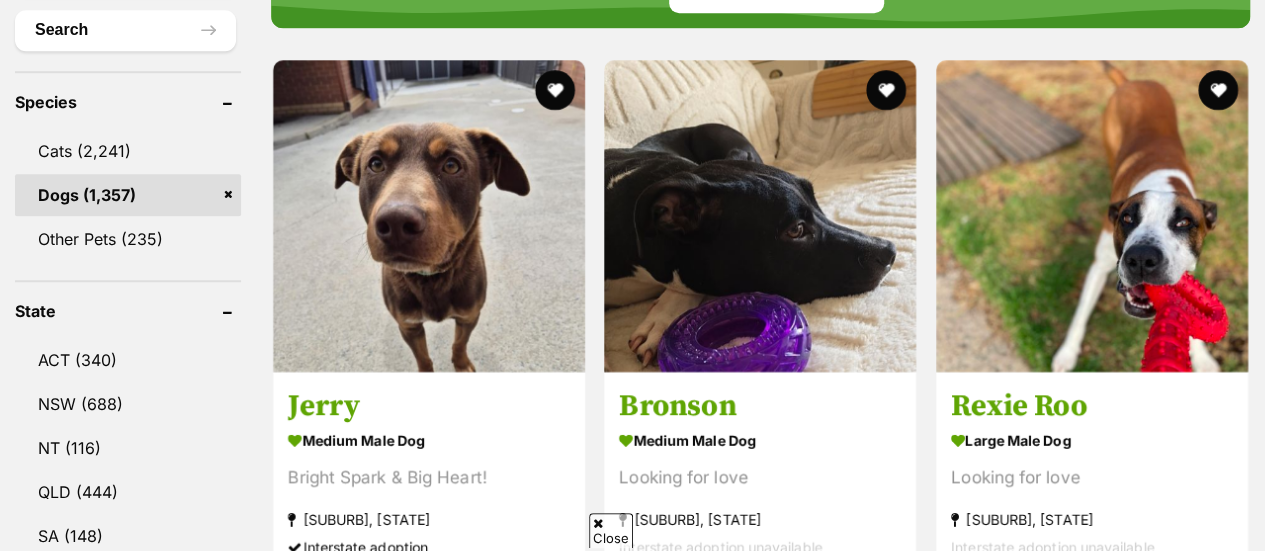 scroll, scrollTop: 808, scrollLeft: 0, axis: vertical 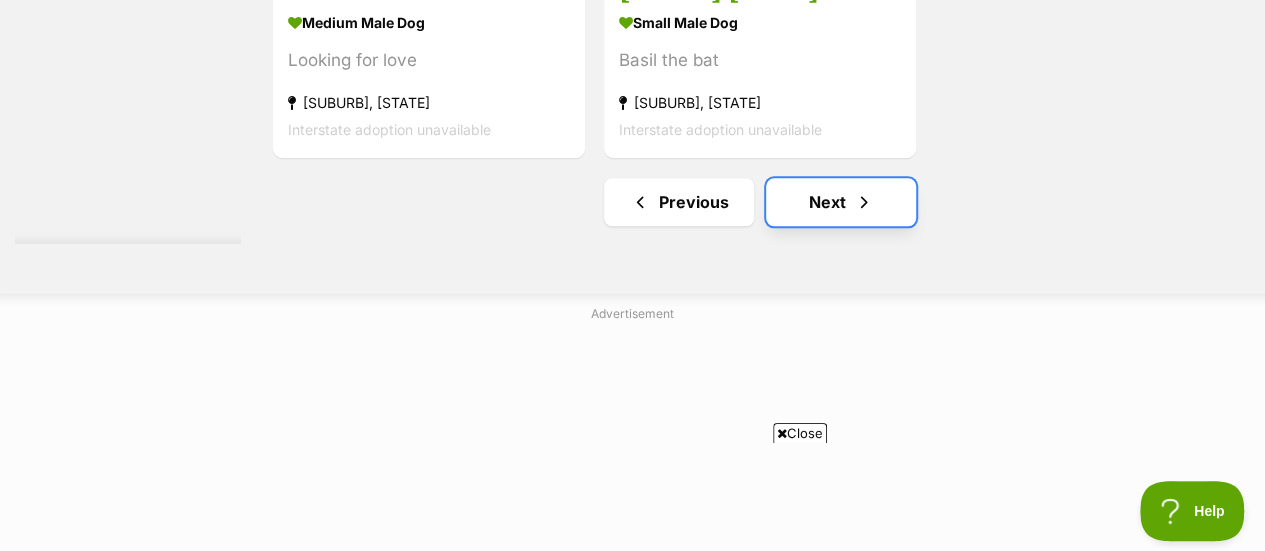 click on "Next" at bounding box center (841, 202) 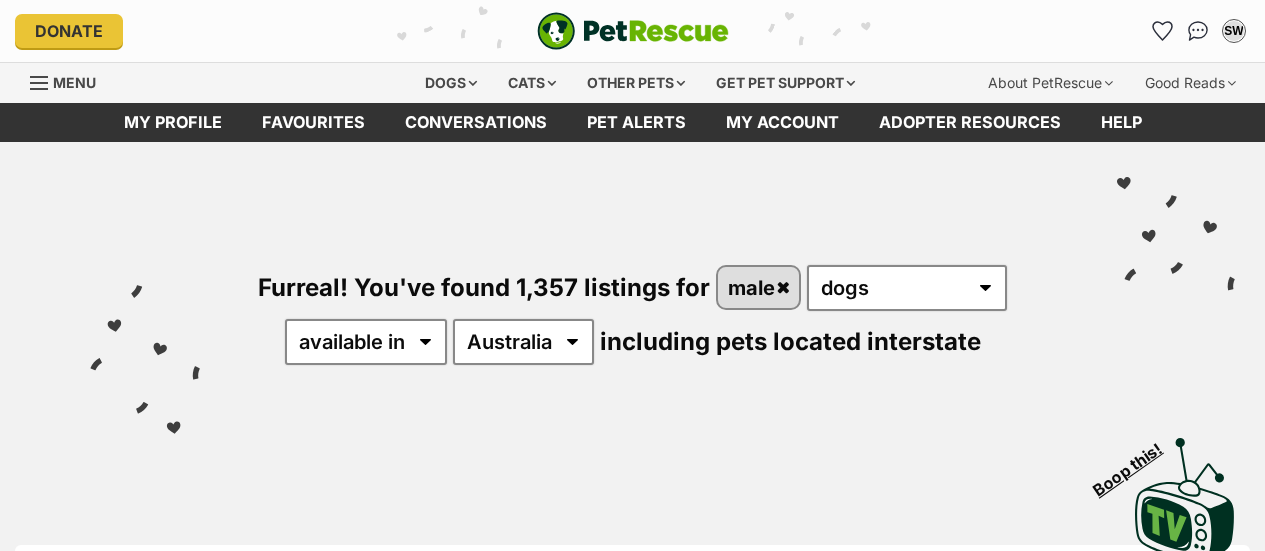 scroll, scrollTop: 0, scrollLeft: 0, axis: both 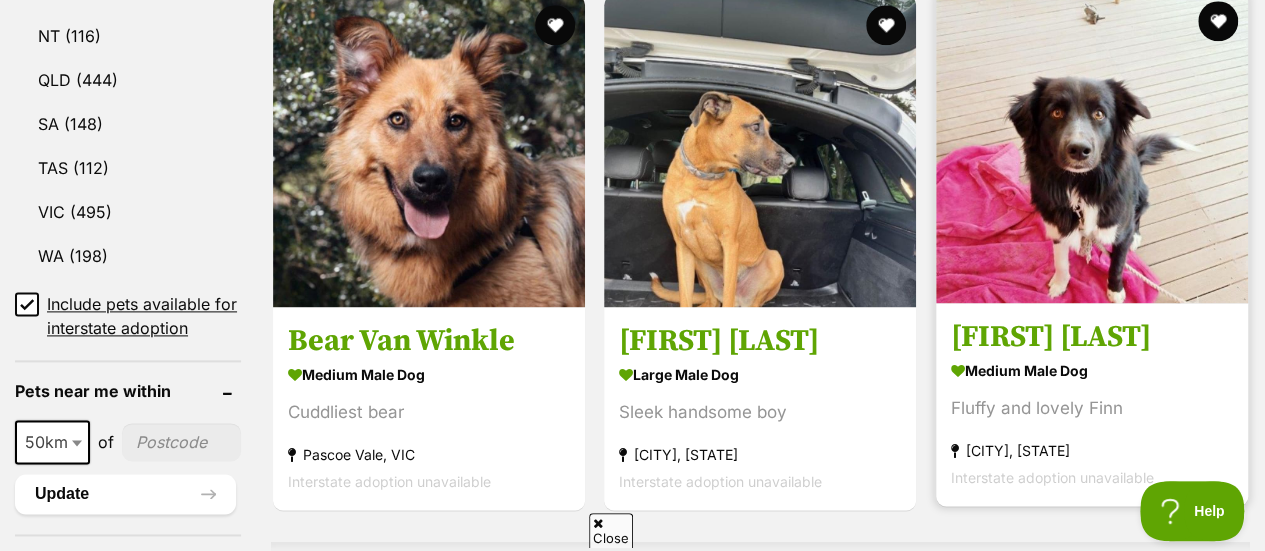 click at bounding box center (1092, 147) 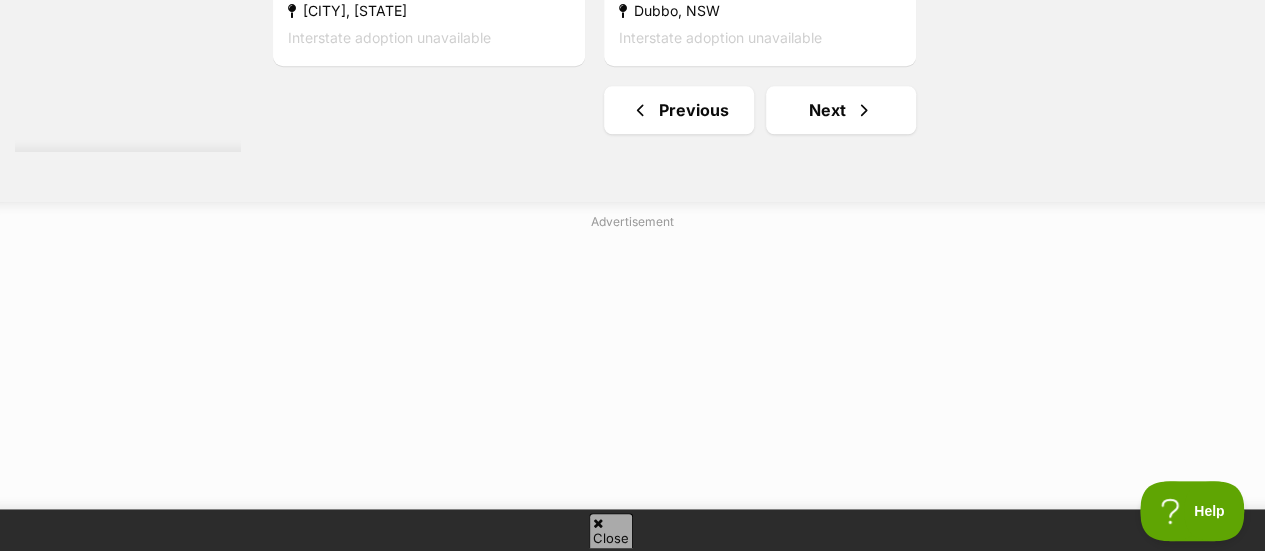 scroll, scrollTop: 4884, scrollLeft: 0, axis: vertical 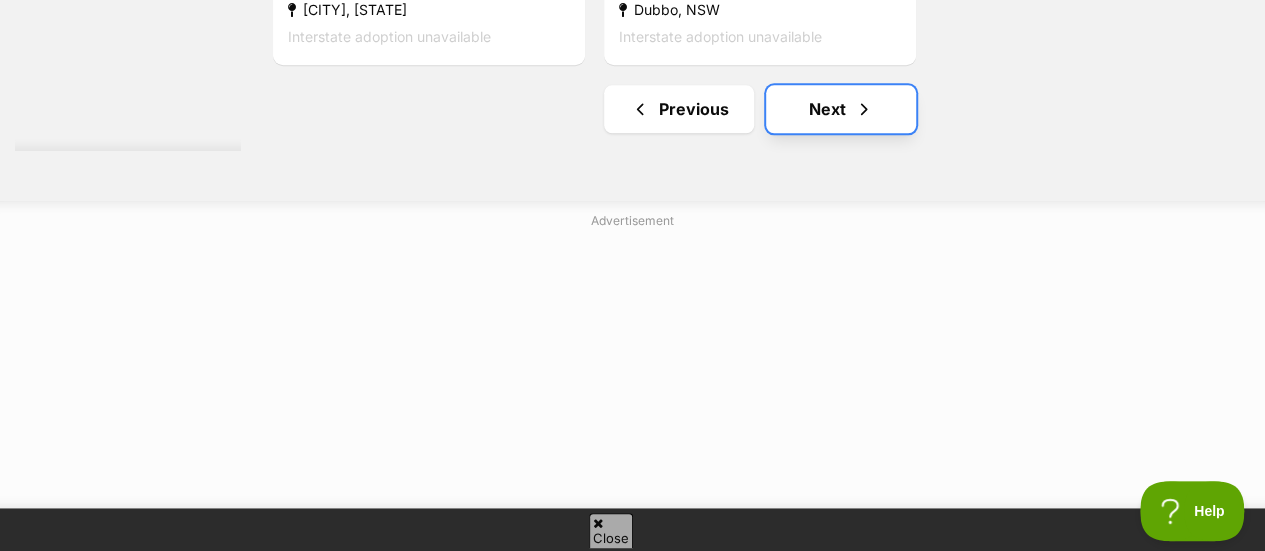 click at bounding box center (864, 109) 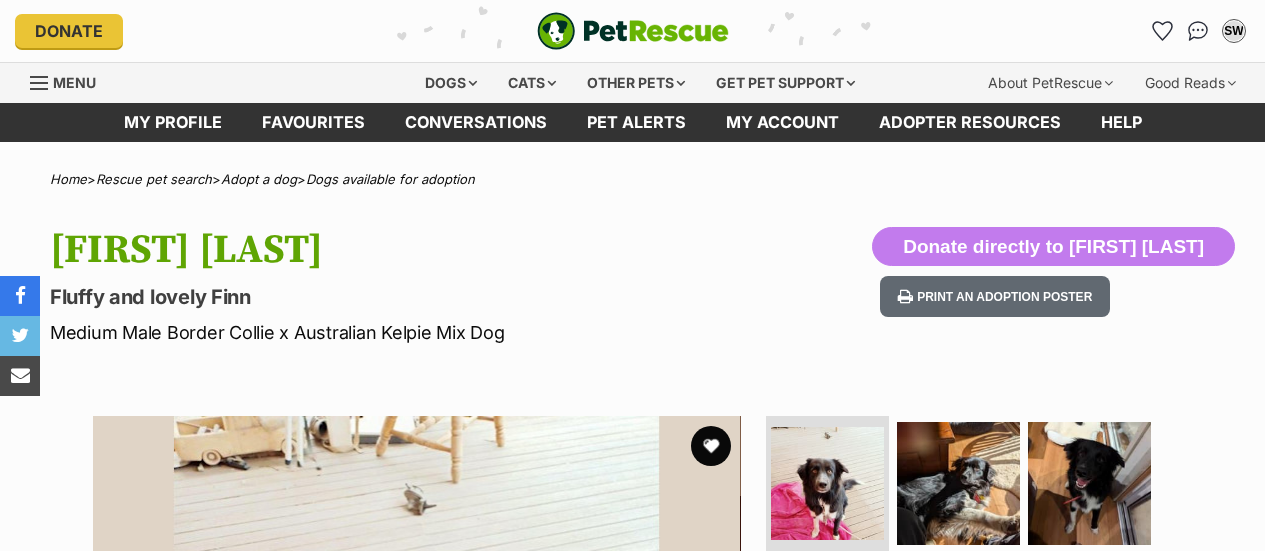 scroll, scrollTop: 0, scrollLeft: 0, axis: both 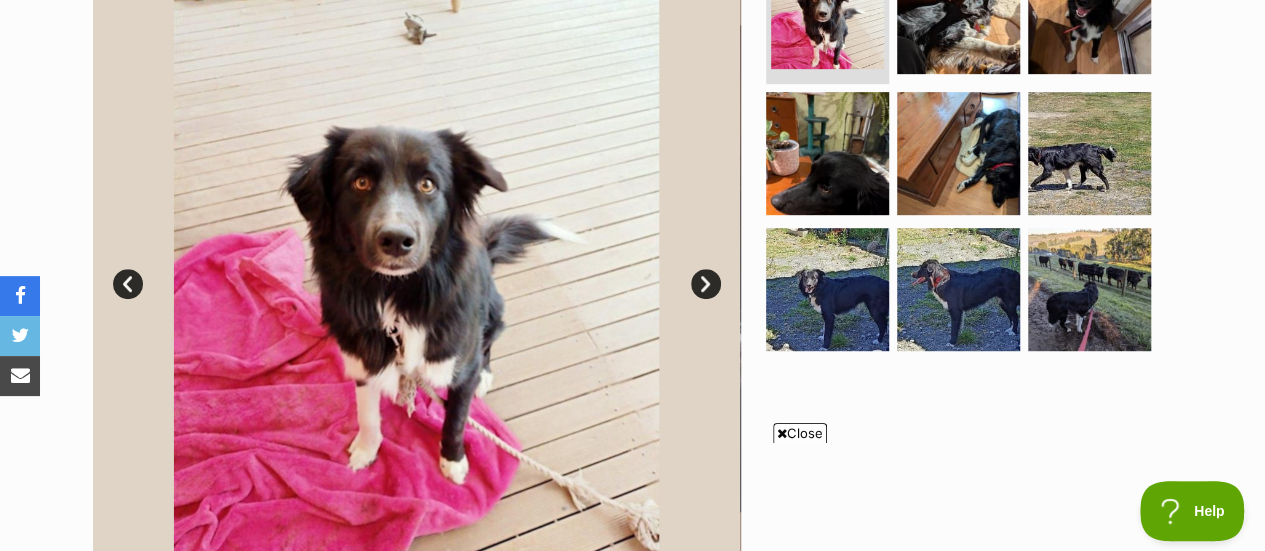 click on "Prev" at bounding box center [128, 284] 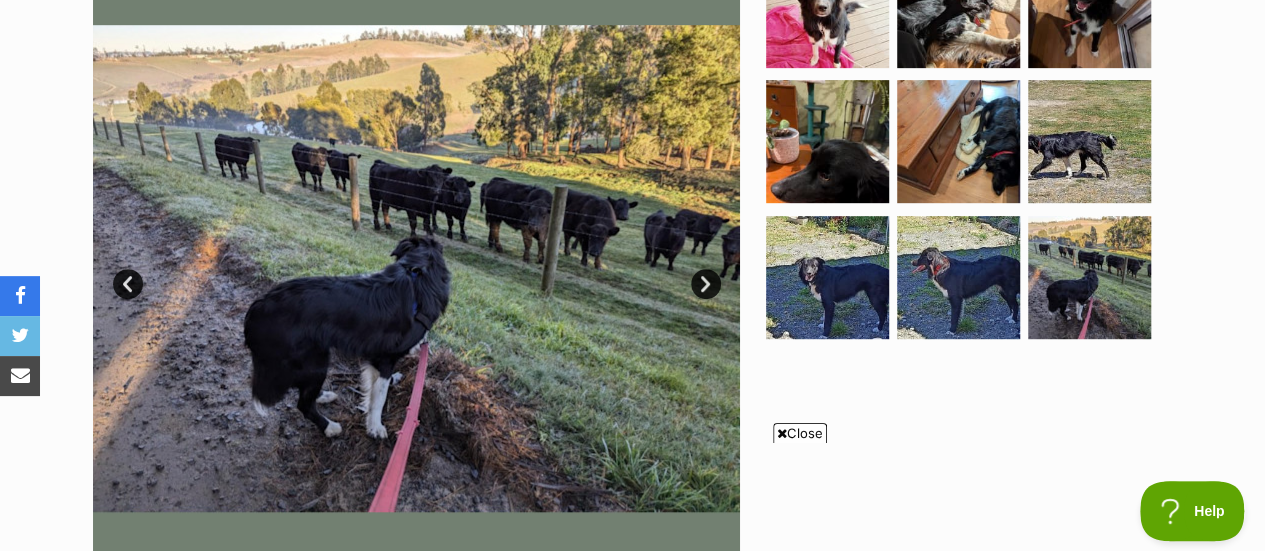 click on "Prev" at bounding box center [128, 284] 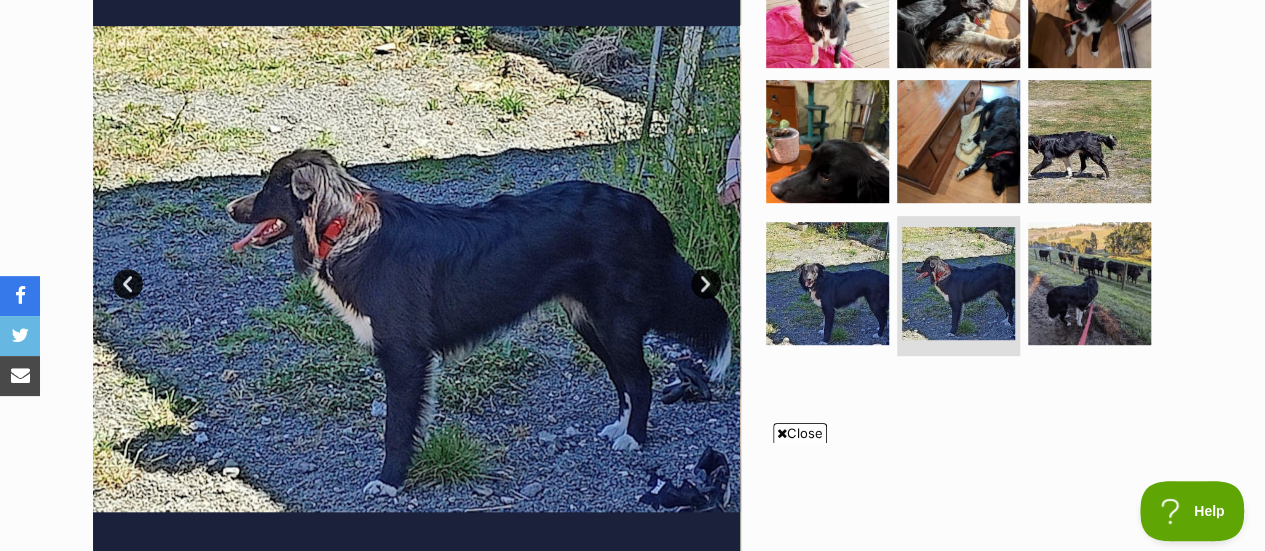click on "Prev" at bounding box center [128, 284] 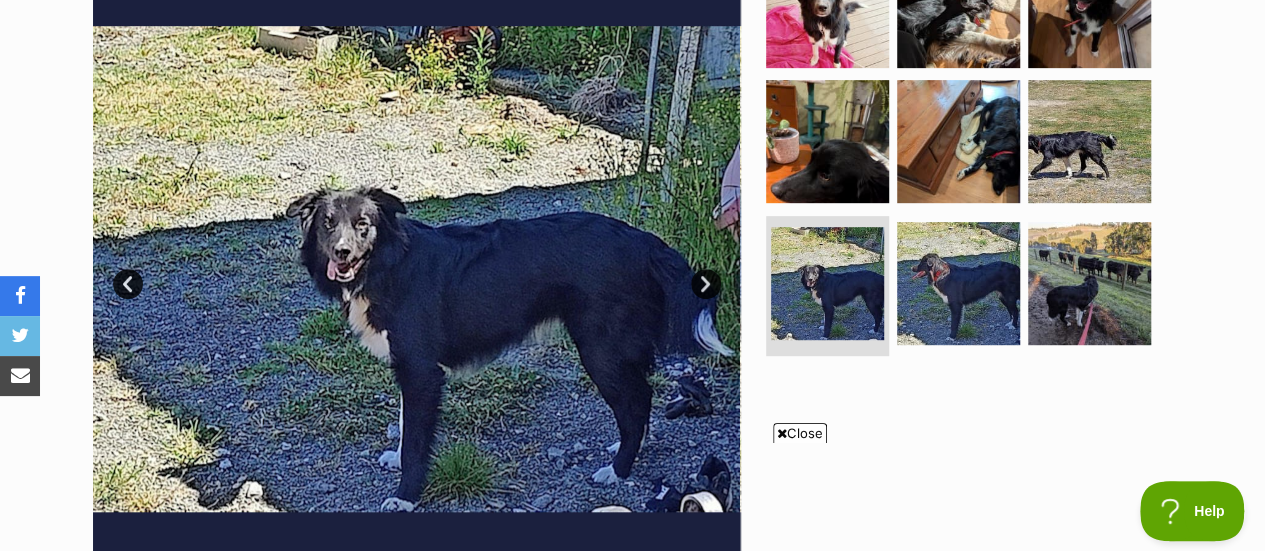 click on "Prev" at bounding box center (128, 284) 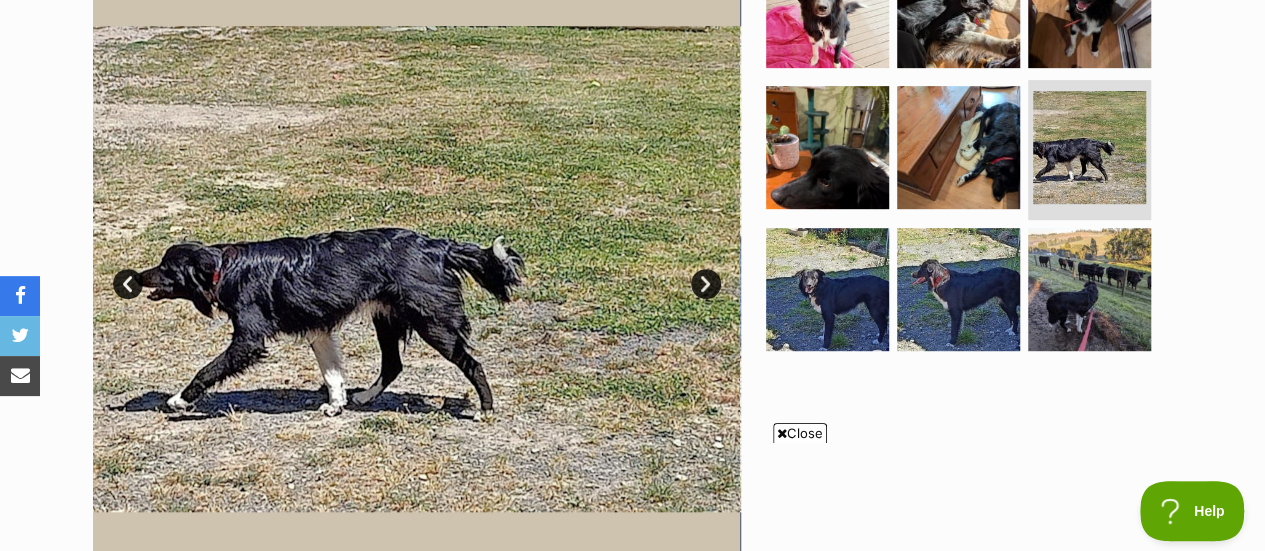 click on "Prev" at bounding box center [128, 284] 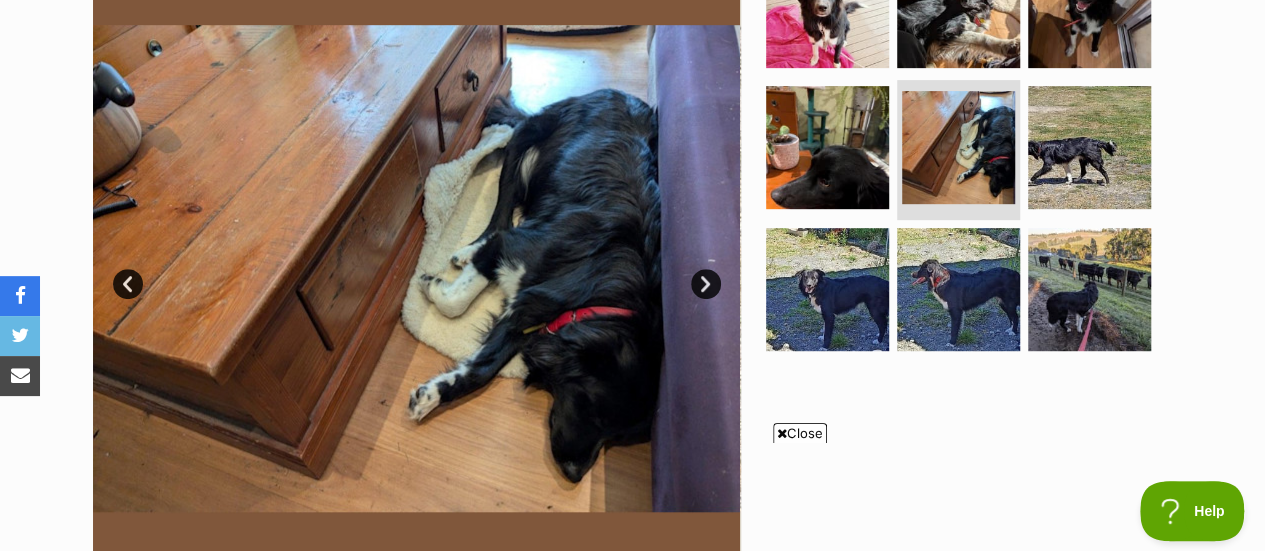 click on "Prev" at bounding box center (128, 284) 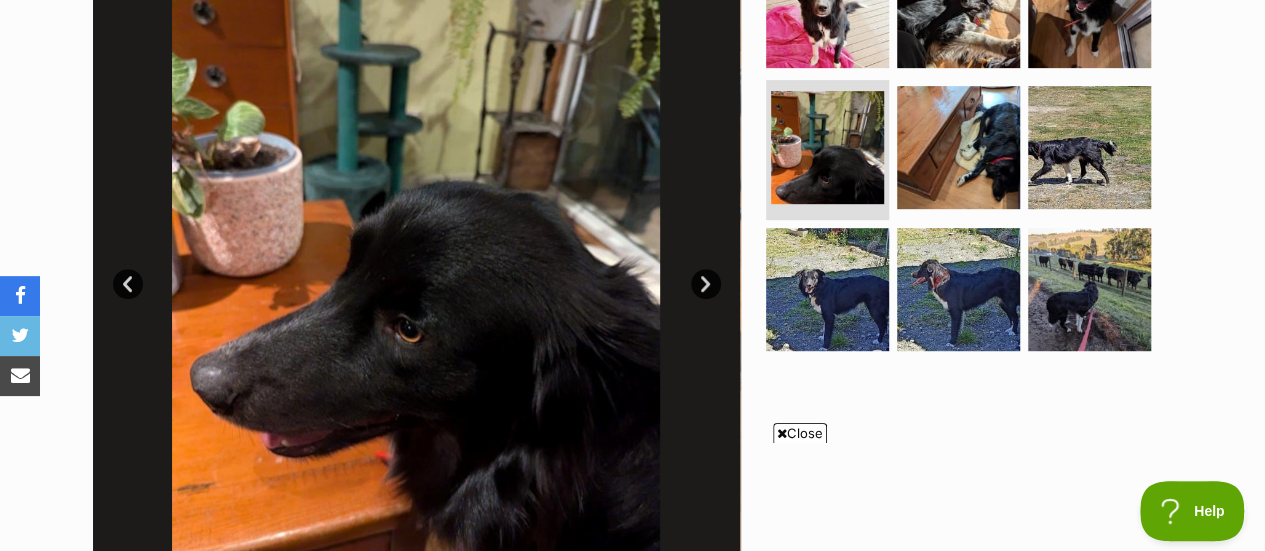 click on "Prev" at bounding box center [128, 284] 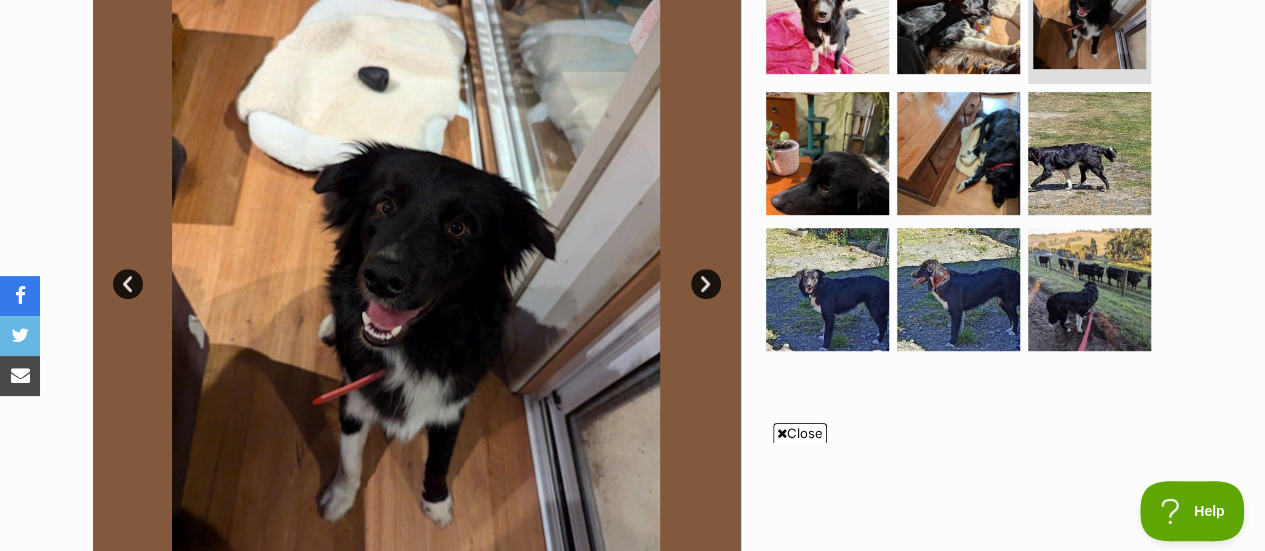 click on "Prev" at bounding box center (128, 284) 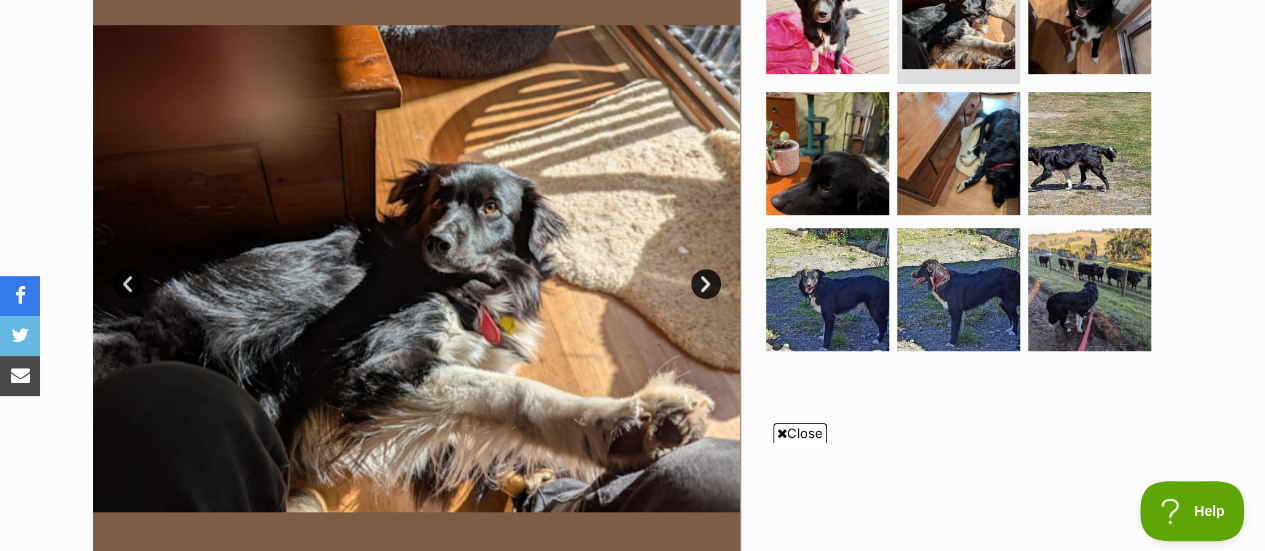 click on "Prev" at bounding box center [128, 284] 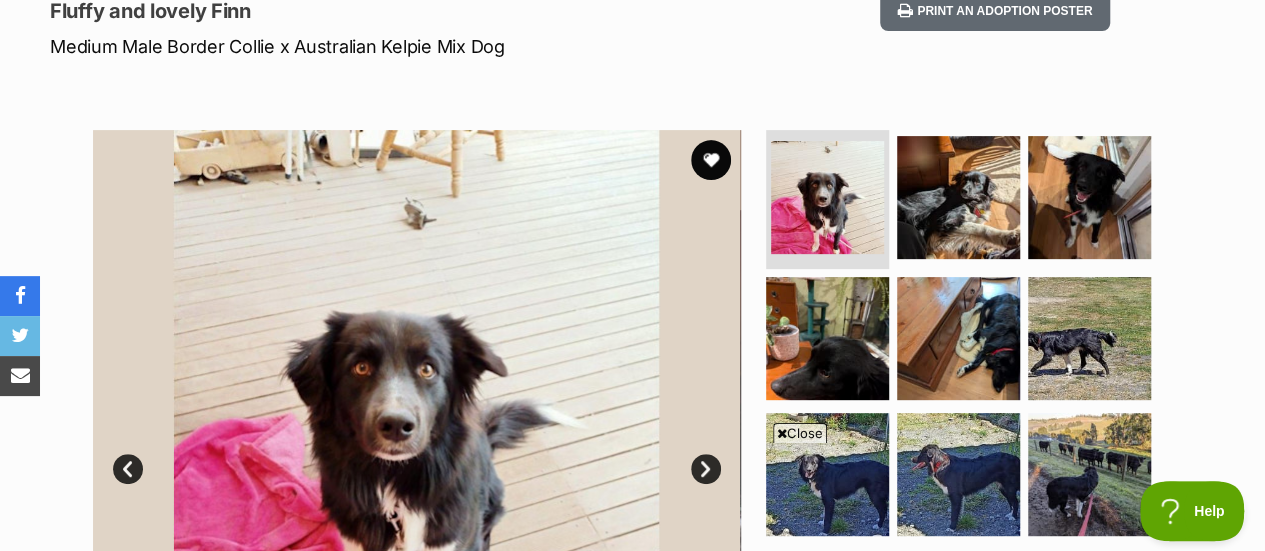 scroll, scrollTop: 266, scrollLeft: 0, axis: vertical 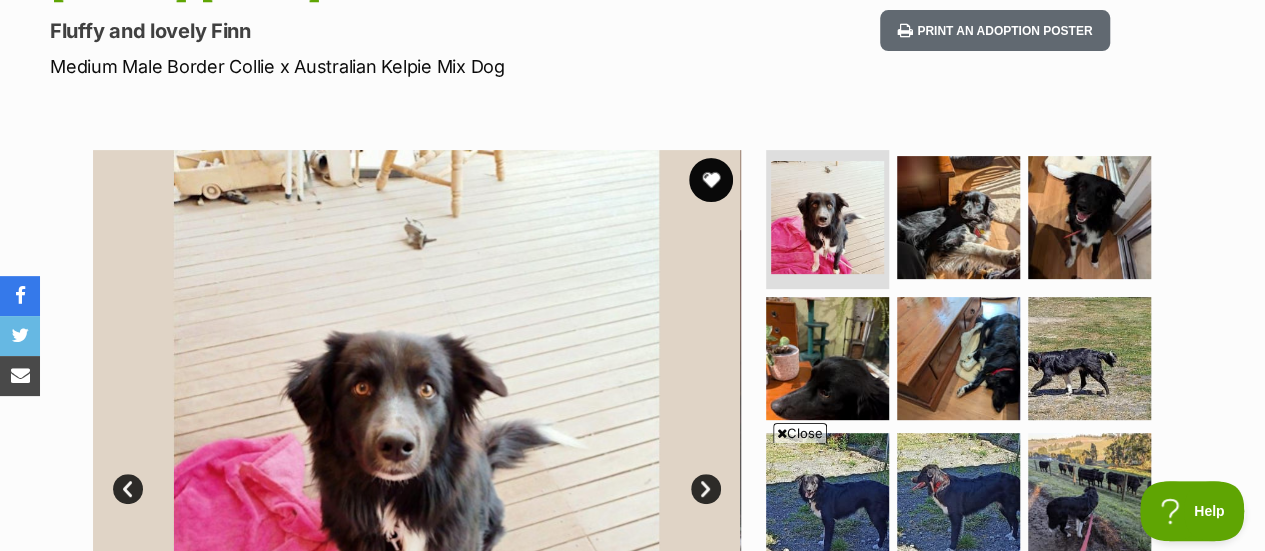 click at bounding box center [711, 180] 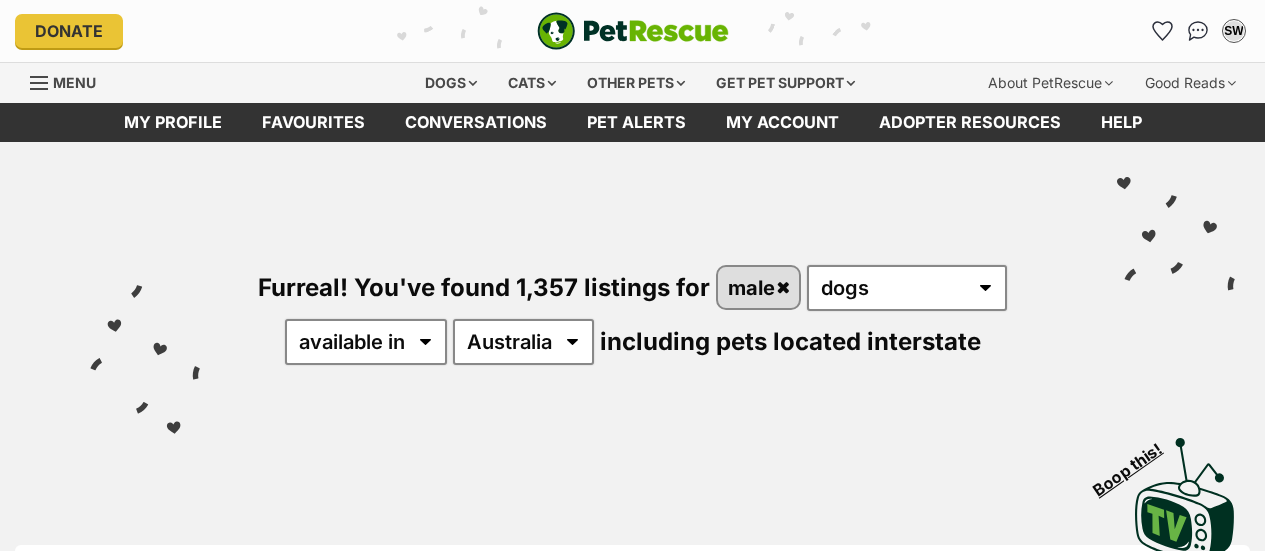 scroll, scrollTop: 0, scrollLeft: 0, axis: both 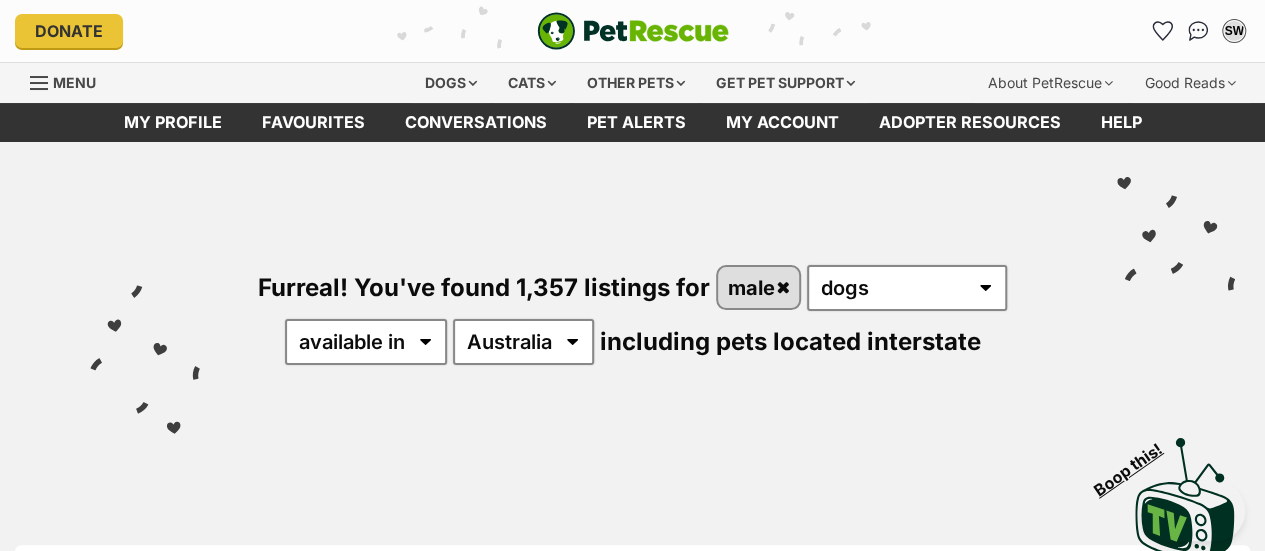click on "Furreal! You've found 1,357 listings for
male
any type of pet
cats
dogs
other pets
available in
located in
Australia
ACT
NSW
NT
QLD
SA
TAS
VIC
WA
including pets located interstate" at bounding box center (632, 281) 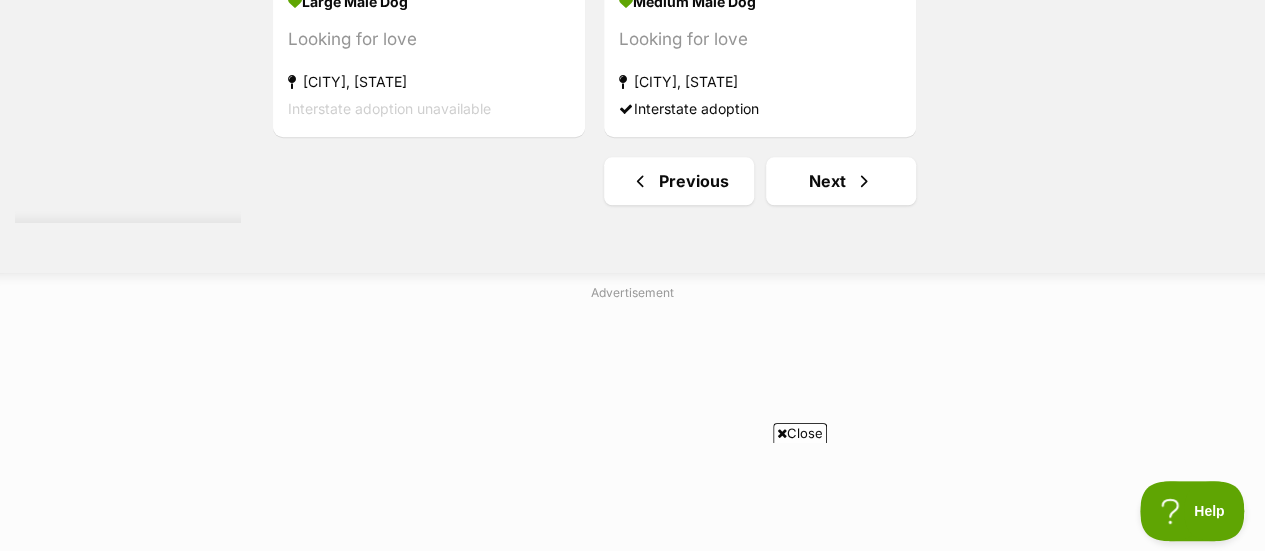 scroll, scrollTop: 4812, scrollLeft: 0, axis: vertical 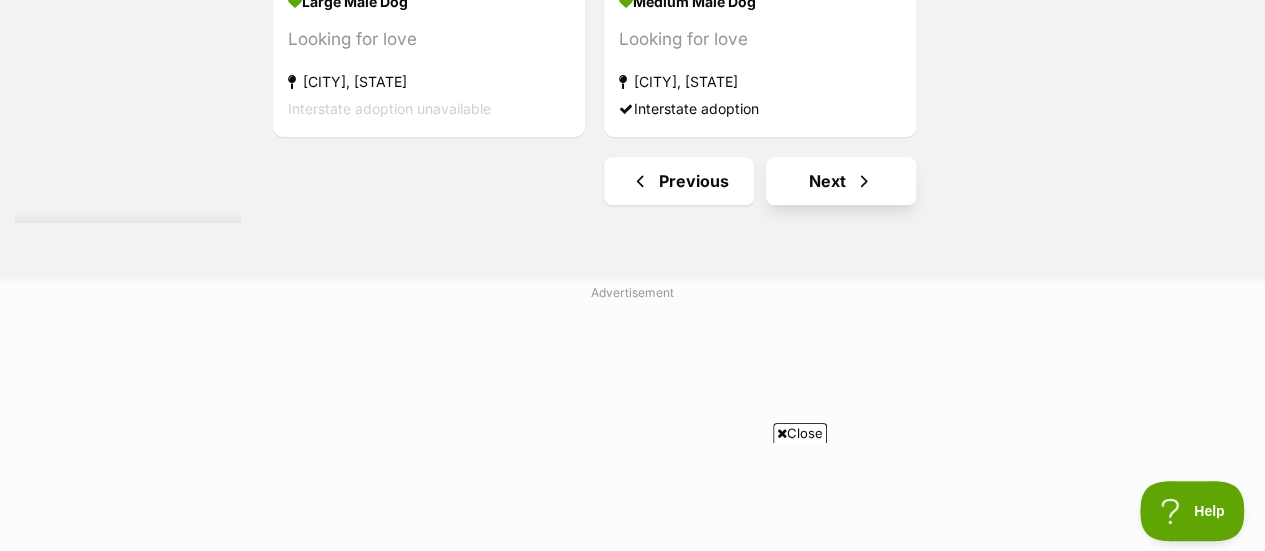 click at bounding box center [864, 181] 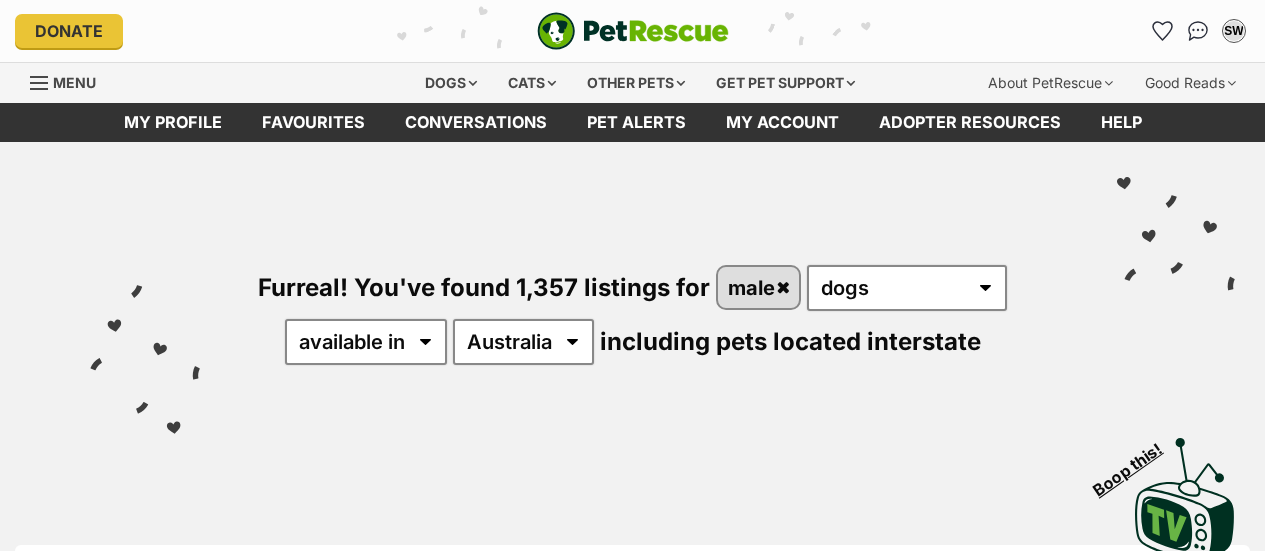 scroll, scrollTop: 0, scrollLeft: 0, axis: both 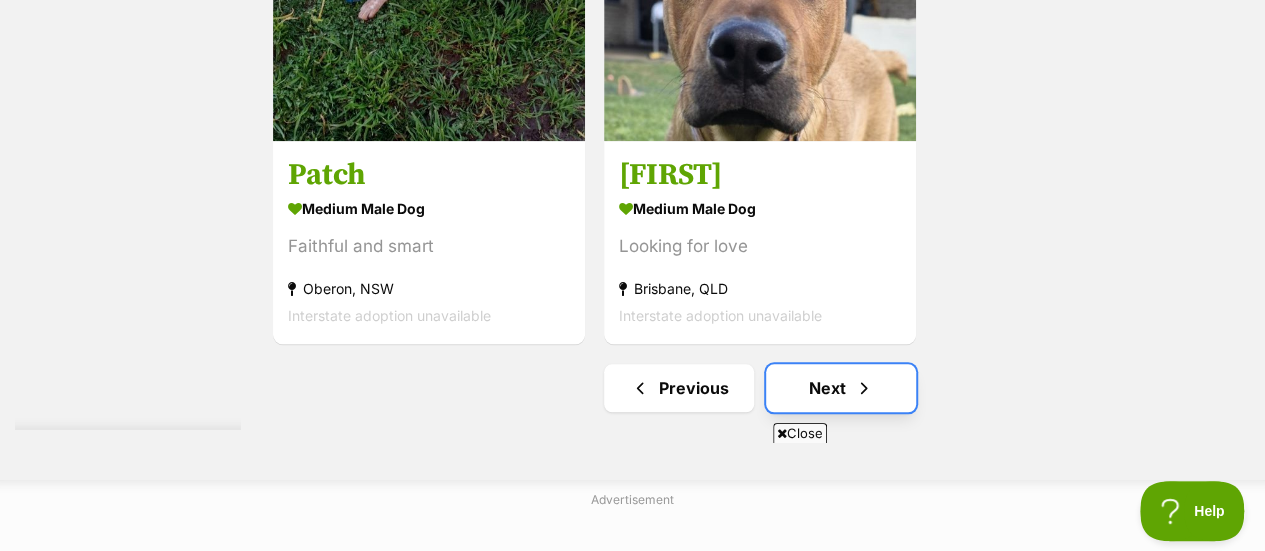 click at bounding box center (864, 388) 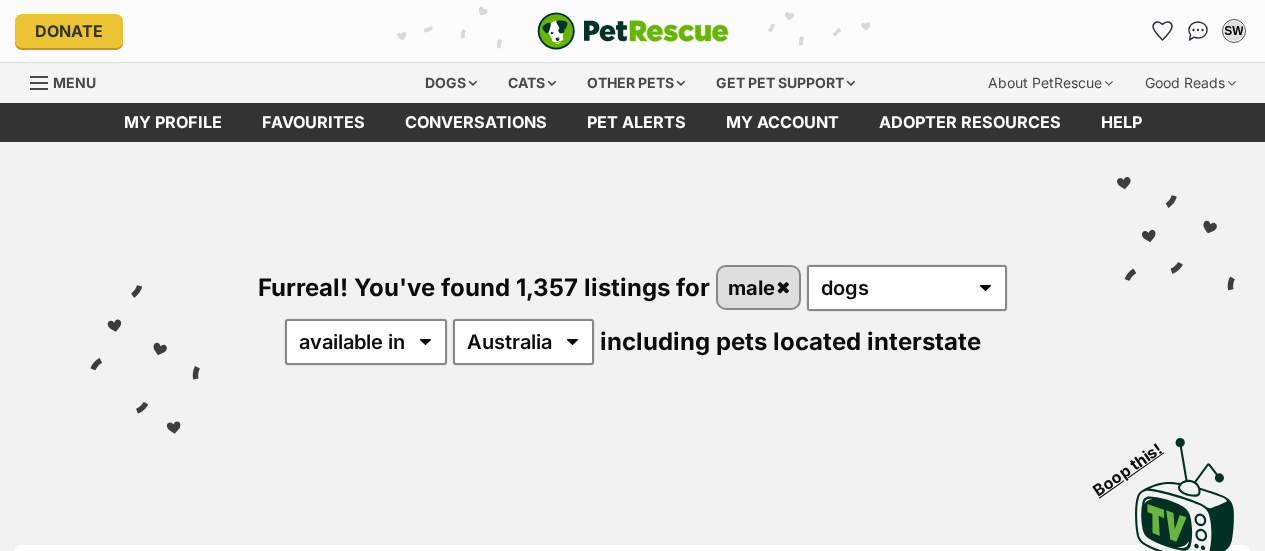 scroll, scrollTop: 0, scrollLeft: 0, axis: both 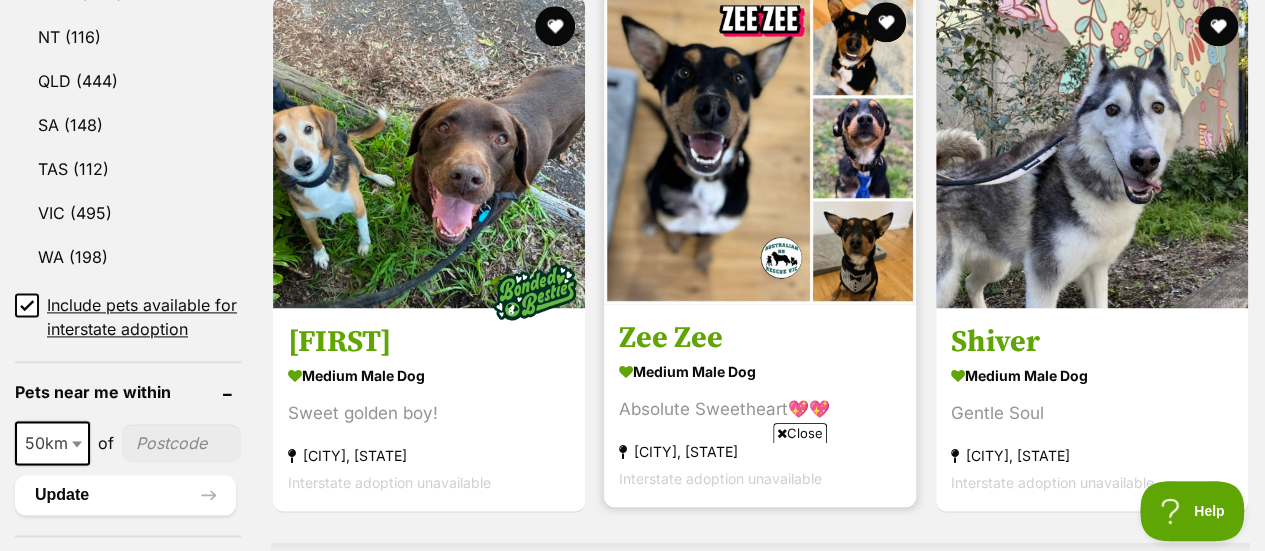 click at bounding box center (760, 148) 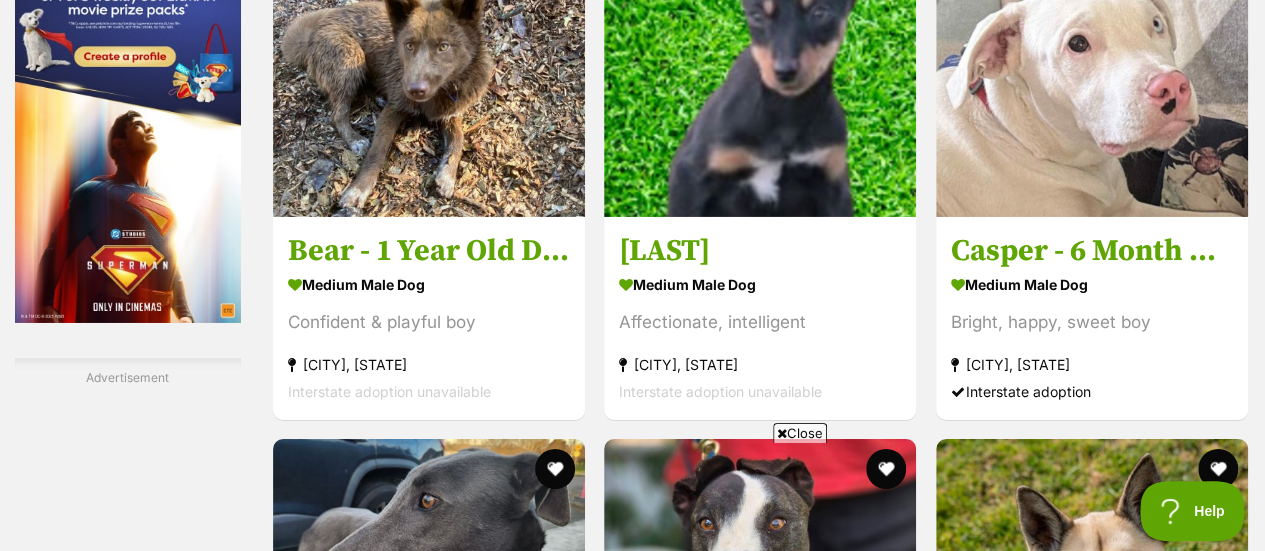 scroll, scrollTop: 3267, scrollLeft: 0, axis: vertical 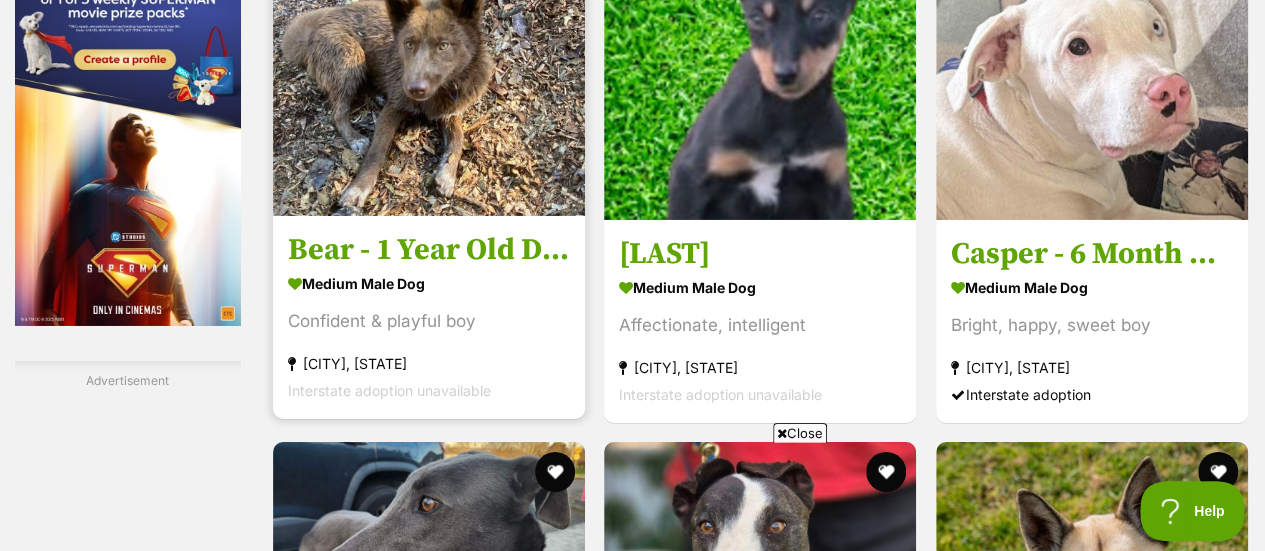 click at bounding box center (429, 60) 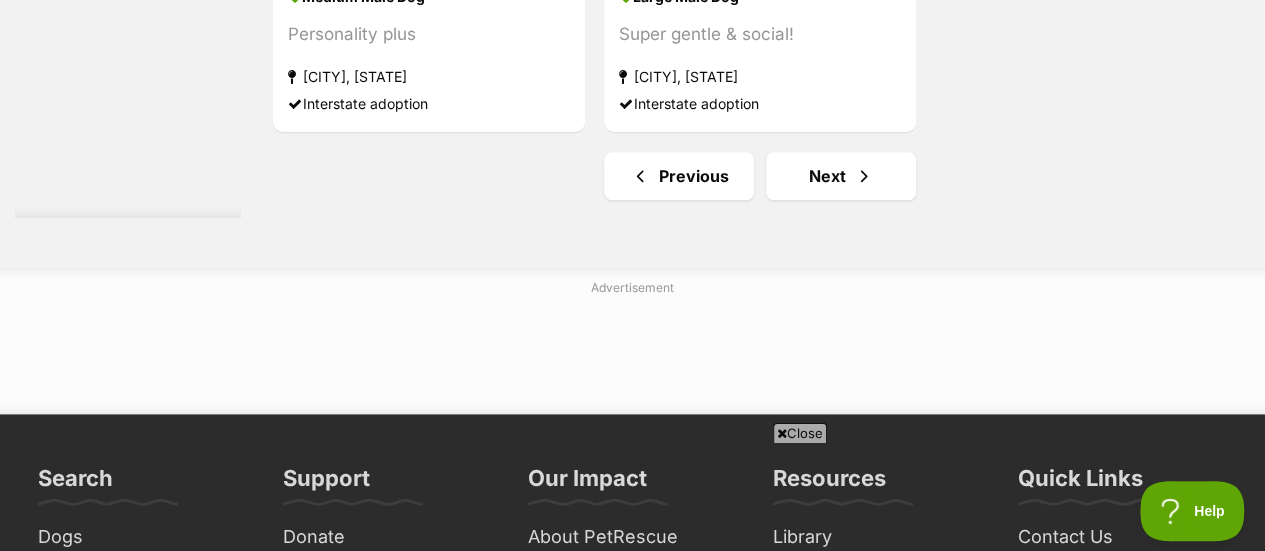 scroll, scrollTop: 4818, scrollLeft: 0, axis: vertical 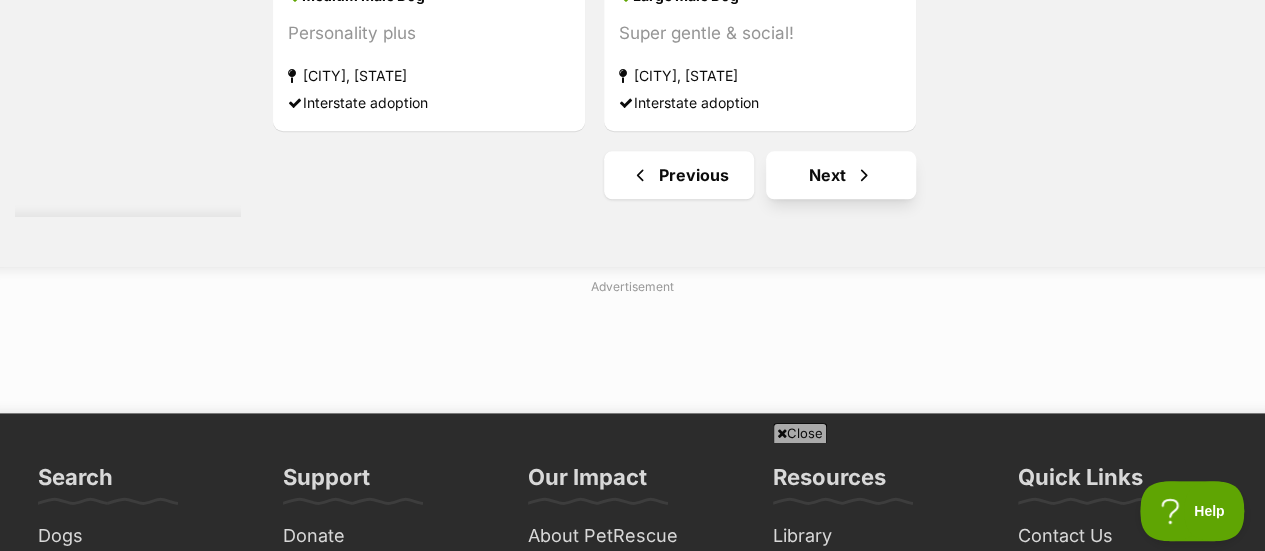 click on "Next" at bounding box center [841, 175] 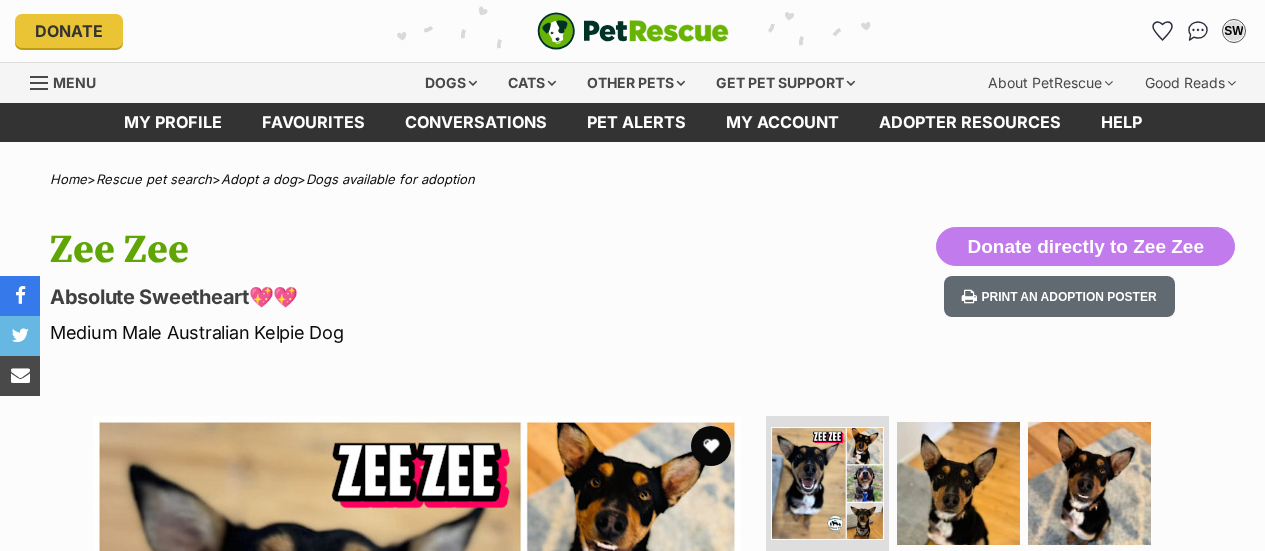 scroll, scrollTop: 0, scrollLeft: 0, axis: both 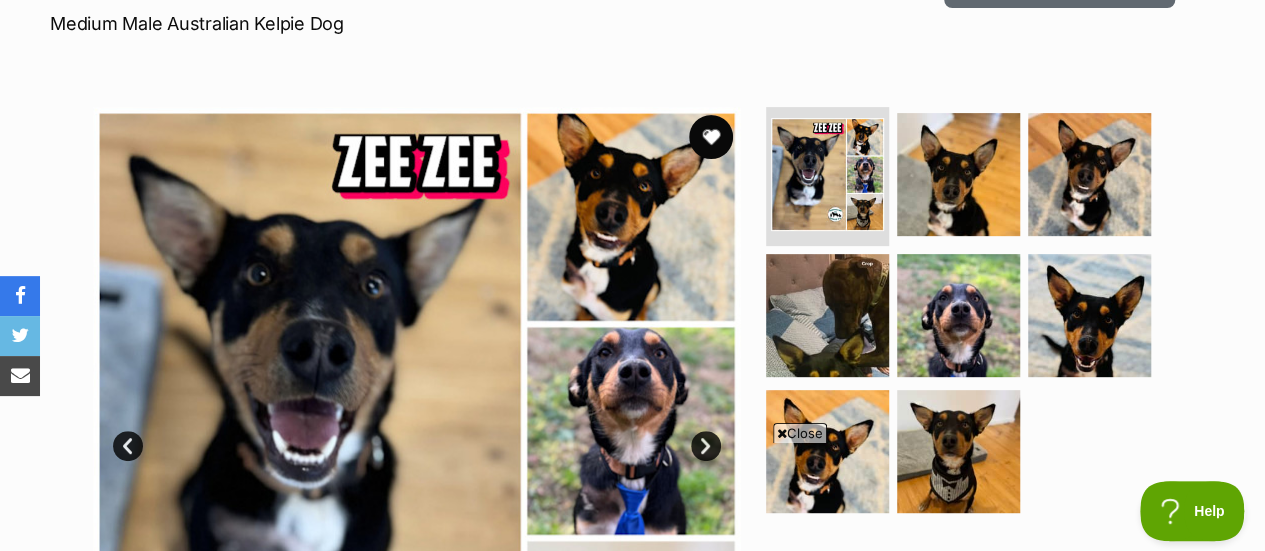 click at bounding box center [711, 137] 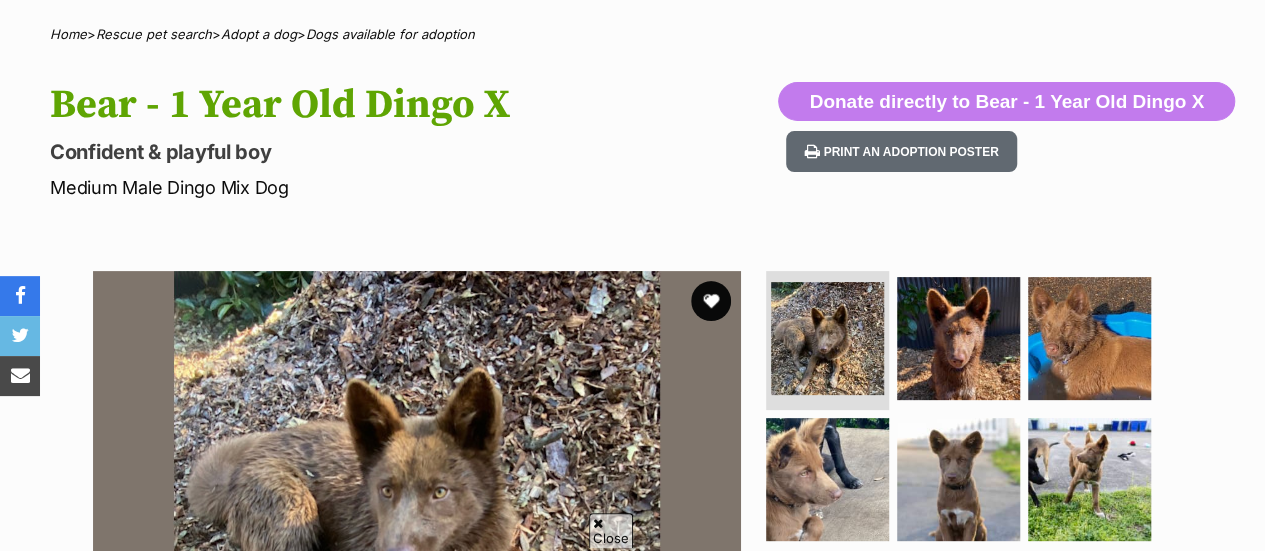 scroll, scrollTop: 156, scrollLeft: 0, axis: vertical 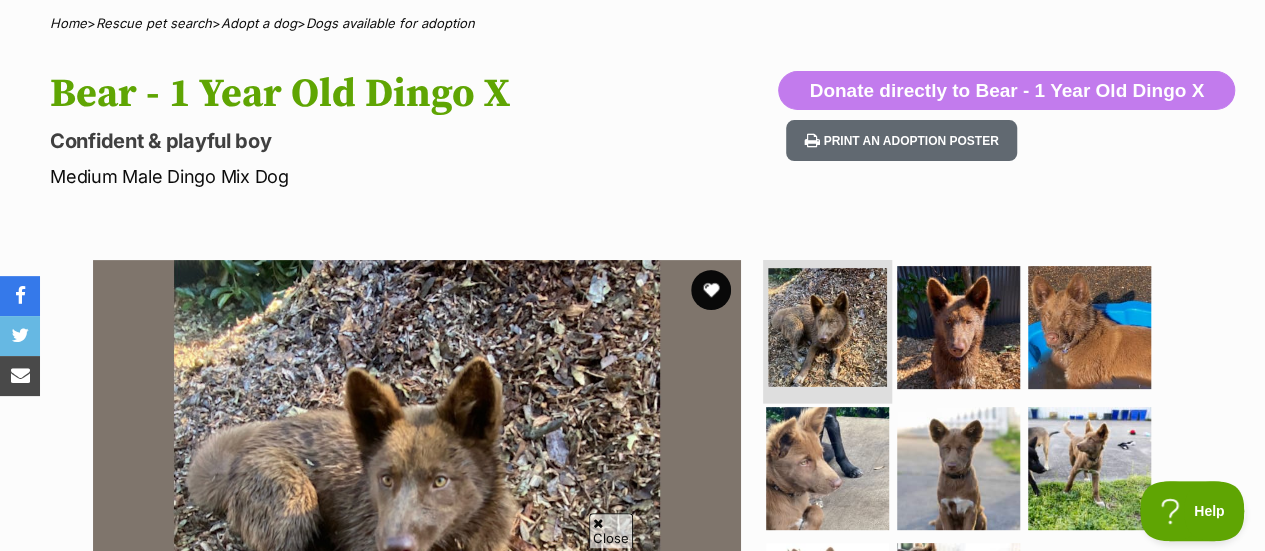 click at bounding box center [827, 327] 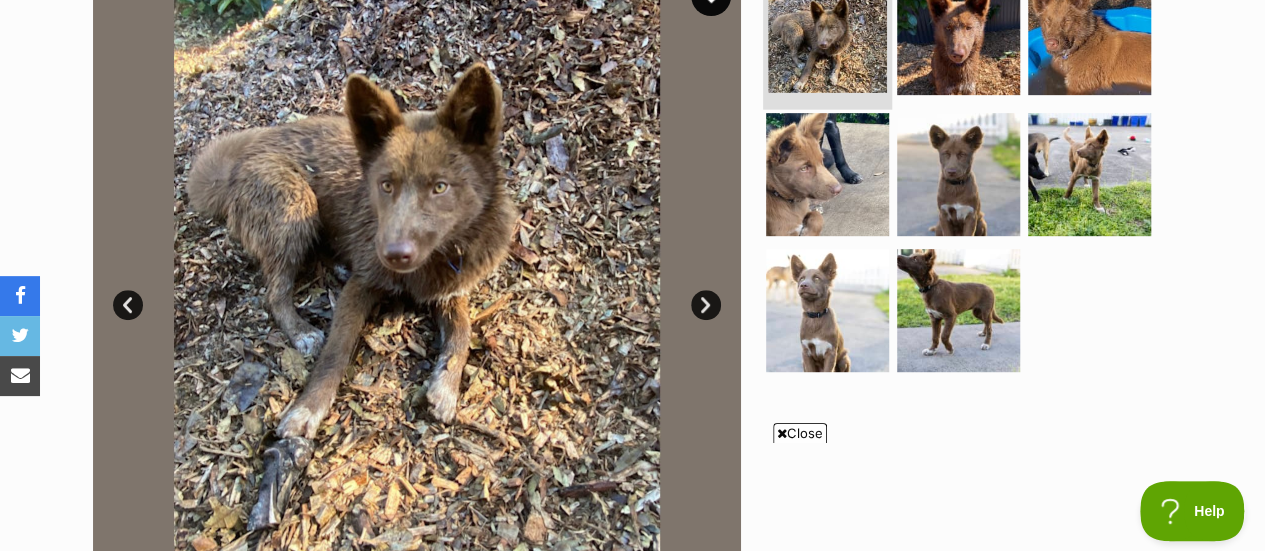 scroll, scrollTop: 0, scrollLeft: 0, axis: both 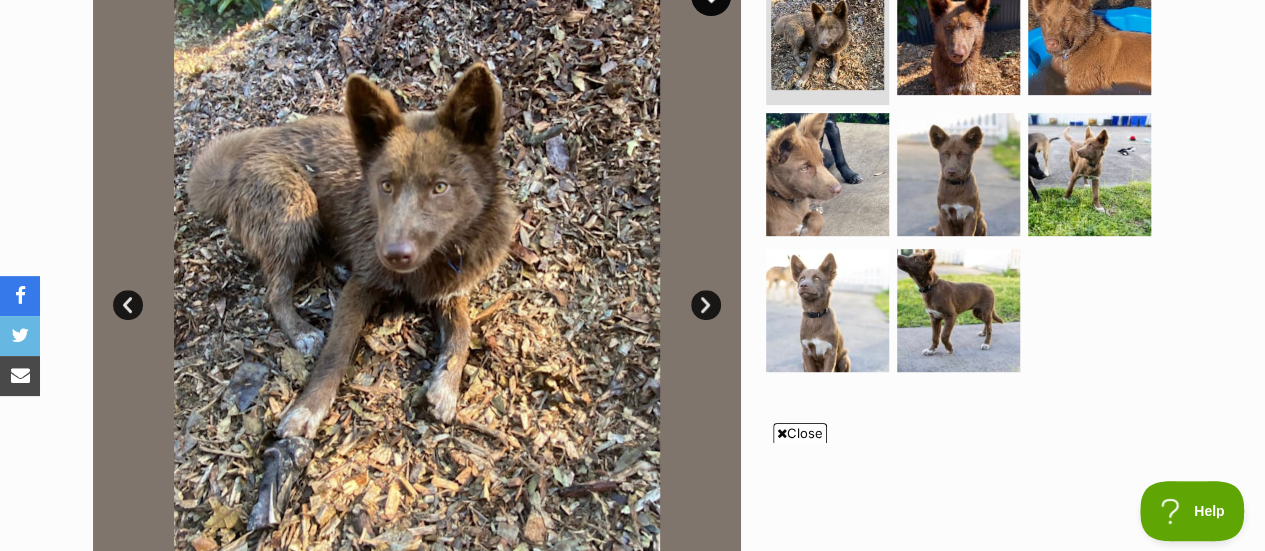 click on "Prev" at bounding box center (128, 305) 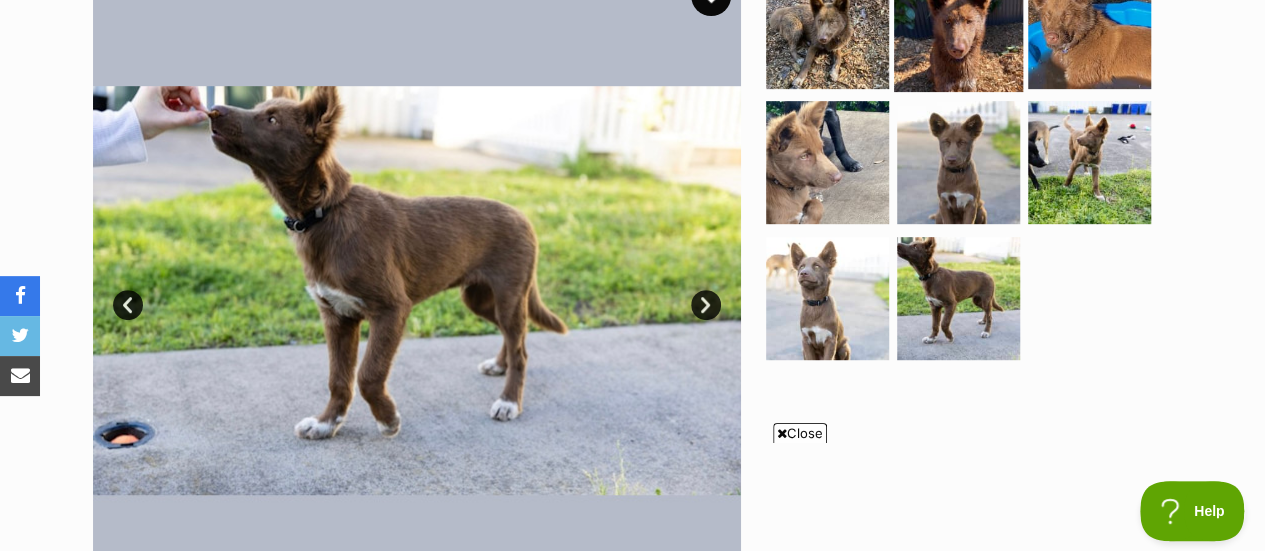click at bounding box center (958, 26) 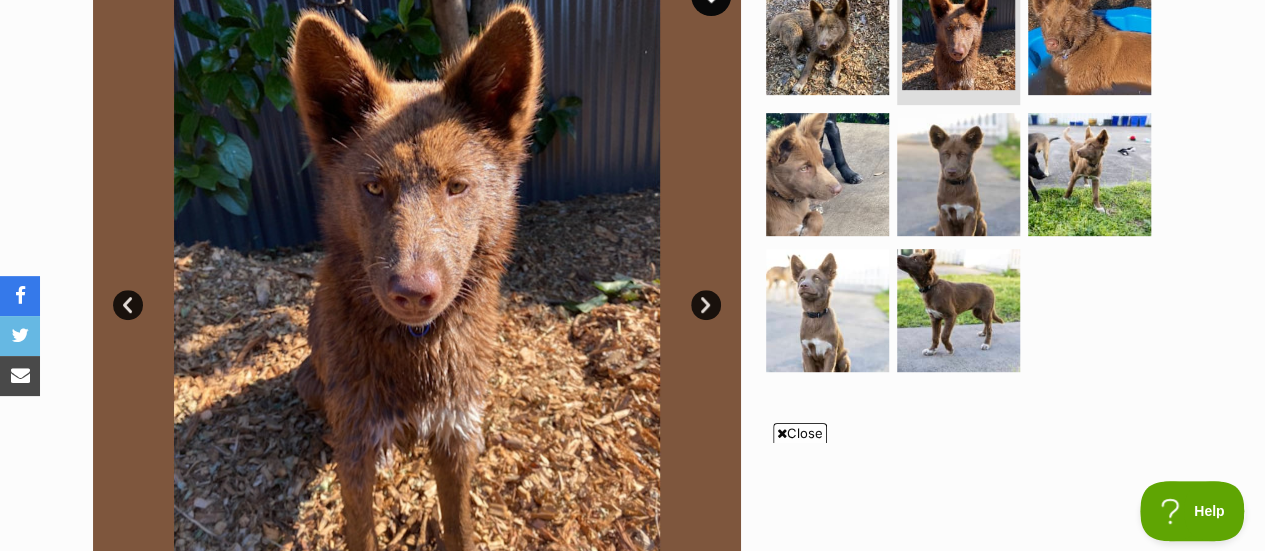 click on "Prev" at bounding box center (128, 305) 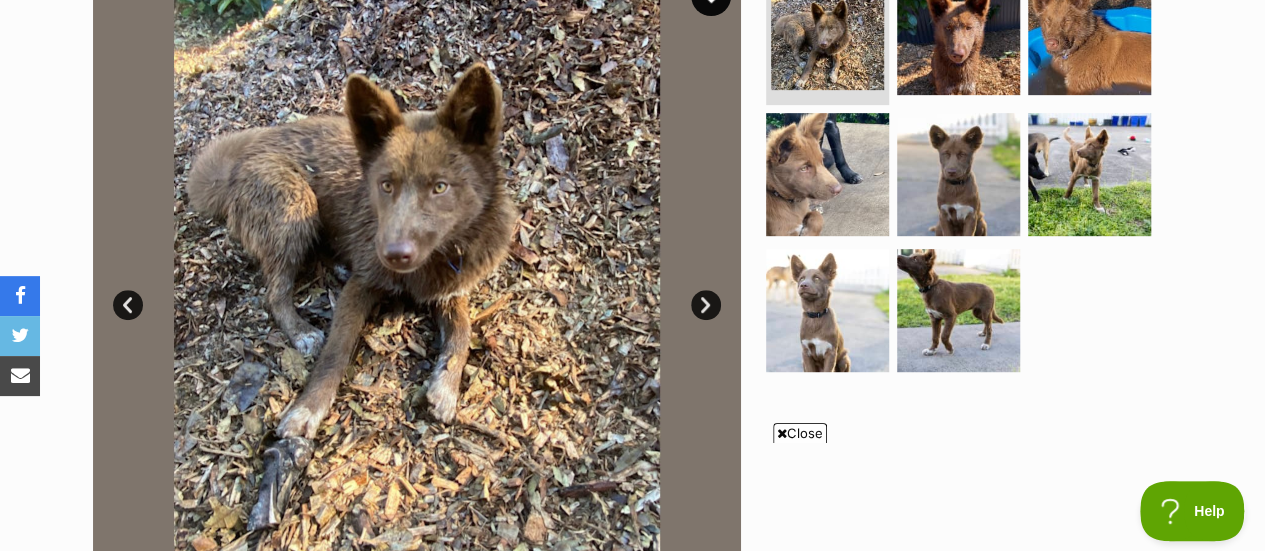 click on "Prev" at bounding box center (128, 305) 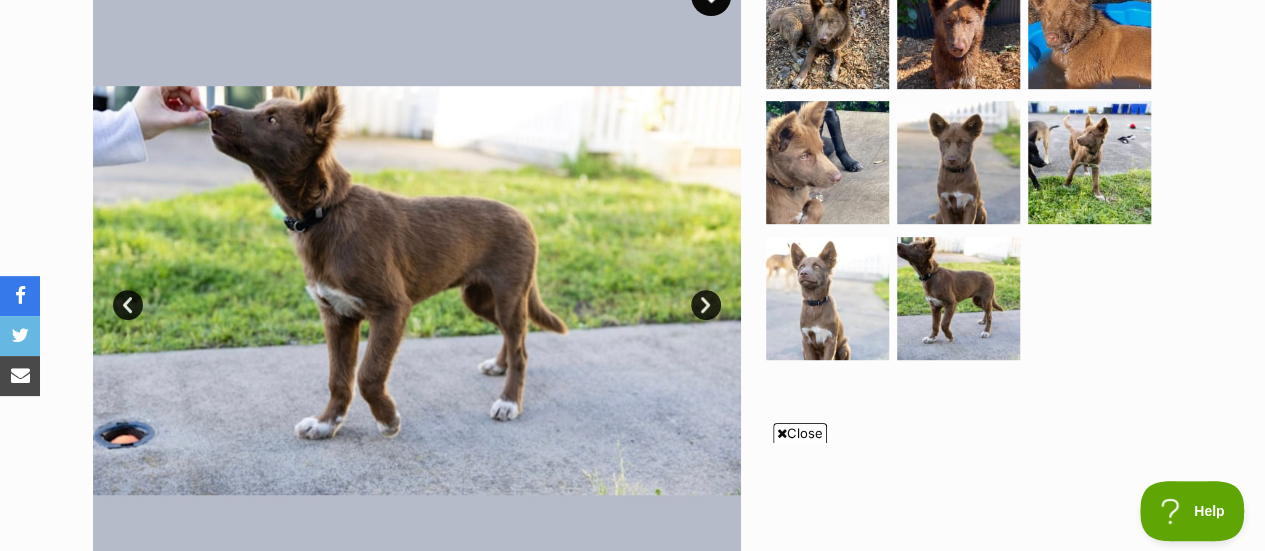 click at bounding box center [417, 290] 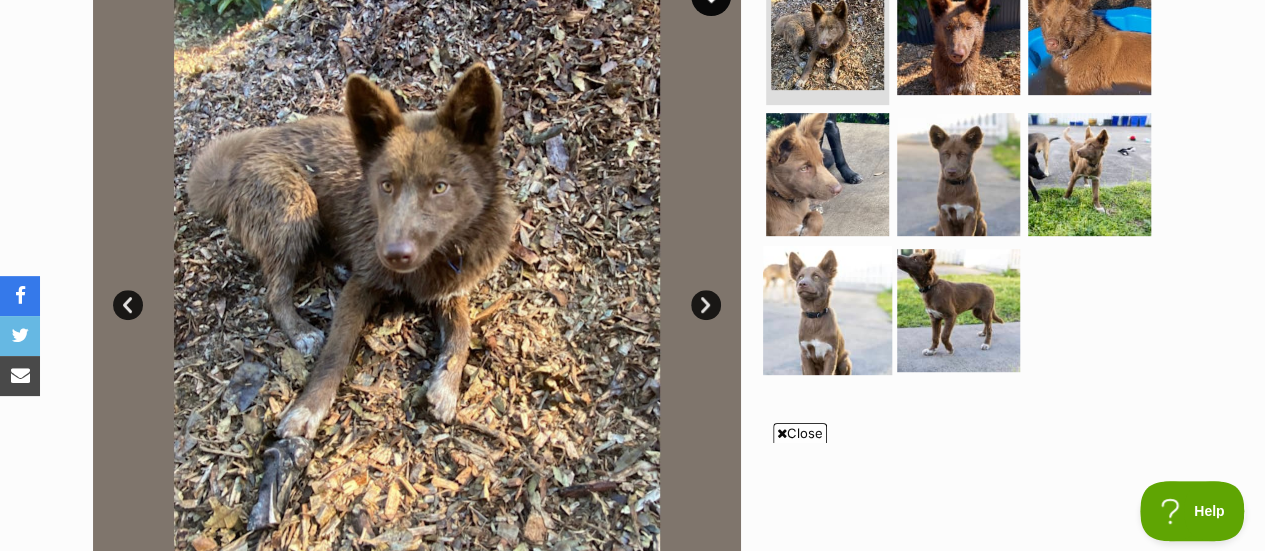 click at bounding box center (827, 310) 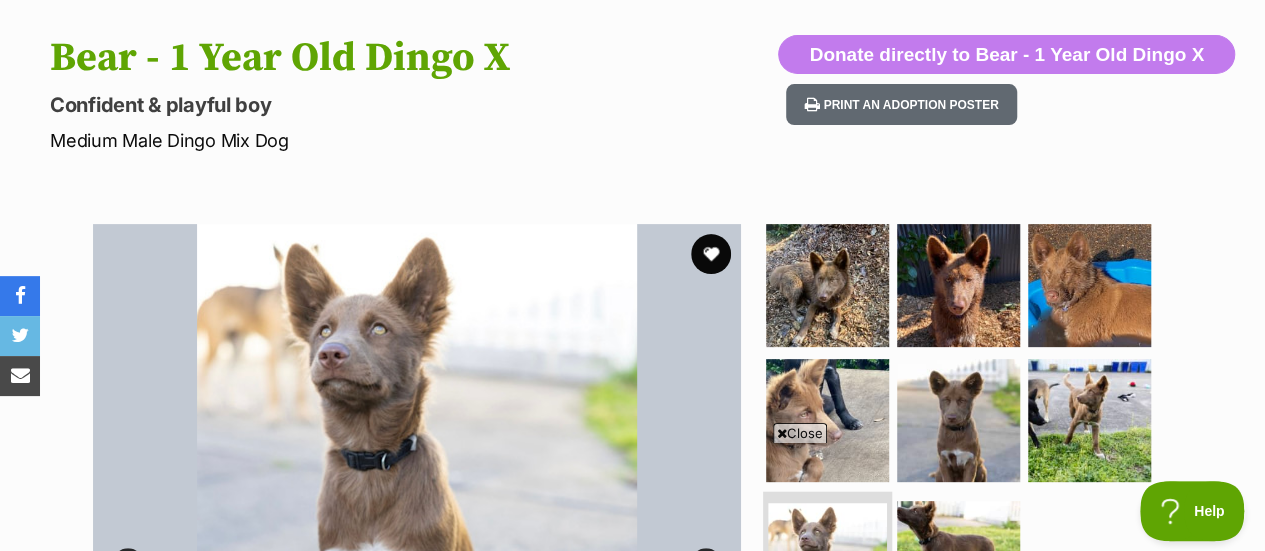 scroll, scrollTop: 192, scrollLeft: 0, axis: vertical 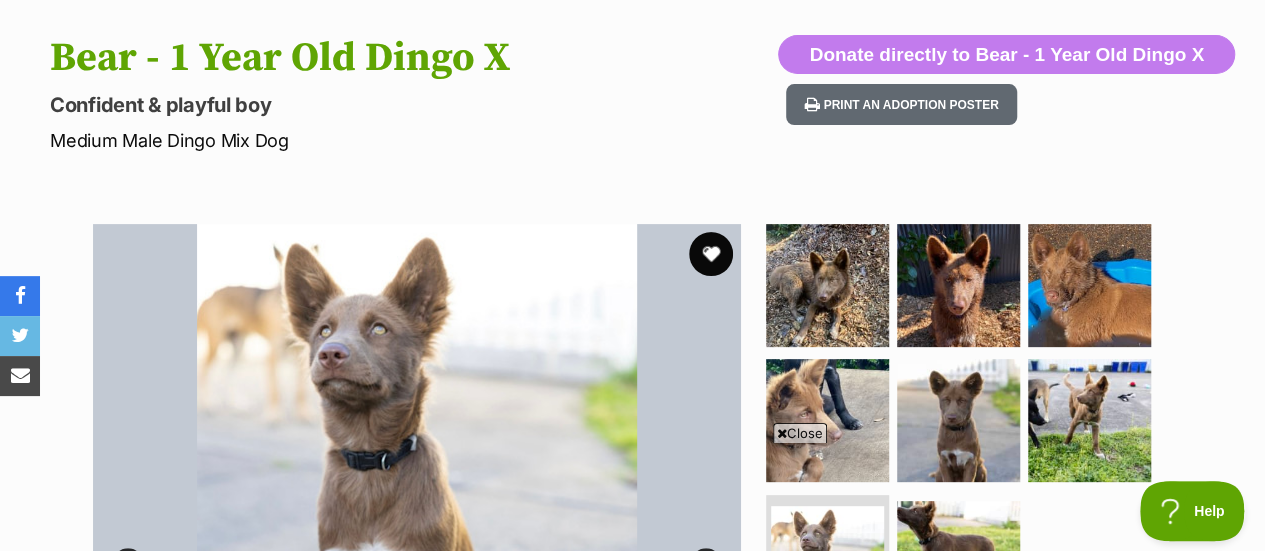 click at bounding box center (711, 254) 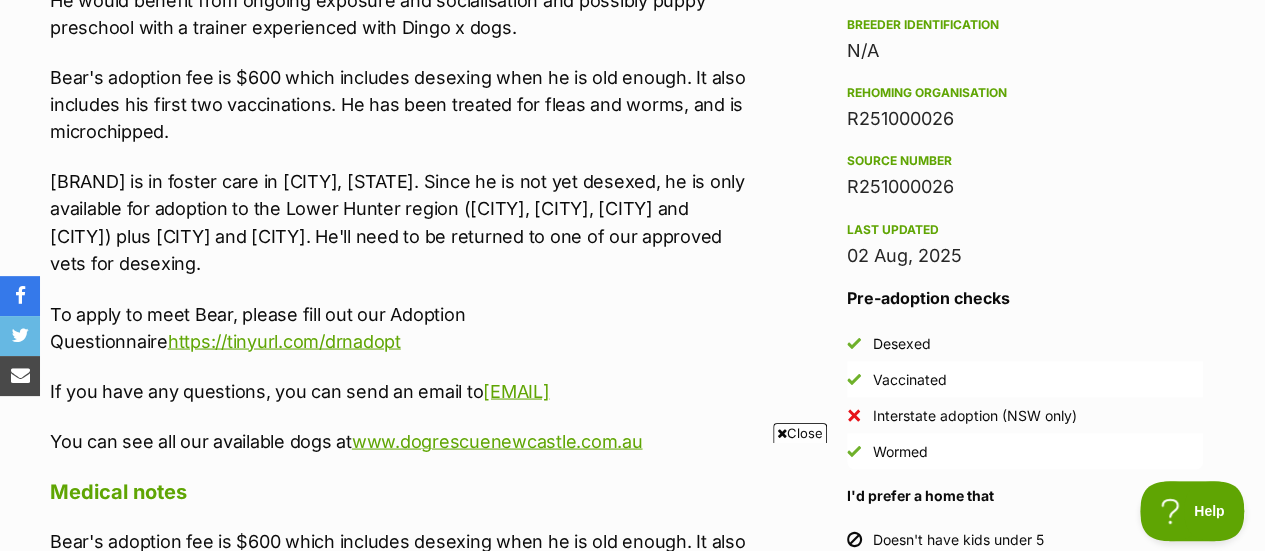 scroll, scrollTop: 1681, scrollLeft: 0, axis: vertical 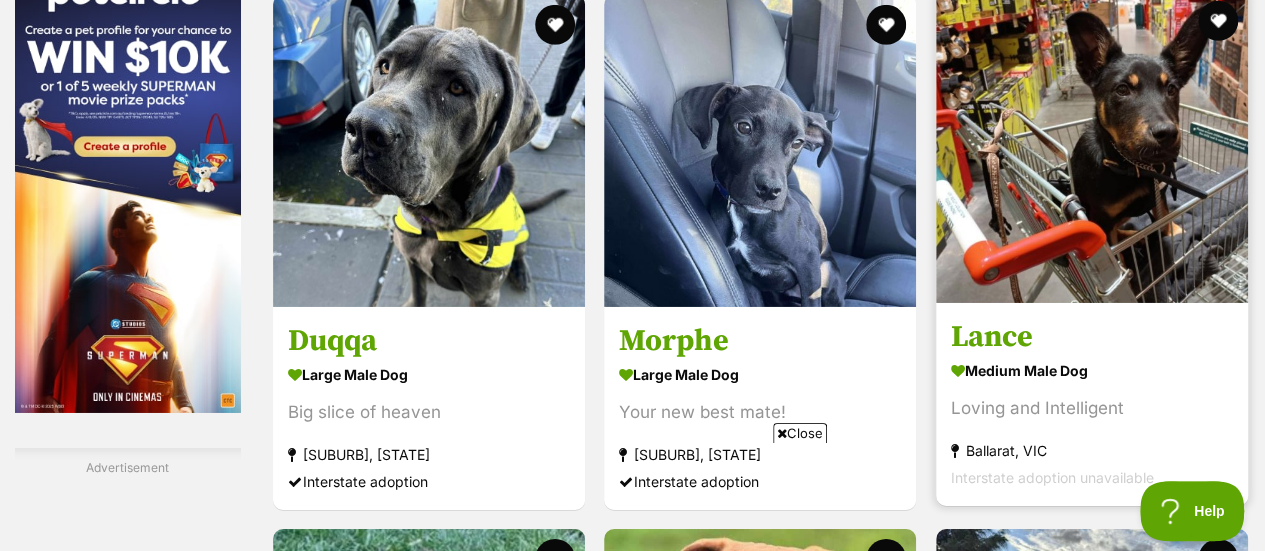 click at bounding box center (1092, 147) 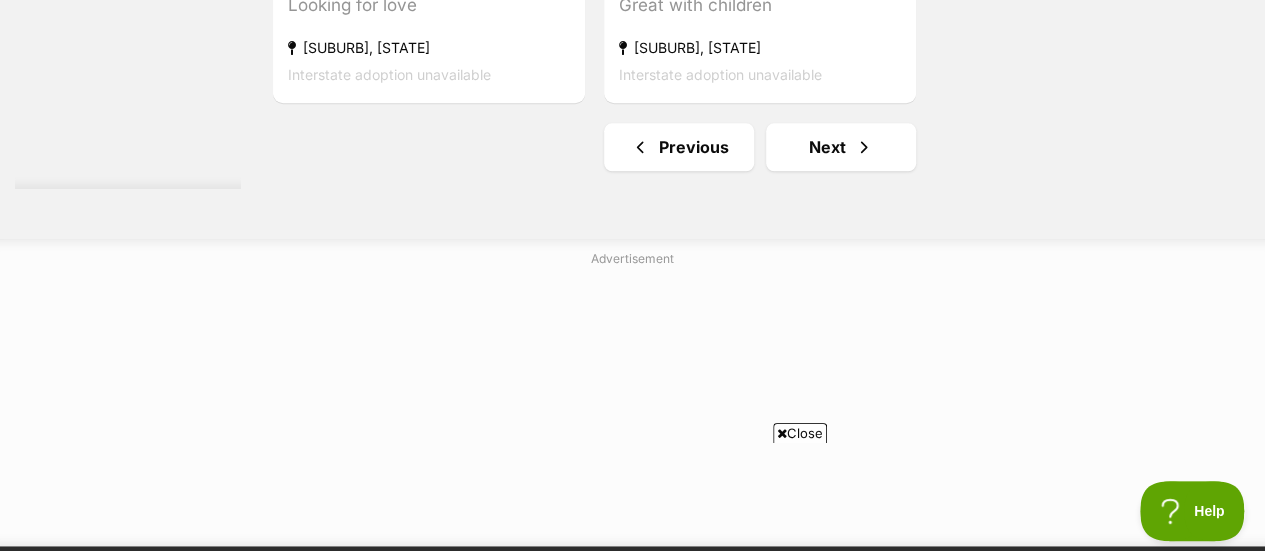 scroll, scrollTop: 4835, scrollLeft: 0, axis: vertical 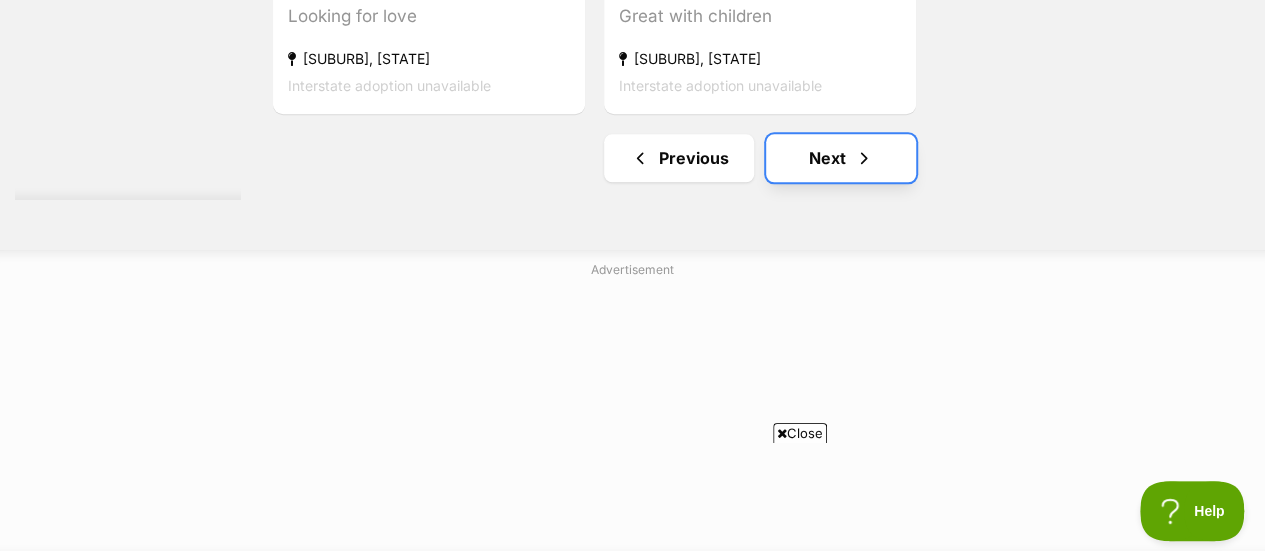 click at bounding box center (864, 158) 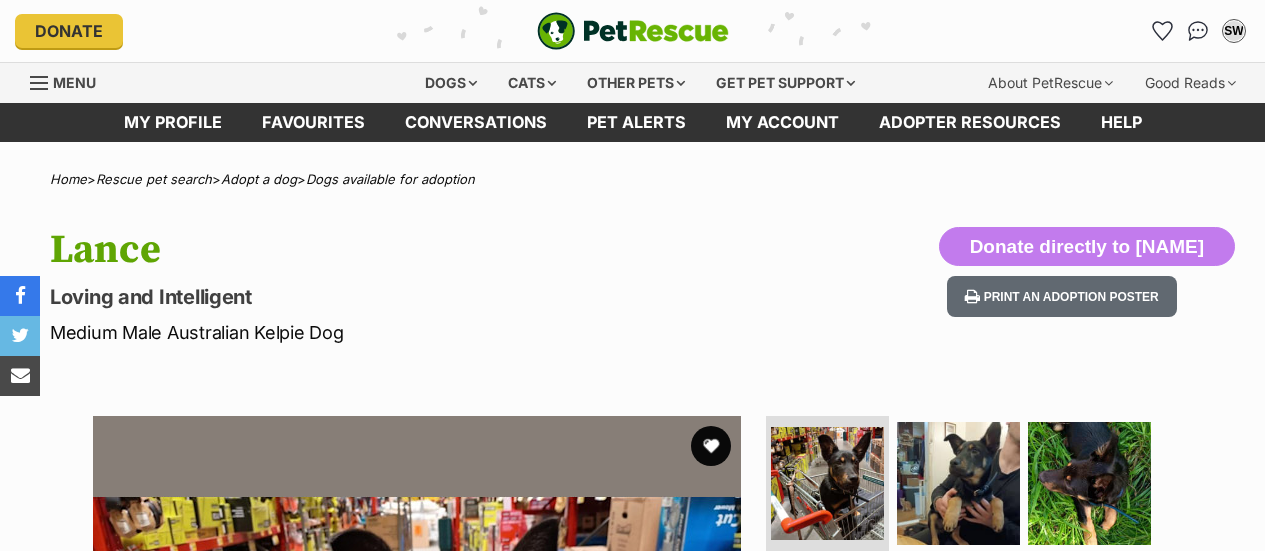 scroll, scrollTop: 80, scrollLeft: 0, axis: vertical 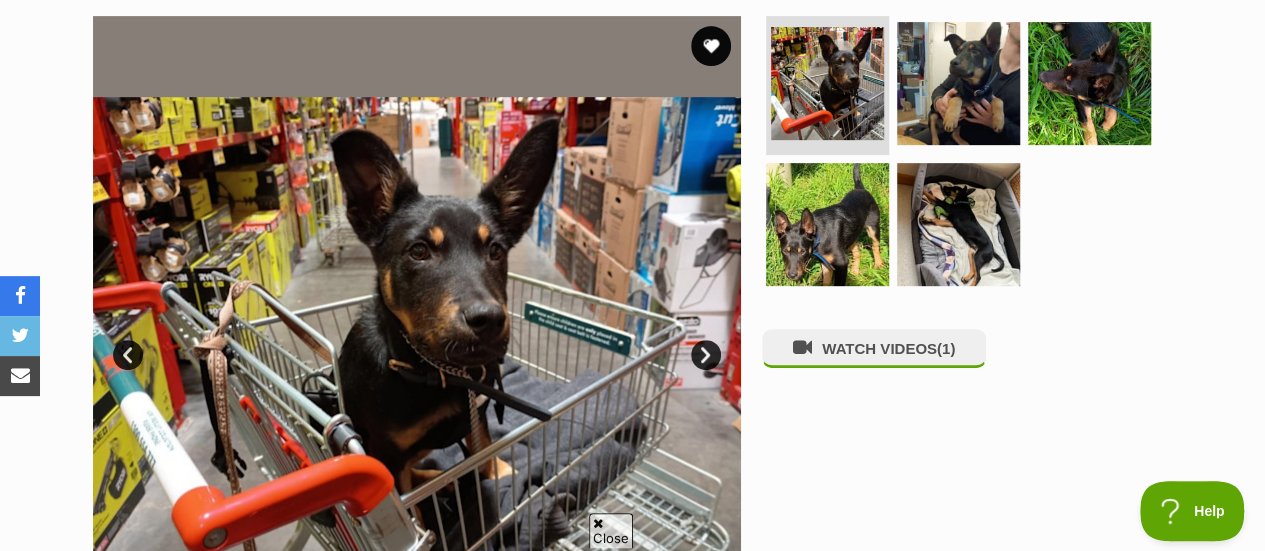 click at bounding box center (417, 340) 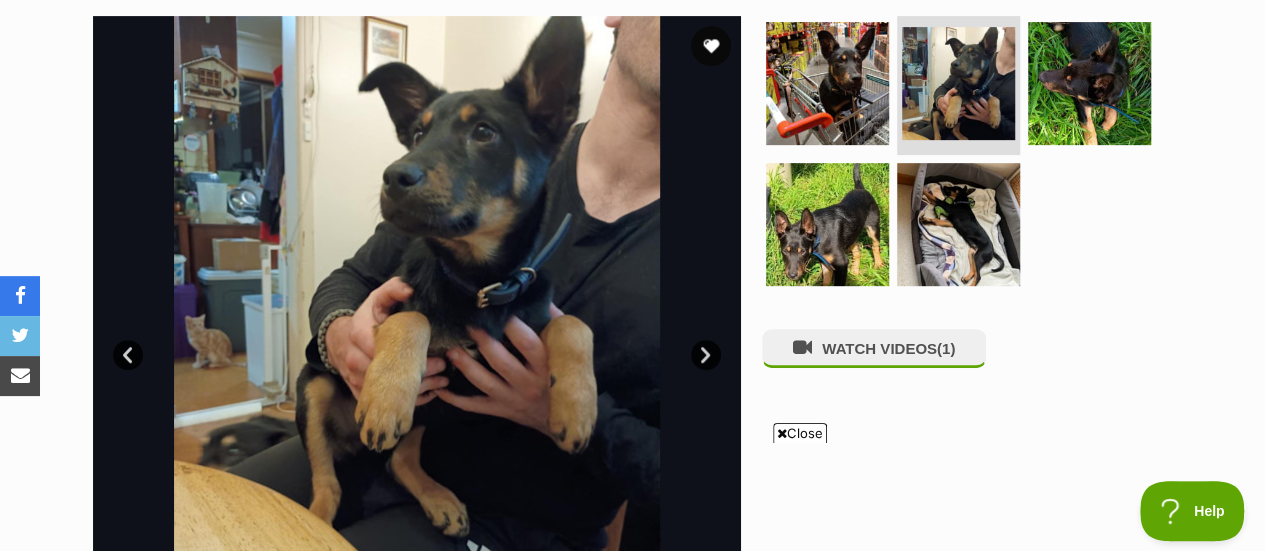 click on "Next" at bounding box center (706, 355) 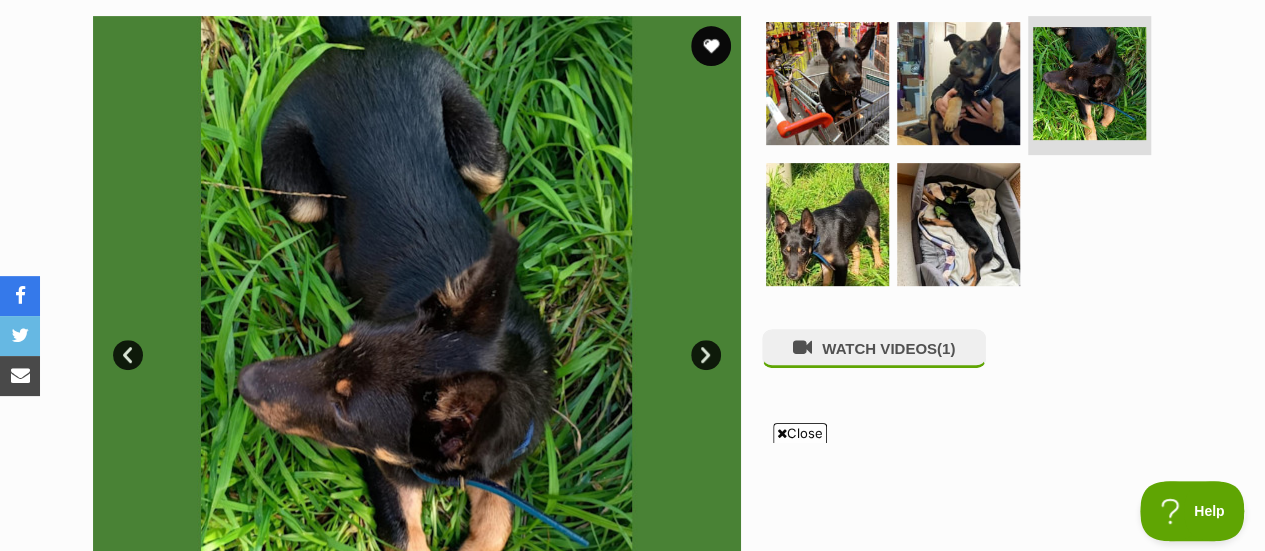 click at bounding box center [417, 340] 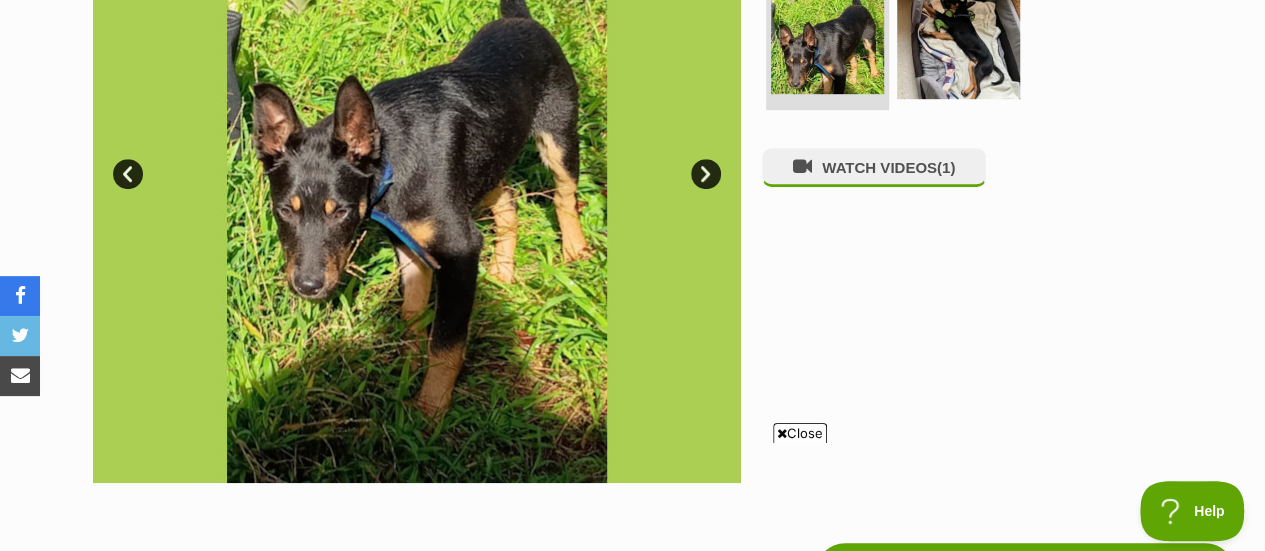 scroll, scrollTop: 582, scrollLeft: 0, axis: vertical 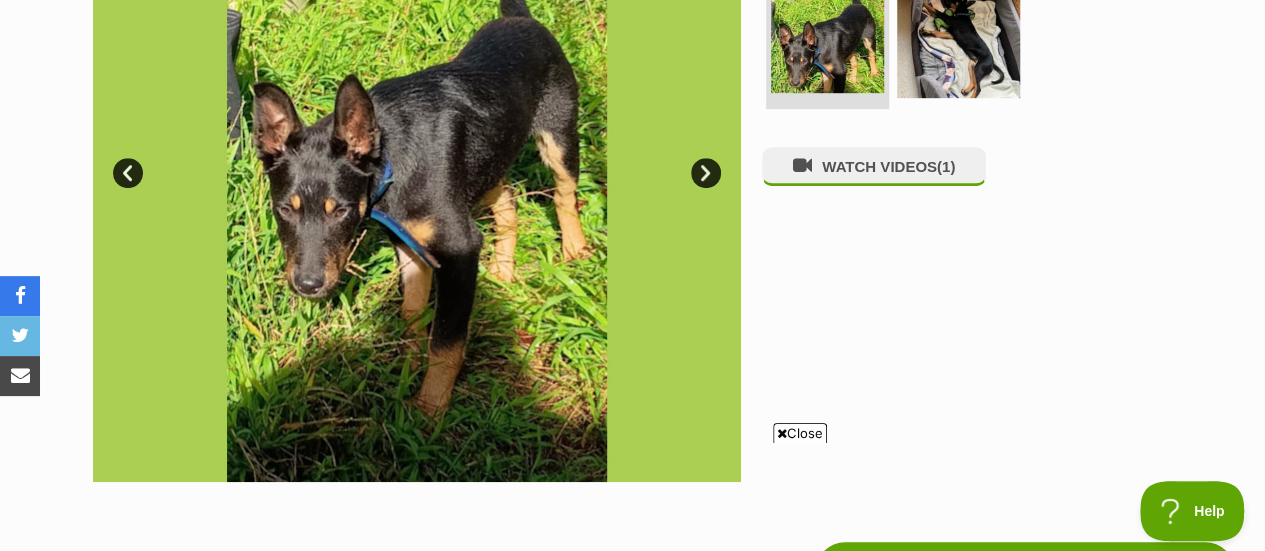 click on "Next" at bounding box center [706, 173] 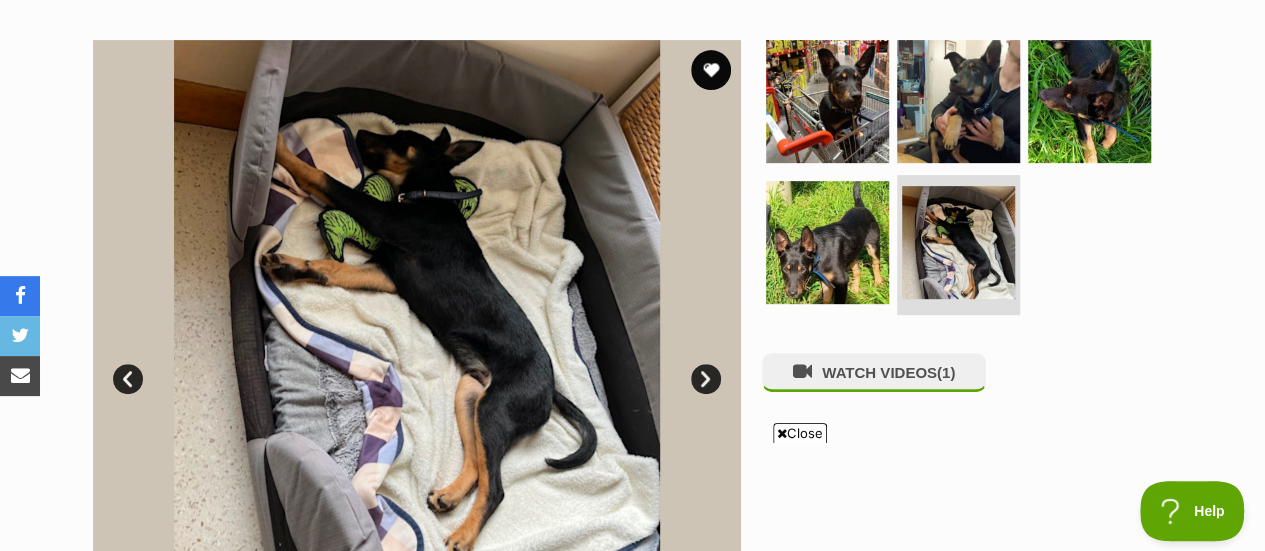 scroll, scrollTop: 375, scrollLeft: 0, axis: vertical 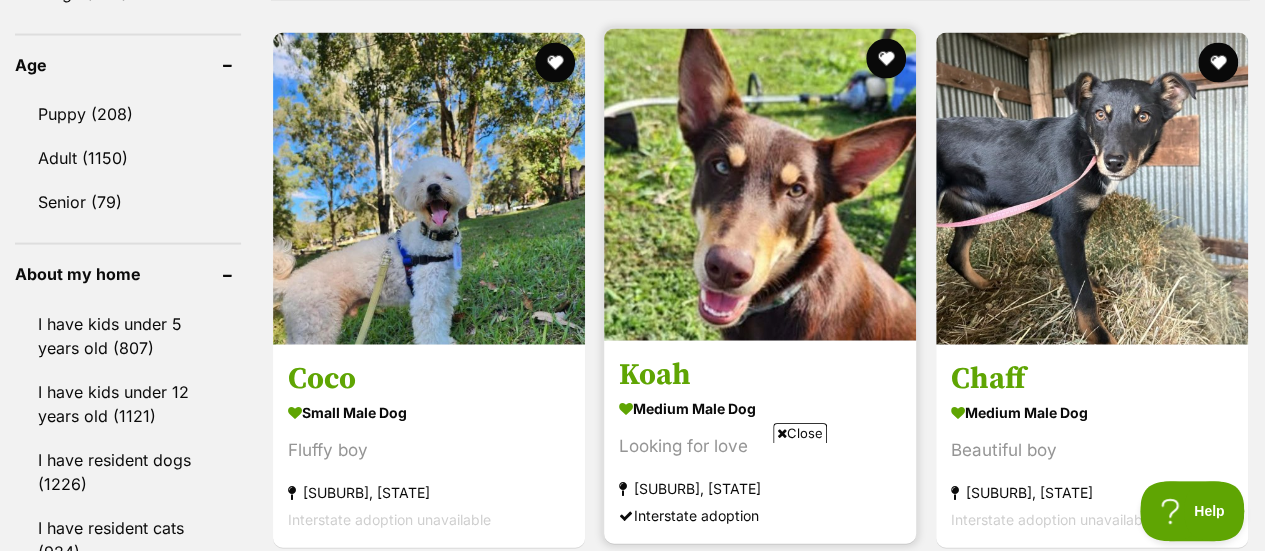 click at bounding box center [760, 185] 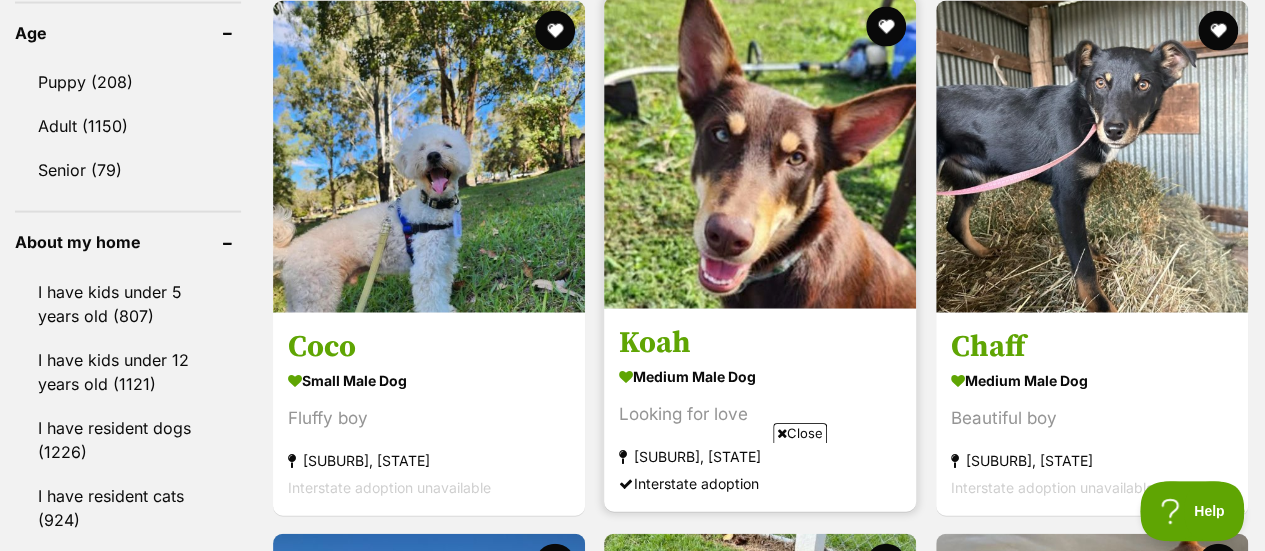 scroll, scrollTop: 2101, scrollLeft: 0, axis: vertical 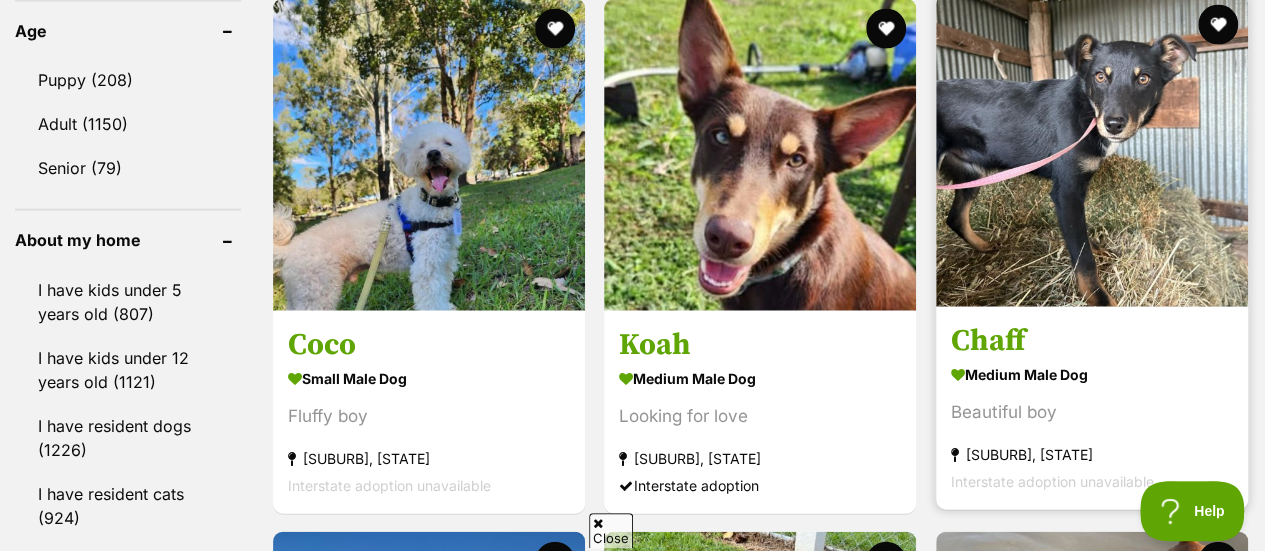 click at bounding box center [1092, 151] 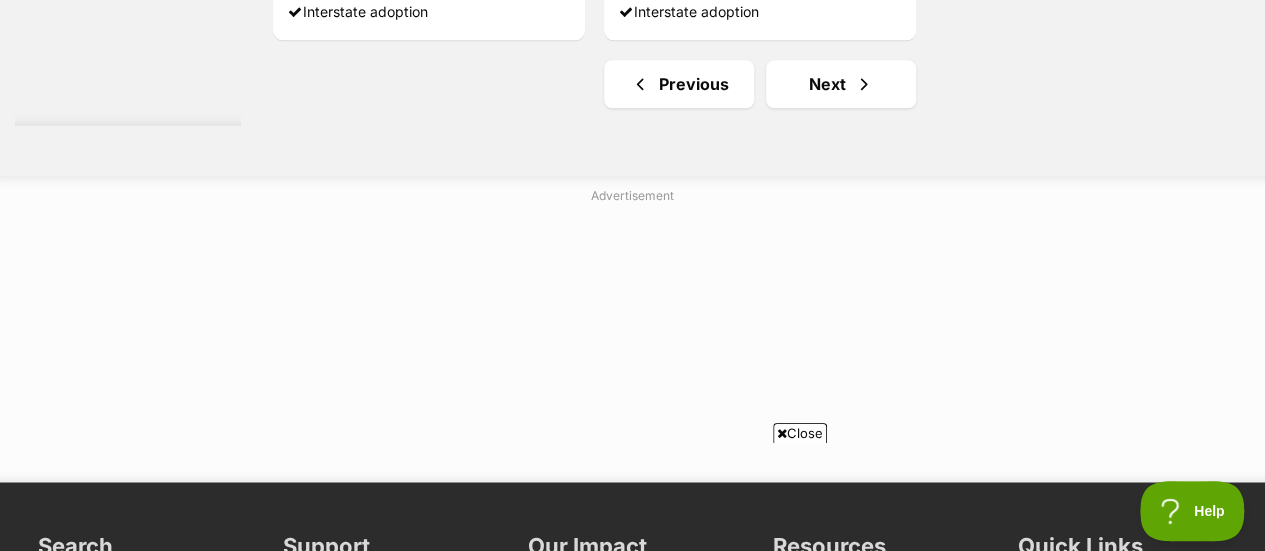 scroll, scrollTop: 5008, scrollLeft: 0, axis: vertical 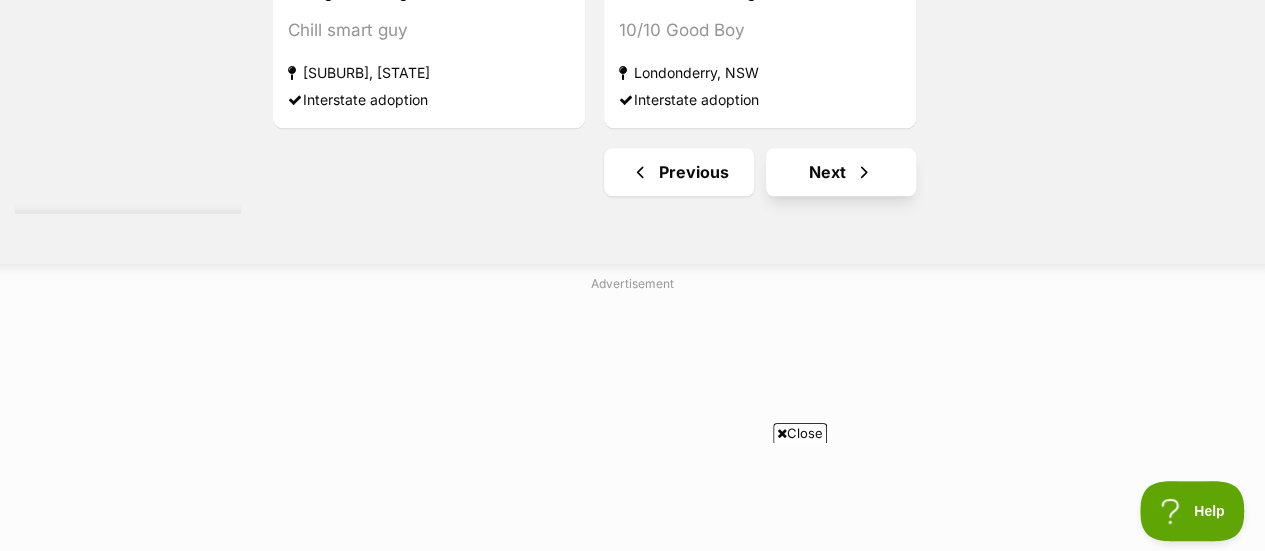 click at bounding box center [864, 172] 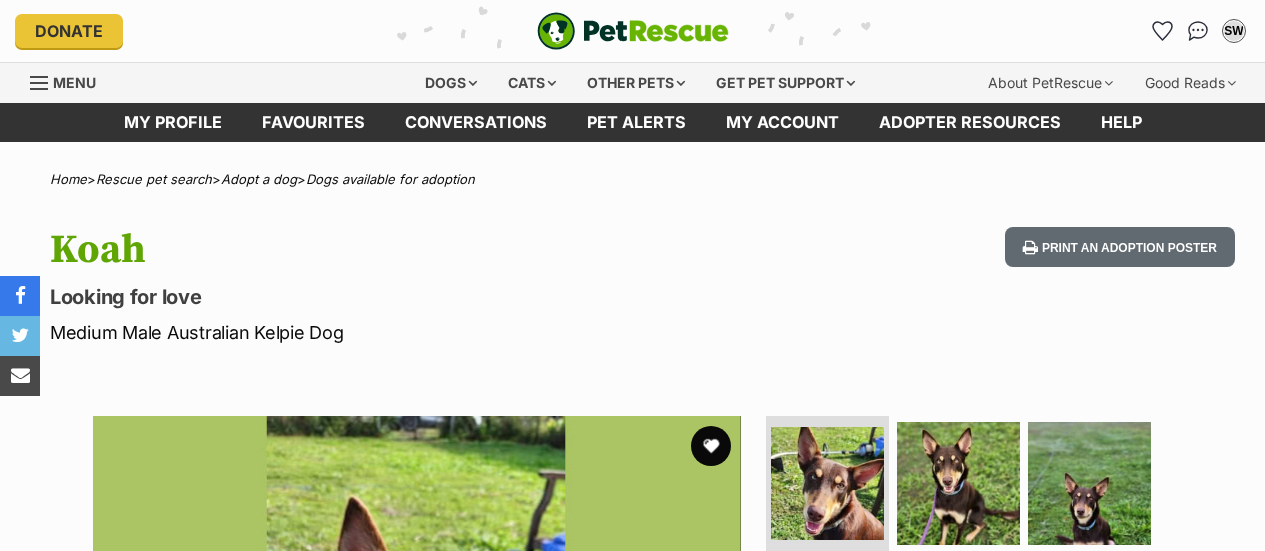 scroll, scrollTop: 0, scrollLeft: 0, axis: both 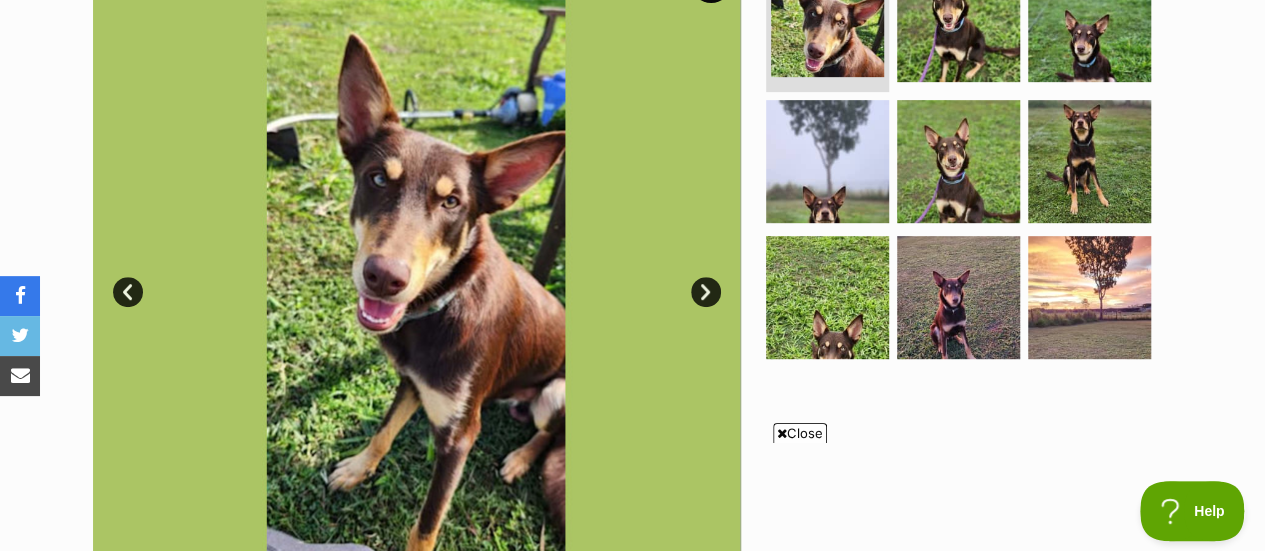 click on "Prev" at bounding box center (128, 292) 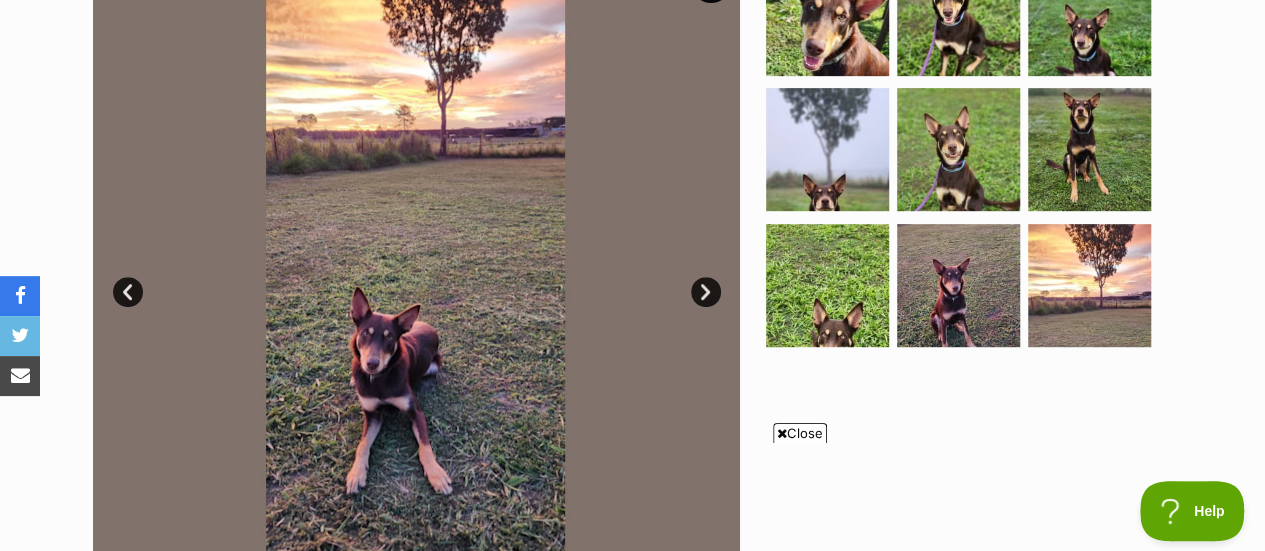 scroll, scrollTop: 0, scrollLeft: 0, axis: both 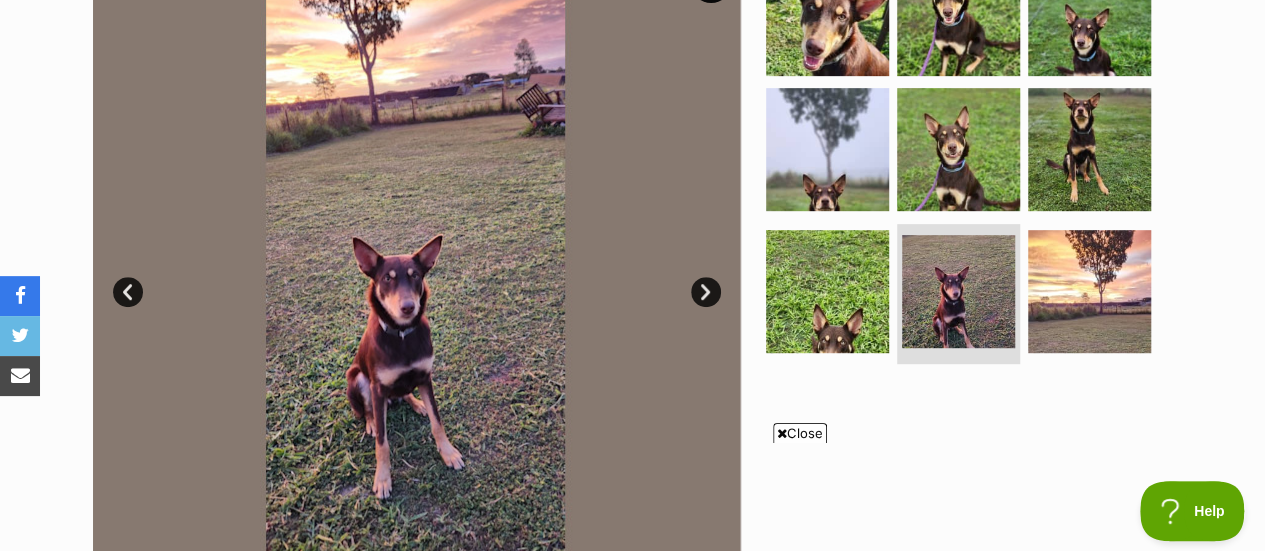 click on "Prev" at bounding box center [128, 292] 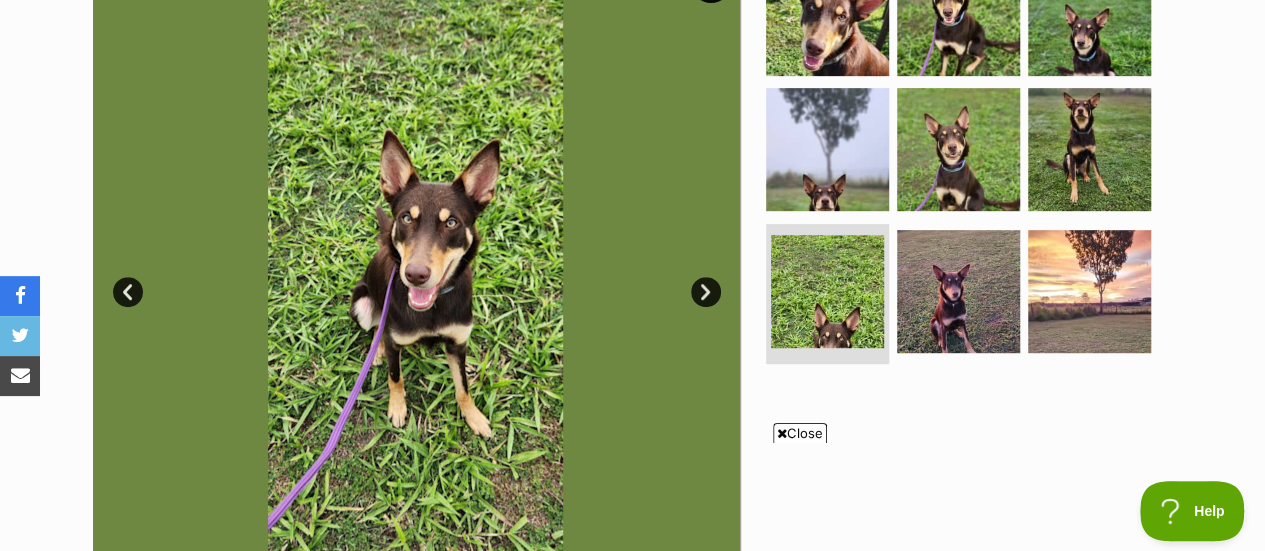 click on "Prev" at bounding box center [128, 292] 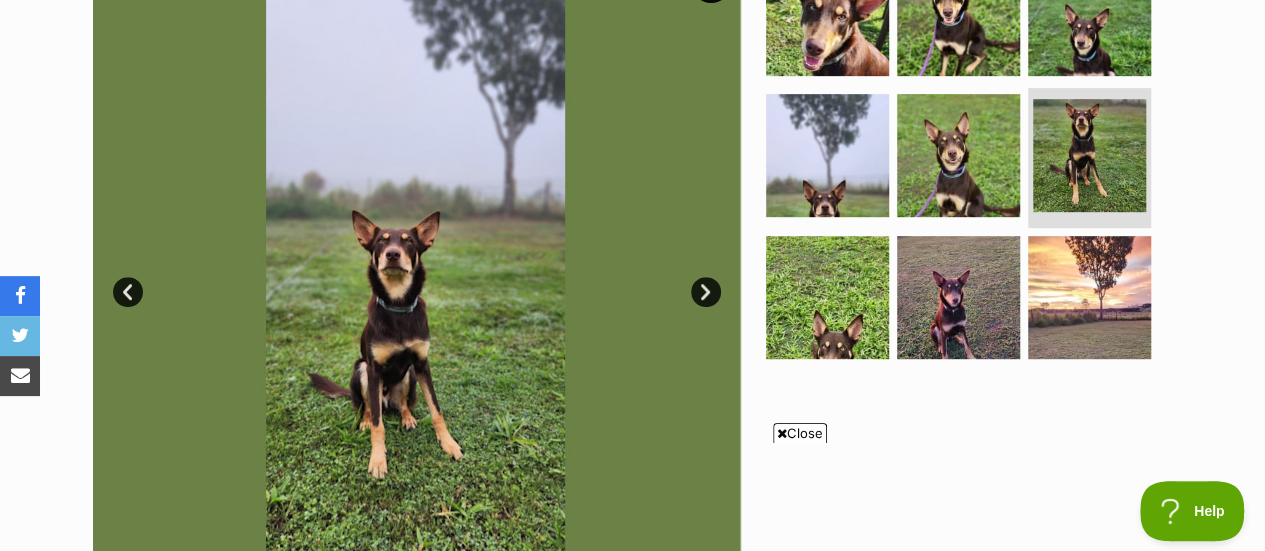 click on "Prev" at bounding box center [128, 292] 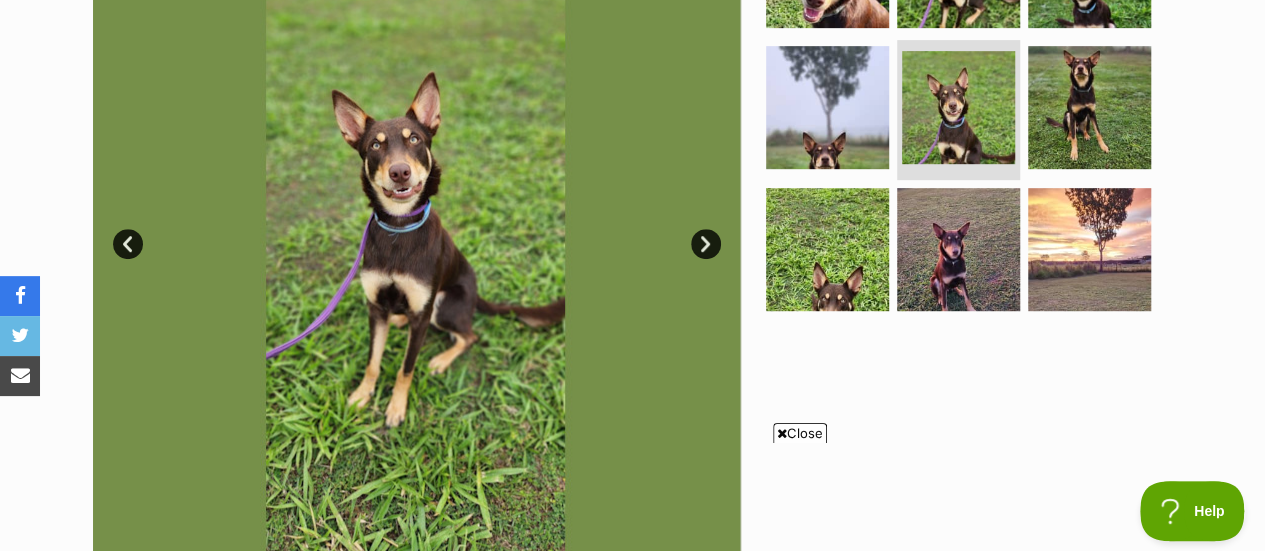 scroll, scrollTop: 290, scrollLeft: 0, axis: vertical 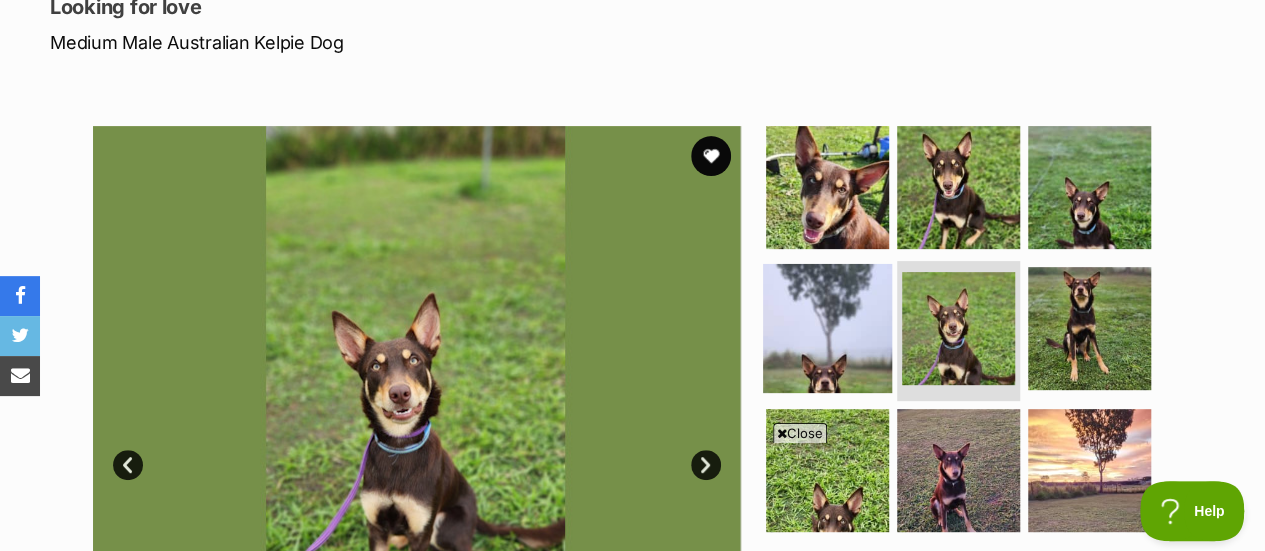 click at bounding box center [827, 328] 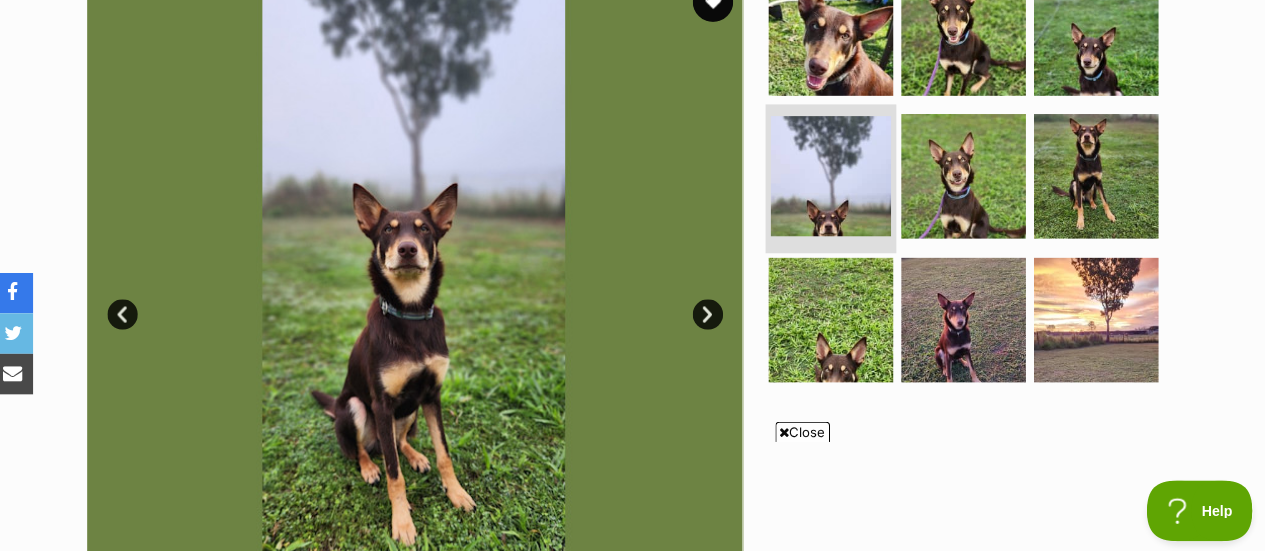 scroll, scrollTop: 437, scrollLeft: 0, axis: vertical 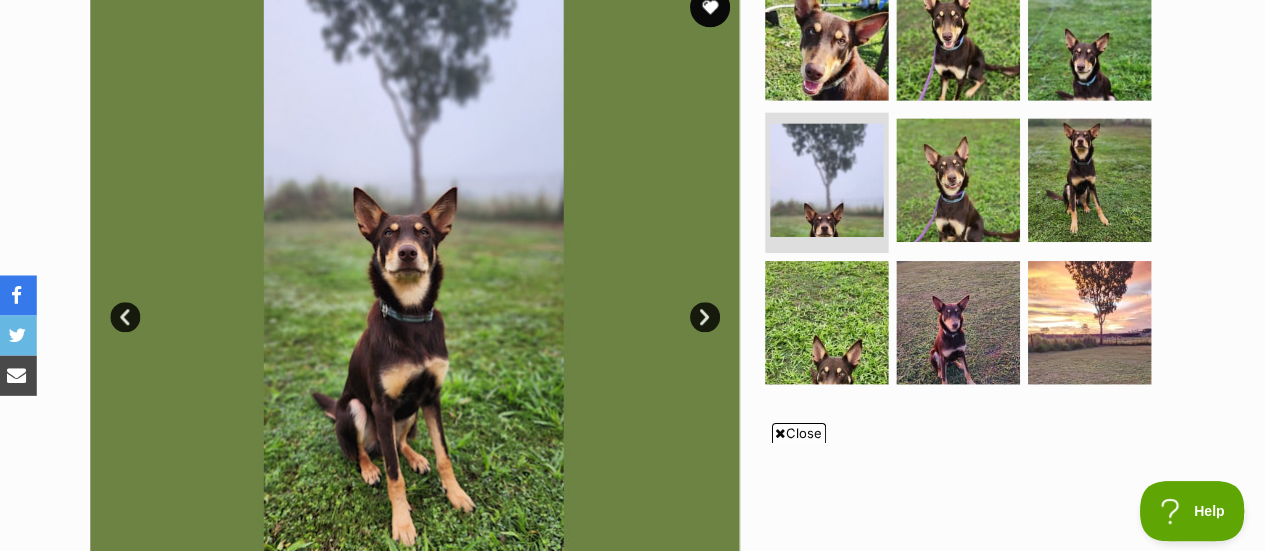 click on "Next" at bounding box center [706, 318] 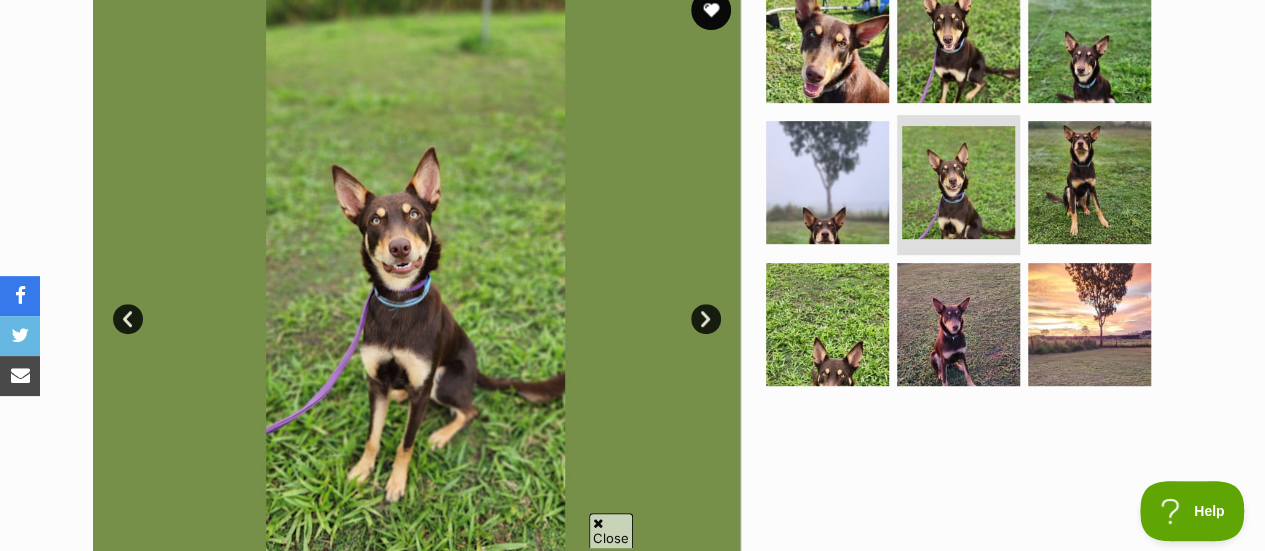 scroll, scrollTop: 0, scrollLeft: 0, axis: both 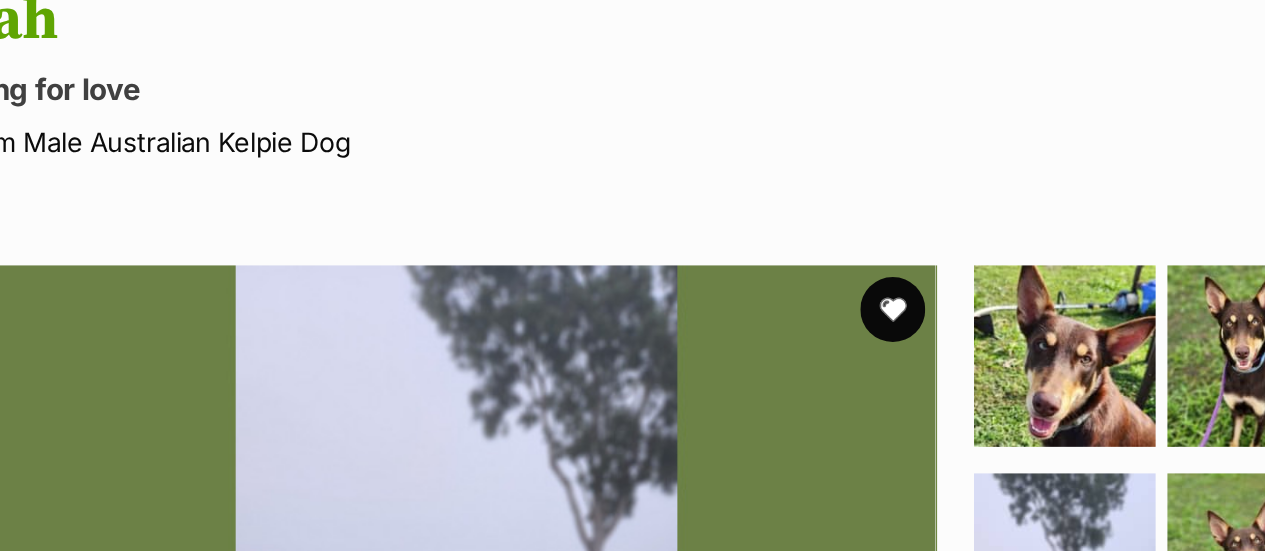 click at bounding box center (711, 211) 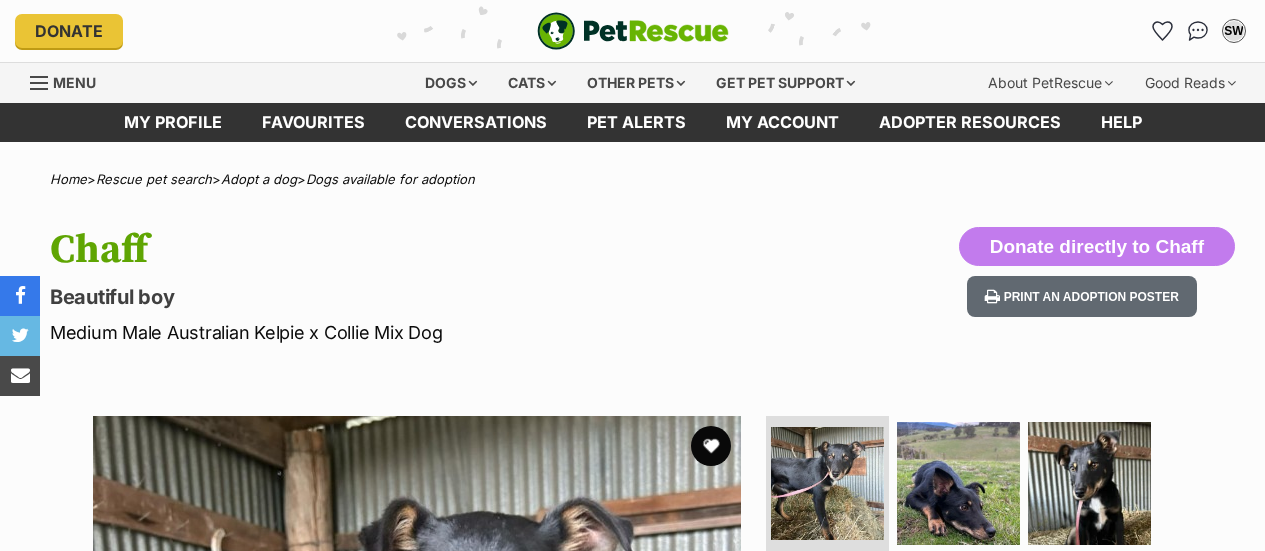 scroll, scrollTop: 0, scrollLeft: 0, axis: both 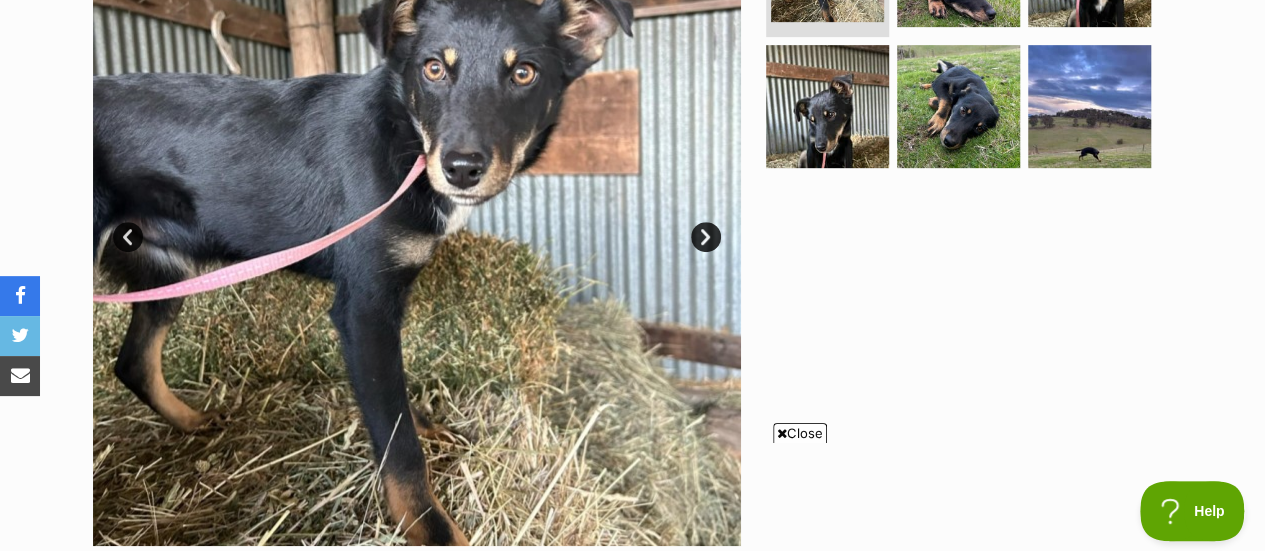 click on "Prev" at bounding box center [128, 237] 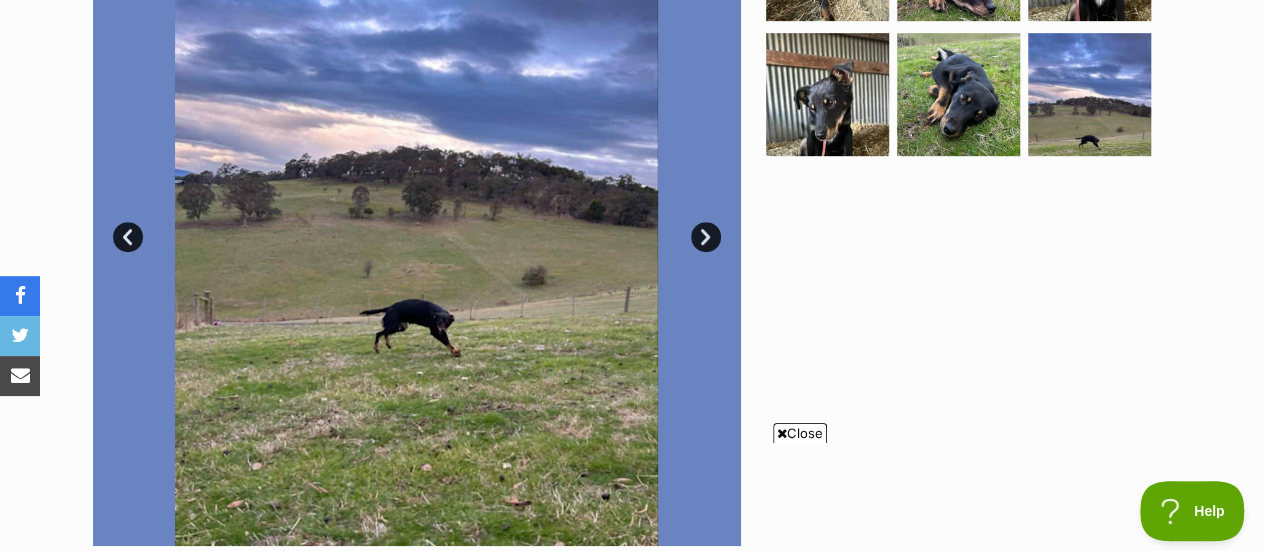 scroll, scrollTop: 0, scrollLeft: 0, axis: both 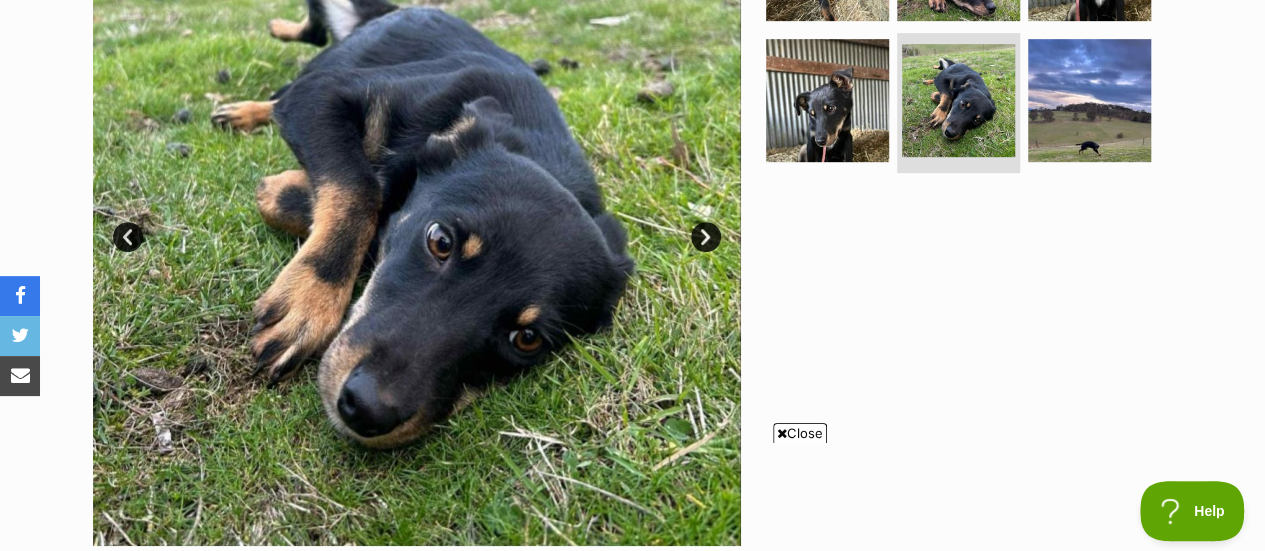 click on "Prev" at bounding box center [128, 237] 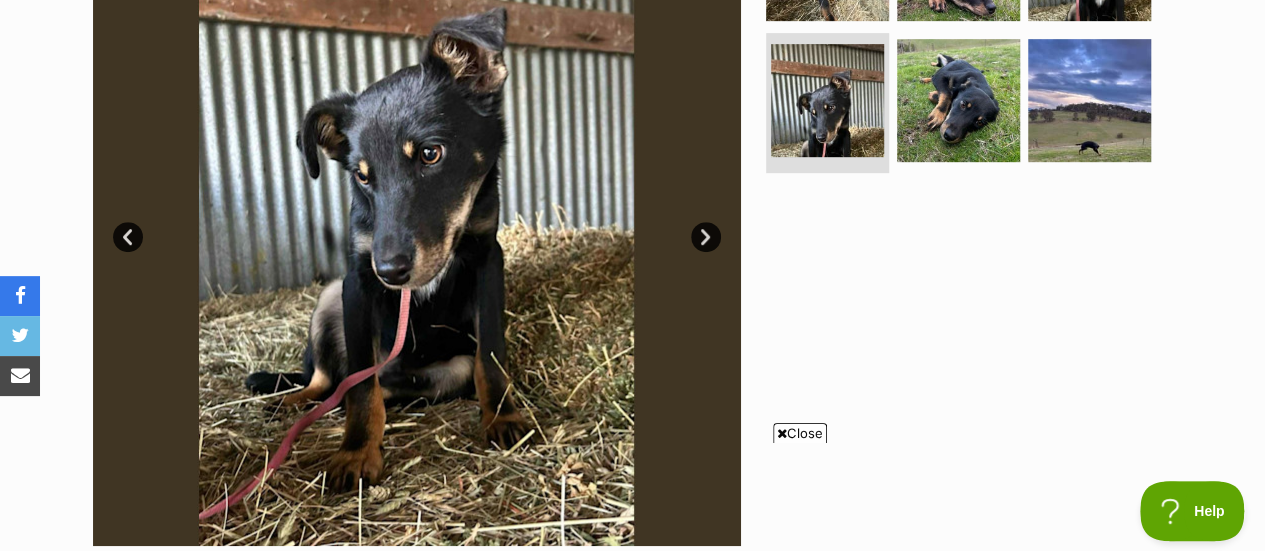click on "Prev" at bounding box center [128, 237] 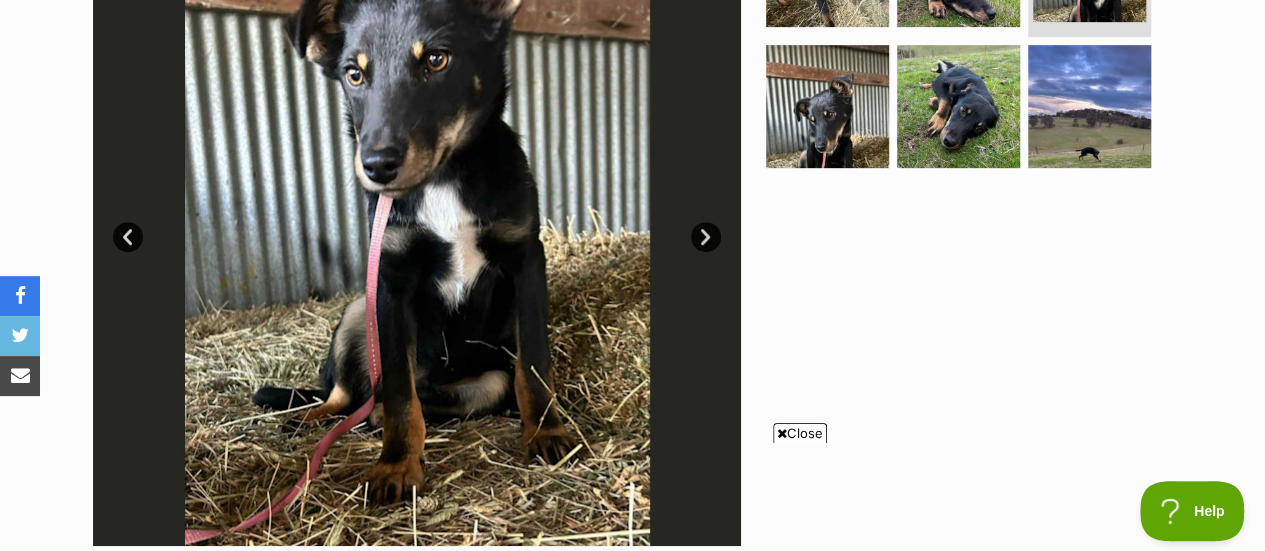 click on "Prev" at bounding box center [128, 237] 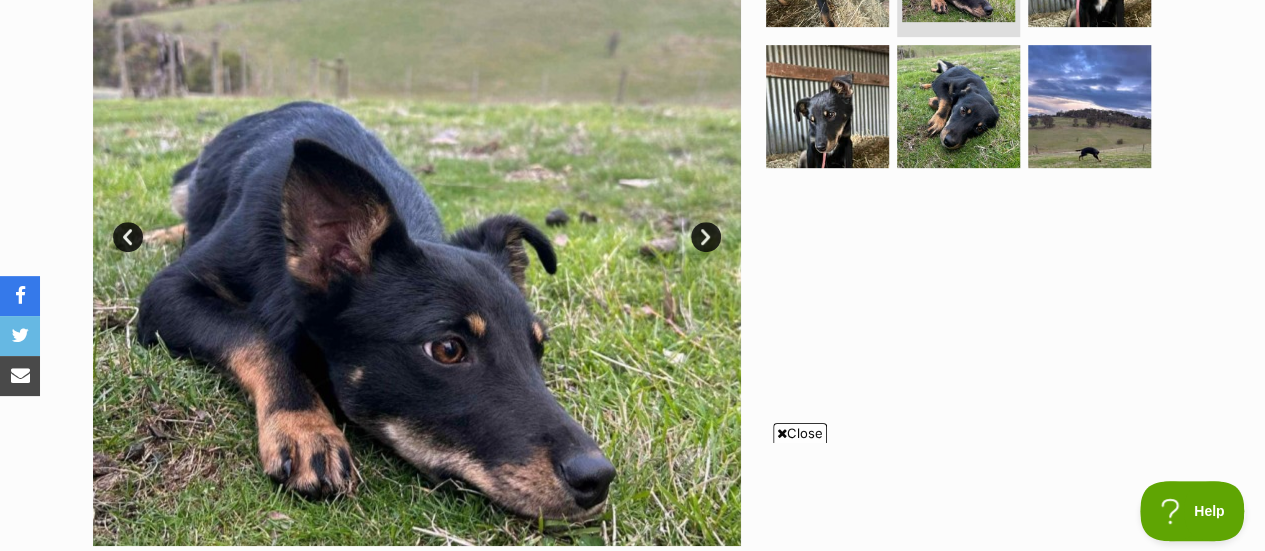 click on "Prev" at bounding box center (128, 237) 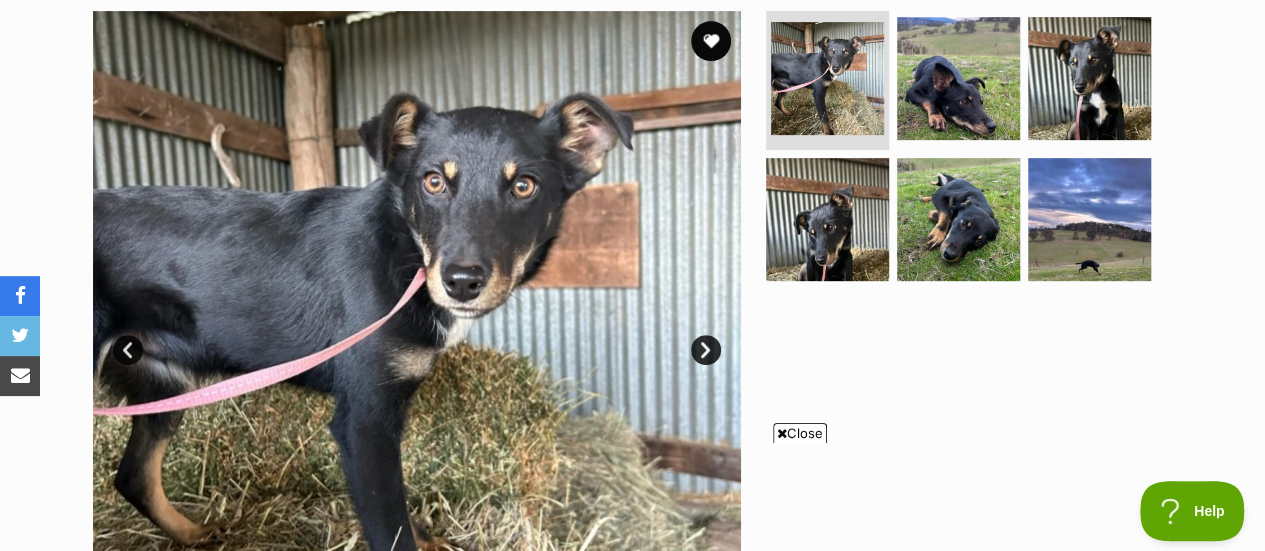 scroll, scrollTop: 398, scrollLeft: 0, axis: vertical 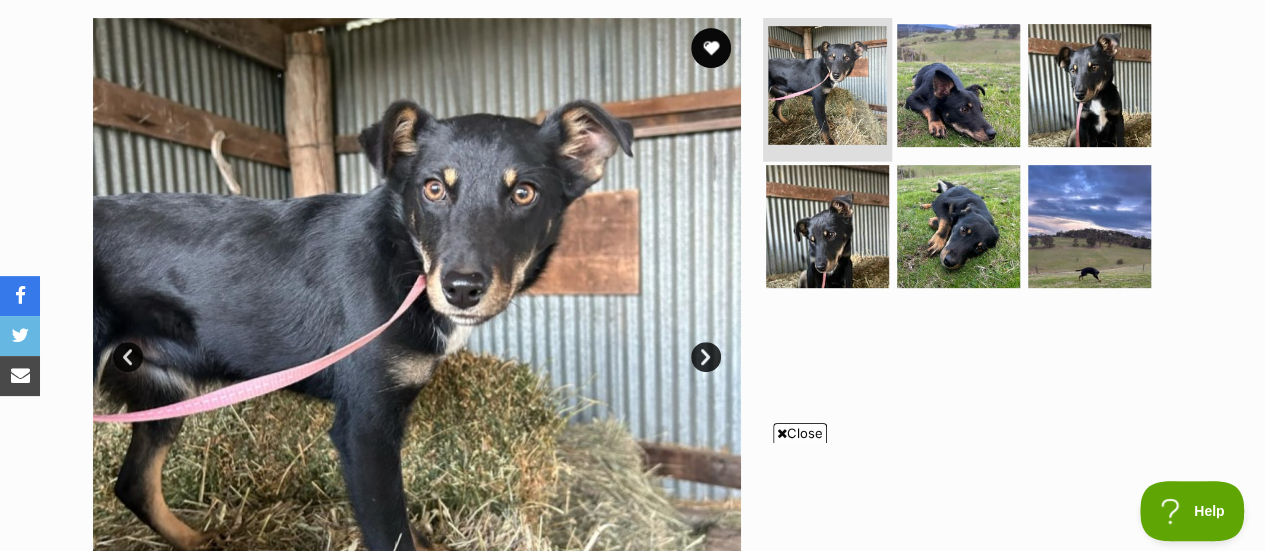 click at bounding box center [827, 85] 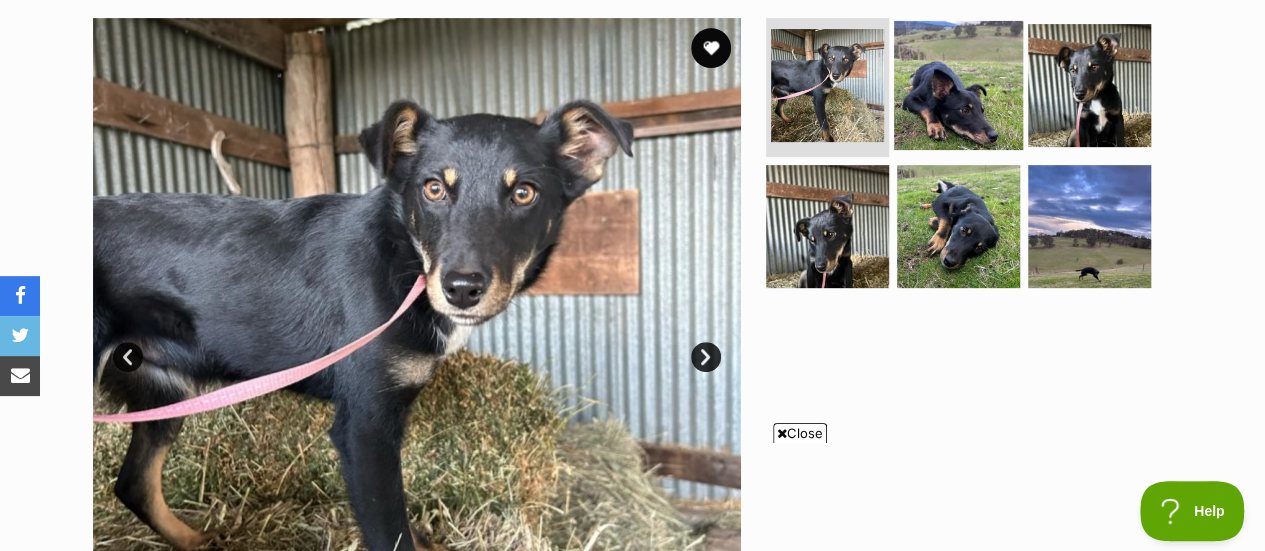 click at bounding box center [958, 84] 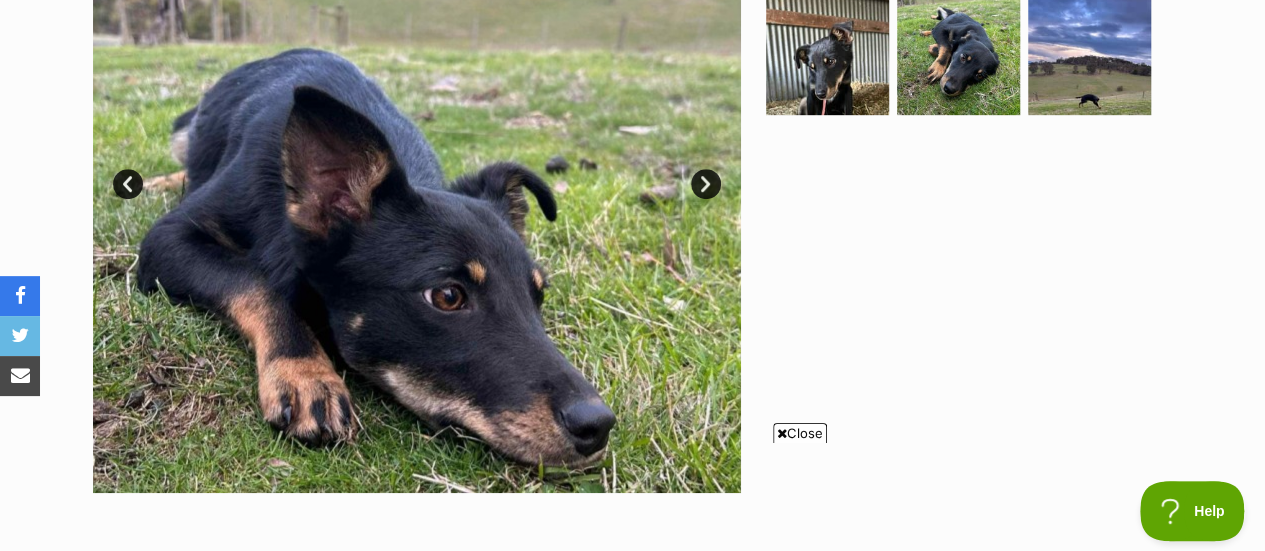 scroll, scrollTop: 572, scrollLeft: 0, axis: vertical 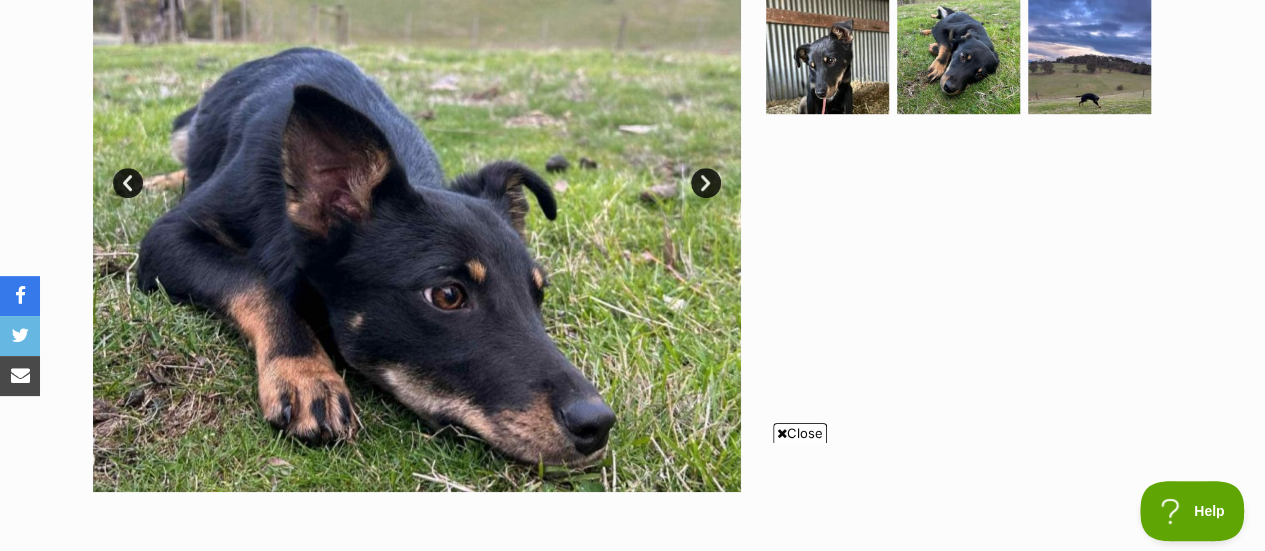 click on "Next" at bounding box center (706, 183) 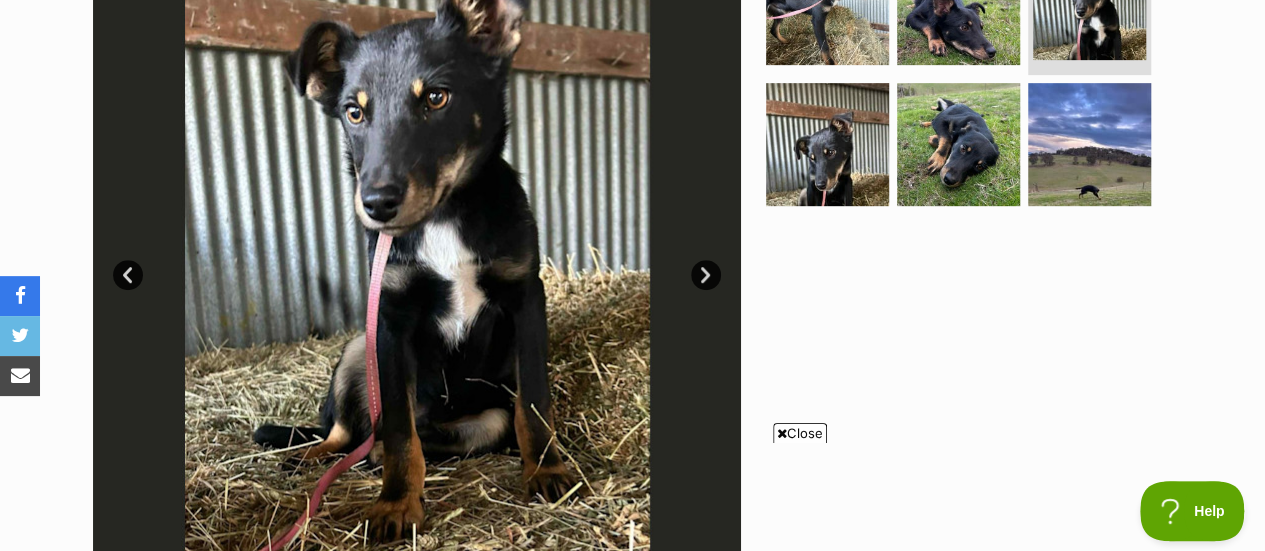 scroll, scrollTop: 475, scrollLeft: 0, axis: vertical 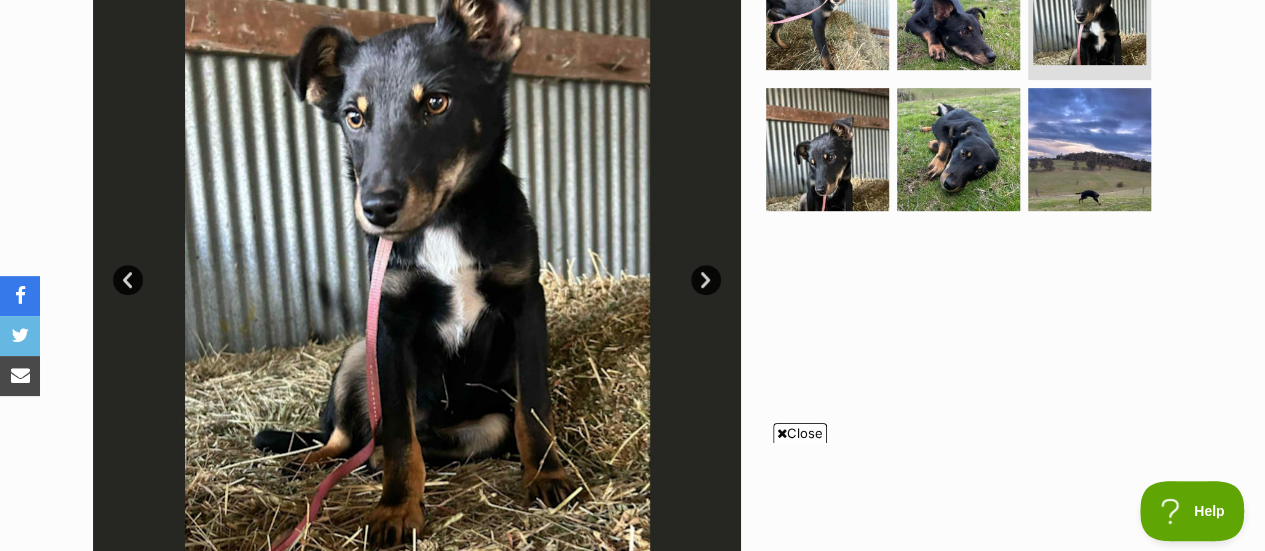 click on "Next" at bounding box center (706, 280) 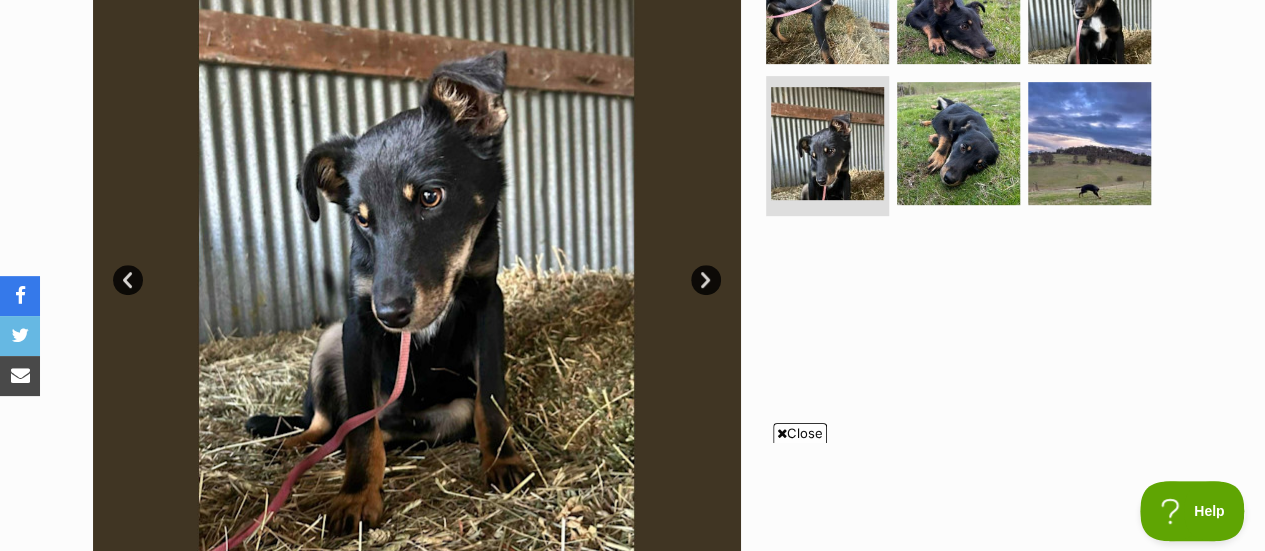 click on "Next" at bounding box center (706, 280) 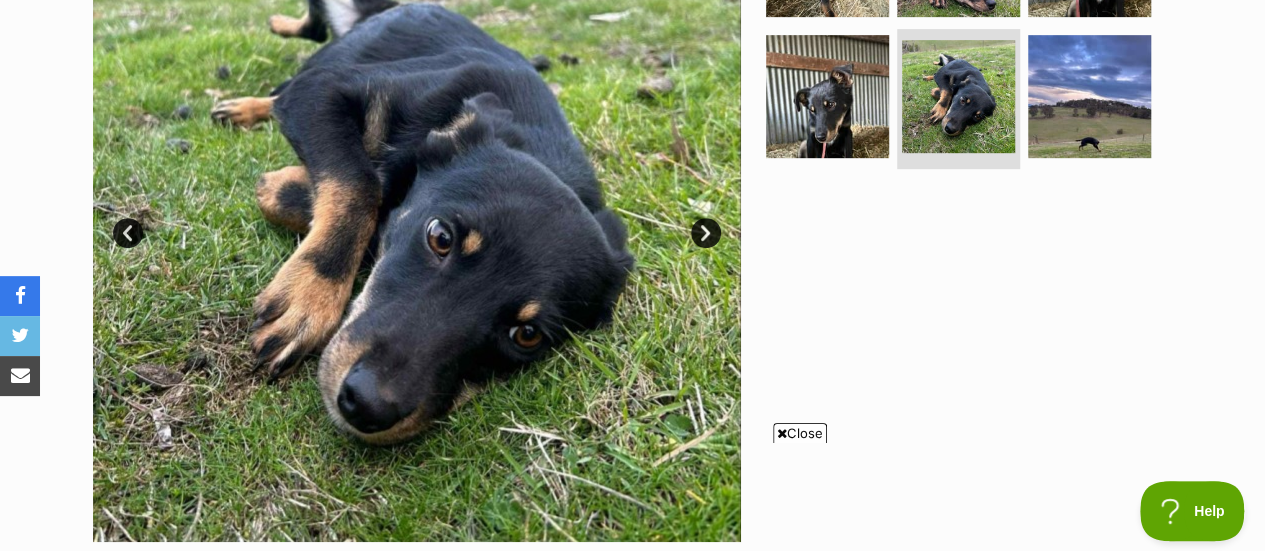 scroll, scrollTop: 553, scrollLeft: 0, axis: vertical 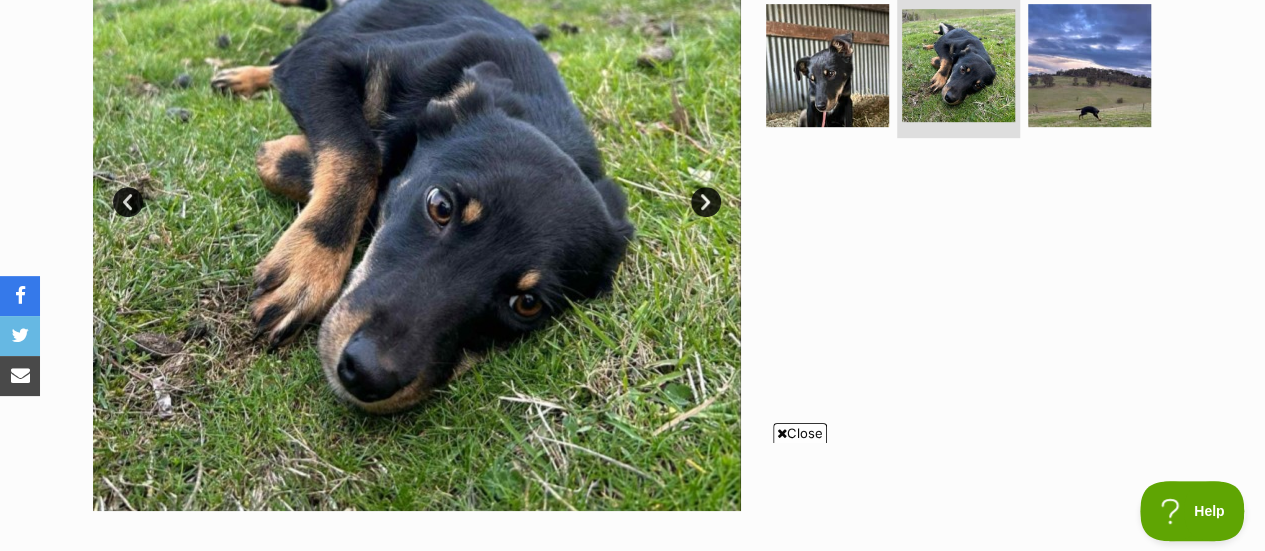click on "Next" at bounding box center (706, 202) 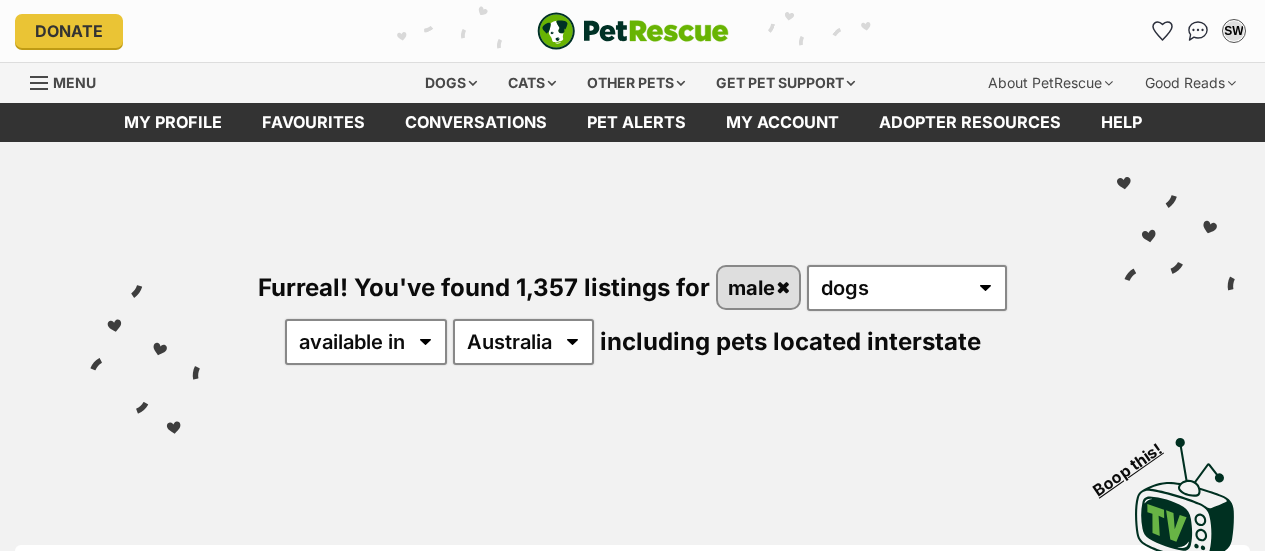 scroll, scrollTop: 0, scrollLeft: 0, axis: both 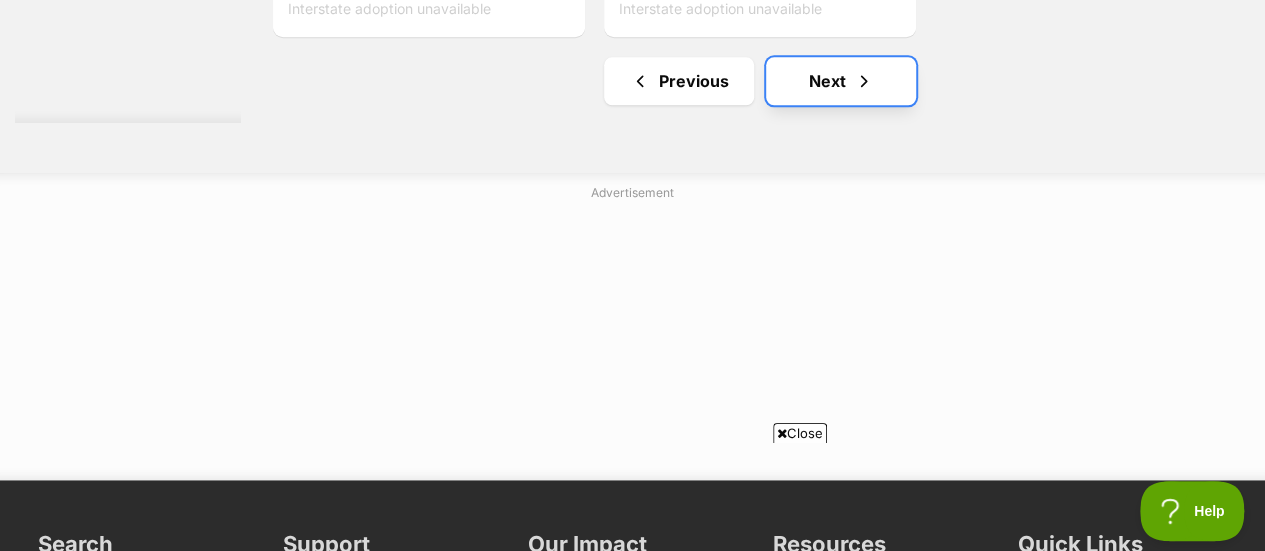 click at bounding box center (864, 81) 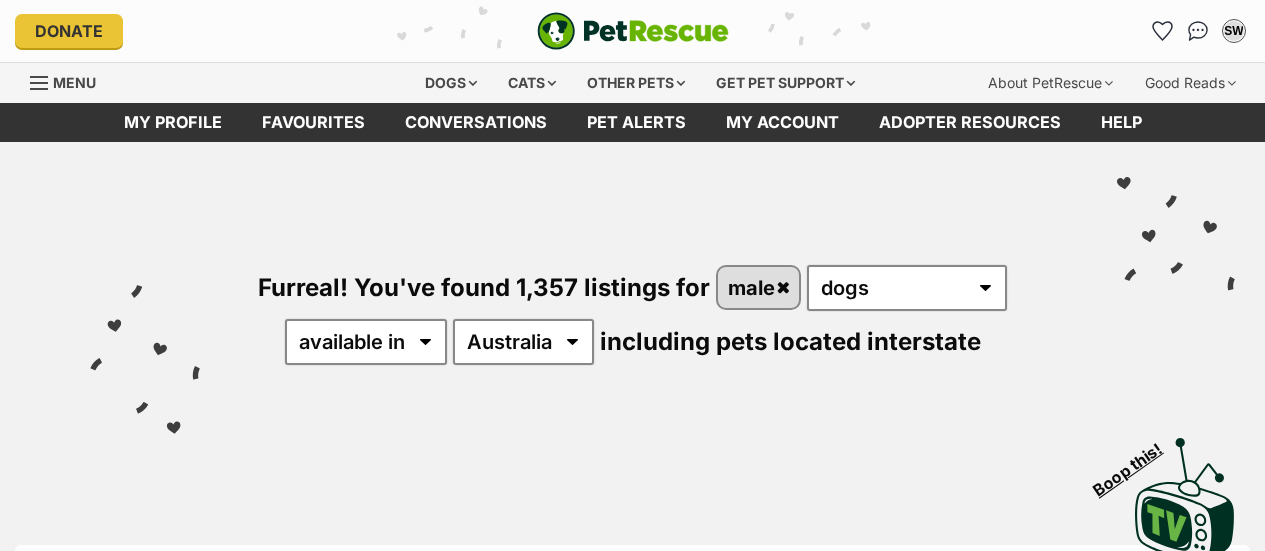 scroll, scrollTop: 0, scrollLeft: 0, axis: both 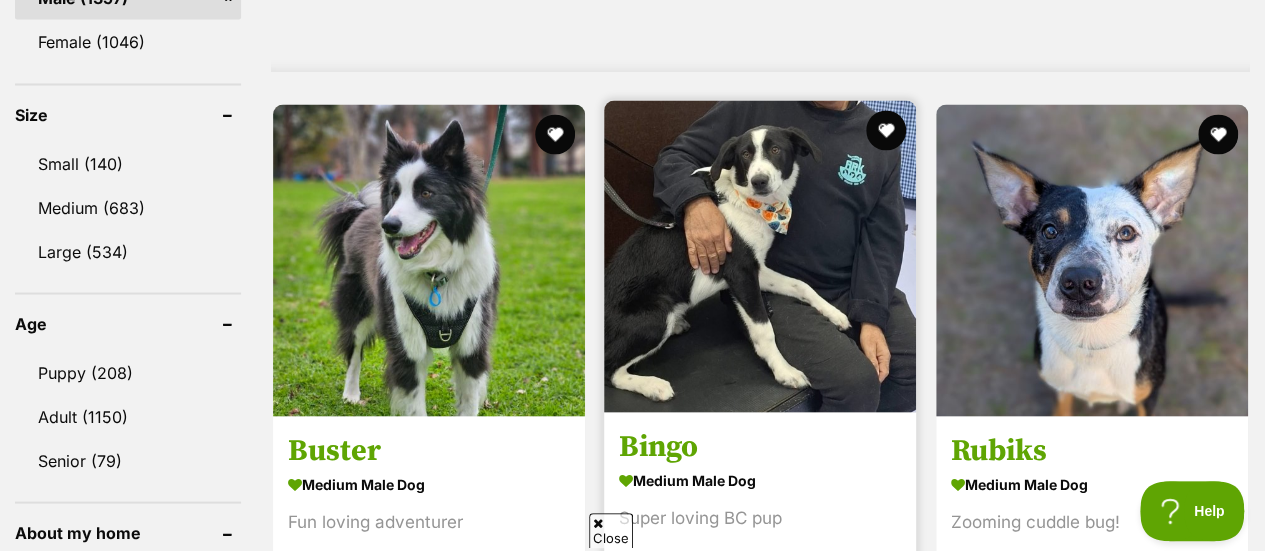 click at bounding box center [760, 256] 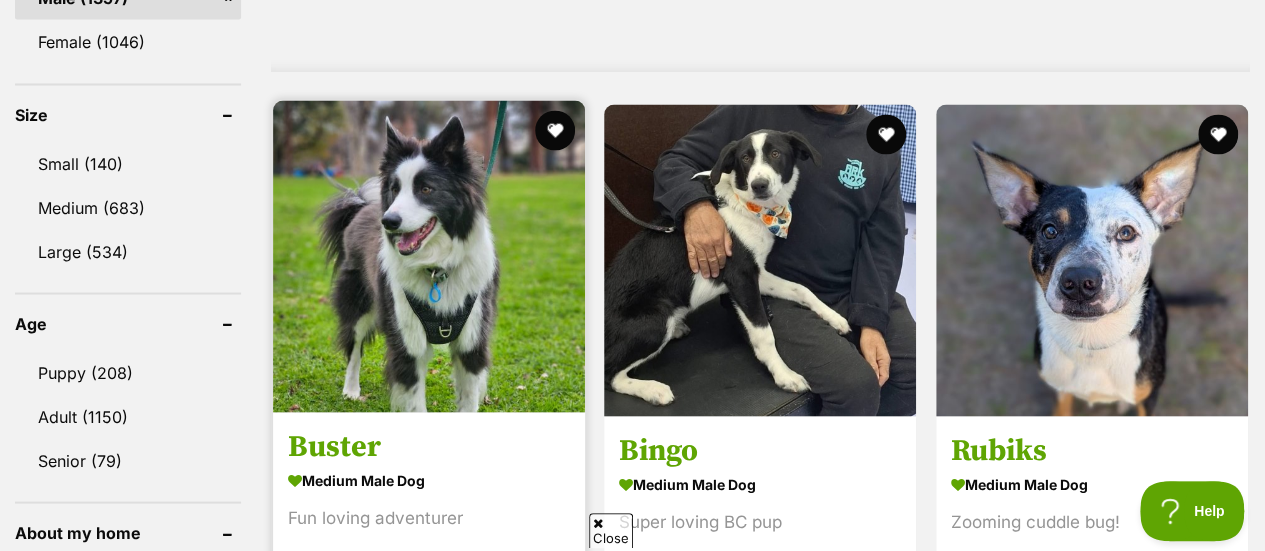 click at bounding box center (429, 256) 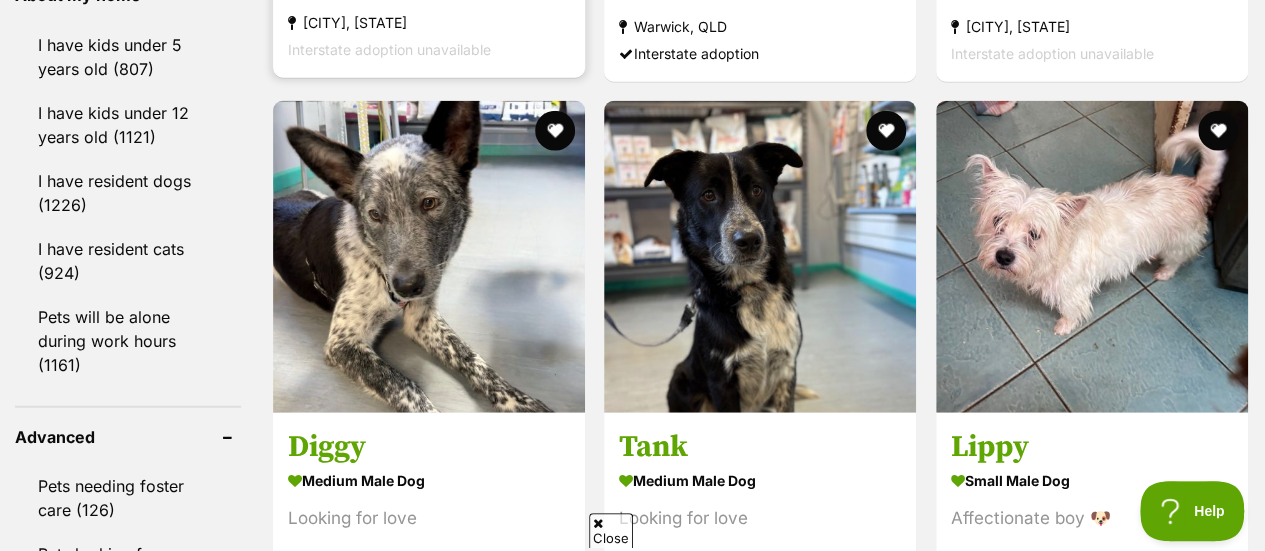 scroll, scrollTop: 2348, scrollLeft: 0, axis: vertical 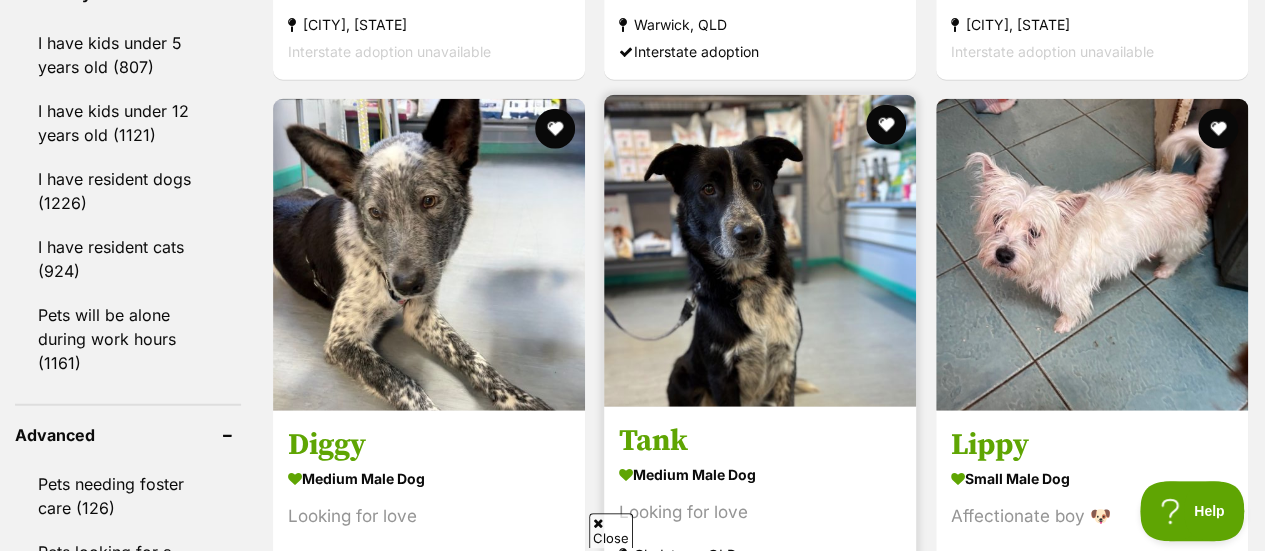 click at bounding box center (760, 251) 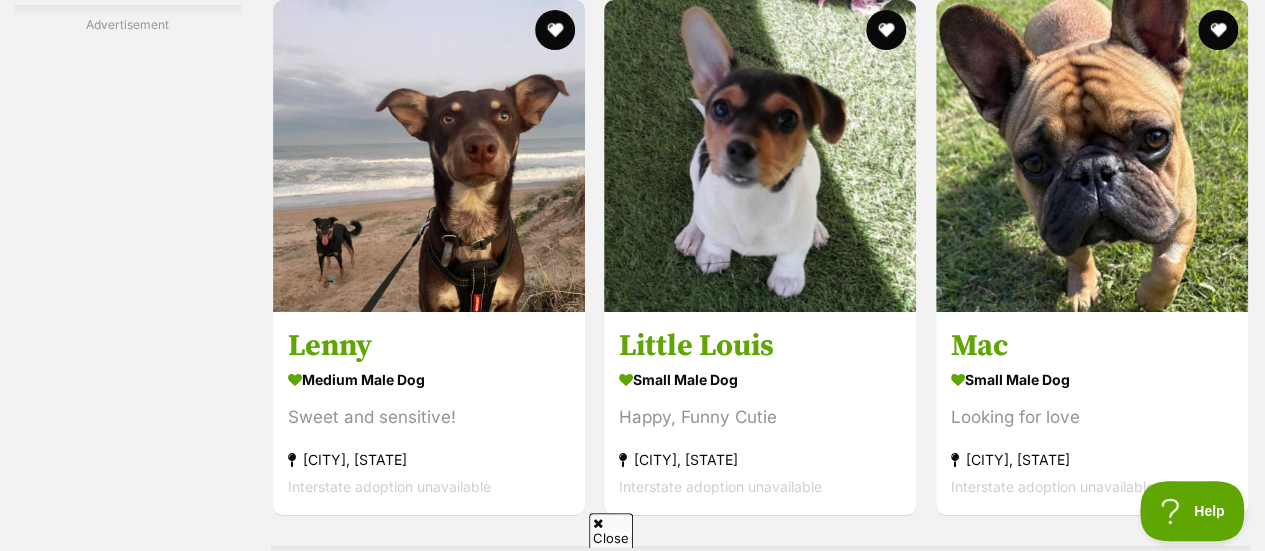 scroll, scrollTop: 3712, scrollLeft: 0, axis: vertical 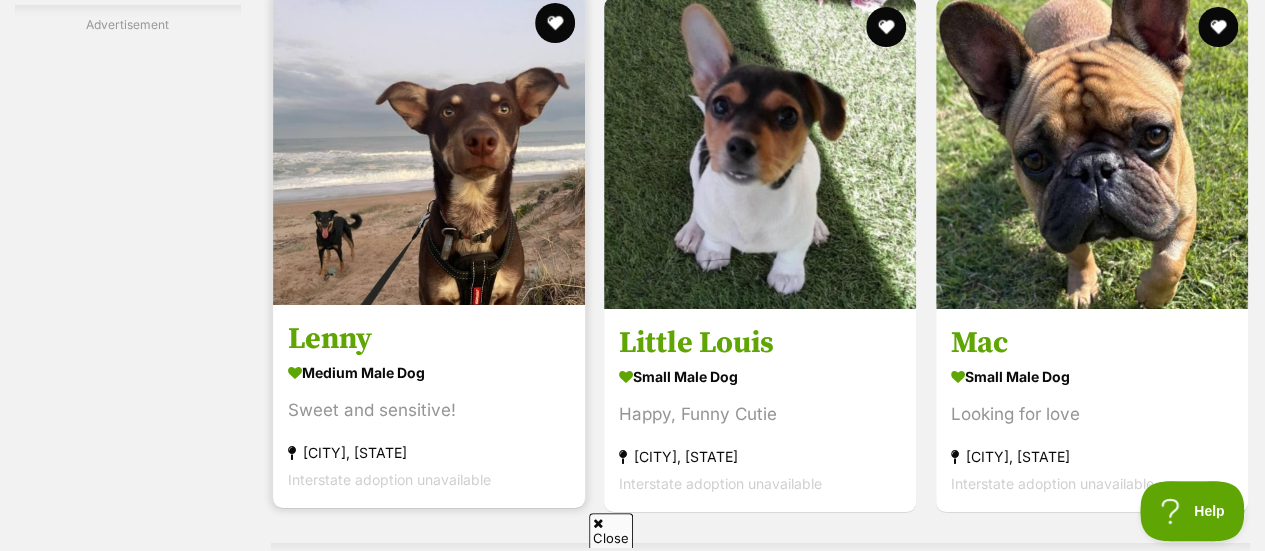 click at bounding box center (429, 149) 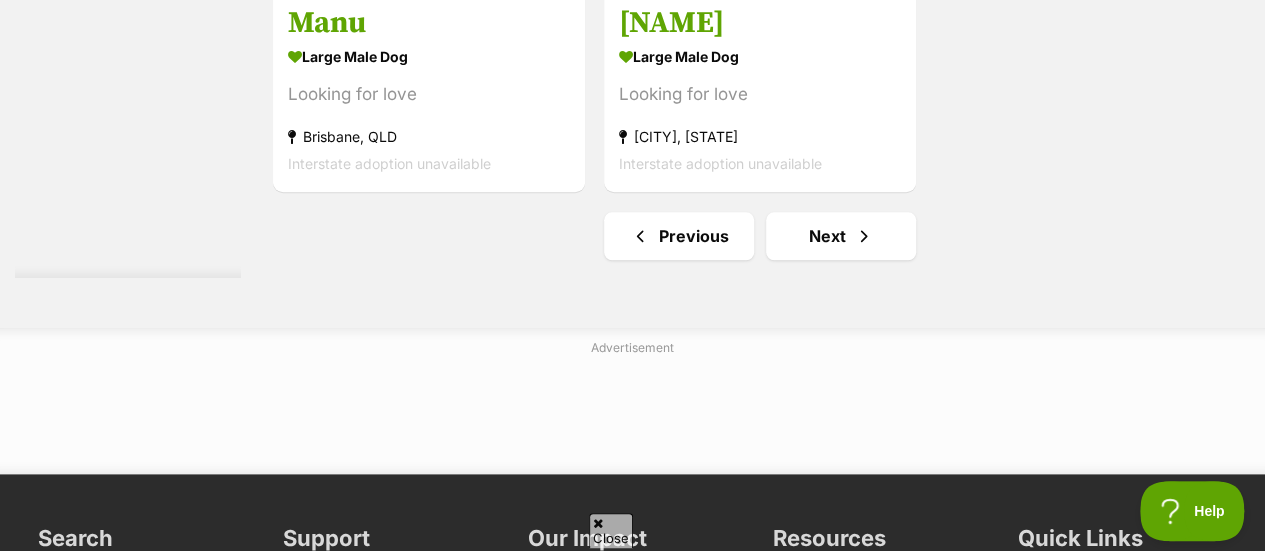 scroll, scrollTop: 4761, scrollLeft: 0, axis: vertical 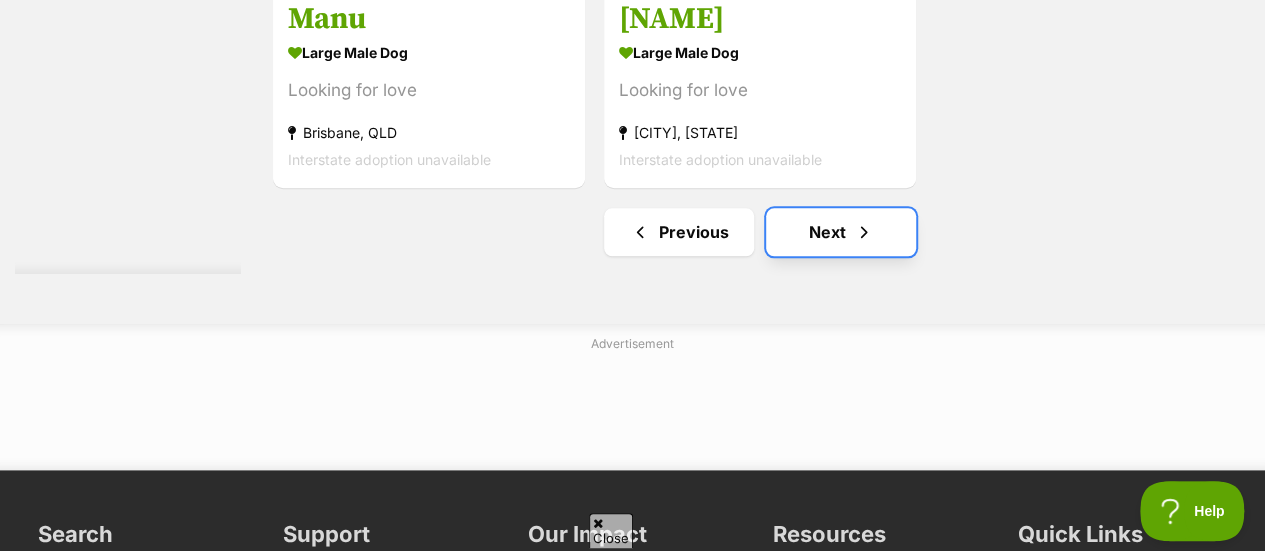 click at bounding box center (864, 232) 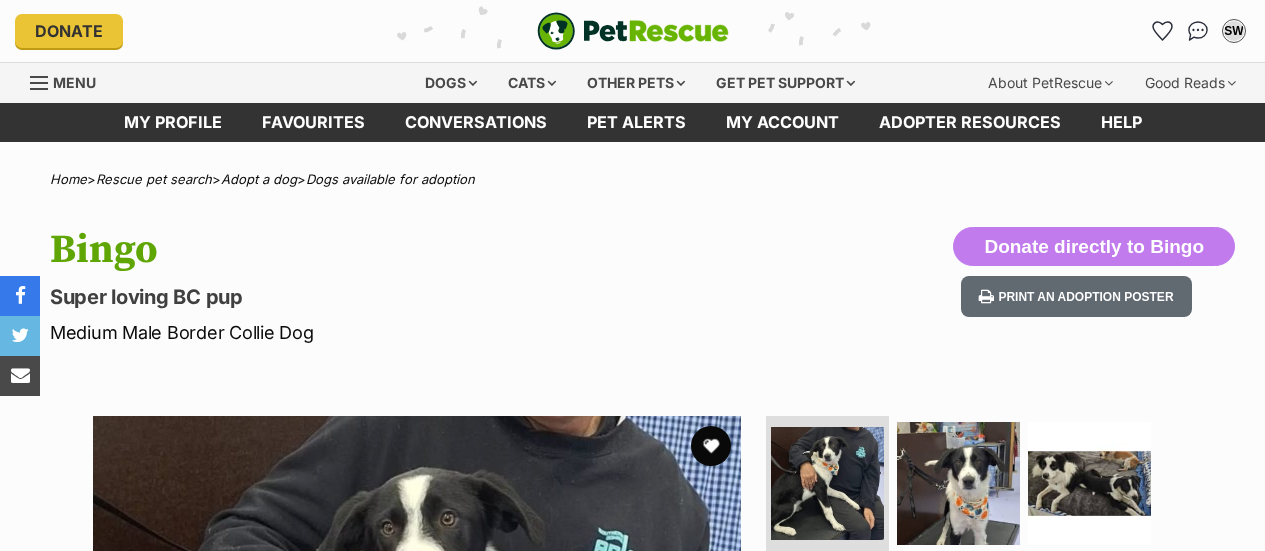 scroll, scrollTop: 0, scrollLeft: 0, axis: both 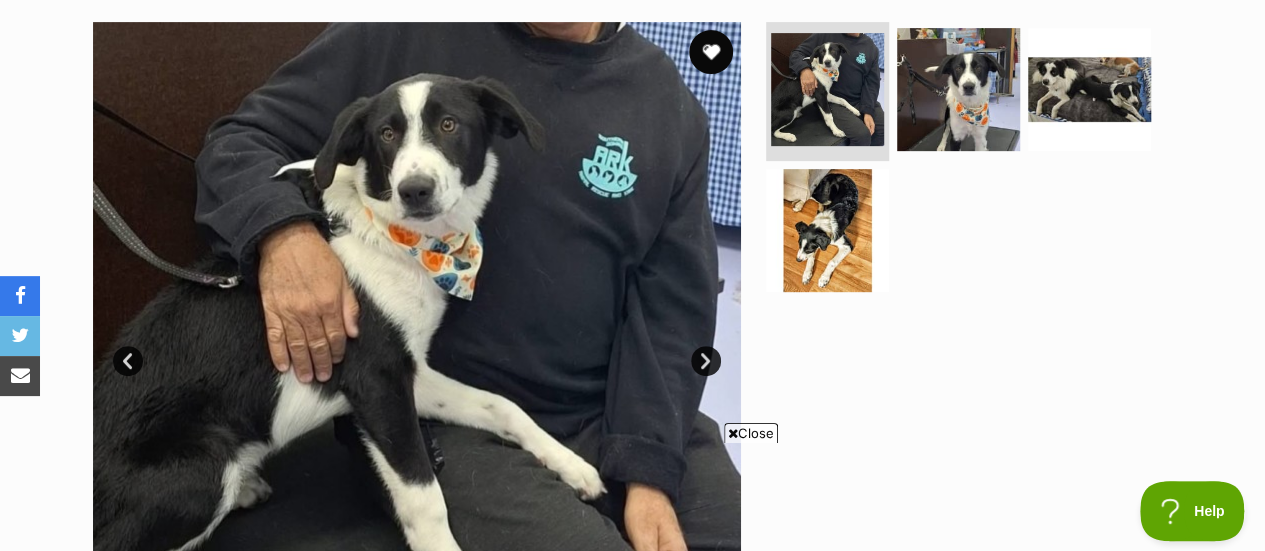 click at bounding box center (711, 52) 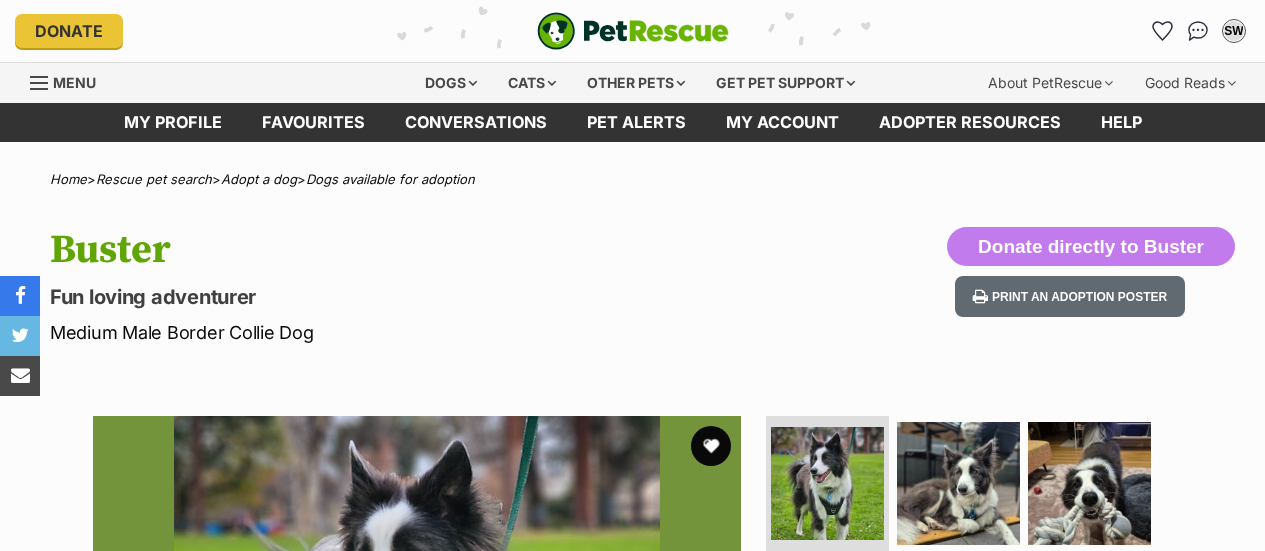 scroll, scrollTop: 0, scrollLeft: 0, axis: both 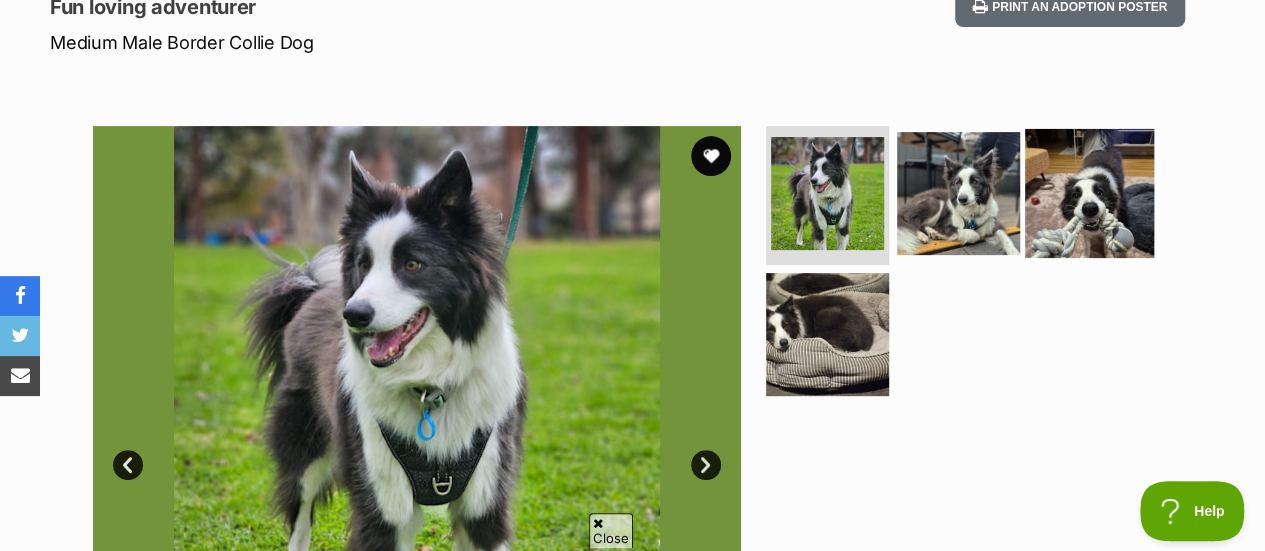 click at bounding box center [1089, 192] 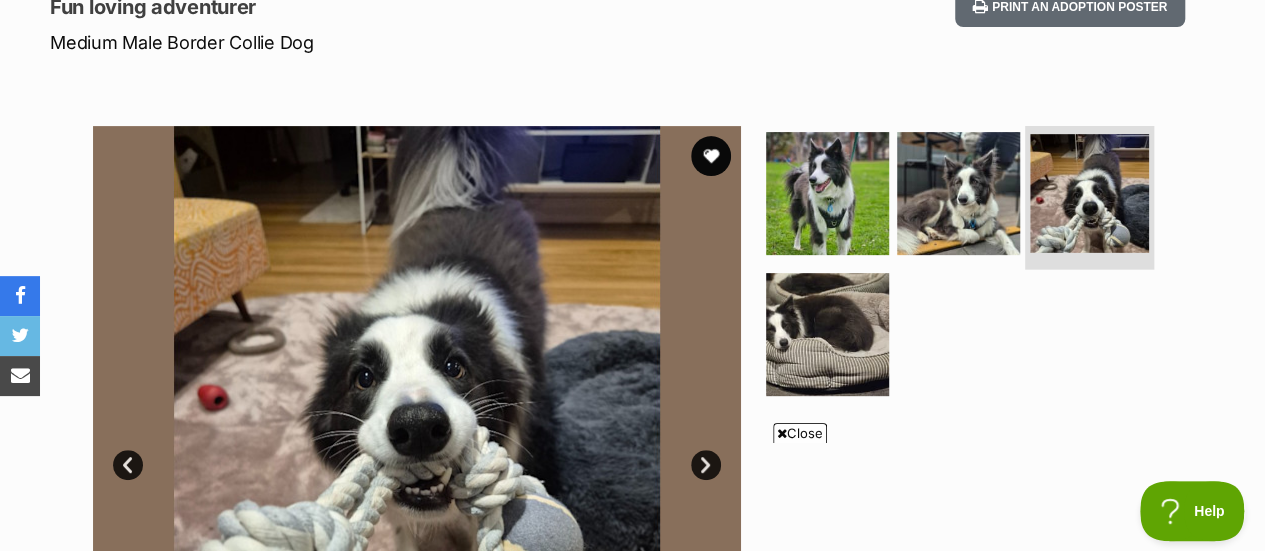 scroll, scrollTop: 0, scrollLeft: 0, axis: both 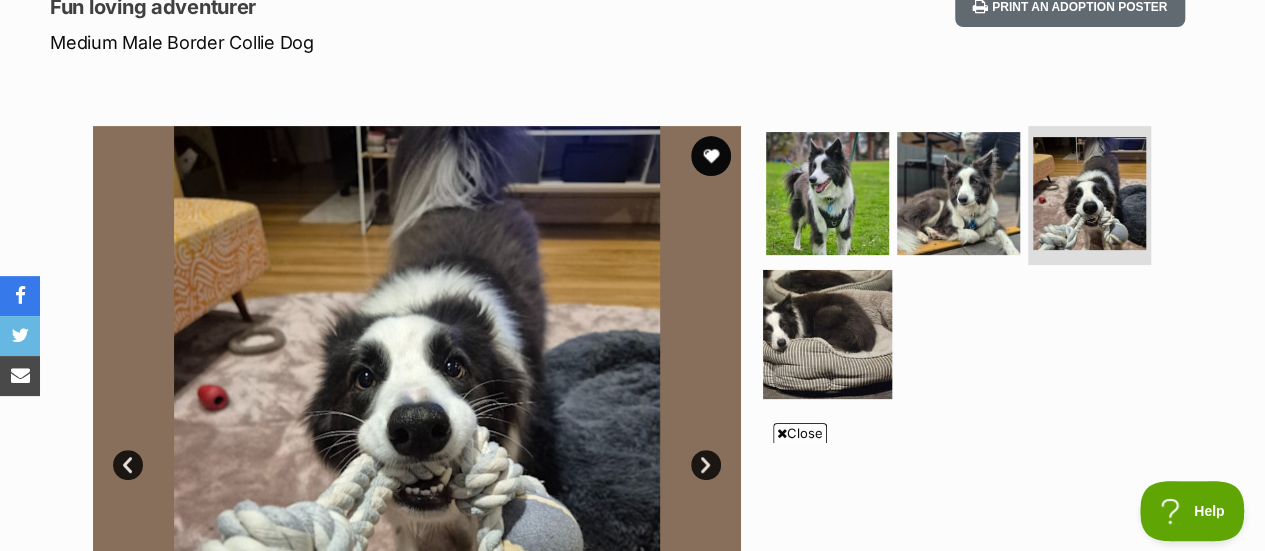 click at bounding box center (827, 334) 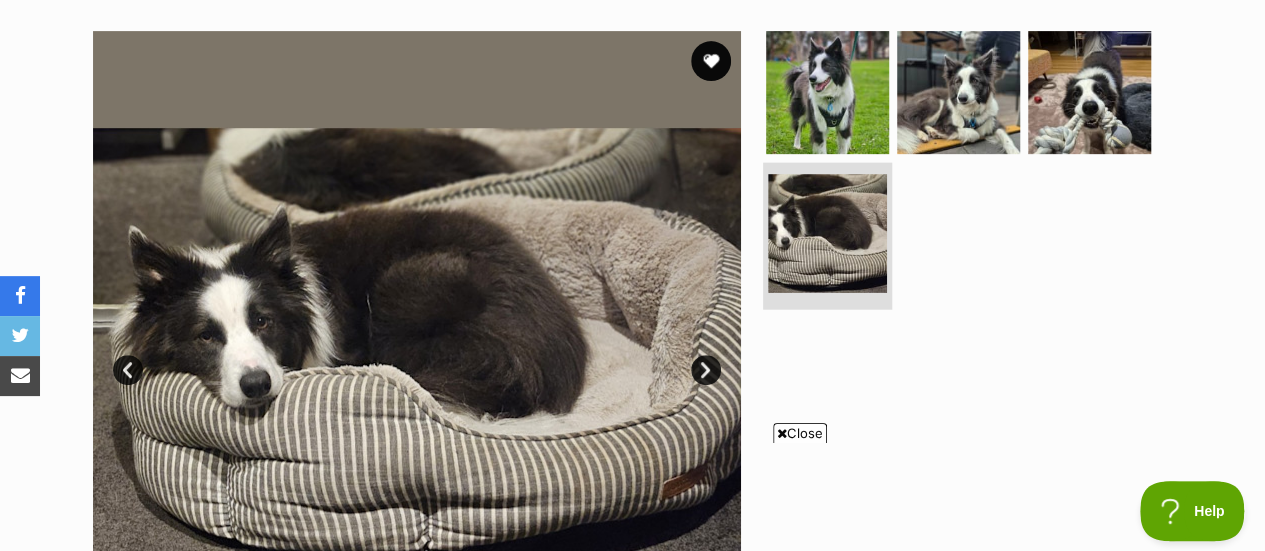 scroll, scrollTop: 394, scrollLeft: 0, axis: vertical 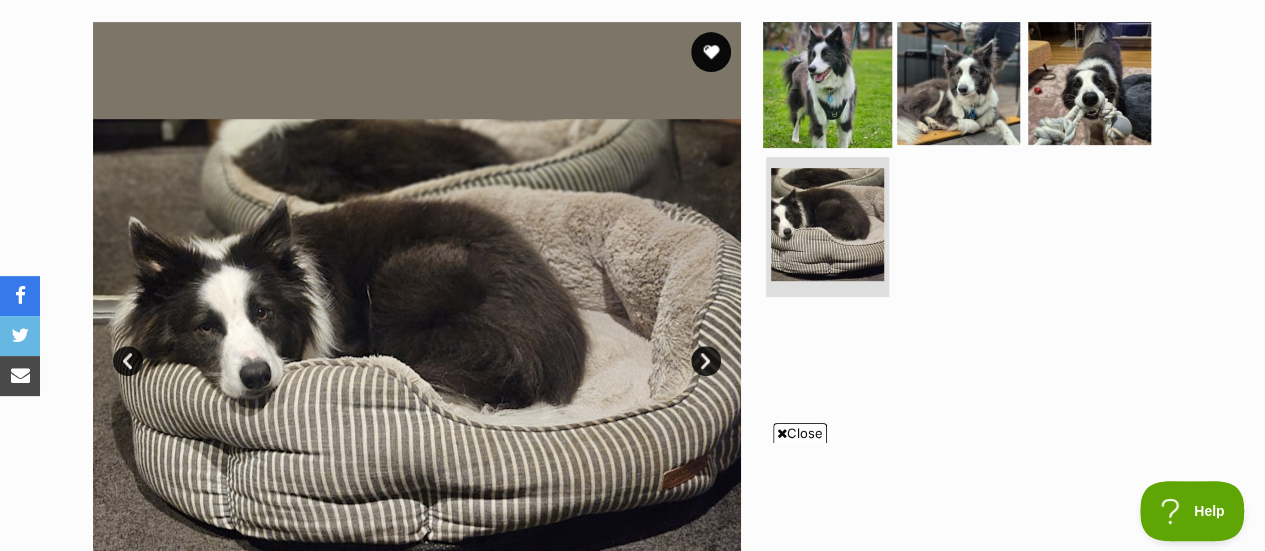 click at bounding box center [827, 82] 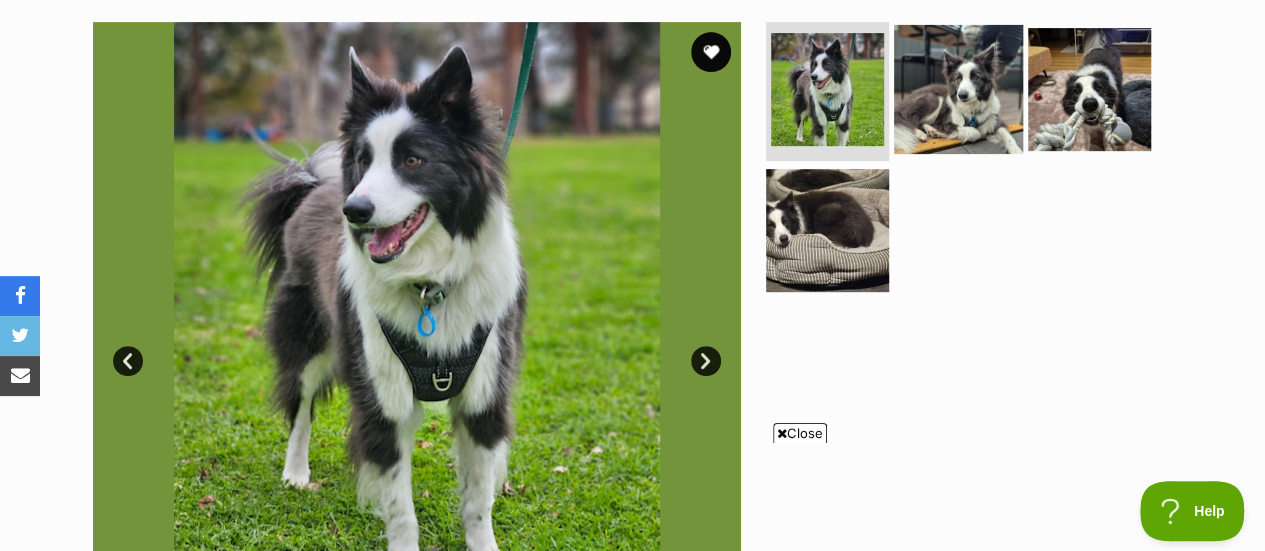 click at bounding box center [958, 88] 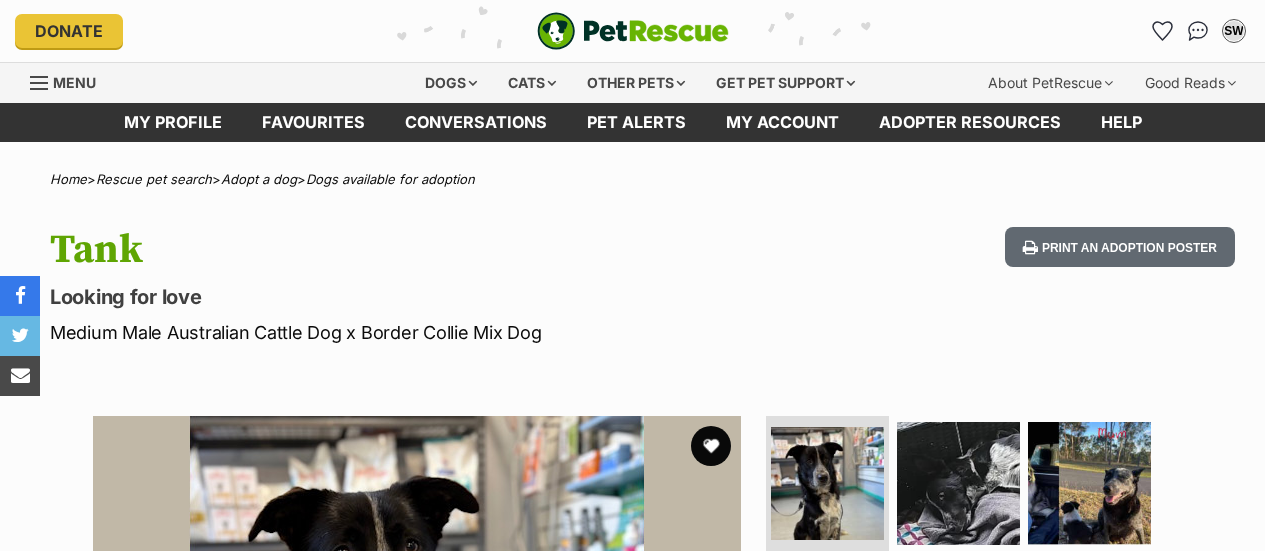 scroll, scrollTop: 0, scrollLeft: 0, axis: both 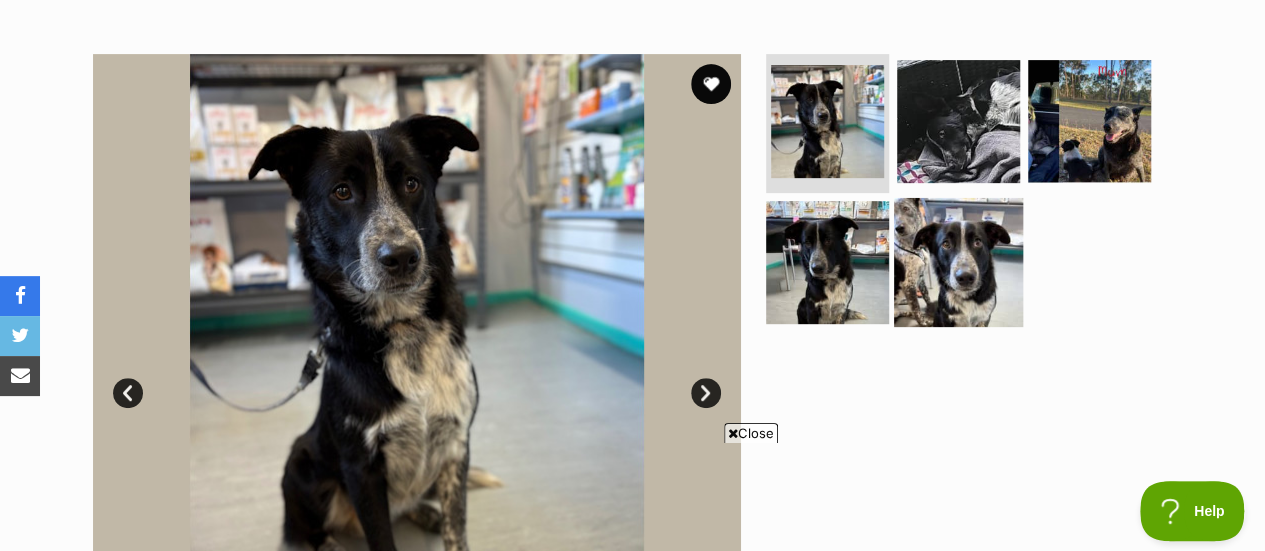 click at bounding box center [958, 262] 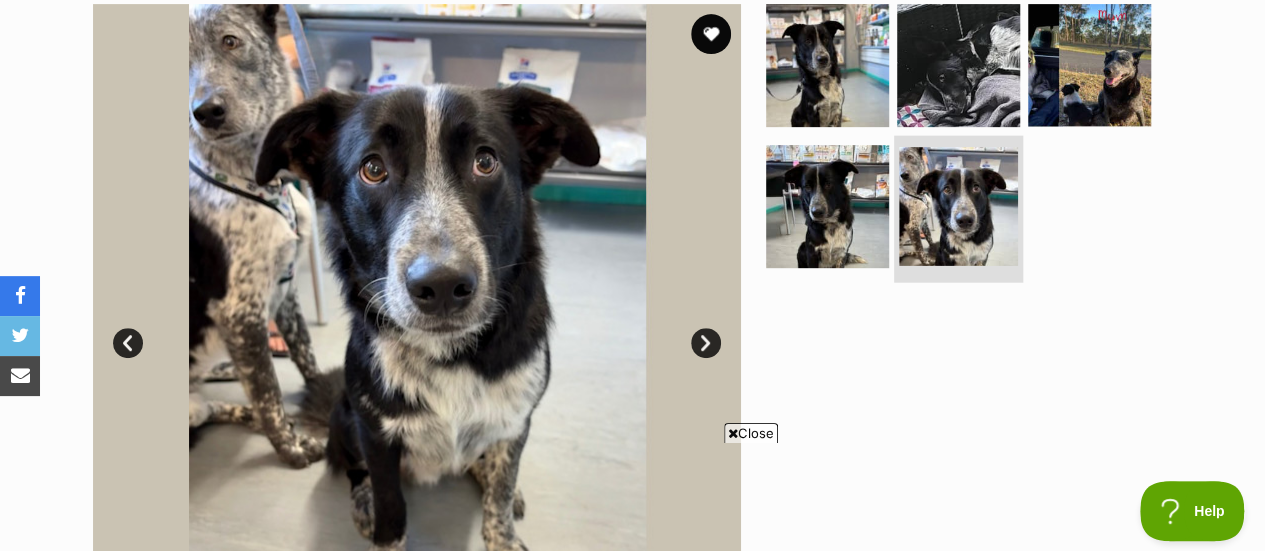 scroll, scrollTop: 413, scrollLeft: 0, axis: vertical 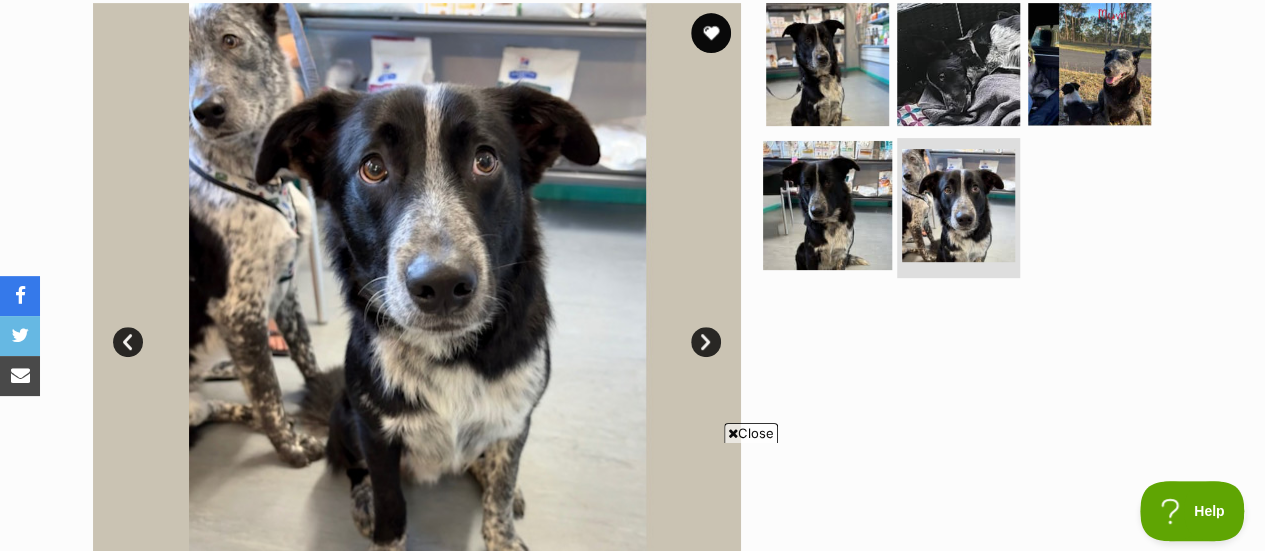 click at bounding box center (827, 205) 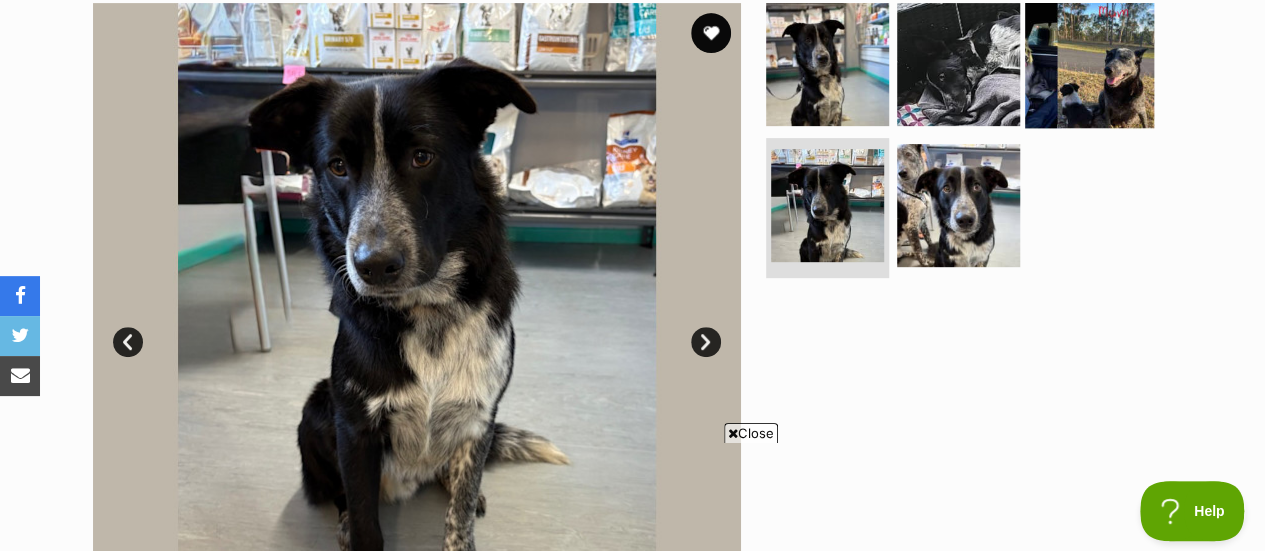 click at bounding box center [1089, 63] 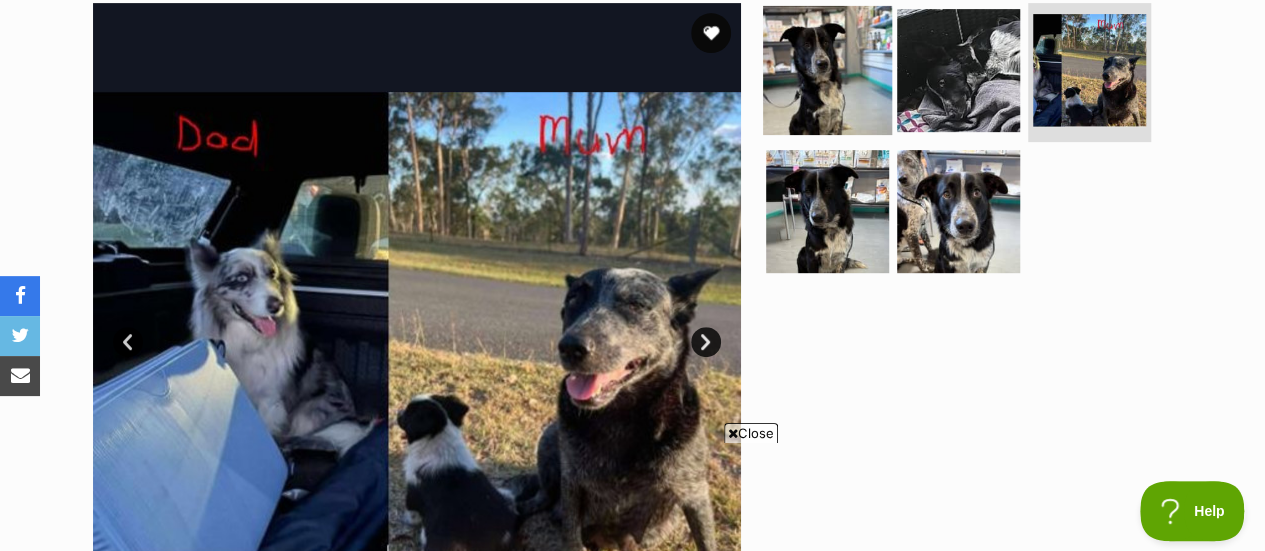 click at bounding box center (827, 69) 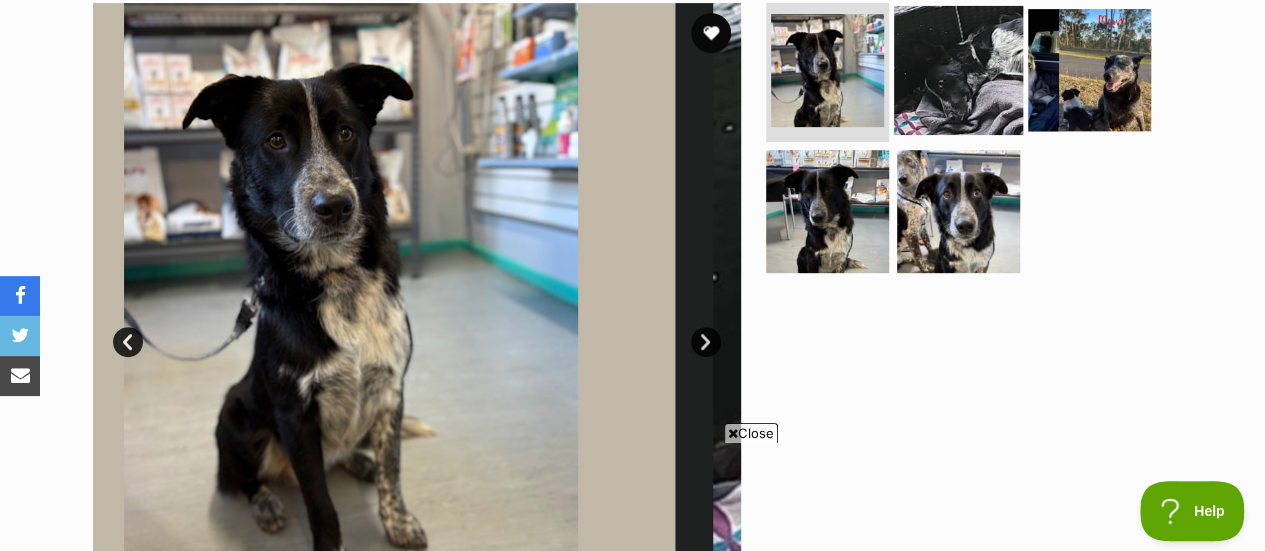 click at bounding box center (958, 69) 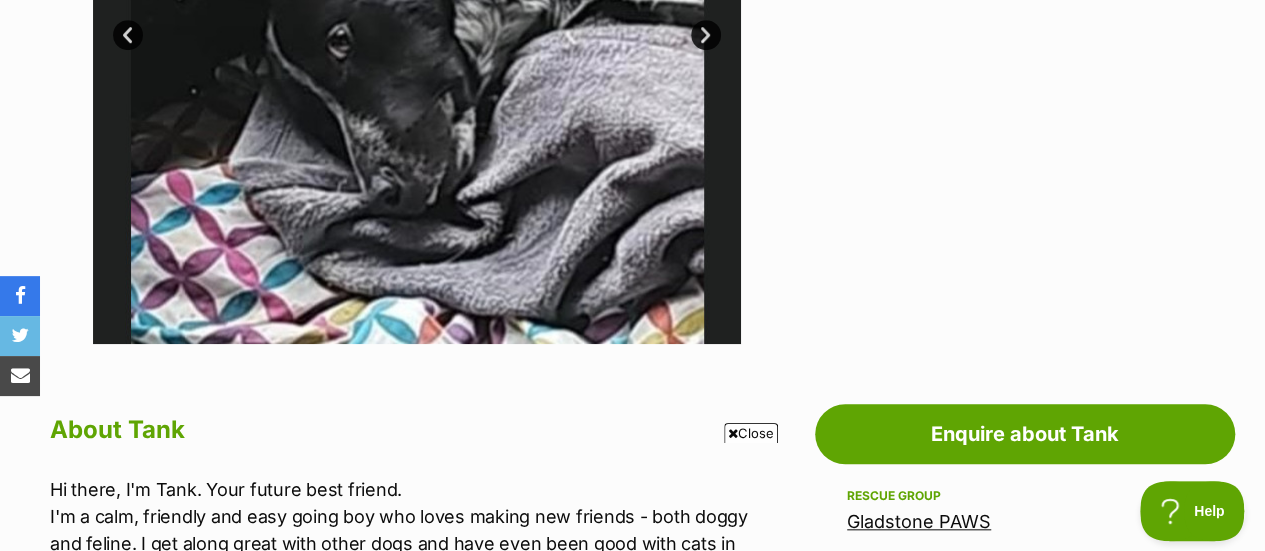 scroll, scrollTop: 718, scrollLeft: 0, axis: vertical 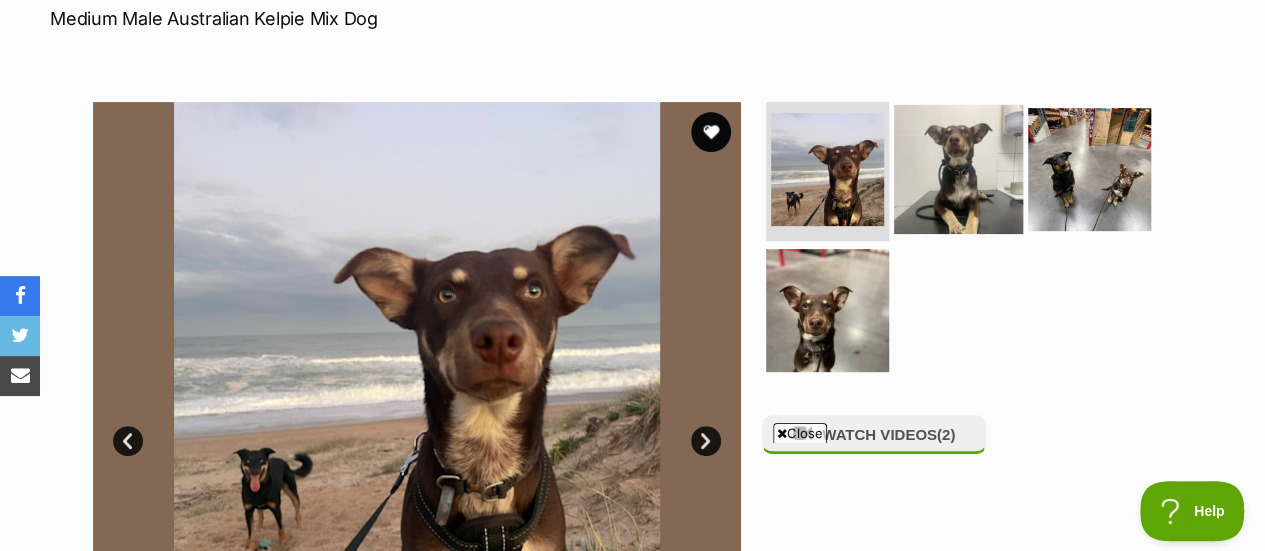 click at bounding box center (958, 168) 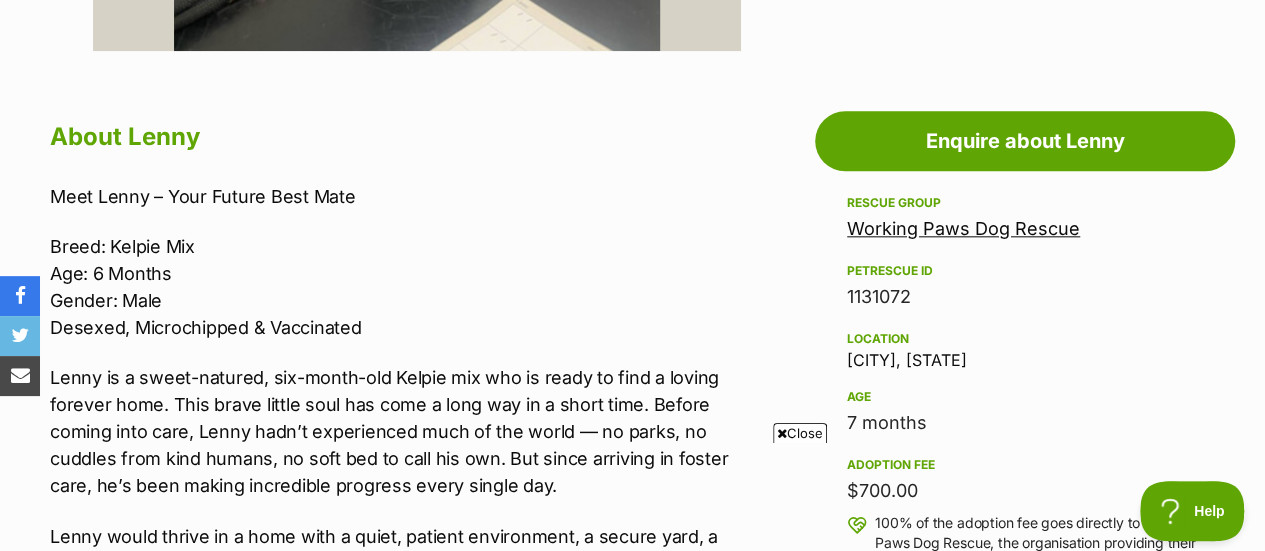 scroll, scrollTop: 1009, scrollLeft: 0, axis: vertical 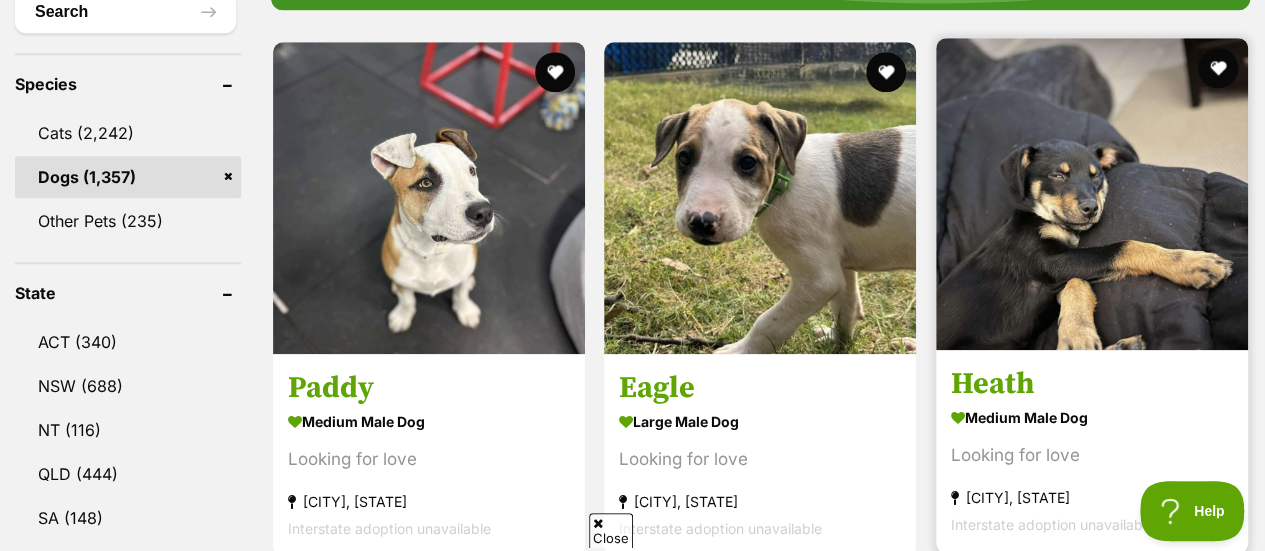 click at bounding box center (1092, 194) 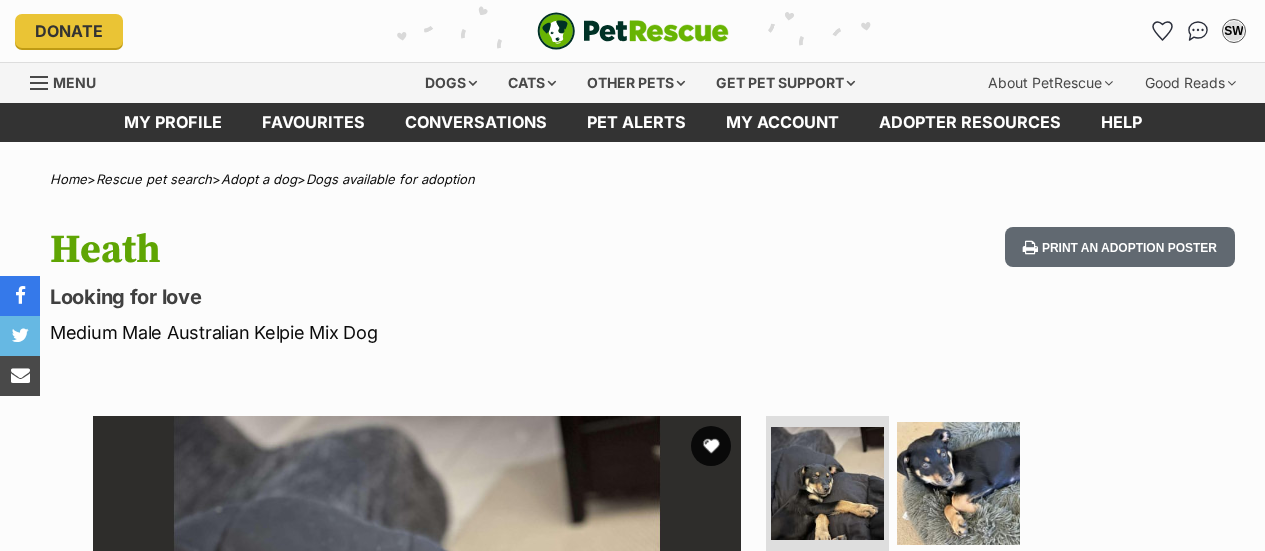 scroll, scrollTop: 0, scrollLeft: 0, axis: both 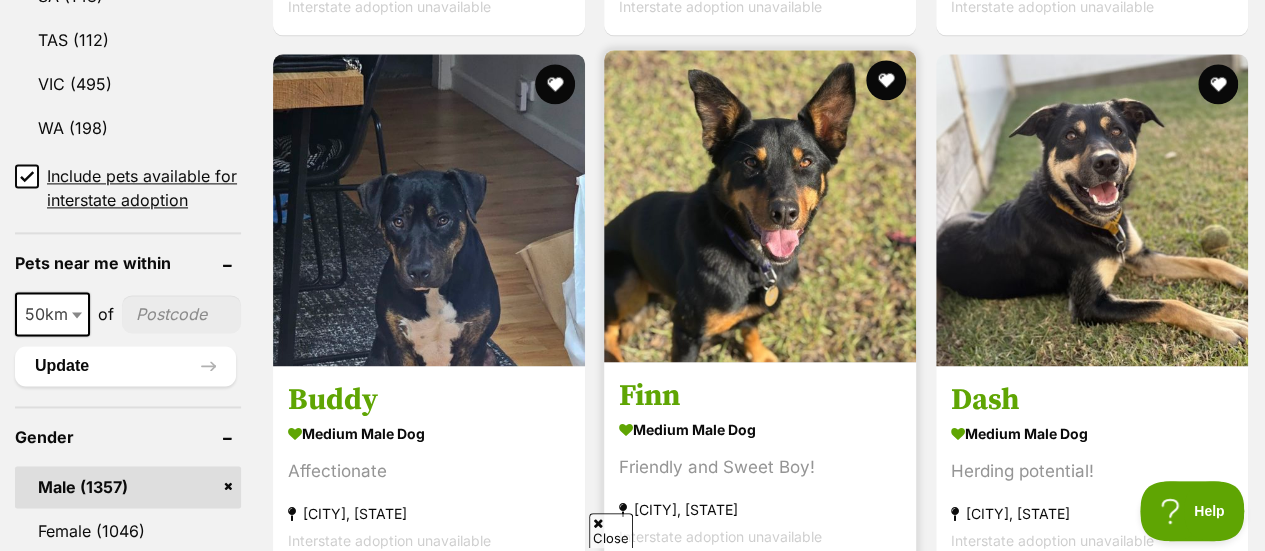 click at bounding box center [760, 206] 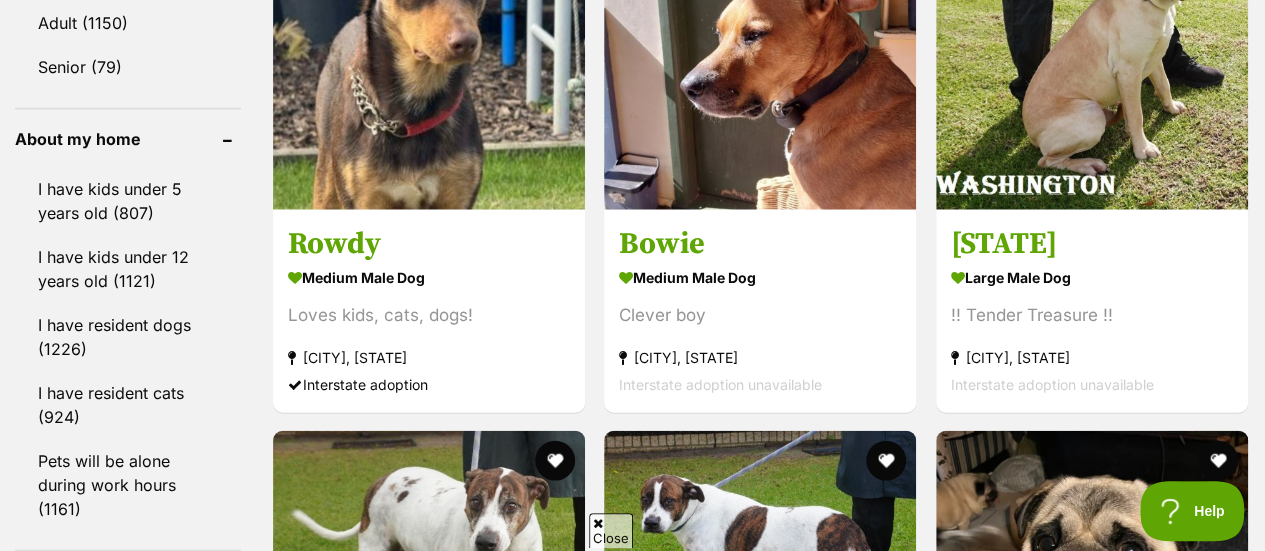 scroll, scrollTop: 2204, scrollLeft: 0, axis: vertical 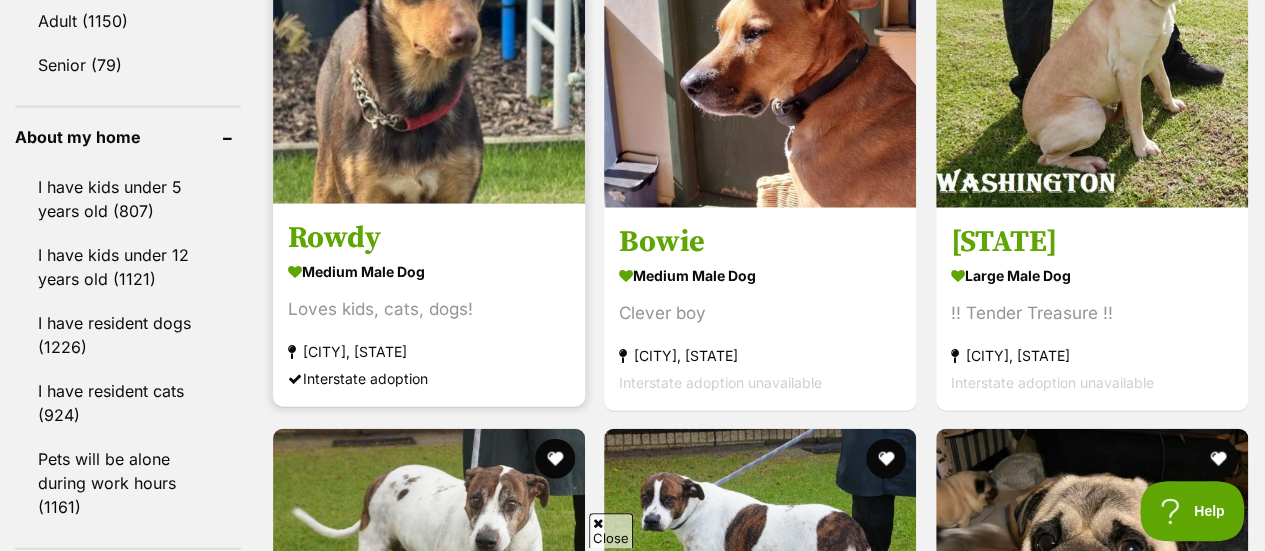 click on "medium male Dog
Loves kids, cats, dogs!
Ipswich, QLD
Interstate adoption" at bounding box center (429, 323) 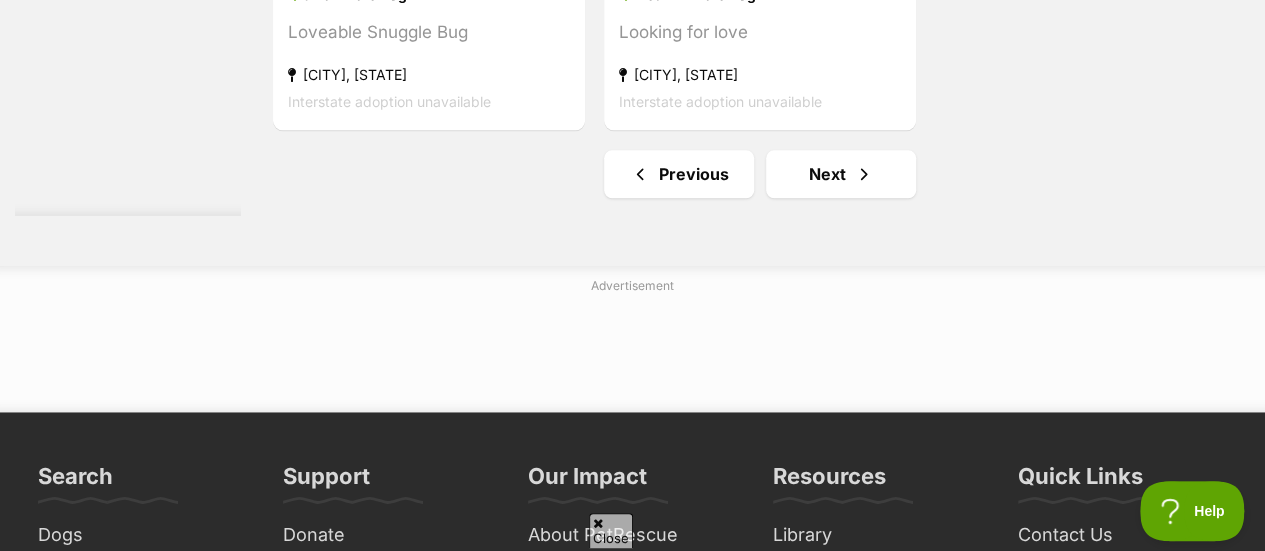 scroll, scrollTop: 5004, scrollLeft: 0, axis: vertical 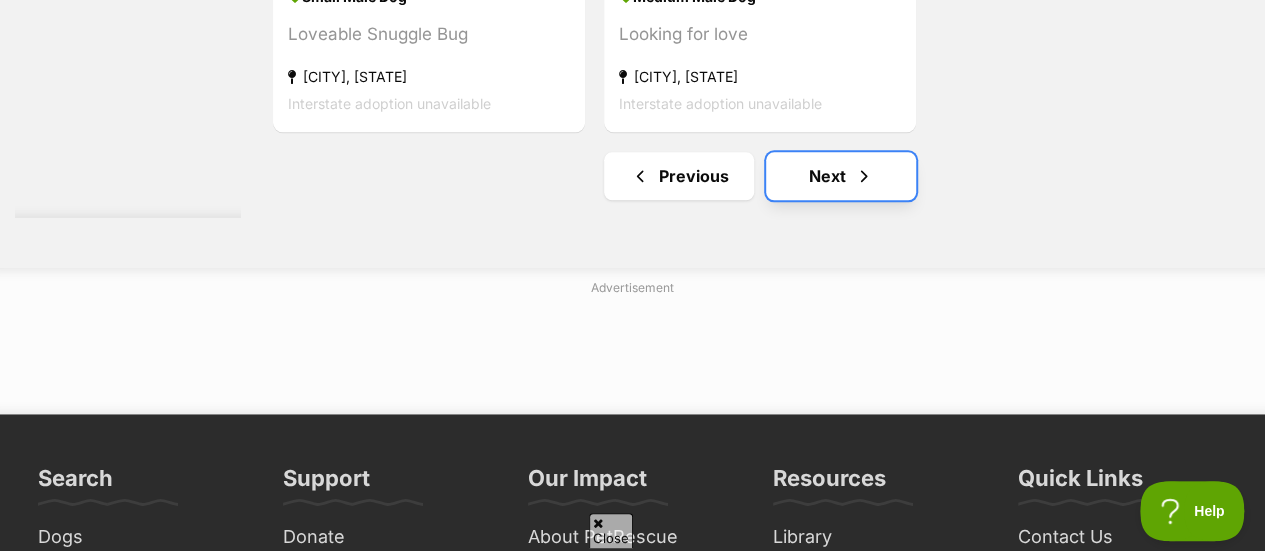 click at bounding box center [864, 176] 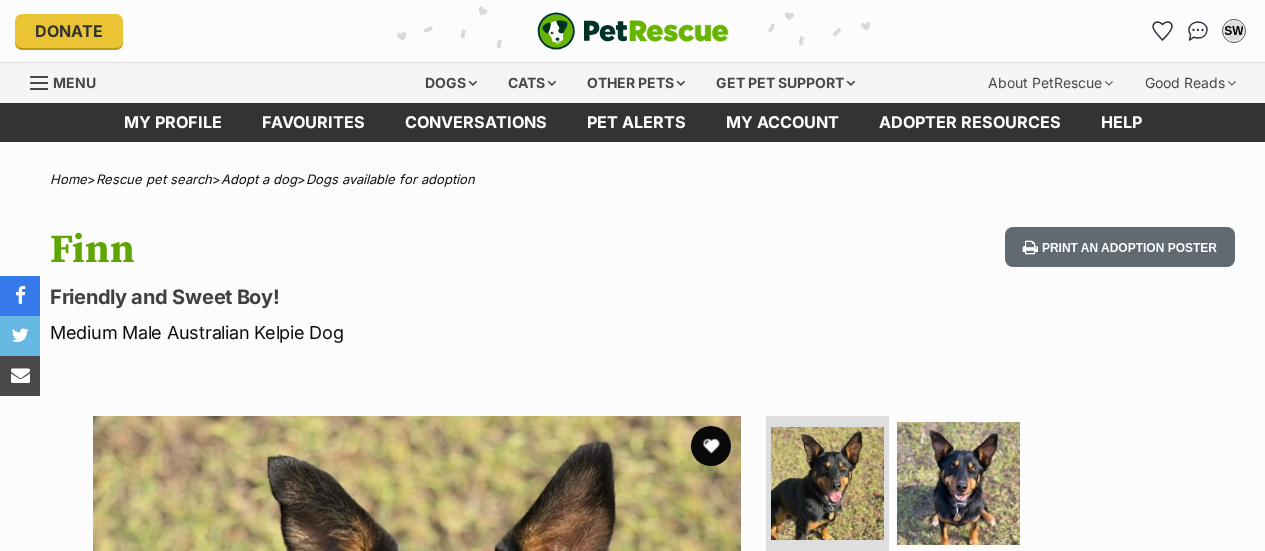 scroll, scrollTop: 0, scrollLeft: 0, axis: both 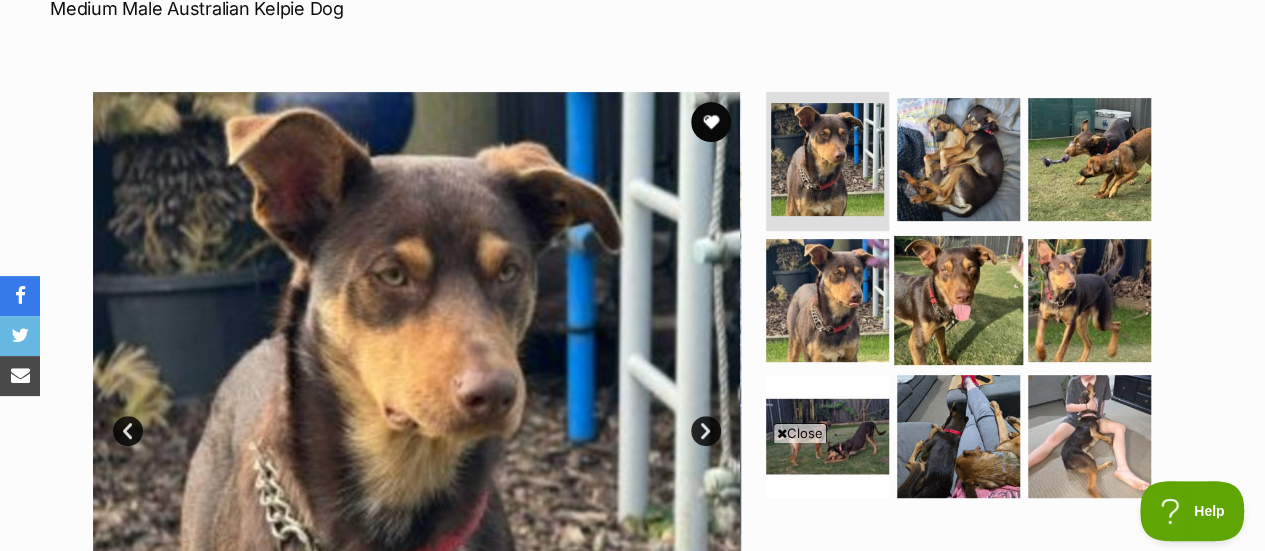 click at bounding box center [958, 300] 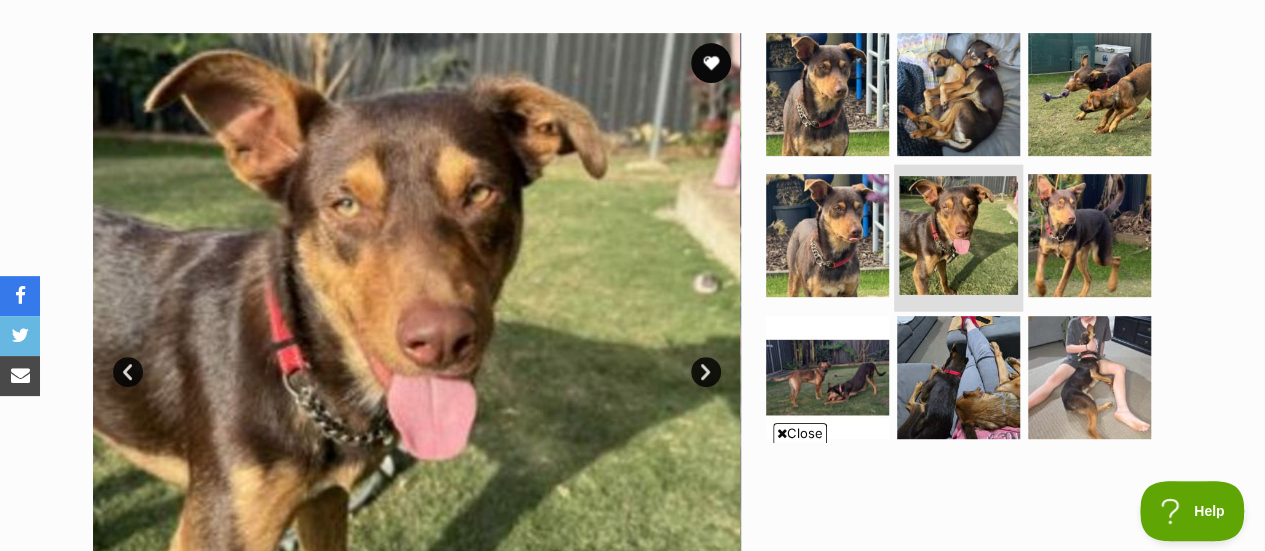 scroll, scrollTop: 382, scrollLeft: 0, axis: vertical 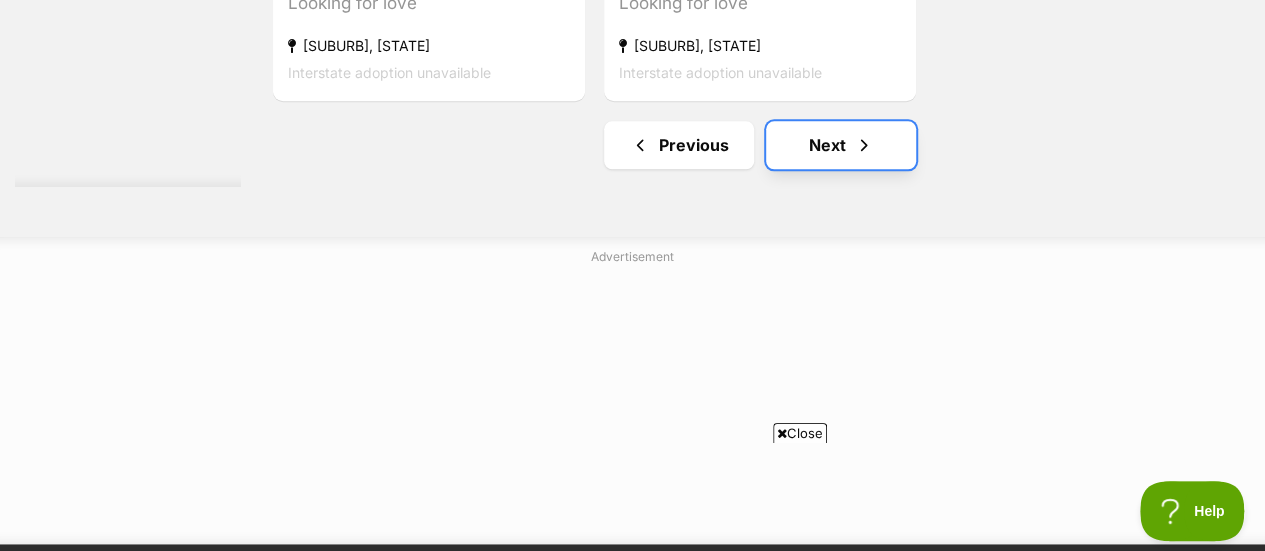 click on "Next" at bounding box center [841, 145] 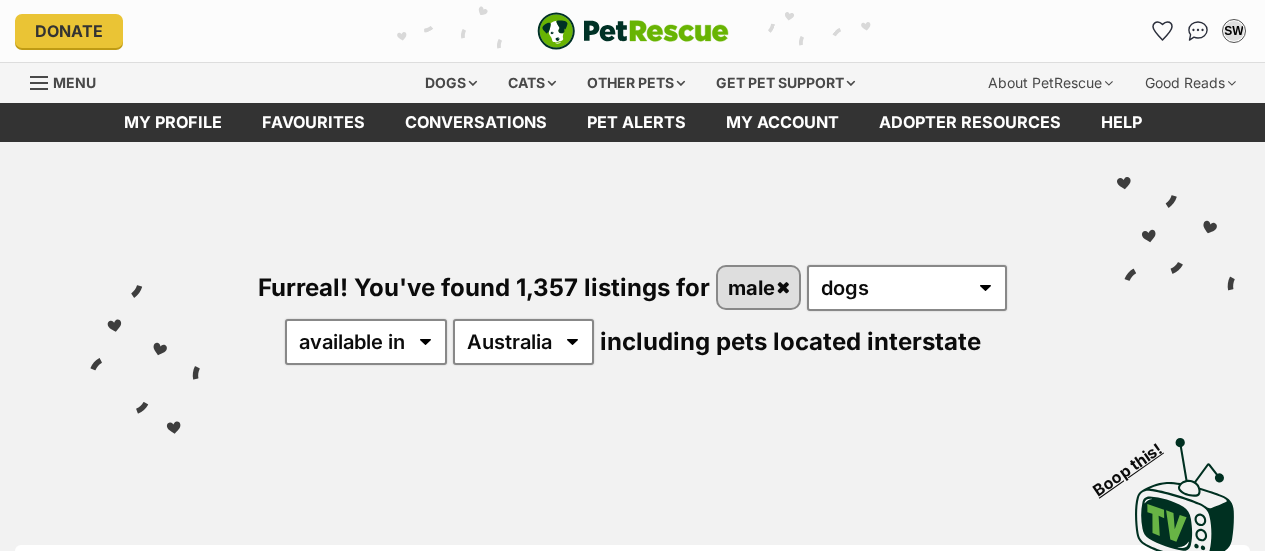 scroll, scrollTop: 0, scrollLeft: 0, axis: both 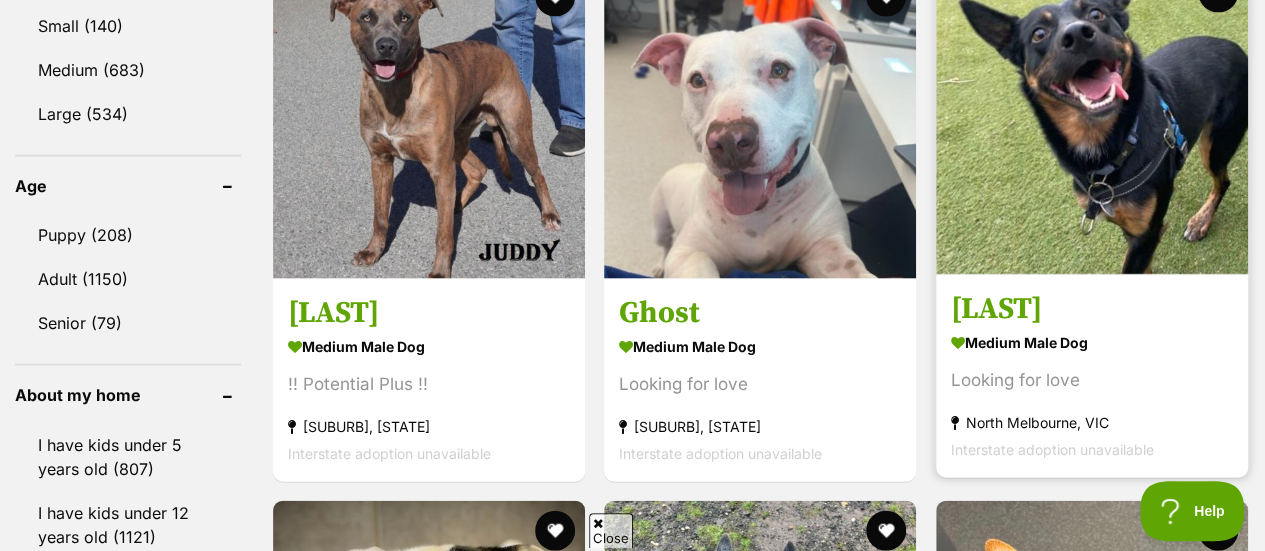 click at bounding box center [1092, 119] 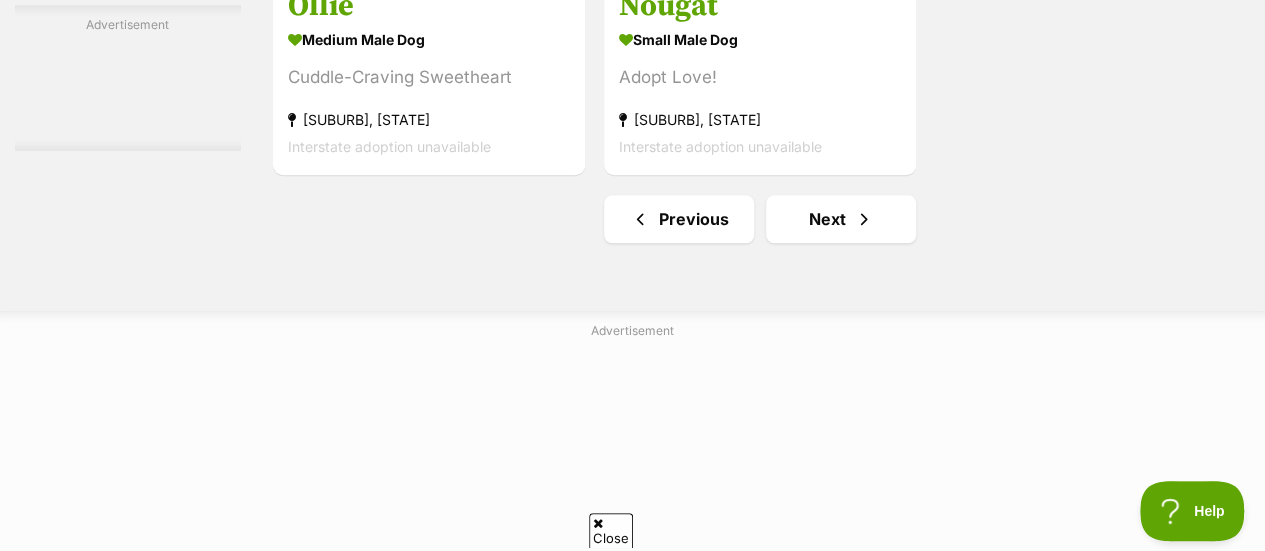 scroll, scrollTop: 4776, scrollLeft: 0, axis: vertical 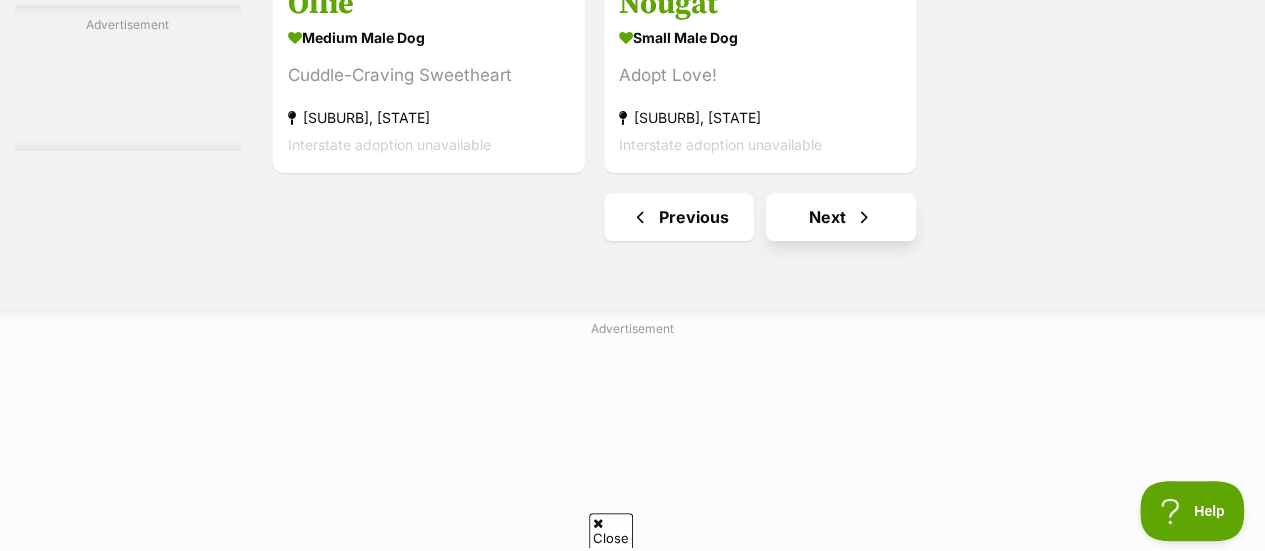 click on "Next" at bounding box center (841, 217) 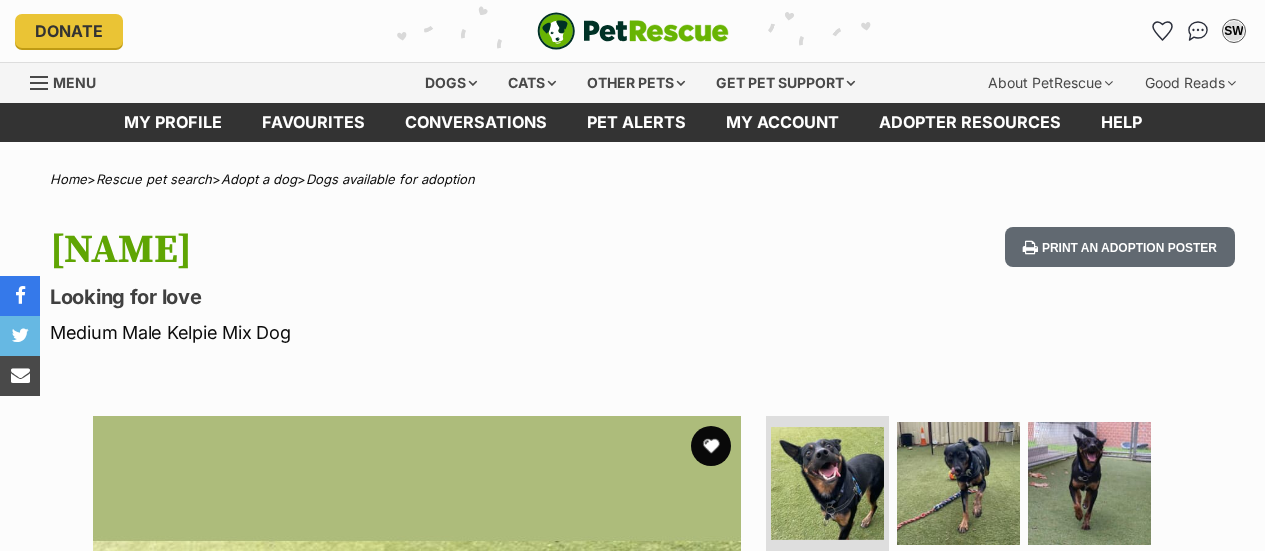 scroll, scrollTop: 0, scrollLeft: 0, axis: both 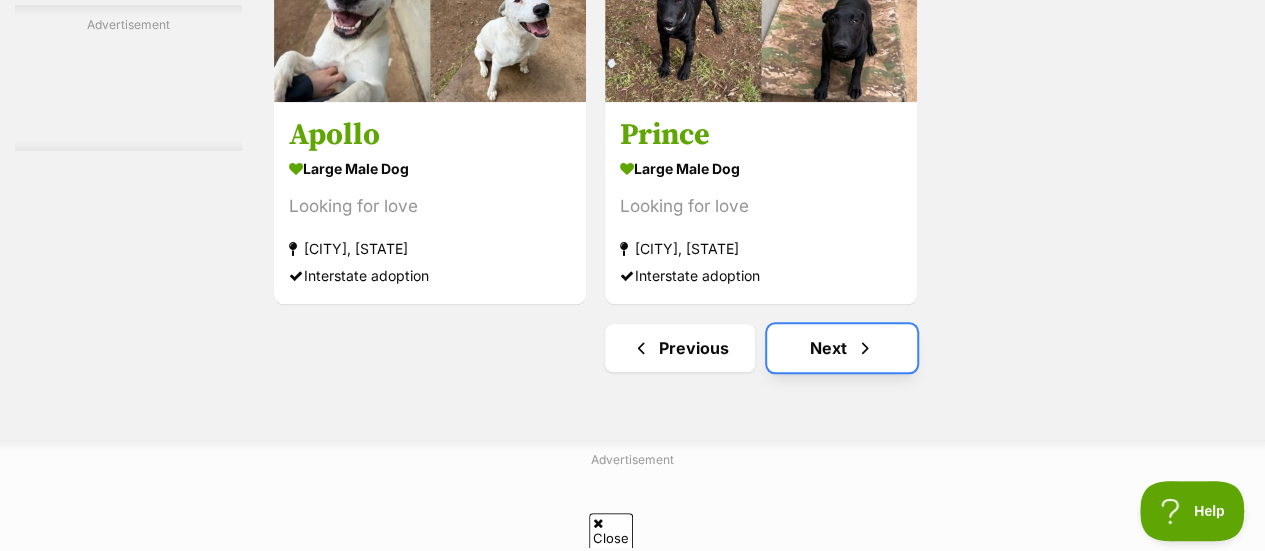 click on "Next" at bounding box center (842, 348) 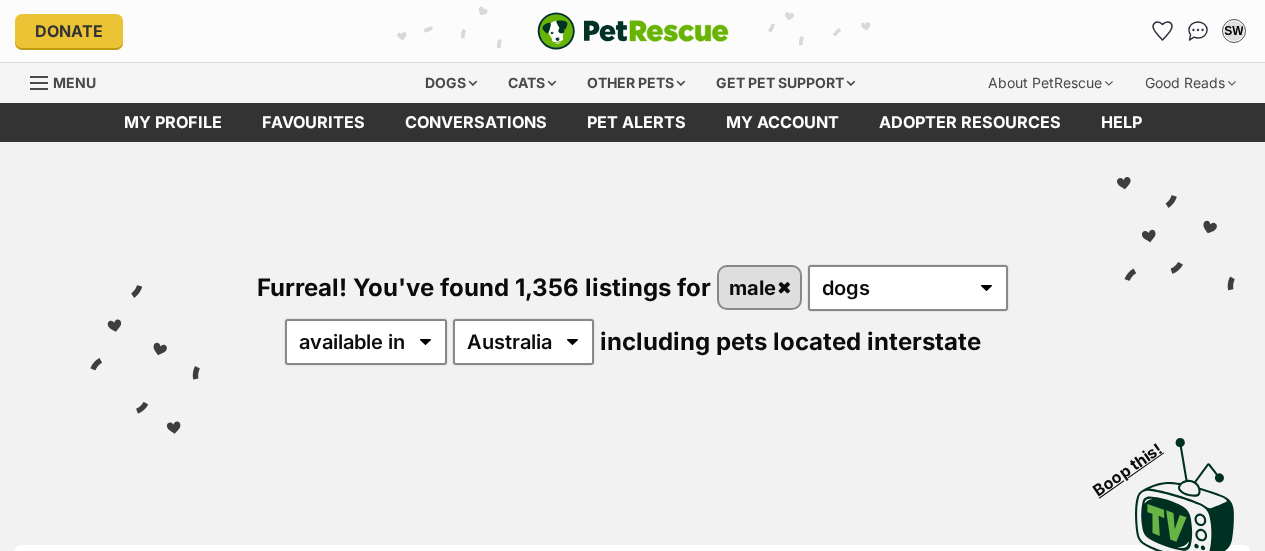 scroll, scrollTop: 0, scrollLeft: 0, axis: both 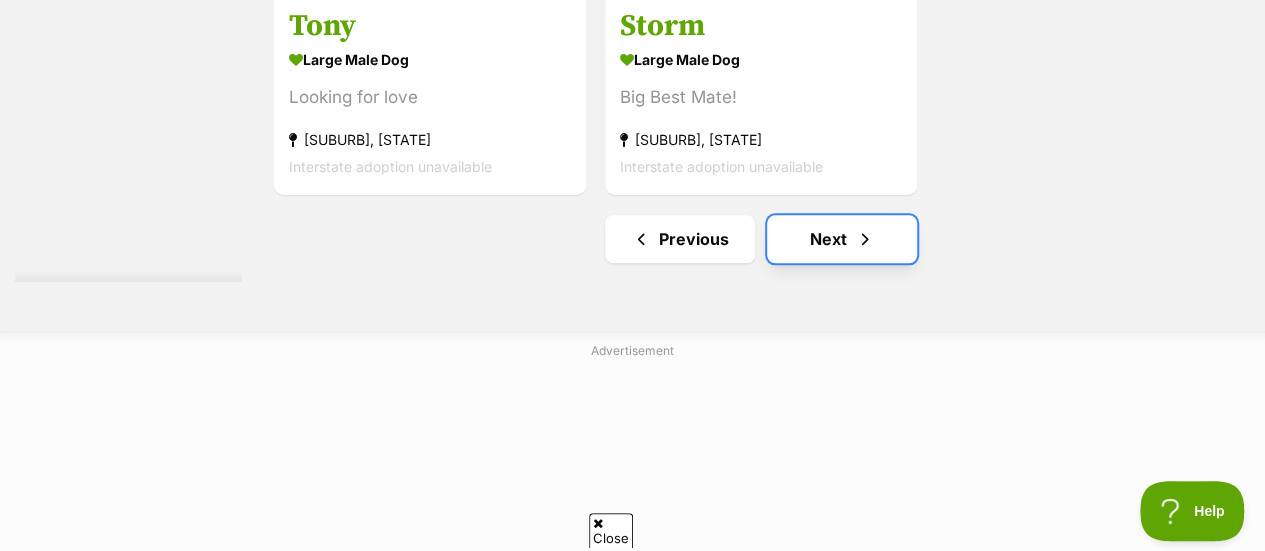 click at bounding box center (865, 239) 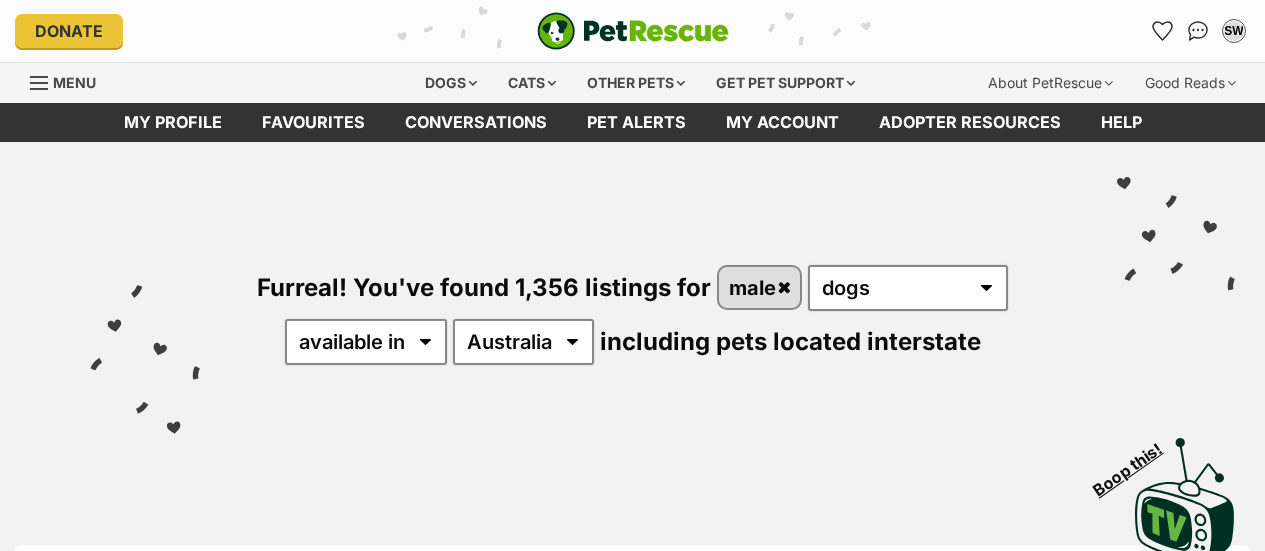 scroll, scrollTop: 0, scrollLeft: 0, axis: both 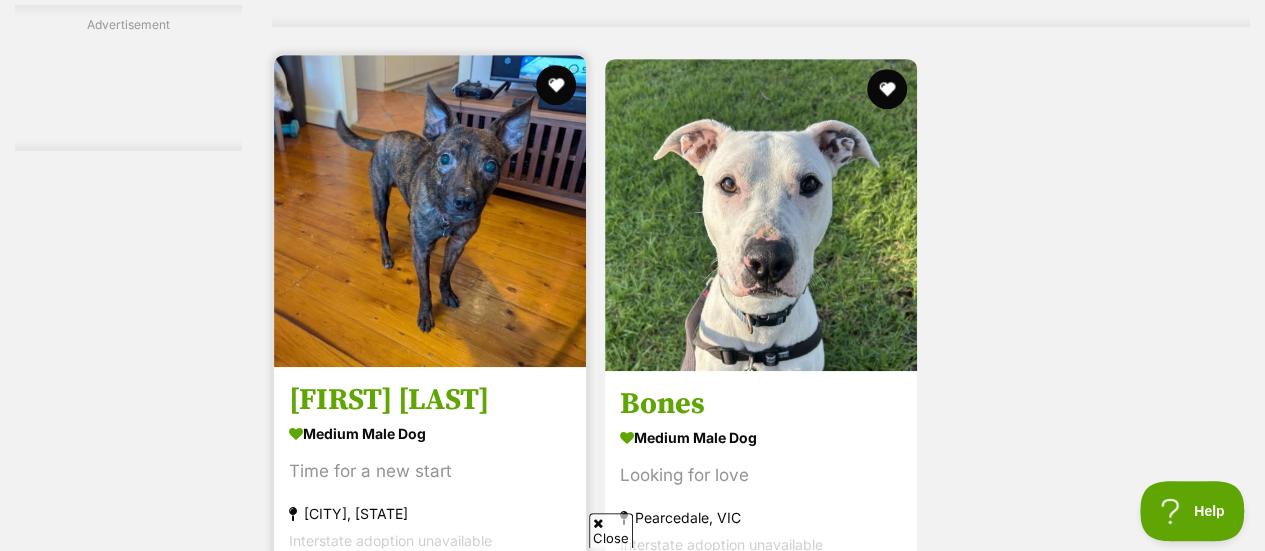 click at bounding box center [430, 211] 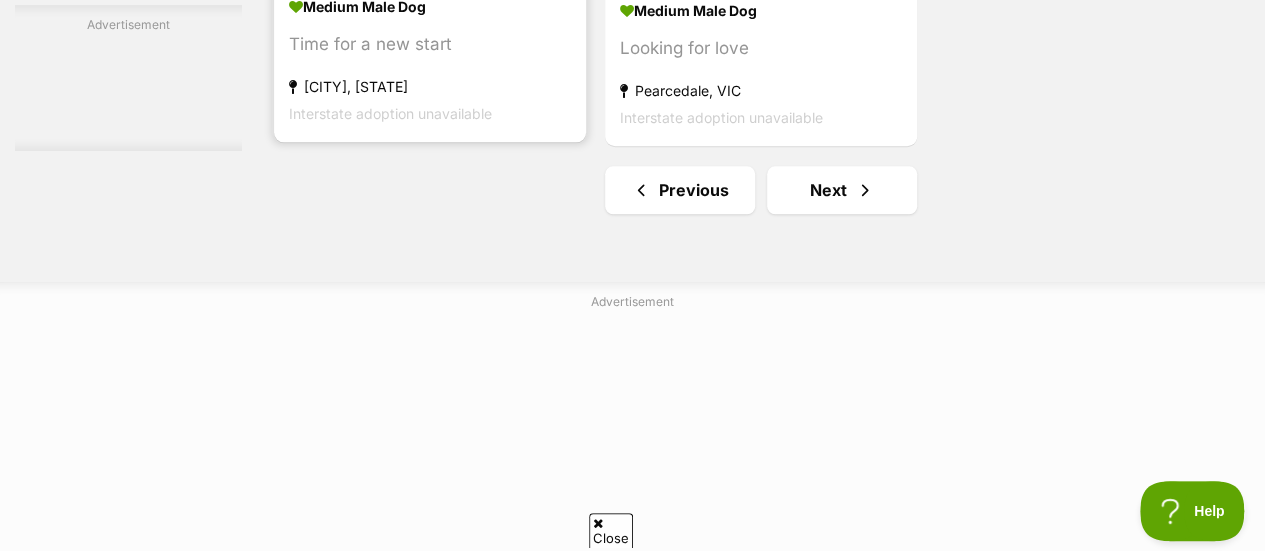 scroll, scrollTop: 4797, scrollLeft: 0, axis: vertical 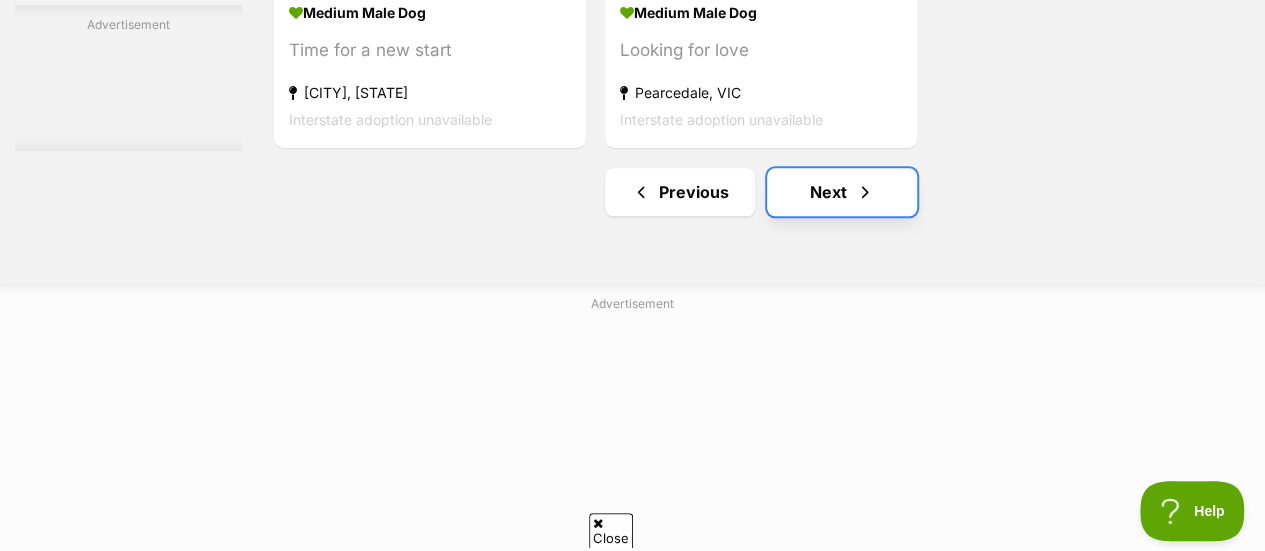 click at bounding box center [865, 192] 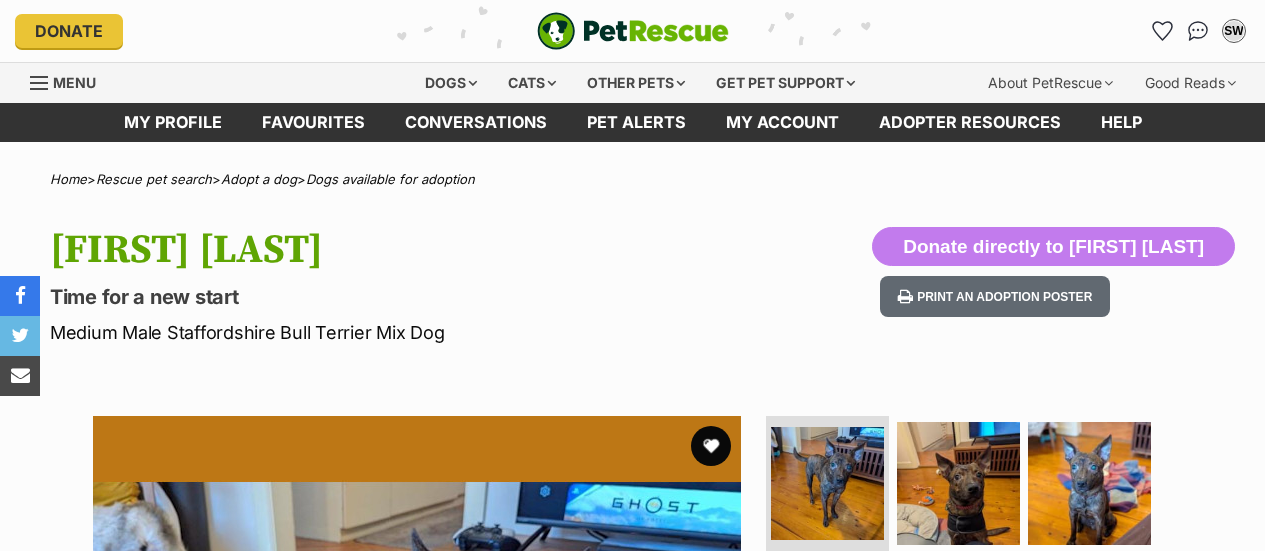 scroll, scrollTop: 0, scrollLeft: 0, axis: both 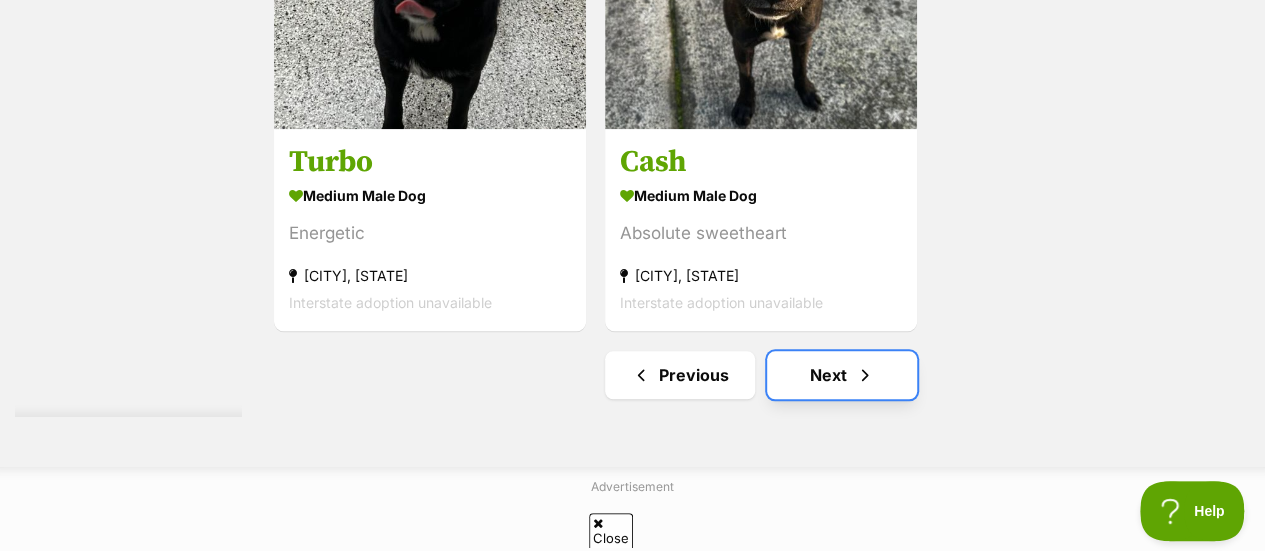 click at bounding box center (865, 375) 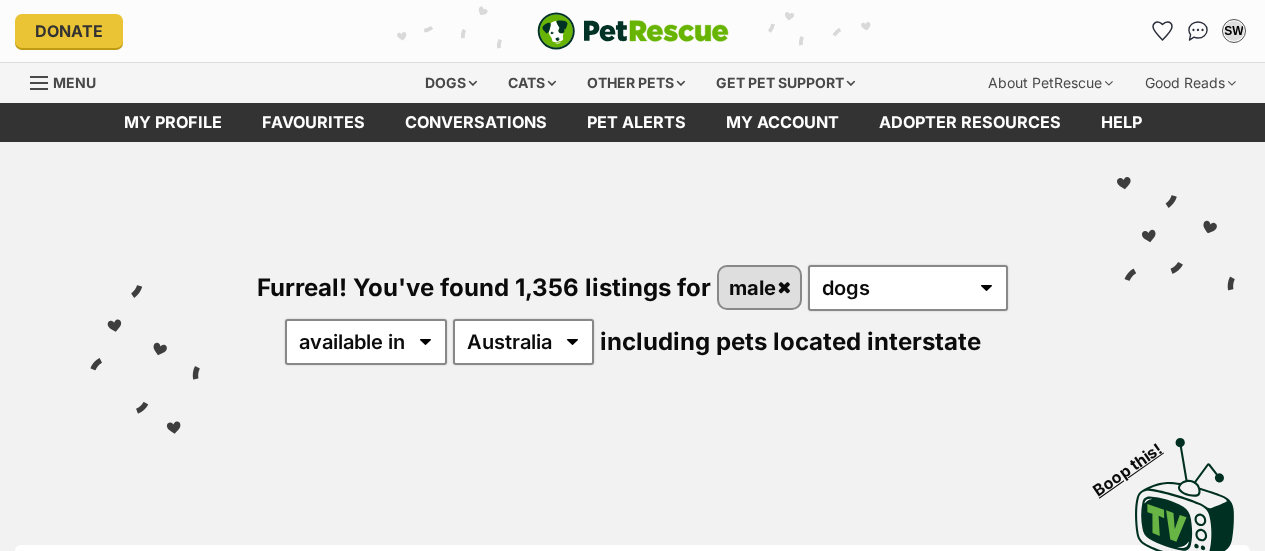 scroll, scrollTop: 0, scrollLeft: 0, axis: both 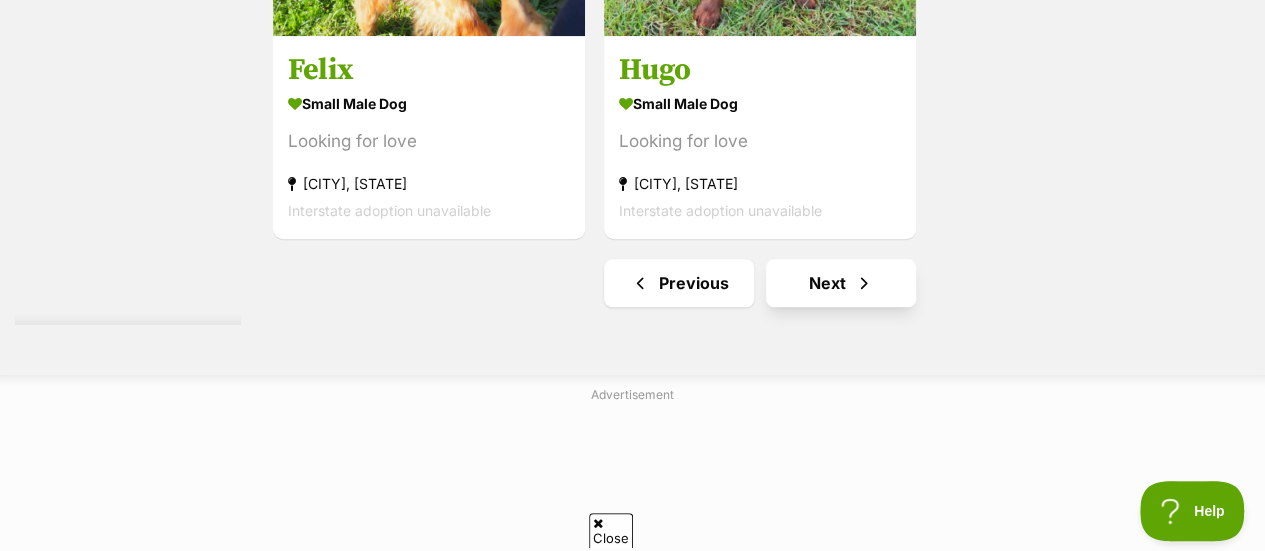click on "Next" at bounding box center [841, 283] 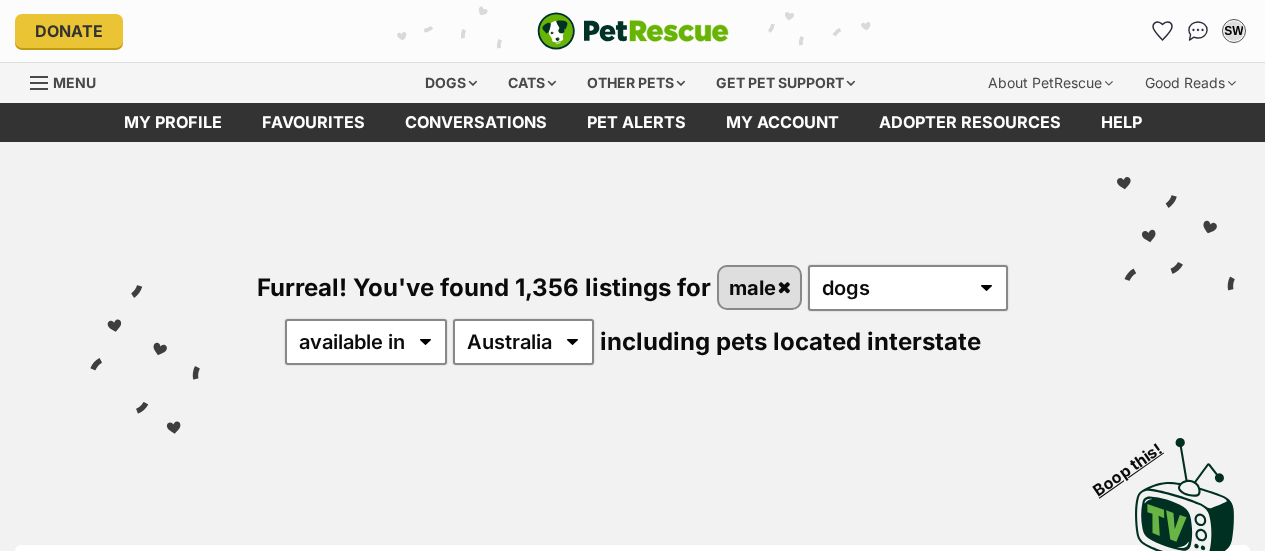 scroll, scrollTop: 0, scrollLeft: 0, axis: both 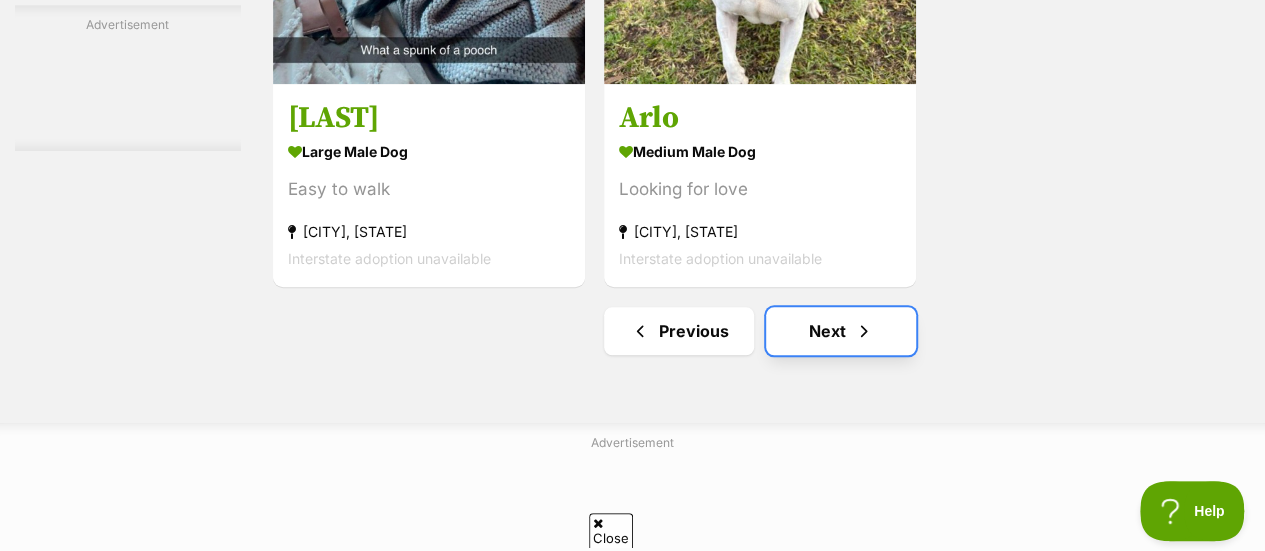 click on "Next" at bounding box center (841, 331) 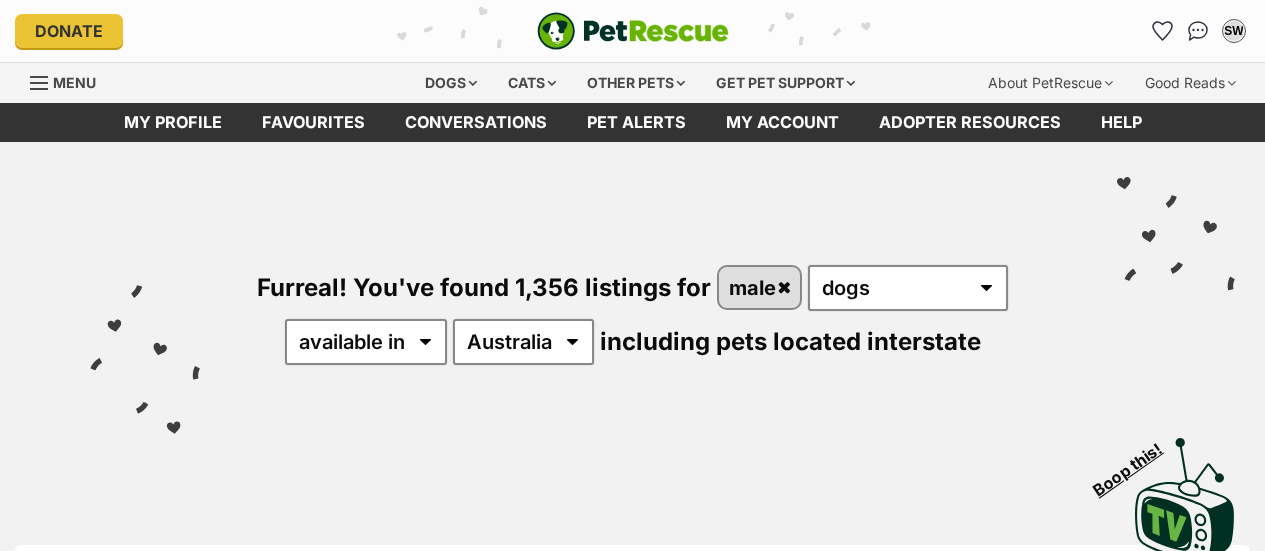 scroll, scrollTop: 0, scrollLeft: 0, axis: both 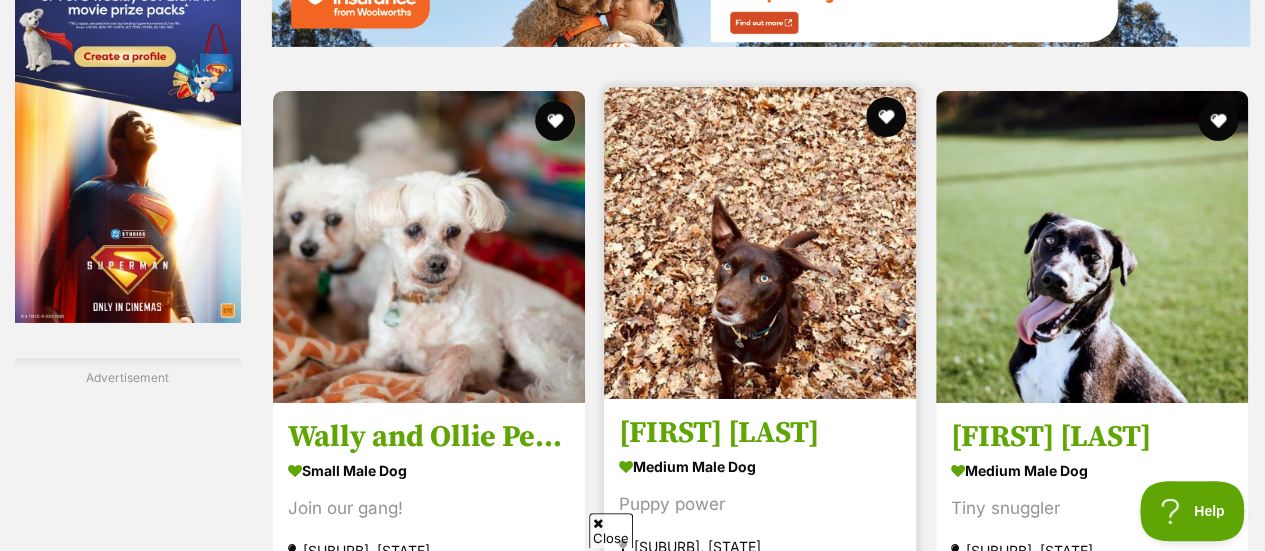 click at bounding box center (760, 243) 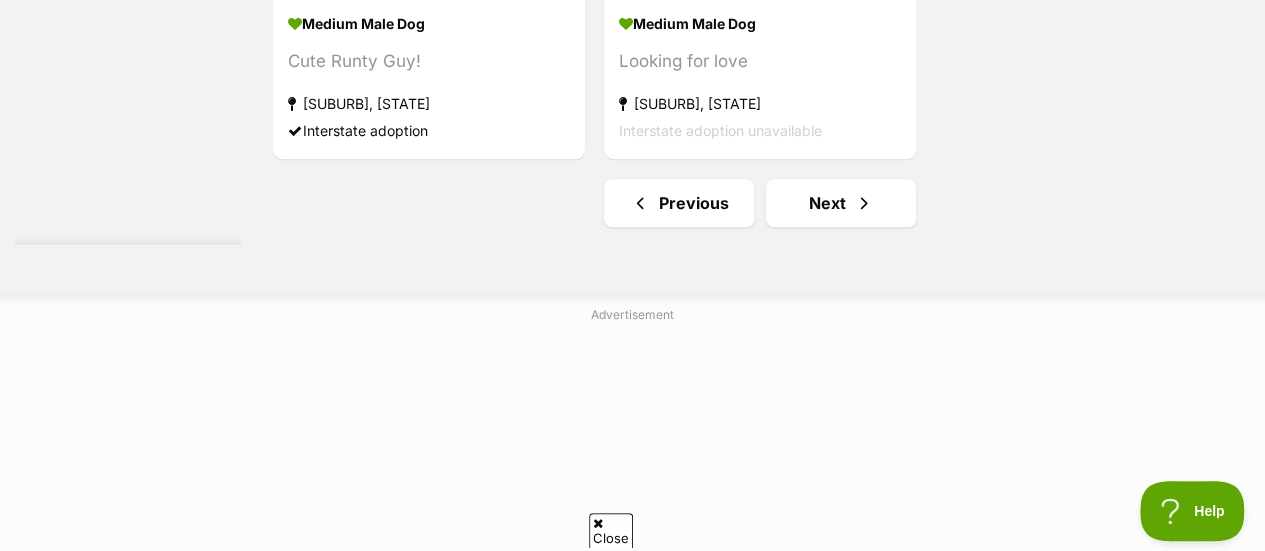 scroll, scrollTop: 4985, scrollLeft: 0, axis: vertical 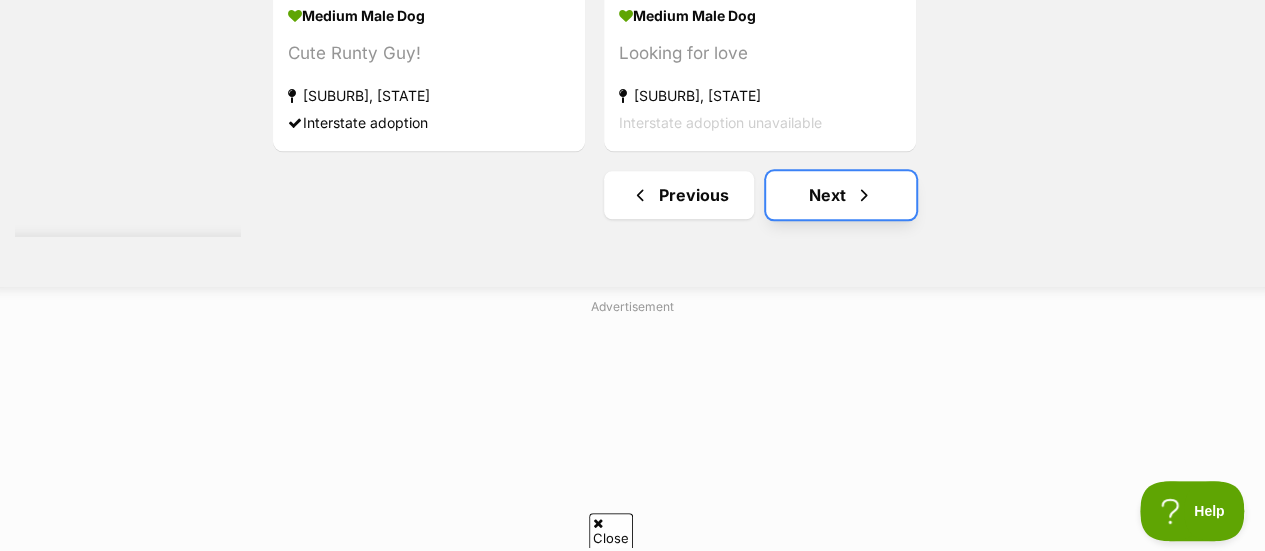 click on "Next" at bounding box center (841, 195) 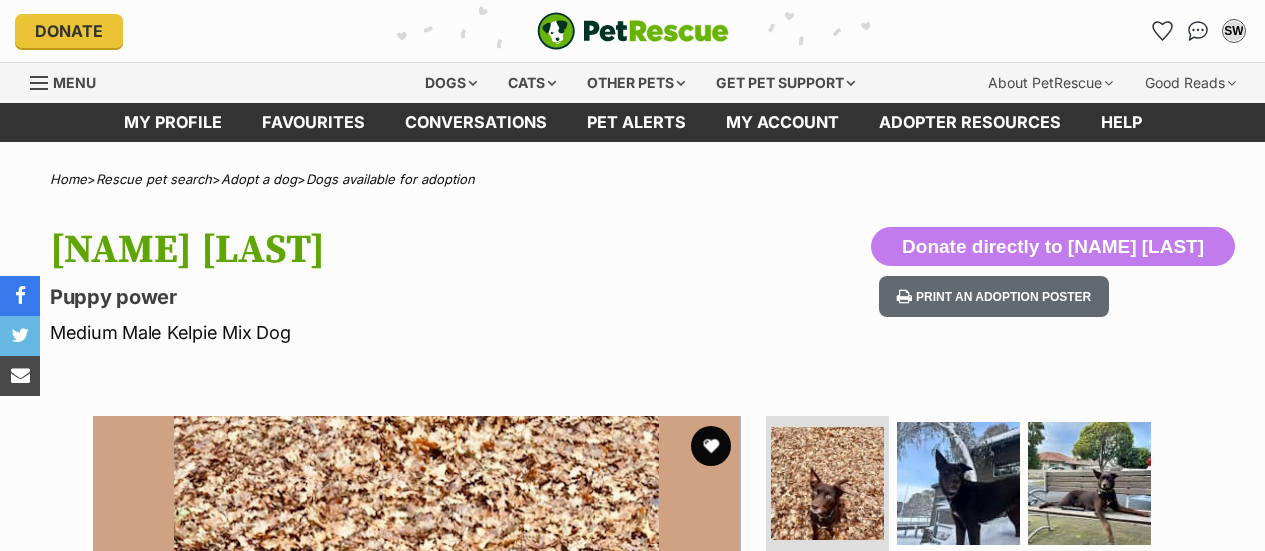 scroll, scrollTop: 0, scrollLeft: 0, axis: both 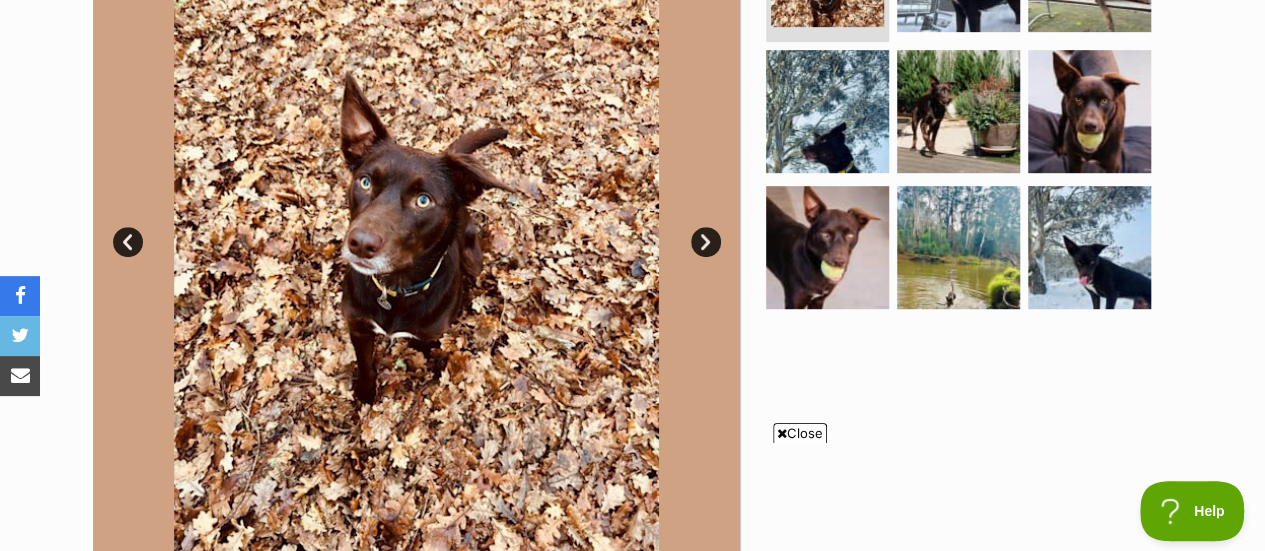 click on "Prev" at bounding box center [128, 242] 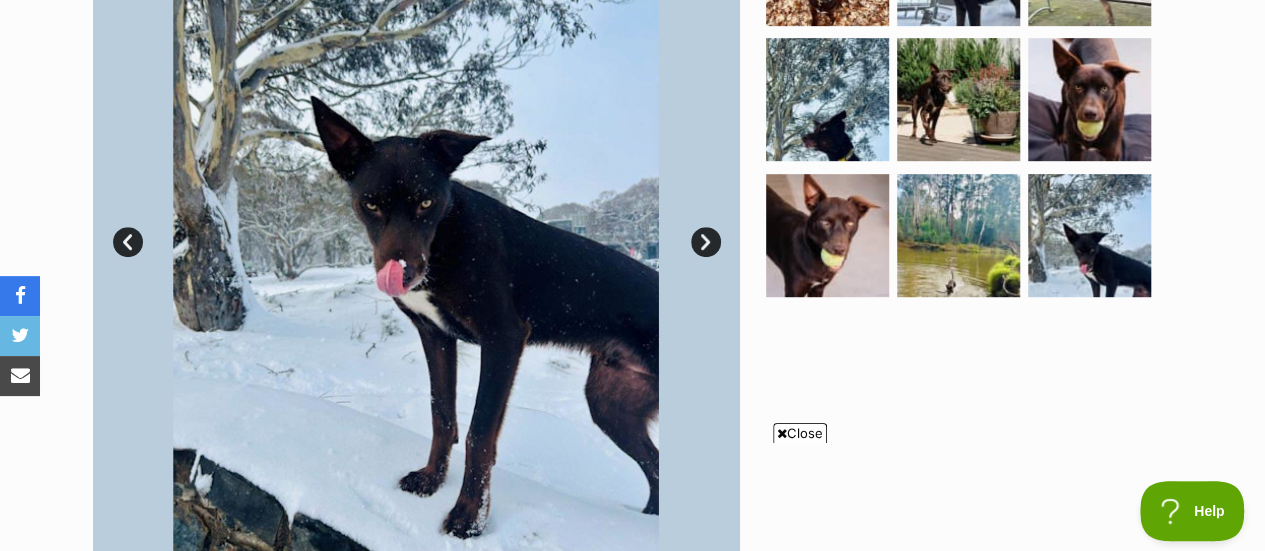 click on "Prev" at bounding box center [128, 242] 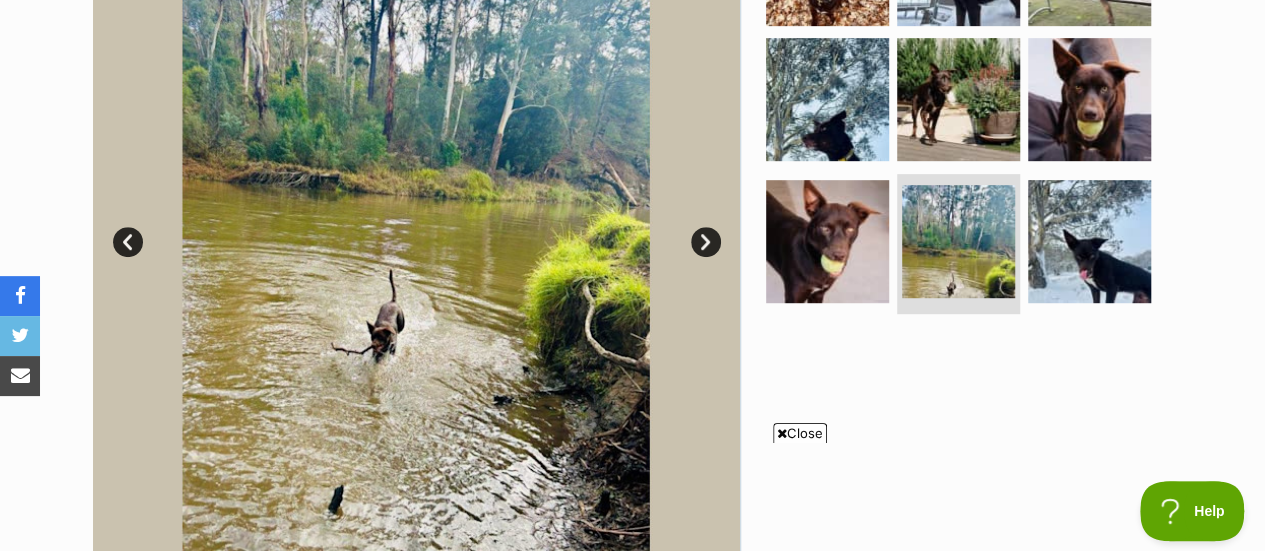 click on "Prev" at bounding box center [128, 242] 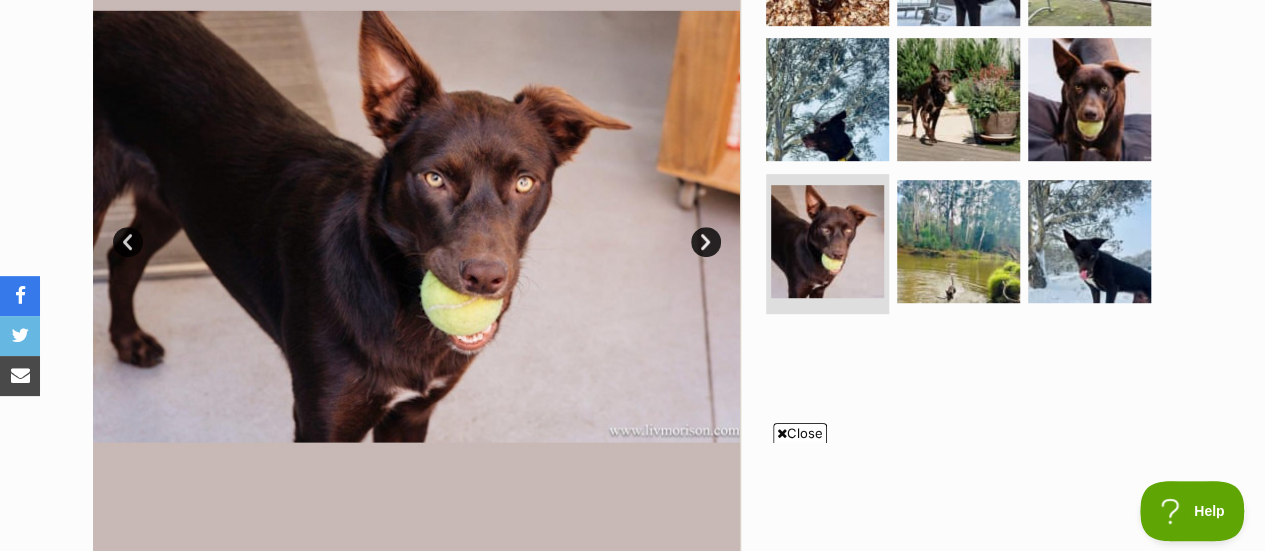 click on "Prev" at bounding box center (128, 242) 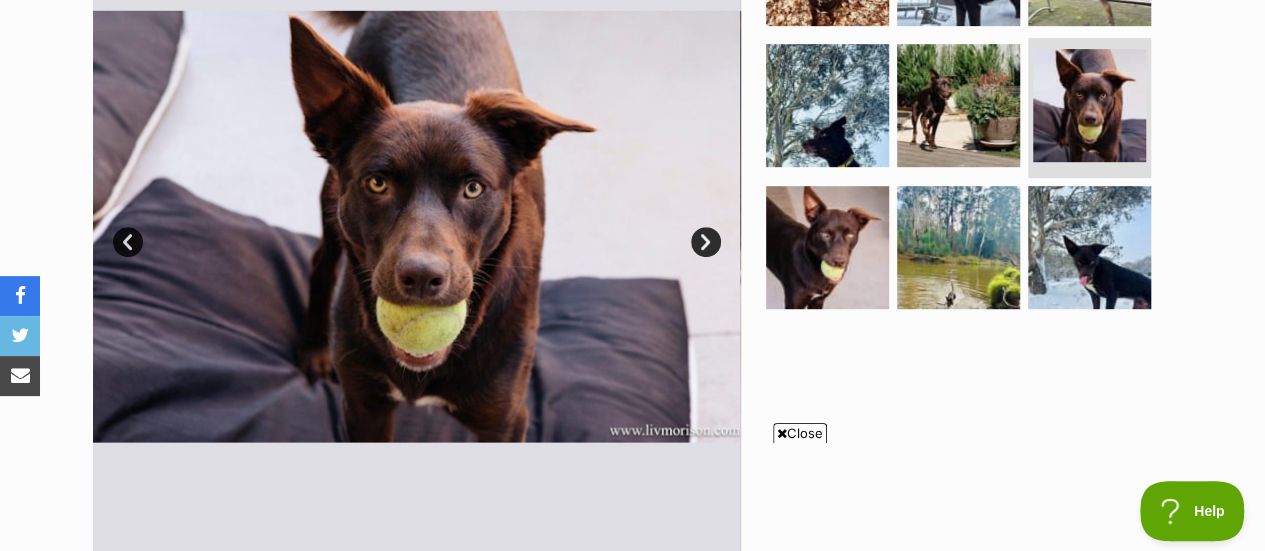 click on "Prev" at bounding box center [128, 242] 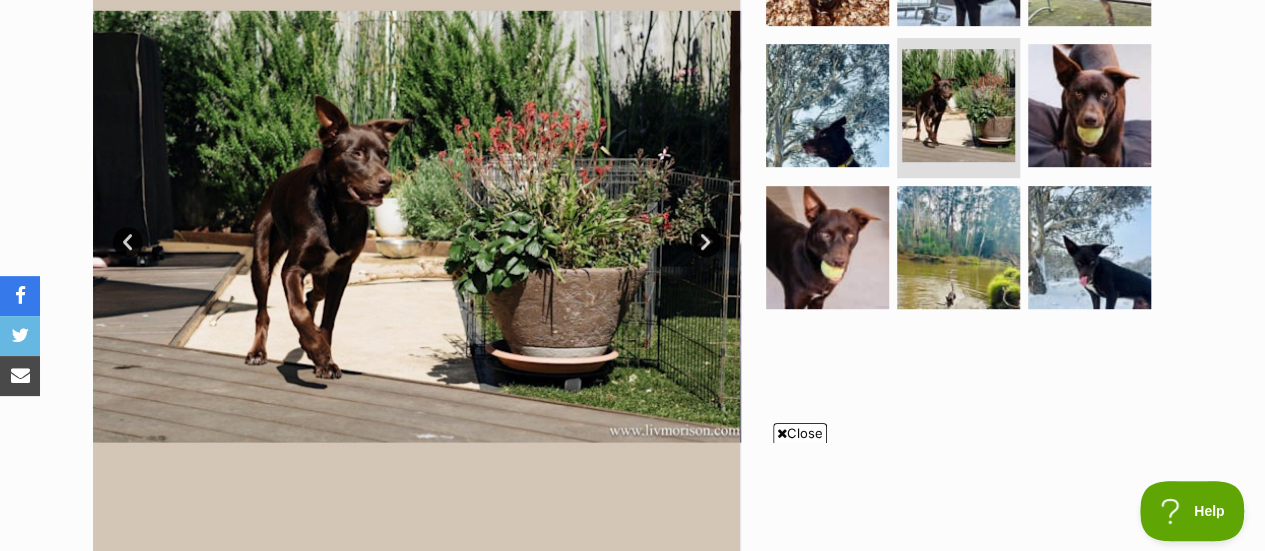 click on "Prev" at bounding box center [128, 242] 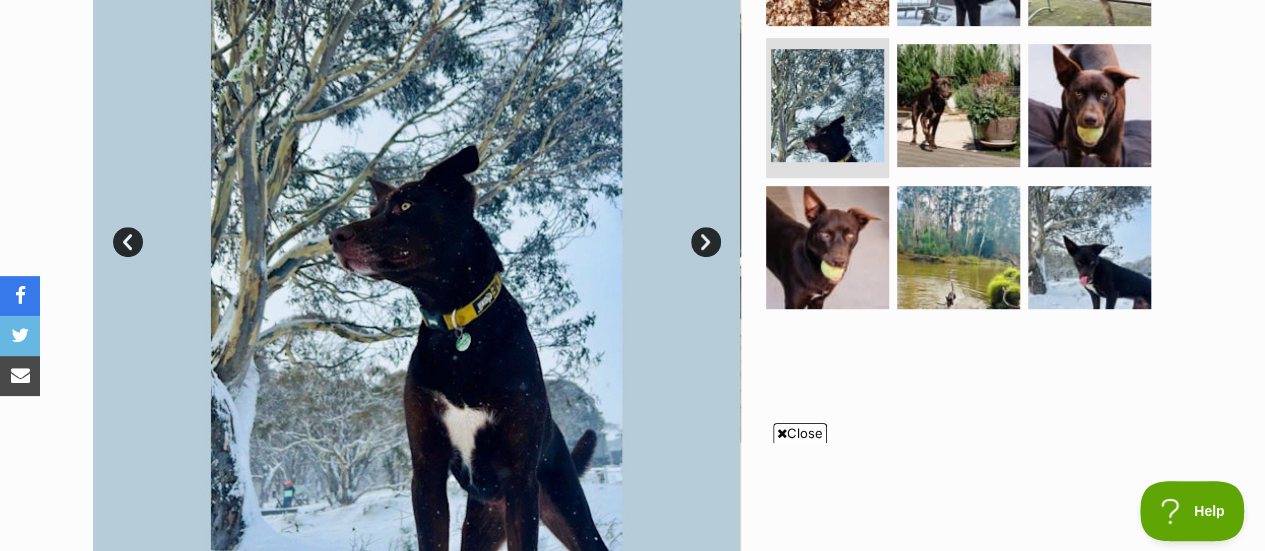 click on "Prev" at bounding box center [128, 242] 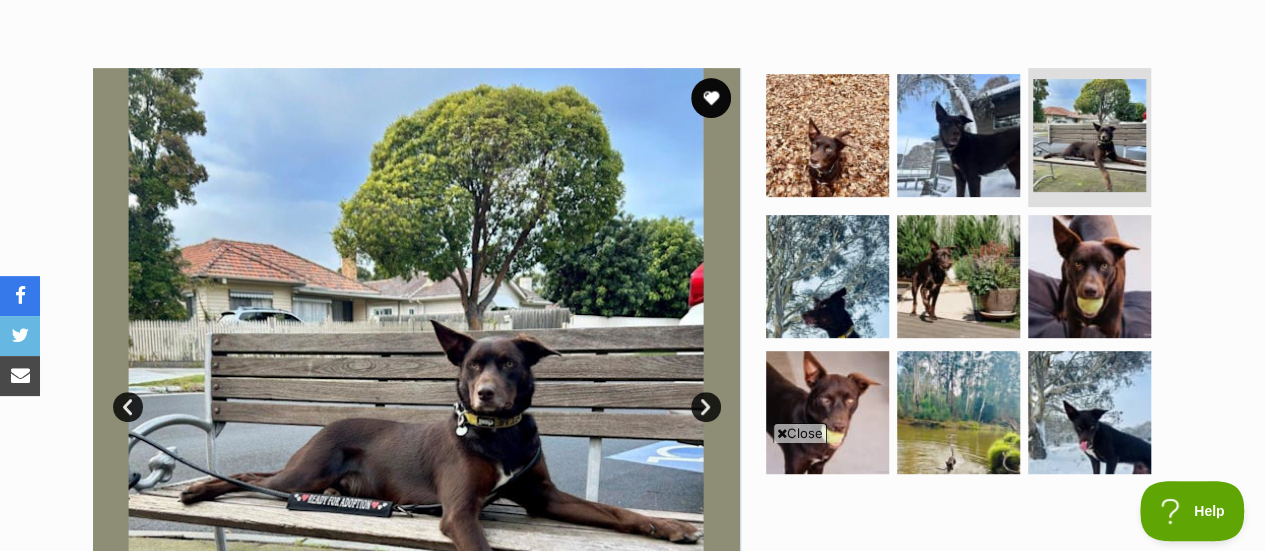 scroll, scrollTop: 331, scrollLeft: 0, axis: vertical 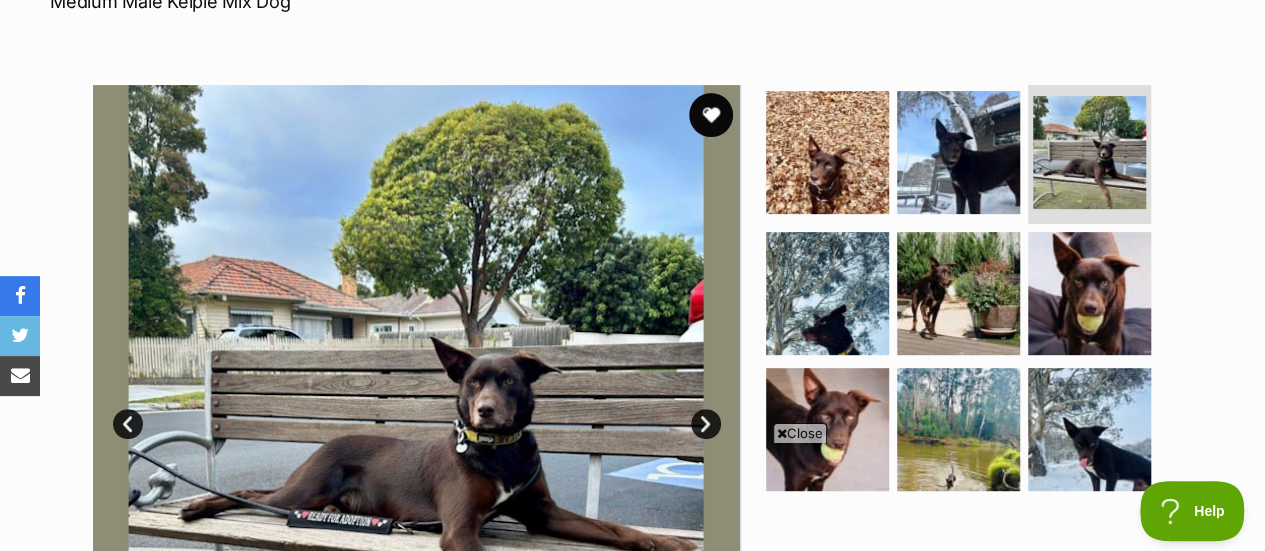 click at bounding box center (711, 115) 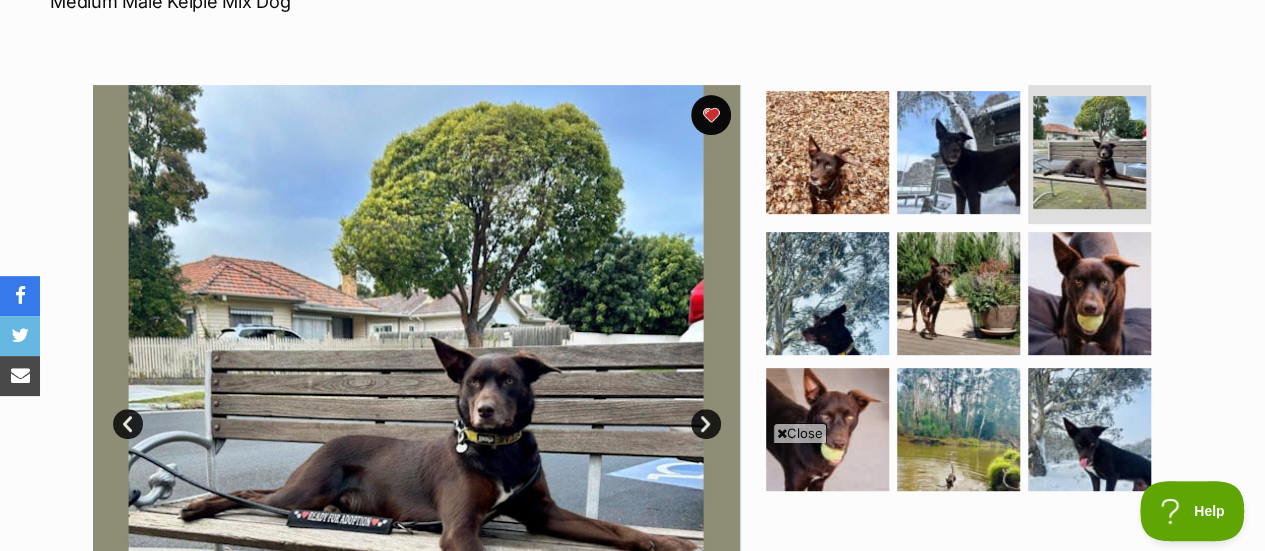 click on "Prev" at bounding box center [128, 424] 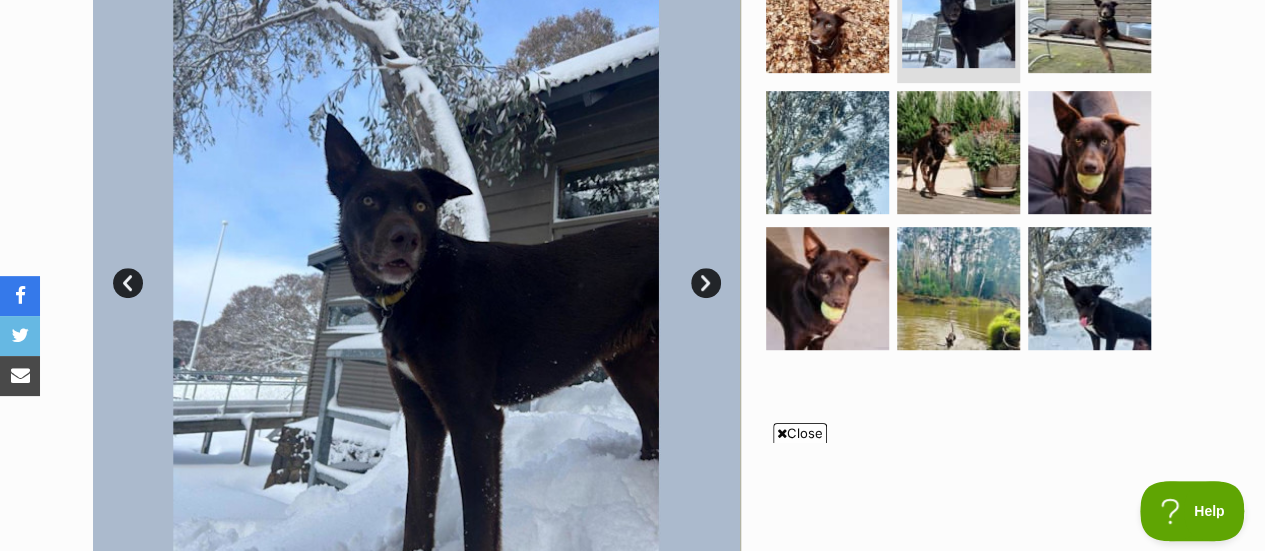 scroll, scrollTop: 490, scrollLeft: 0, axis: vertical 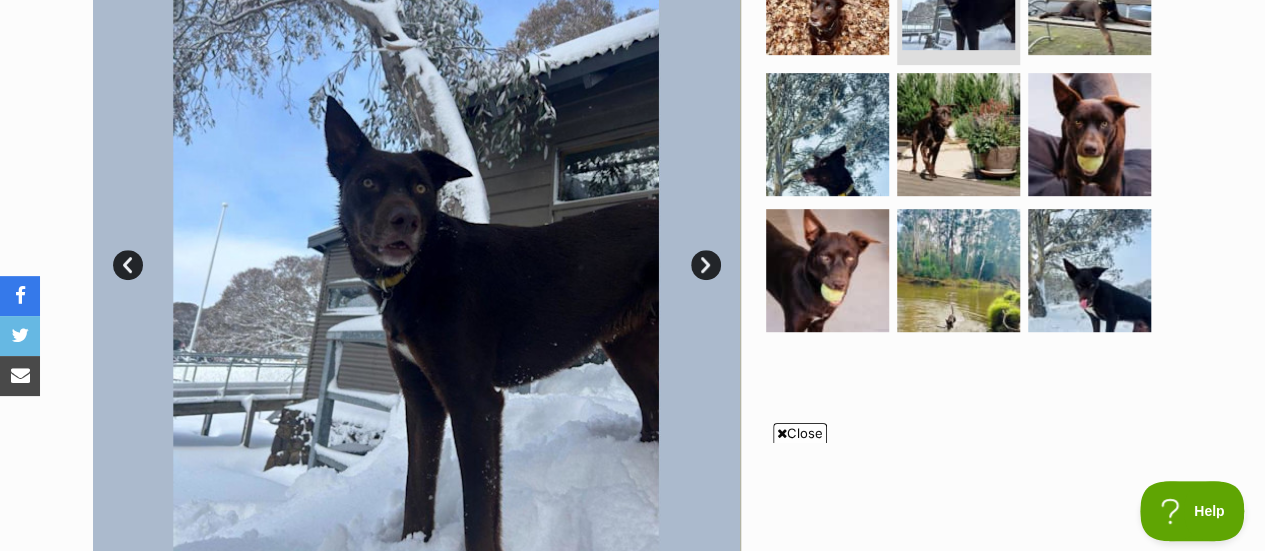 click on "Prev" at bounding box center (128, 265) 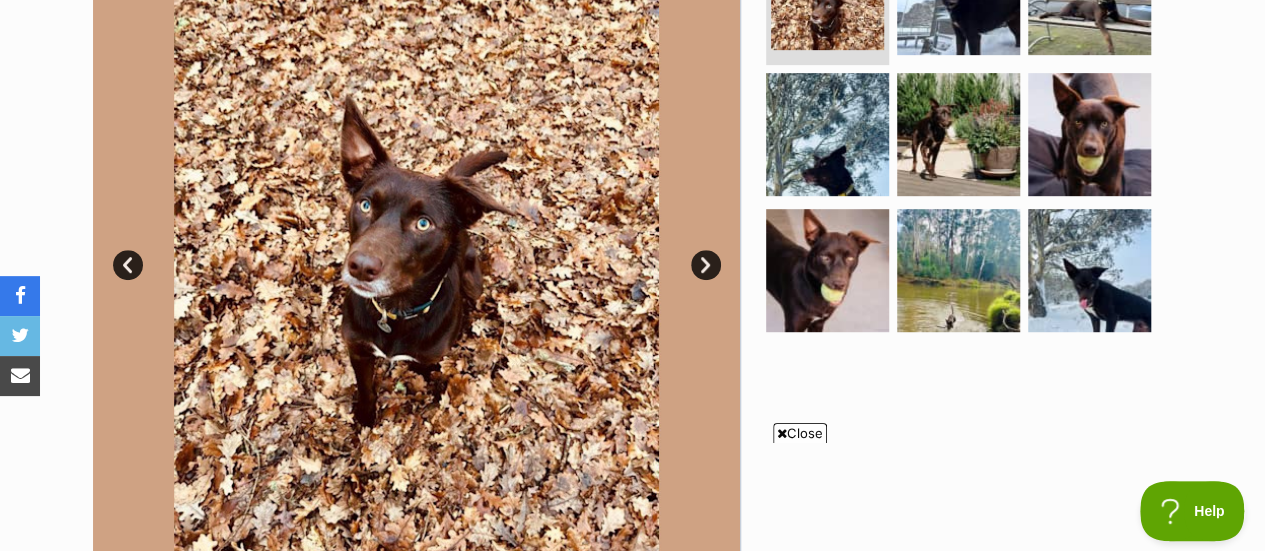 click on "Next" at bounding box center (706, 265) 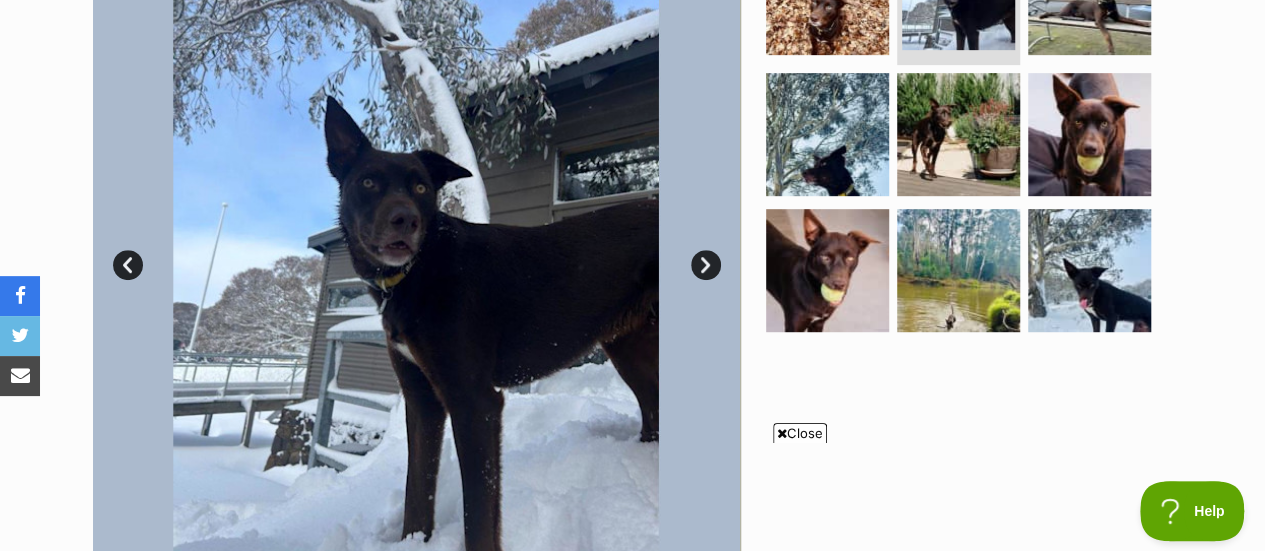 click on "Prev" at bounding box center (128, 265) 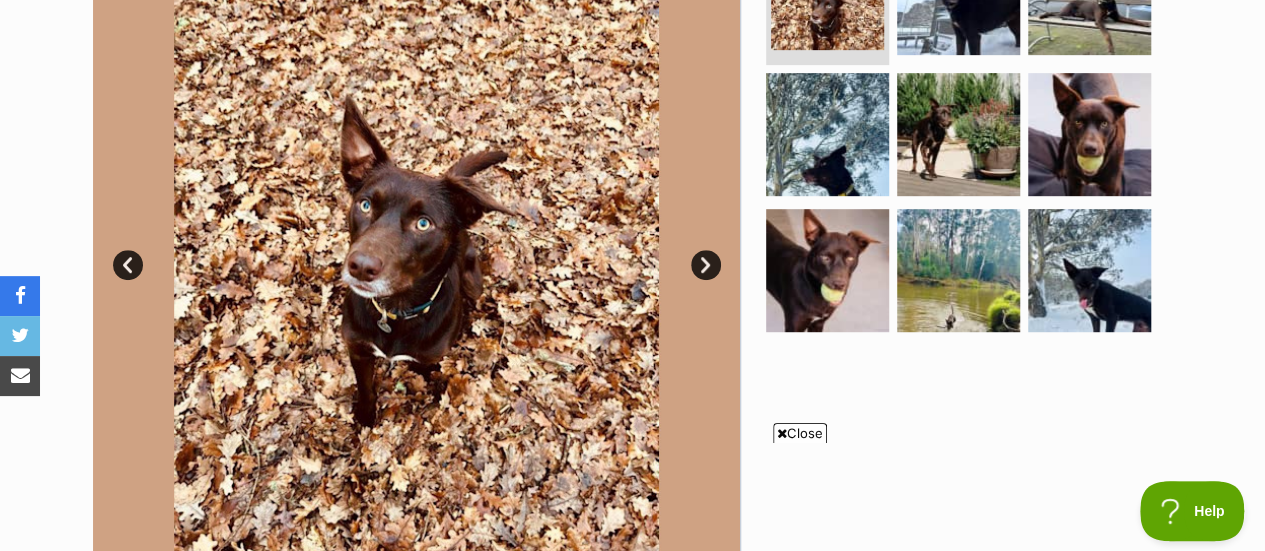 click on "Prev" at bounding box center (128, 265) 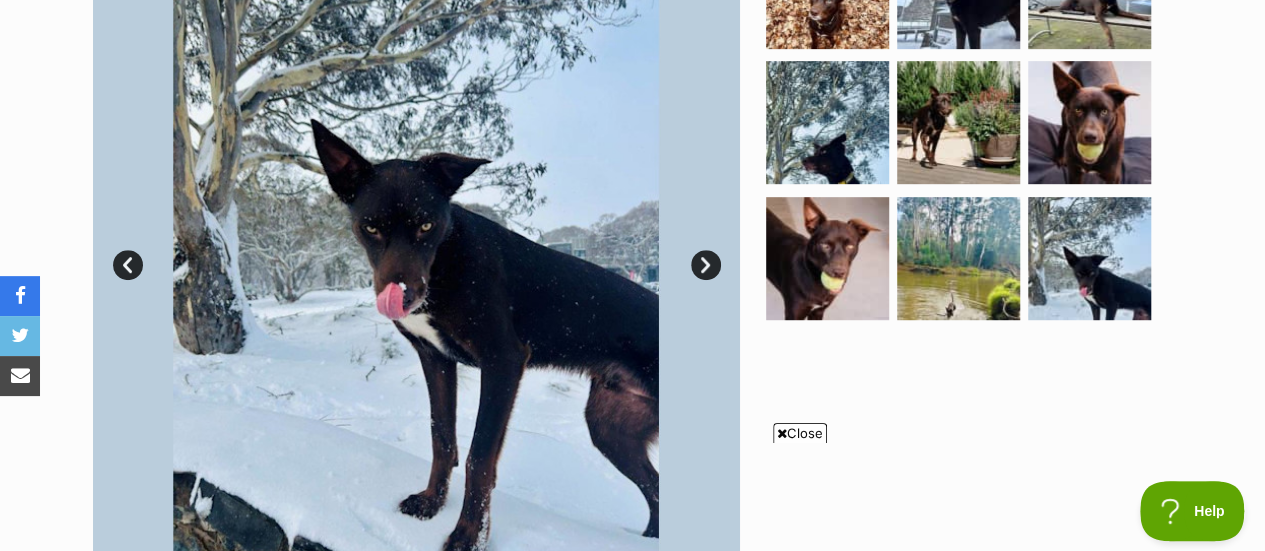 click on "Prev" at bounding box center (128, 265) 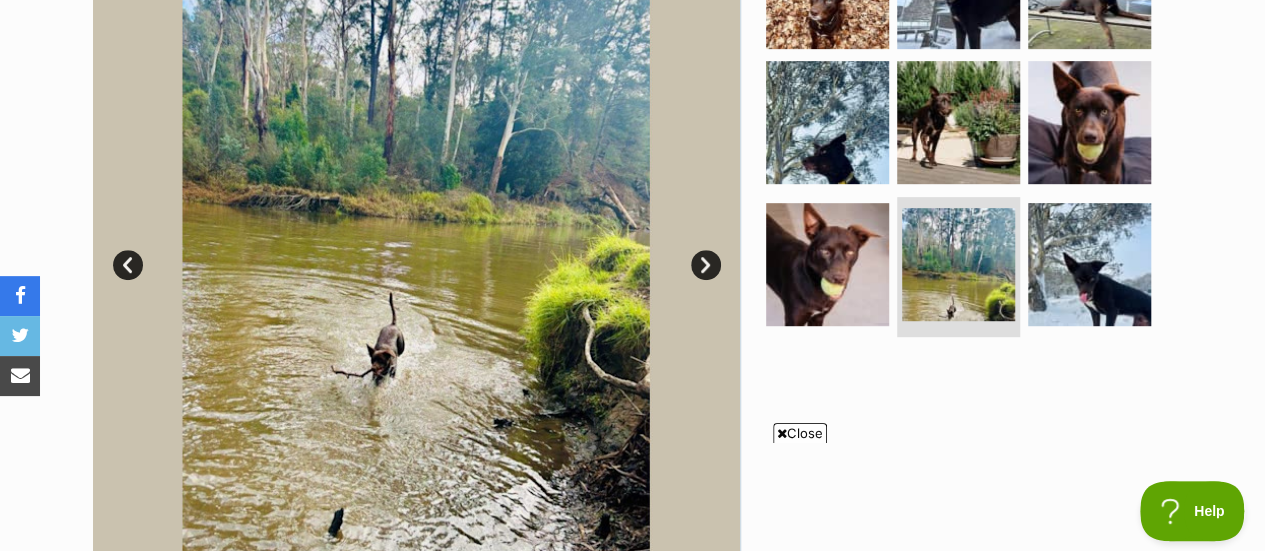 click on "Prev" at bounding box center [128, 265] 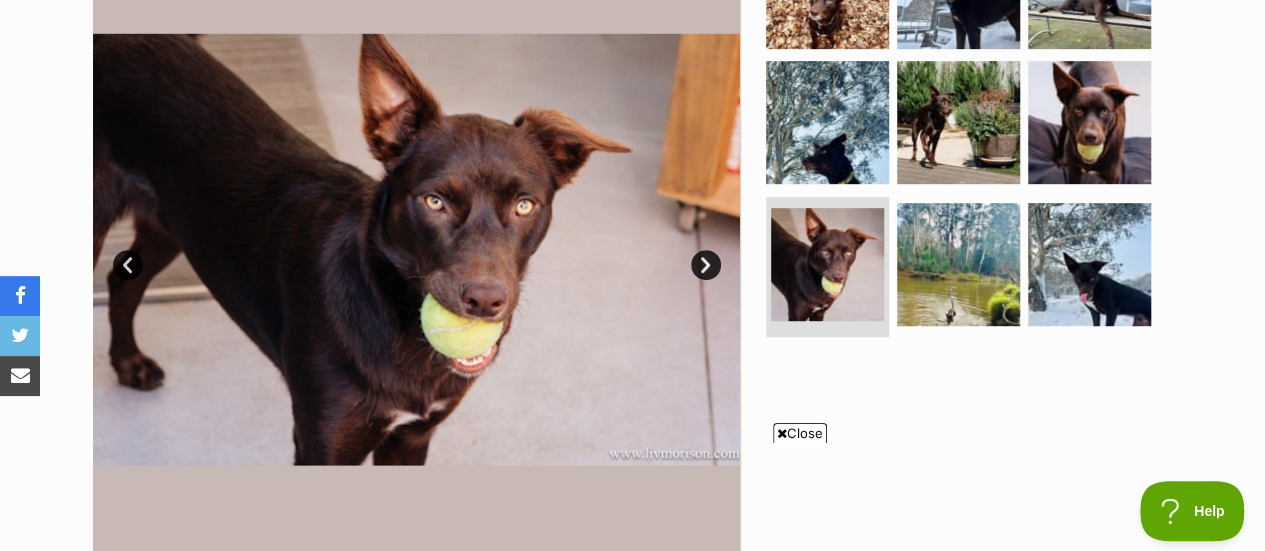 click on "Prev" at bounding box center [128, 265] 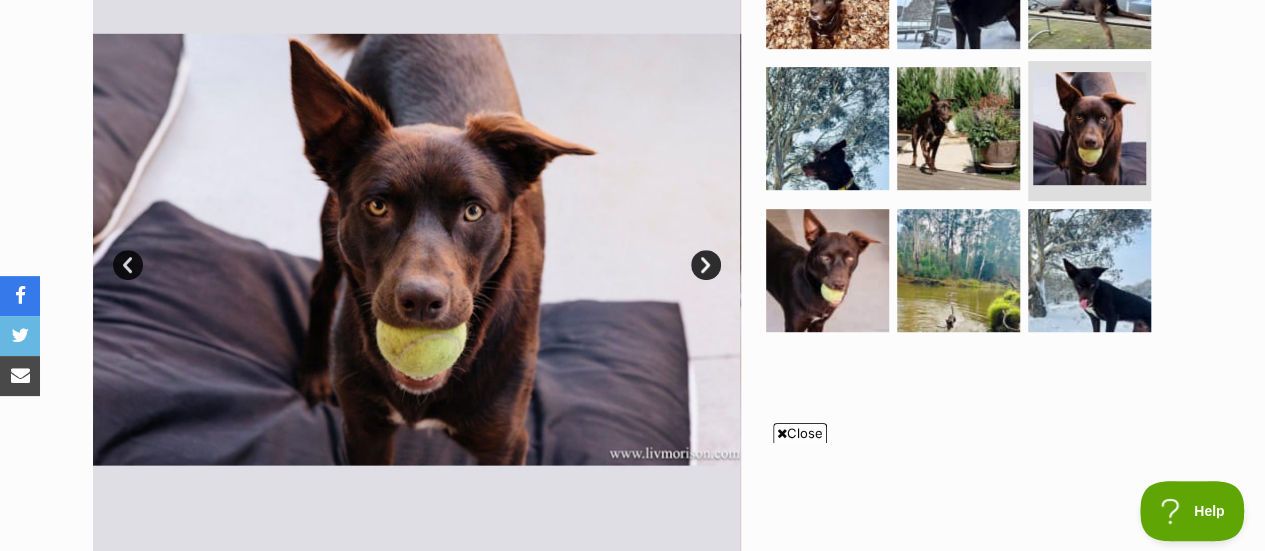 click on "Prev" at bounding box center (128, 265) 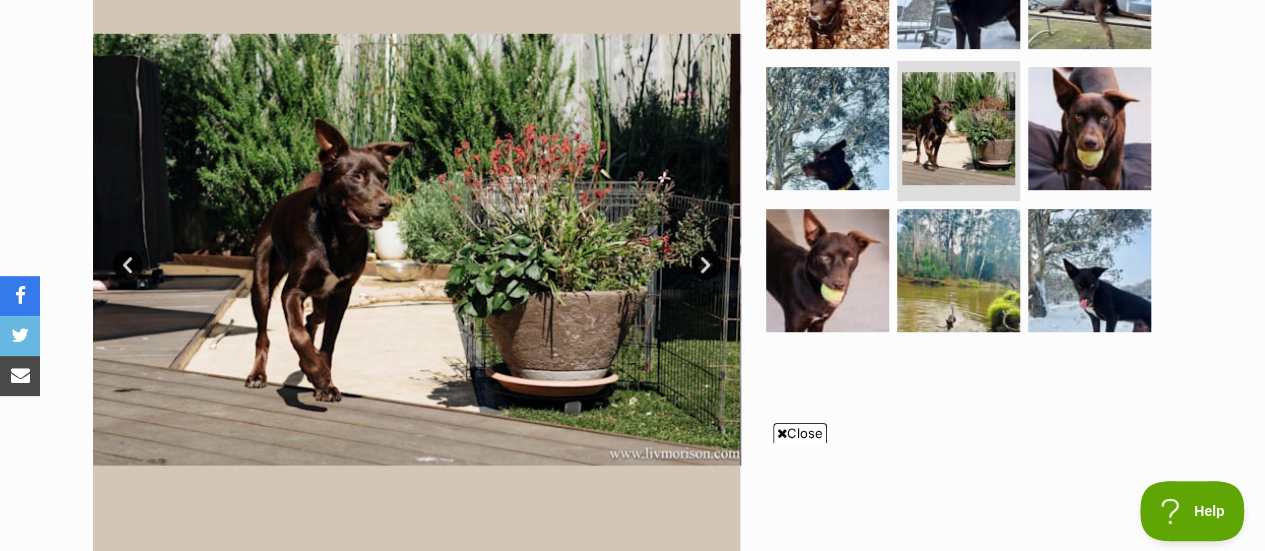 click on "Prev" at bounding box center (128, 265) 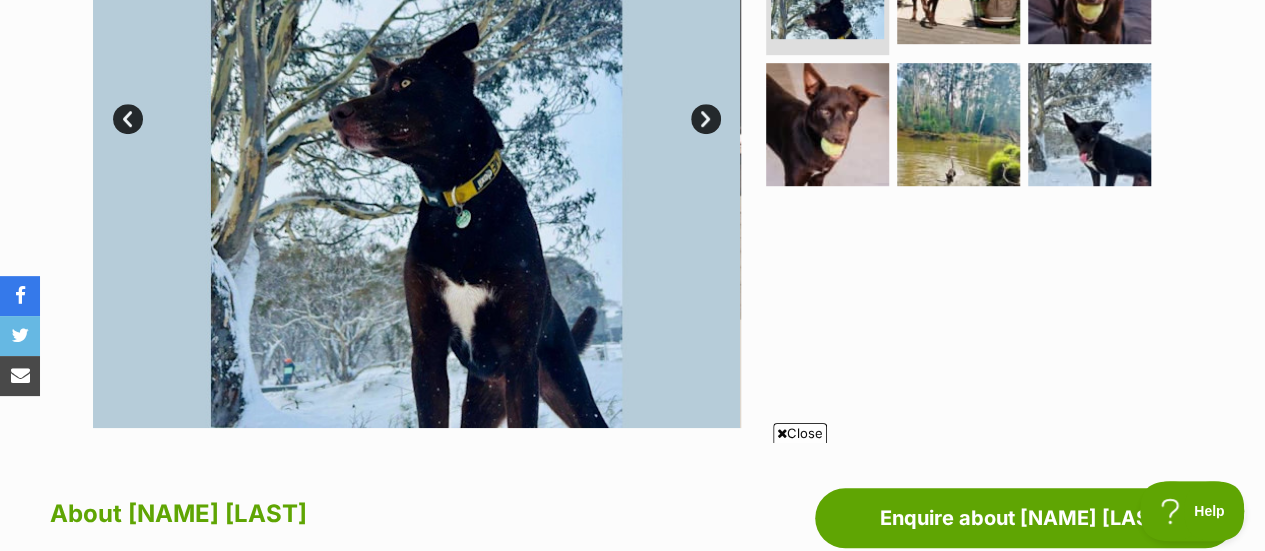 scroll, scrollTop: 636, scrollLeft: 0, axis: vertical 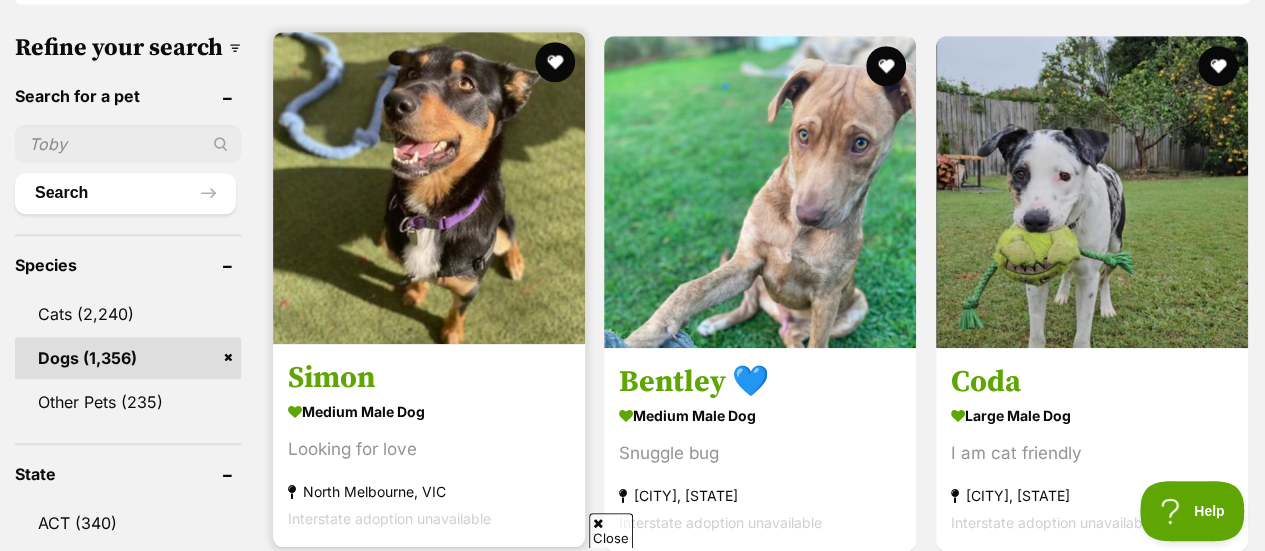 click at bounding box center [429, 188] 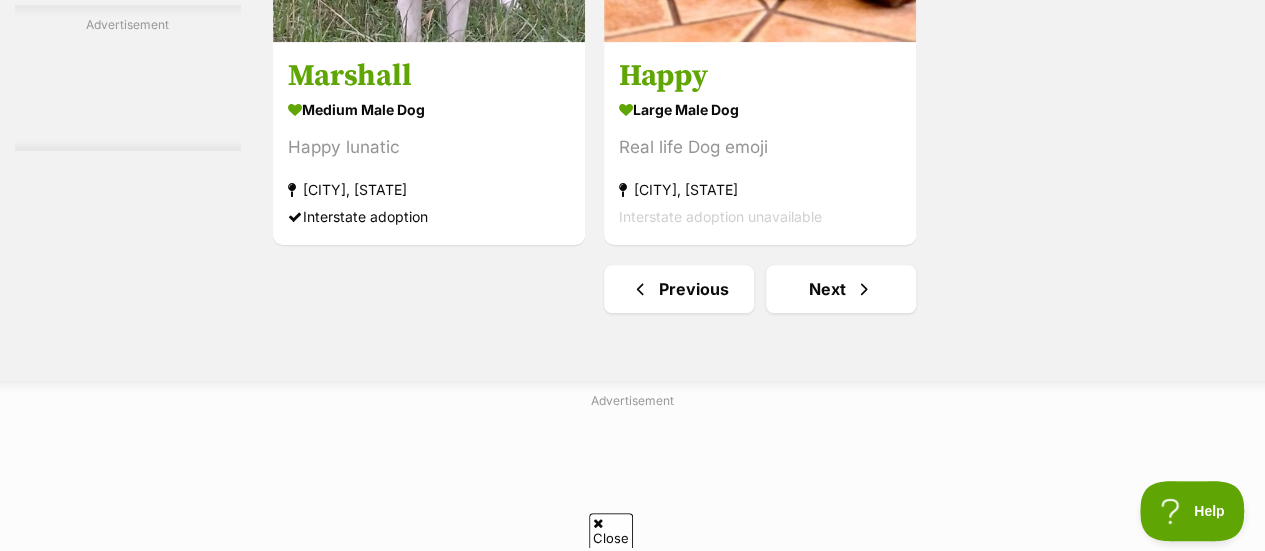 scroll, scrollTop: 4705, scrollLeft: 0, axis: vertical 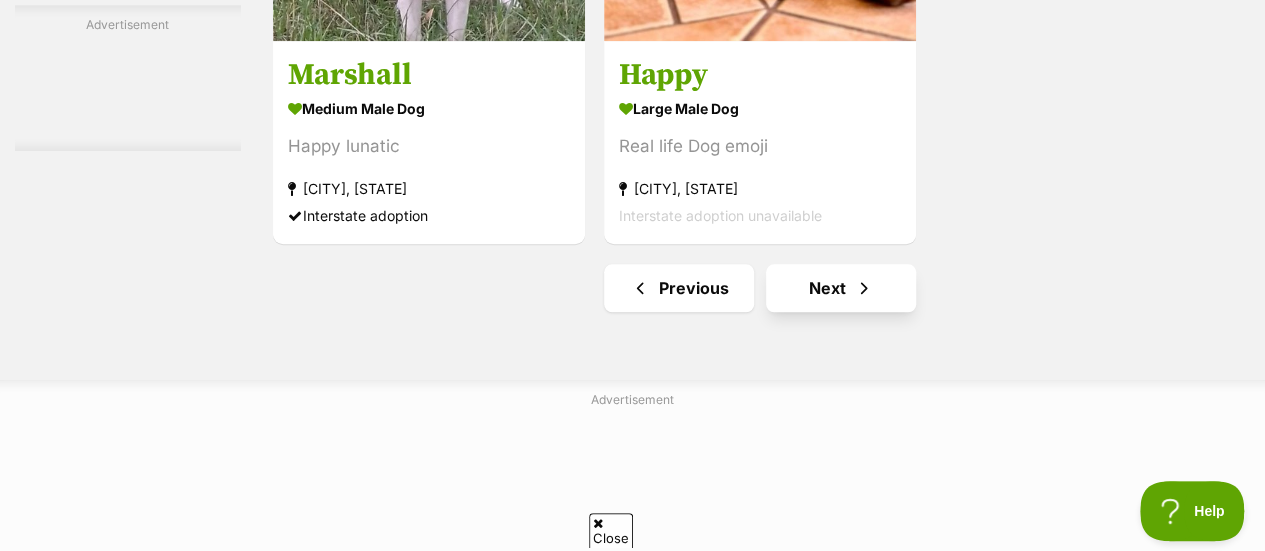click on "Next" at bounding box center [841, 288] 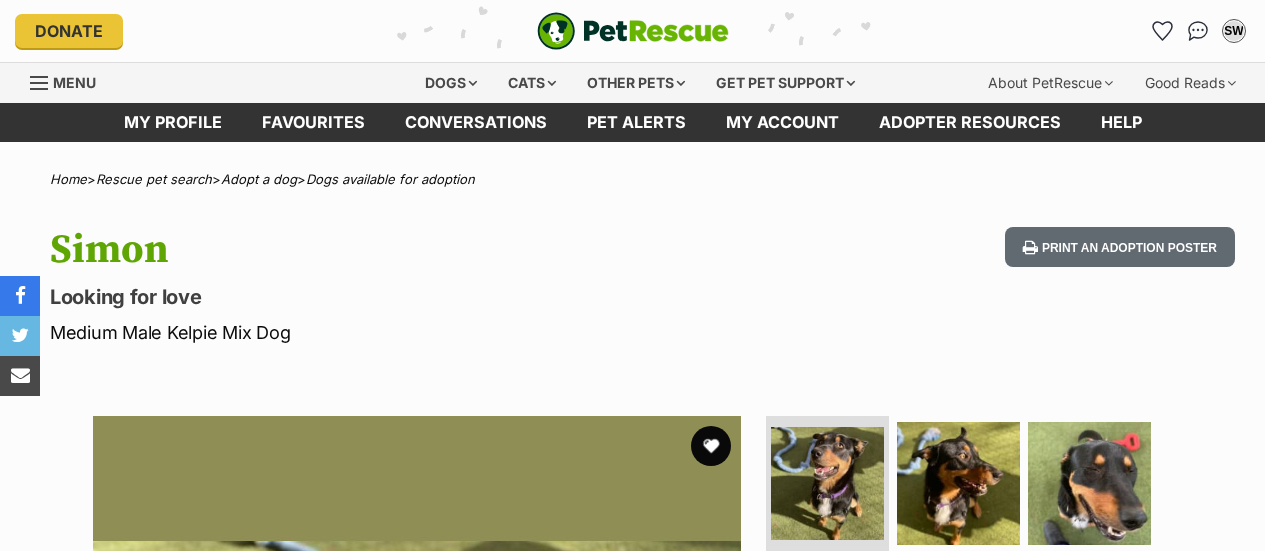 scroll, scrollTop: 0, scrollLeft: 0, axis: both 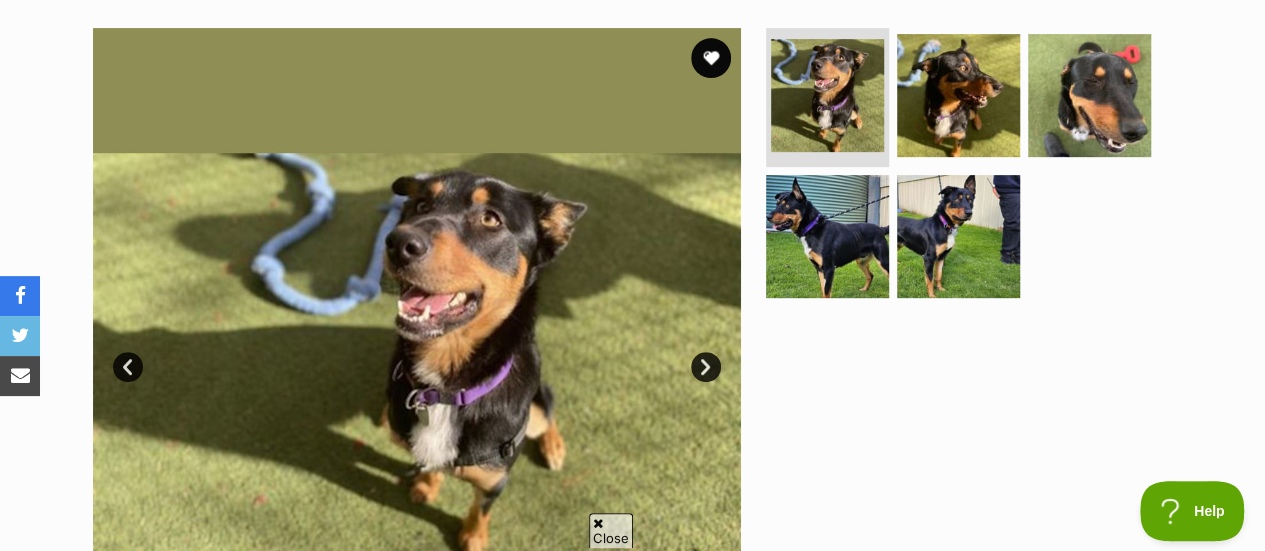 click on "Prev" at bounding box center (128, 367) 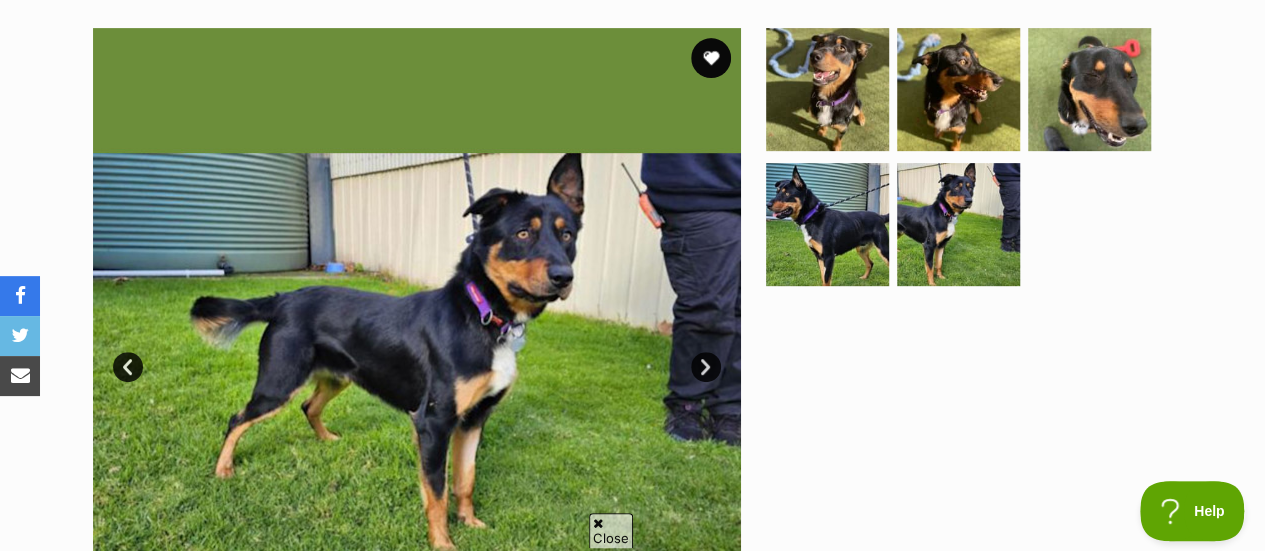 scroll, scrollTop: 0, scrollLeft: 0, axis: both 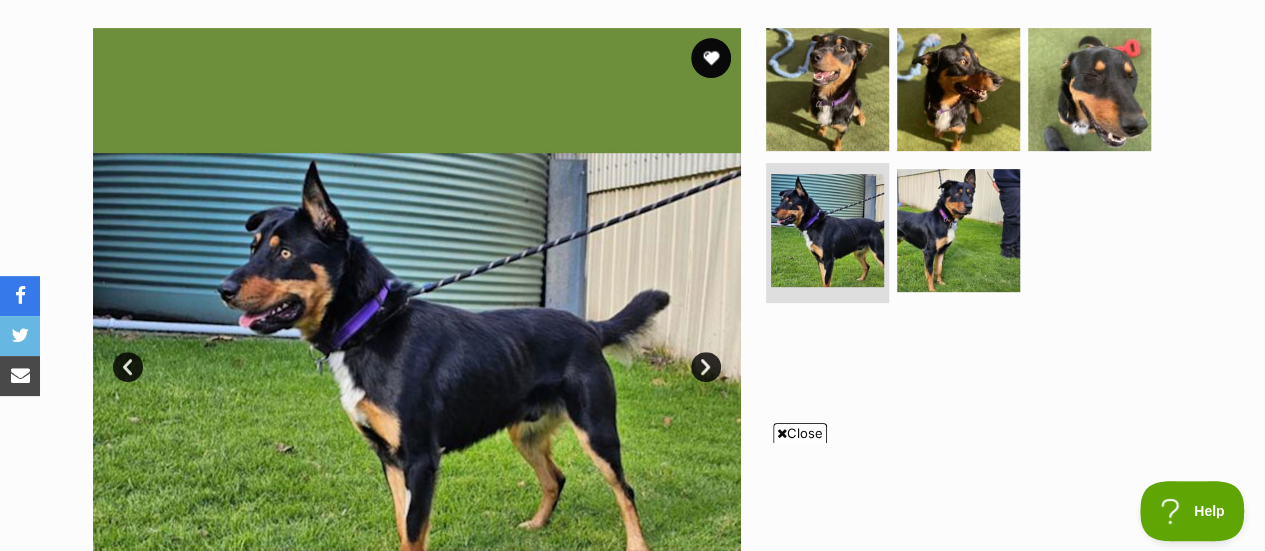 click on "Prev" at bounding box center (128, 367) 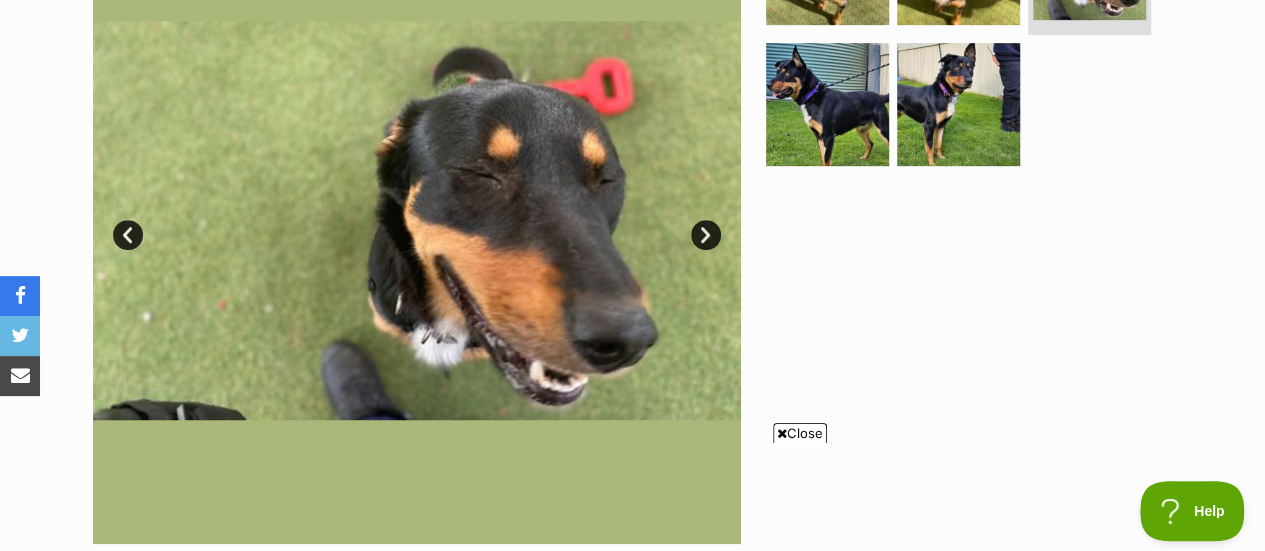 scroll, scrollTop: 522, scrollLeft: 0, axis: vertical 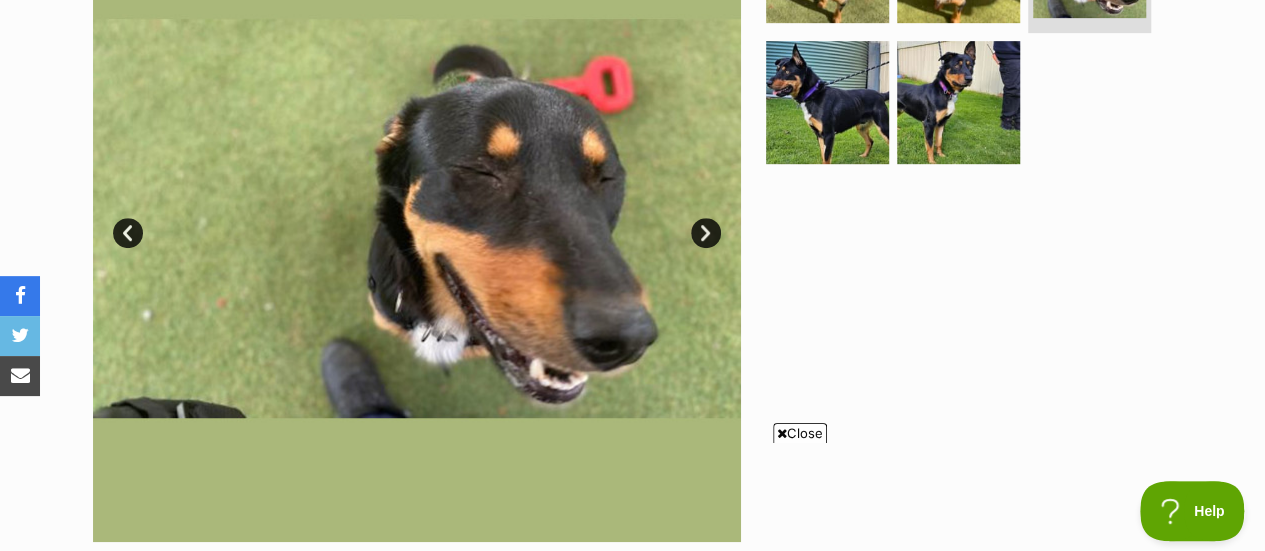 click on "Prev" at bounding box center [128, 233] 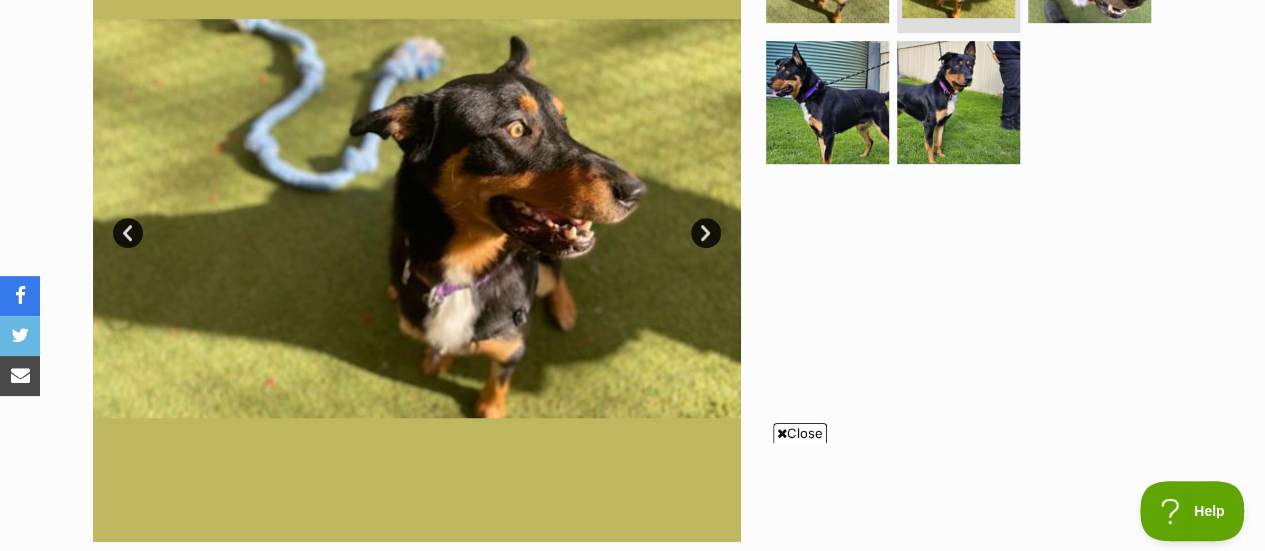 click on "Prev" at bounding box center (128, 233) 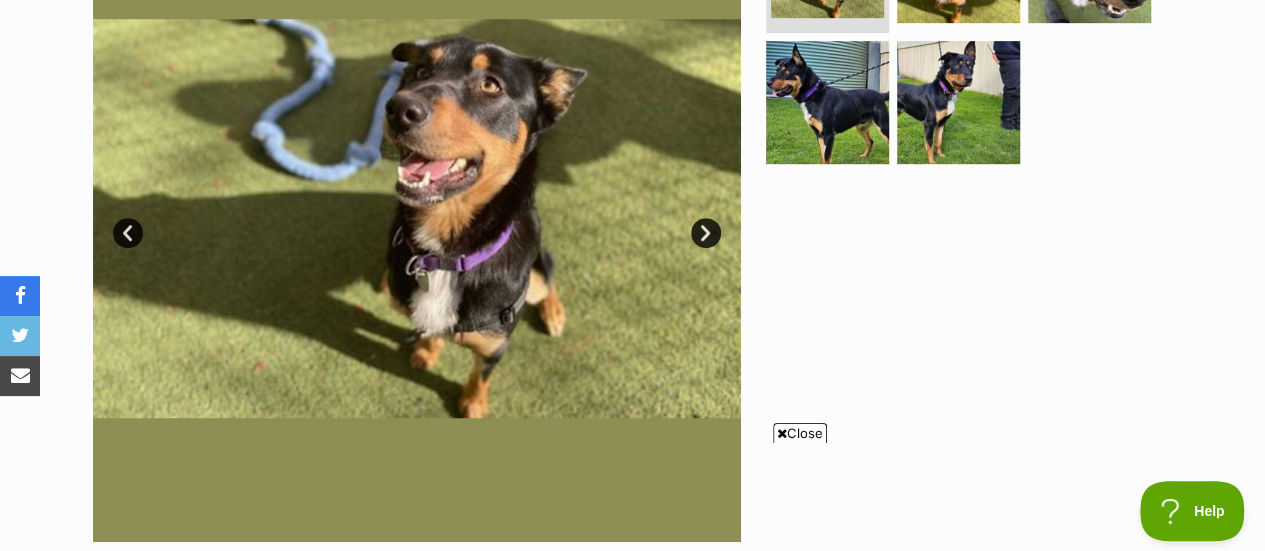 click on "Prev" at bounding box center (128, 233) 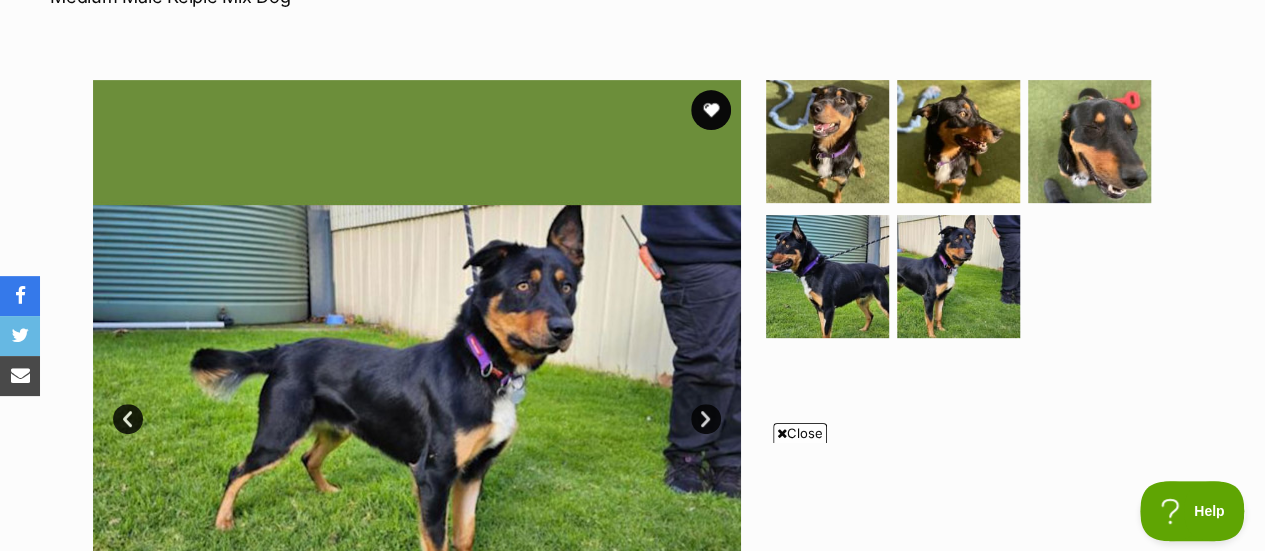 scroll, scrollTop: 334, scrollLeft: 0, axis: vertical 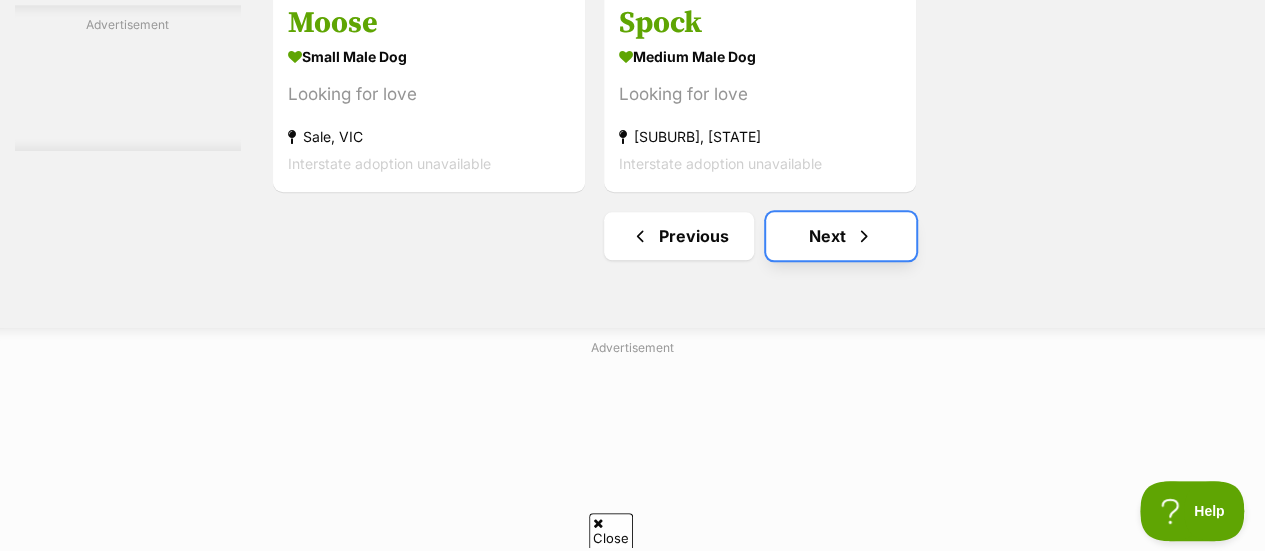 click on "Next" at bounding box center [841, 236] 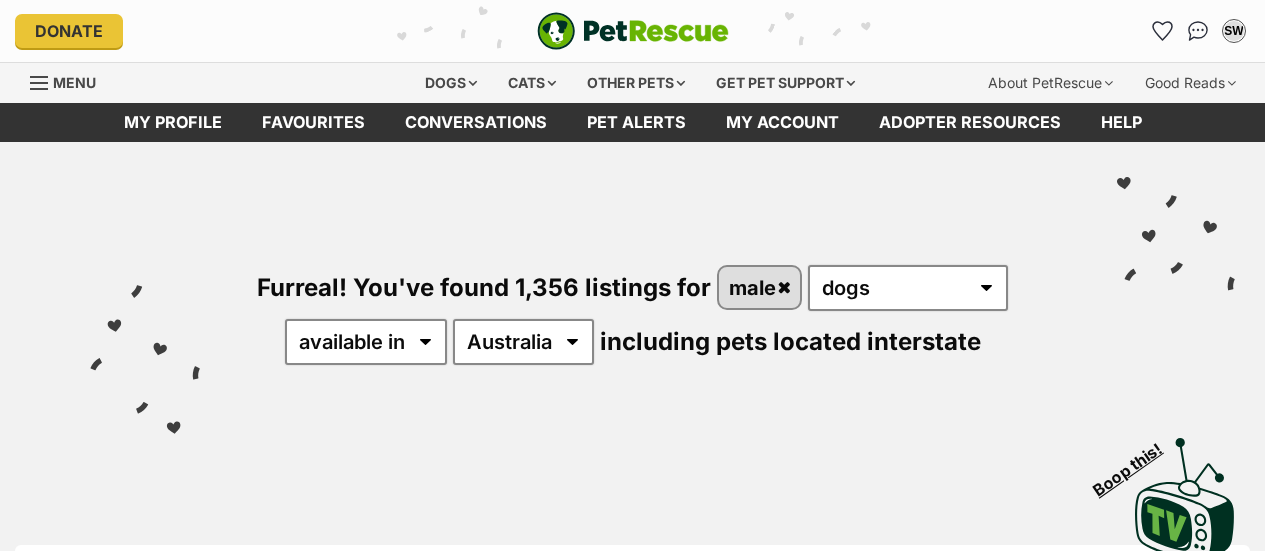 scroll, scrollTop: 0, scrollLeft: 0, axis: both 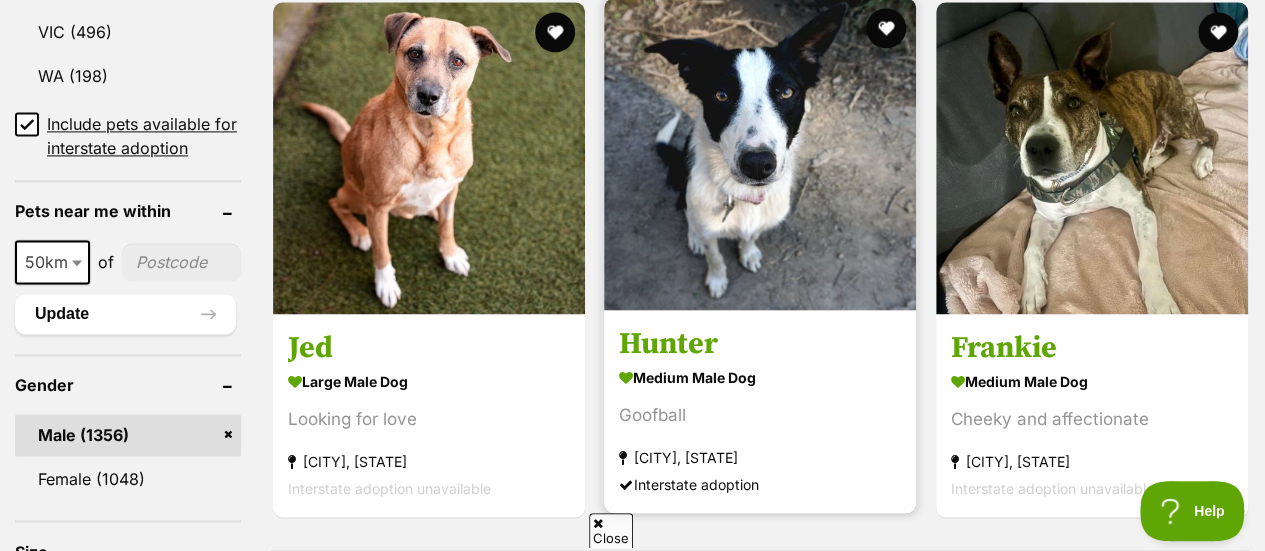 click at bounding box center (760, 154) 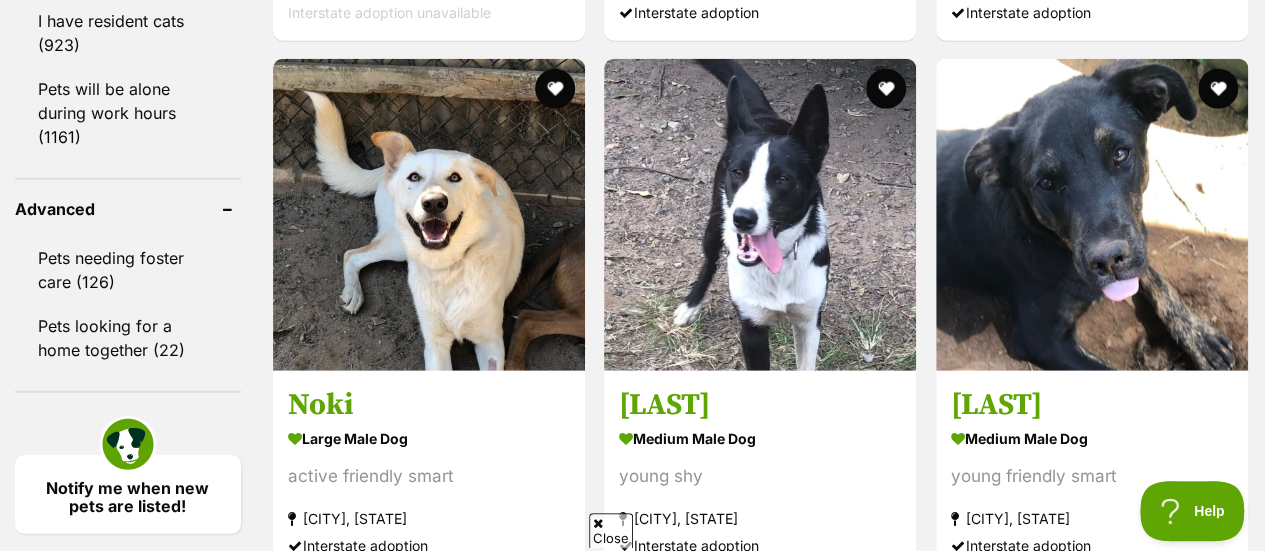 scroll, scrollTop: 2576, scrollLeft: 0, axis: vertical 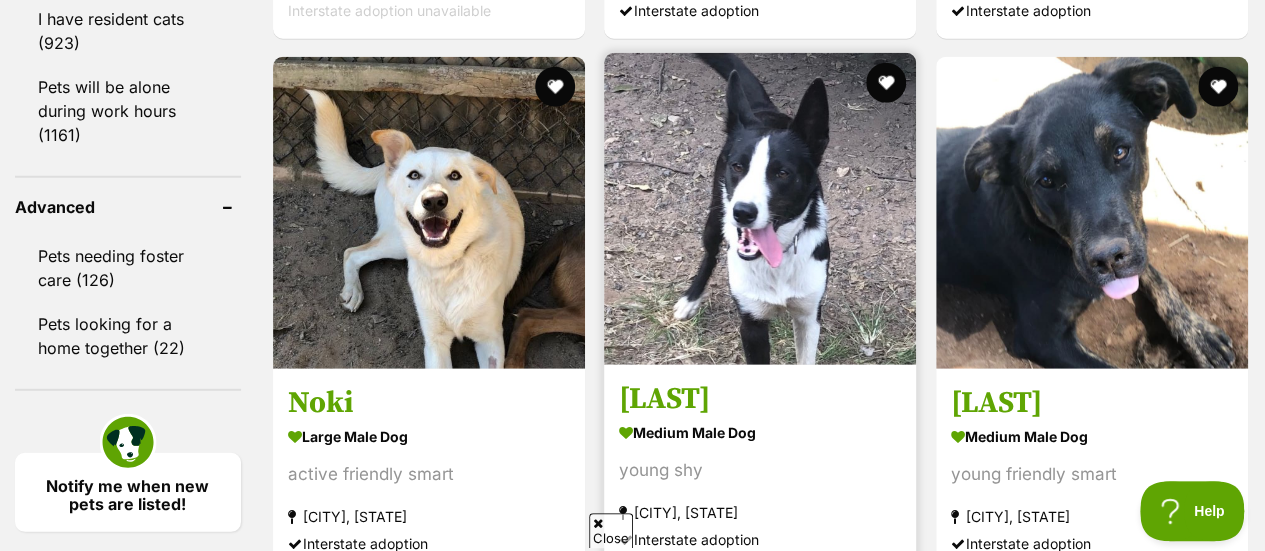 click at bounding box center [760, 209] 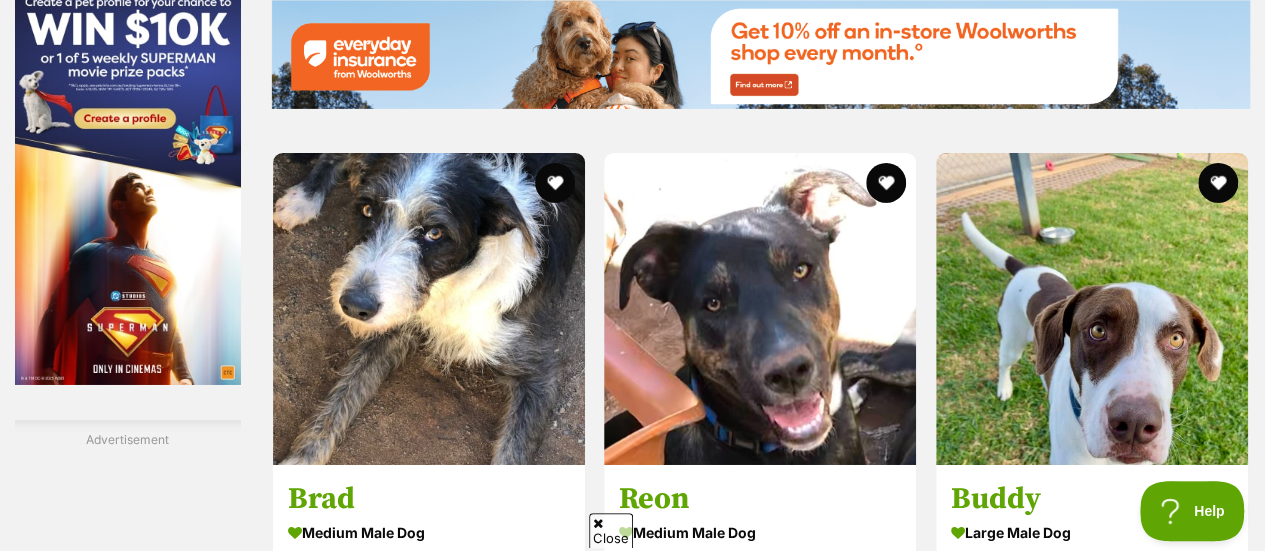 scroll, scrollTop: 3208, scrollLeft: 0, axis: vertical 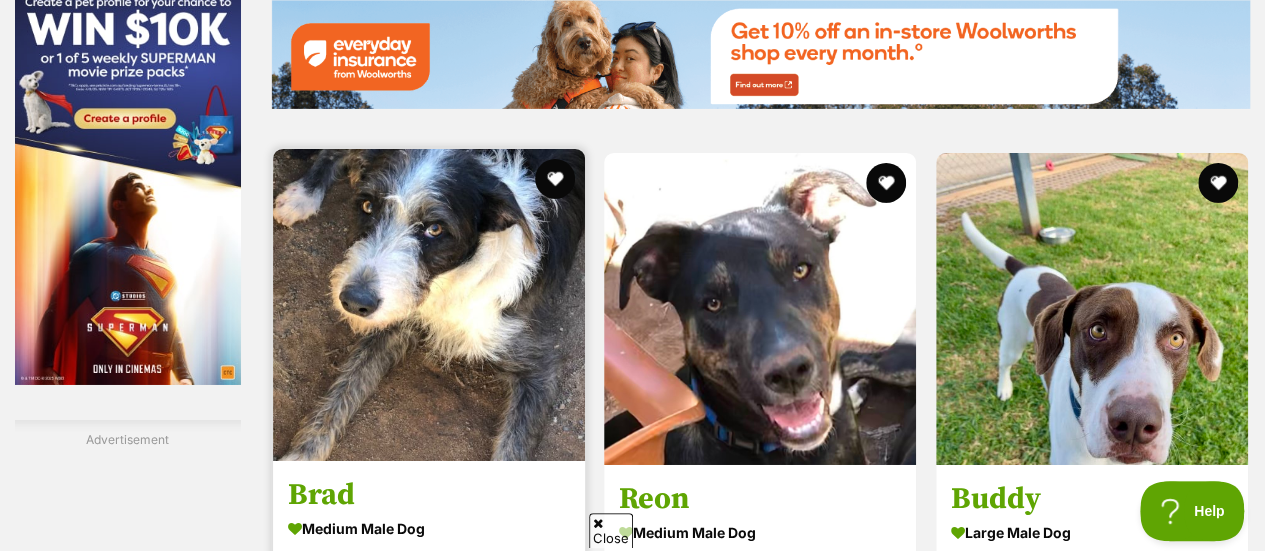 click at bounding box center (429, 305) 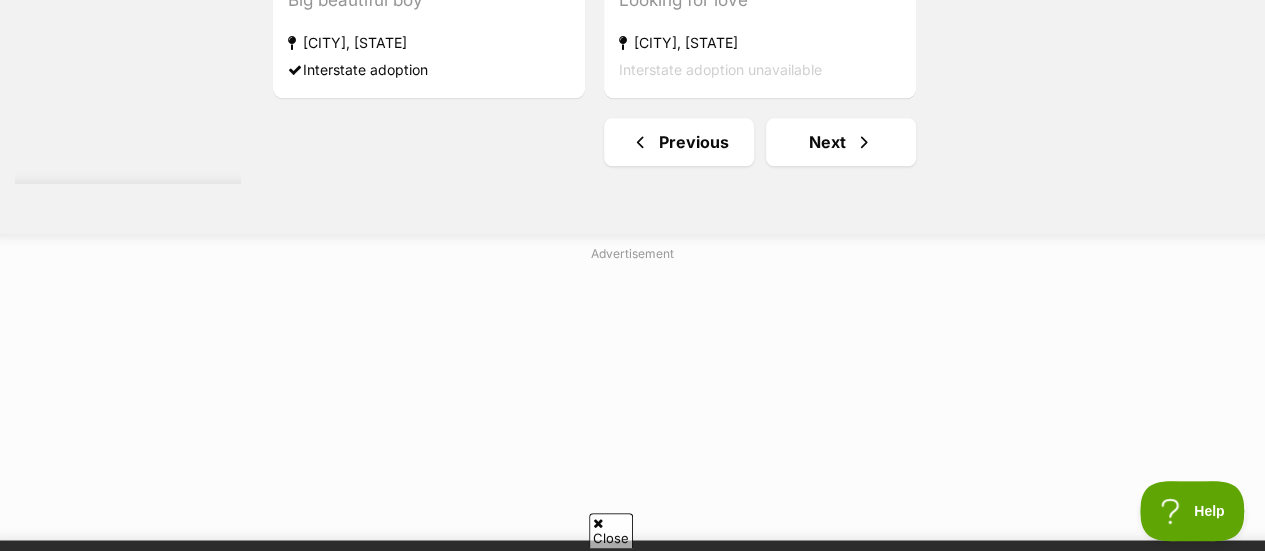 scroll, scrollTop: 5018, scrollLeft: 0, axis: vertical 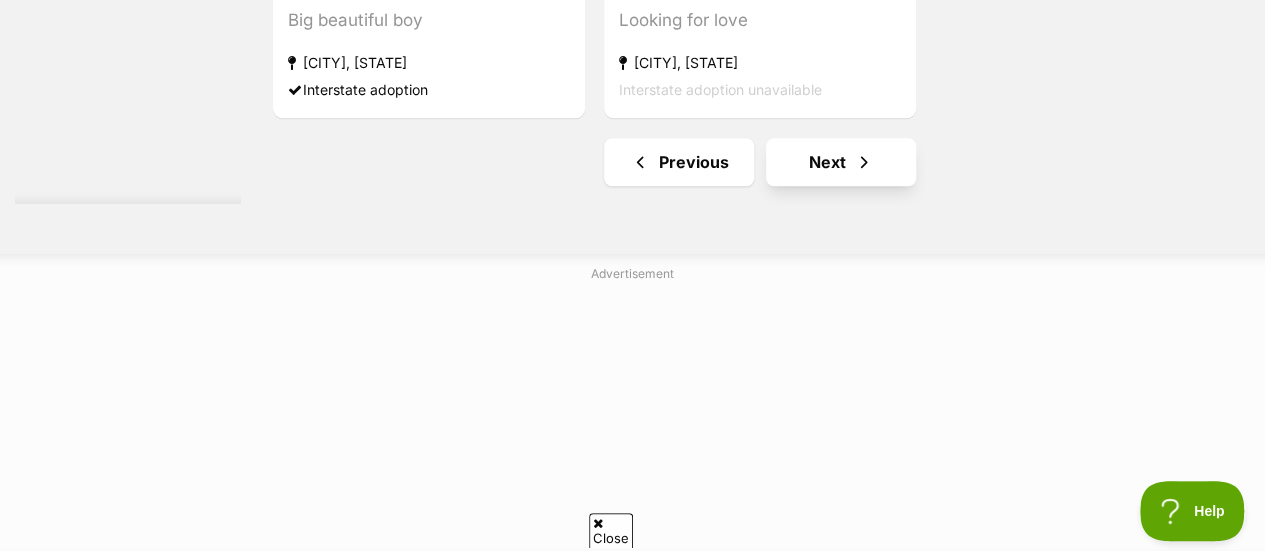 click at bounding box center [864, 162] 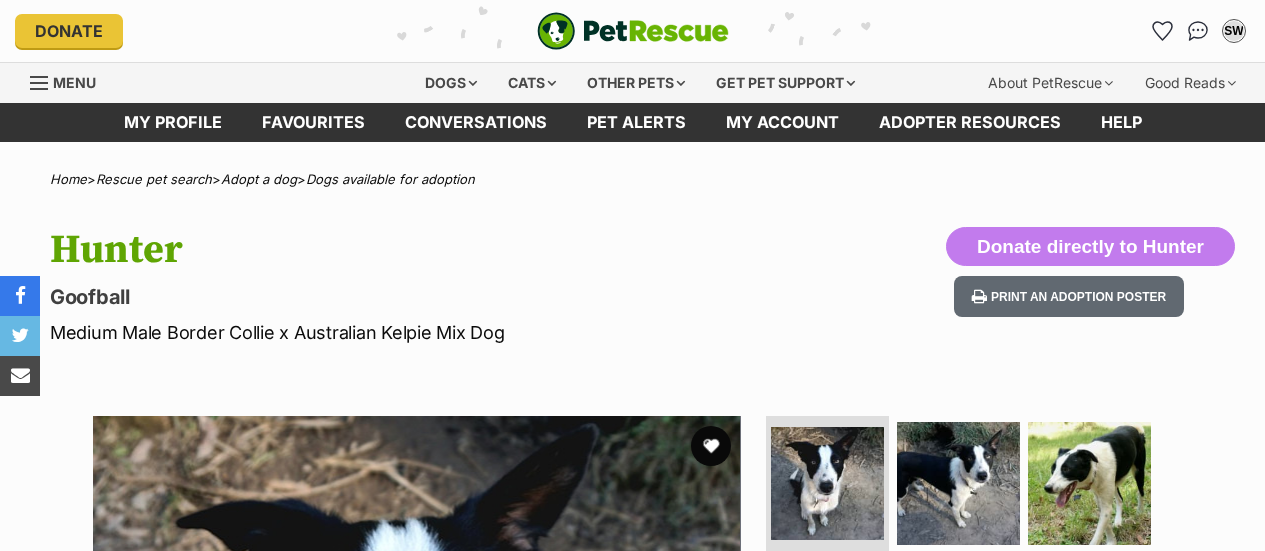 scroll, scrollTop: 0, scrollLeft: 0, axis: both 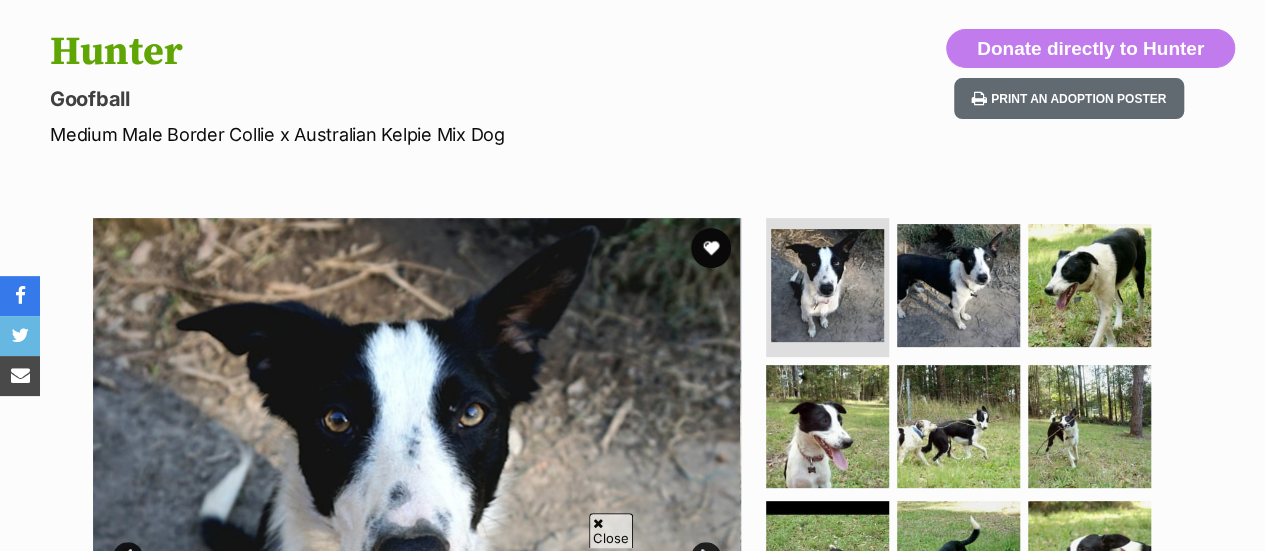 click at bounding box center [417, 542] 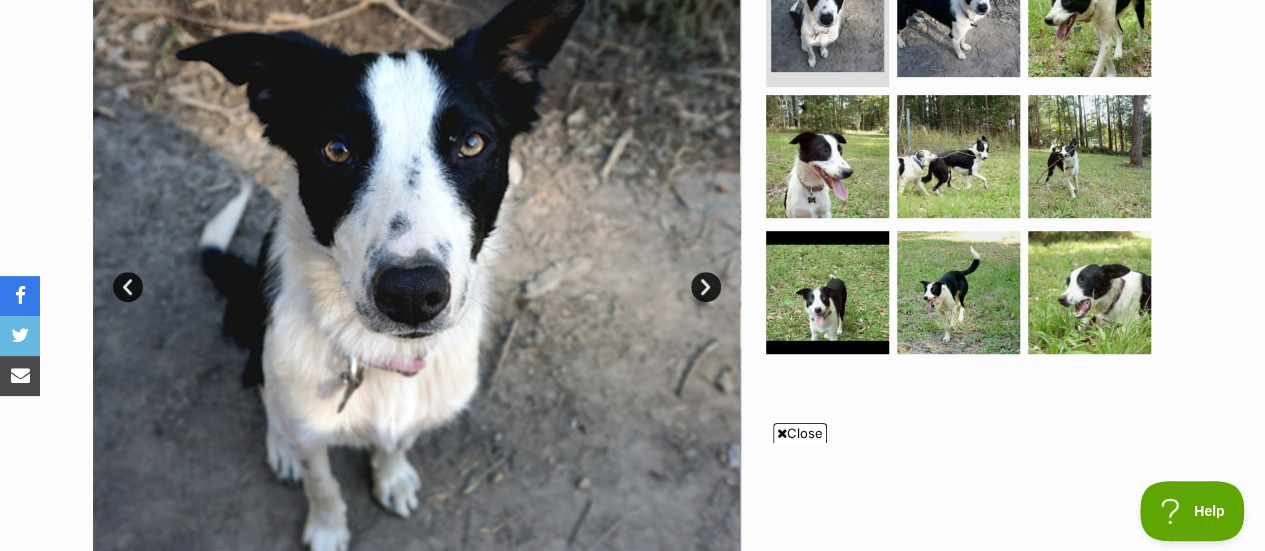 scroll, scrollTop: 0, scrollLeft: 0, axis: both 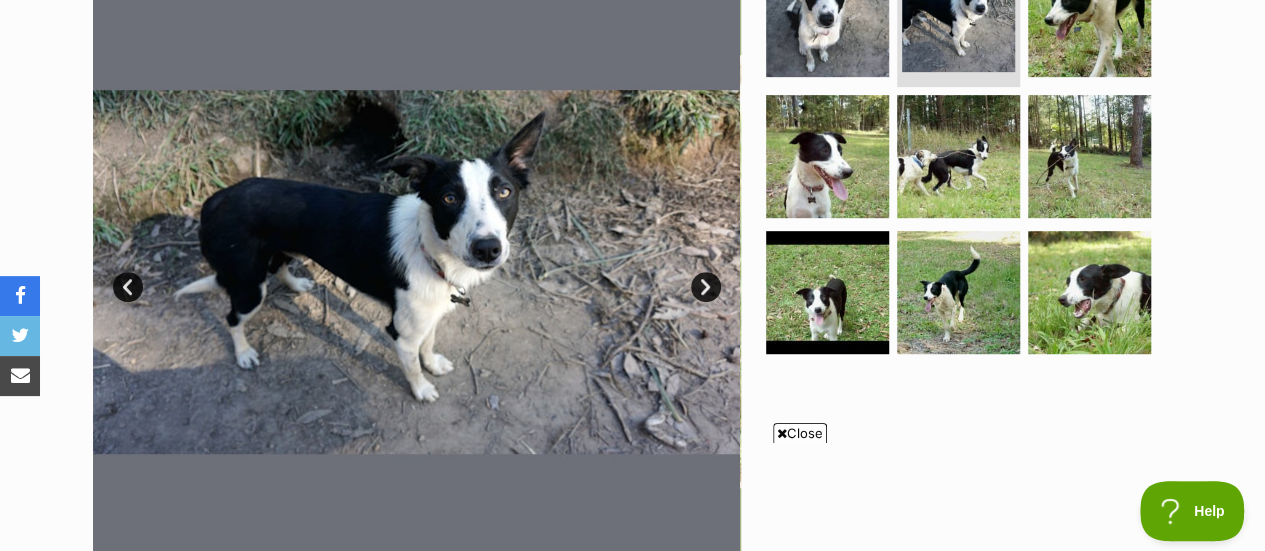 click on "Next" at bounding box center [706, 287] 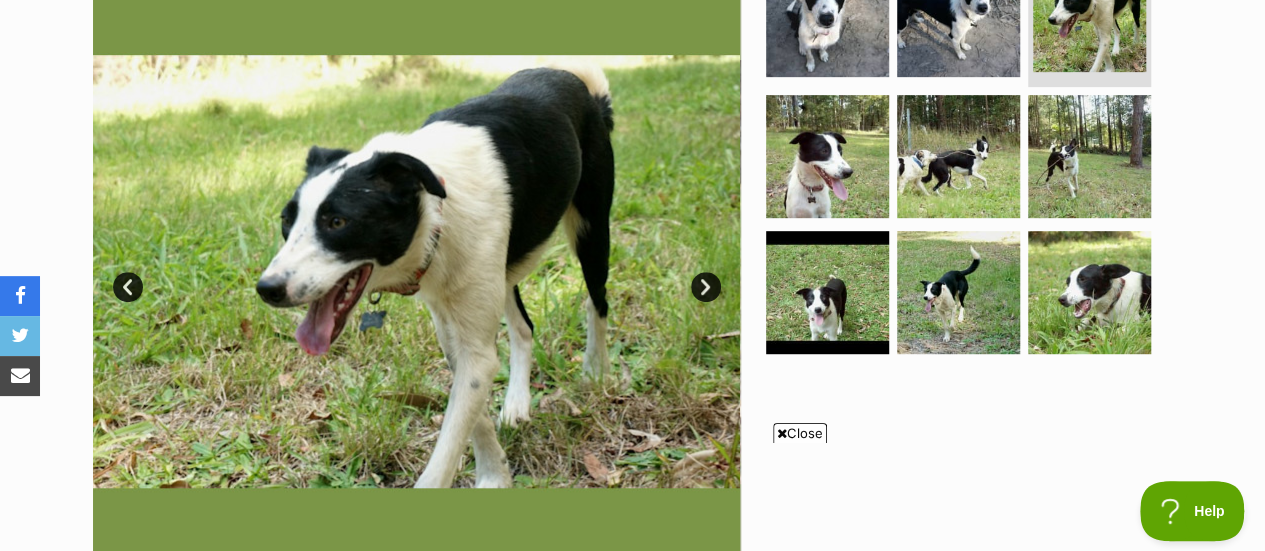 click on "Next" at bounding box center [706, 287] 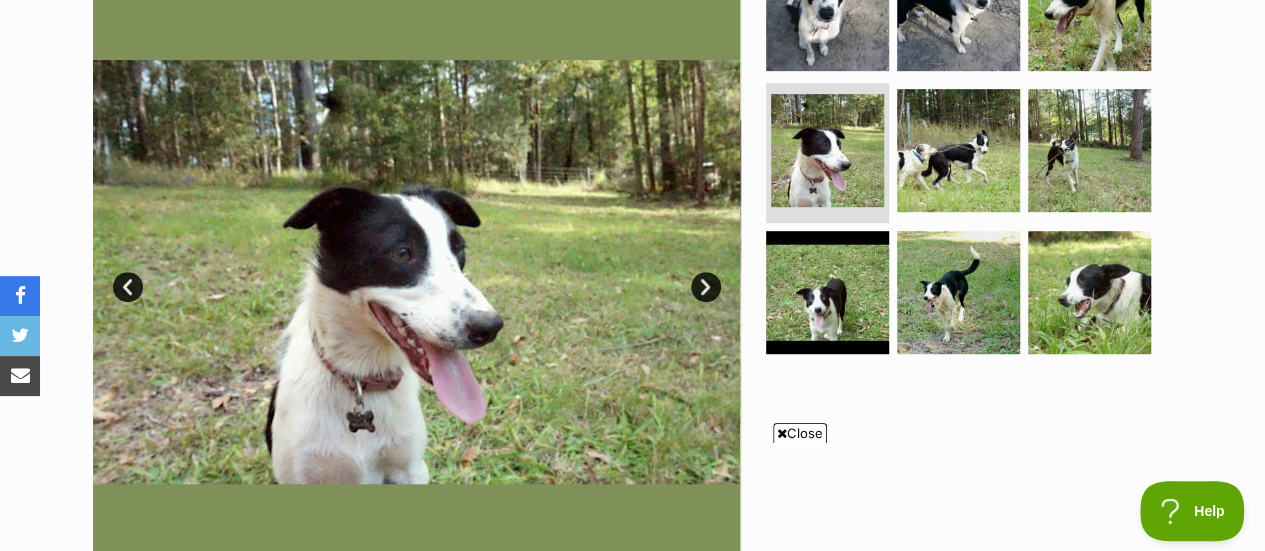 click on "Next" at bounding box center (706, 287) 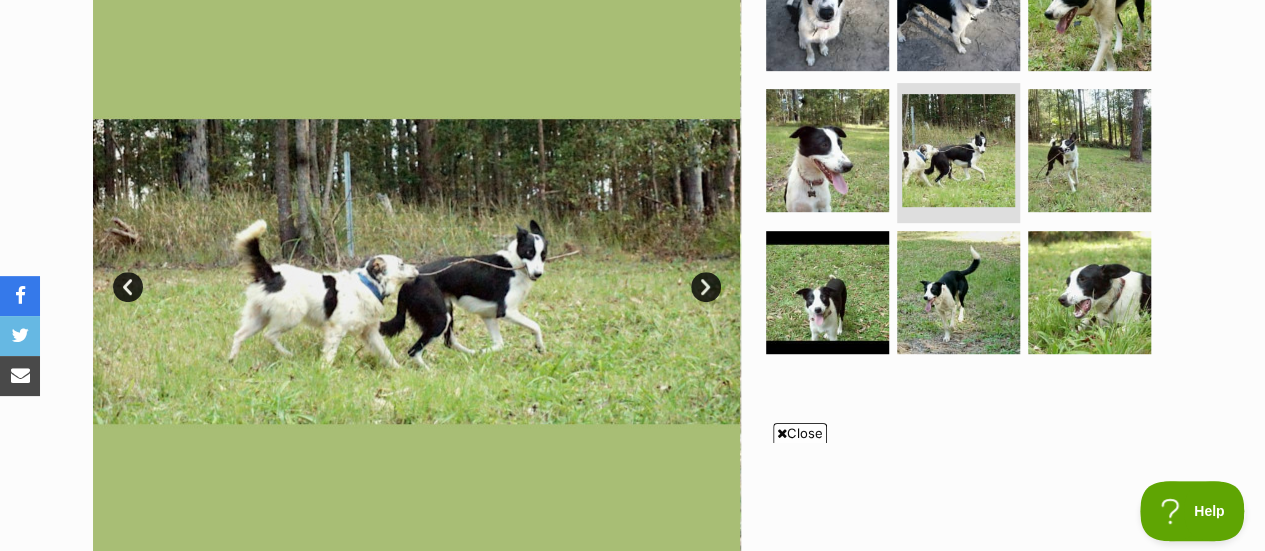 click at bounding box center (416, 272) 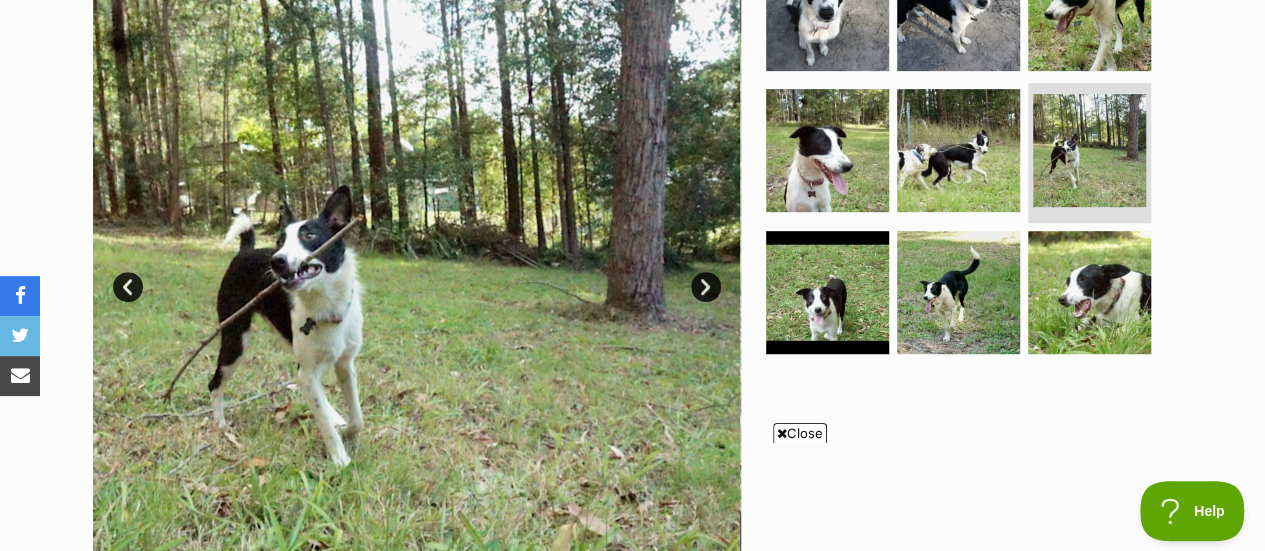 click on "Next" at bounding box center [706, 287] 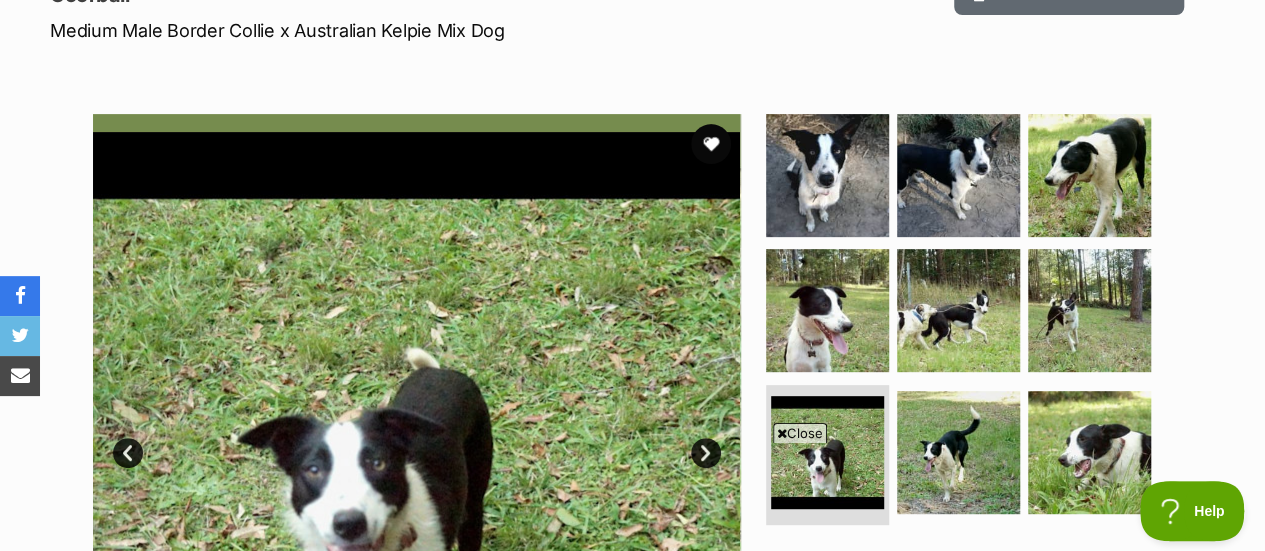 scroll, scrollTop: 302, scrollLeft: 0, axis: vertical 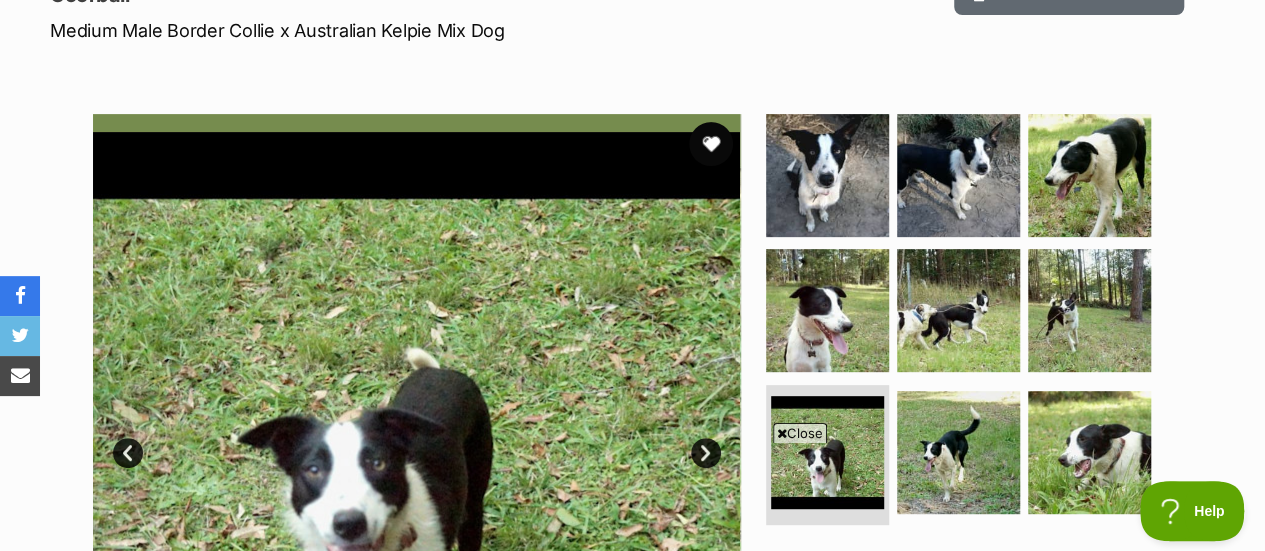 click at bounding box center (711, 144) 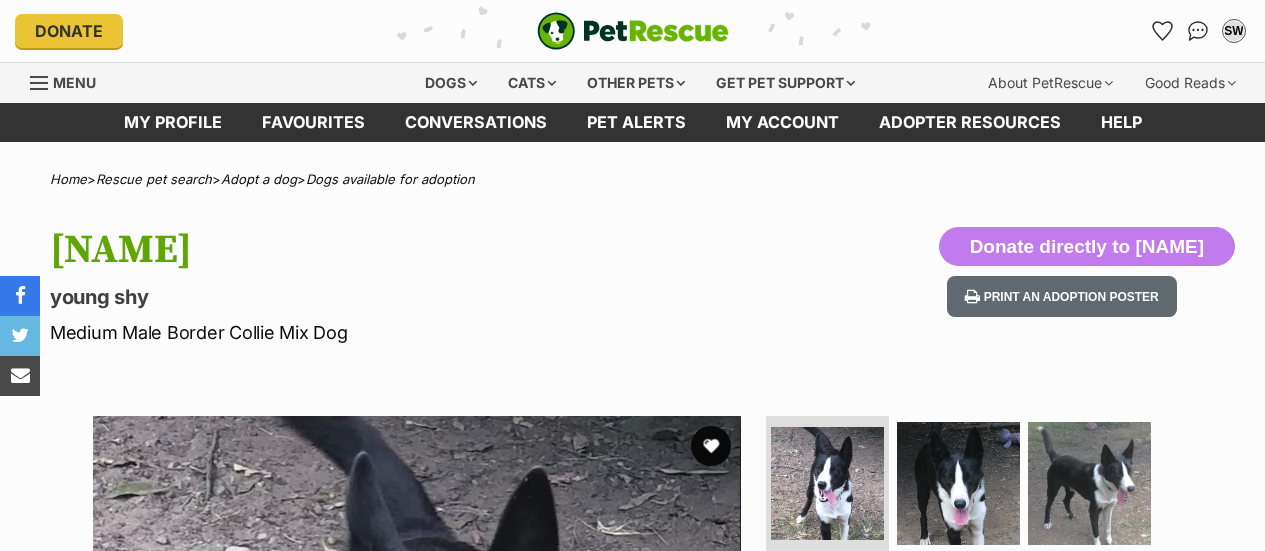 scroll, scrollTop: 0, scrollLeft: 0, axis: both 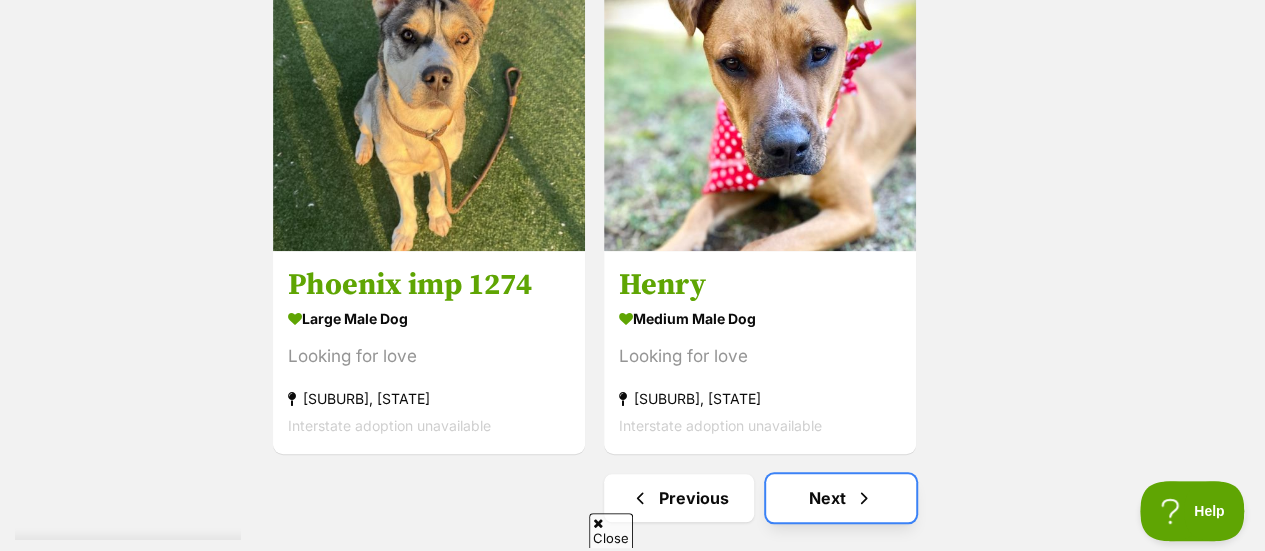 click at bounding box center (864, 498) 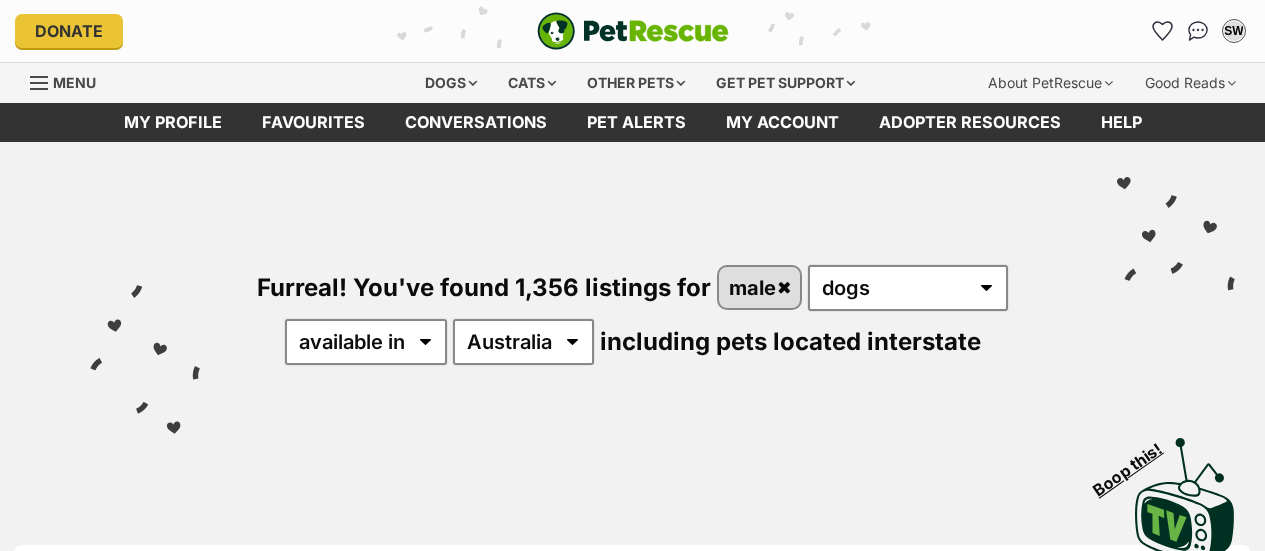 scroll, scrollTop: 0, scrollLeft: 0, axis: both 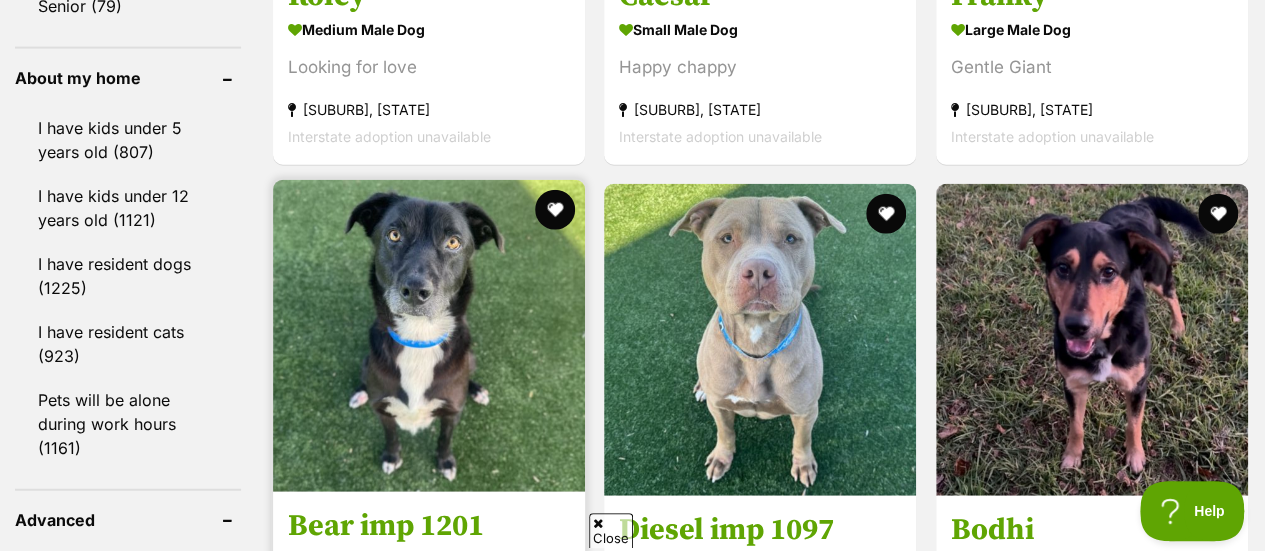 click at bounding box center (429, 336) 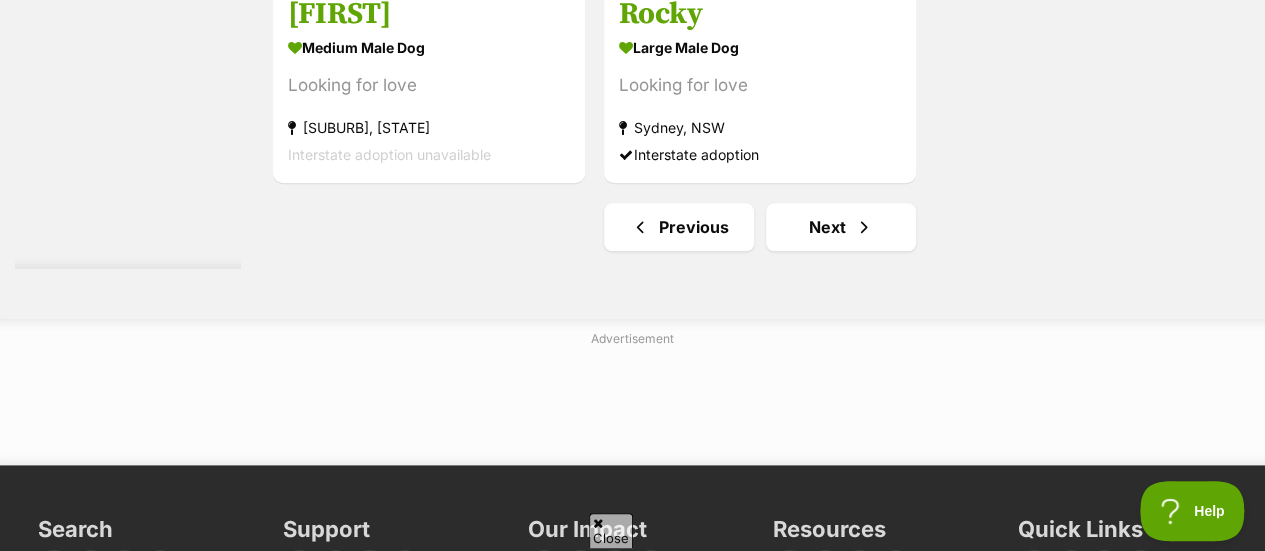 scroll, scrollTop: 4768, scrollLeft: 0, axis: vertical 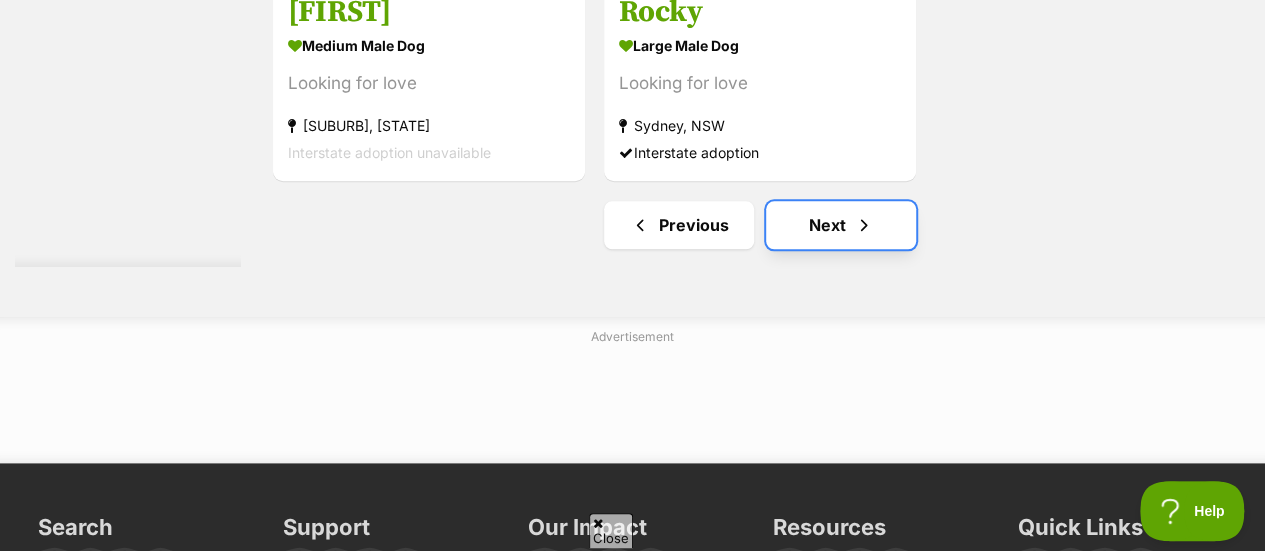 click at bounding box center (864, 225) 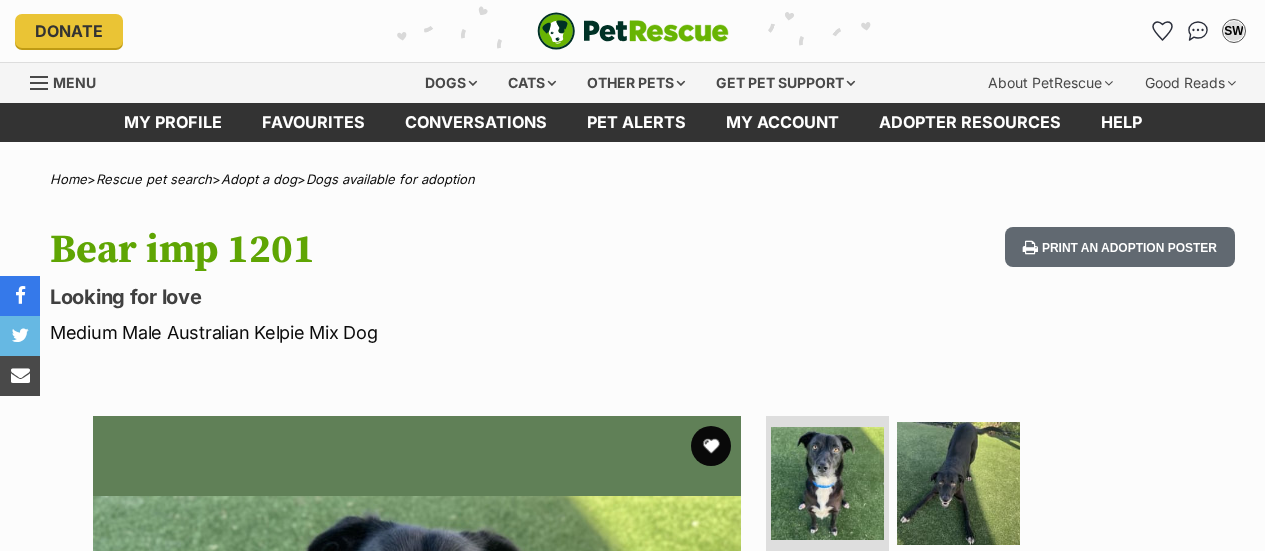 scroll, scrollTop: 0, scrollLeft: 0, axis: both 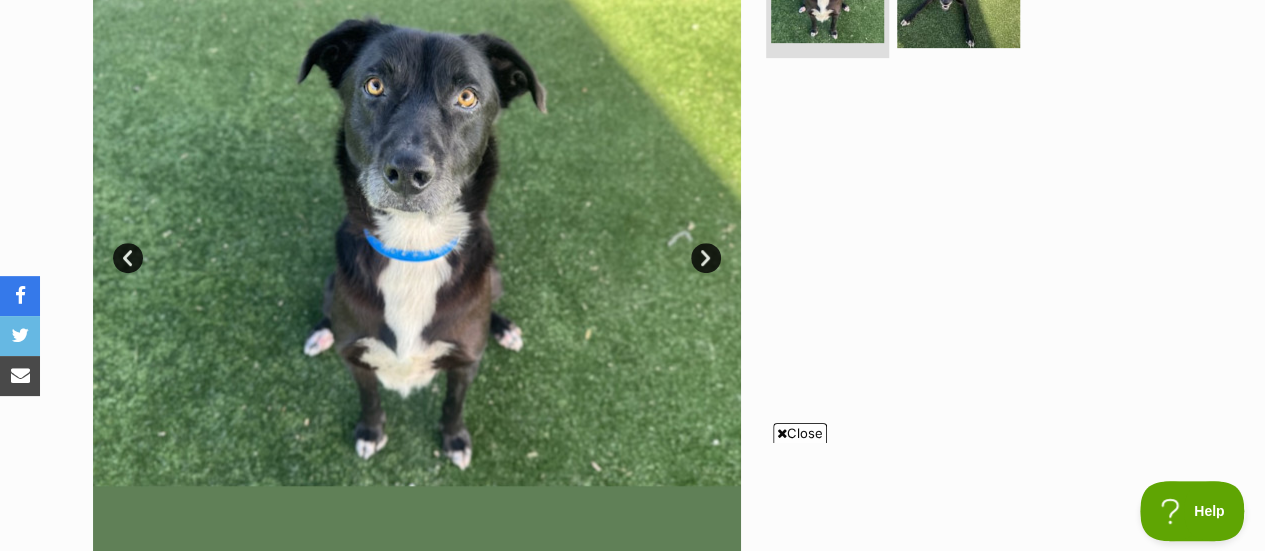 click on "Next" at bounding box center (706, 258) 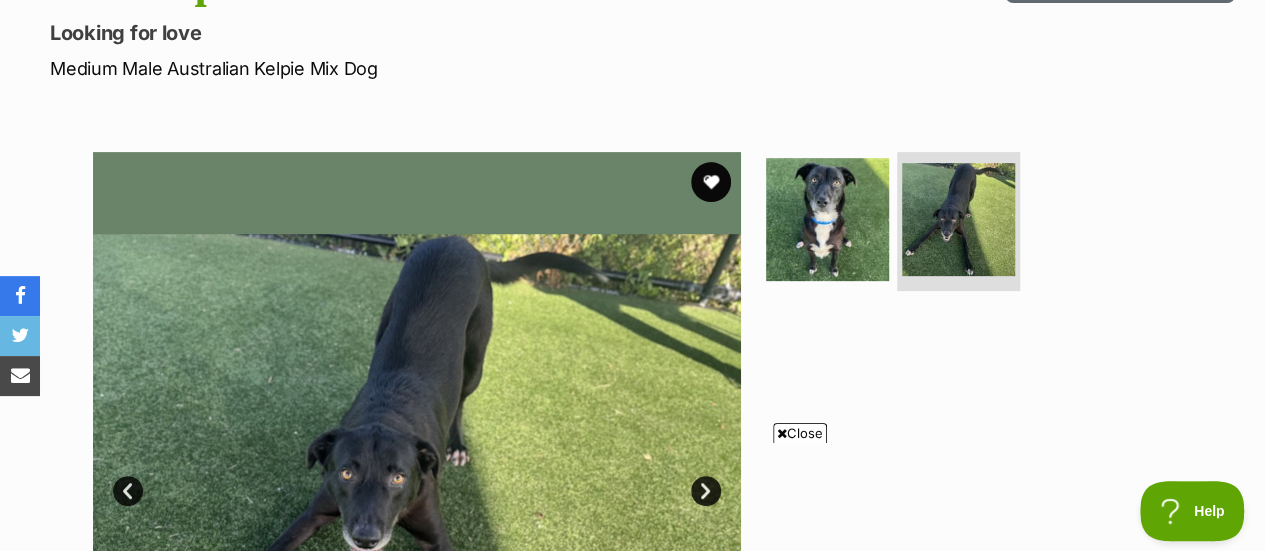 scroll, scrollTop: 255, scrollLeft: 0, axis: vertical 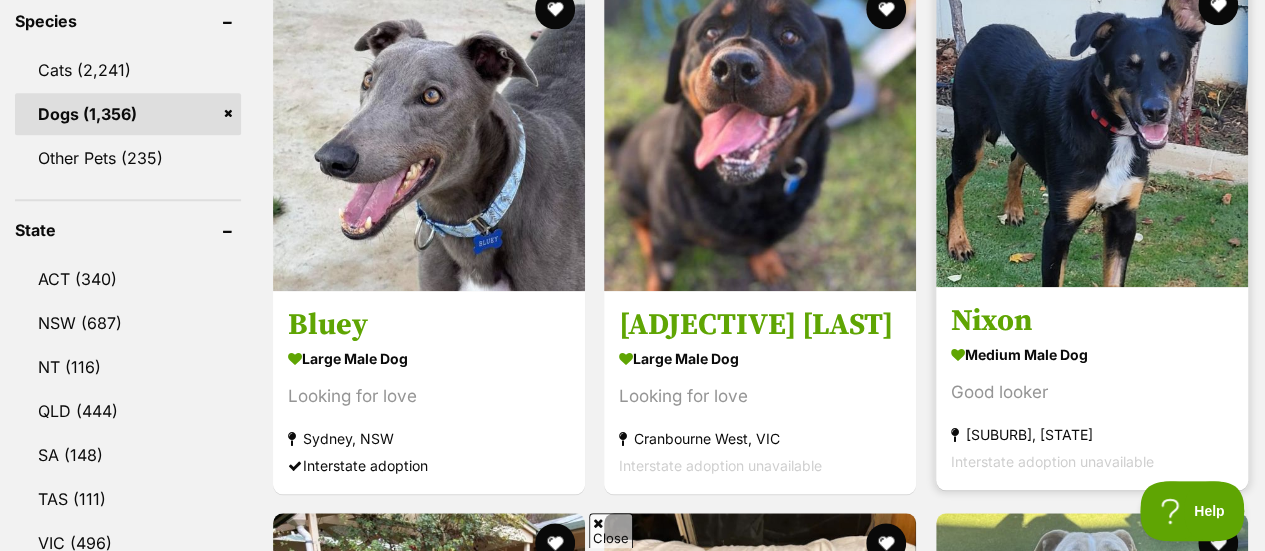 click at bounding box center [1092, 131] 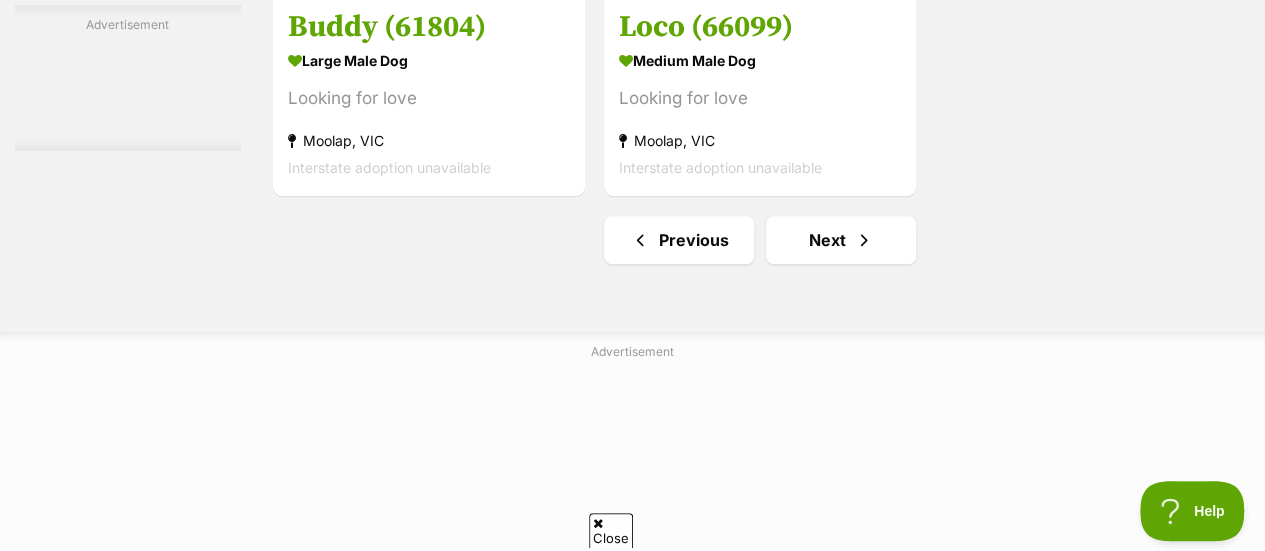 scroll, scrollTop: 4890, scrollLeft: 0, axis: vertical 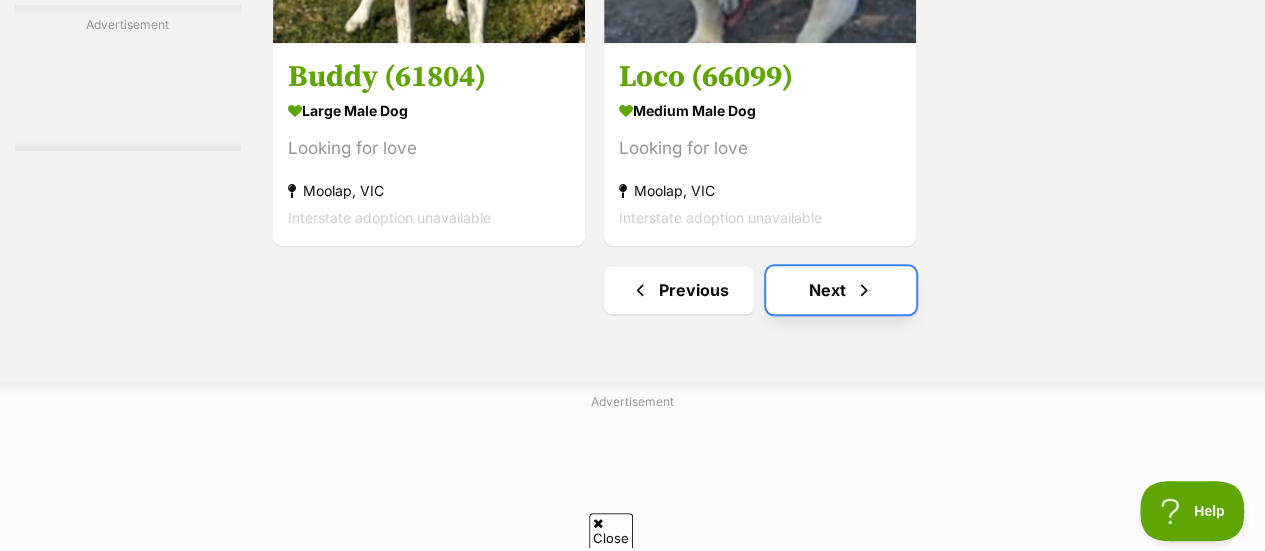 click at bounding box center (864, 290) 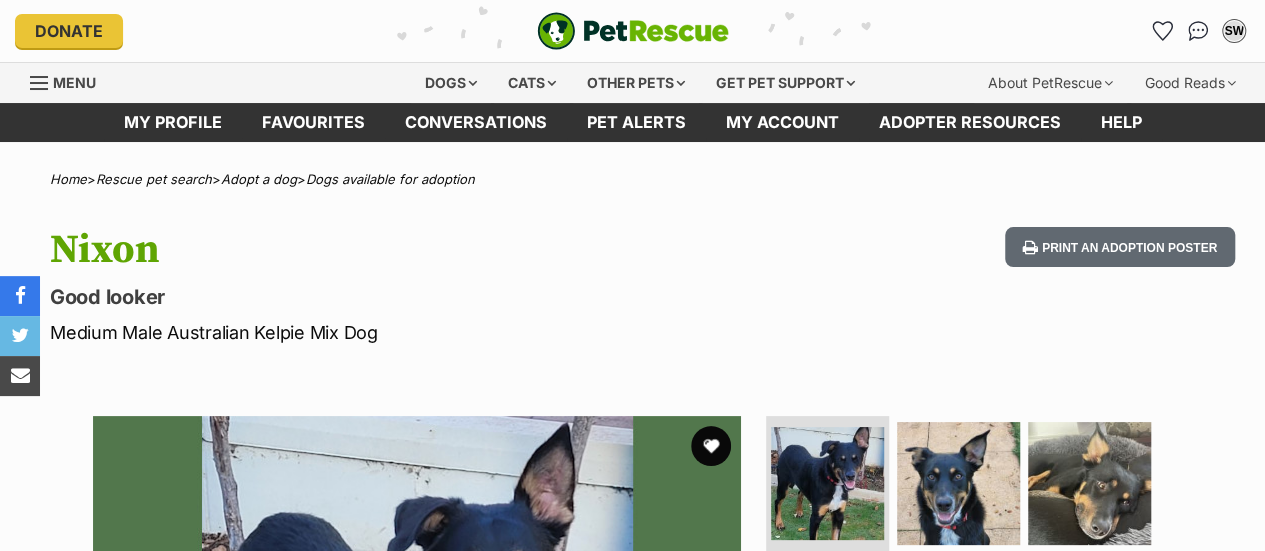 scroll, scrollTop: 151, scrollLeft: 0, axis: vertical 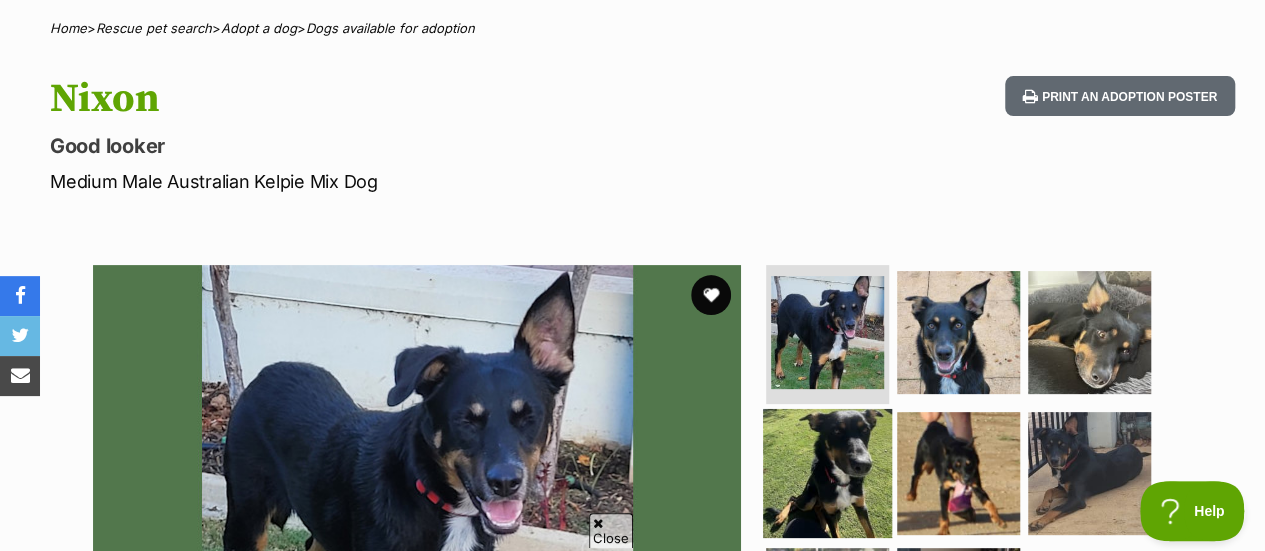 click at bounding box center [827, 473] 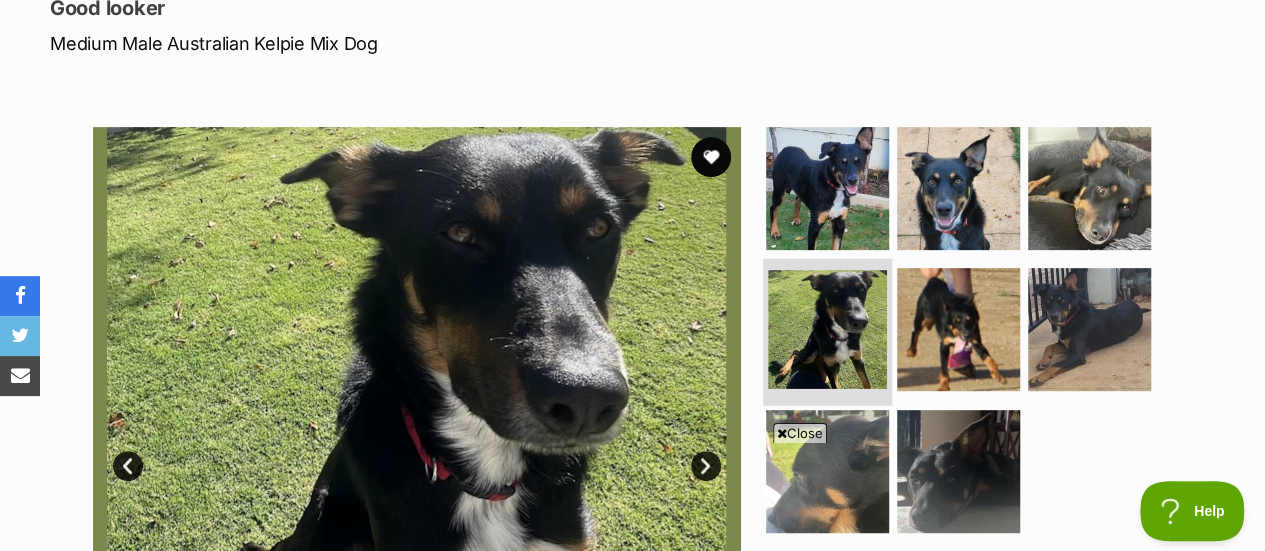 scroll, scrollTop: 374, scrollLeft: 0, axis: vertical 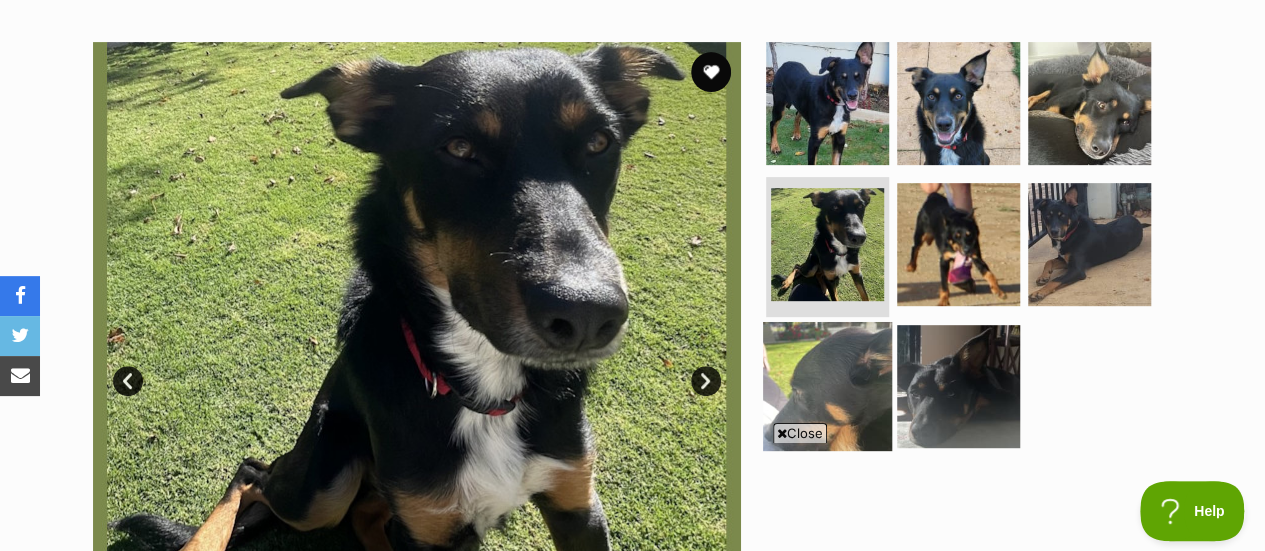 click at bounding box center (827, 386) 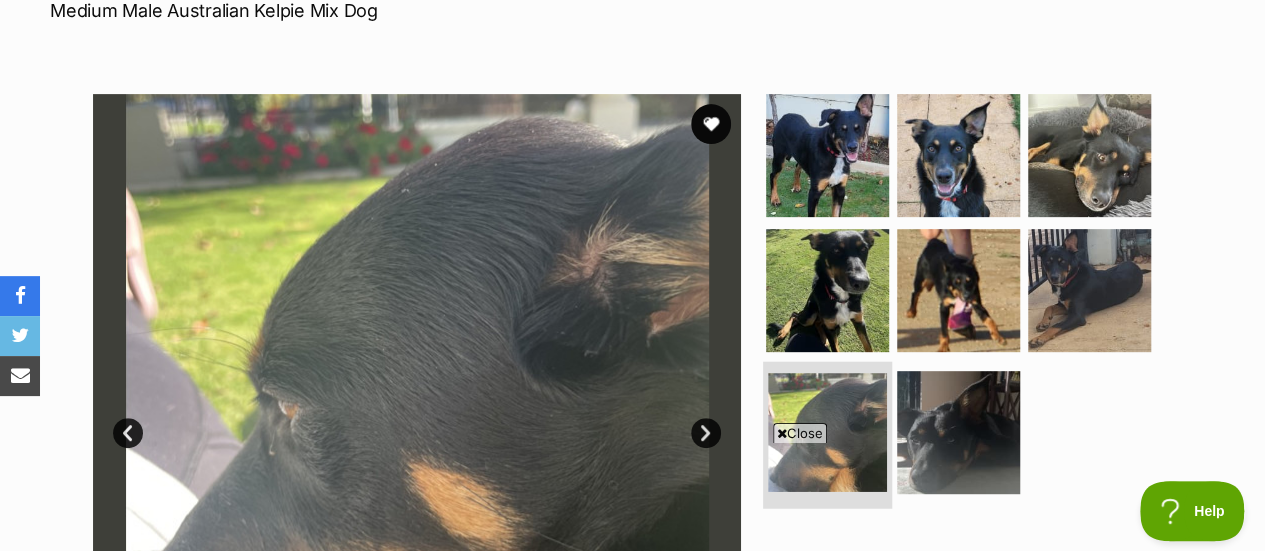 scroll, scrollTop: 303, scrollLeft: 0, axis: vertical 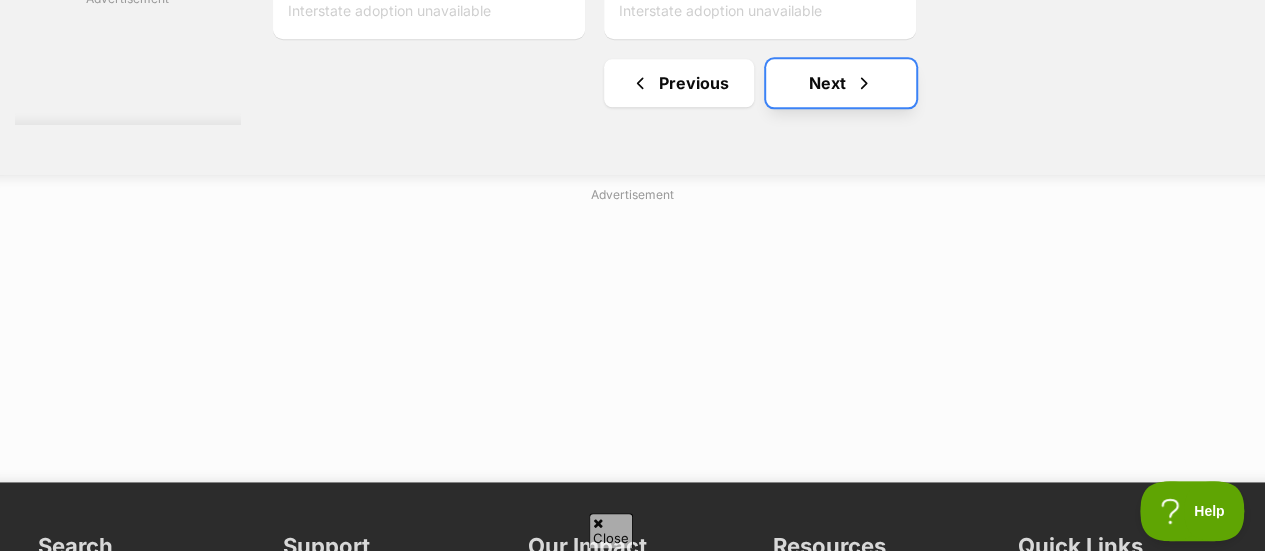 click at bounding box center (864, 83) 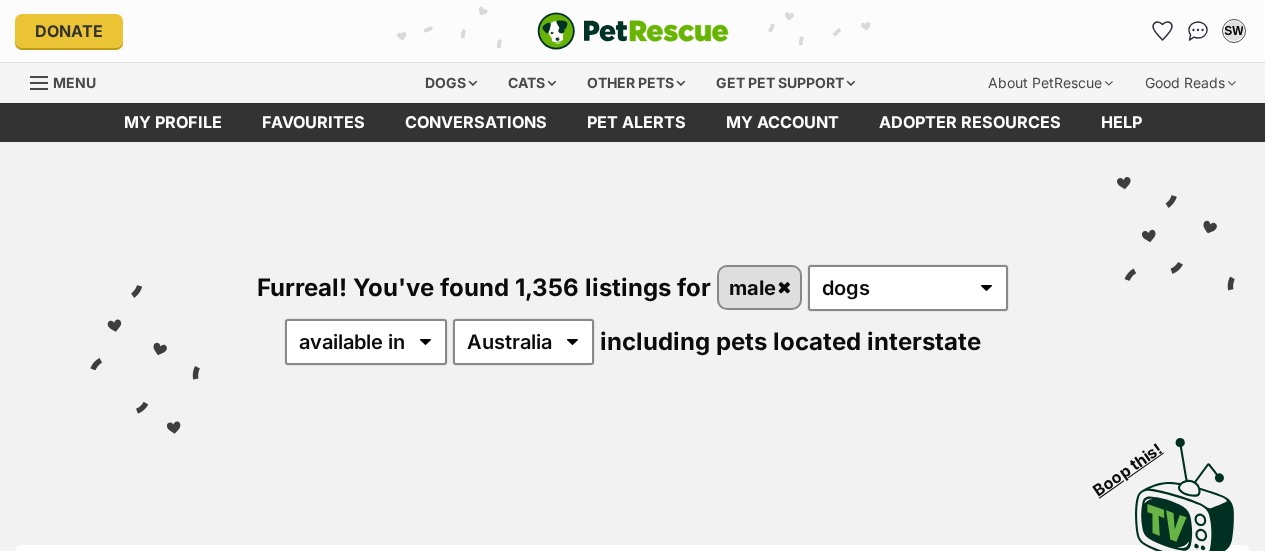 scroll, scrollTop: 0, scrollLeft: 0, axis: both 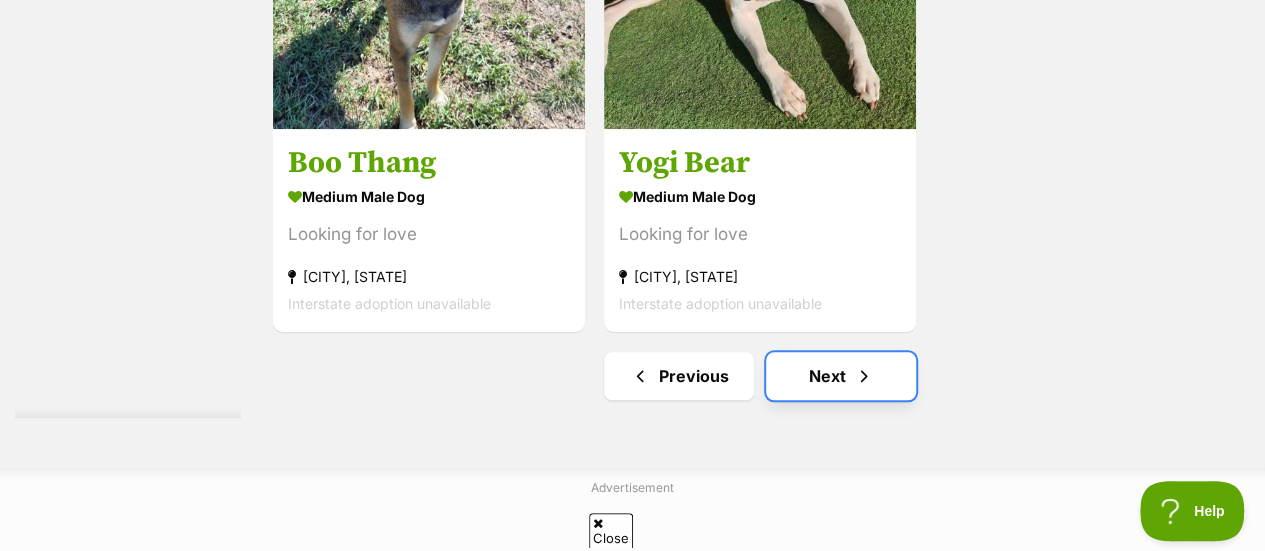 click at bounding box center (864, 376) 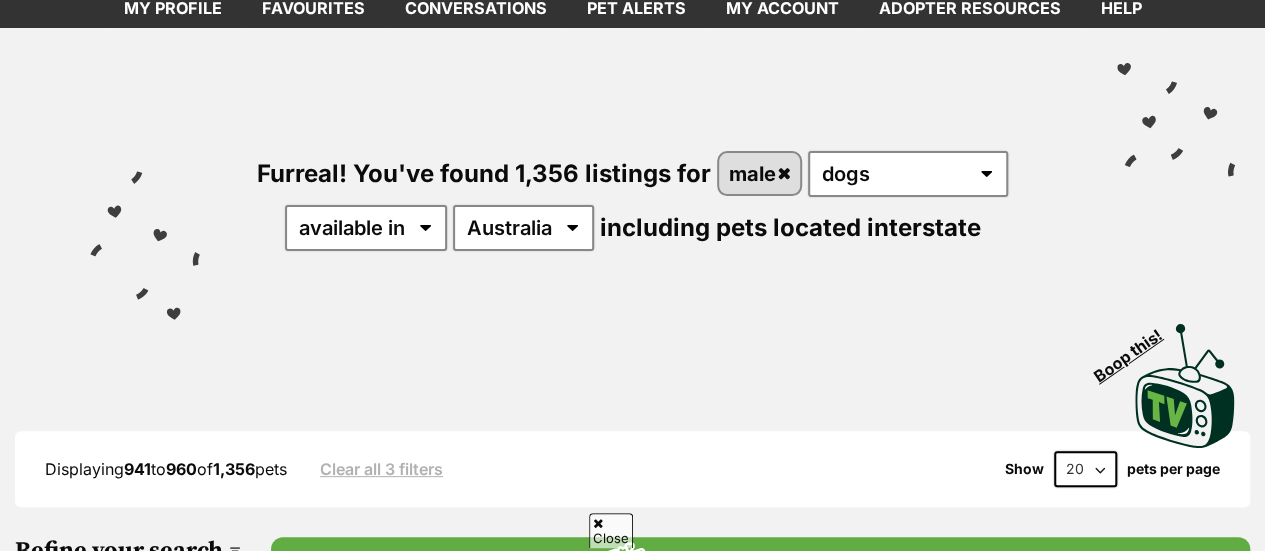 scroll, scrollTop: 228, scrollLeft: 0, axis: vertical 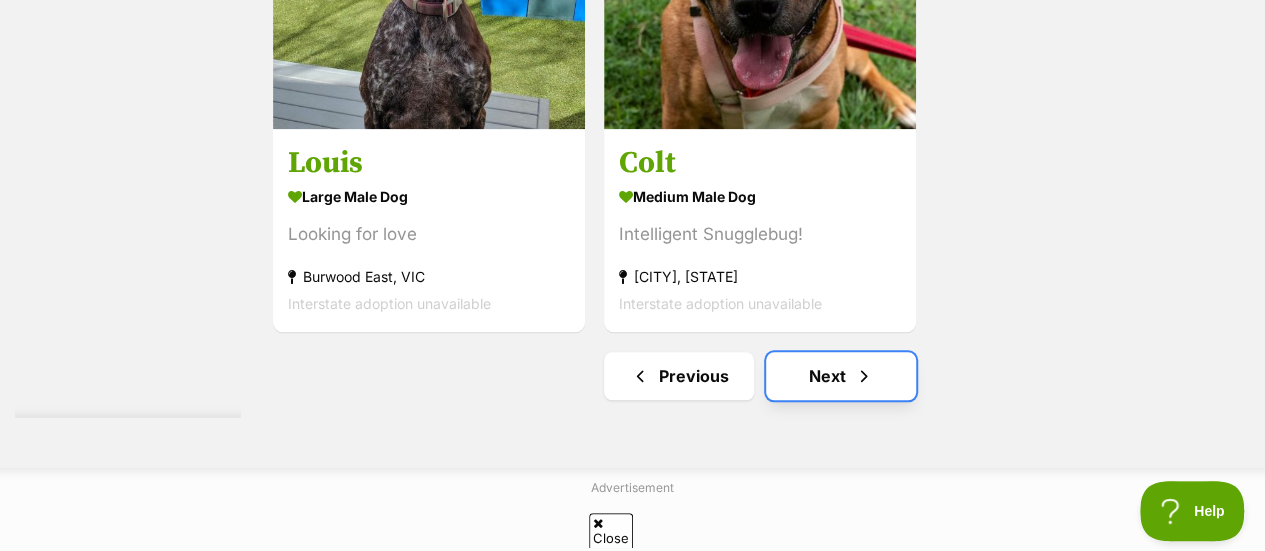 click on "Next" at bounding box center [841, 376] 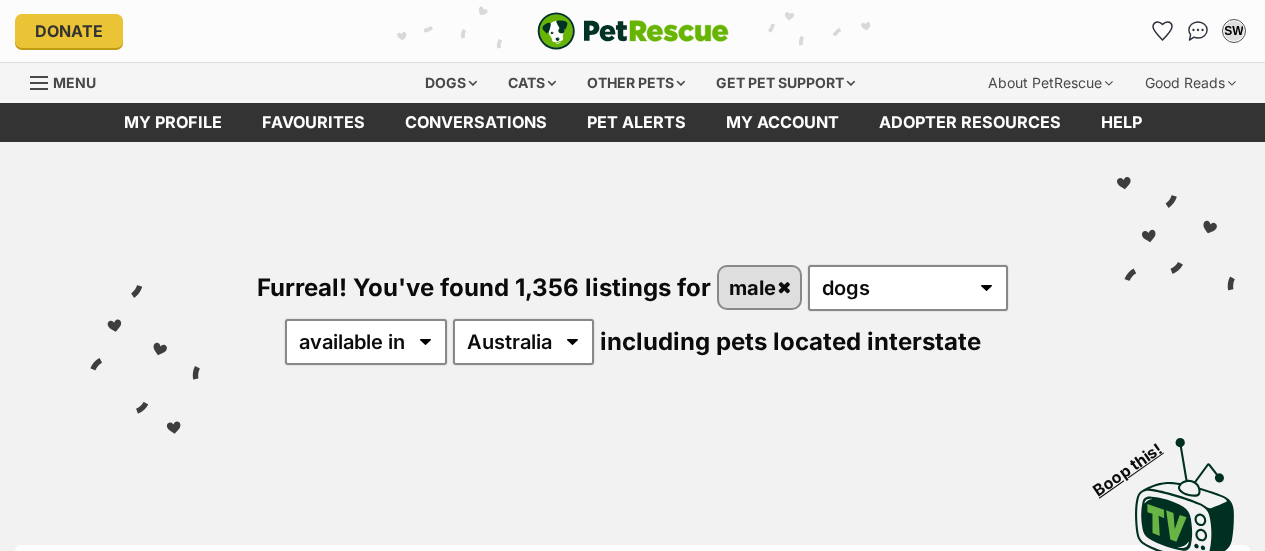 scroll, scrollTop: 0, scrollLeft: 0, axis: both 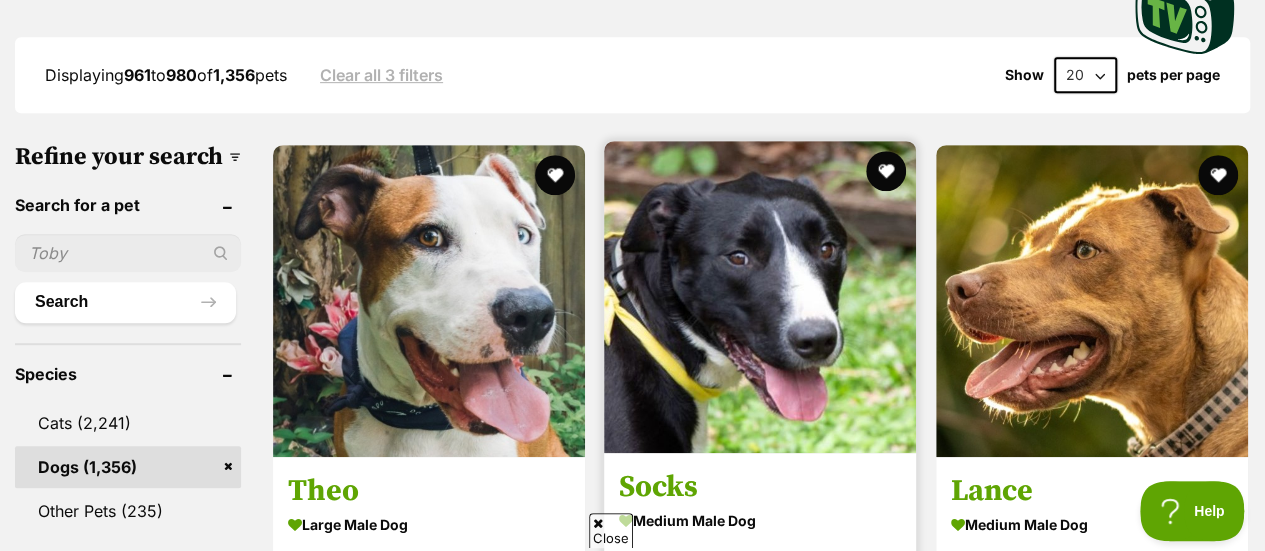 click at bounding box center [760, 297] 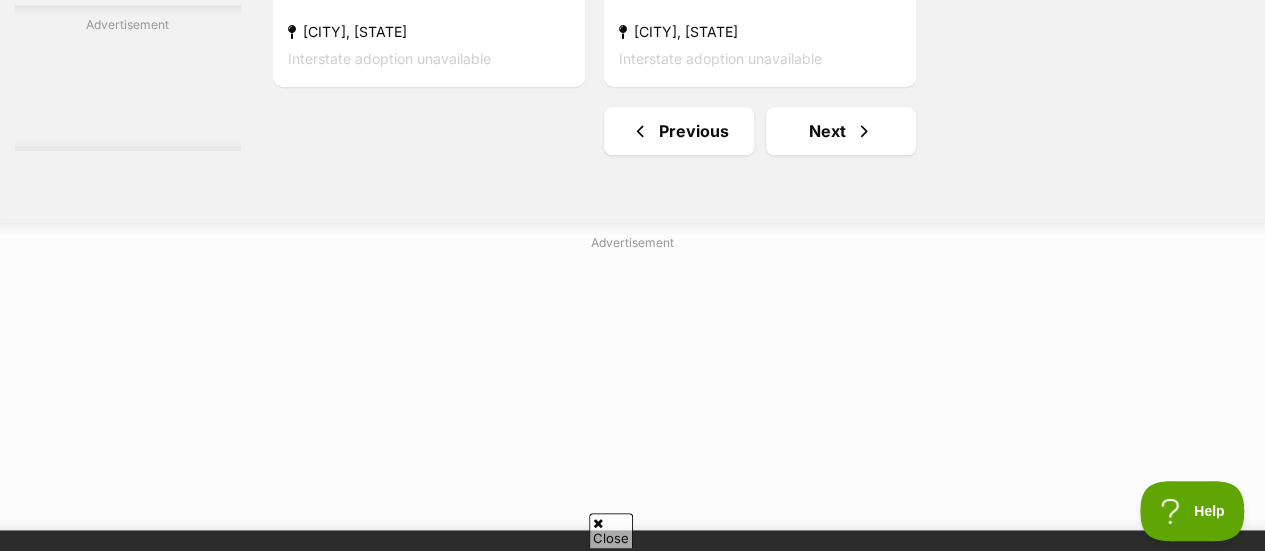scroll, scrollTop: 4861, scrollLeft: 0, axis: vertical 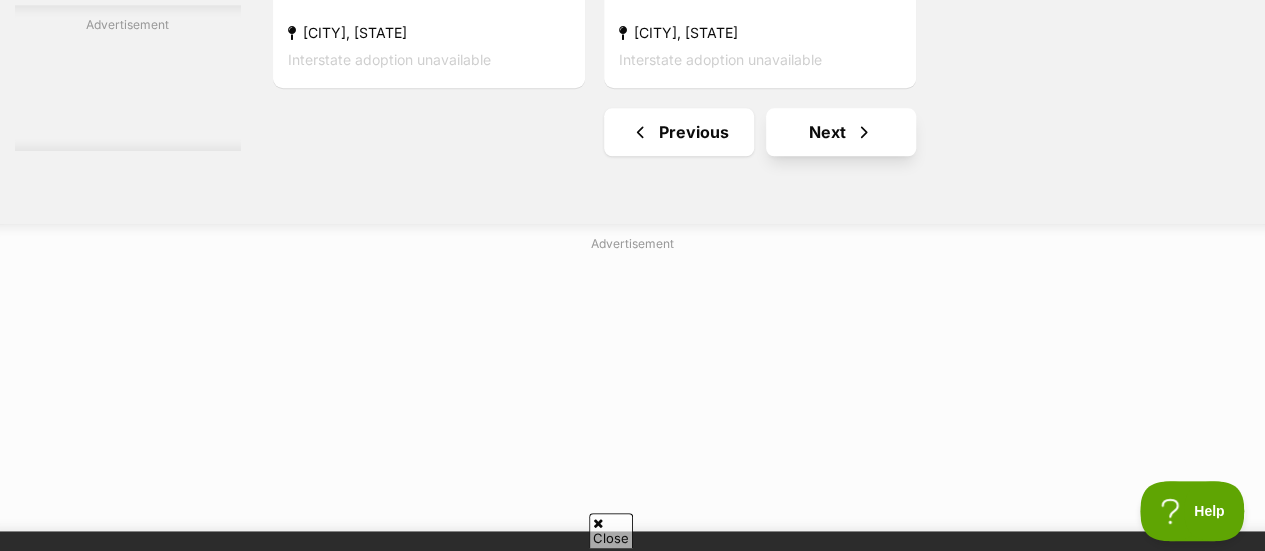 click at bounding box center (864, 132) 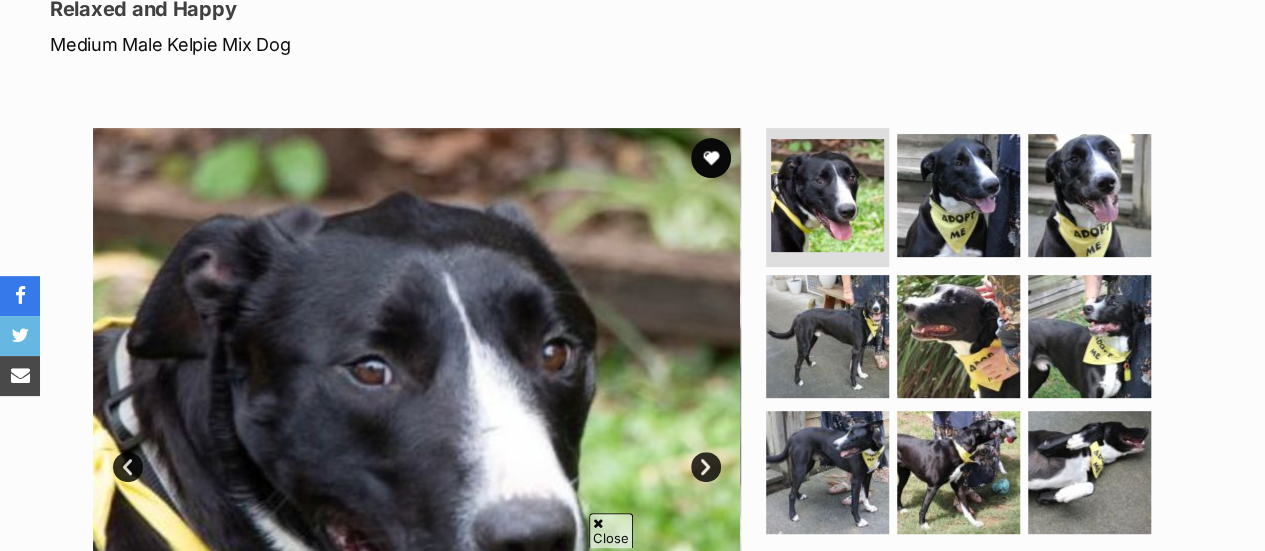 scroll, scrollTop: 383, scrollLeft: 0, axis: vertical 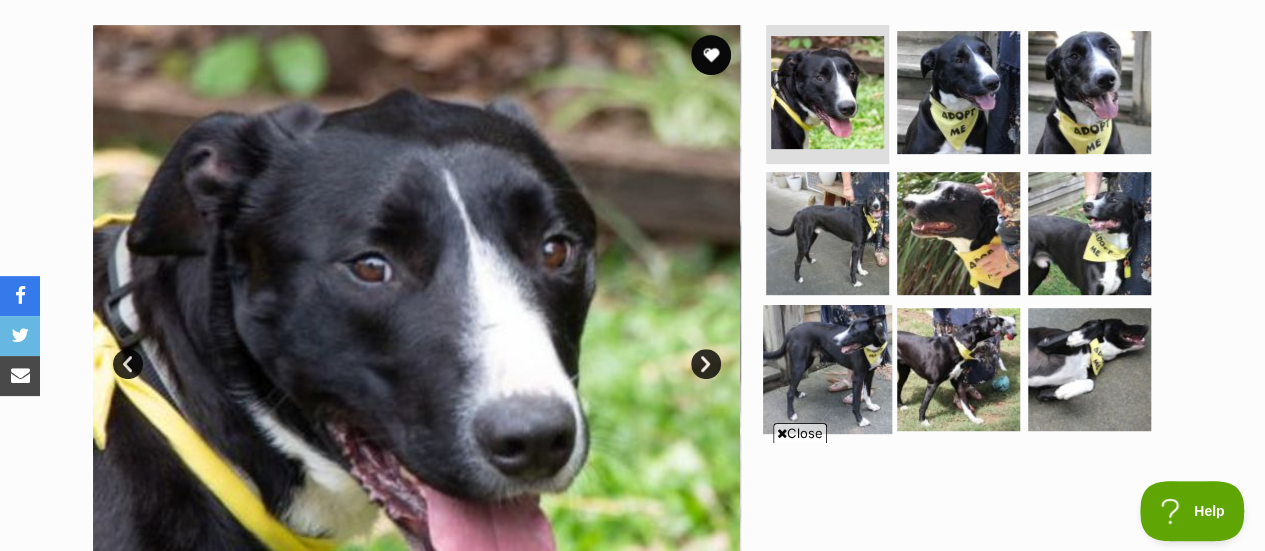 click at bounding box center [827, 369] 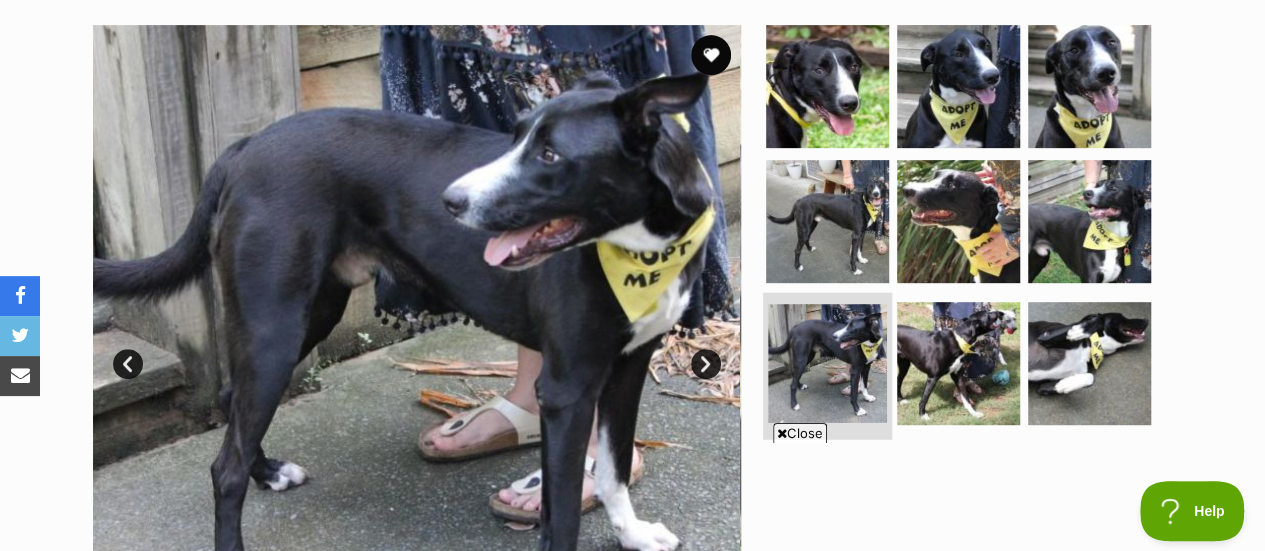 scroll, scrollTop: 0, scrollLeft: 0, axis: both 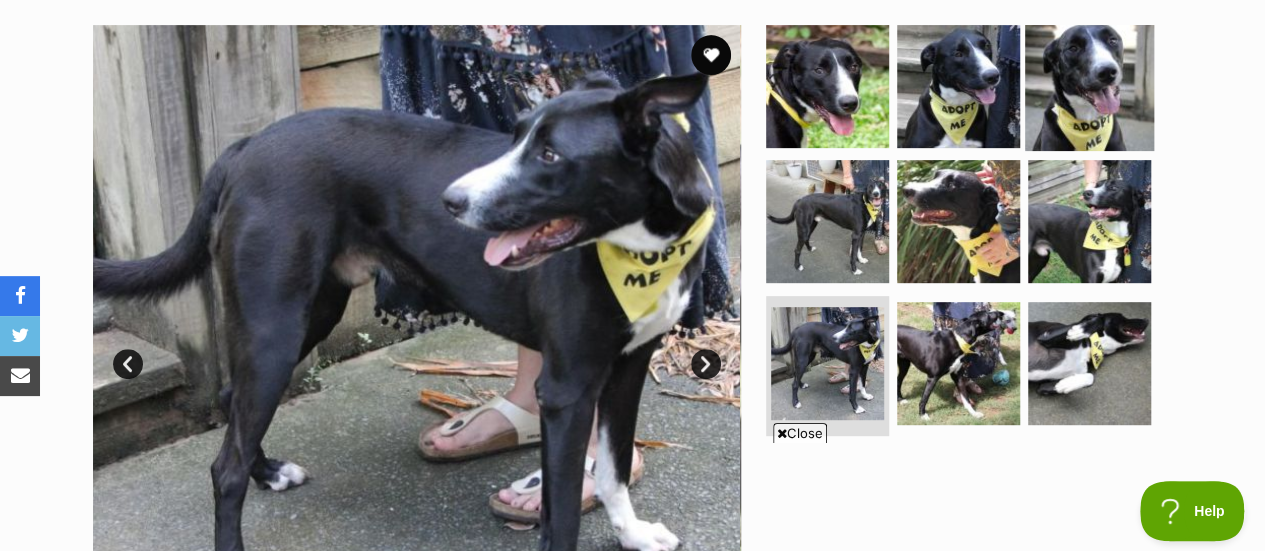 click at bounding box center [1089, 85] 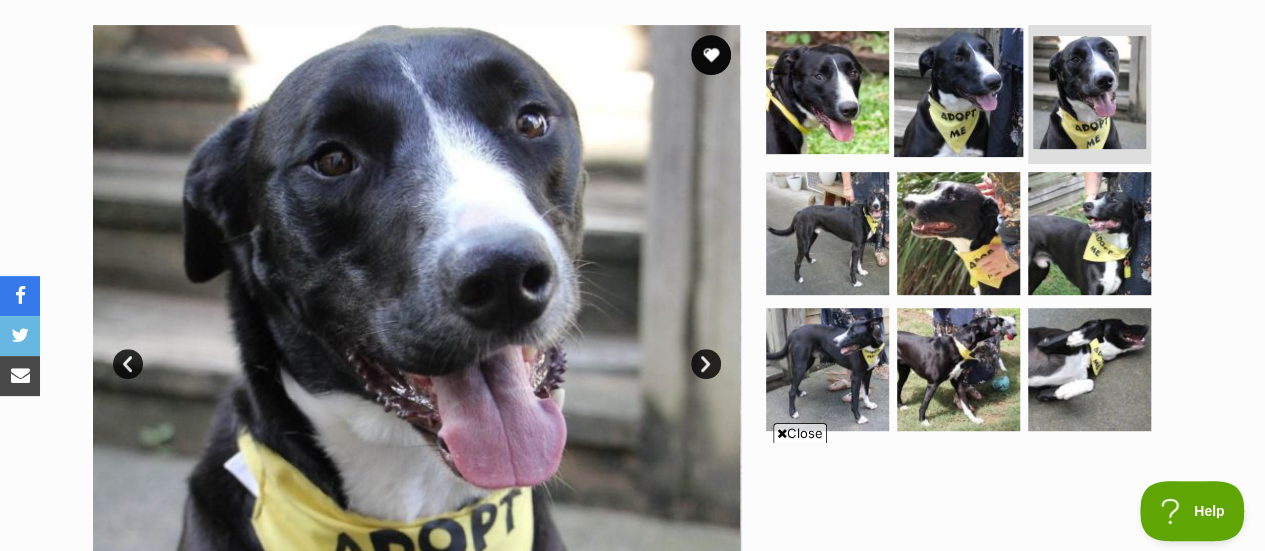click at bounding box center (958, 91) 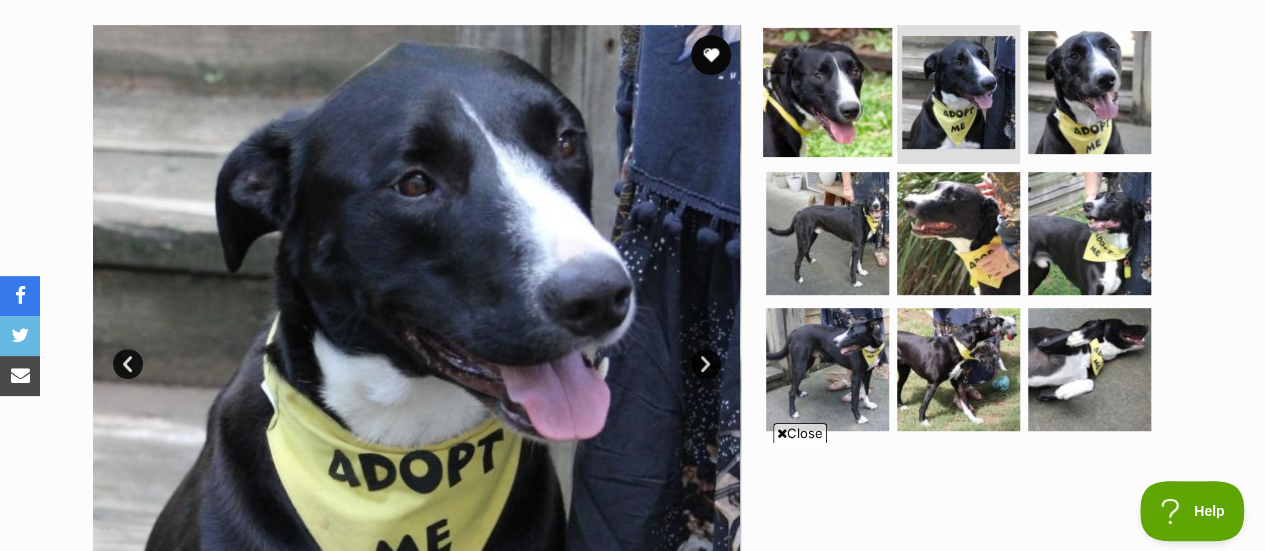 click at bounding box center [827, 91] 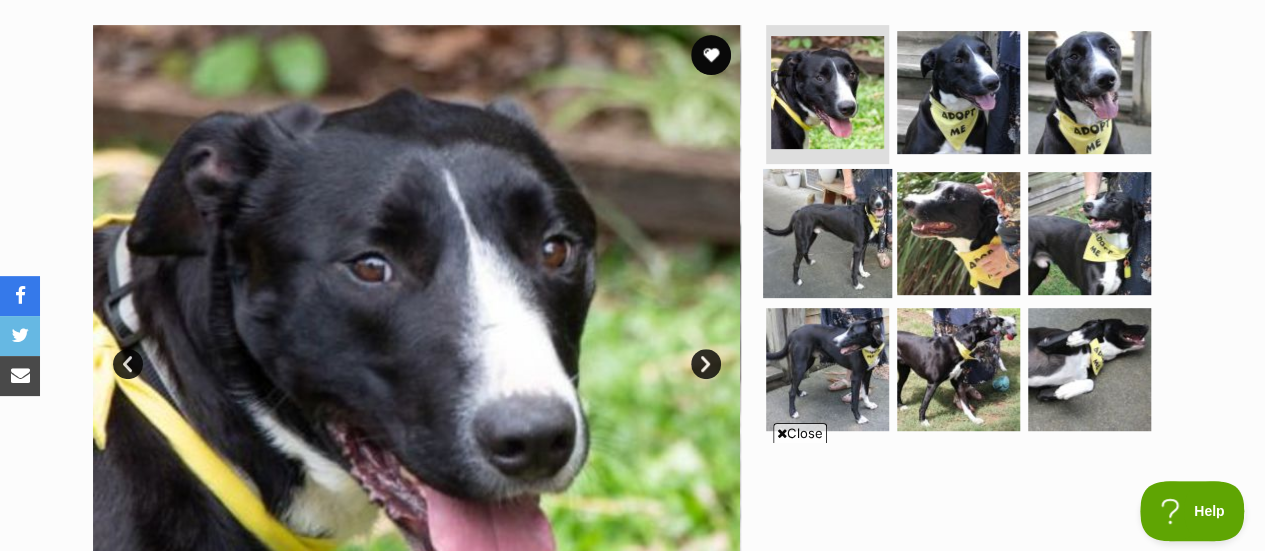 click at bounding box center (827, 233) 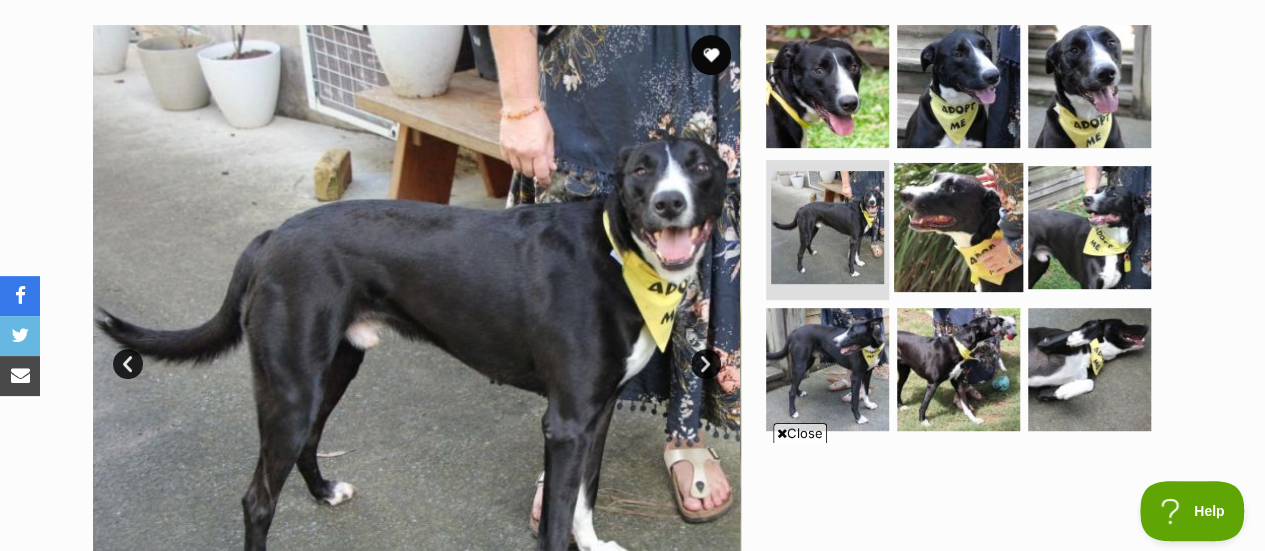 click at bounding box center [958, 227] 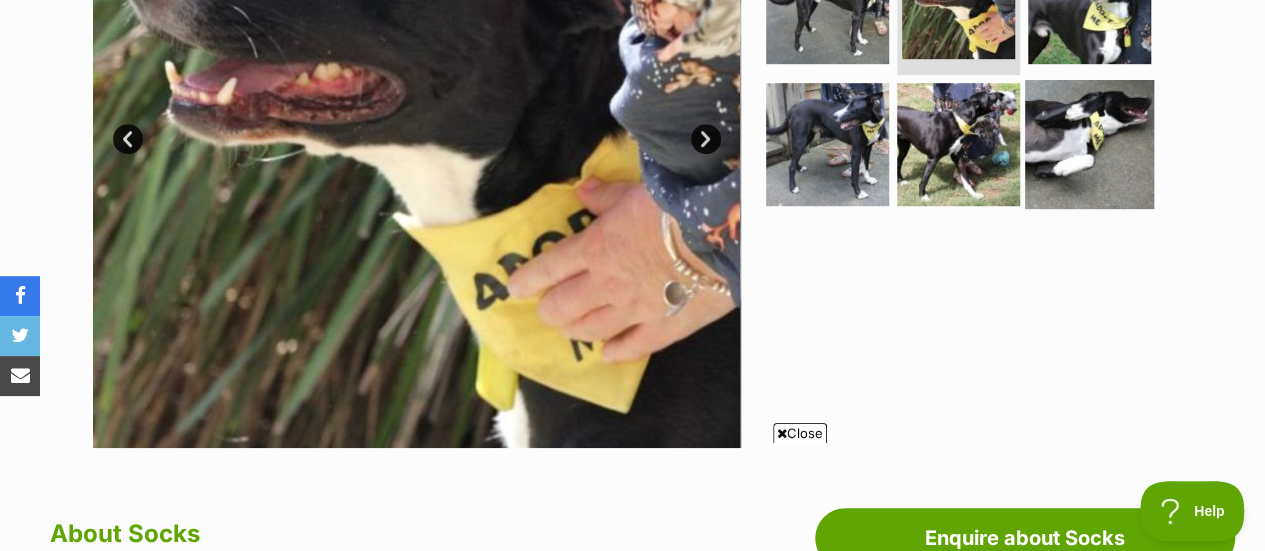 click at bounding box center (1089, 144) 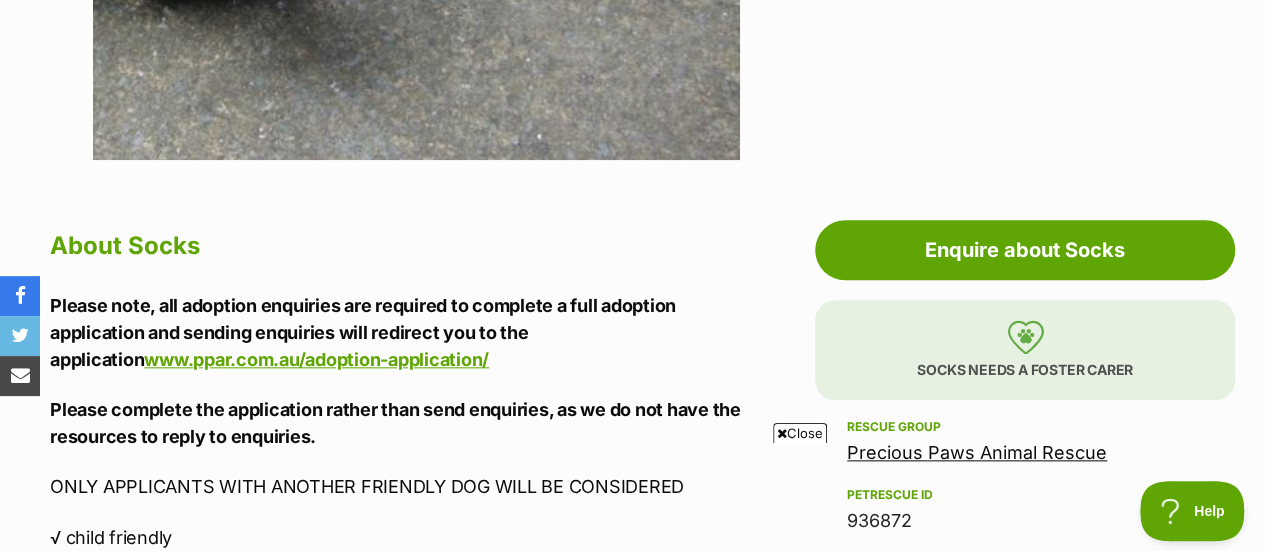scroll, scrollTop: 901, scrollLeft: 0, axis: vertical 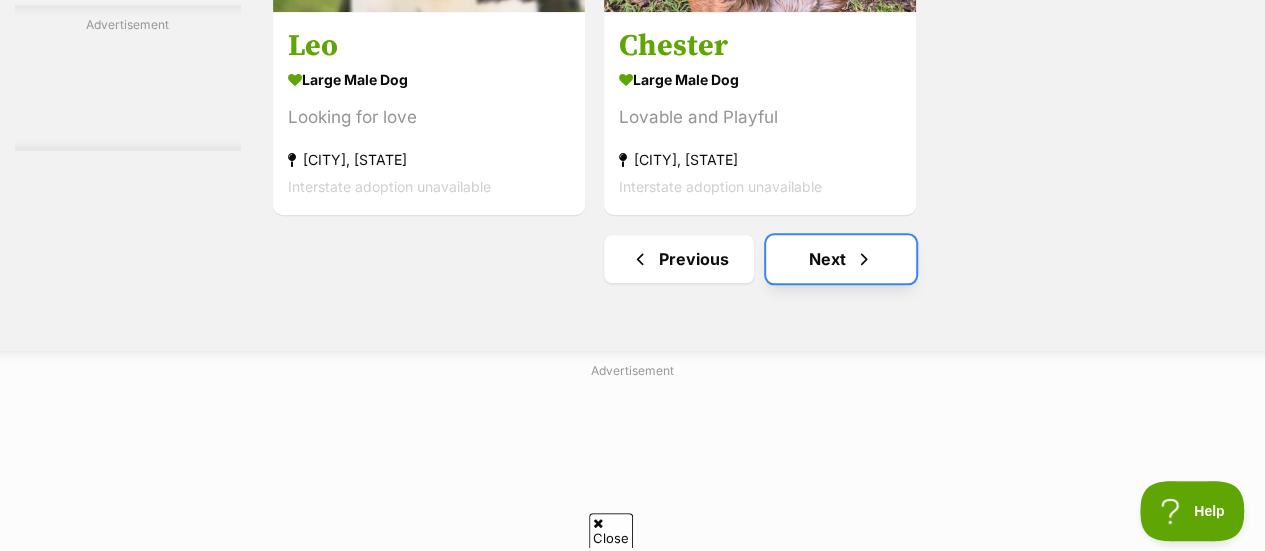 click at bounding box center [864, 259] 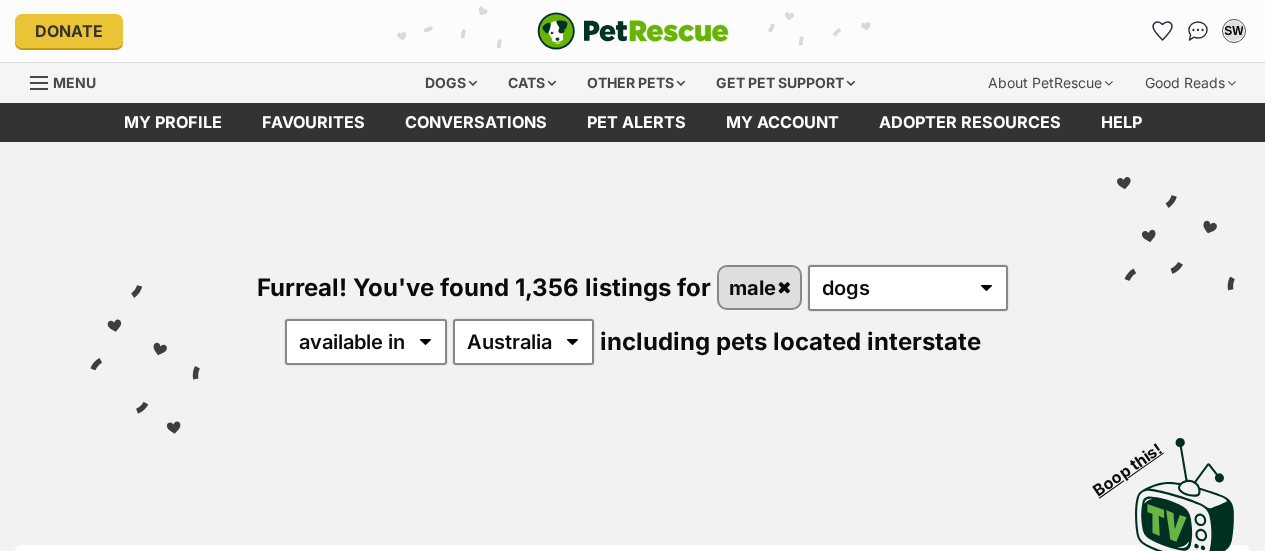 scroll, scrollTop: 0, scrollLeft: 0, axis: both 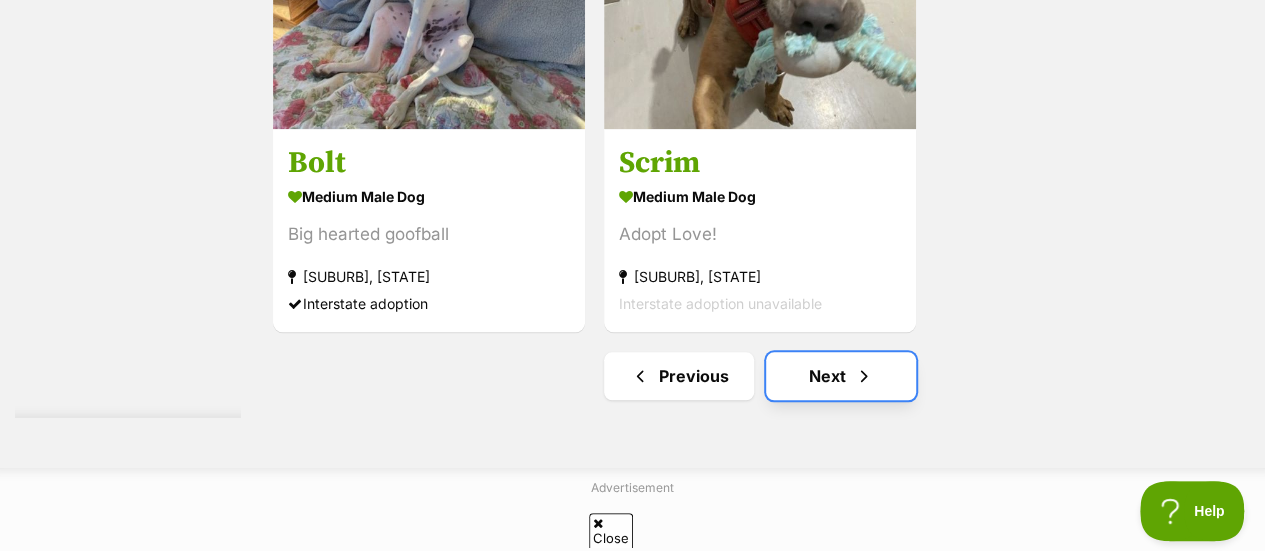 click on "Next" at bounding box center (841, 376) 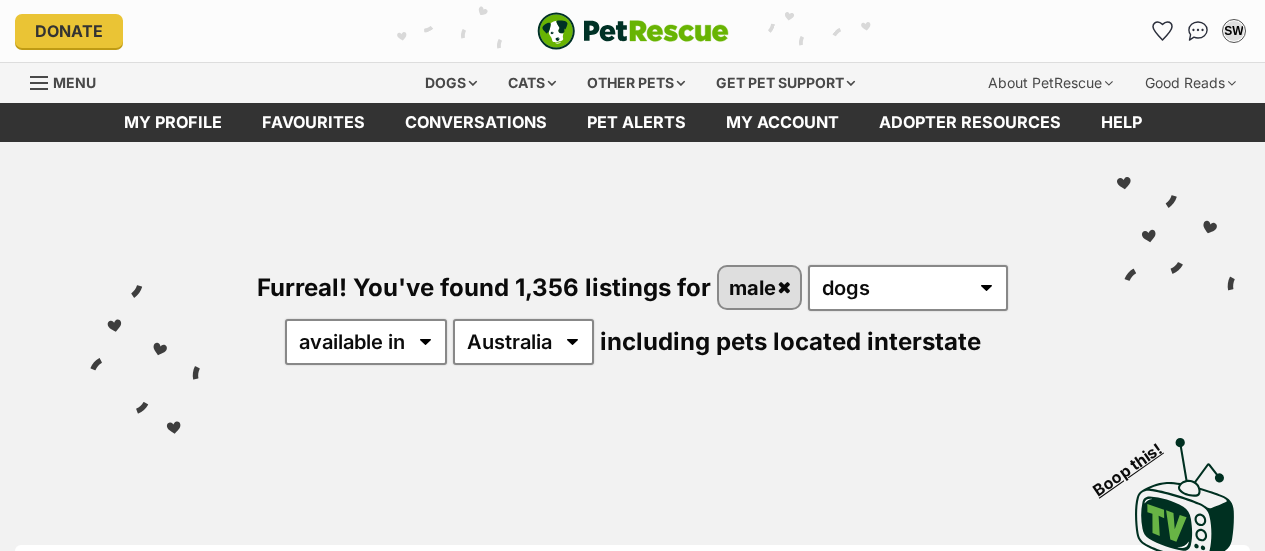 scroll, scrollTop: 0, scrollLeft: 0, axis: both 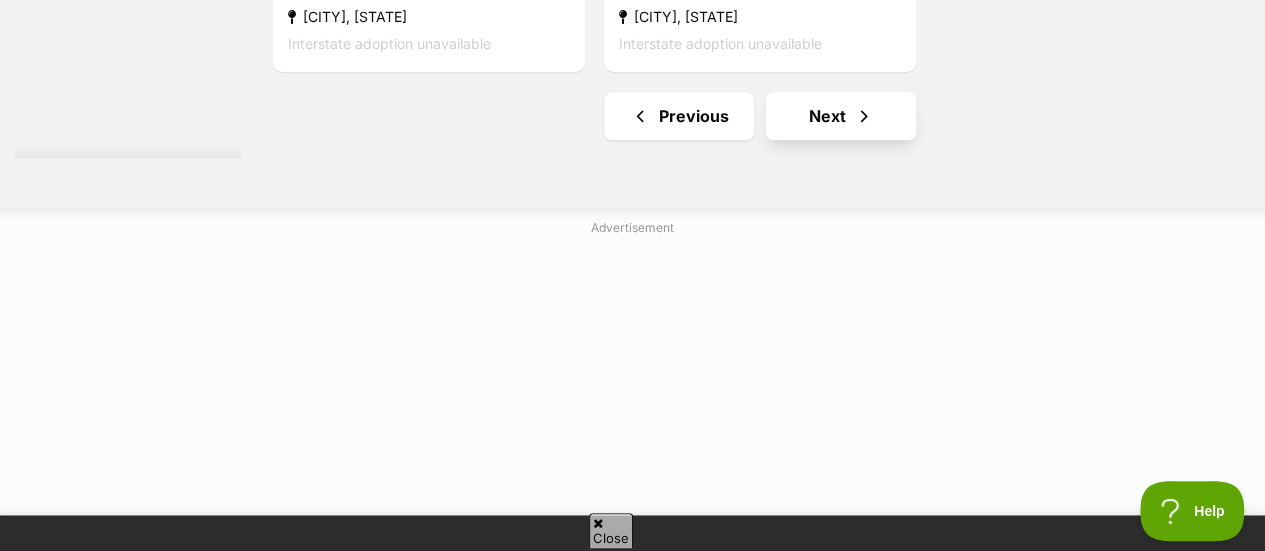 click at bounding box center [864, 116] 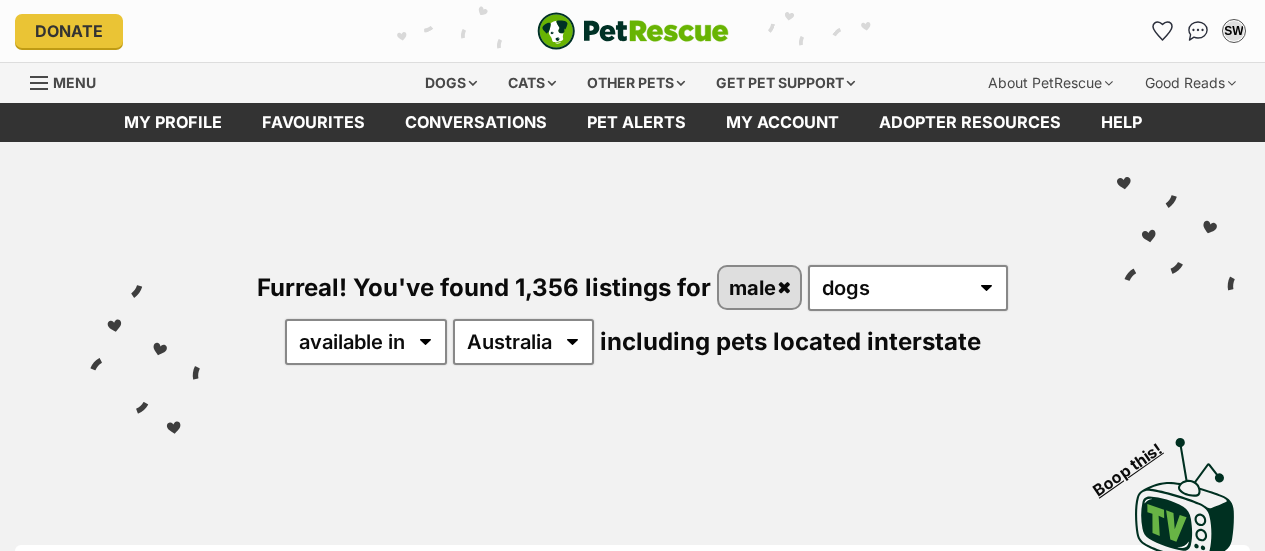 scroll, scrollTop: 0, scrollLeft: 0, axis: both 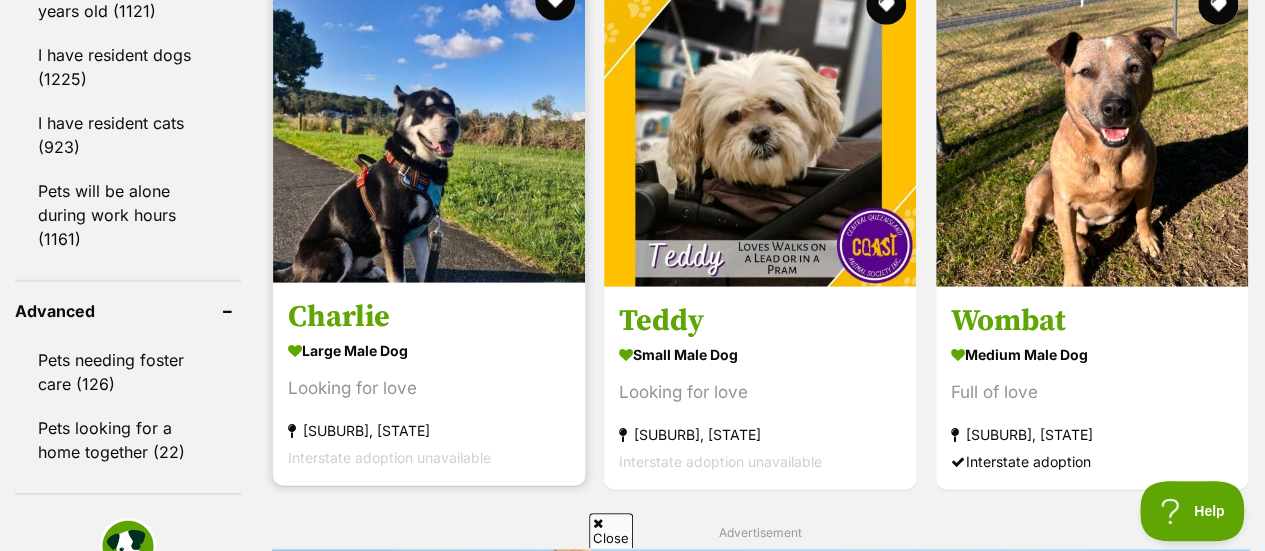 click at bounding box center [429, 127] 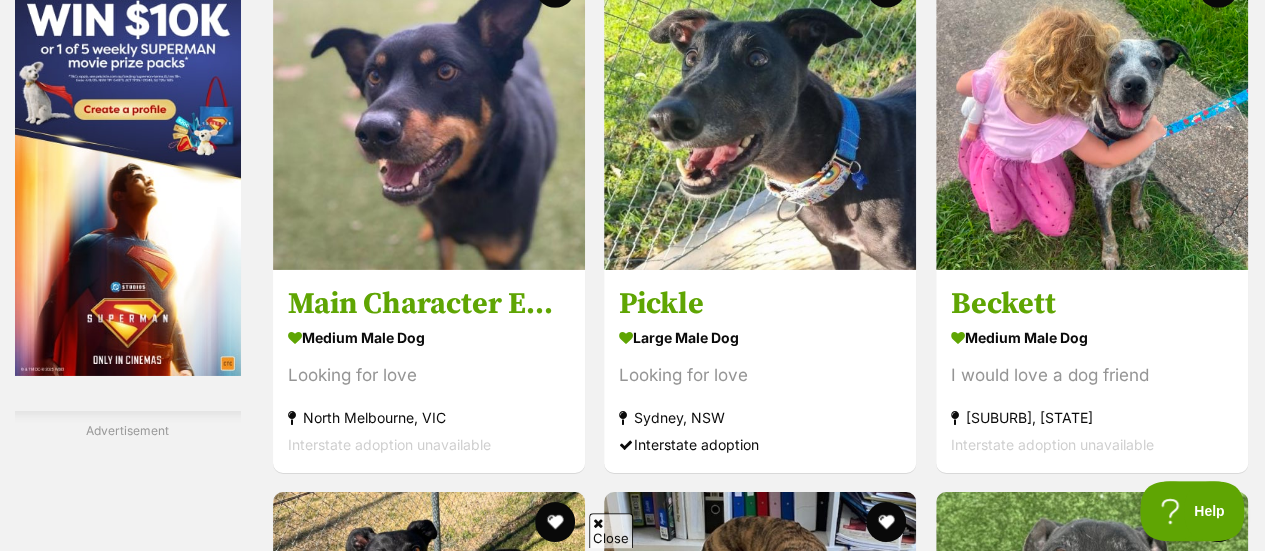 scroll, scrollTop: 3218, scrollLeft: 0, axis: vertical 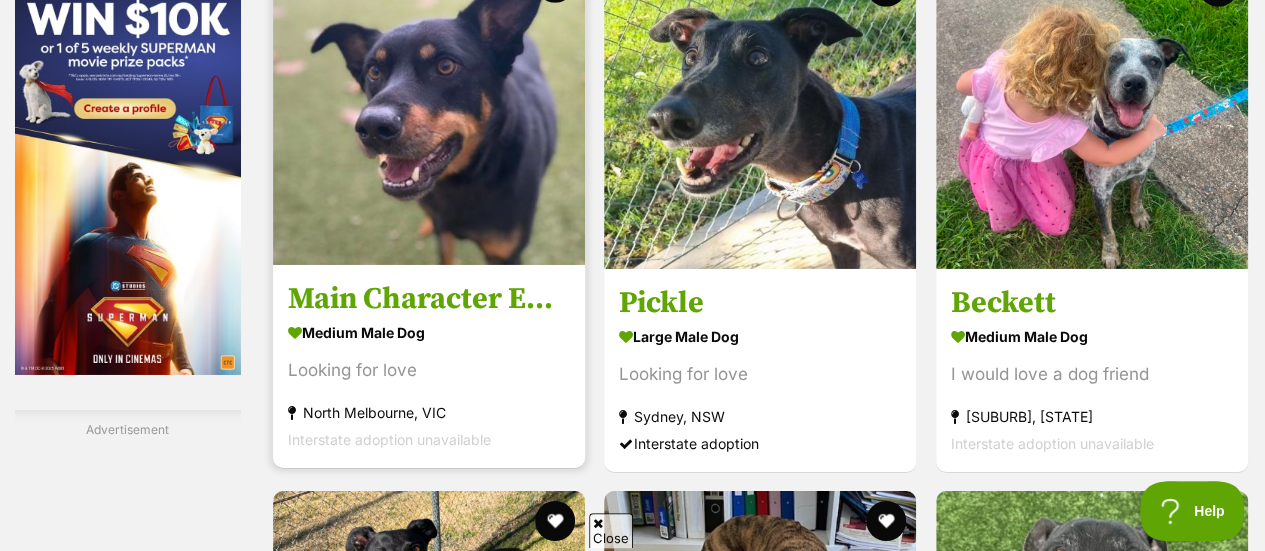 click at bounding box center [429, 109] 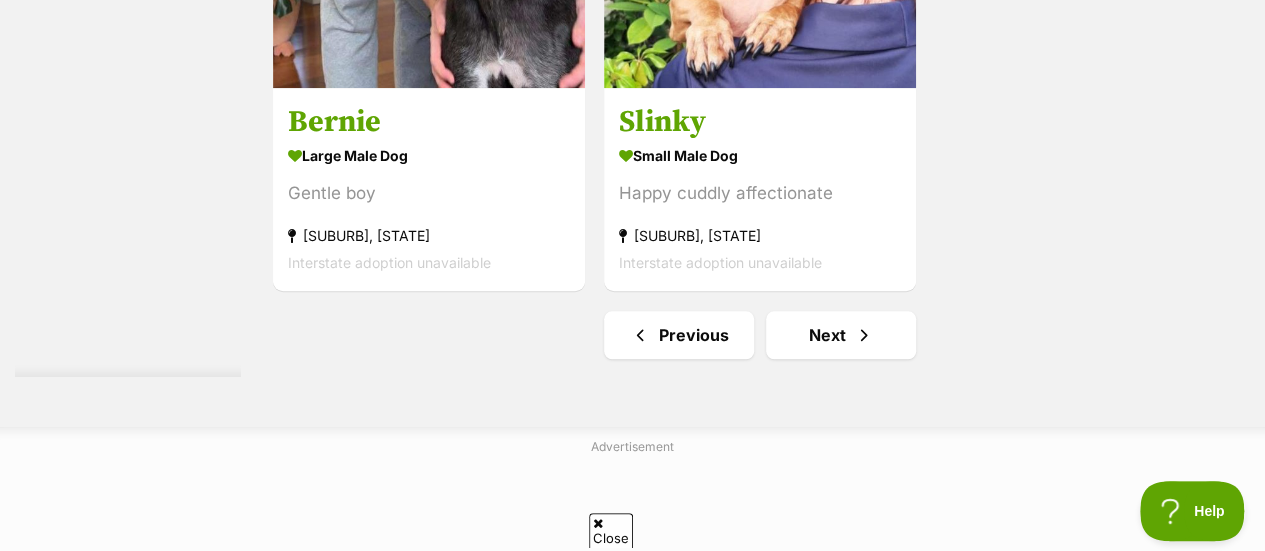 scroll, scrollTop: 4661, scrollLeft: 0, axis: vertical 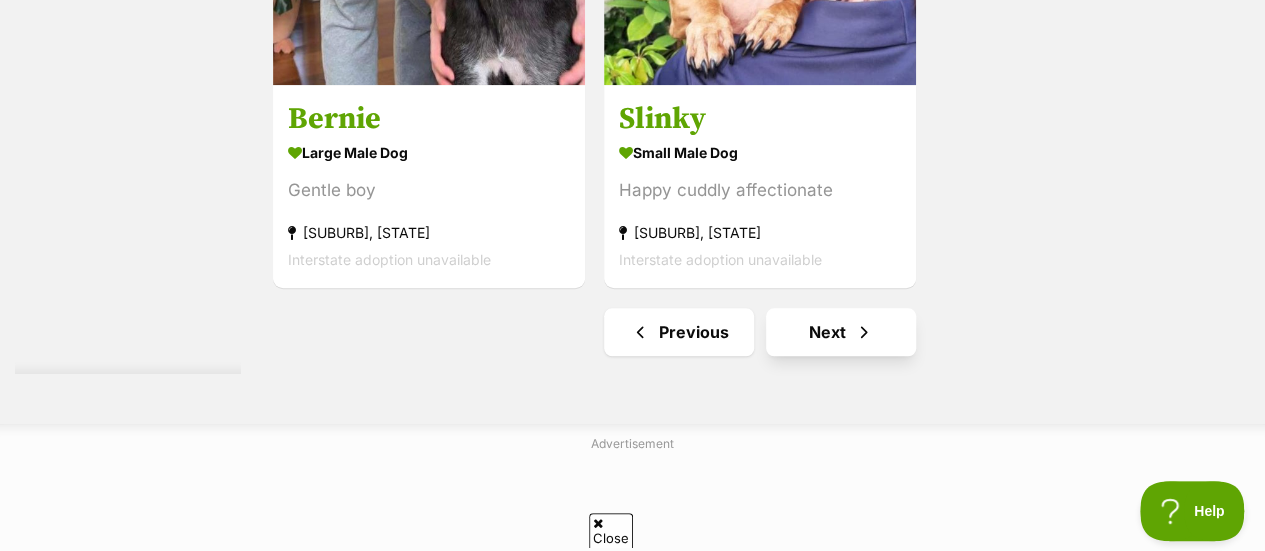 click at bounding box center (864, 332) 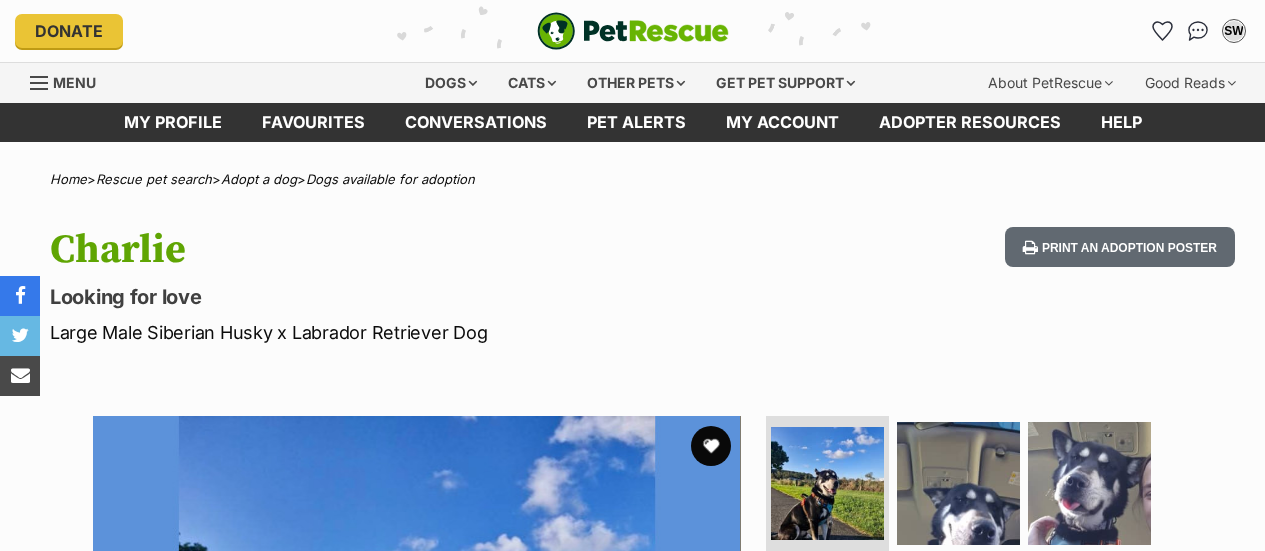 scroll, scrollTop: 0, scrollLeft: 0, axis: both 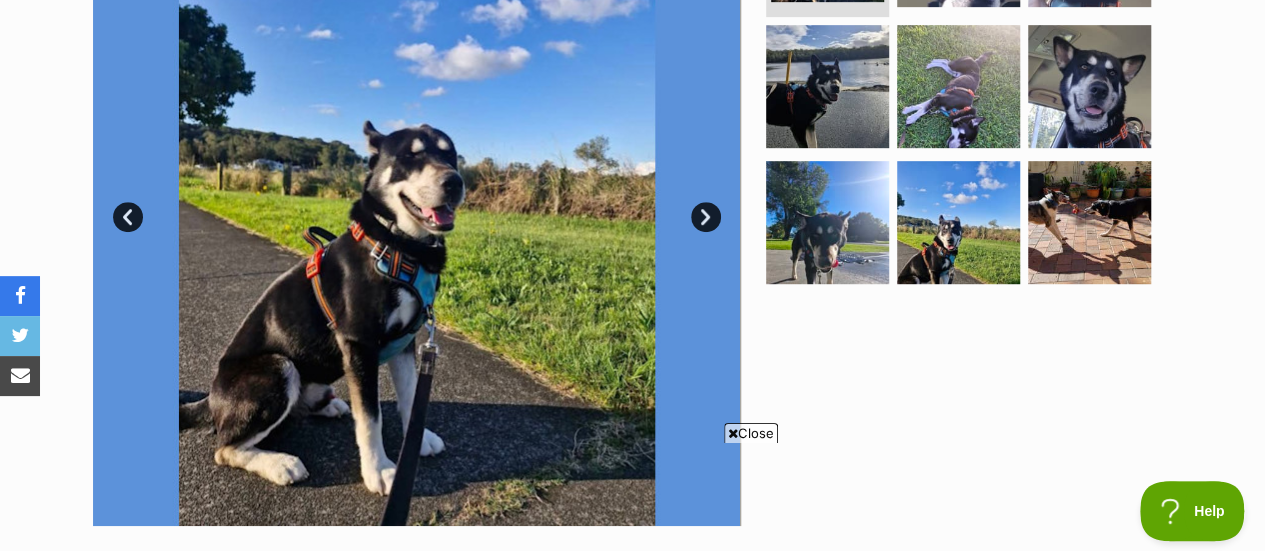 click on "Prev" at bounding box center (128, 217) 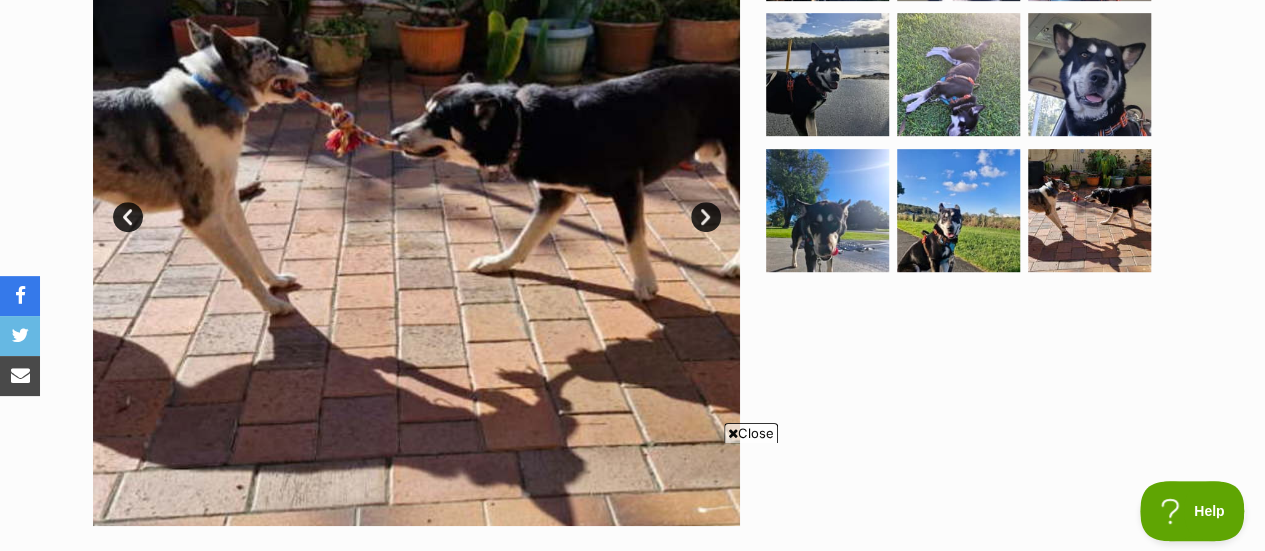 click on "Prev" at bounding box center (128, 217) 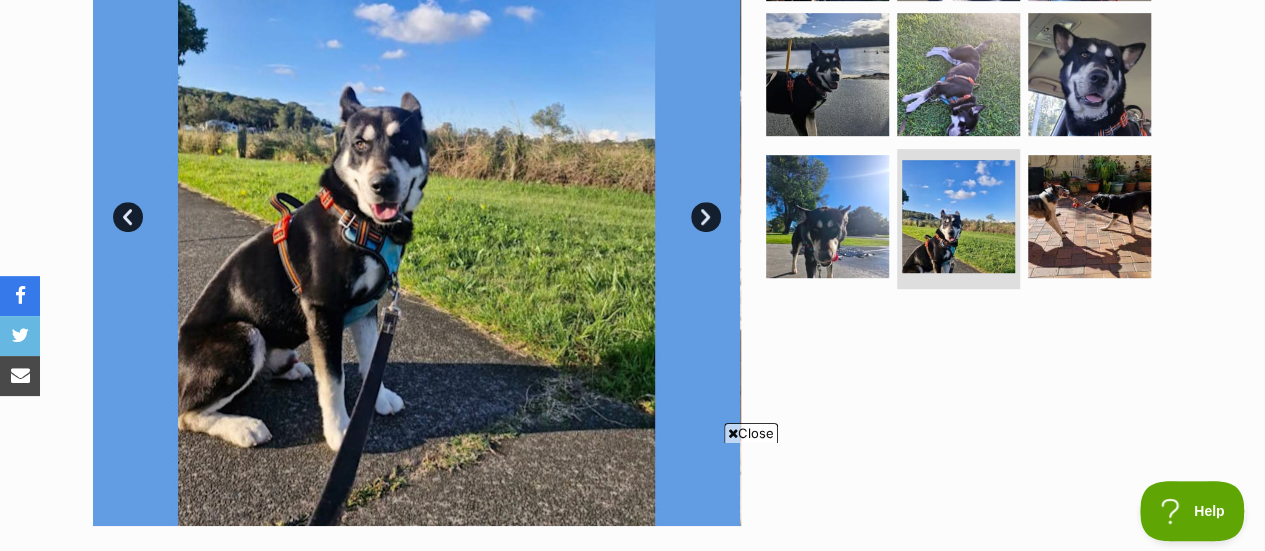click on "Prev" at bounding box center [128, 217] 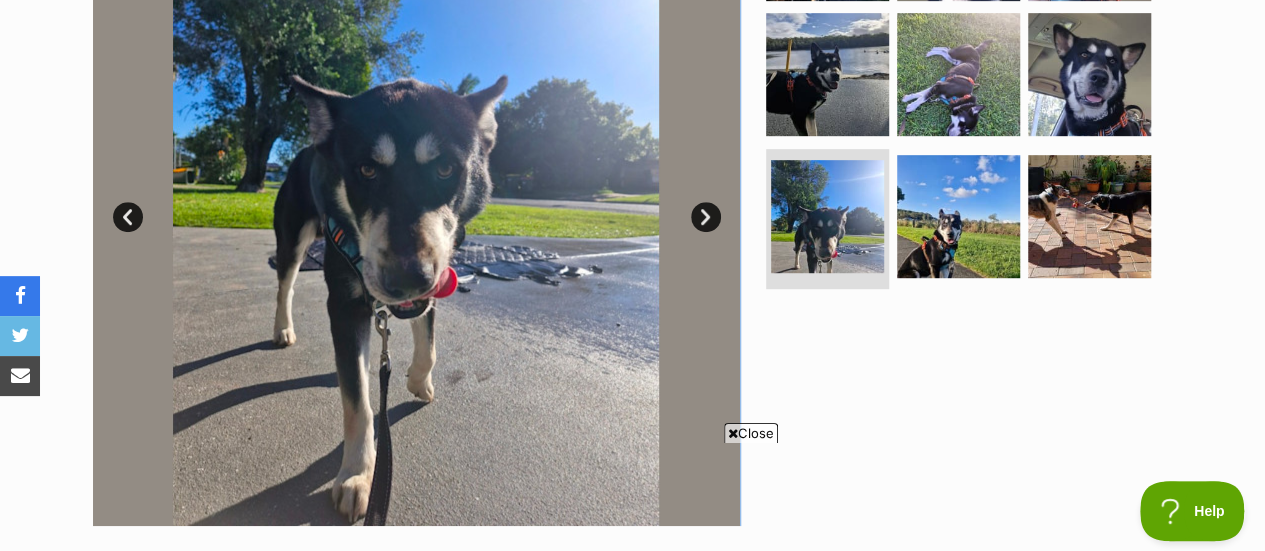 click on "Prev" at bounding box center (128, 217) 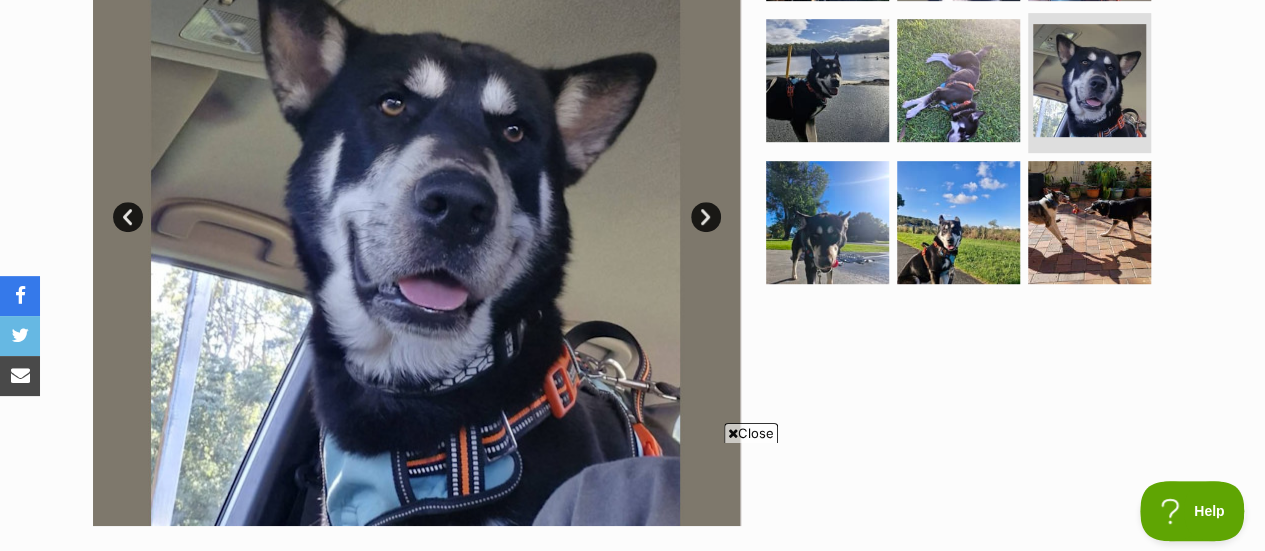 click on "Prev" at bounding box center [128, 217] 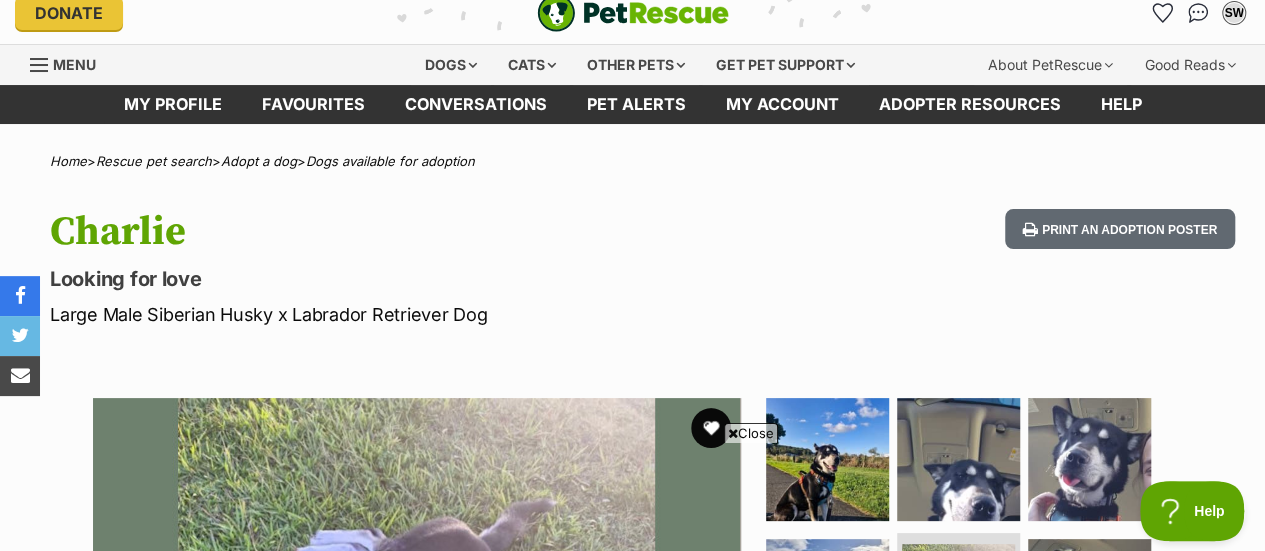 scroll, scrollTop: 0, scrollLeft: 0, axis: both 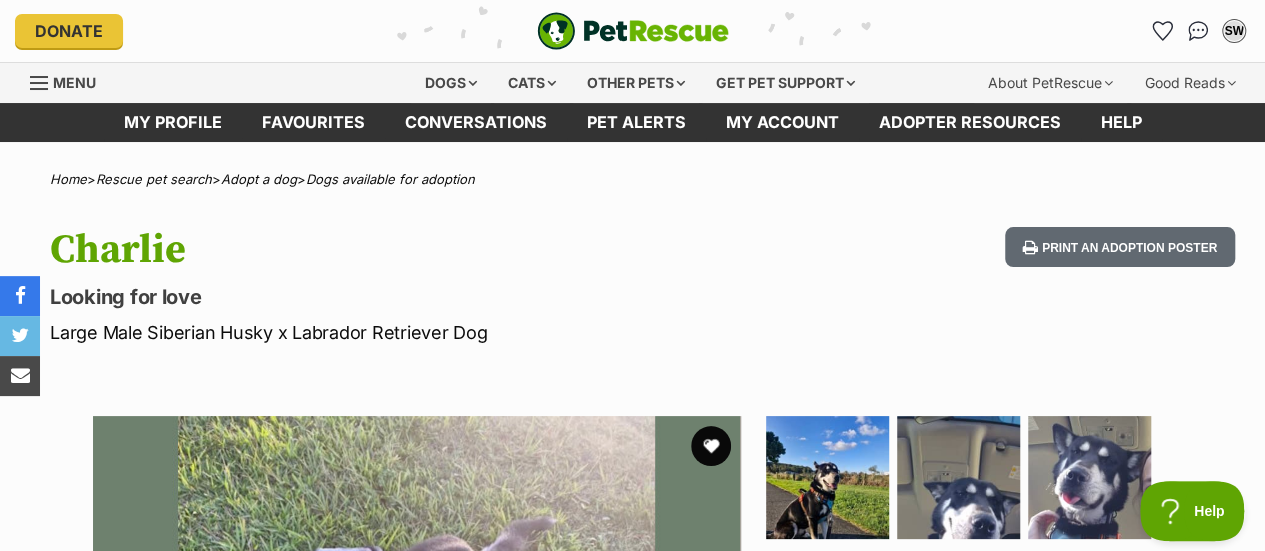 click on "Looking for love" at bounding box center [411, 297] 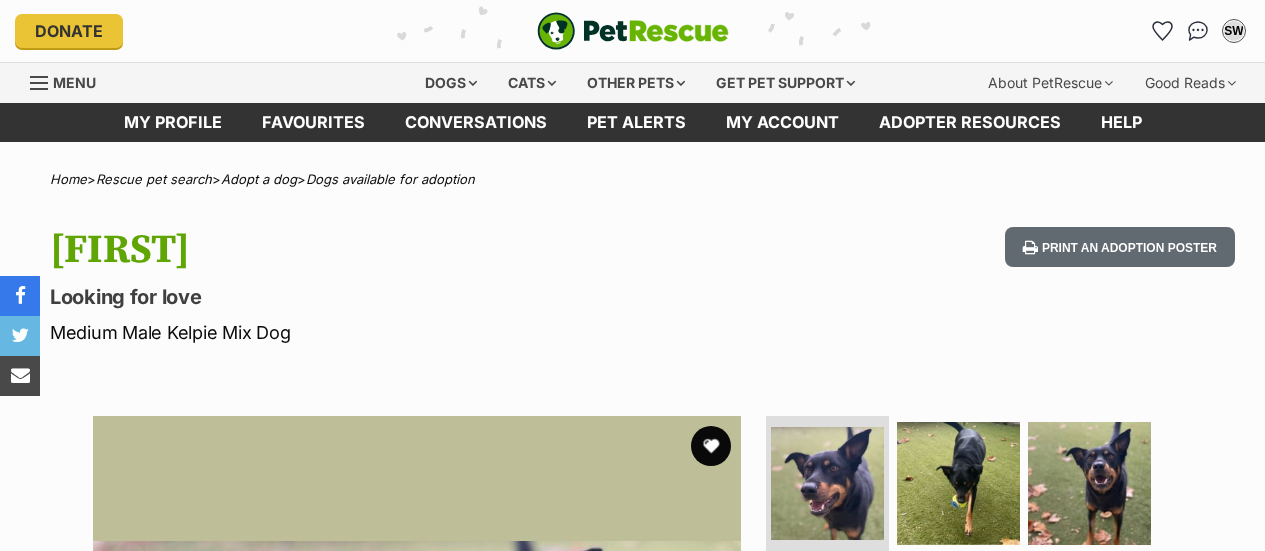 scroll, scrollTop: 0, scrollLeft: 0, axis: both 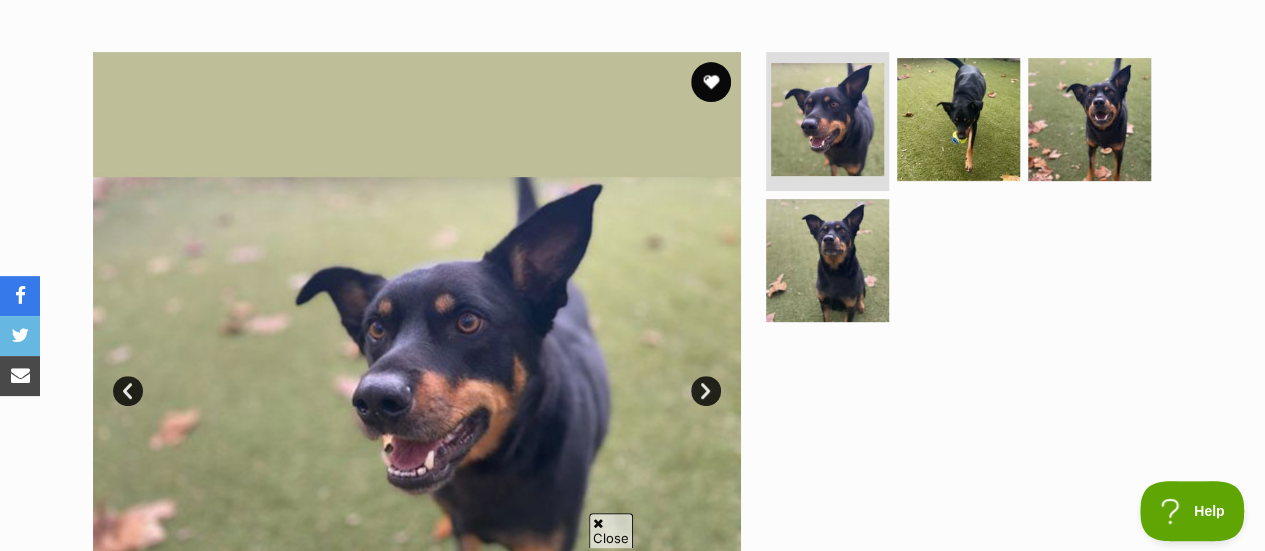click on "Prev" at bounding box center [128, 391] 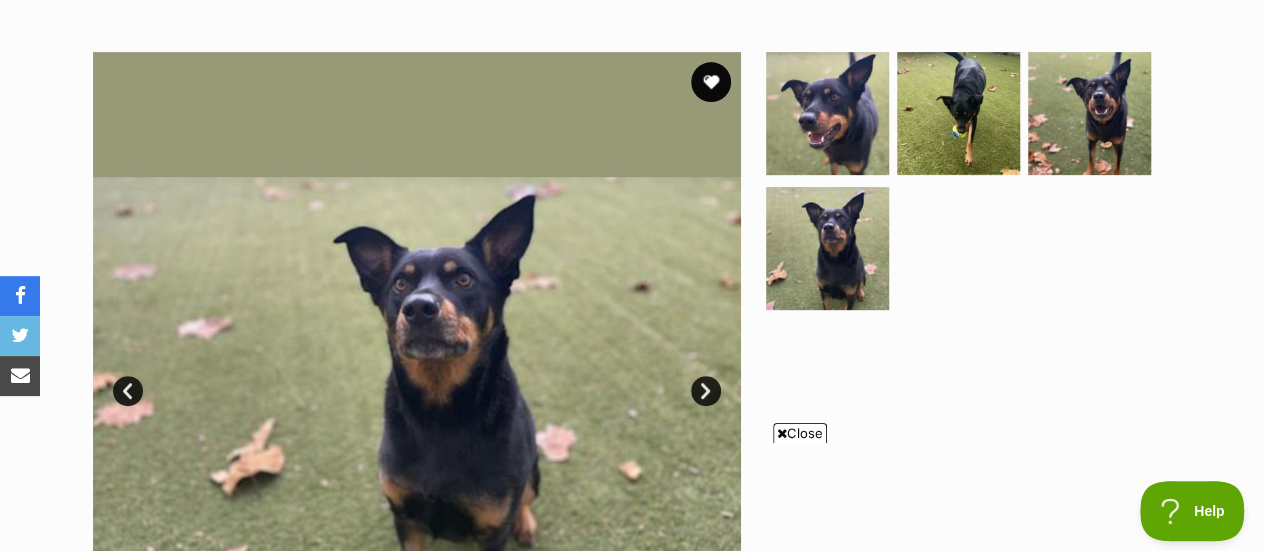 click at bounding box center [417, 376] 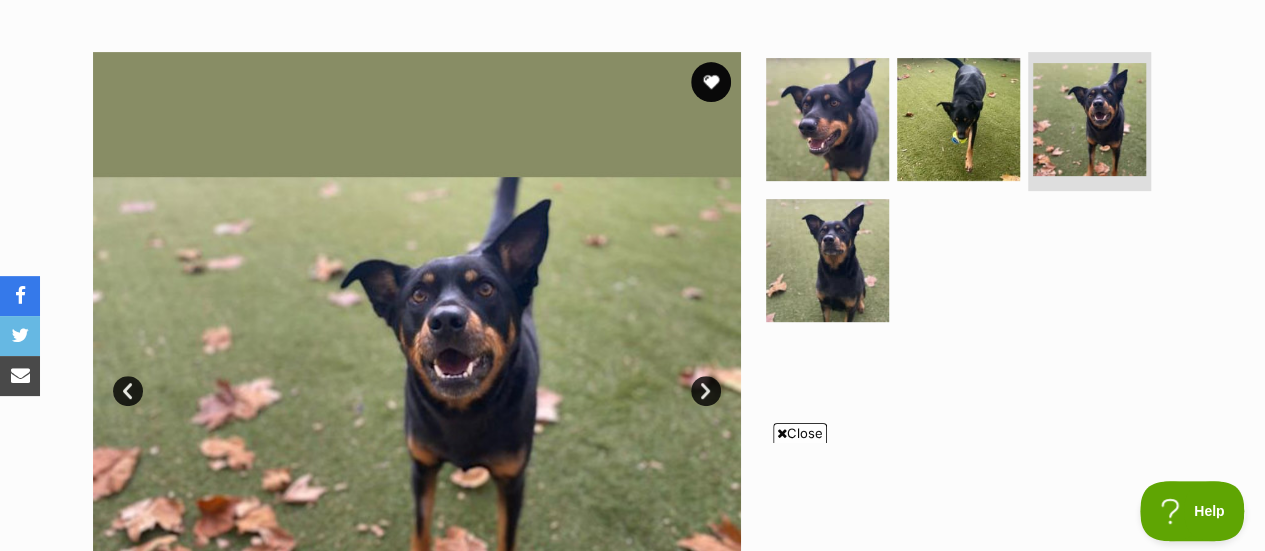 click on "Prev" at bounding box center [128, 391] 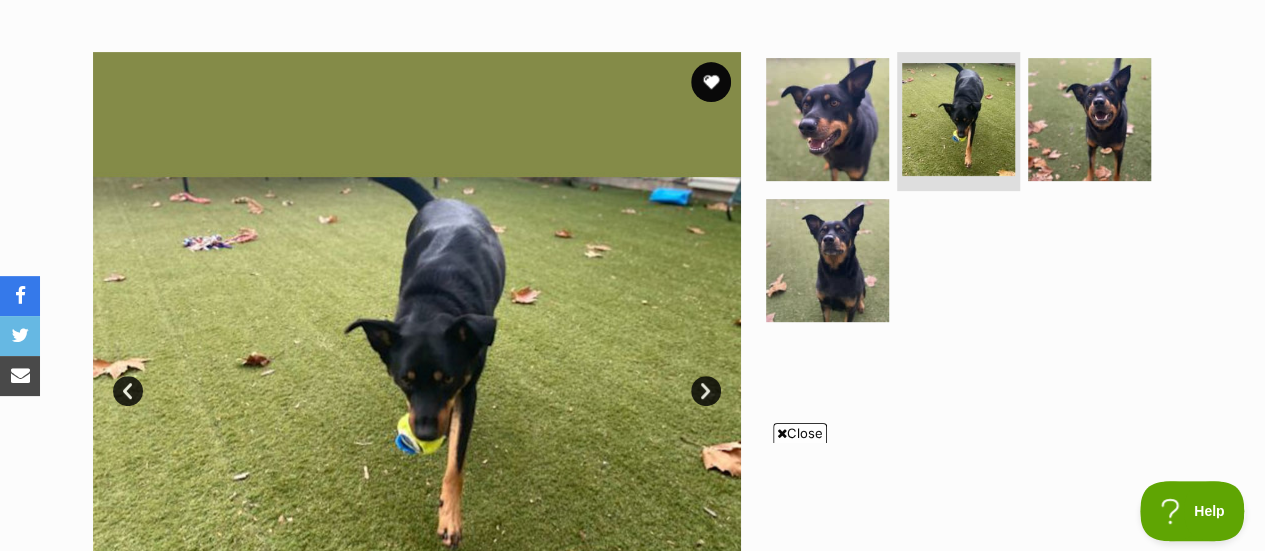 click at bounding box center [417, 376] 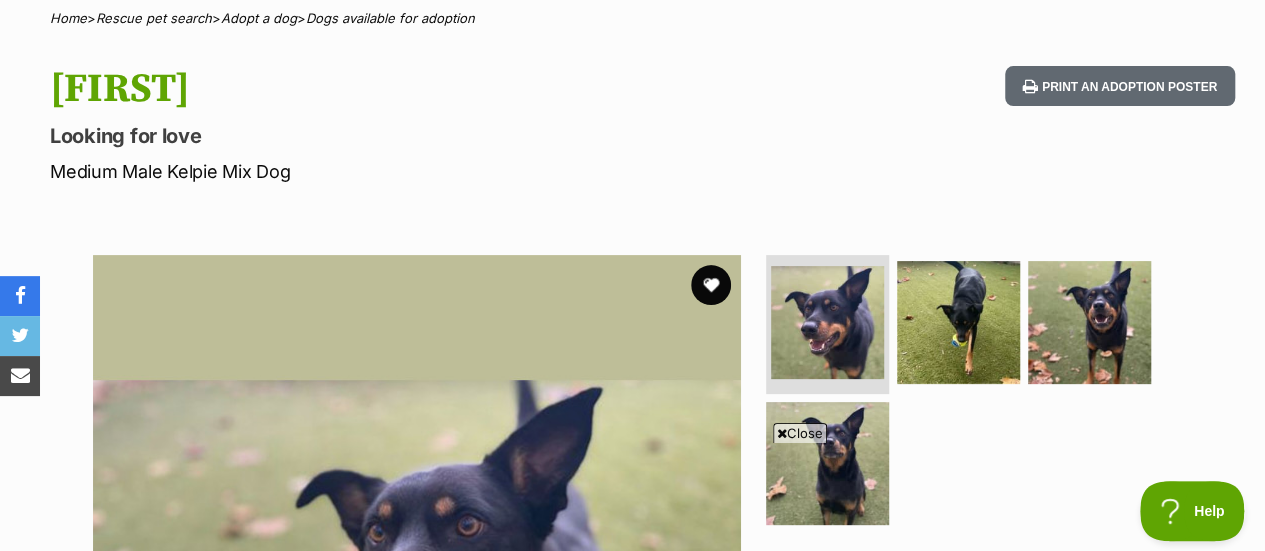 scroll, scrollTop: 158, scrollLeft: 0, axis: vertical 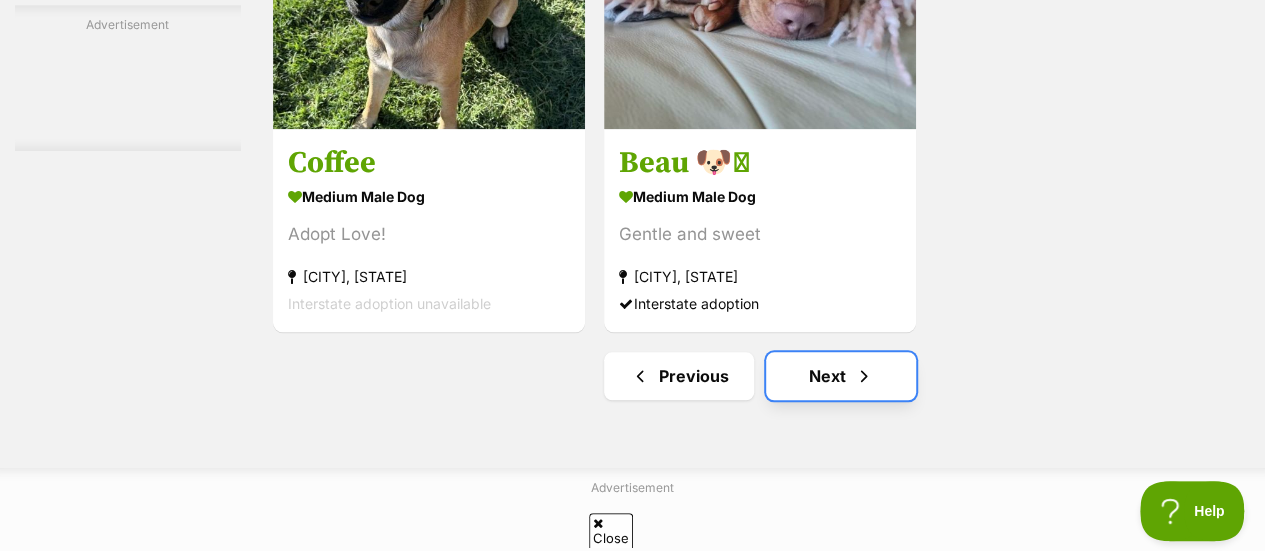 click at bounding box center [864, 376] 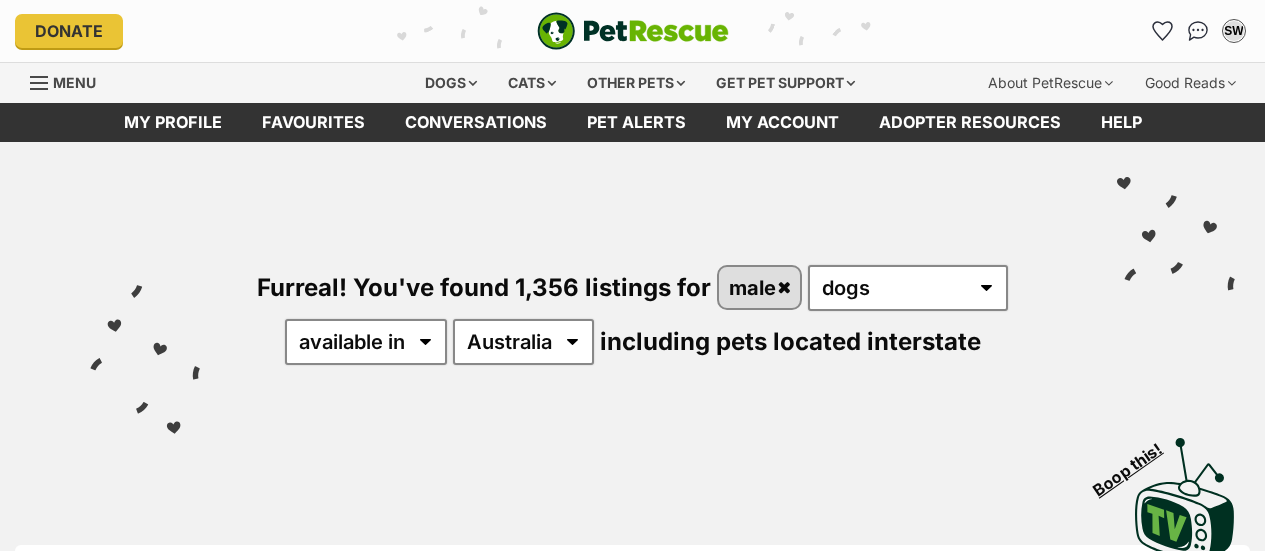 scroll, scrollTop: 0, scrollLeft: 0, axis: both 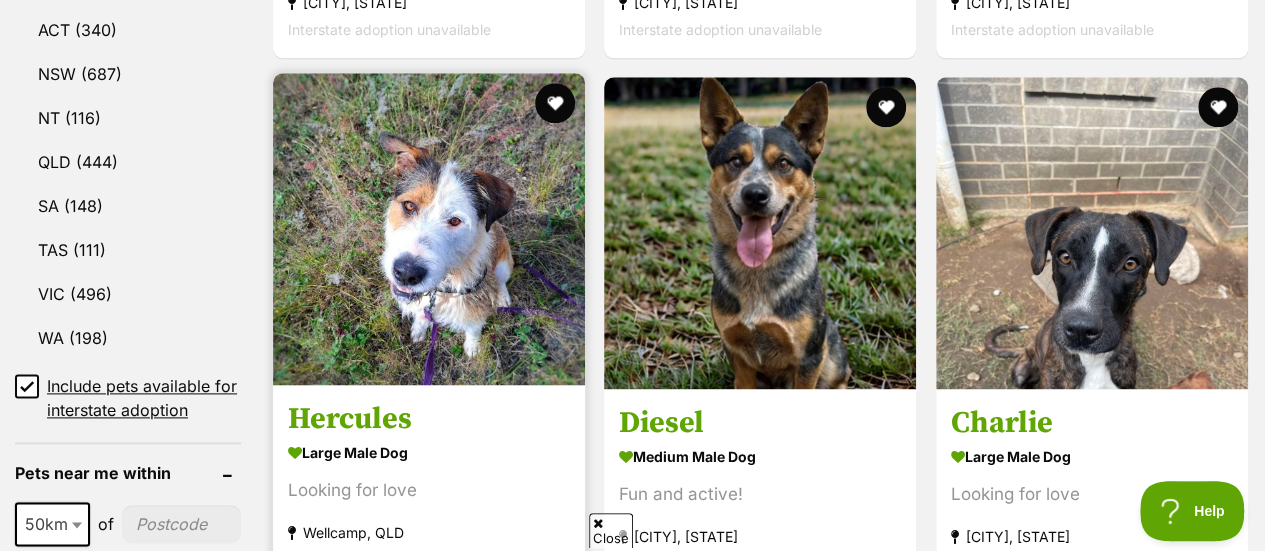 click at bounding box center (429, 229) 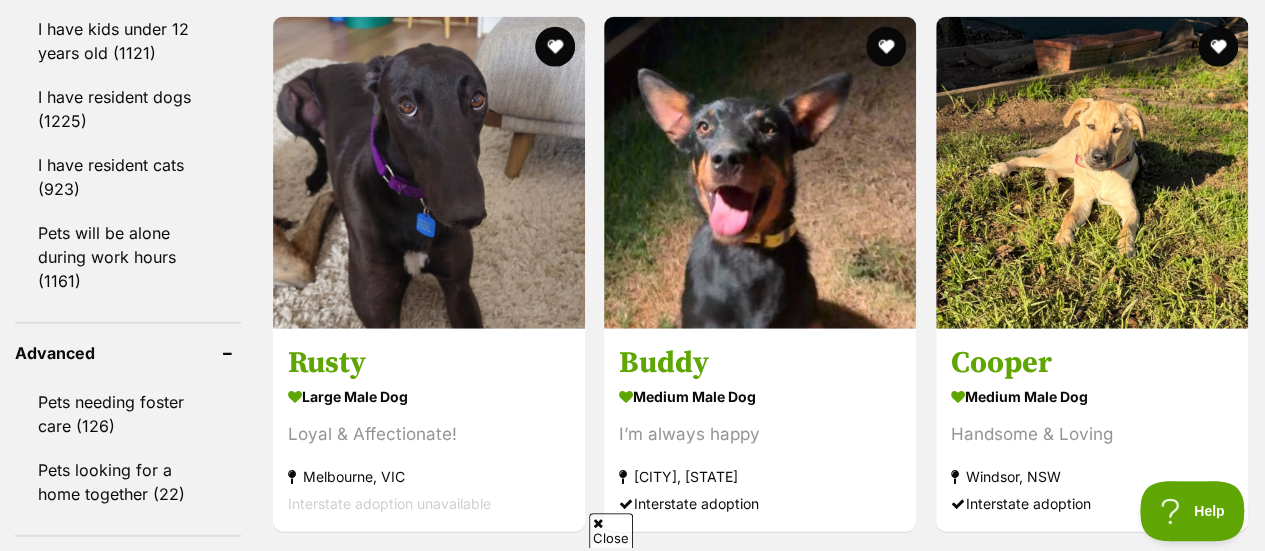 scroll, scrollTop: 2427, scrollLeft: 0, axis: vertical 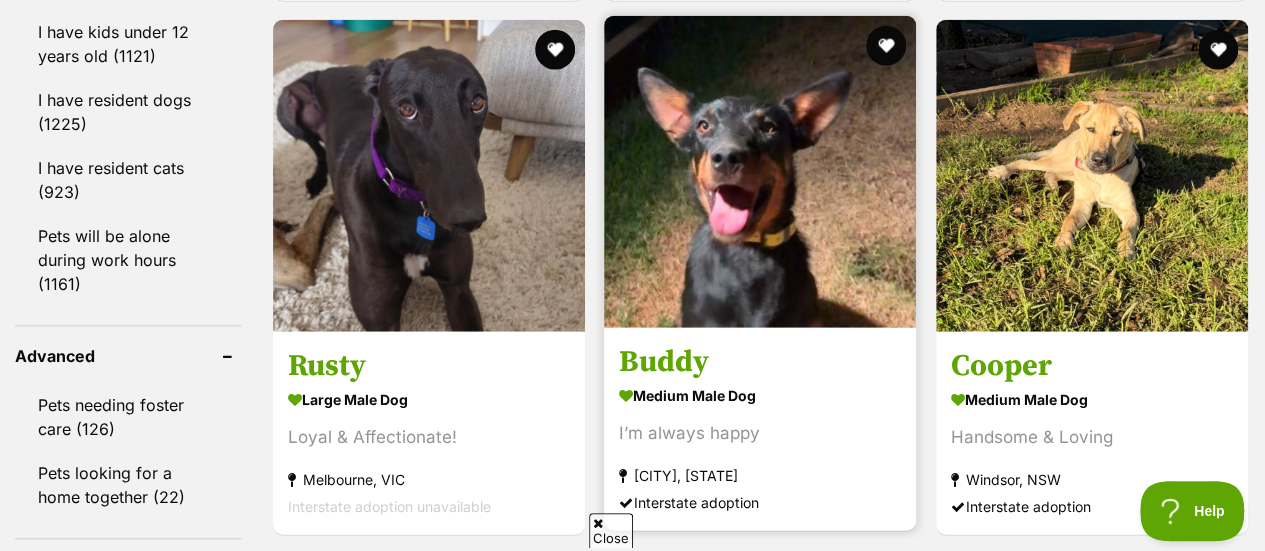 click at bounding box center (760, 172) 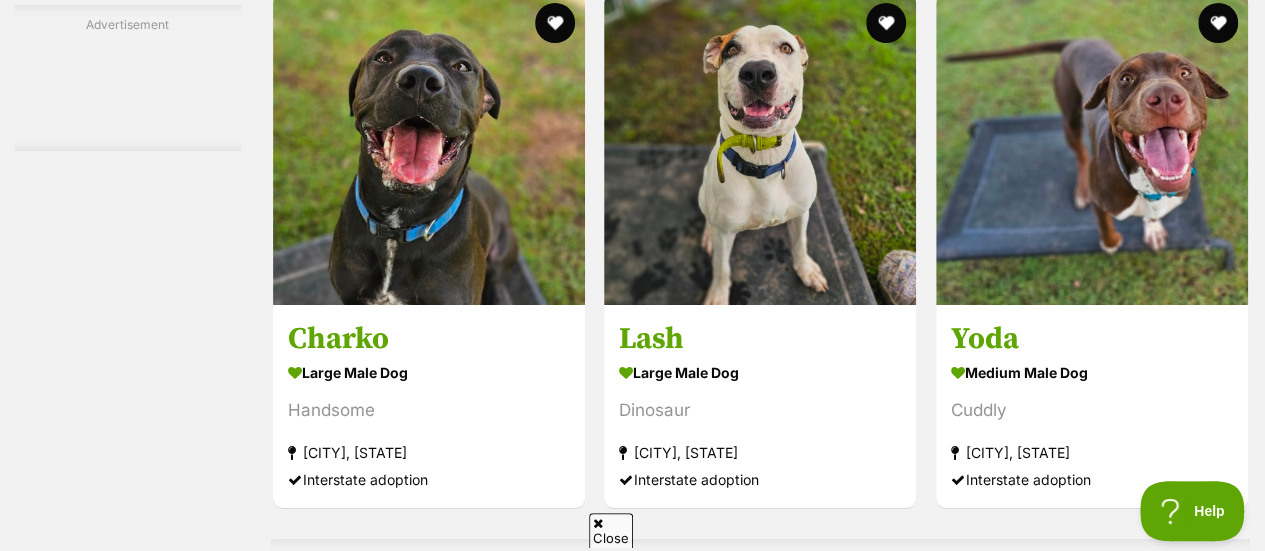scroll, scrollTop: 3717, scrollLeft: 0, axis: vertical 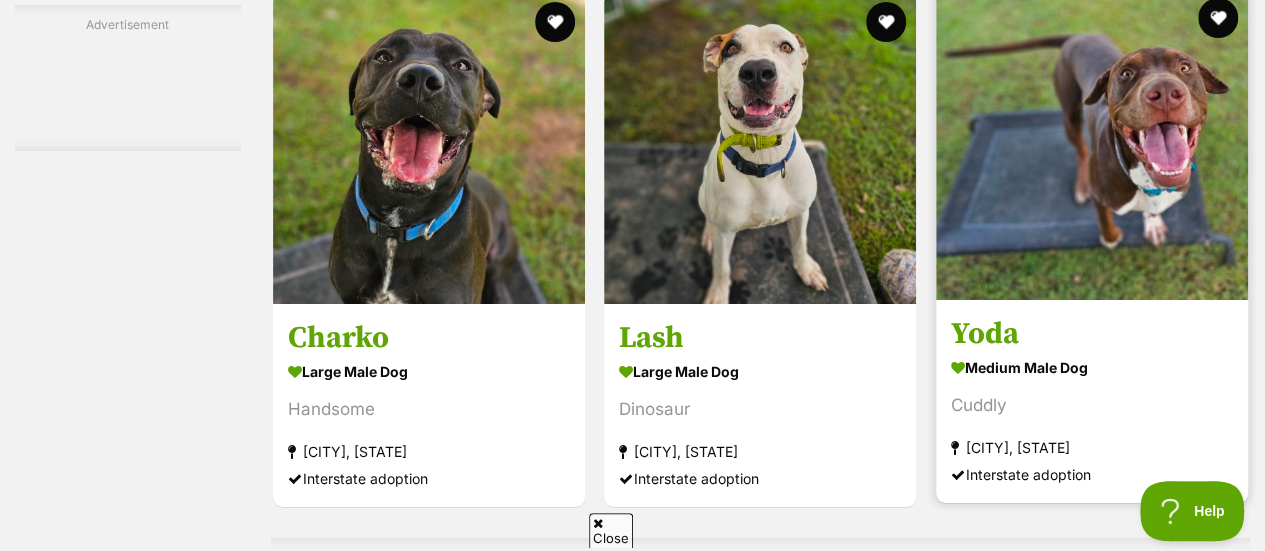 click at bounding box center (1092, 144) 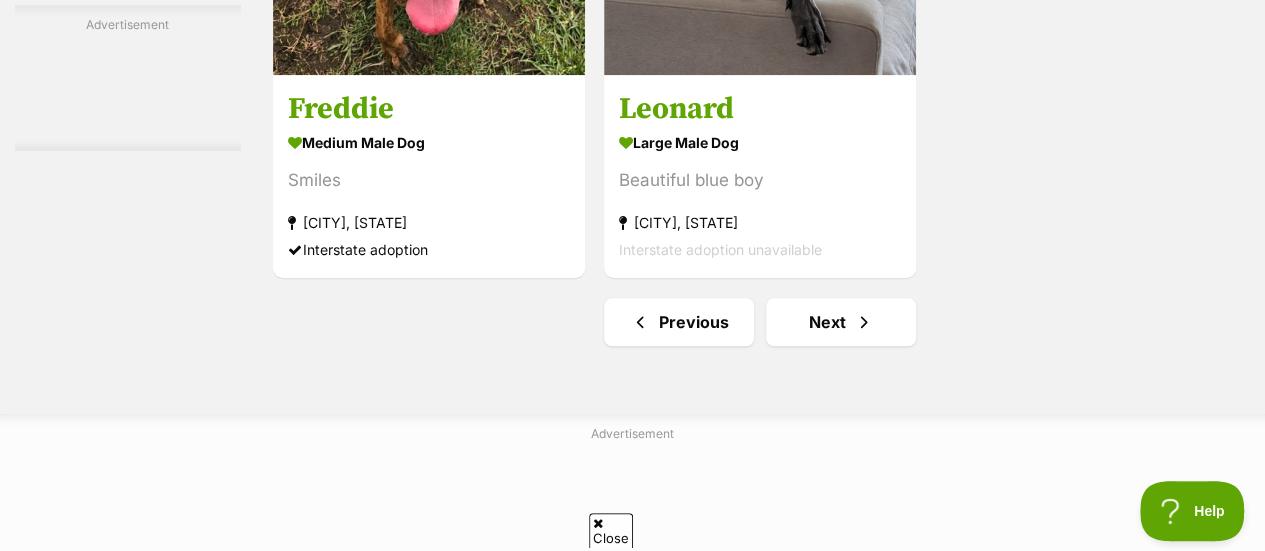 scroll, scrollTop: 4672, scrollLeft: 0, axis: vertical 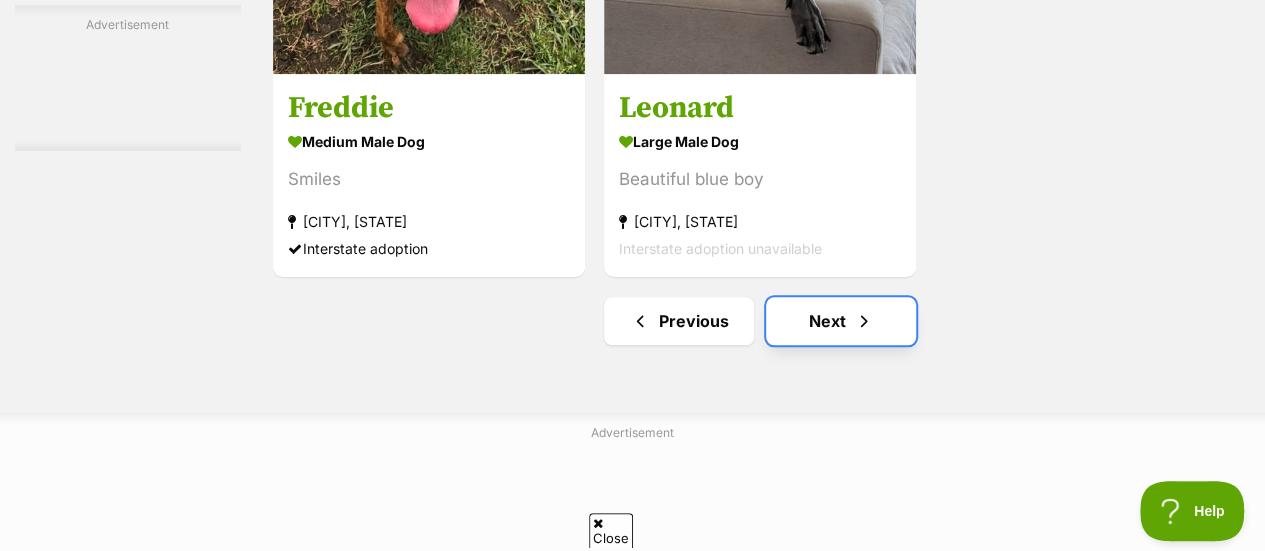 click on "Next" at bounding box center (841, 321) 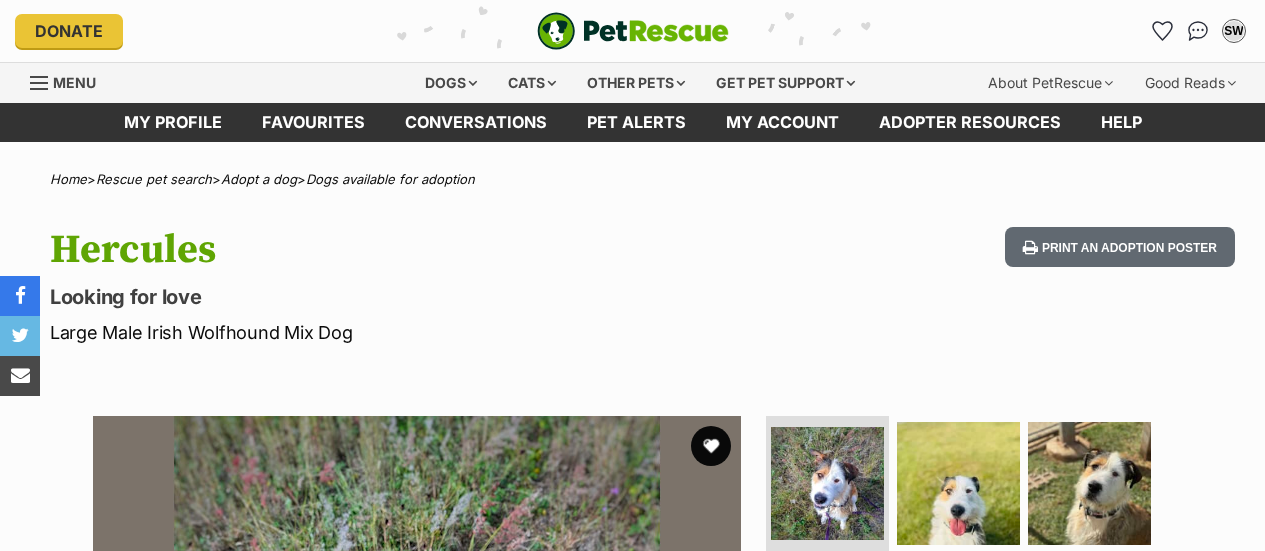 scroll, scrollTop: 59, scrollLeft: 0, axis: vertical 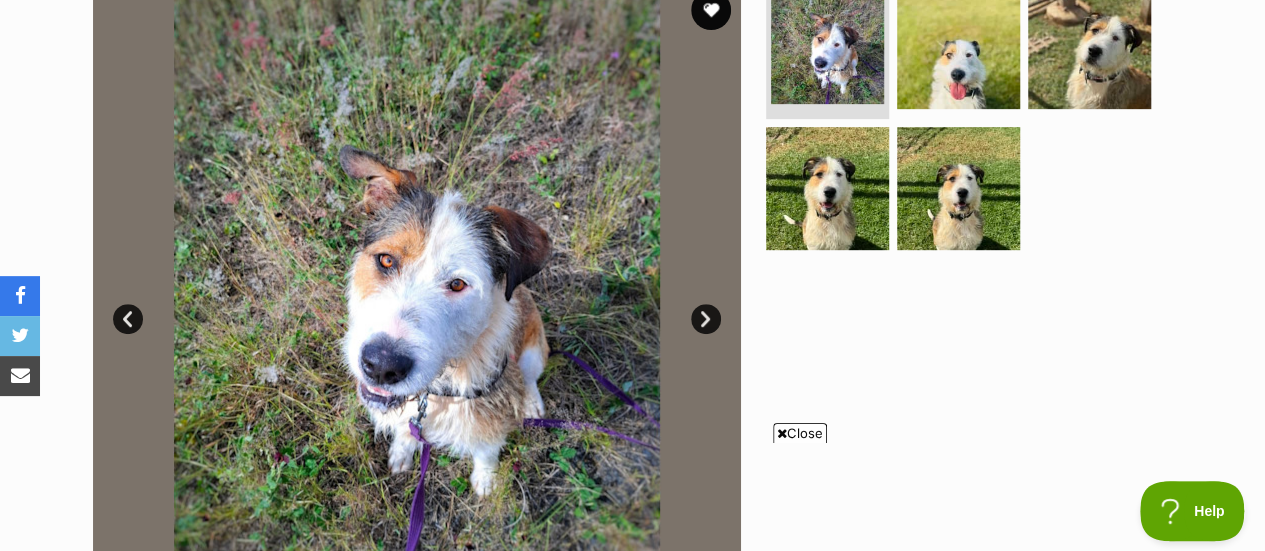 click on "Prev" at bounding box center [128, 319] 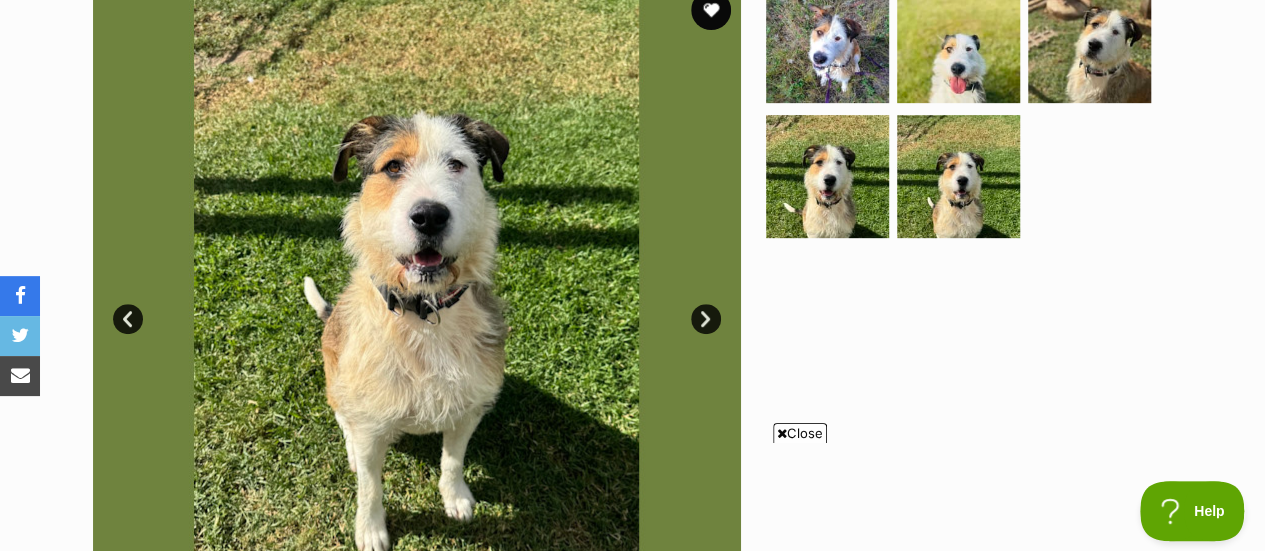 scroll, scrollTop: 0, scrollLeft: 0, axis: both 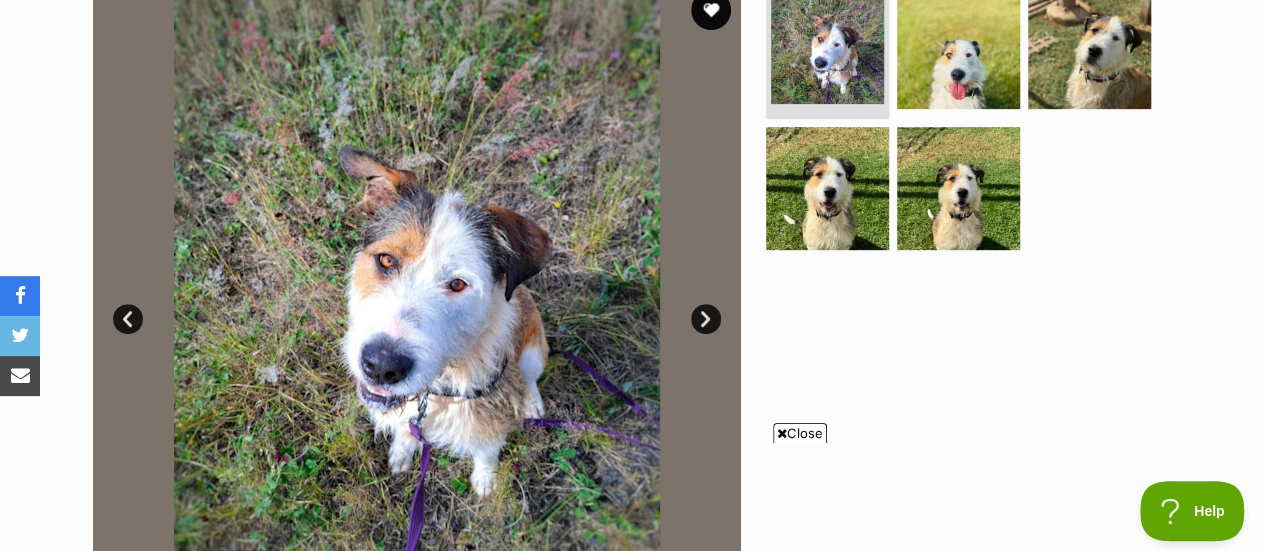 click on "Next" at bounding box center (706, 319) 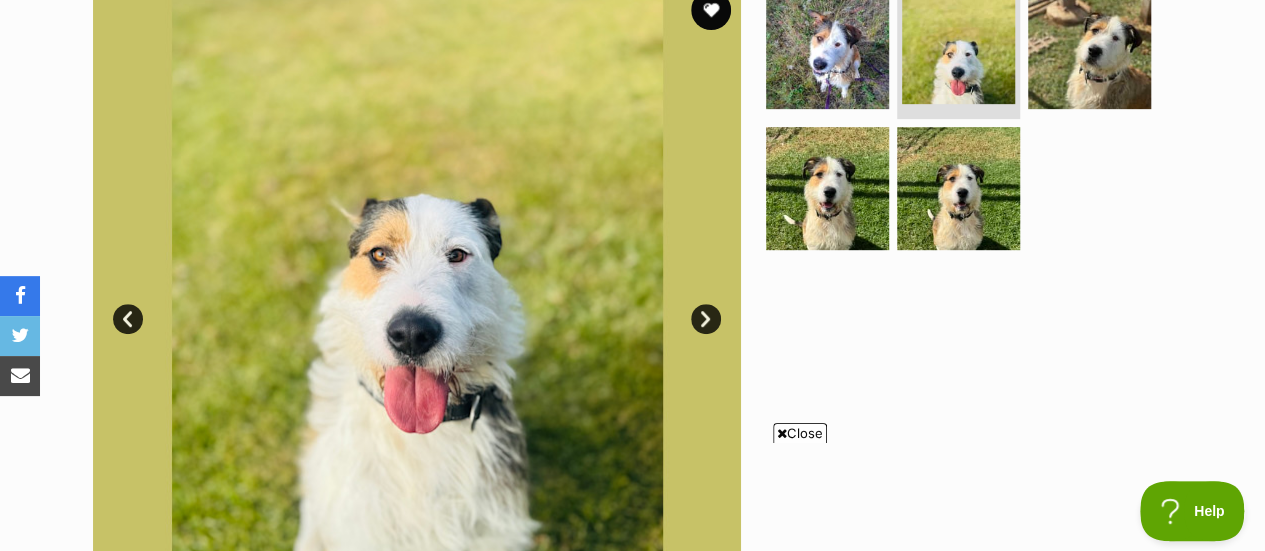 click on "Next" at bounding box center [706, 319] 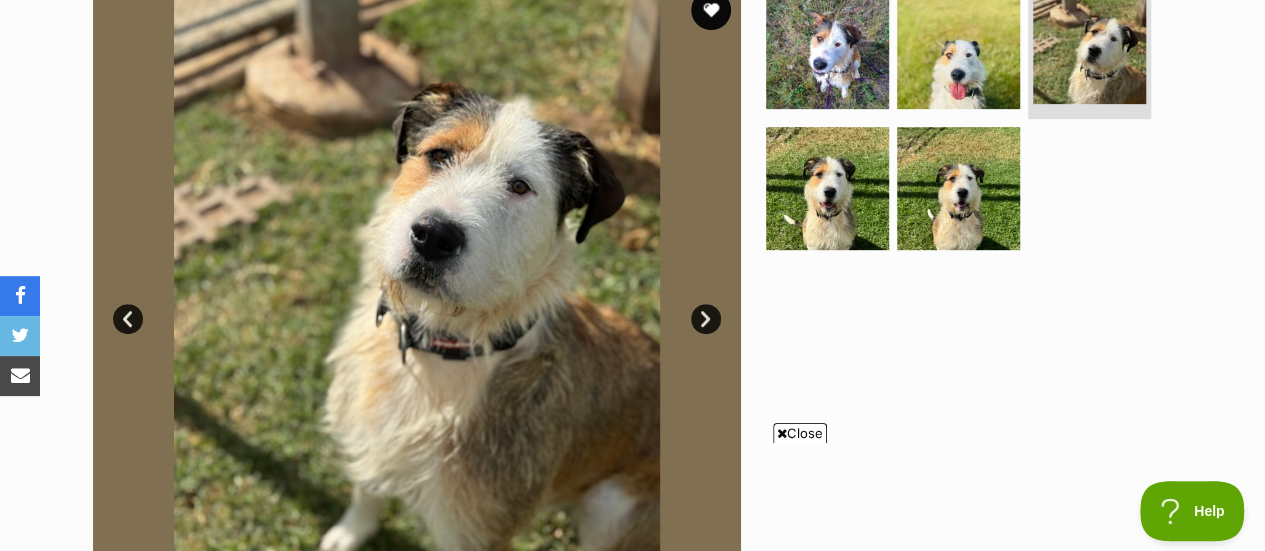 click on "Next" at bounding box center (706, 319) 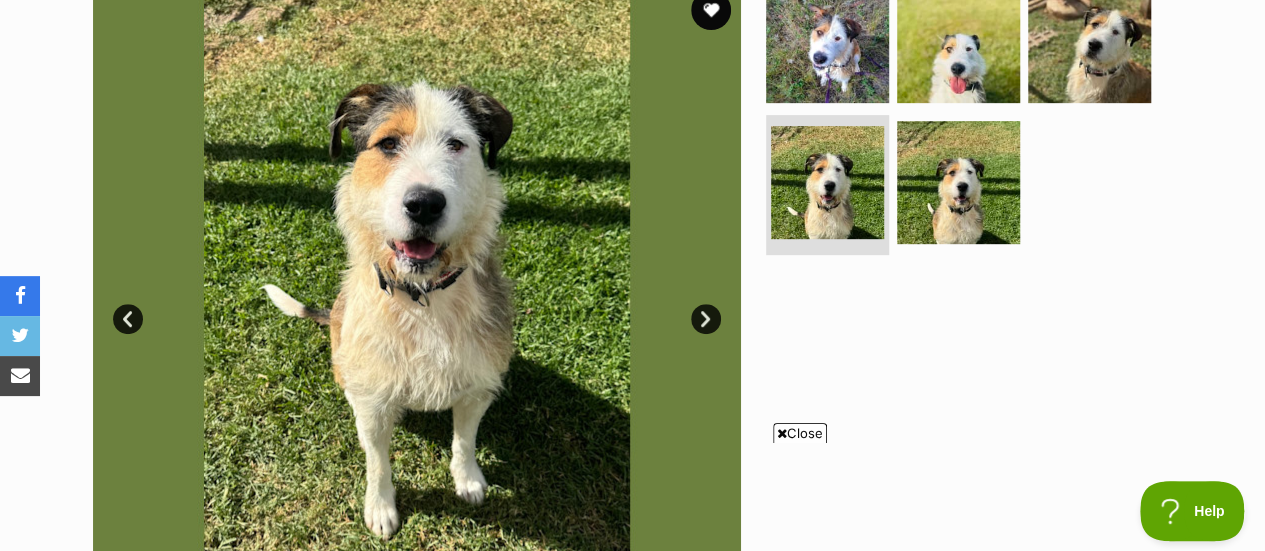 click on "Next" at bounding box center (706, 319) 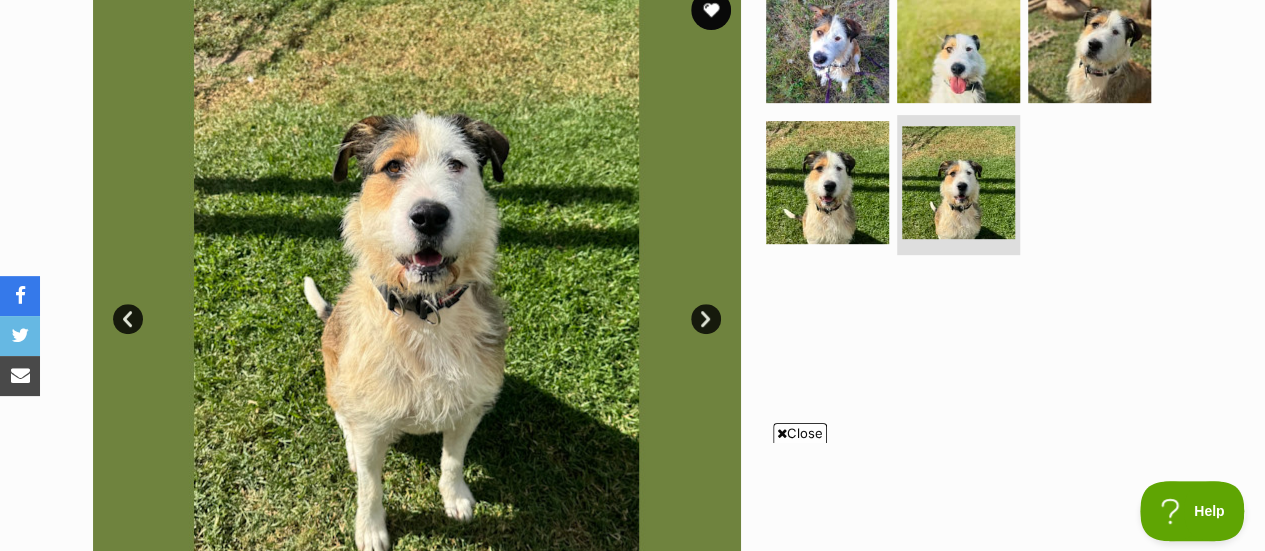 click on "Next" at bounding box center (706, 319) 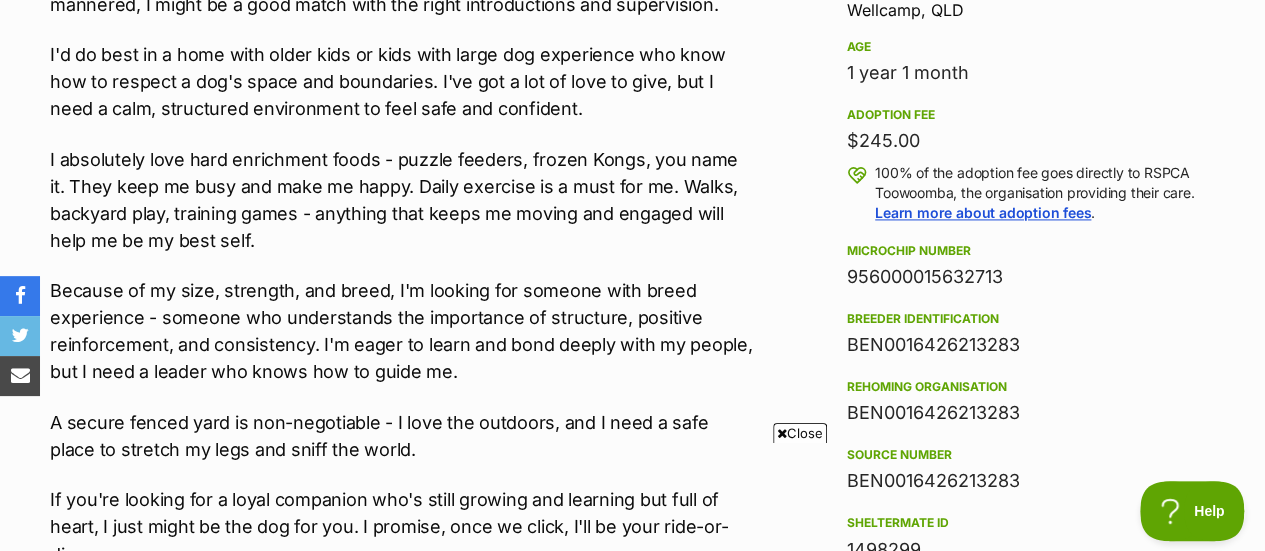 scroll, scrollTop: 1366, scrollLeft: 0, axis: vertical 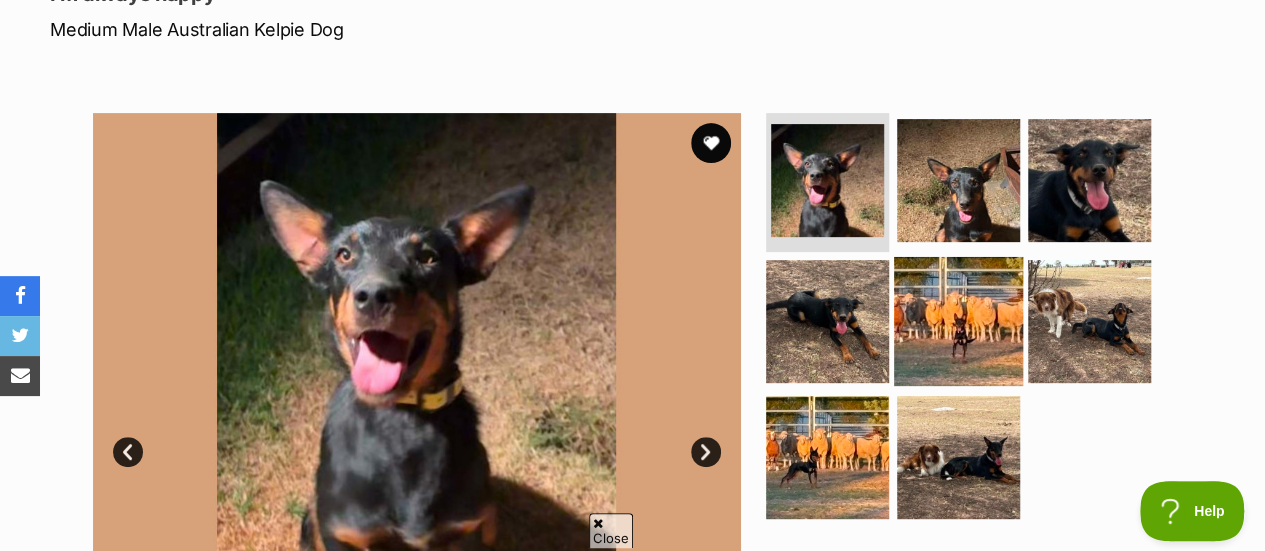 click at bounding box center (958, 321) 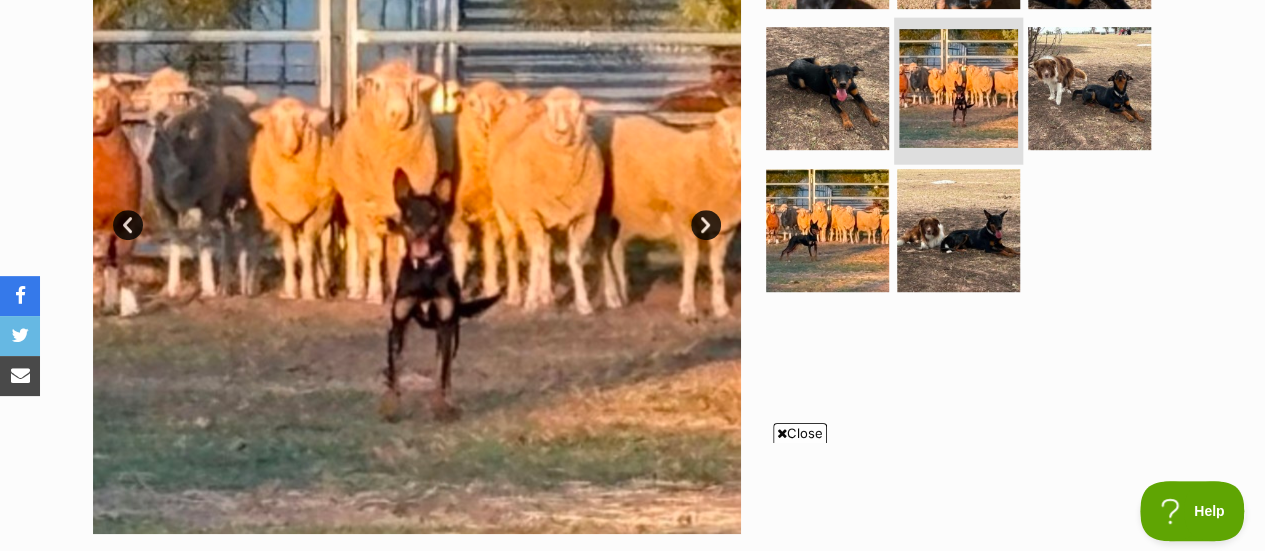 scroll, scrollTop: 532, scrollLeft: 0, axis: vertical 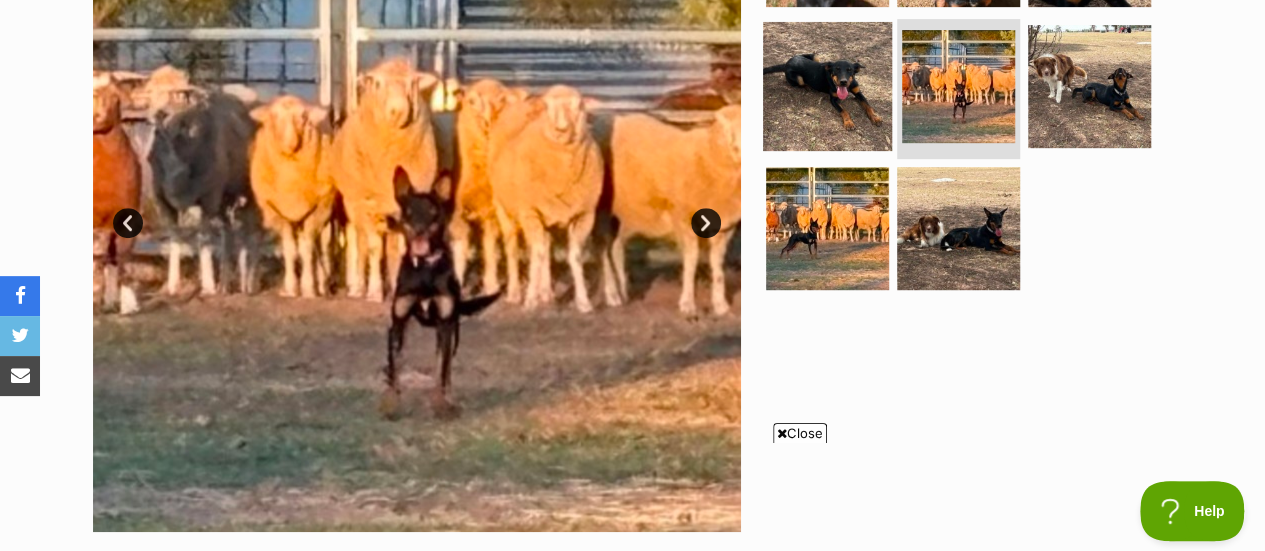 click at bounding box center [827, 86] 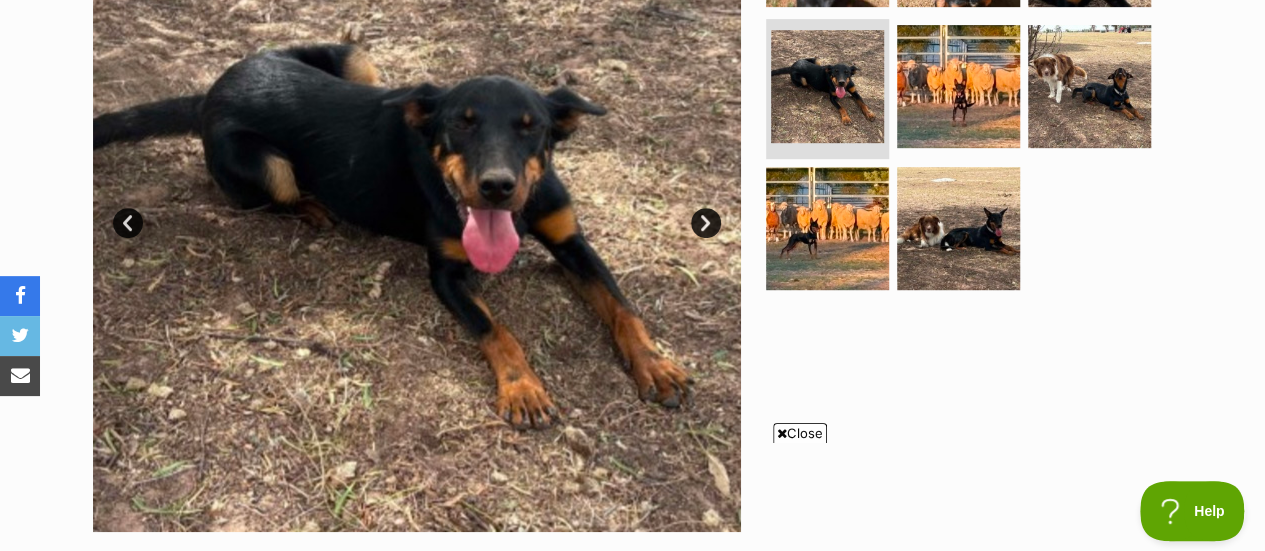 click on "Next" at bounding box center (706, 223) 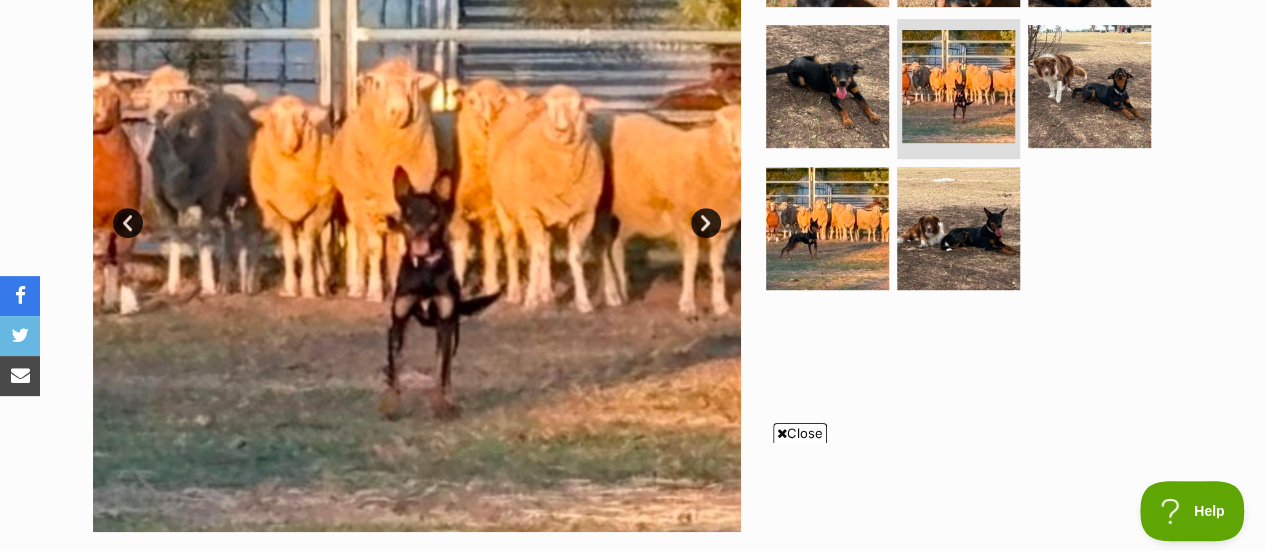 click on "Next" at bounding box center (706, 223) 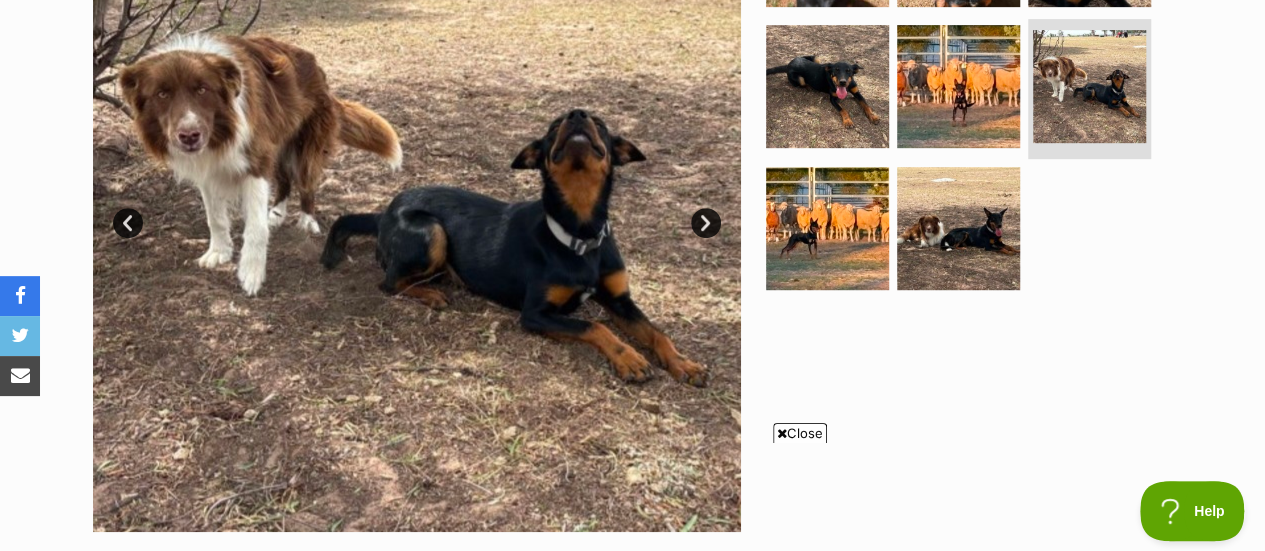 click on "Next" at bounding box center [706, 223] 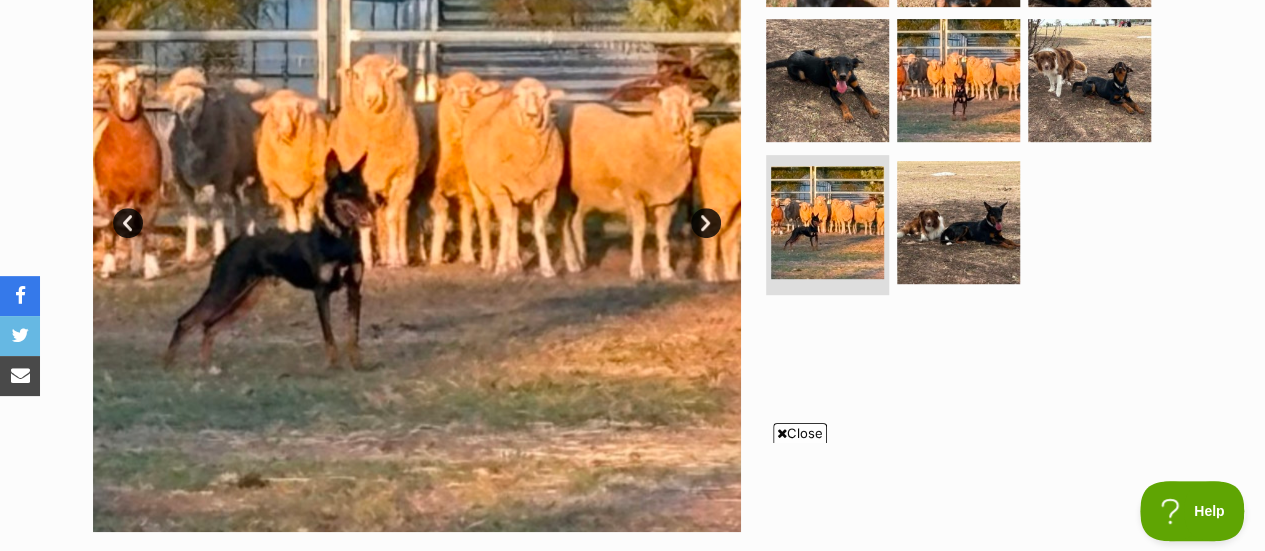click on "Next" at bounding box center [706, 223] 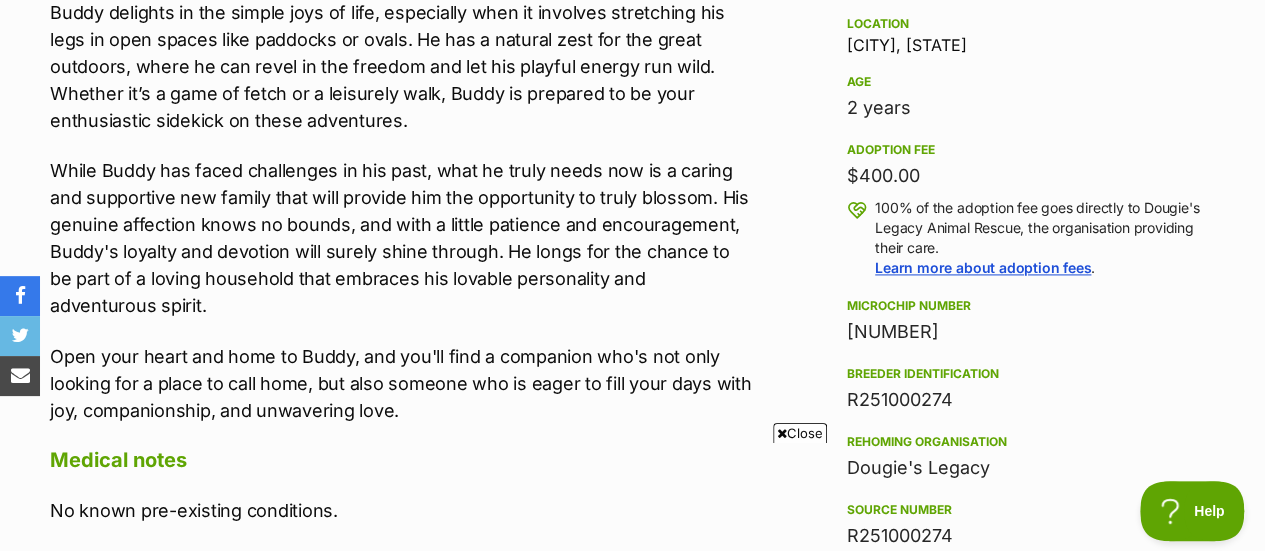 scroll, scrollTop: 1326, scrollLeft: 0, axis: vertical 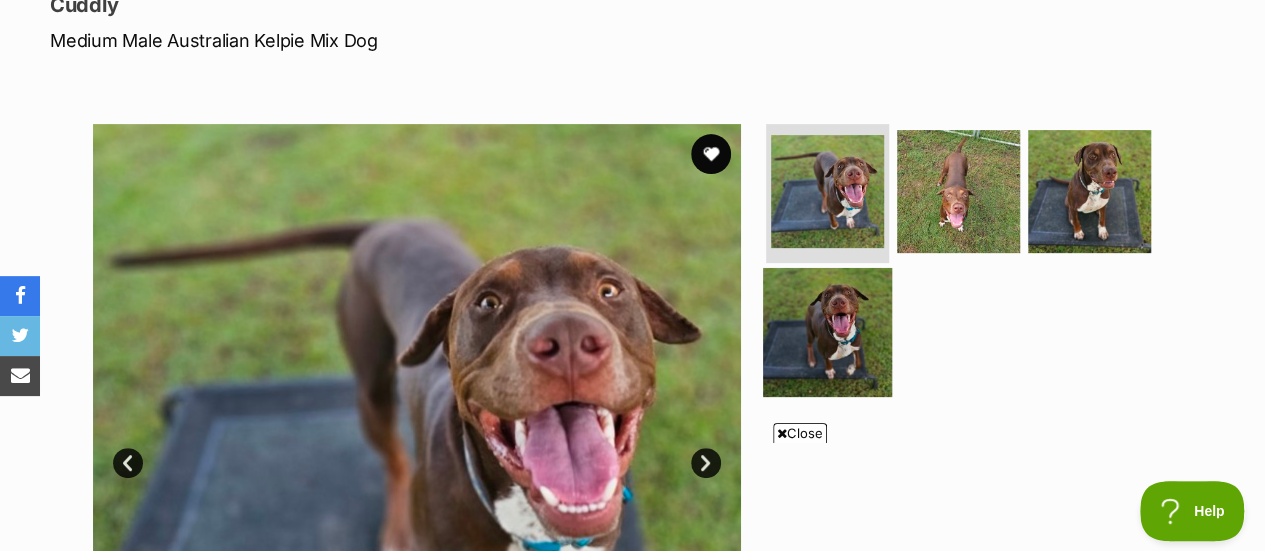 click at bounding box center (827, 332) 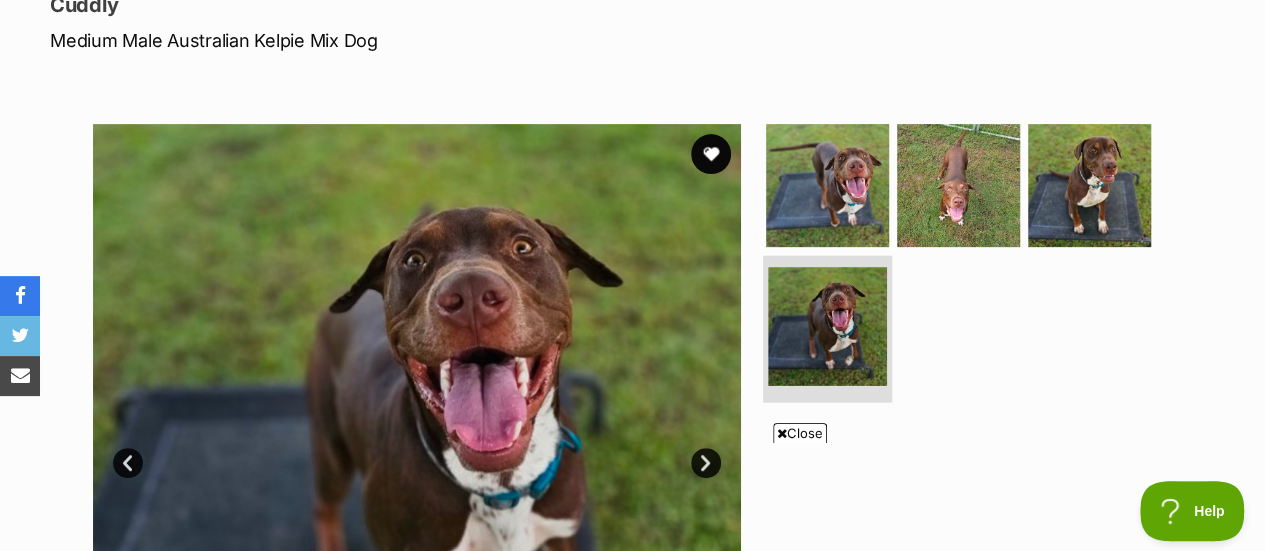 scroll, scrollTop: 0, scrollLeft: 0, axis: both 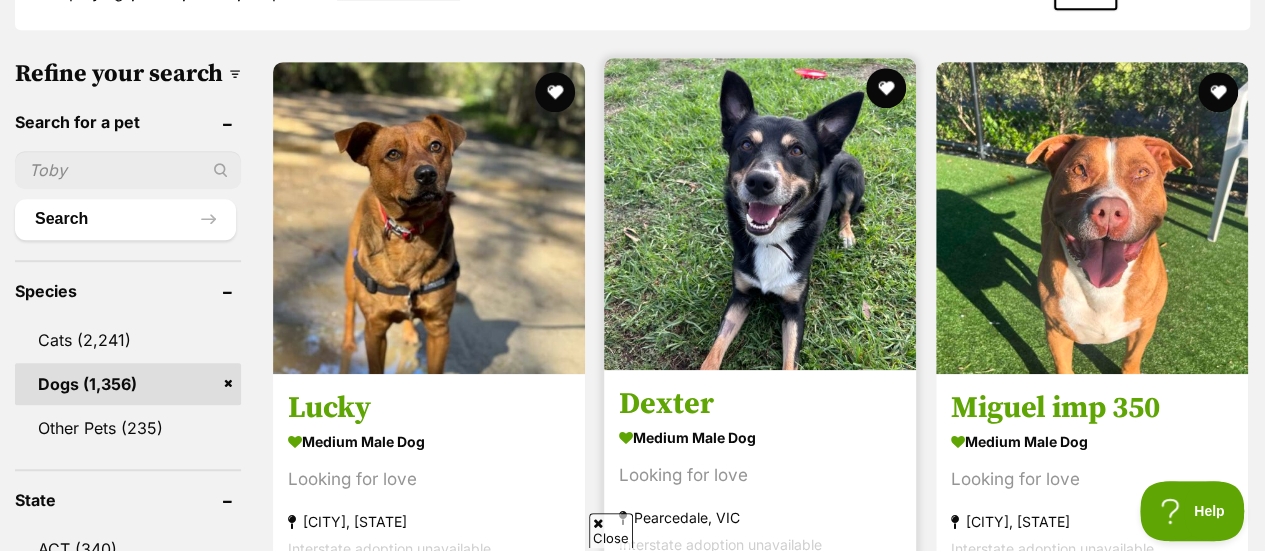 click at bounding box center (760, 214) 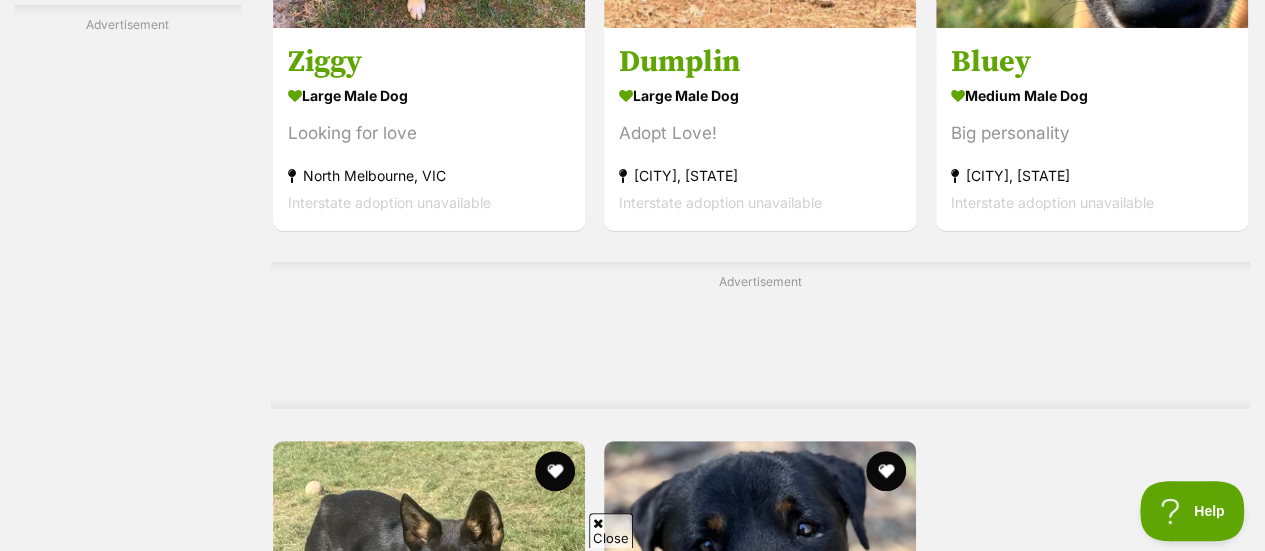 scroll, scrollTop: 4004, scrollLeft: 0, axis: vertical 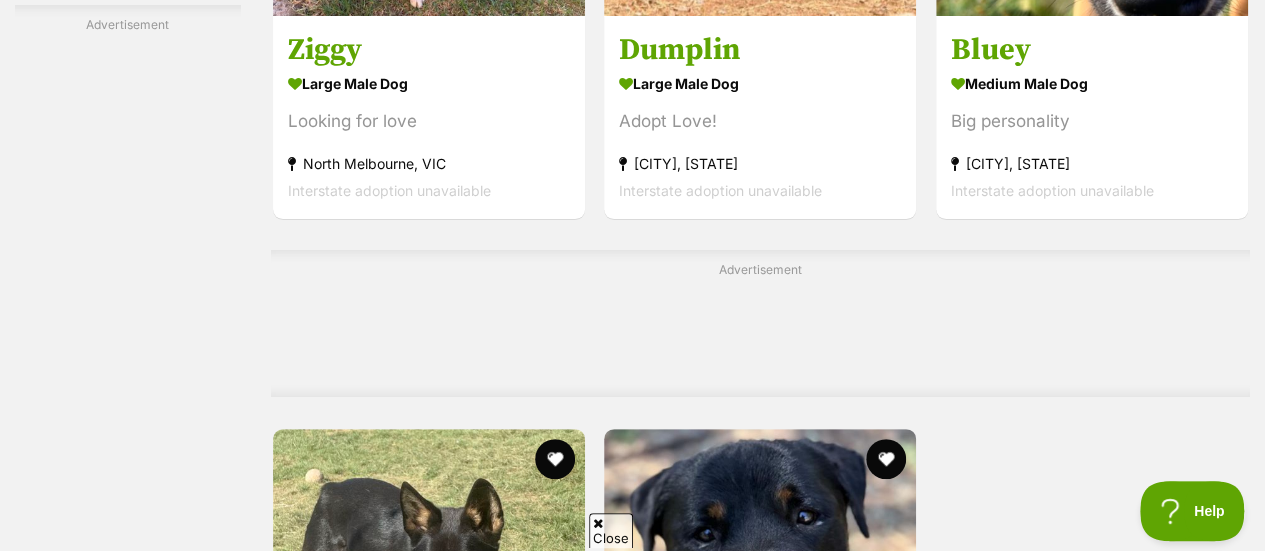click at bounding box center (864, 988) 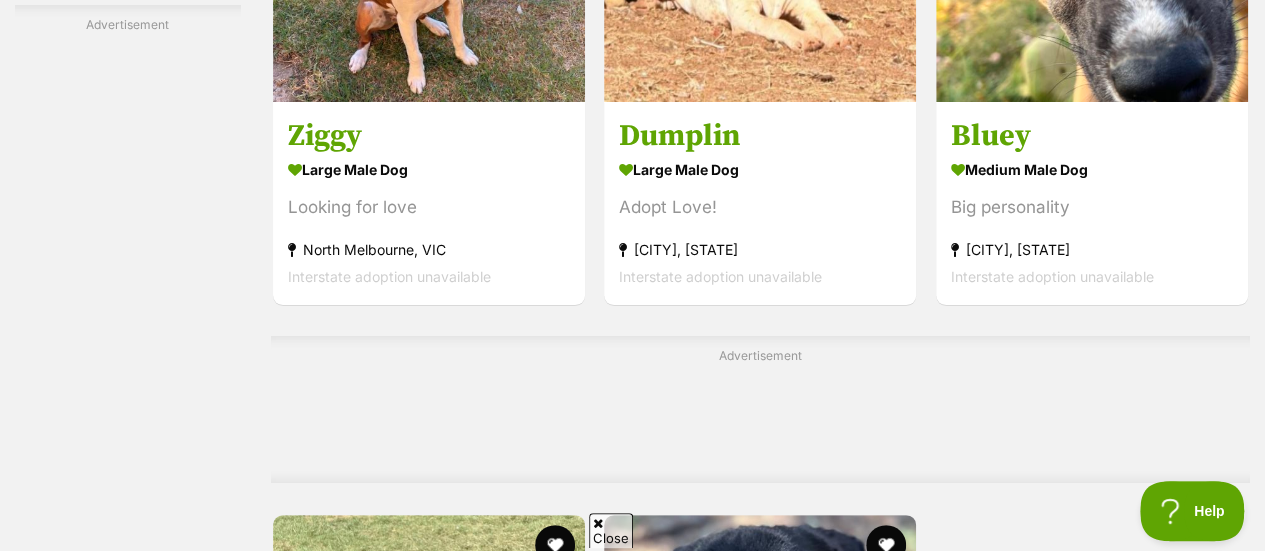 scroll, scrollTop: 3929, scrollLeft: 0, axis: vertical 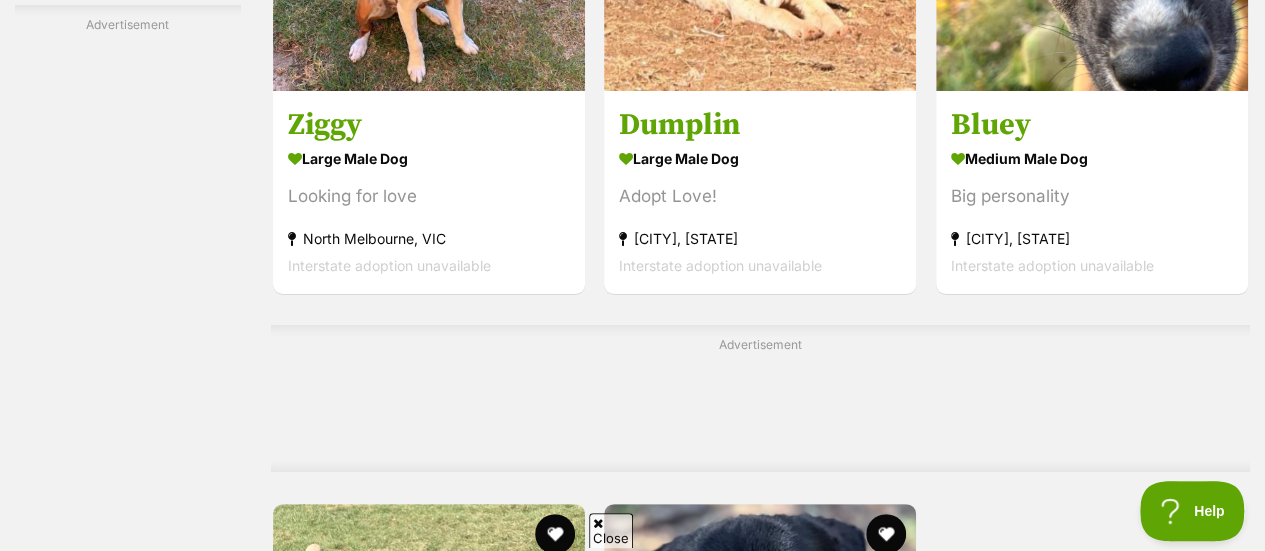 click at bounding box center [864, 1063] 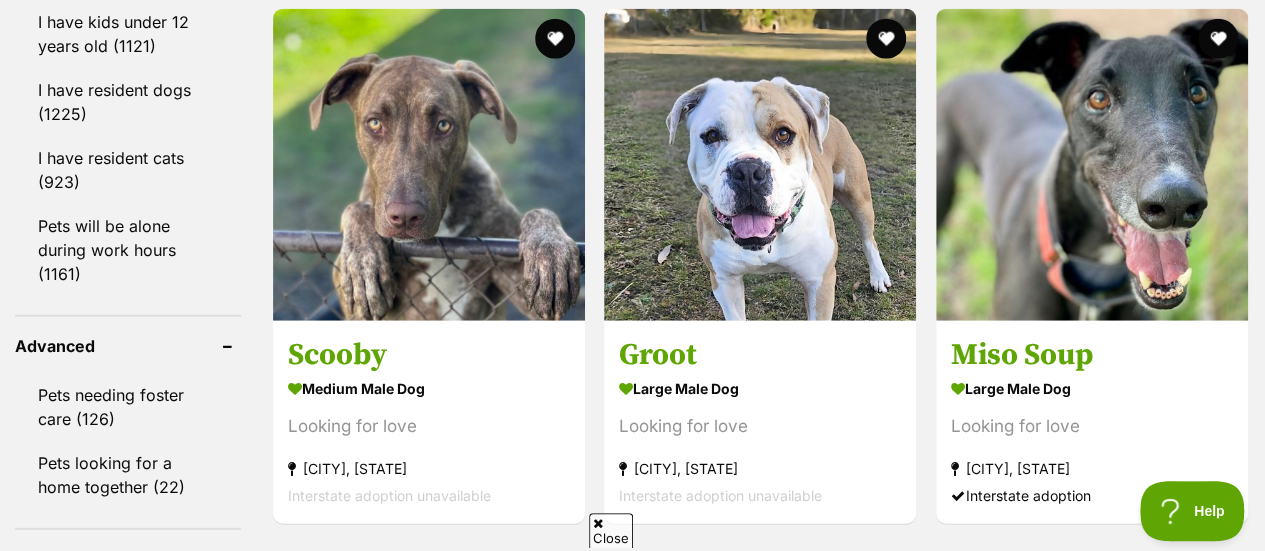 scroll, scrollTop: 2478, scrollLeft: 0, axis: vertical 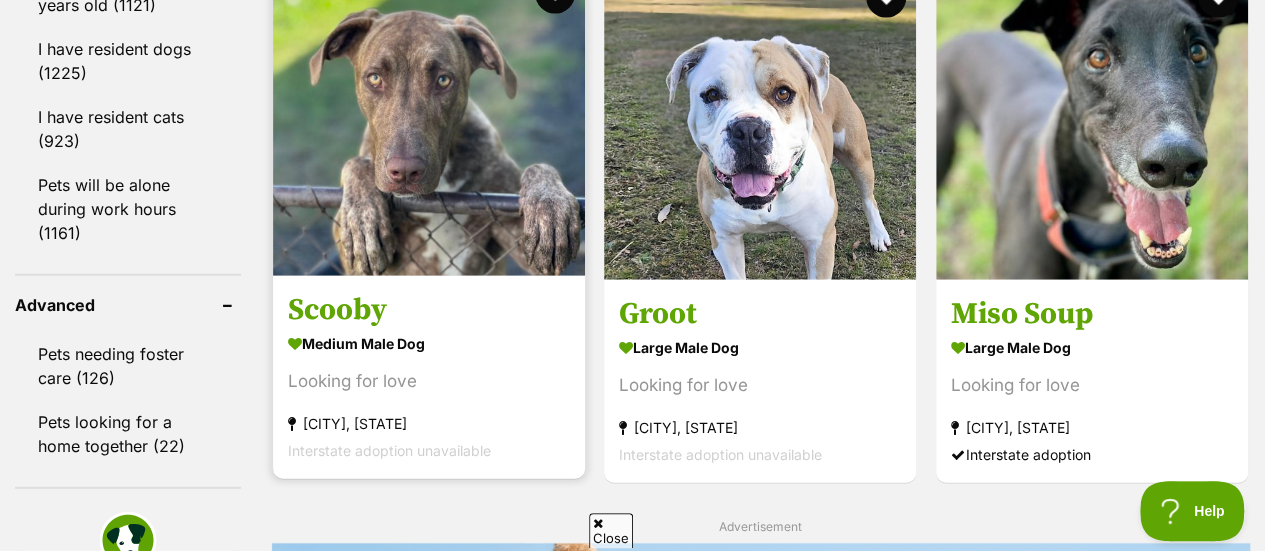 click on "Scooby" at bounding box center [429, 310] 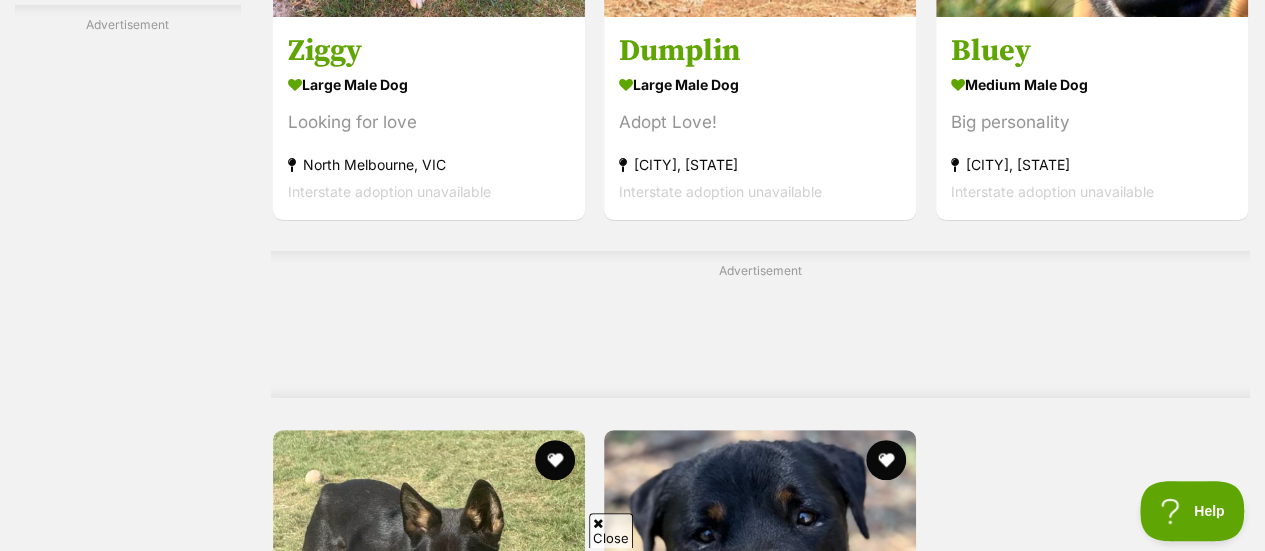 scroll, scrollTop: 4019, scrollLeft: 0, axis: vertical 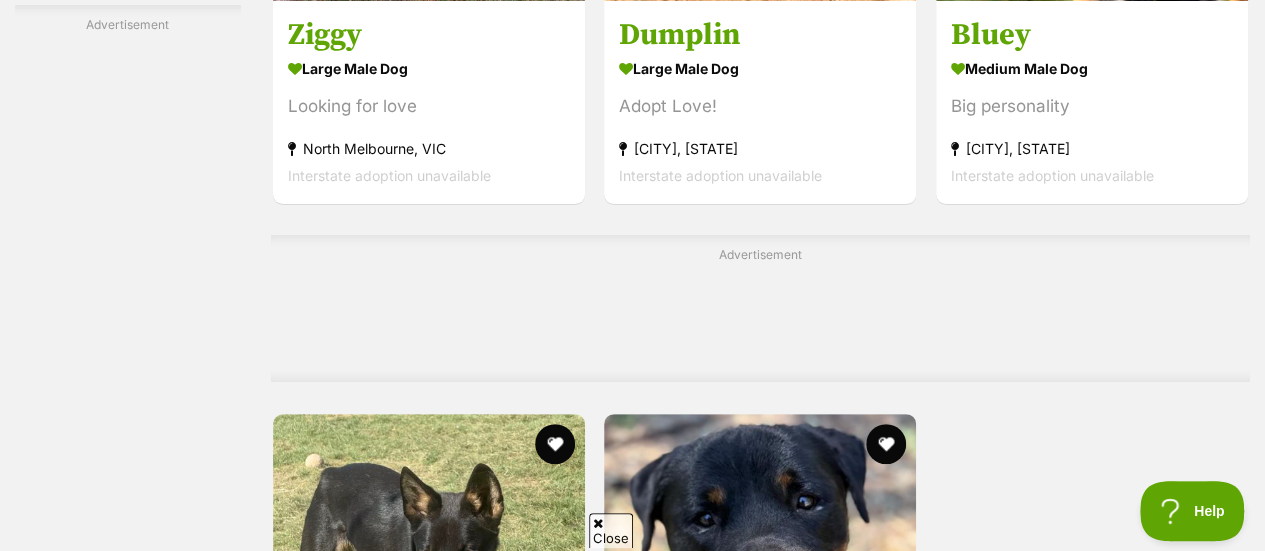 click on "Next" at bounding box center [841, 973] 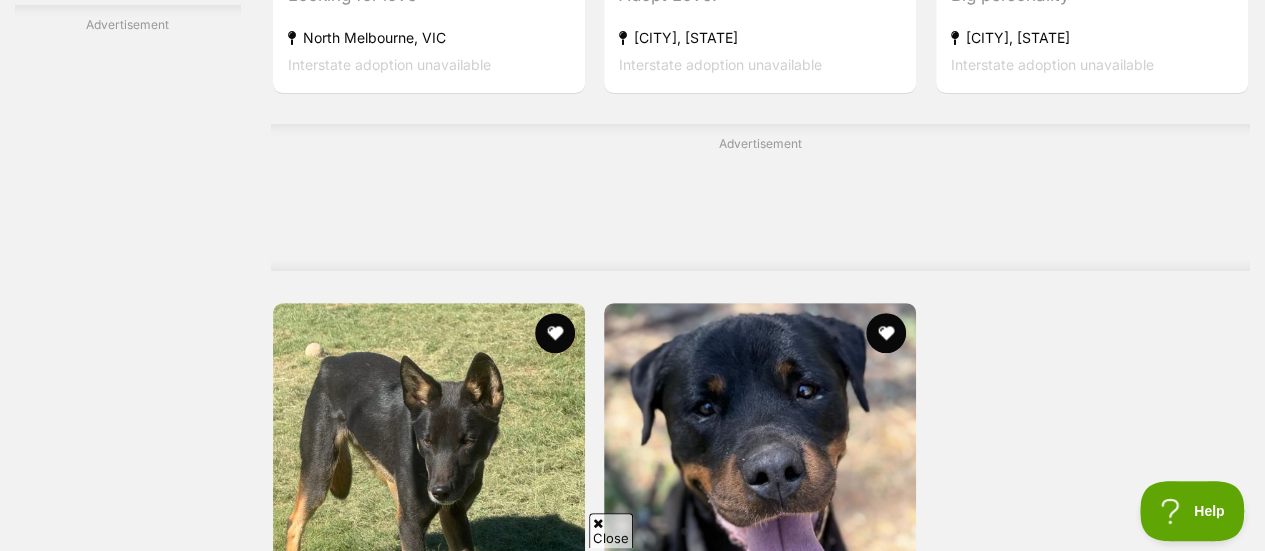 scroll, scrollTop: 4128, scrollLeft: 0, axis: vertical 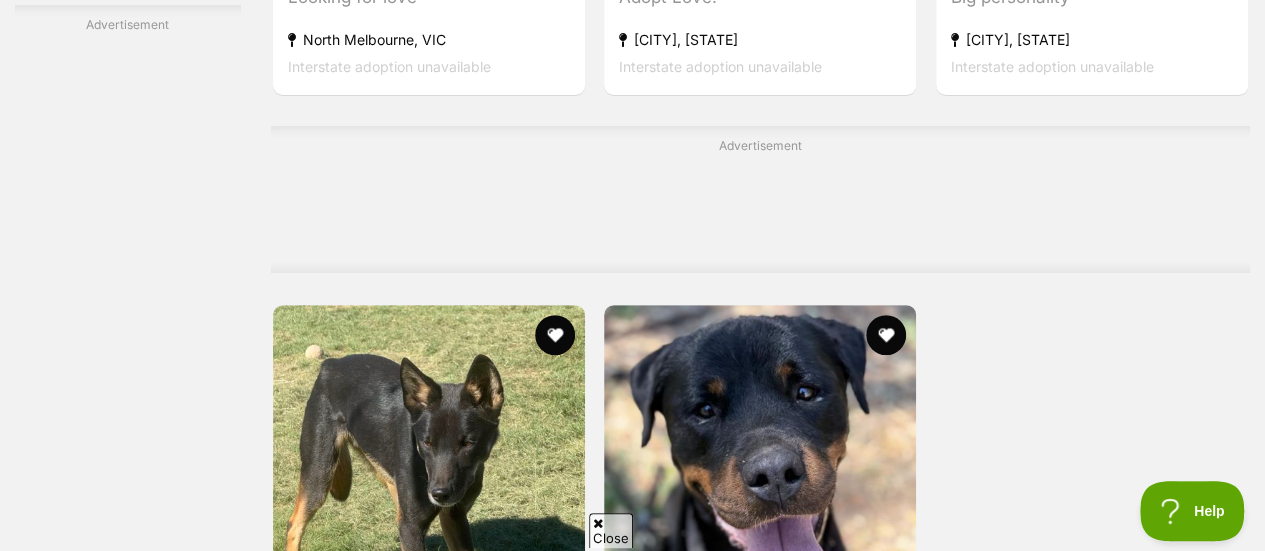 click on "Next" at bounding box center [841, 864] 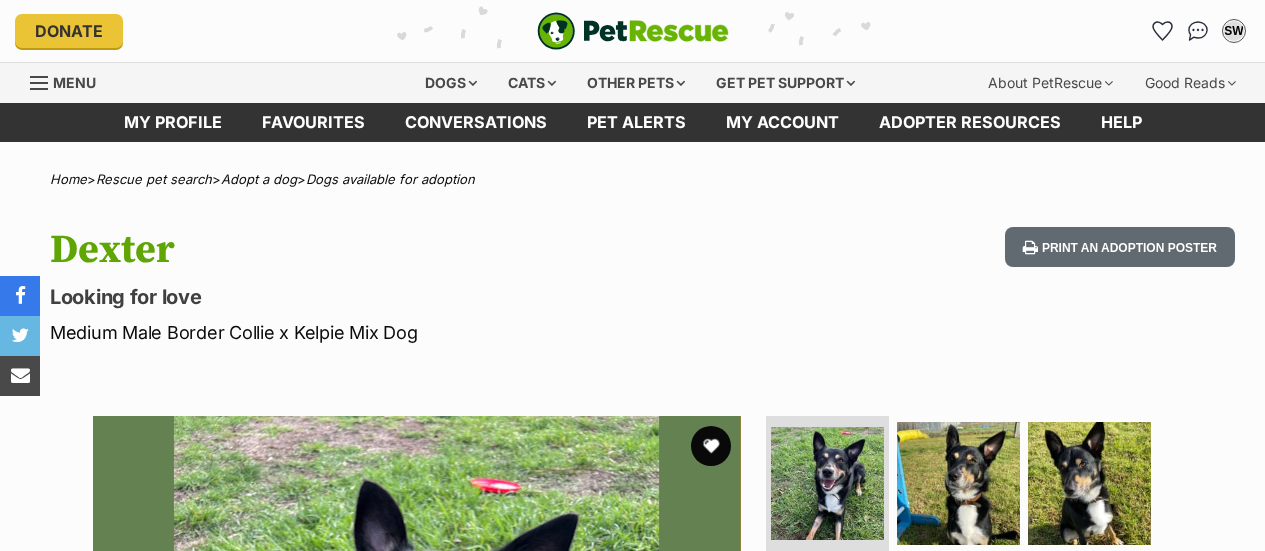 scroll, scrollTop: 0, scrollLeft: 0, axis: both 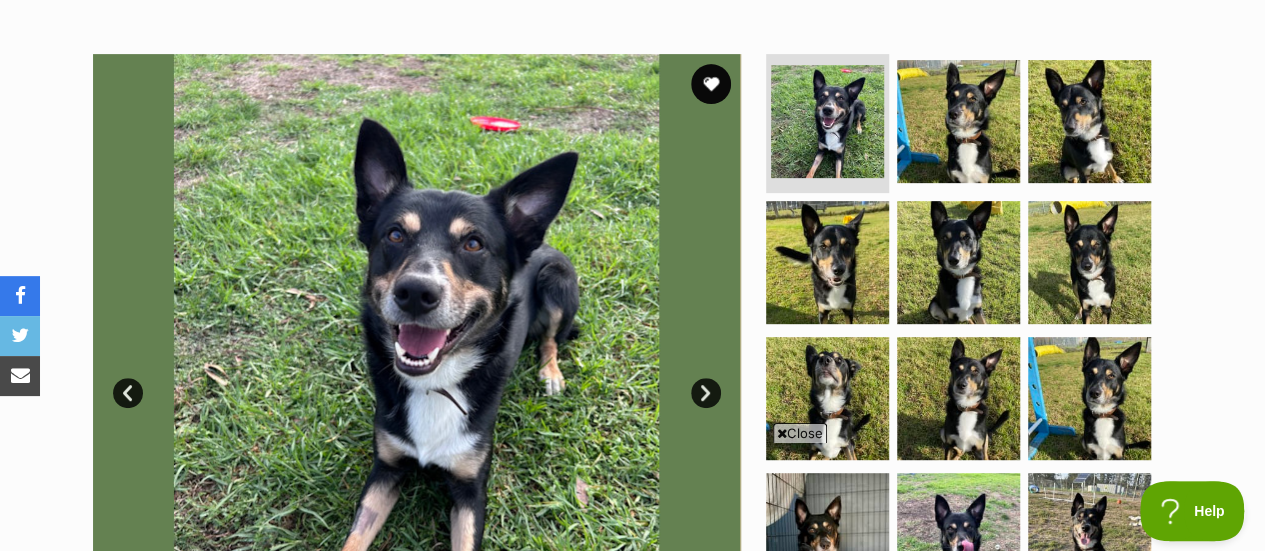 click on "Prev" at bounding box center (128, 393) 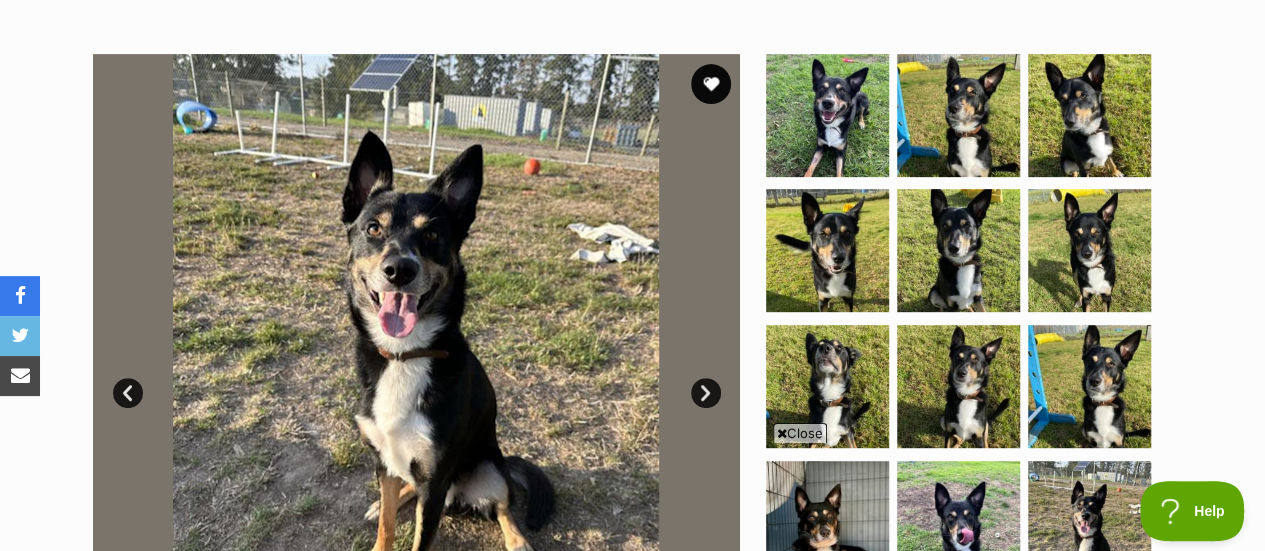 click on "Available
0
of 12 images
0
of 12 images
0
of 12 images
0
of 12 images
0
of 12 images
0
of 12 images
0
of 12 images
0
of 12 images
0
of 12 images
0
of 12 images
0
of 12 images
0
of 12 images
Next Prev 1 2 3 4 5 6 7 8 9 10 11 12" at bounding box center [633, 363] 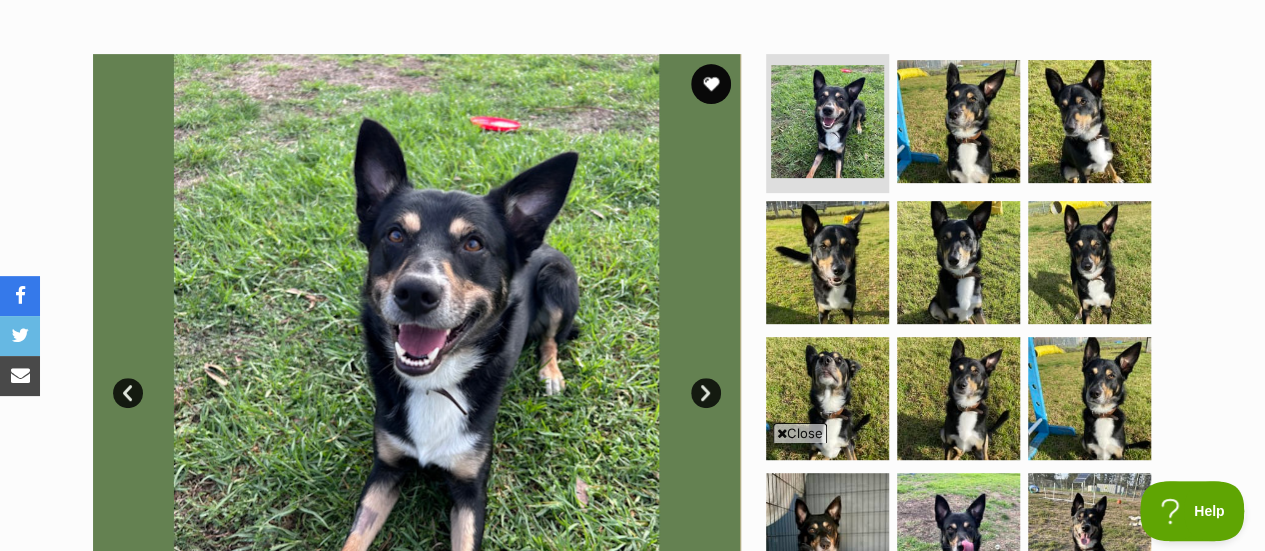 click on "Next" at bounding box center [706, 393] 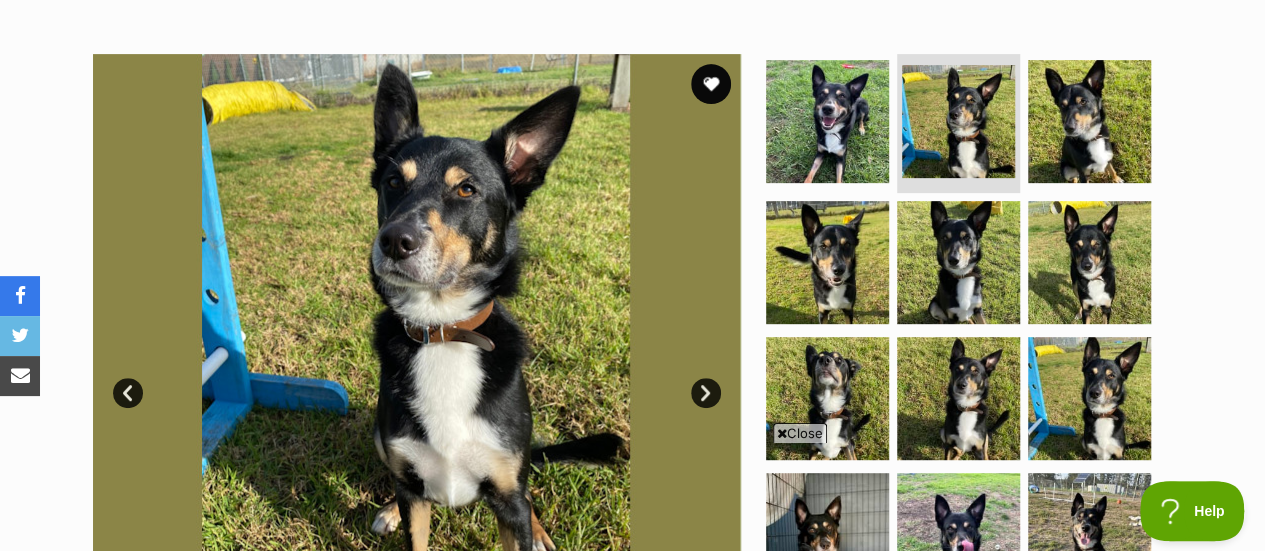 click on "Next" at bounding box center [706, 393] 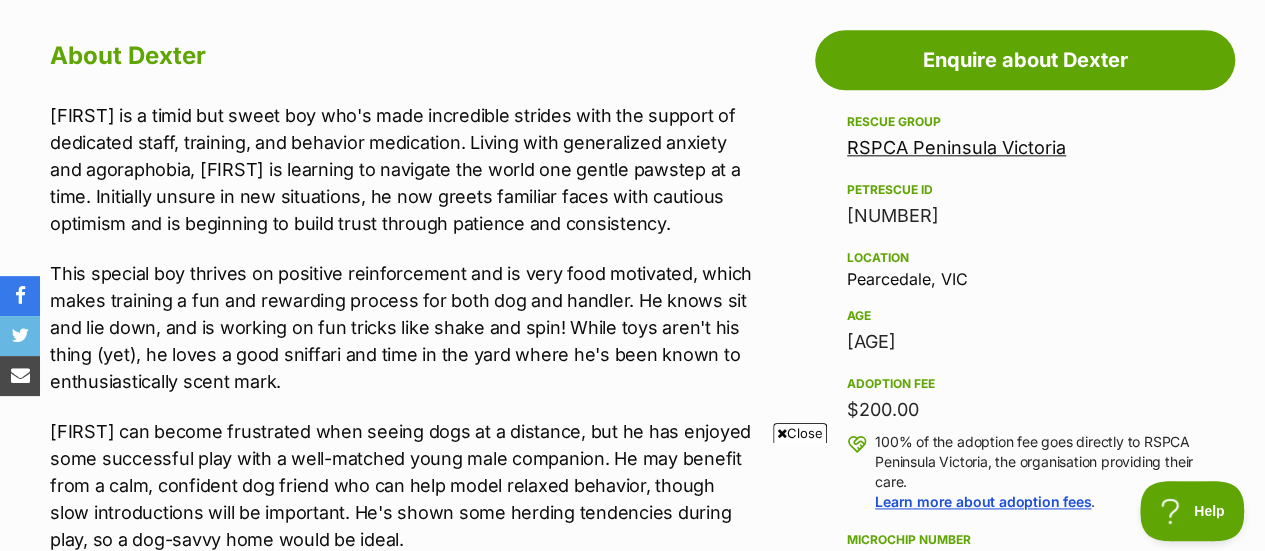 scroll, scrollTop: 1096, scrollLeft: 0, axis: vertical 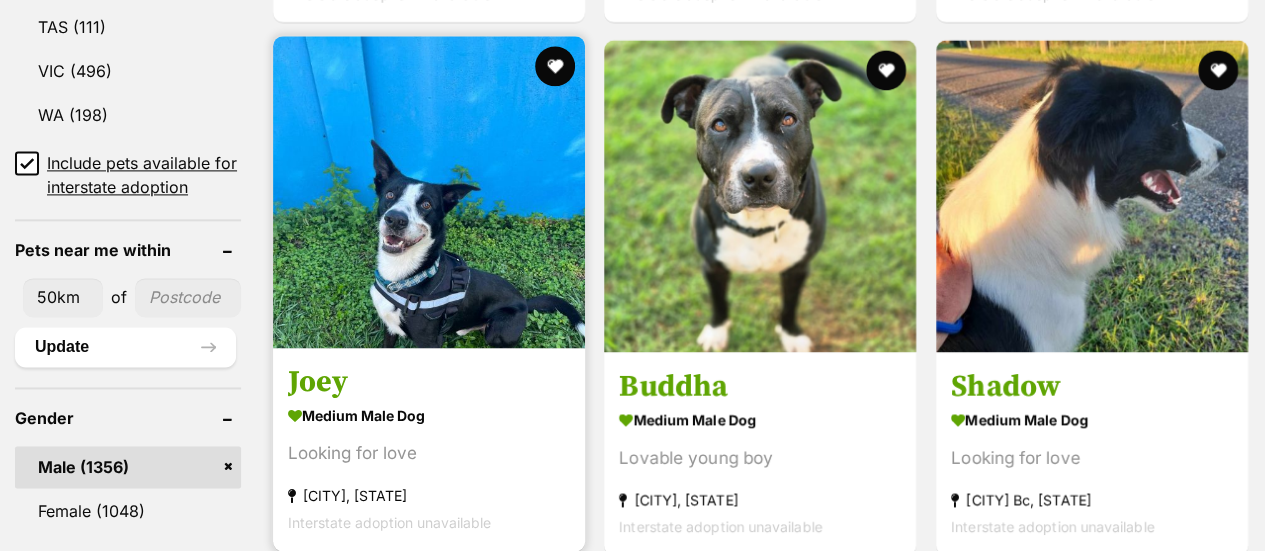 click at bounding box center (429, 192) 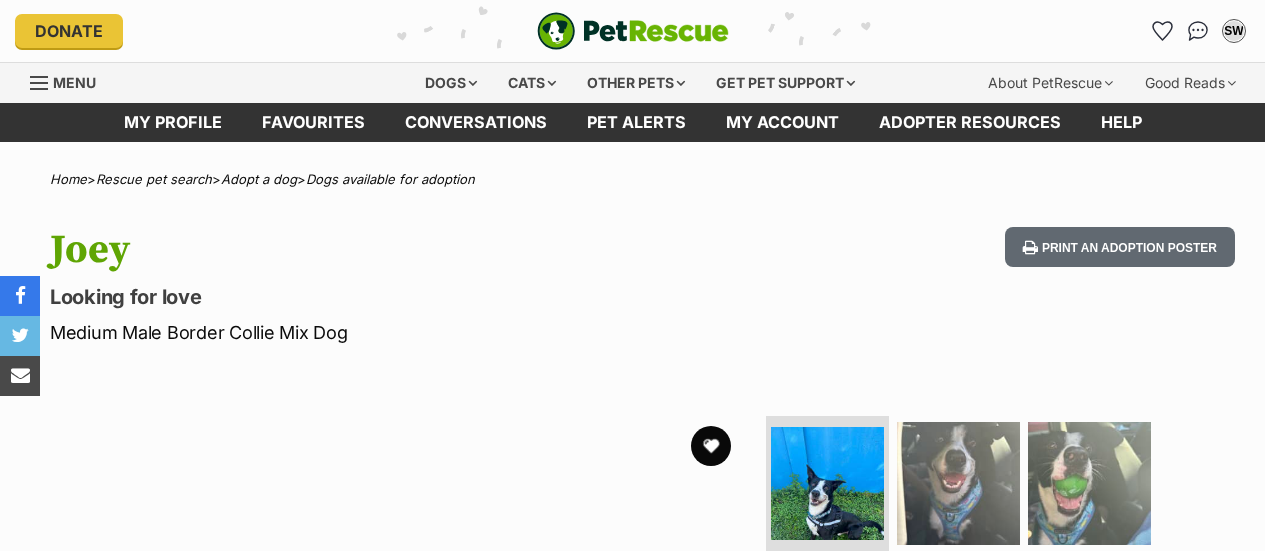 scroll, scrollTop: 176, scrollLeft: 0, axis: vertical 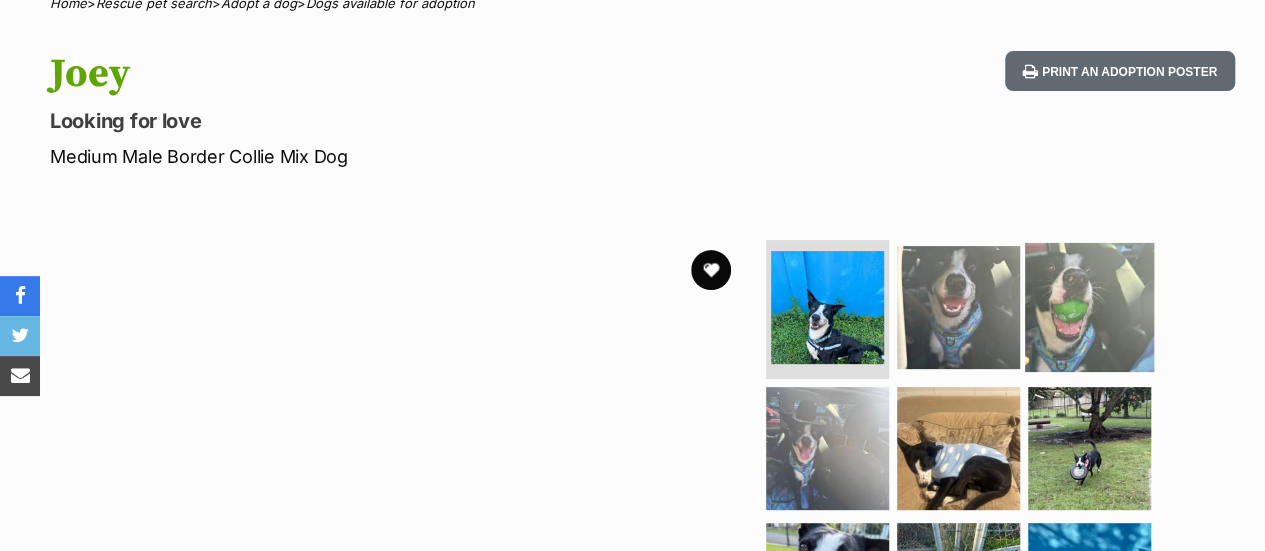 click at bounding box center (1089, 306) 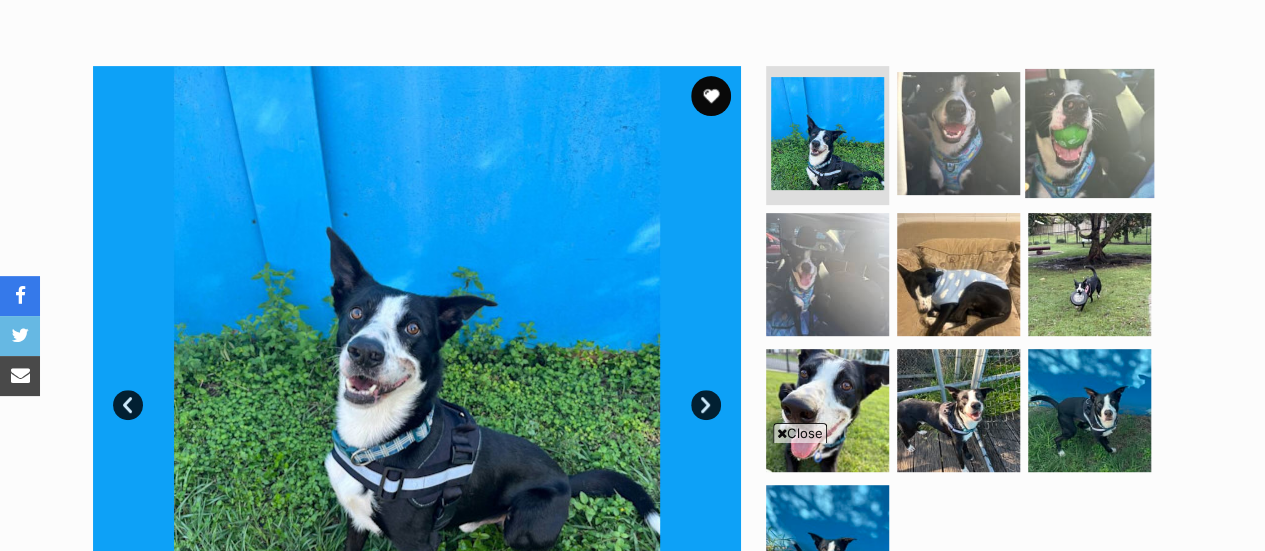 scroll, scrollTop: 348, scrollLeft: 0, axis: vertical 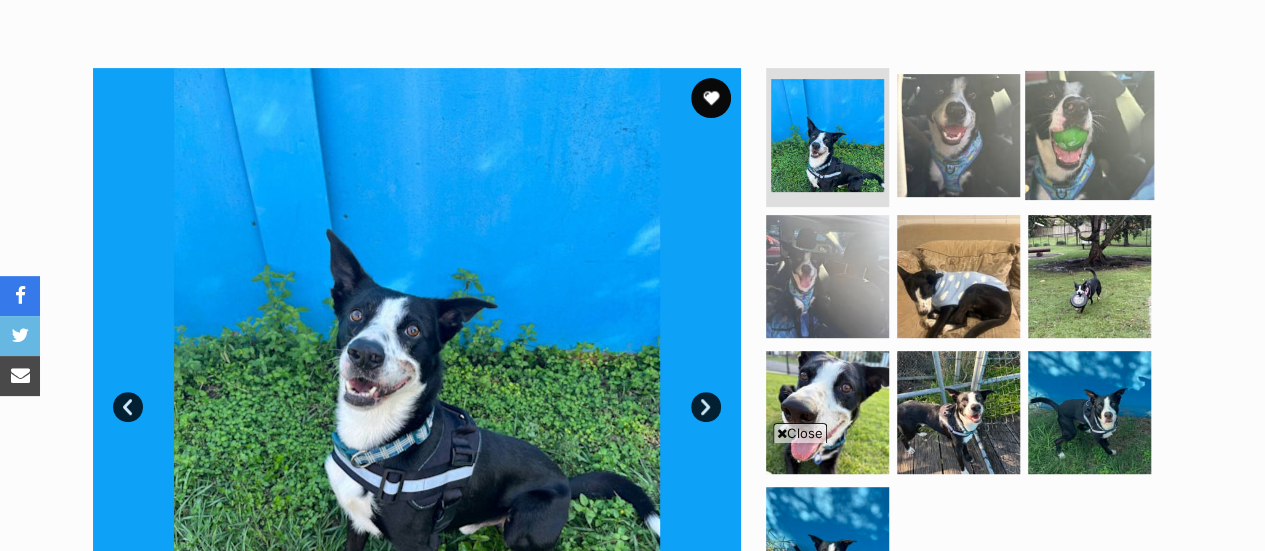 click at bounding box center [1089, 134] 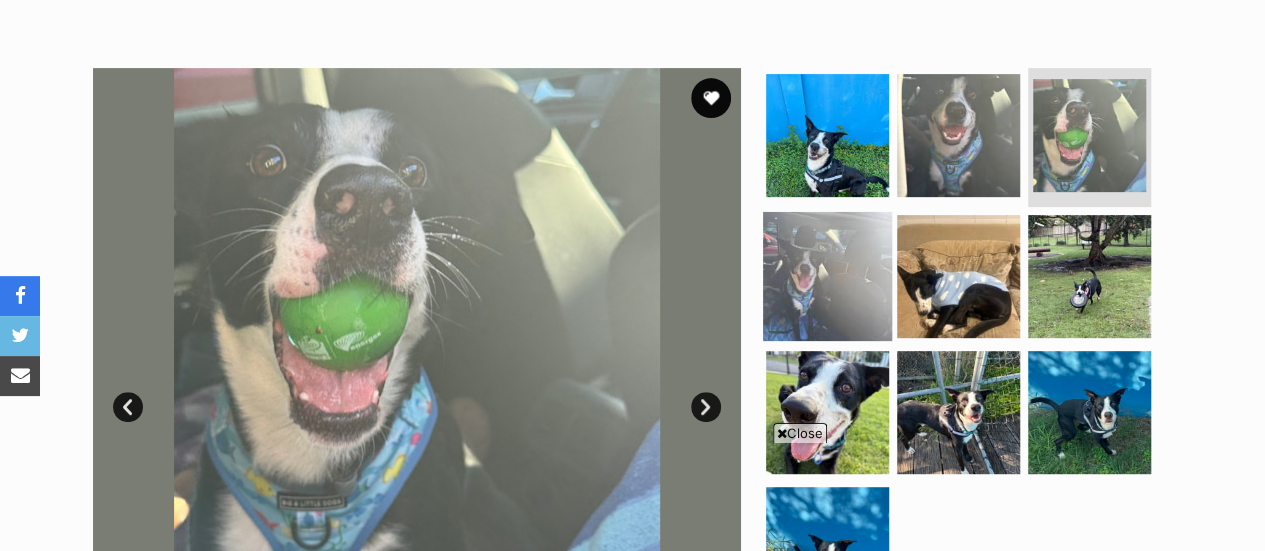 click at bounding box center (827, 276) 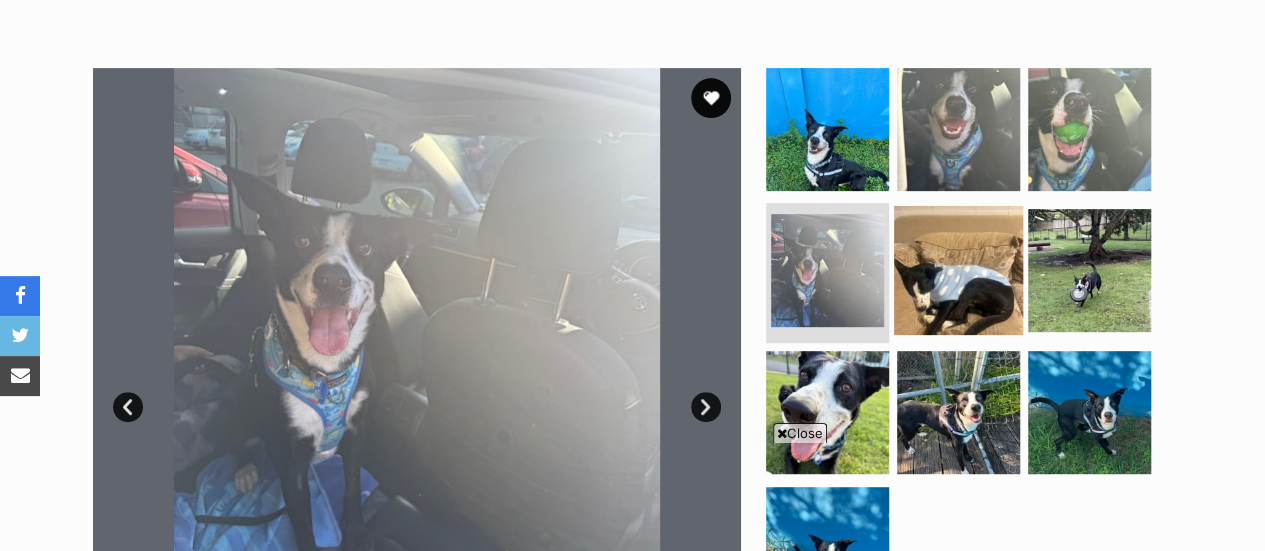 click at bounding box center (958, 270) 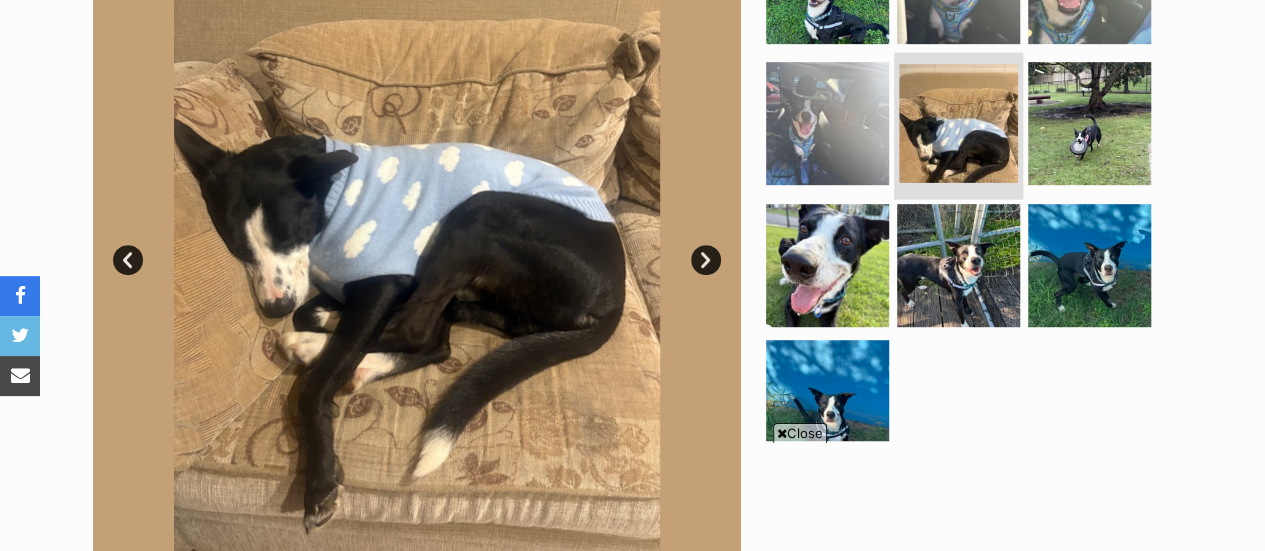 scroll, scrollTop: 500, scrollLeft: 0, axis: vertical 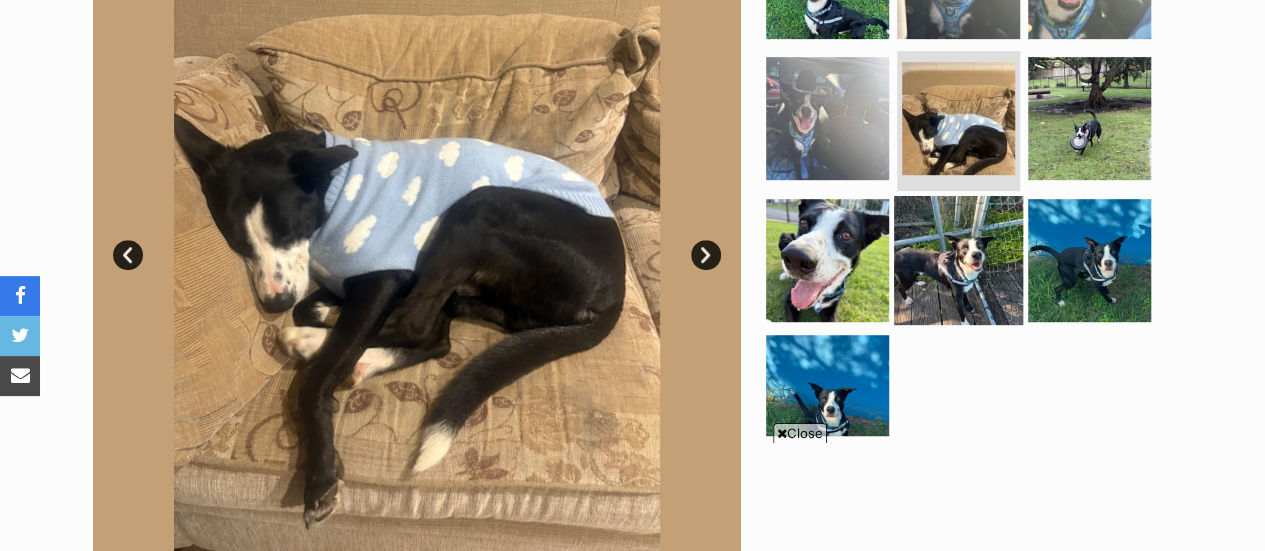 click at bounding box center (958, 260) 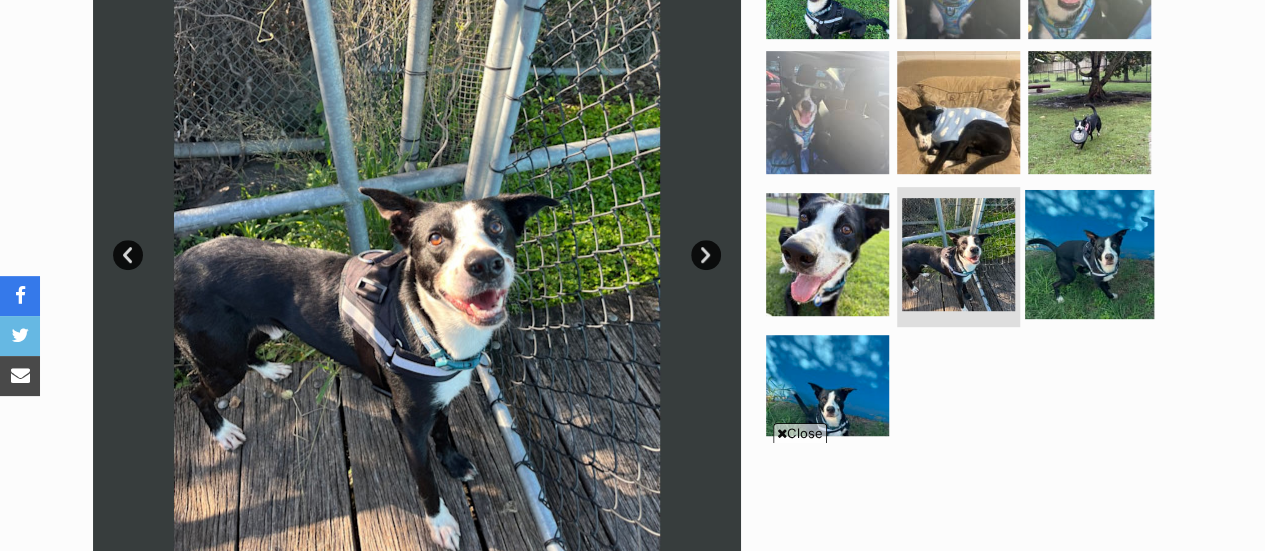 click at bounding box center (1089, 254) 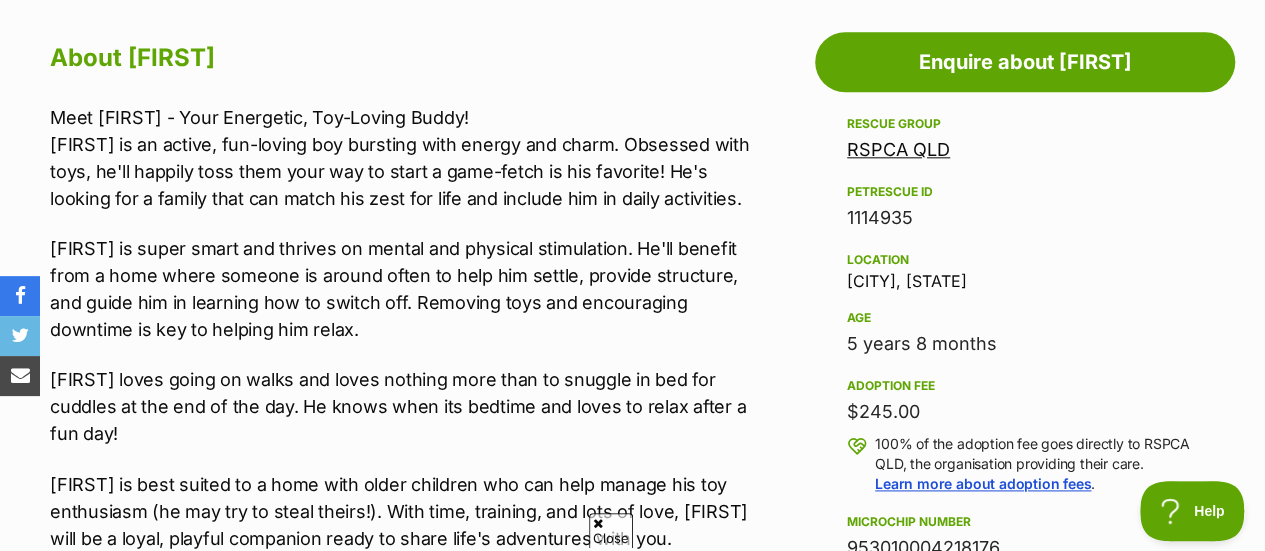 scroll, scrollTop: 0, scrollLeft: 0, axis: both 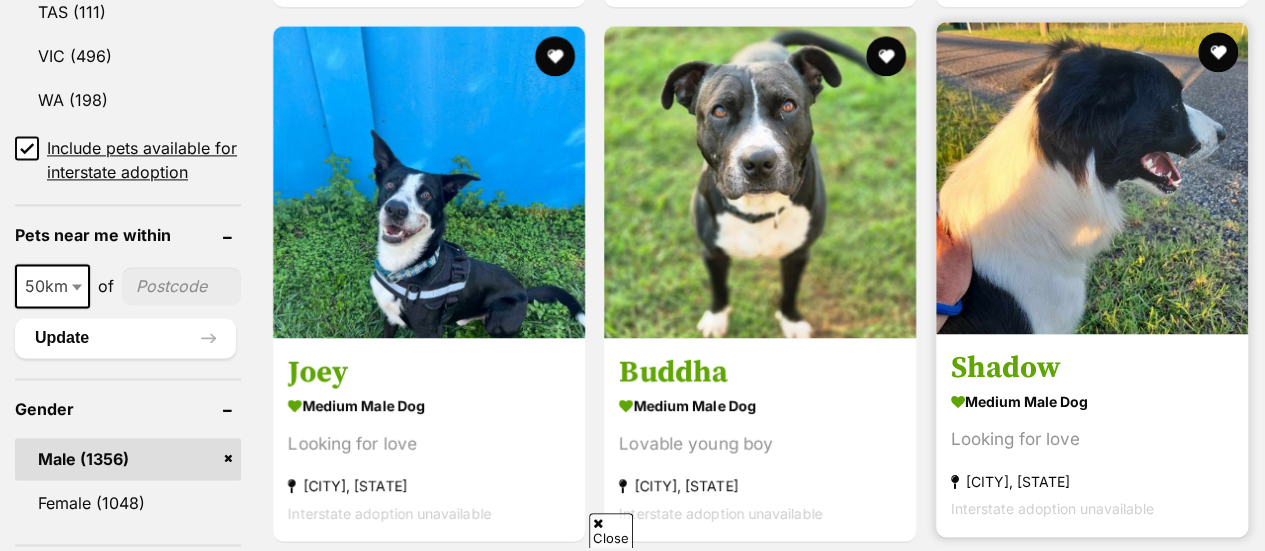 click at bounding box center [1092, 178] 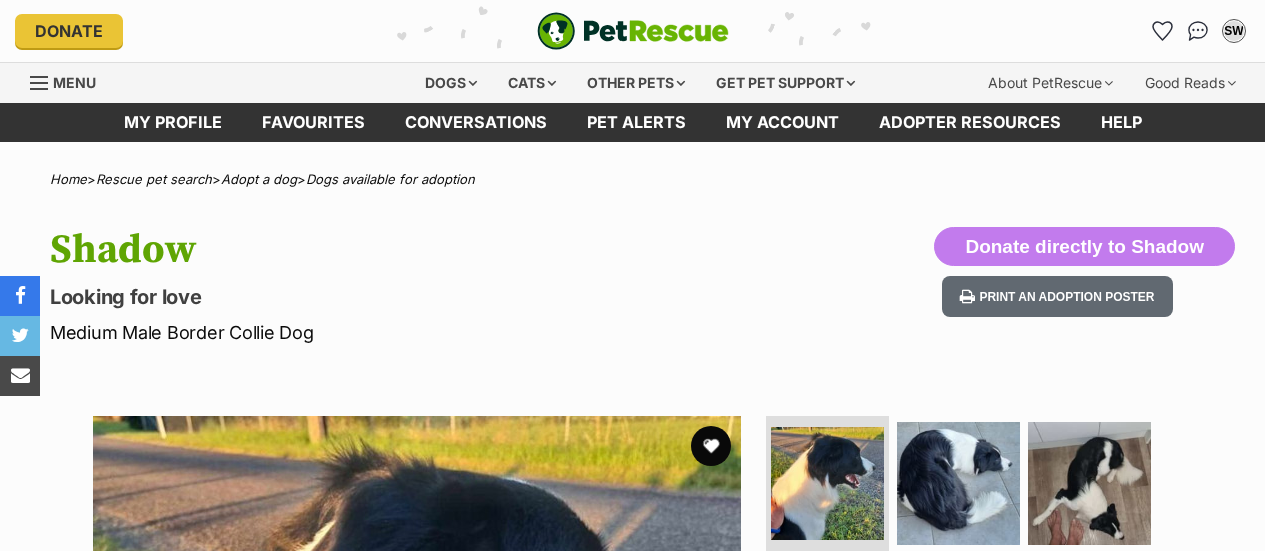 scroll, scrollTop: 0, scrollLeft: 0, axis: both 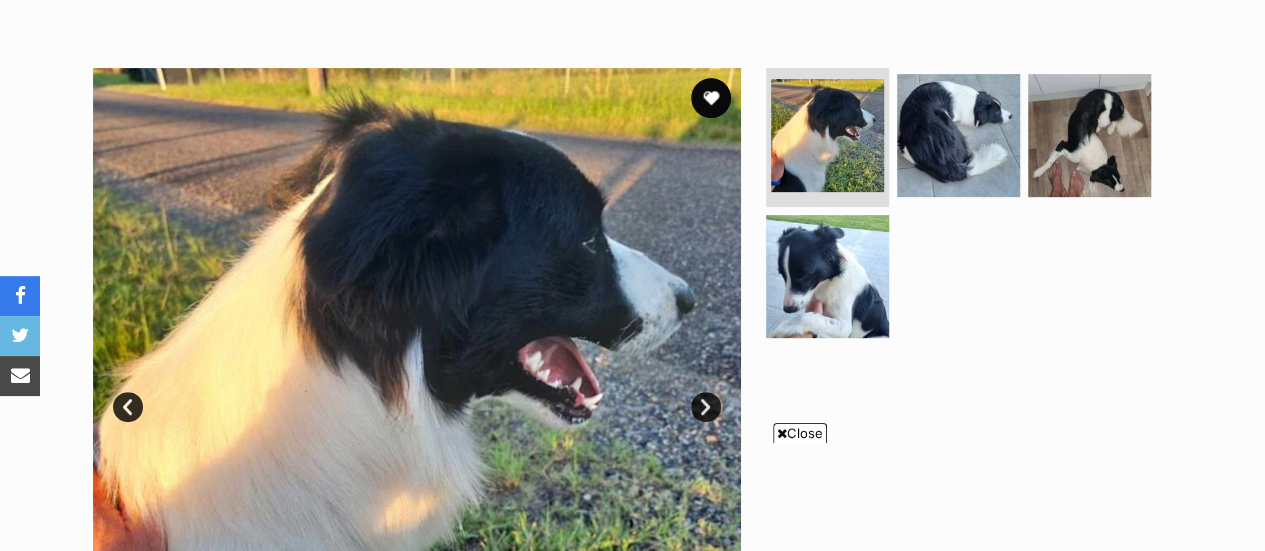 click at bounding box center [417, 392] 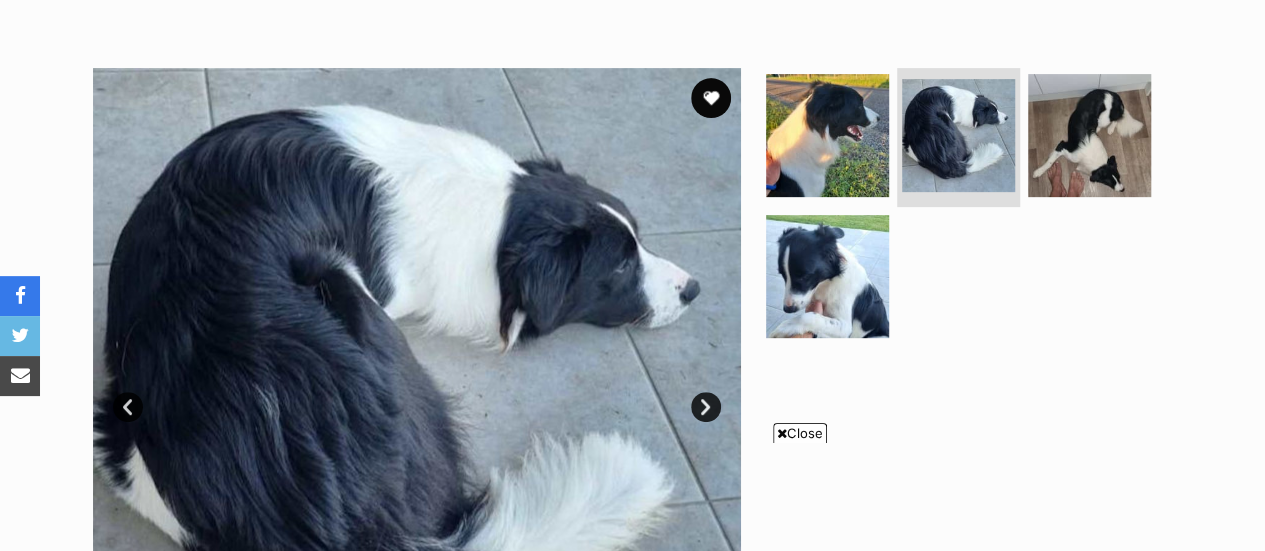 click on "Next" at bounding box center [706, 407] 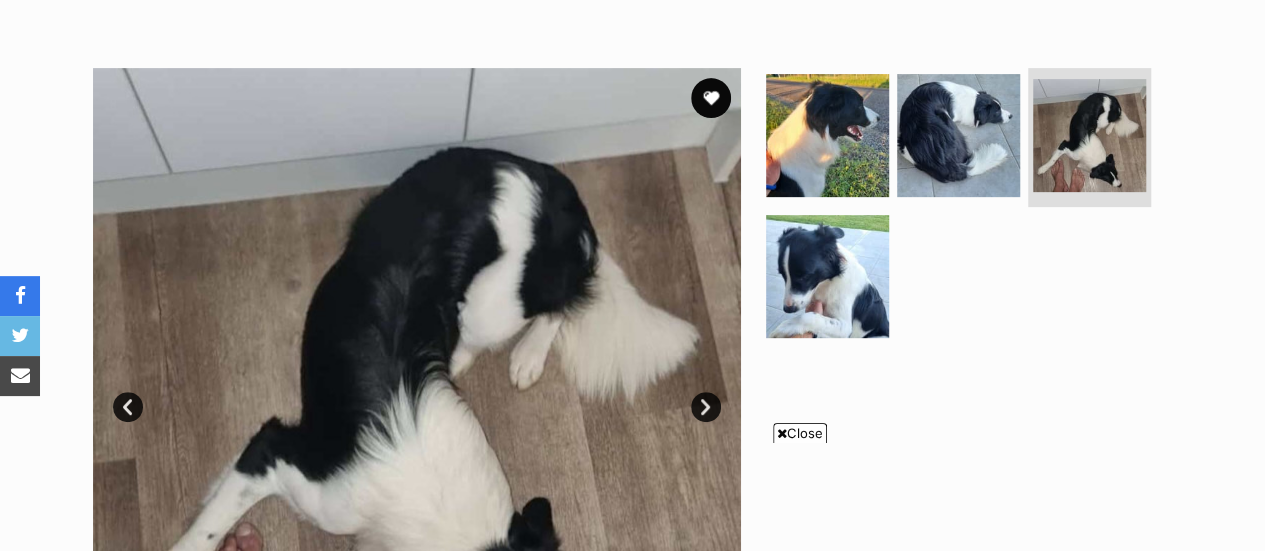 click on "Next" at bounding box center [706, 407] 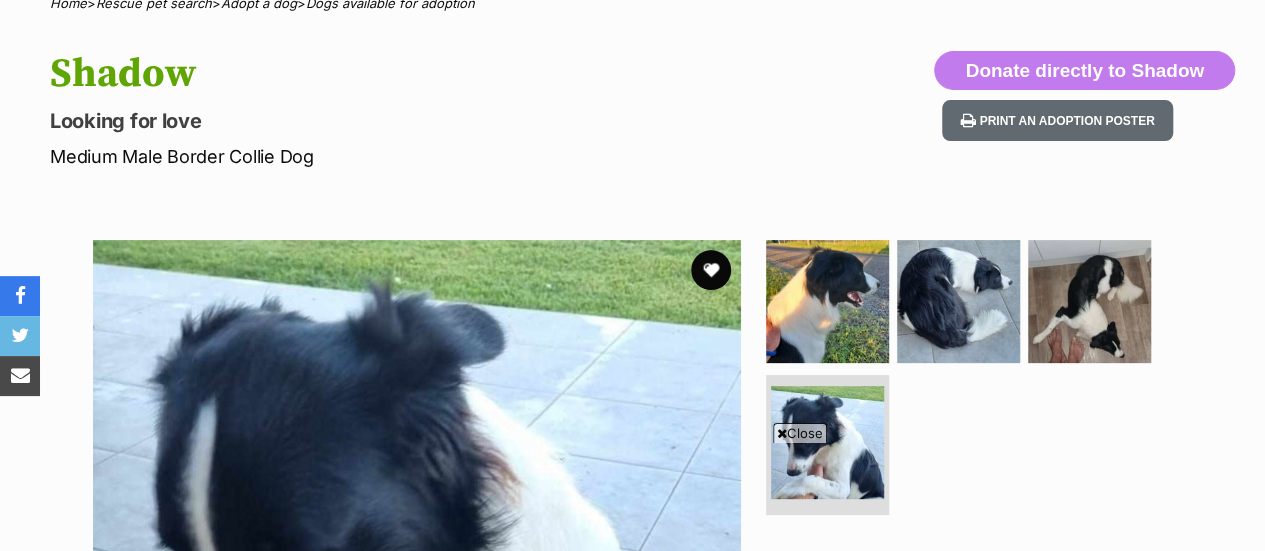 scroll, scrollTop: 168, scrollLeft: 0, axis: vertical 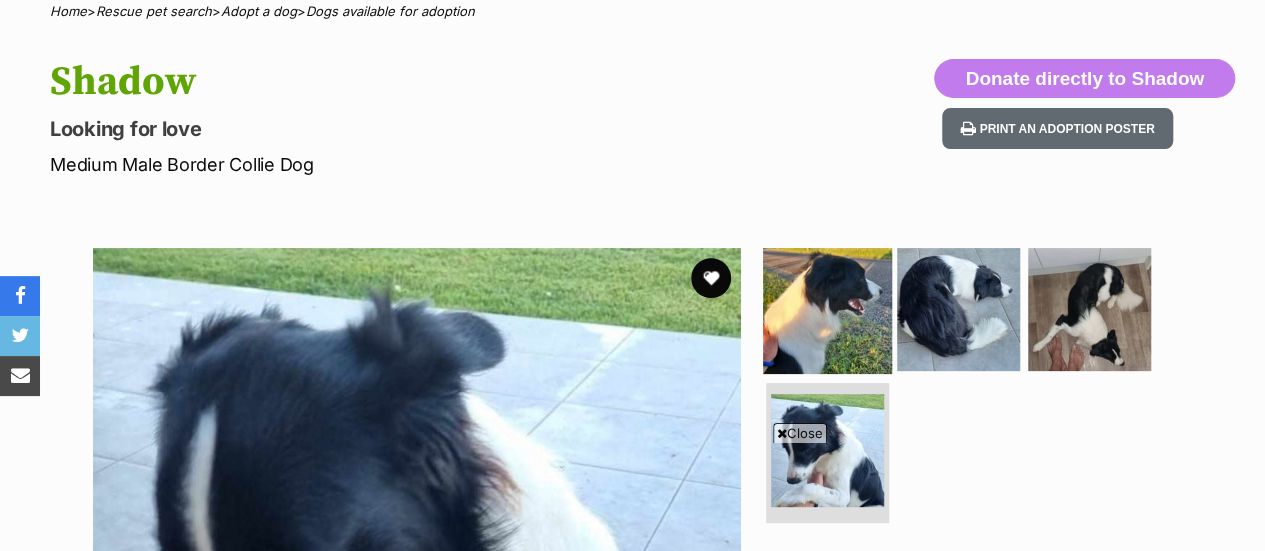click at bounding box center [827, 308] 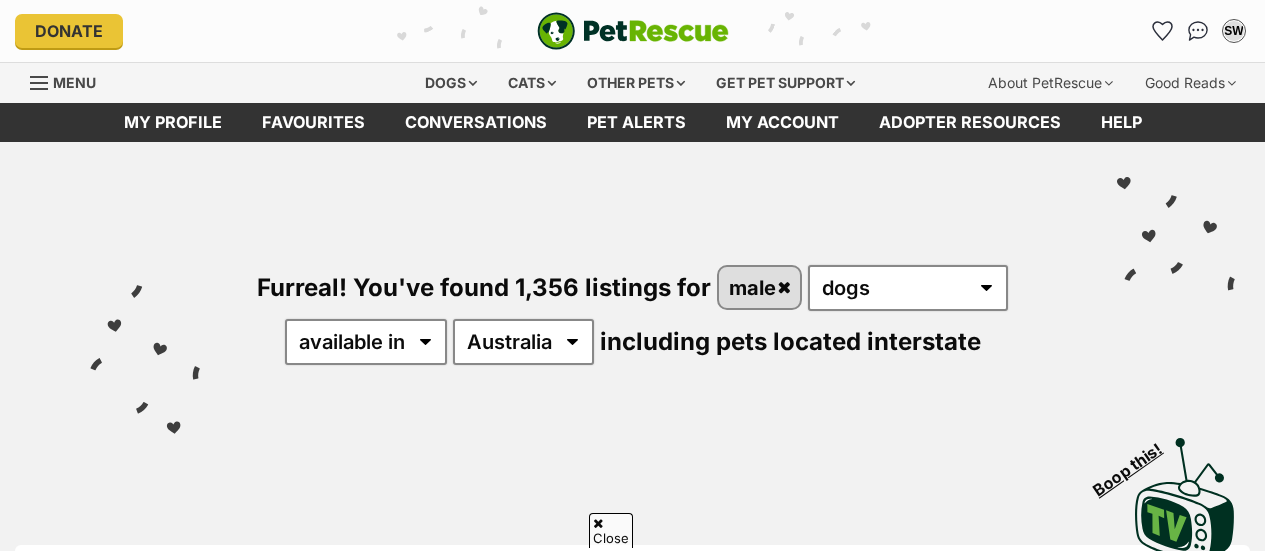scroll, scrollTop: 1366, scrollLeft: 0, axis: vertical 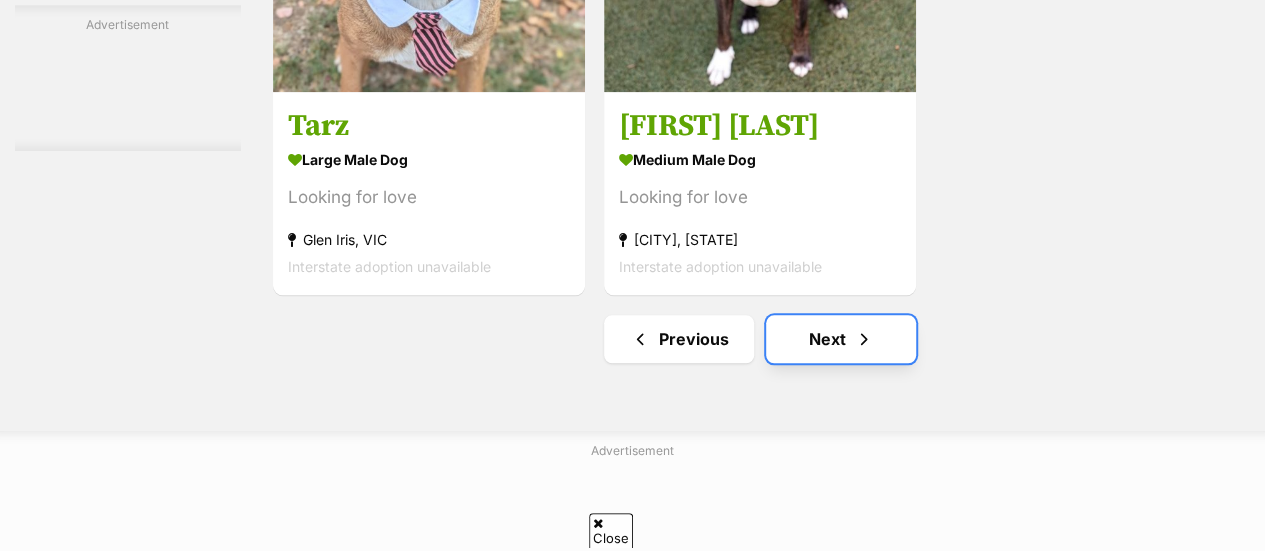 click at bounding box center (864, 339) 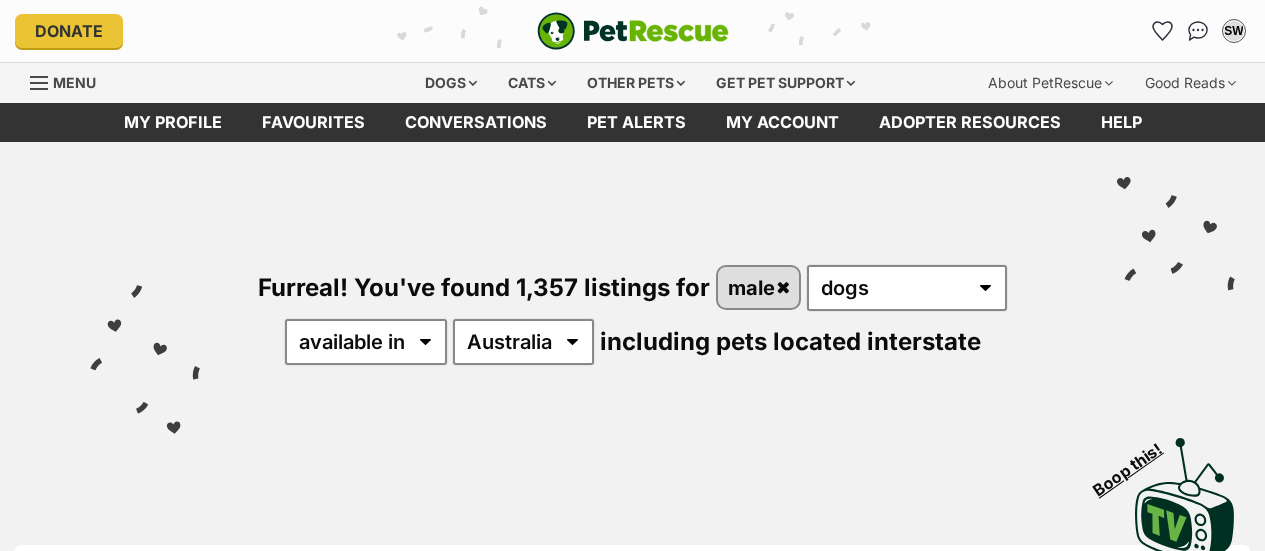 scroll, scrollTop: 0, scrollLeft: 0, axis: both 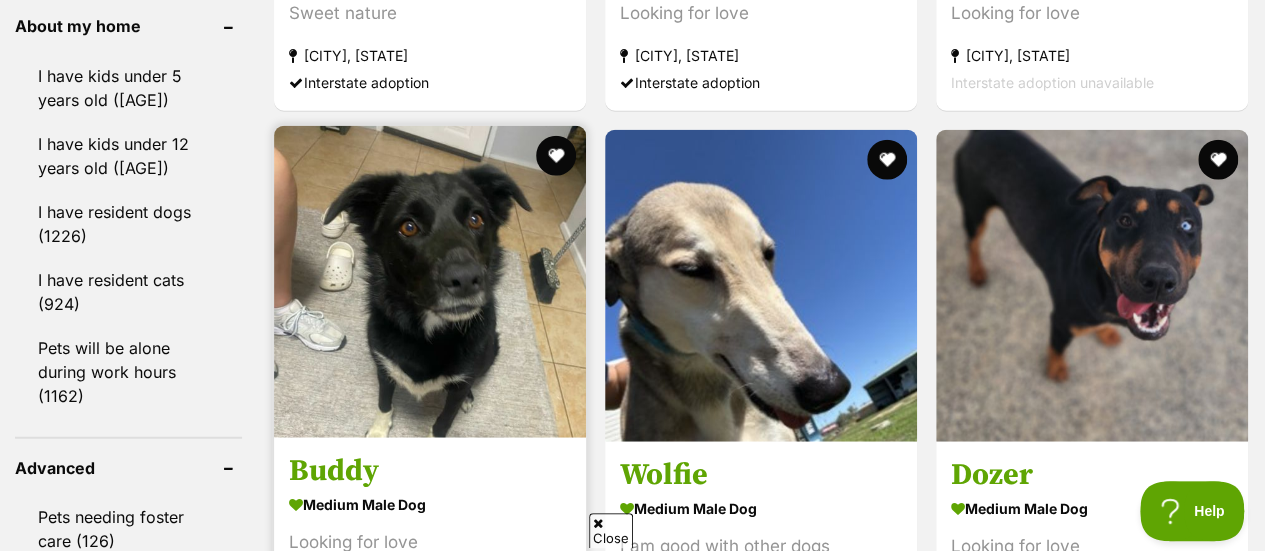 click at bounding box center [430, 282] 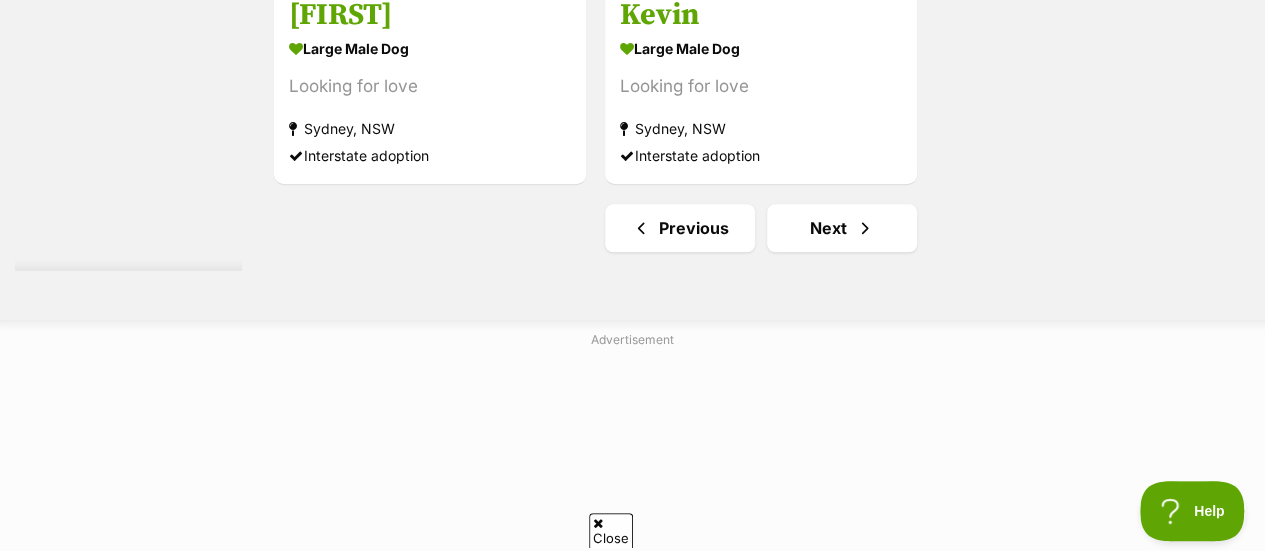 scroll, scrollTop: 4762, scrollLeft: 0, axis: vertical 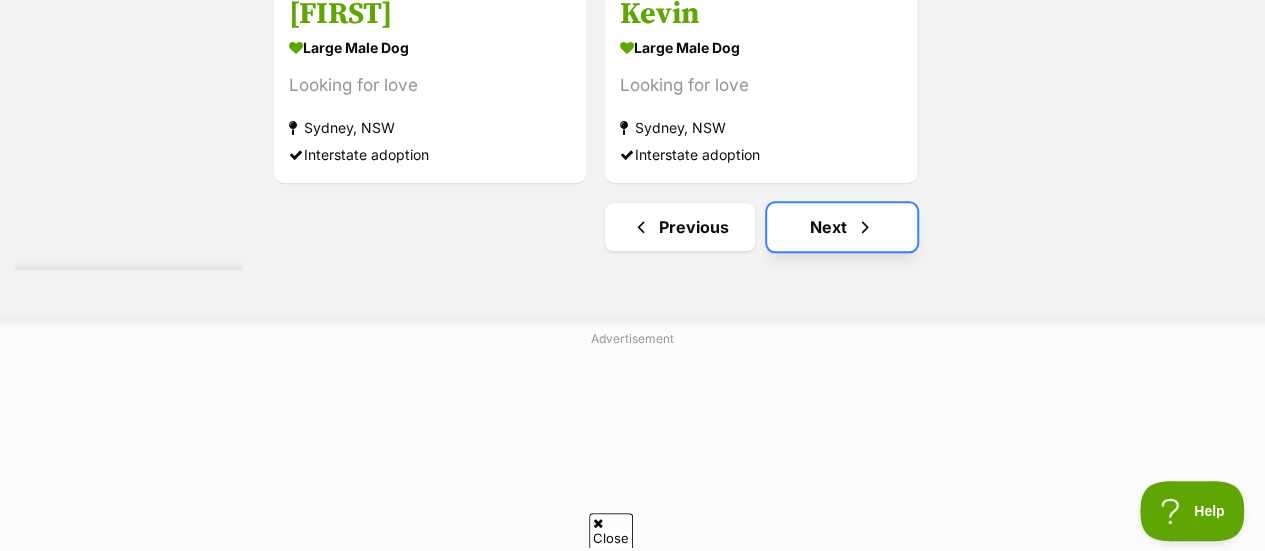 click on "Next" at bounding box center (842, 227) 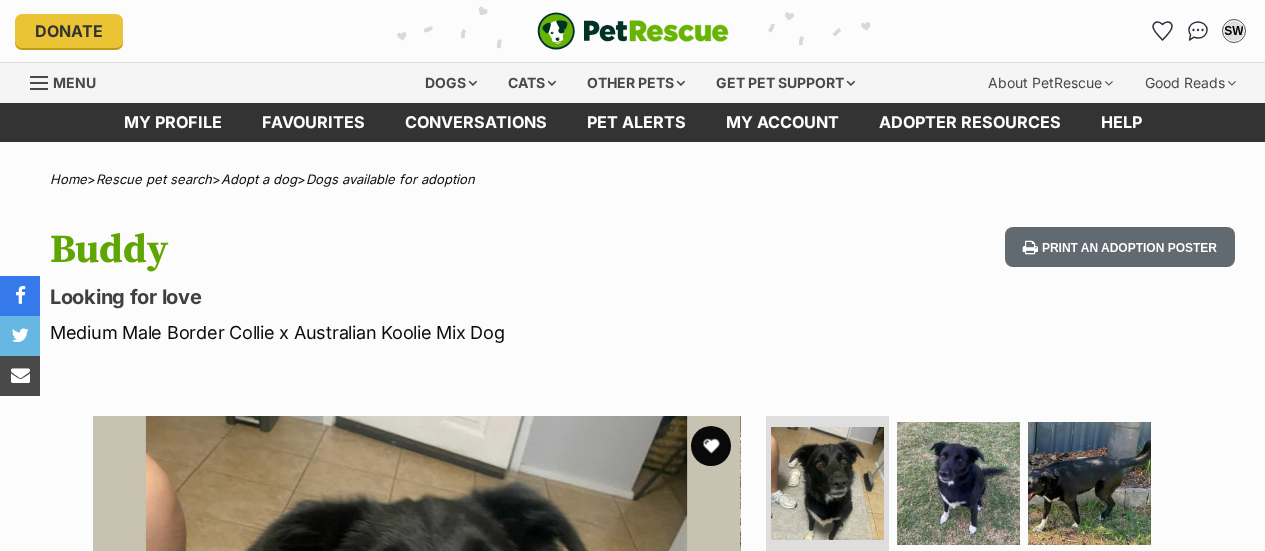 scroll, scrollTop: 0, scrollLeft: 0, axis: both 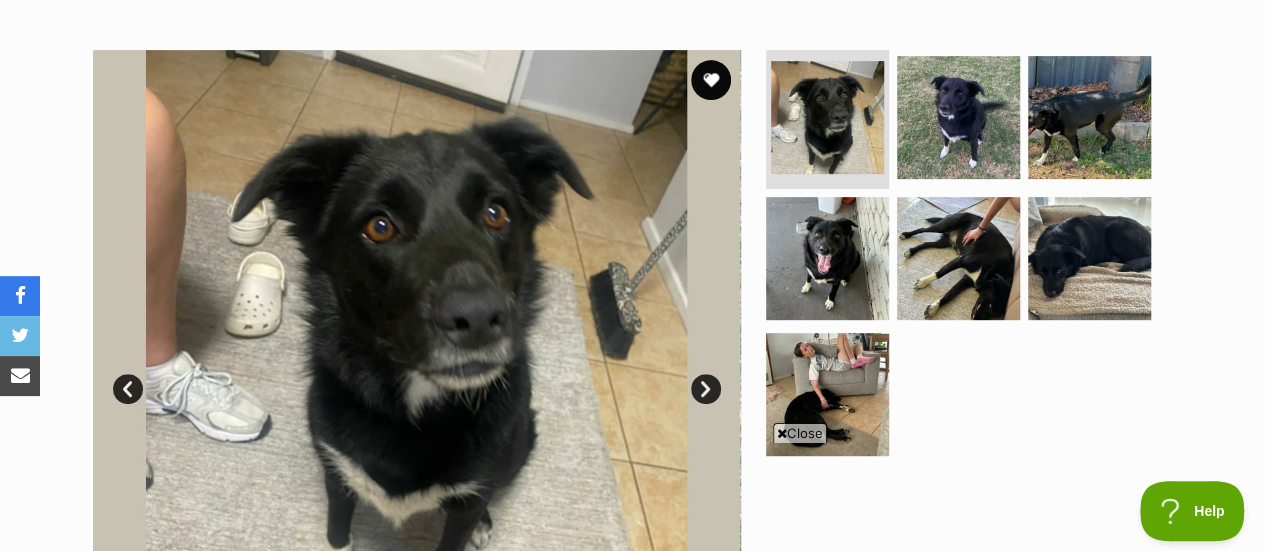 click on "Next" at bounding box center (706, 389) 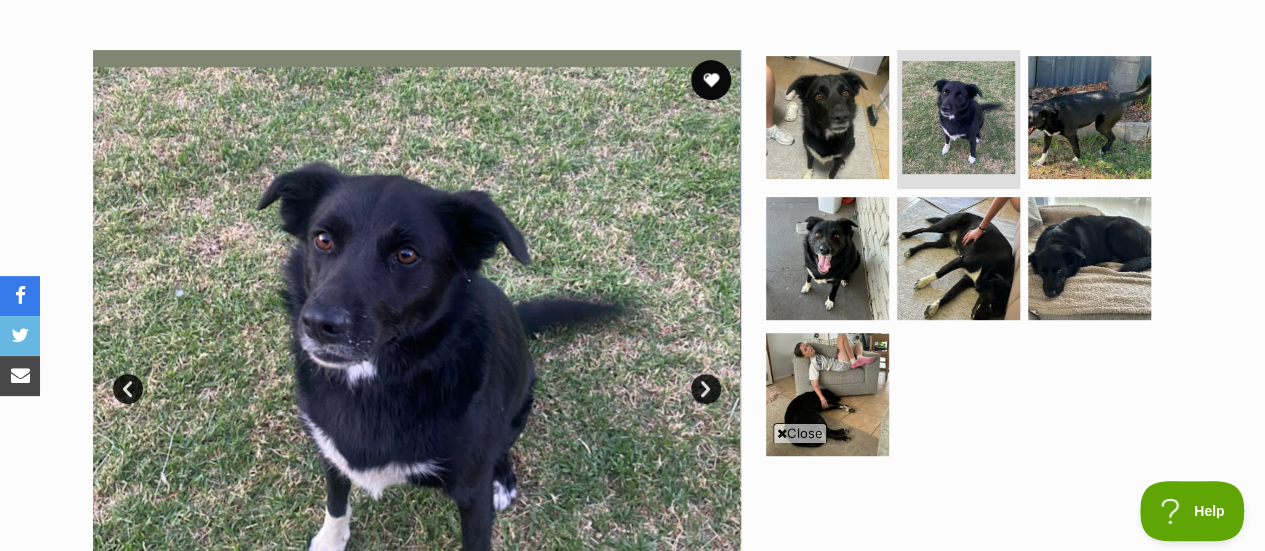 click on "Next" at bounding box center [706, 389] 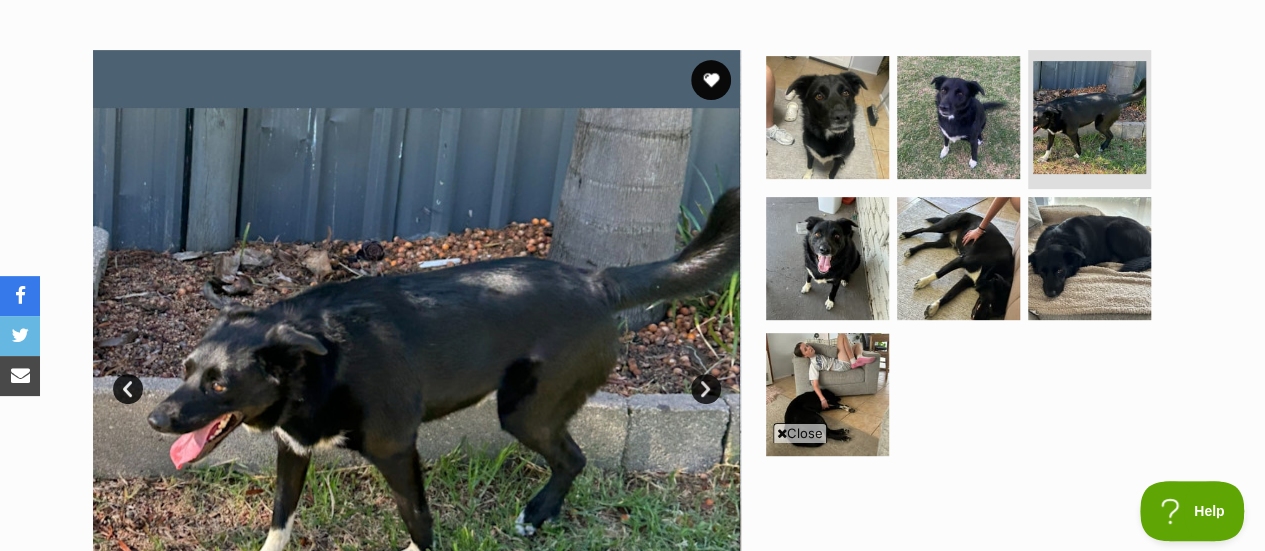 click on "Next" at bounding box center [706, 389] 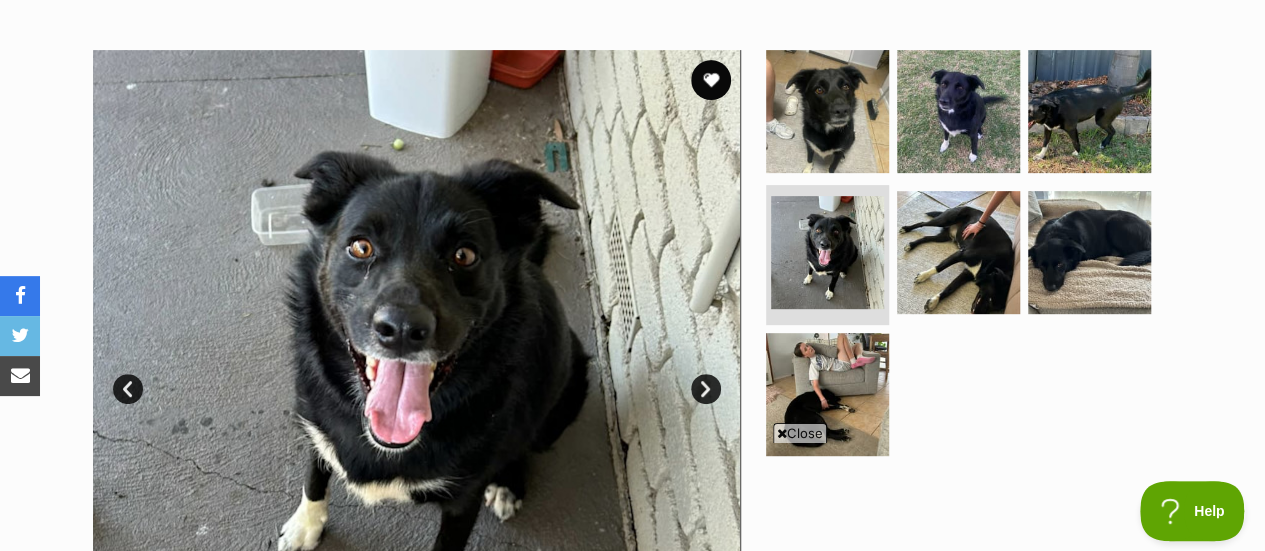 click on "Next" at bounding box center (706, 389) 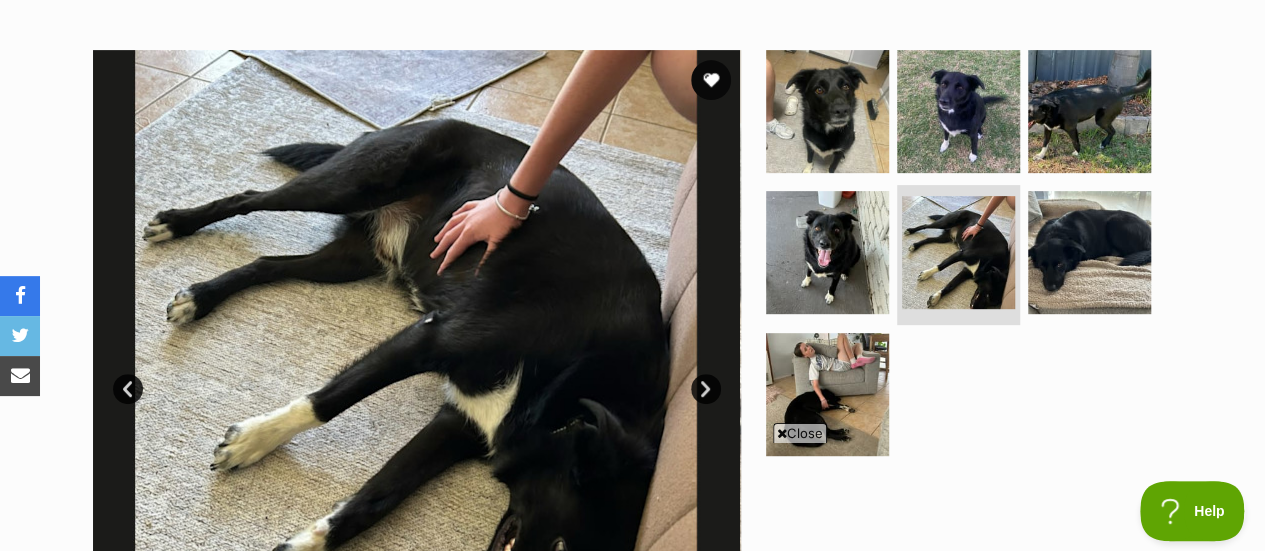 click on "Next" at bounding box center [706, 389] 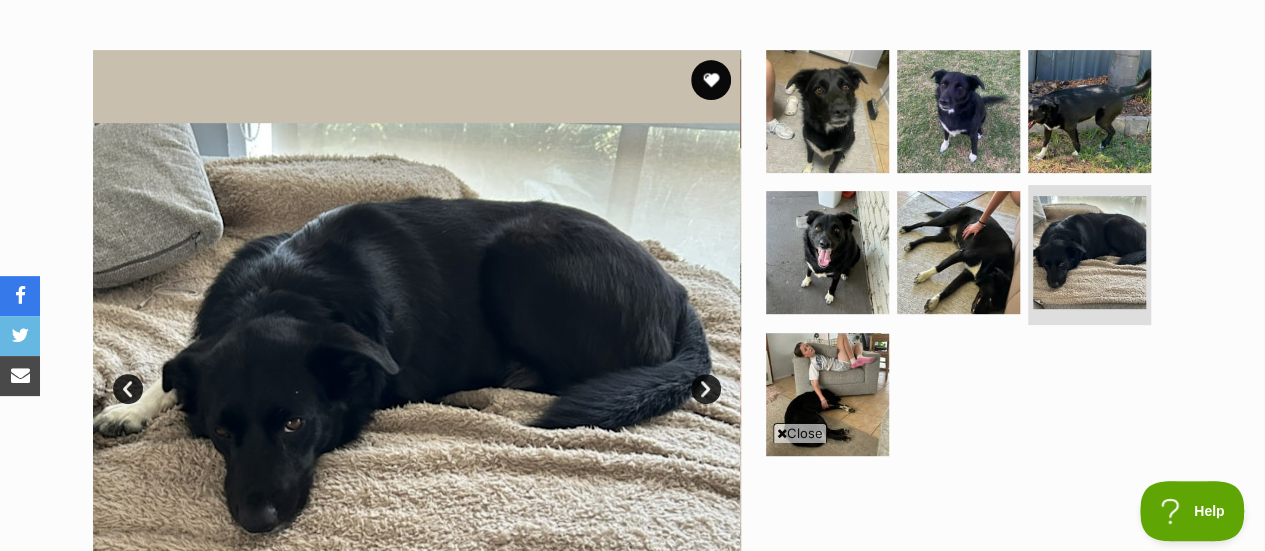 click on "Next" at bounding box center (706, 389) 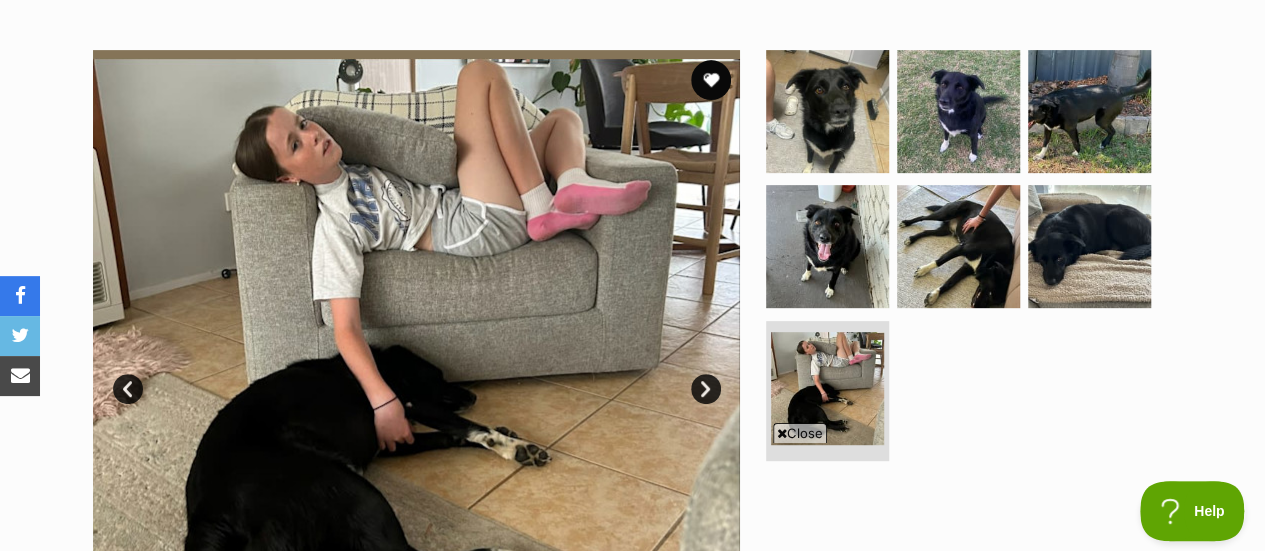 click on "Next" at bounding box center [706, 389] 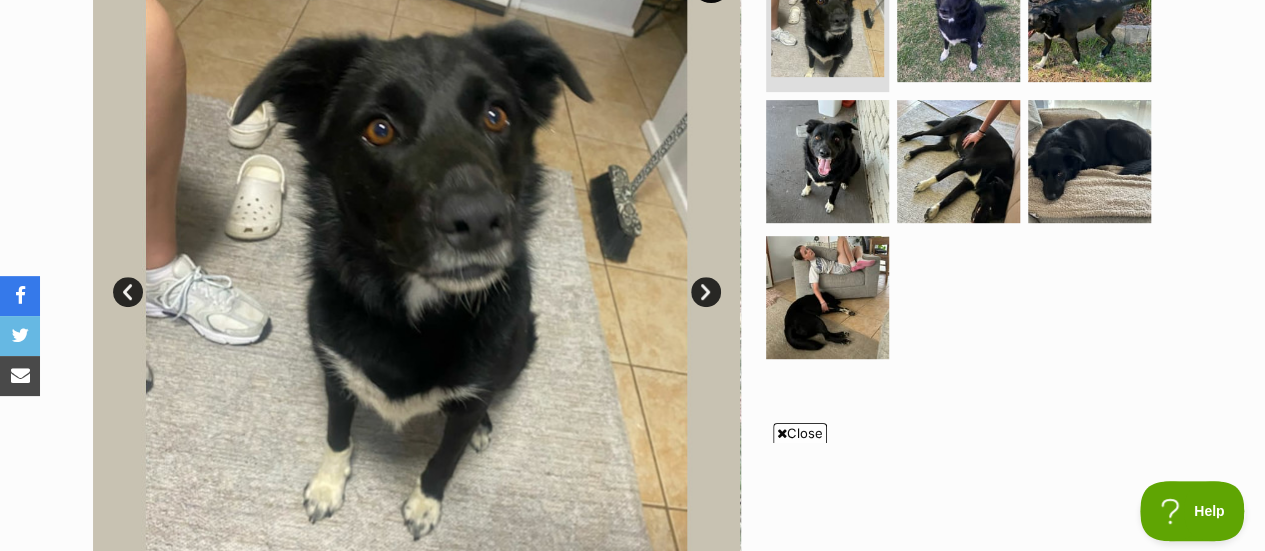 scroll, scrollTop: 464, scrollLeft: 0, axis: vertical 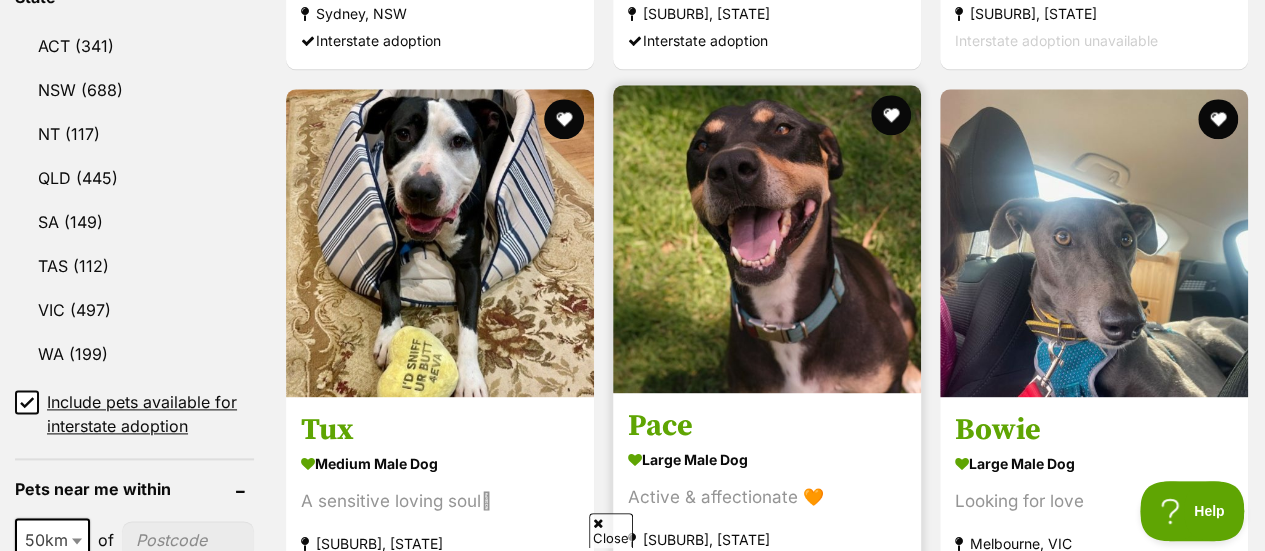 click at bounding box center (767, 239) 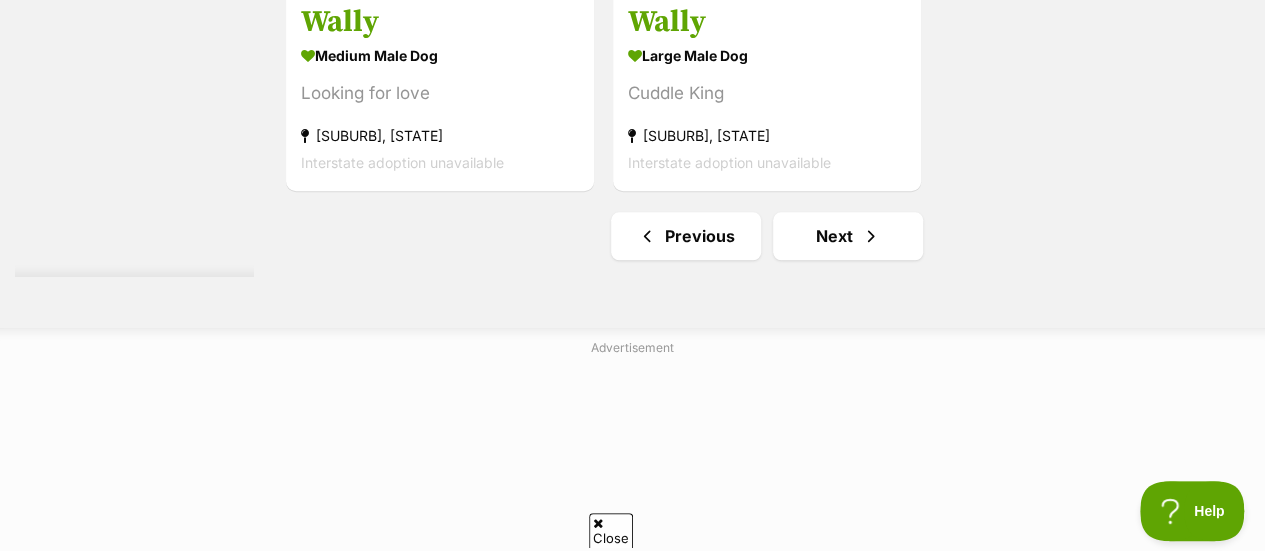 scroll, scrollTop: 4730, scrollLeft: 0, axis: vertical 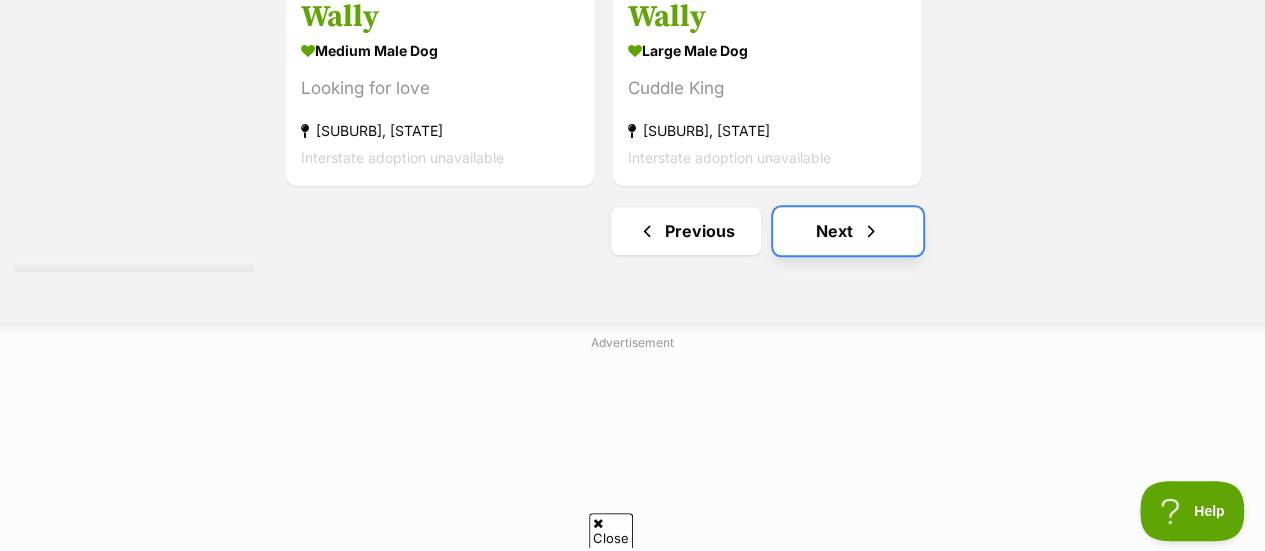 click on "Next" at bounding box center (848, 231) 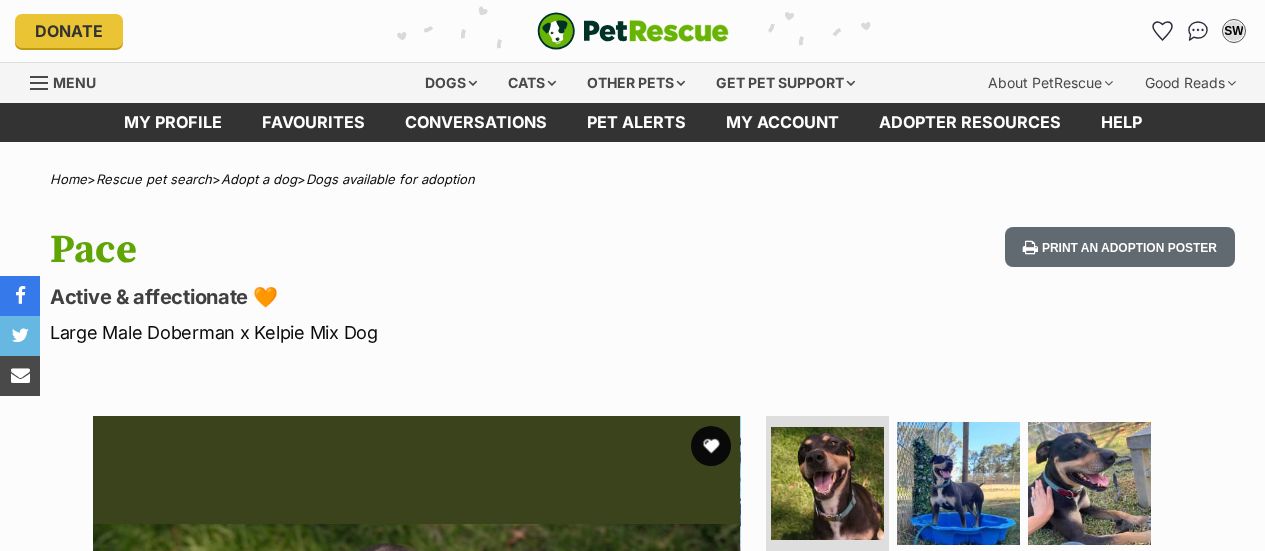 scroll, scrollTop: 0, scrollLeft: 0, axis: both 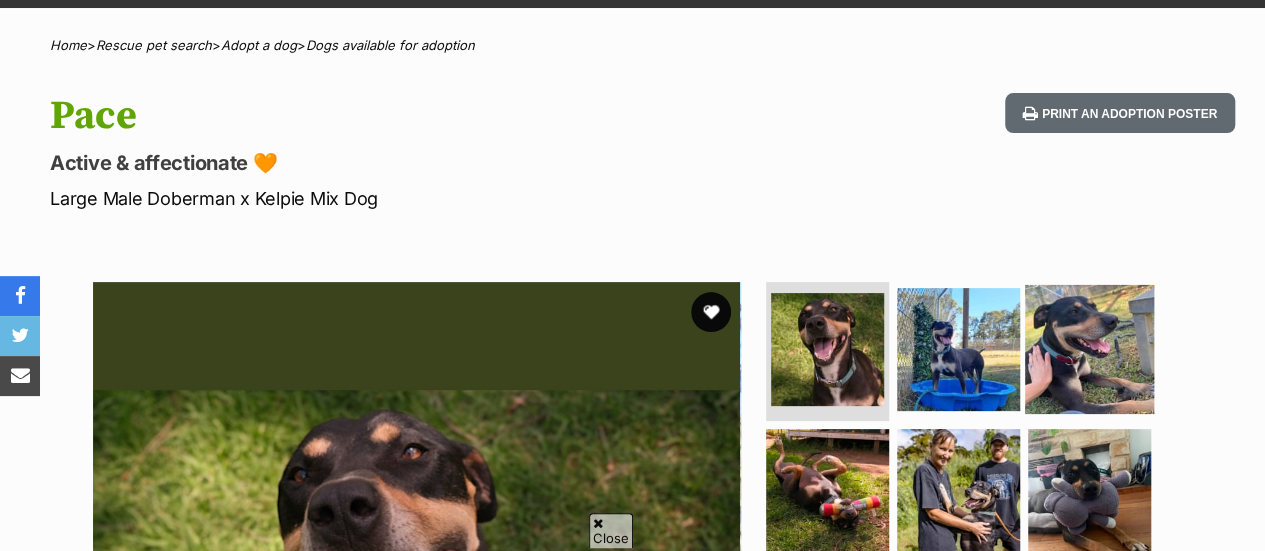 click at bounding box center [1089, 348] 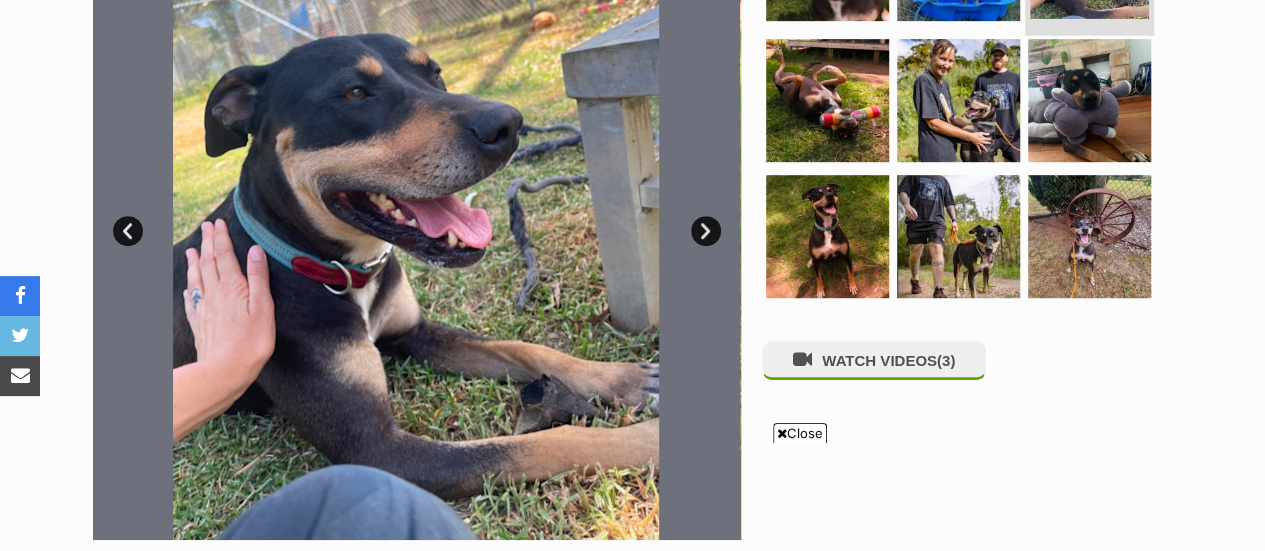 scroll, scrollTop: 0, scrollLeft: 0, axis: both 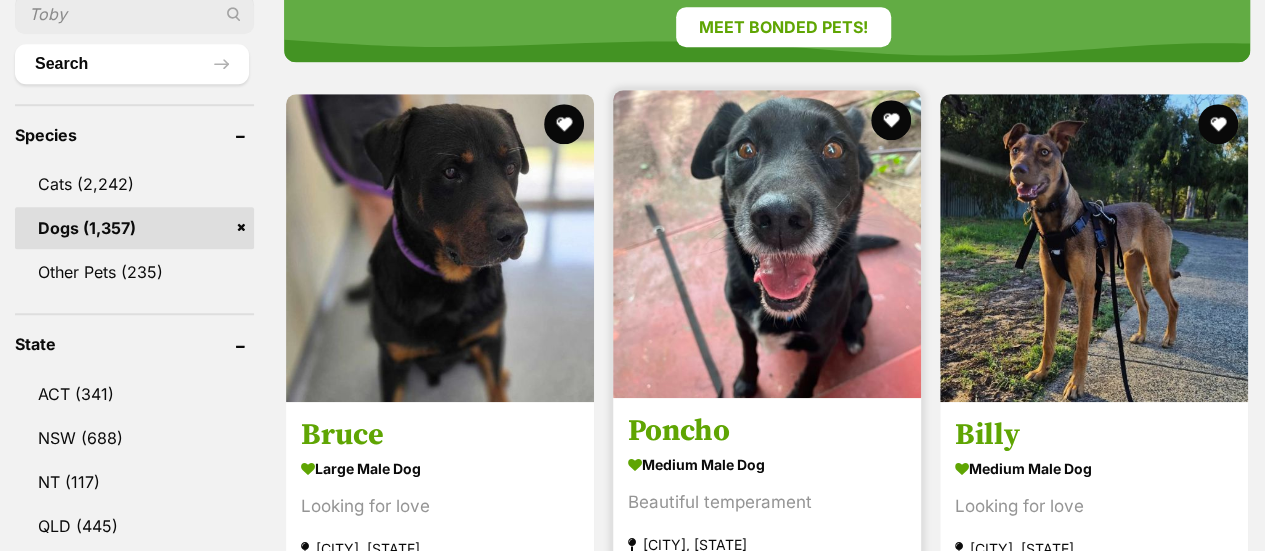 click at bounding box center (767, 244) 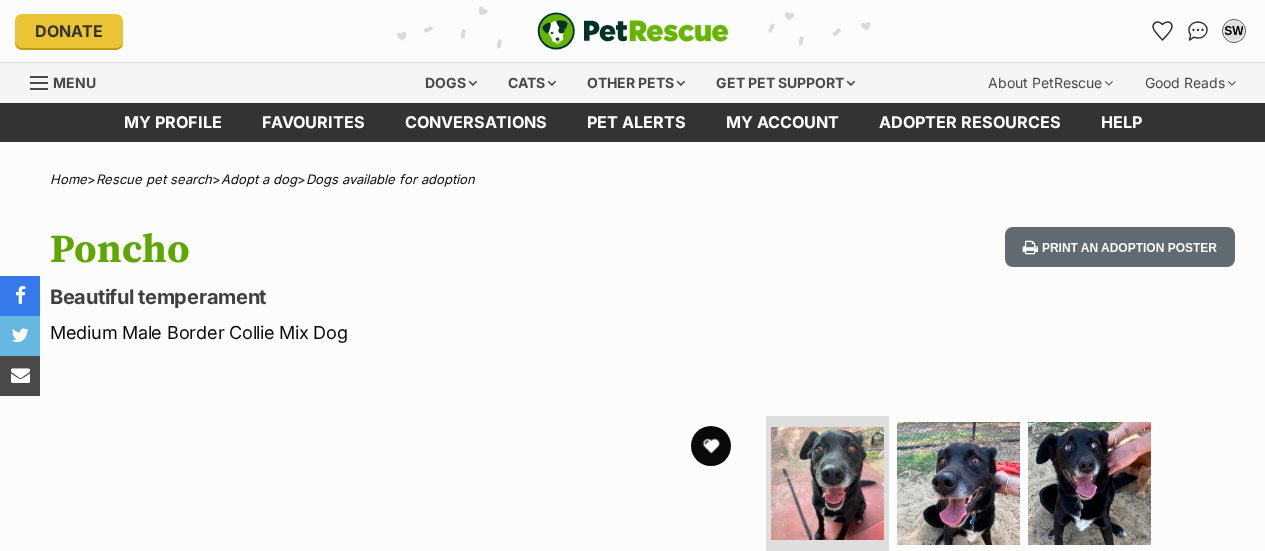 scroll, scrollTop: 0, scrollLeft: 0, axis: both 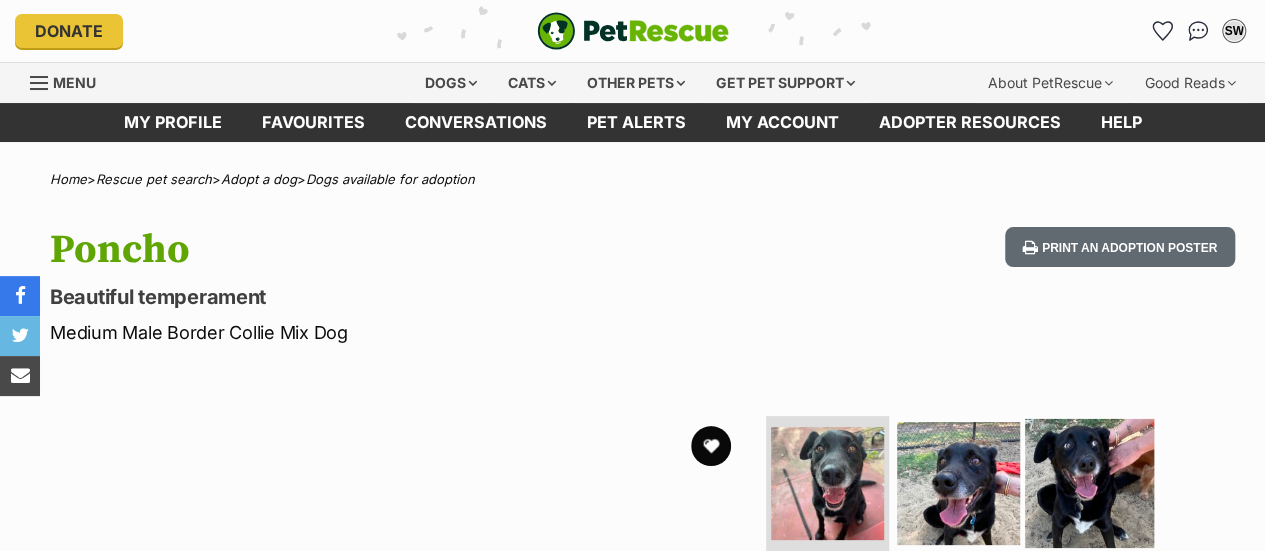 click at bounding box center [1089, 482] 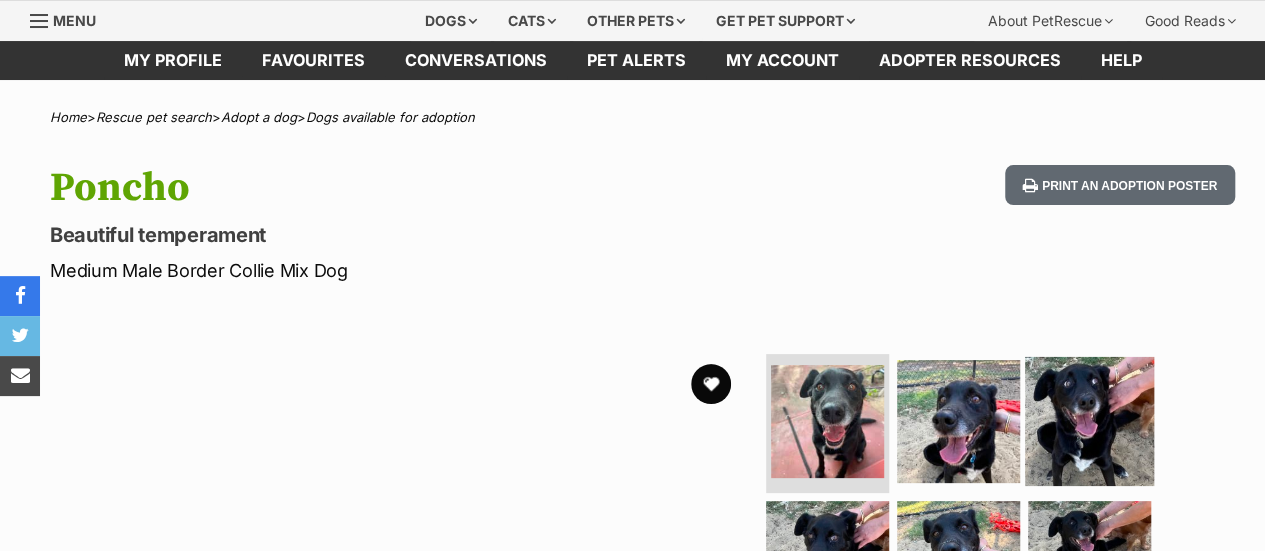 scroll, scrollTop: 96, scrollLeft: 0, axis: vertical 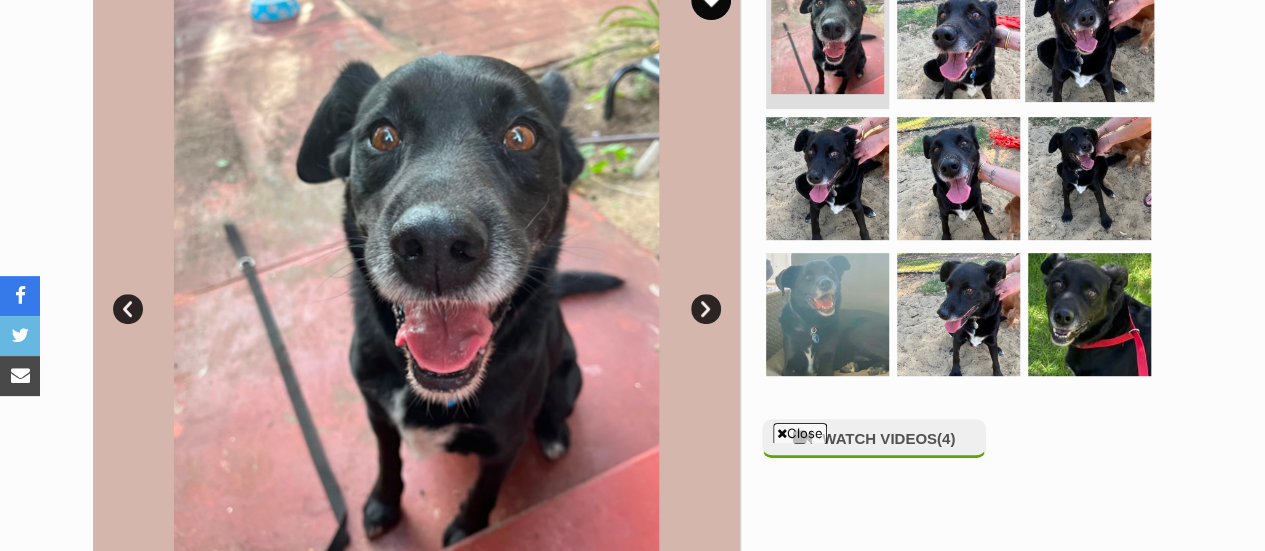 click at bounding box center [1089, 36] 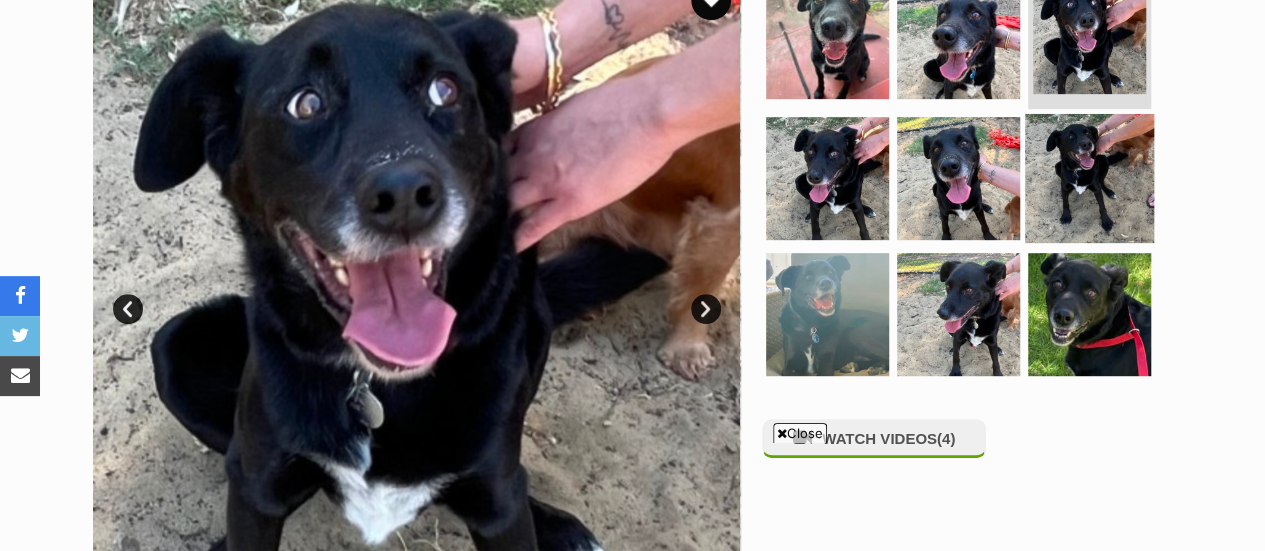 click at bounding box center (1089, 178) 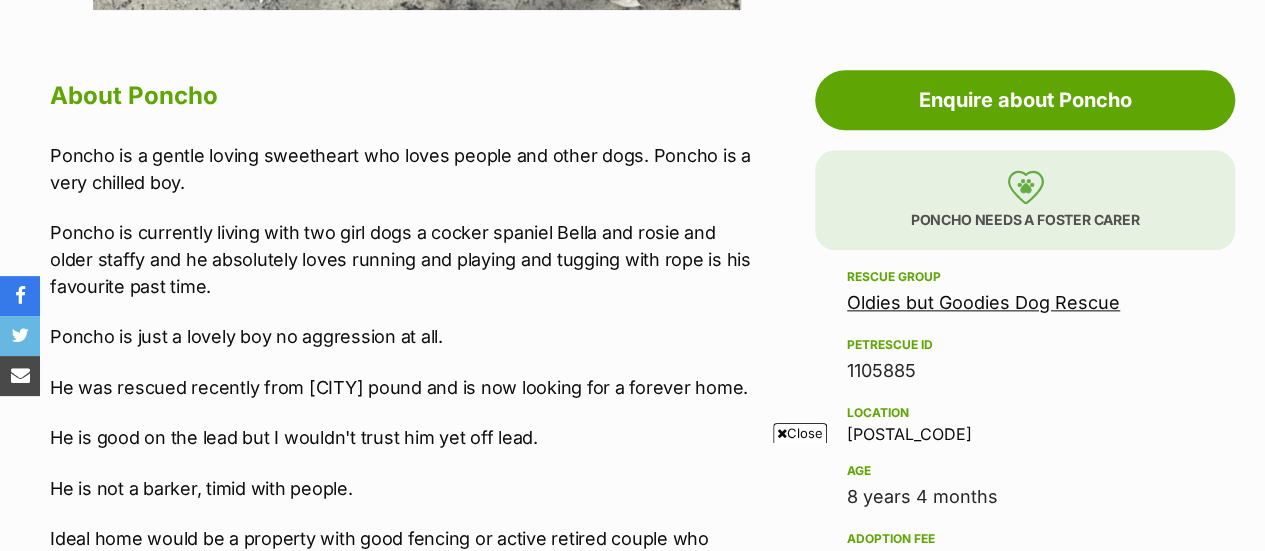 scroll, scrollTop: 1033, scrollLeft: 0, axis: vertical 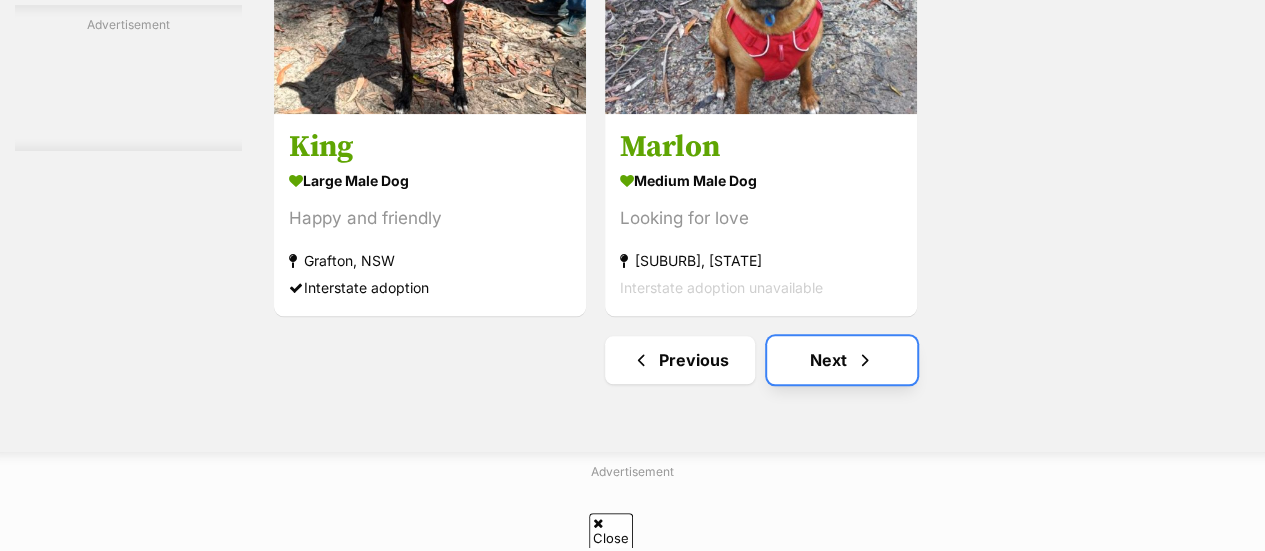 click at bounding box center (865, 360) 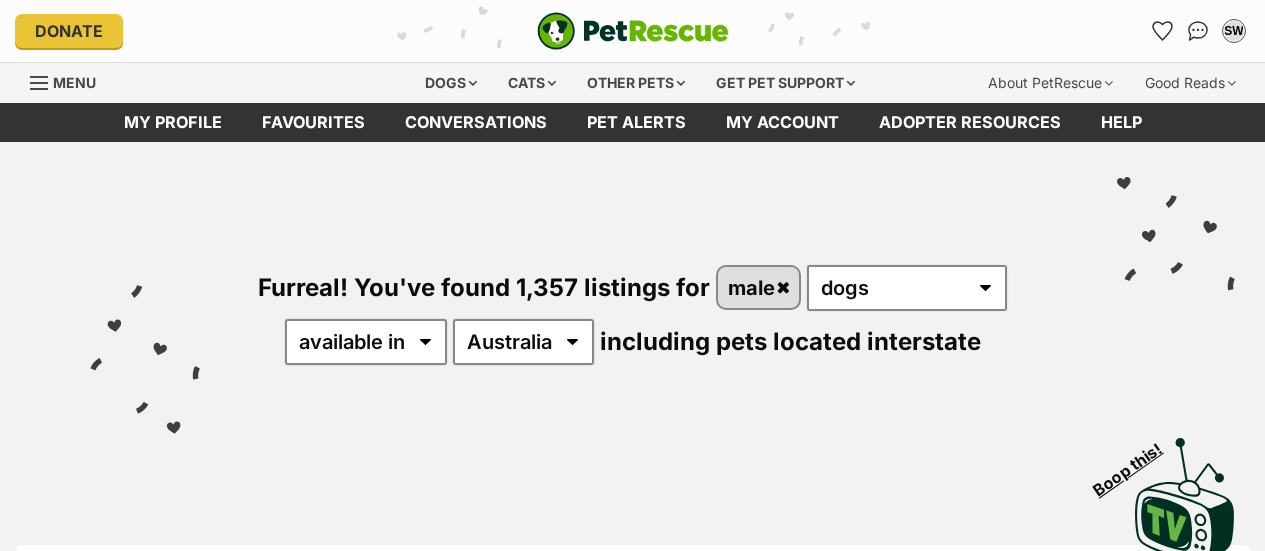 scroll, scrollTop: 0, scrollLeft: 0, axis: both 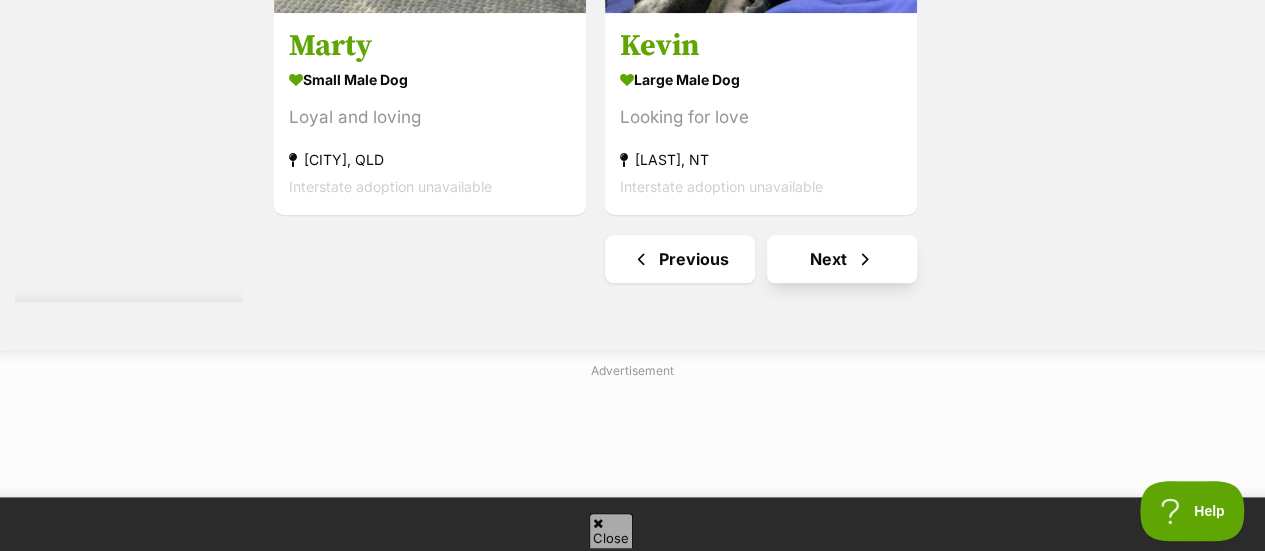 click on "Next" at bounding box center (842, 259) 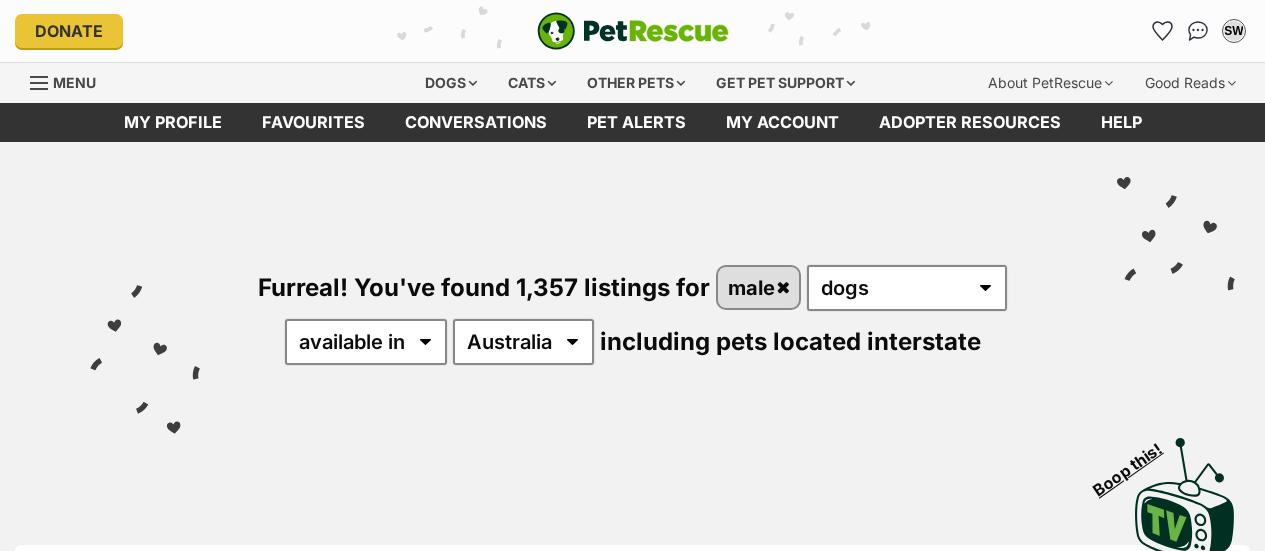 scroll, scrollTop: 0, scrollLeft: 0, axis: both 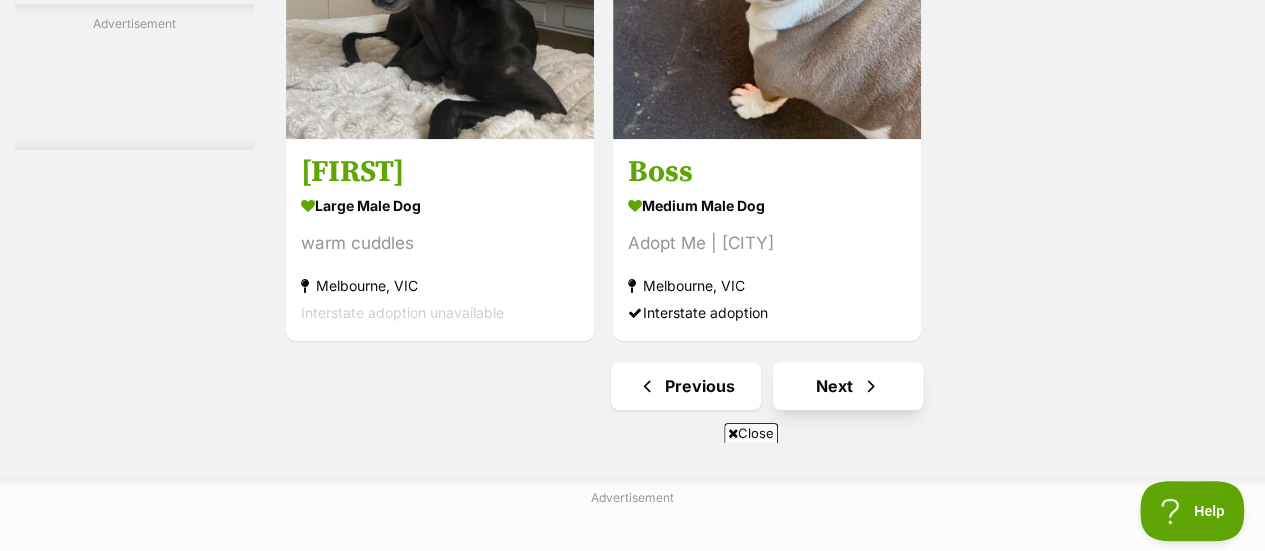 click at bounding box center [871, 386] 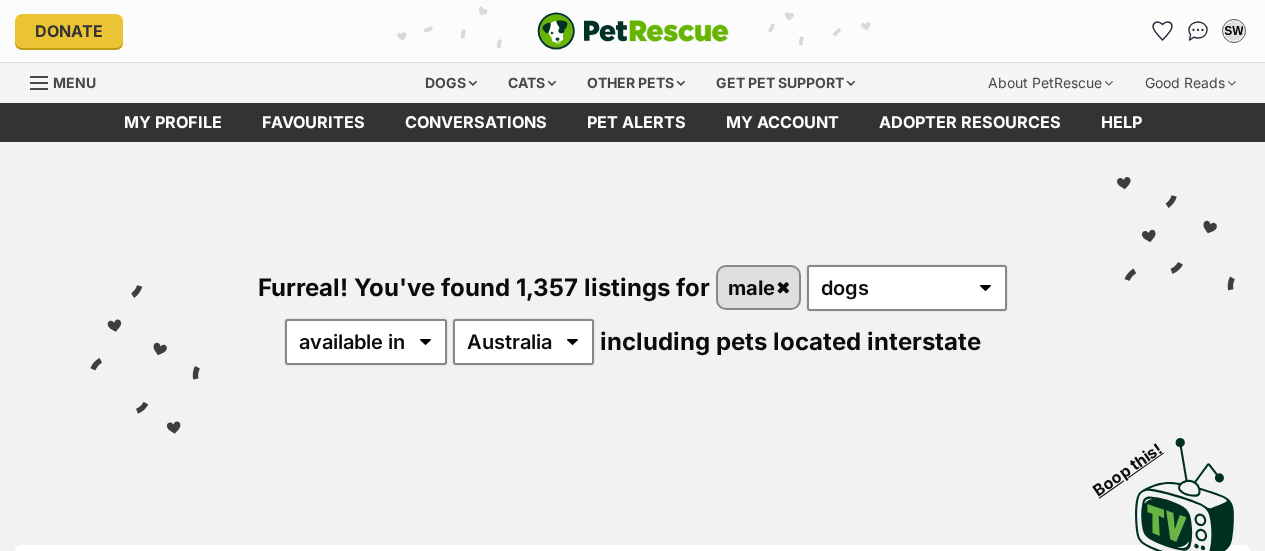 scroll, scrollTop: 0, scrollLeft: 0, axis: both 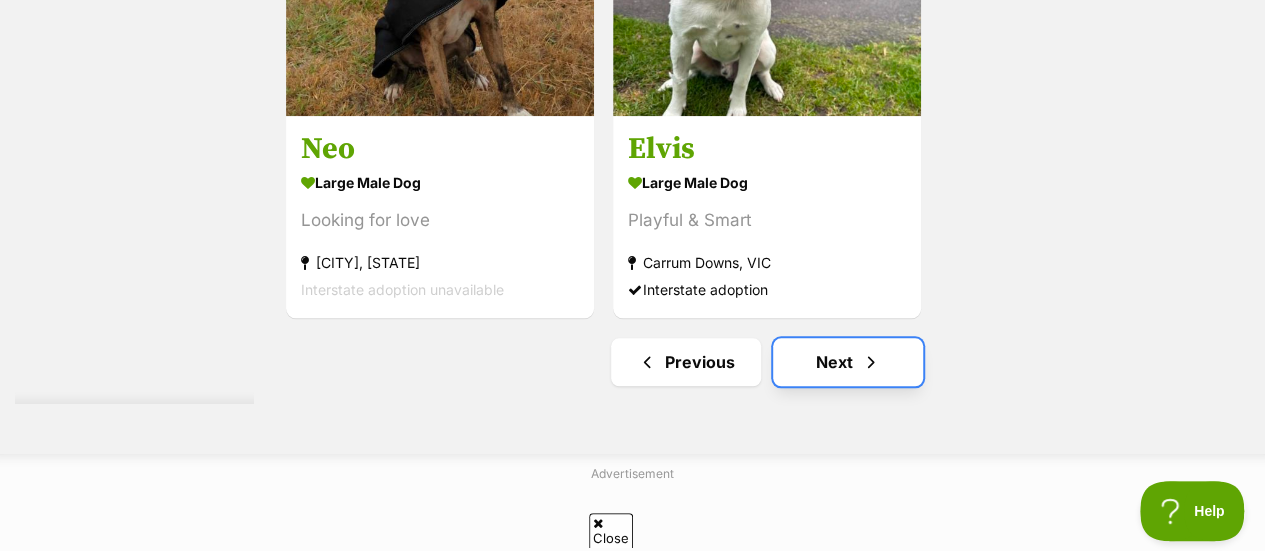 click at bounding box center (871, 362) 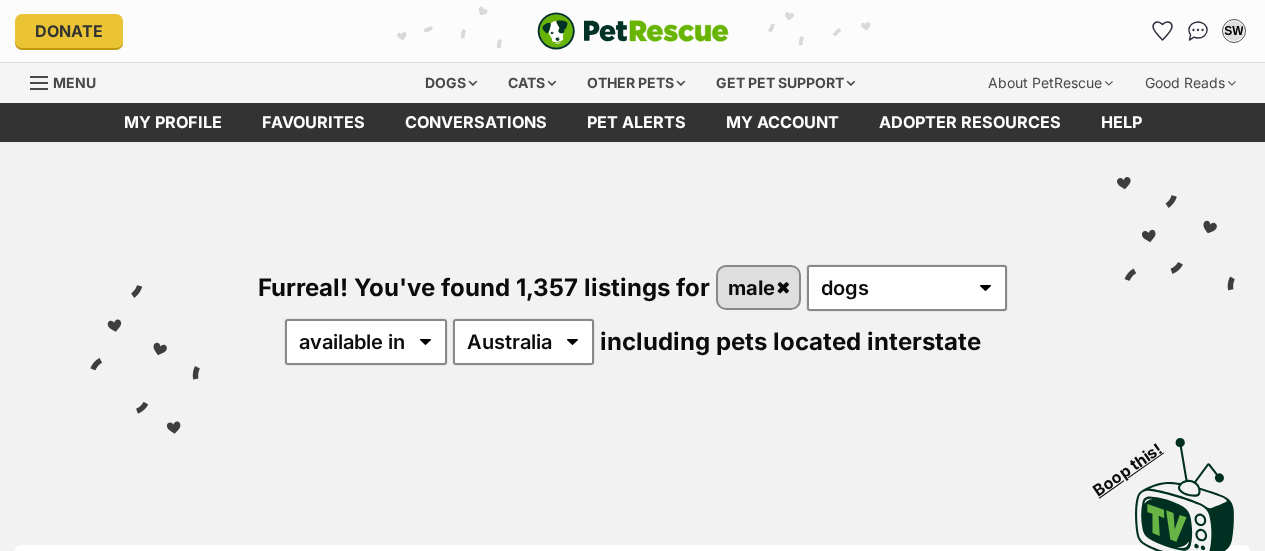 scroll, scrollTop: 0, scrollLeft: 0, axis: both 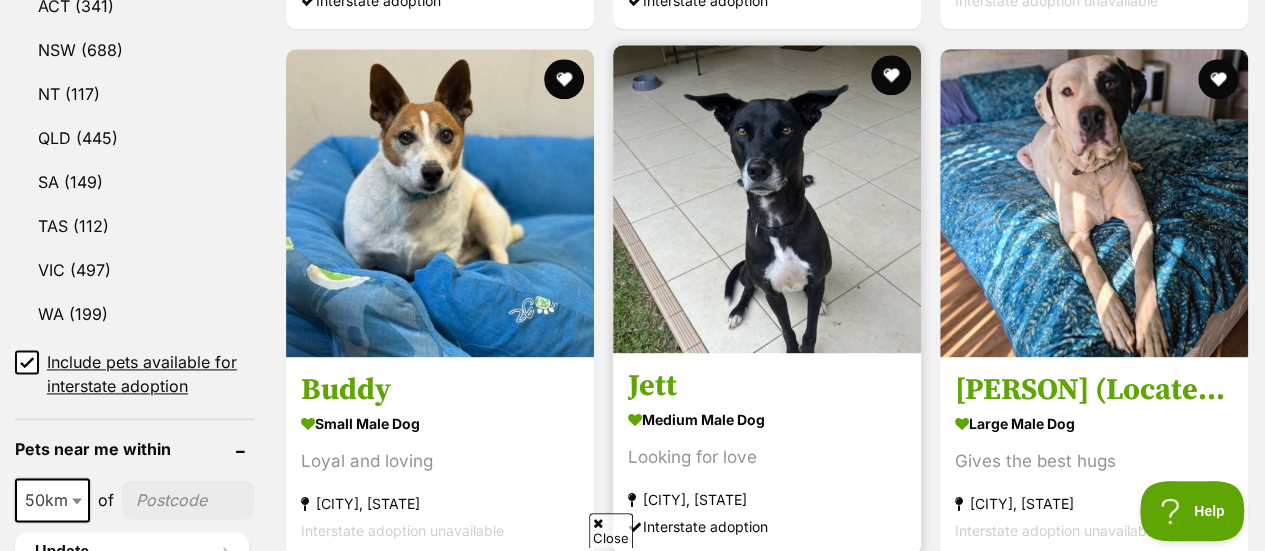 click at bounding box center (767, 199) 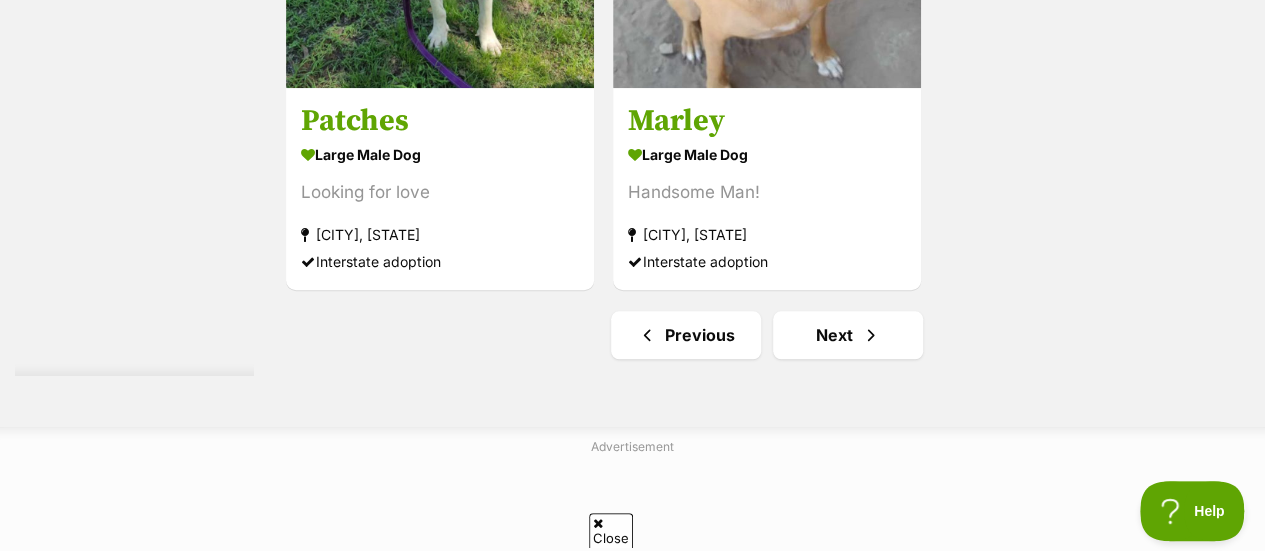 scroll, scrollTop: 4604, scrollLeft: 0, axis: vertical 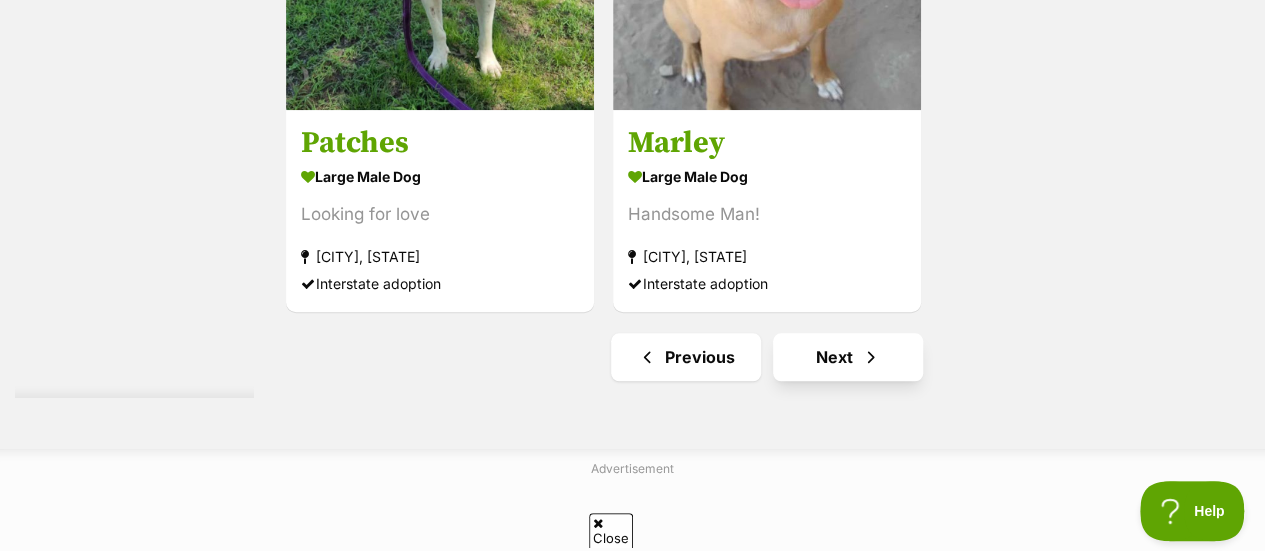 click on "Next" at bounding box center [848, 357] 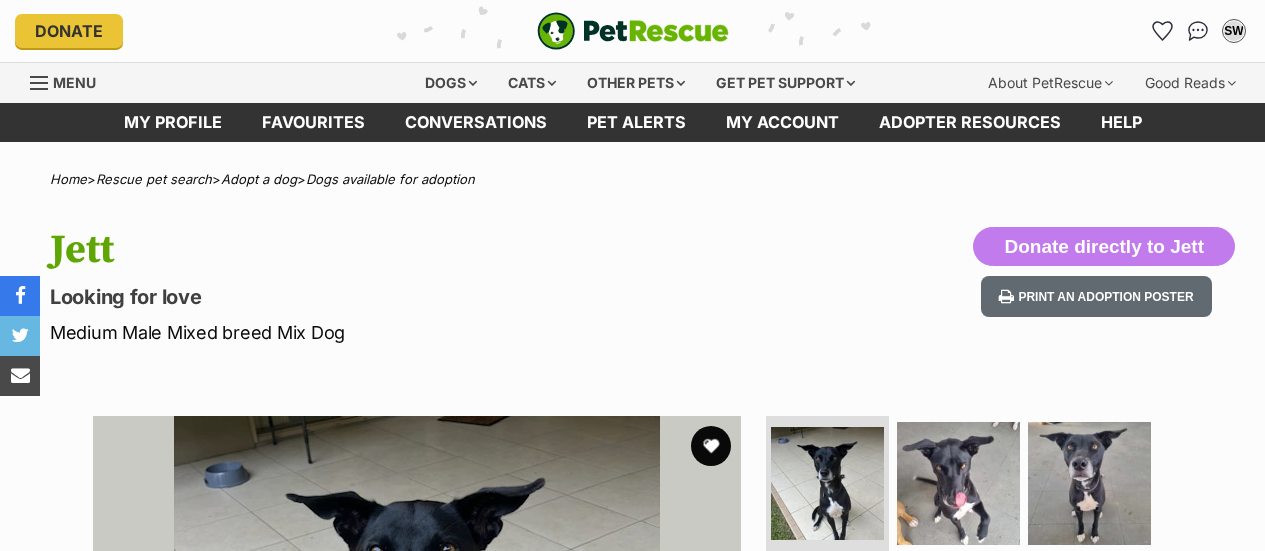 scroll, scrollTop: 0, scrollLeft: 0, axis: both 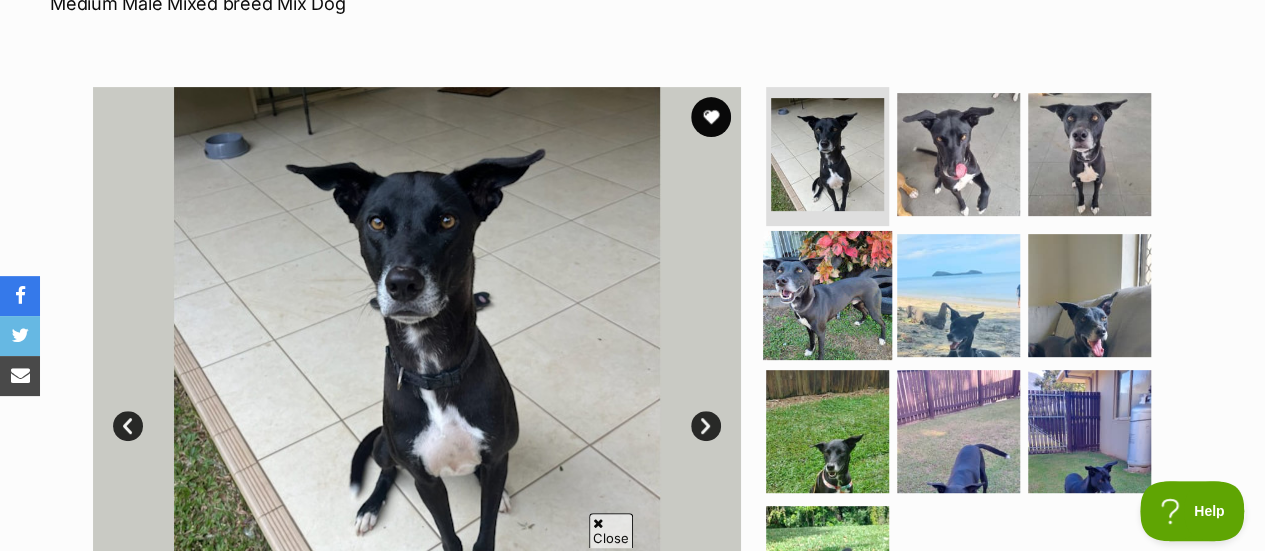 click at bounding box center (827, 295) 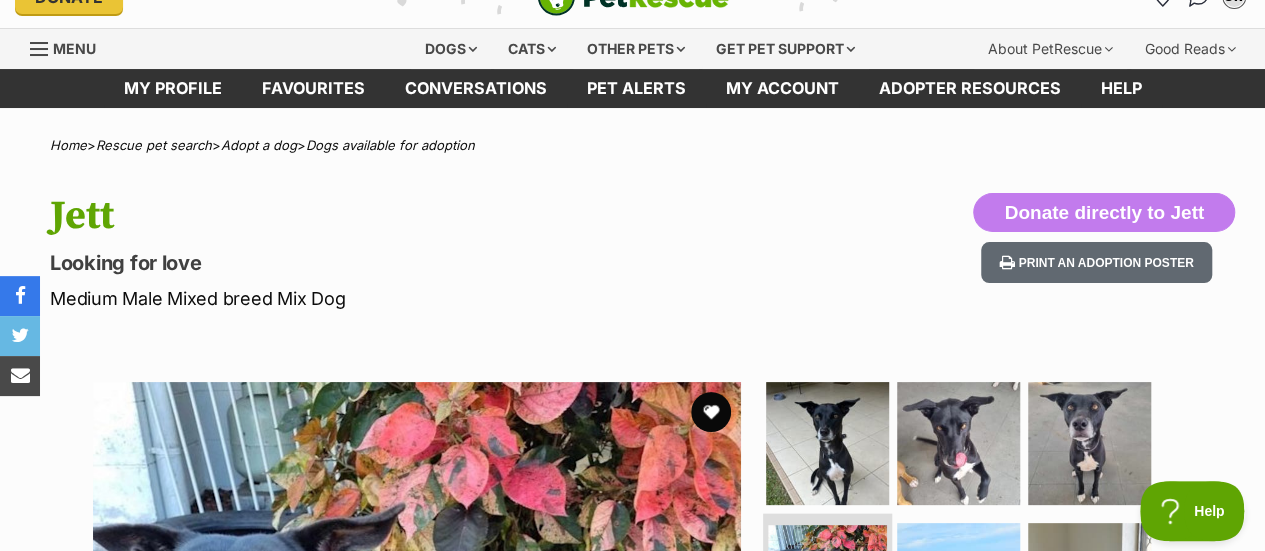 scroll, scrollTop: 0, scrollLeft: 0, axis: both 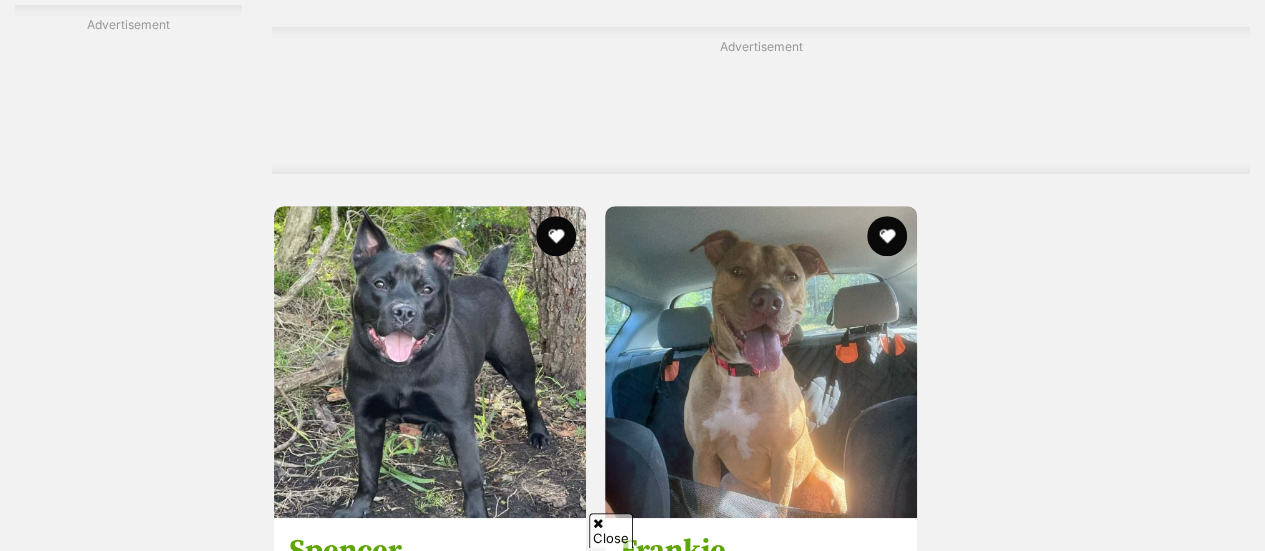click on "Next" at bounding box center (842, 765) 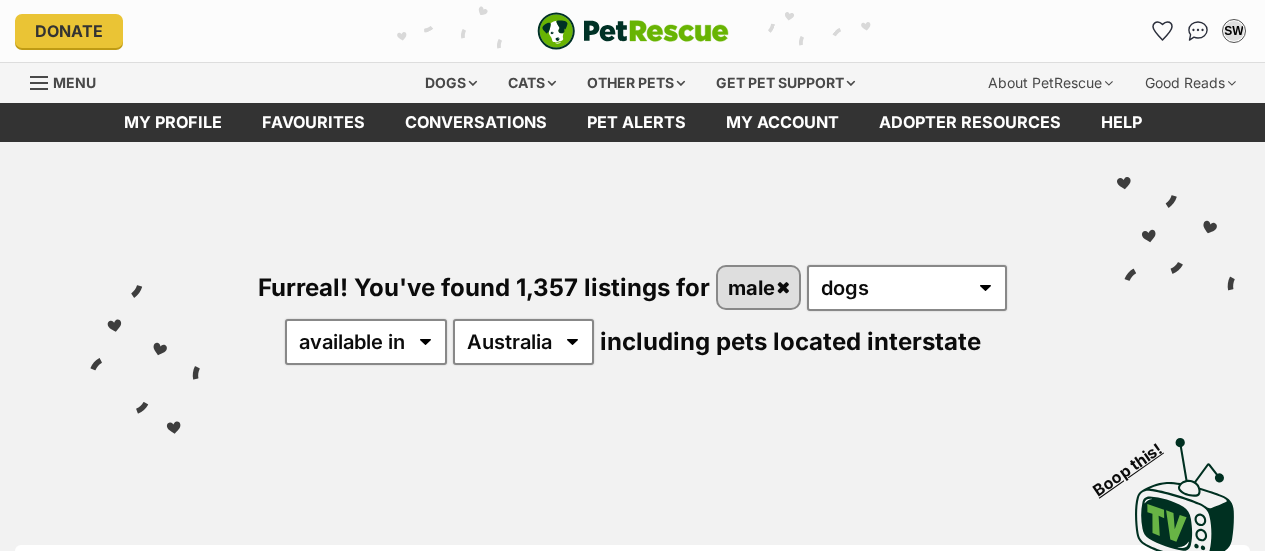 scroll, scrollTop: 0, scrollLeft: 0, axis: both 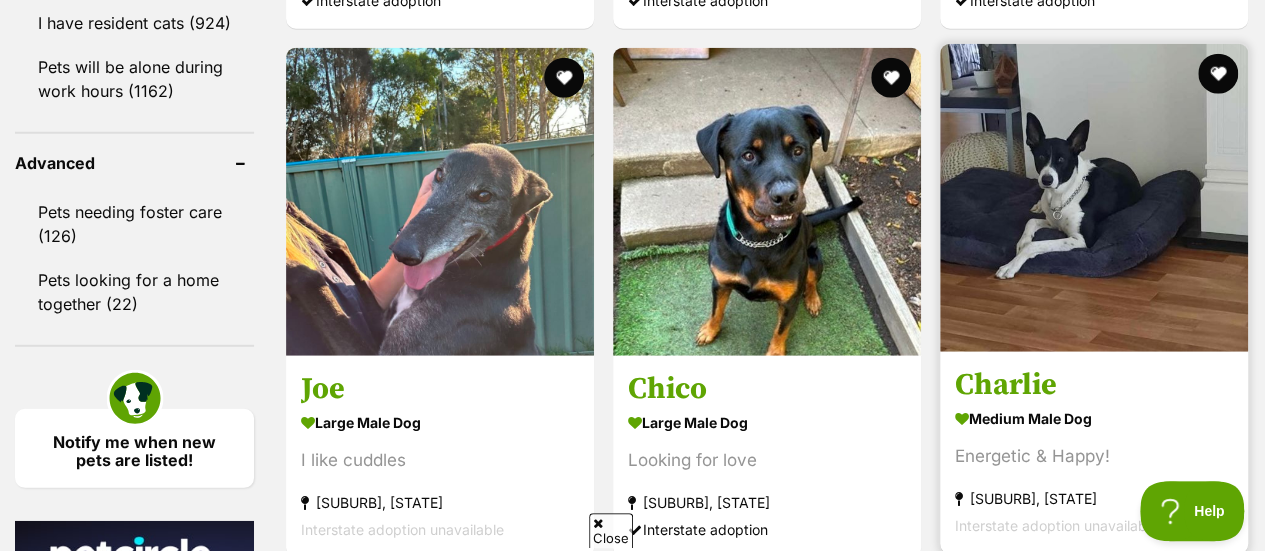 click at bounding box center (1094, 198) 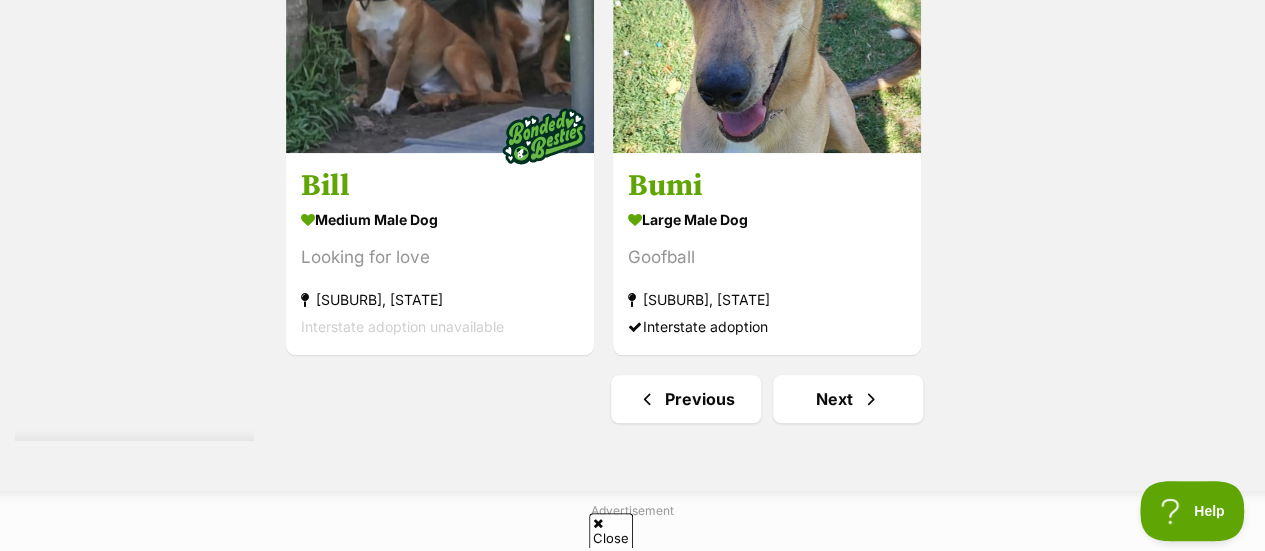 scroll, scrollTop: 4752, scrollLeft: 0, axis: vertical 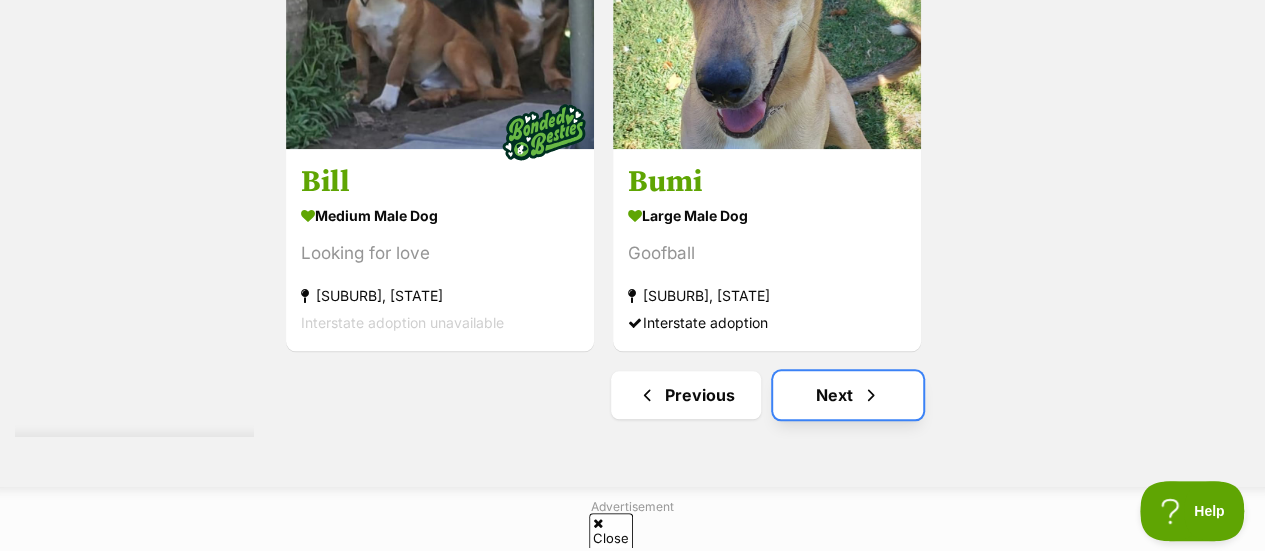 click at bounding box center (871, 395) 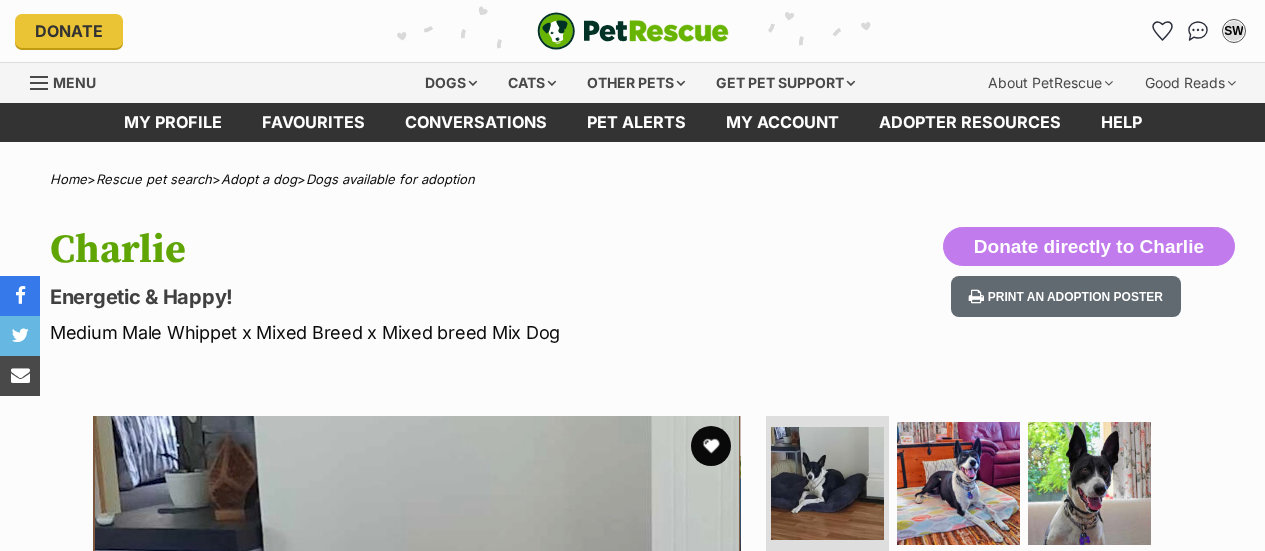 scroll, scrollTop: 0, scrollLeft: 0, axis: both 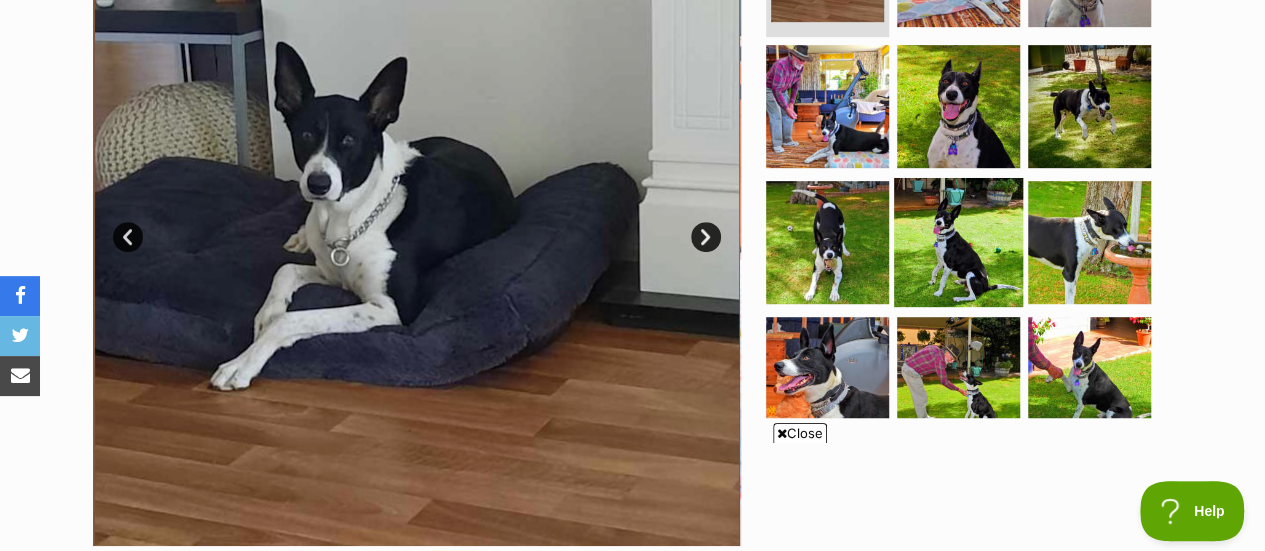 click at bounding box center (958, 242) 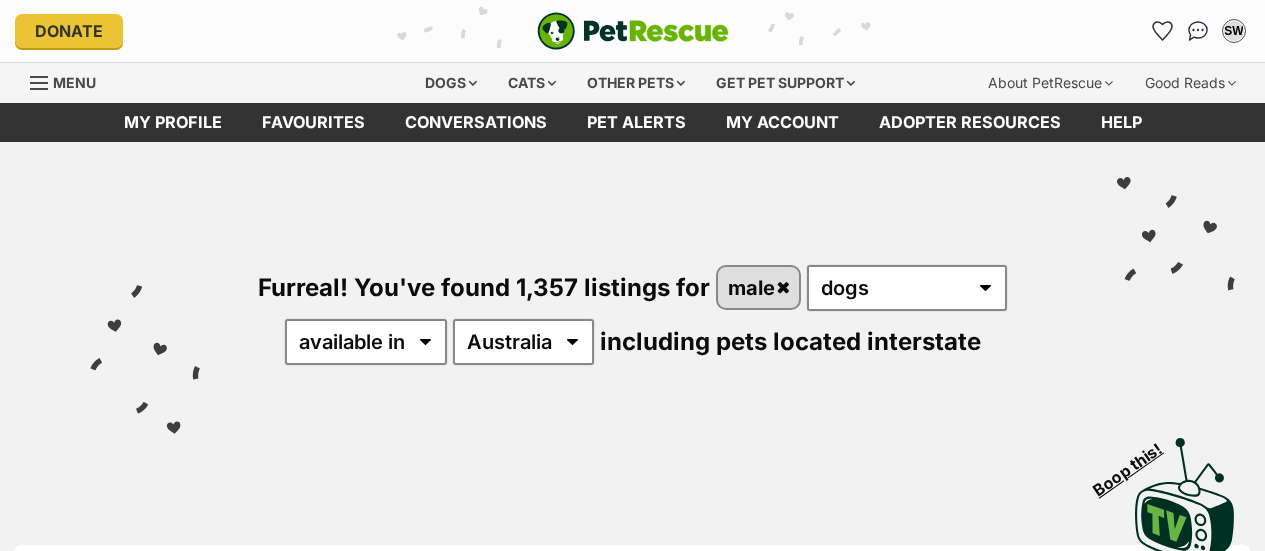 scroll, scrollTop: 0, scrollLeft: 0, axis: both 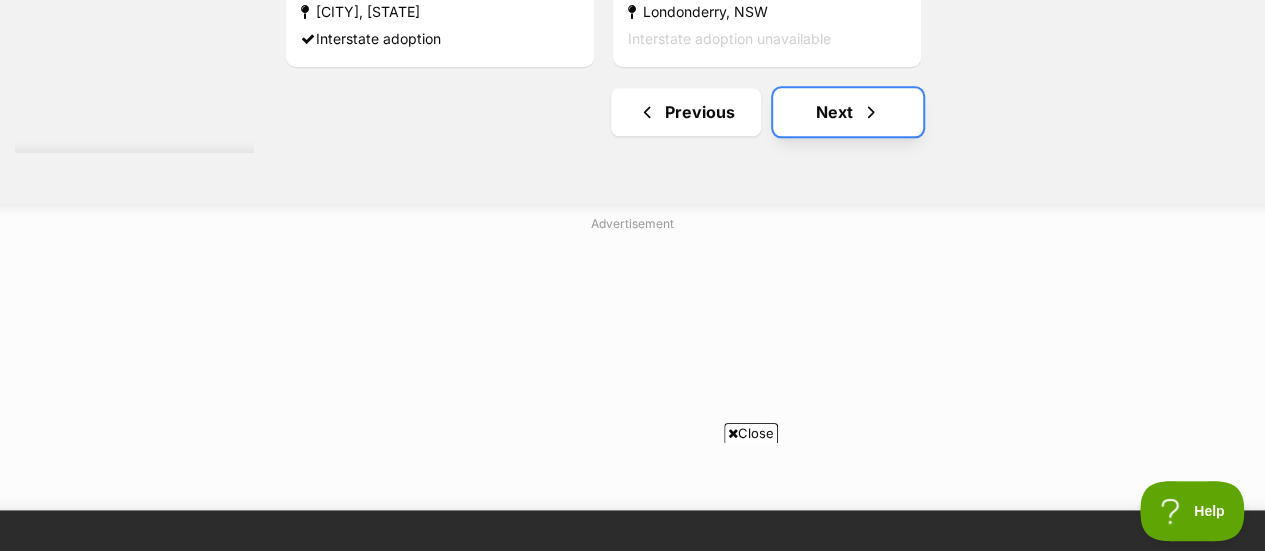 click on "Next" at bounding box center (848, 112) 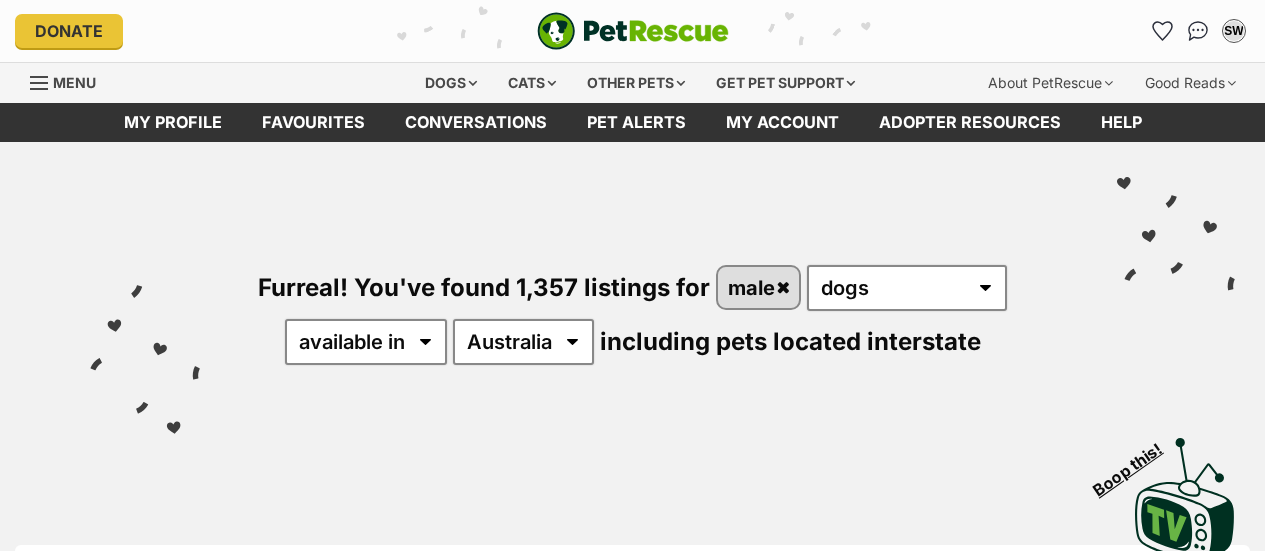 scroll, scrollTop: 0, scrollLeft: 0, axis: both 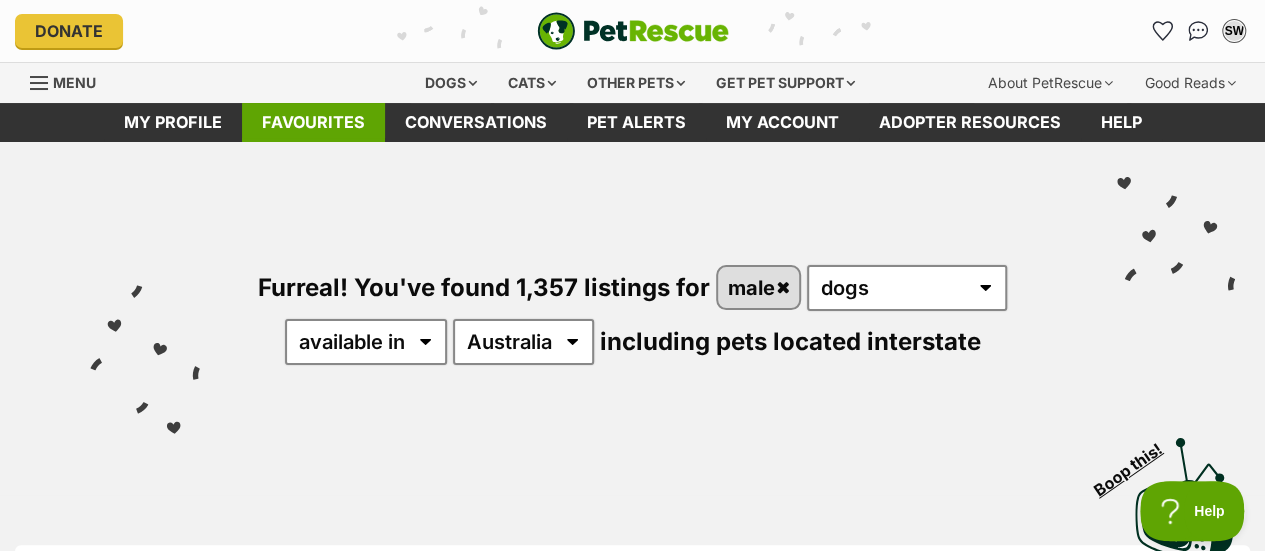 click on "Favourites" at bounding box center [313, 122] 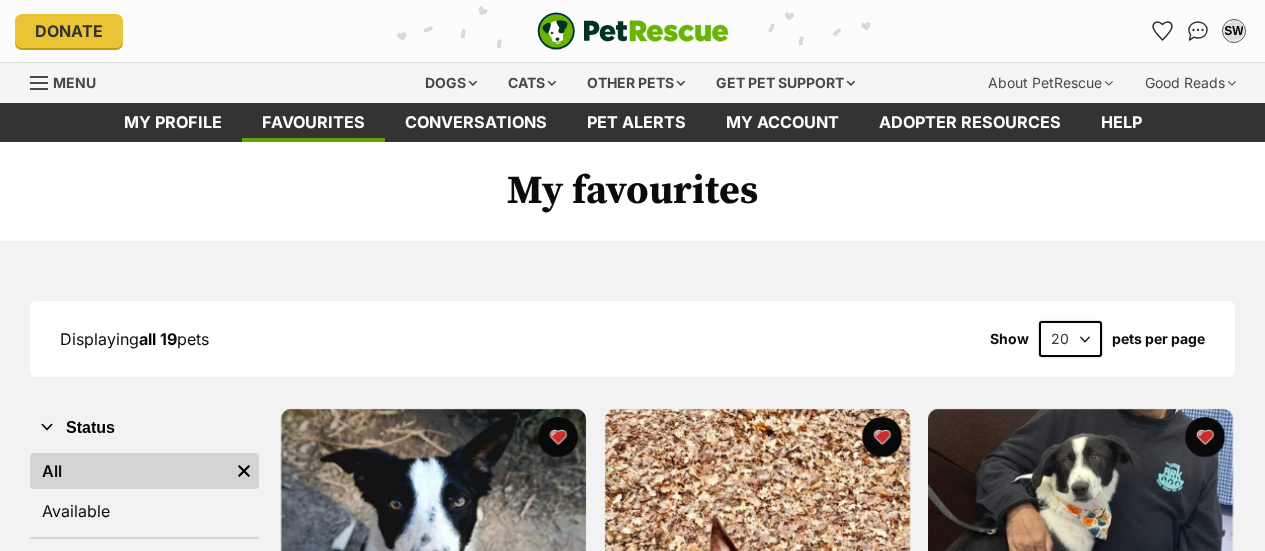 scroll, scrollTop: 0, scrollLeft: 0, axis: both 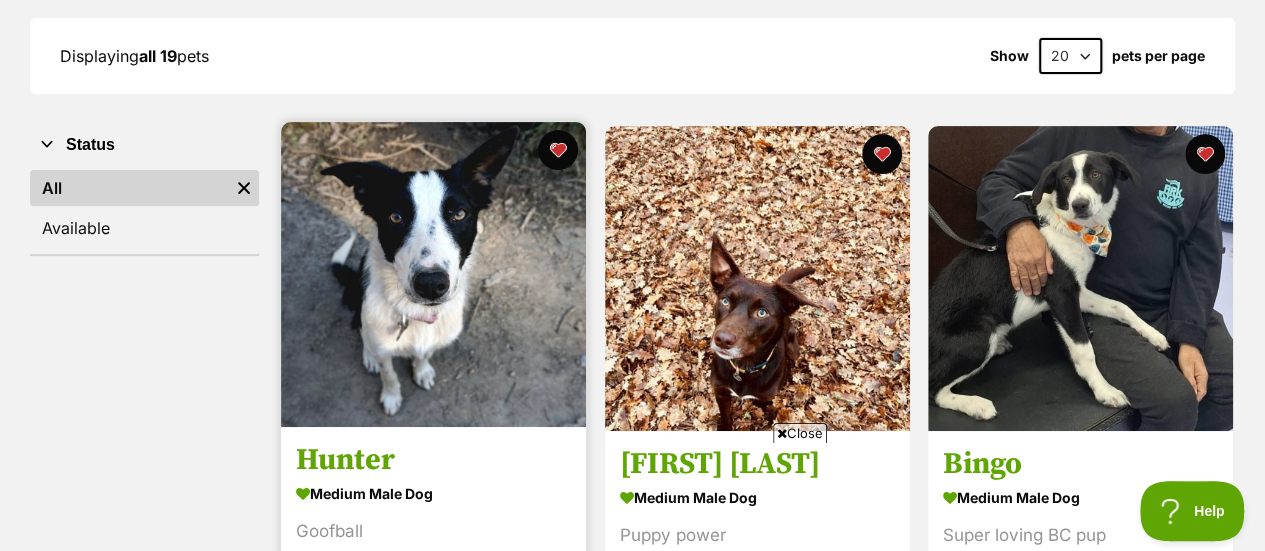 click at bounding box center (433, 274) 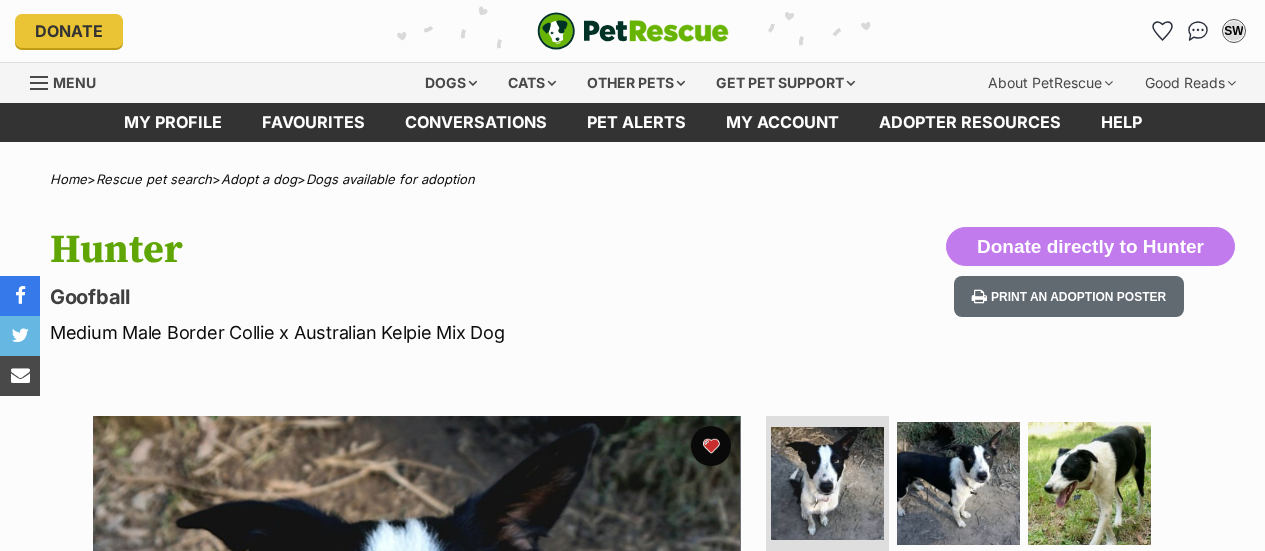 scroll, scrollTop: 0, scrollLeft: 0, axis: both 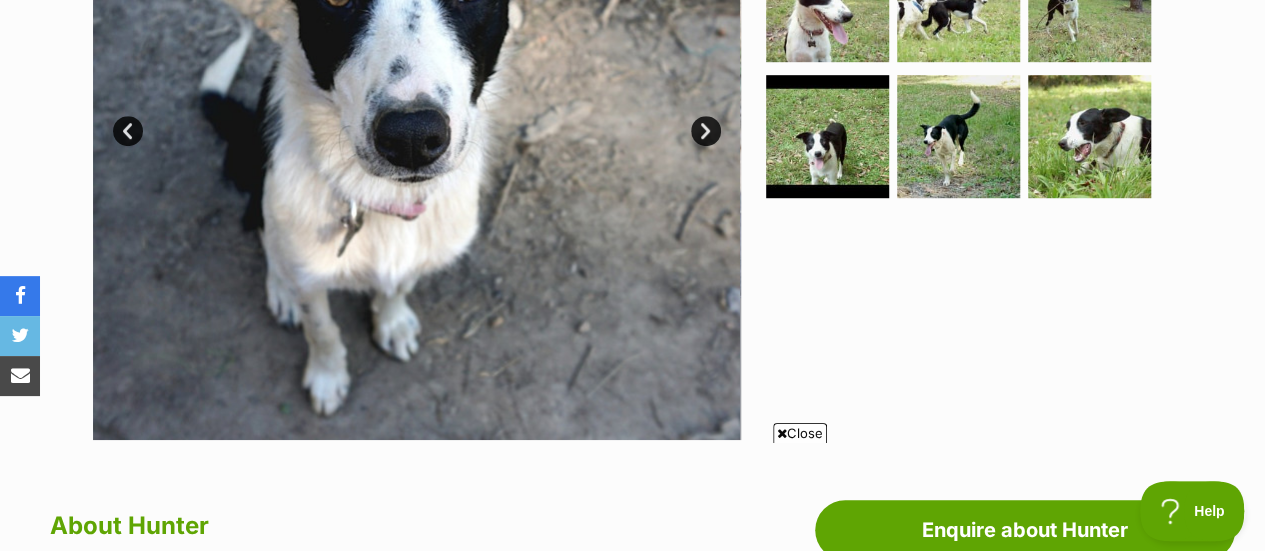 click on "Prev" at bounding box center (128, 131) 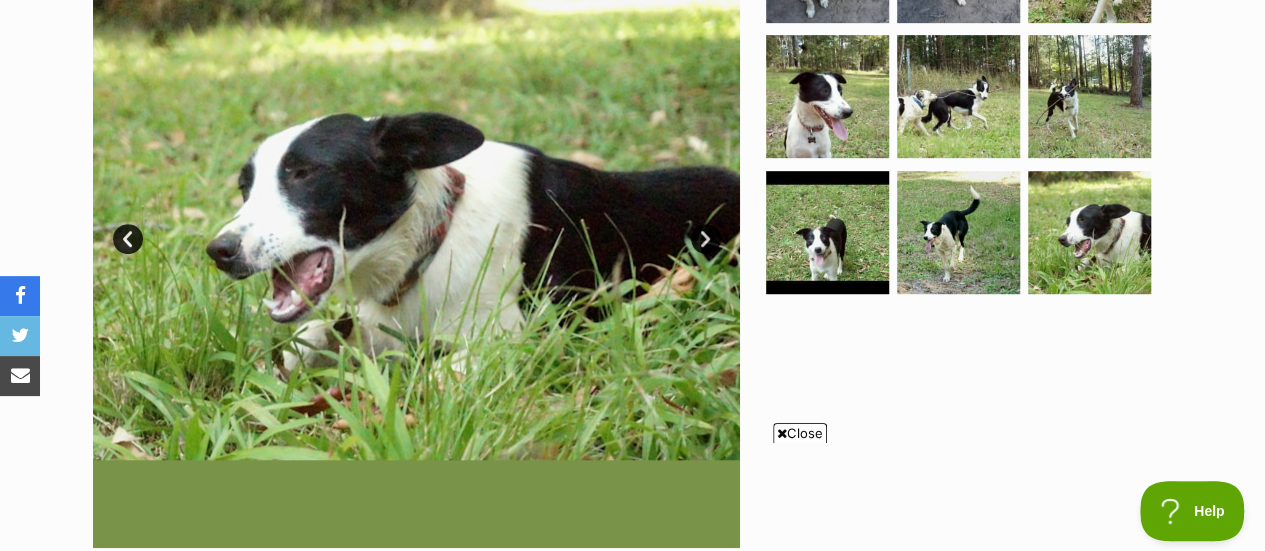 scroll, scrollTop: 515, scrollLeft: 0, axis: vertical 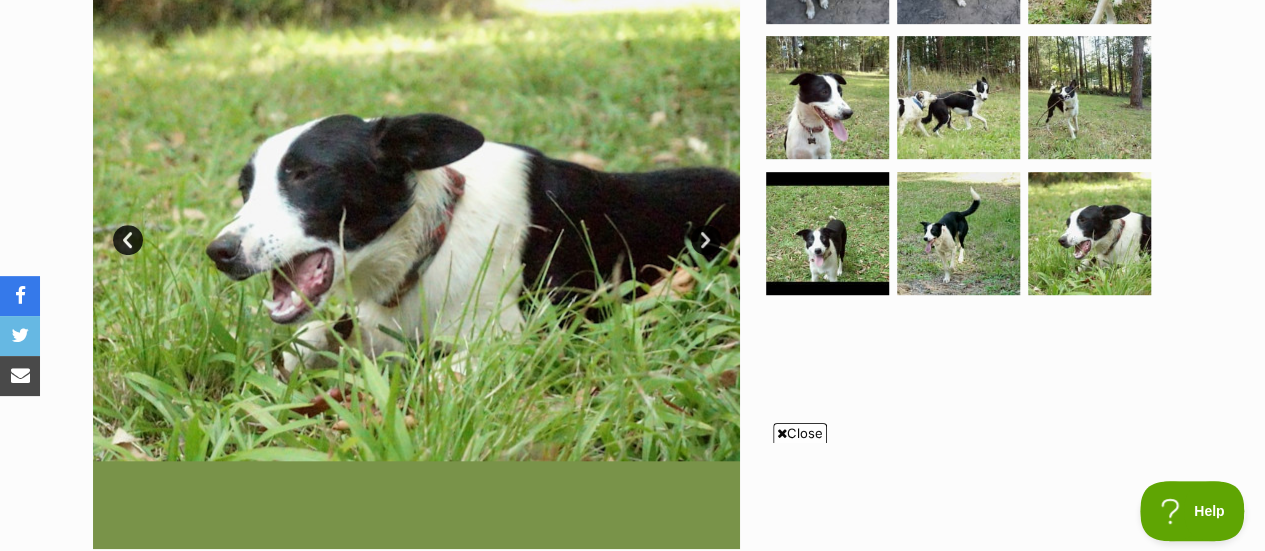 click on "Prev" at bounding box center (128, 240) 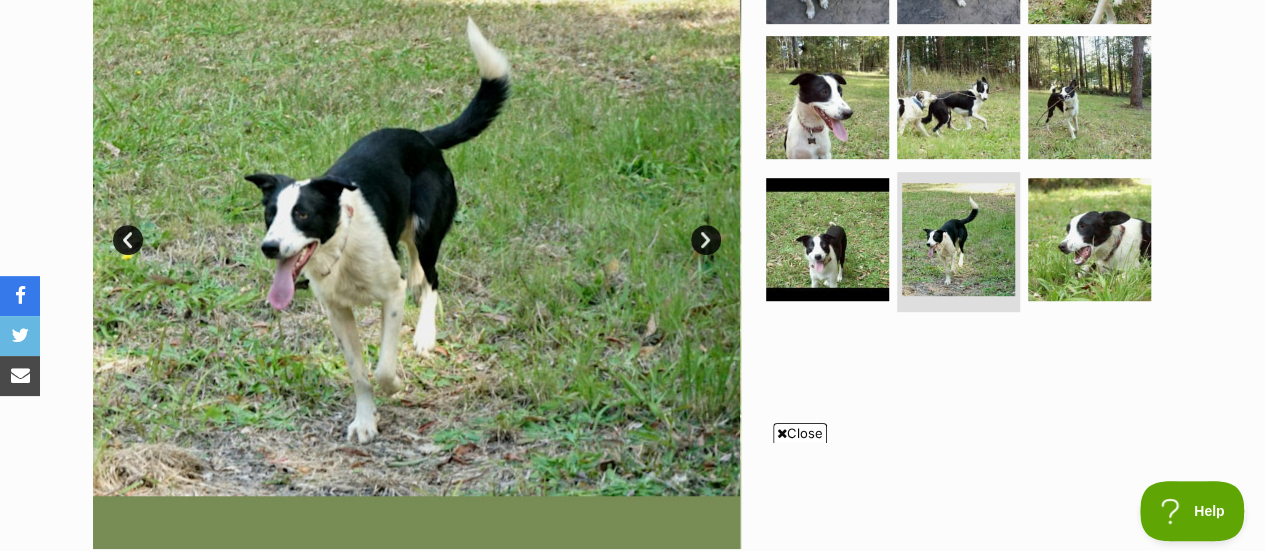 click at bounding box center [416, 225] 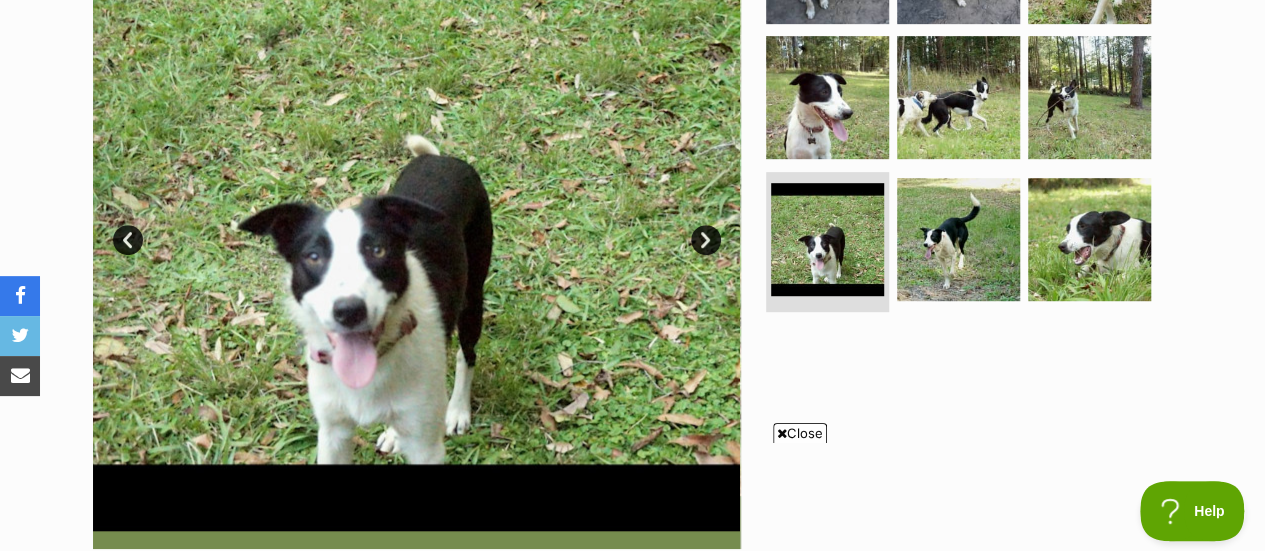 click on "Prev" at bounding box center (128, 240) 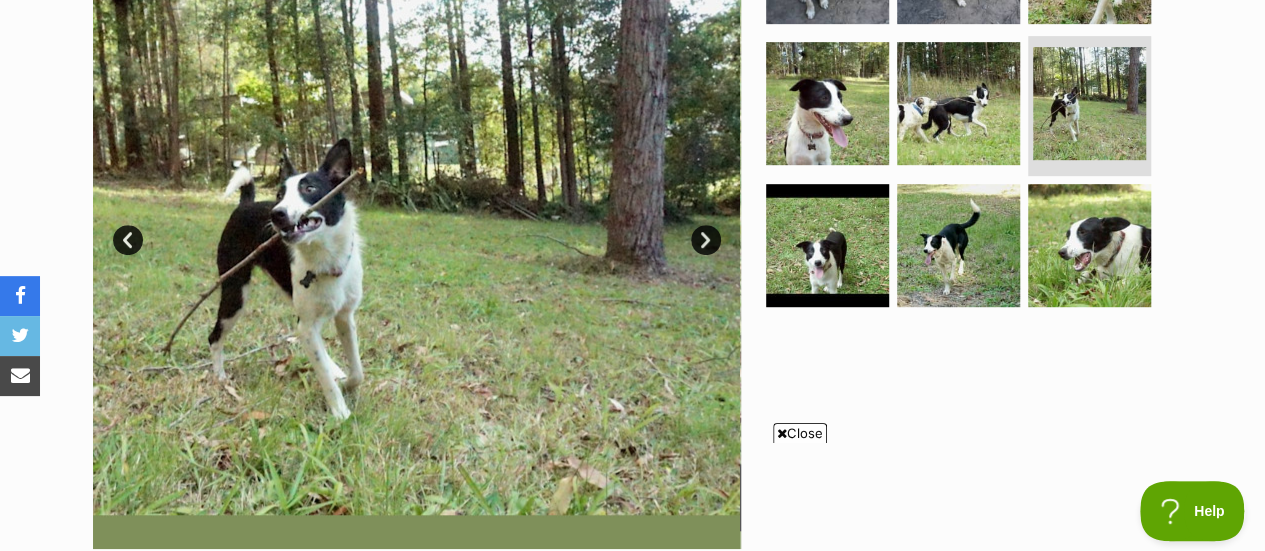 click on "Prev" at bounding box center (128, 240) 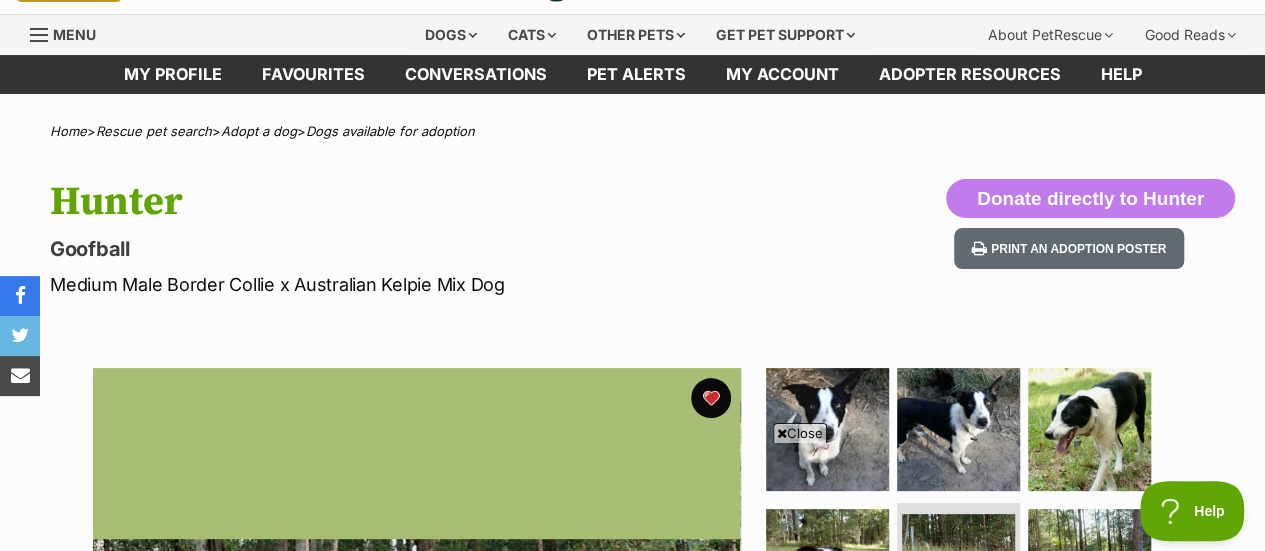 scroll, scrollTop: 0, scrollLeft: 0, axis: both 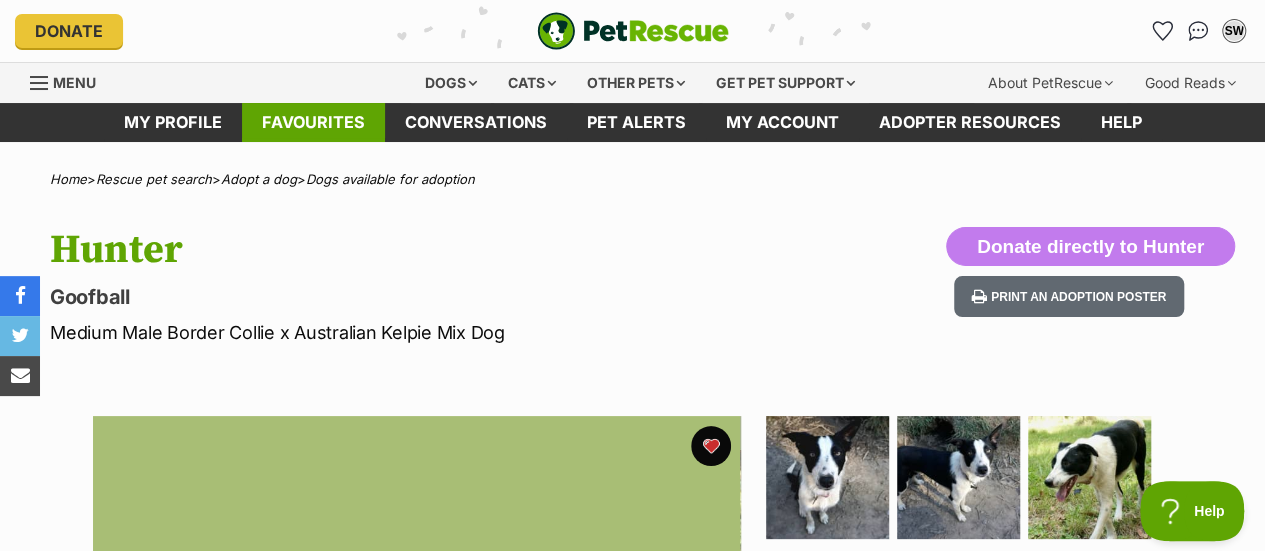 click on "Favourites" at bounding box center [313, 122] 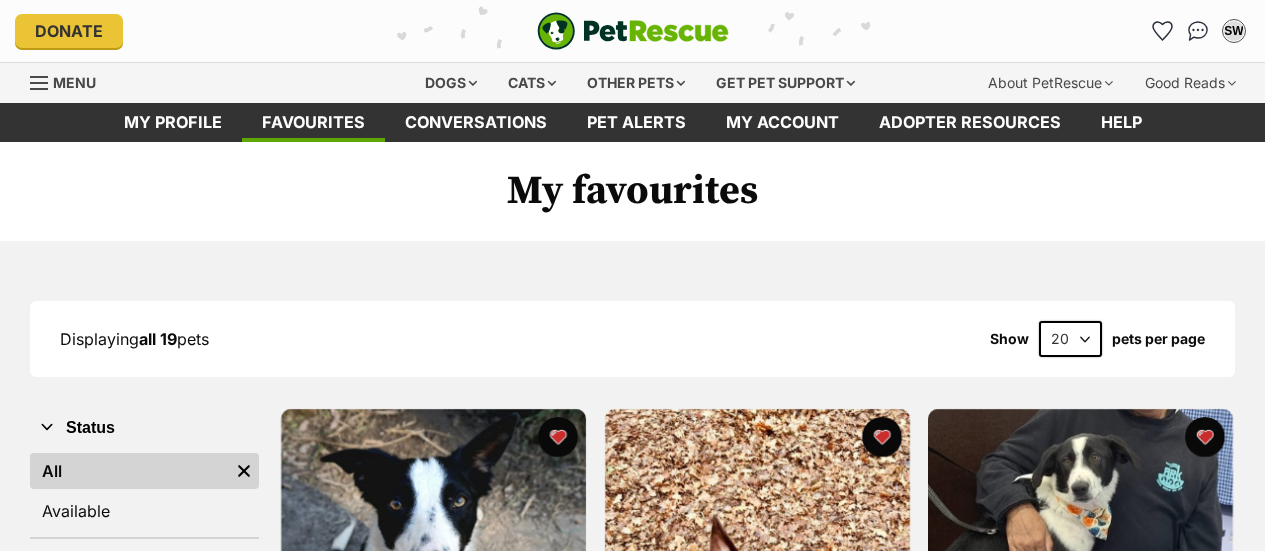 scroll, scrollTop: 0, scrollLeft: 0, axis: both 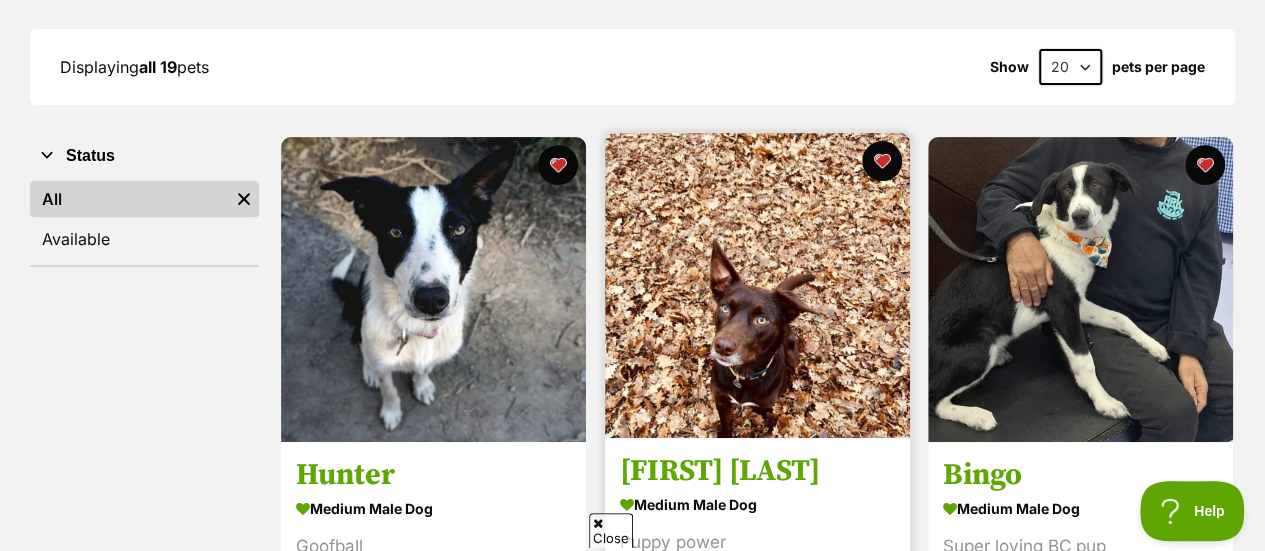 click at bounding box center (757, 285) 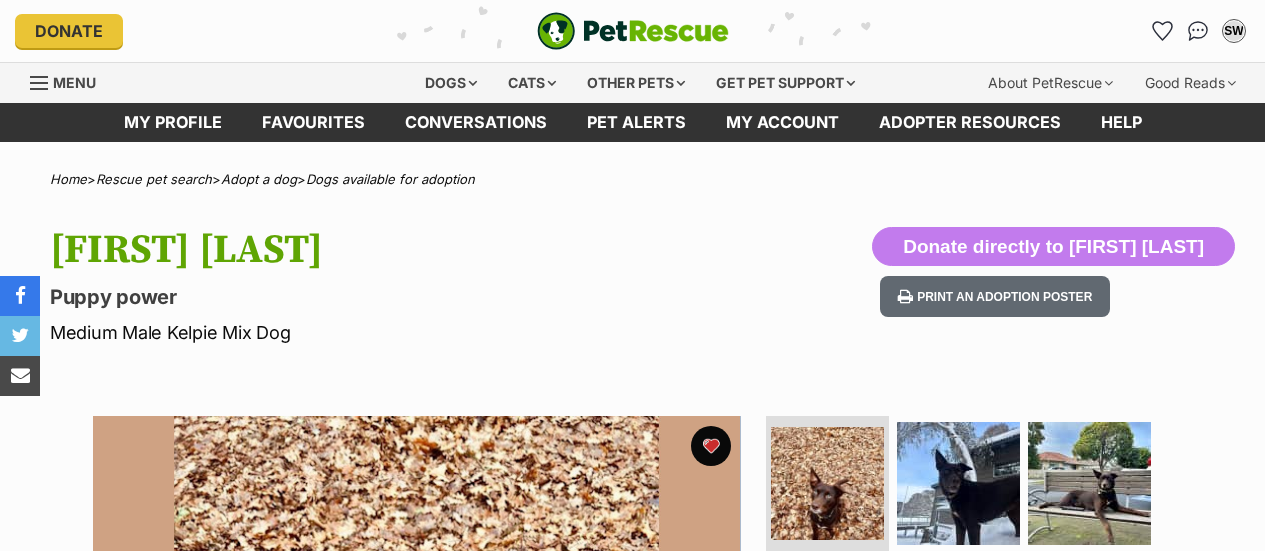 scroll, scrollTop: 0, scrollLeft: 0, axis: both 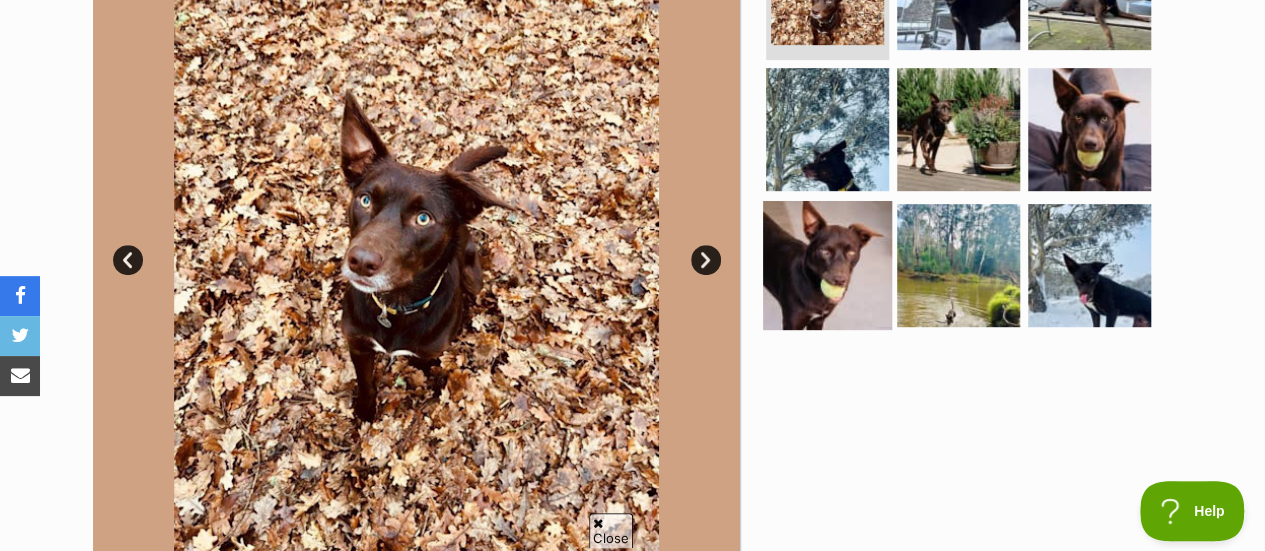 click at bounding box center [827, 265] 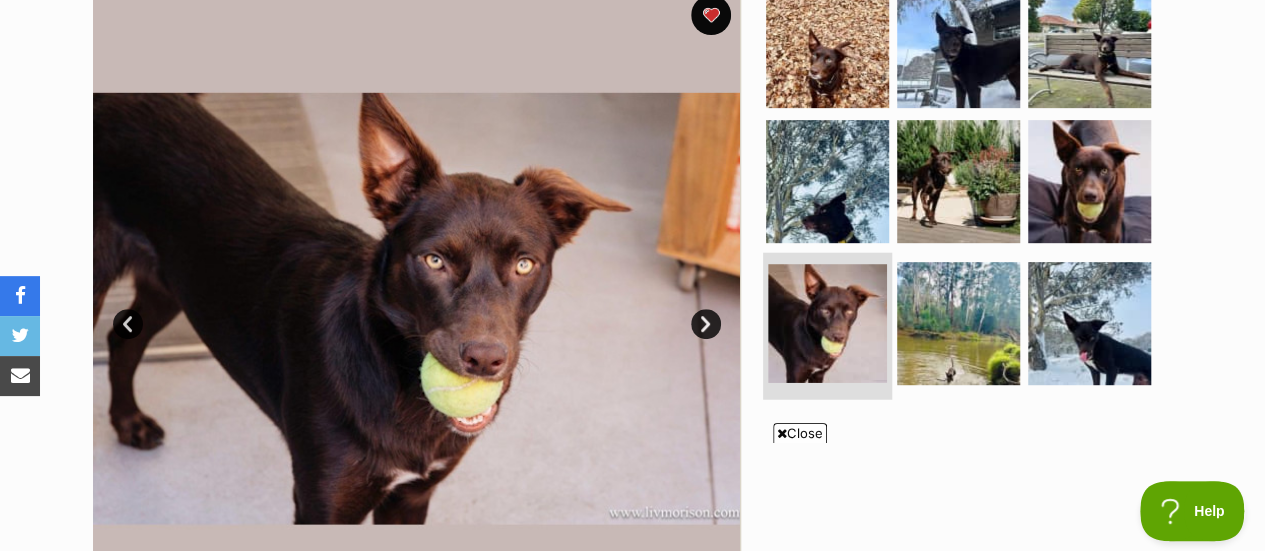 scroll, scrollTop: 0, scrollLeft: 0, axis: both 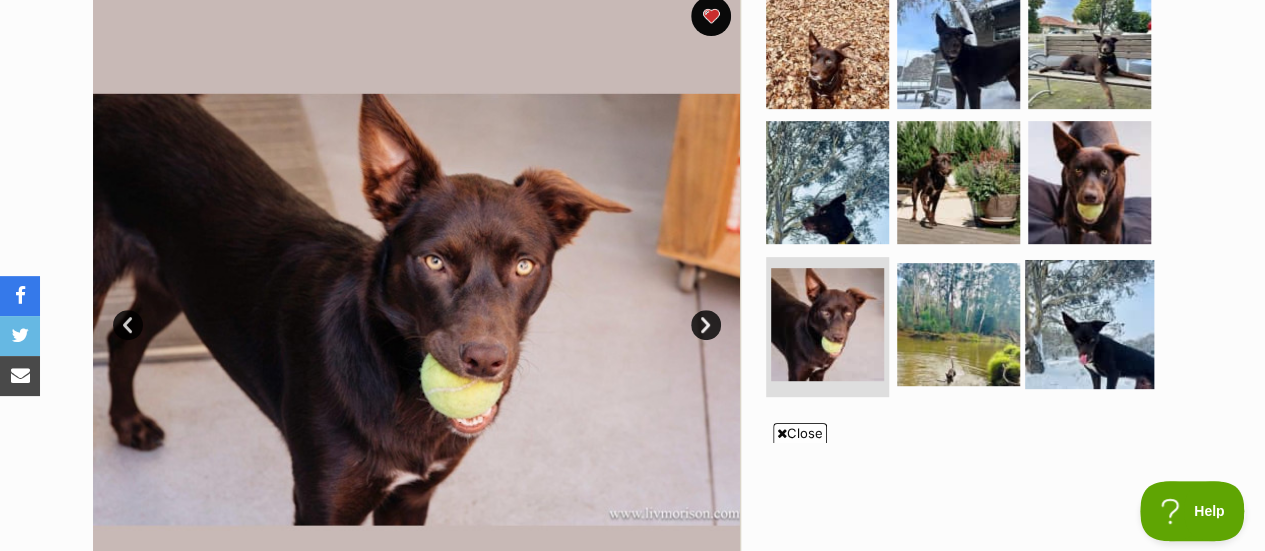 click at bounding box center [1089, 324] 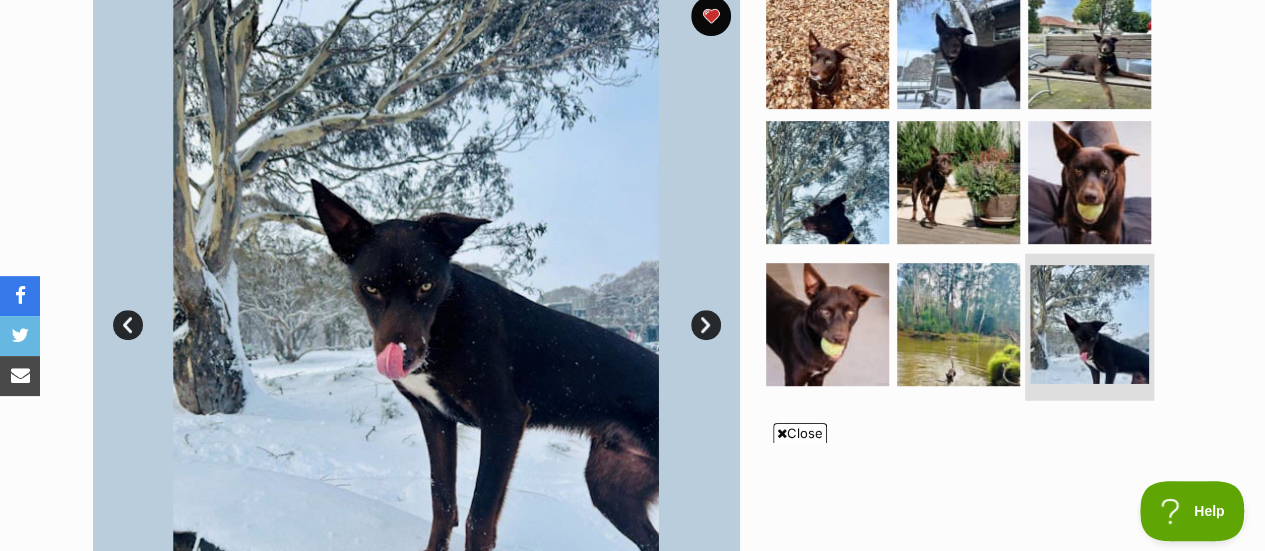 scroll, scrollTop: 0, scrollLeft: 0, axis: both 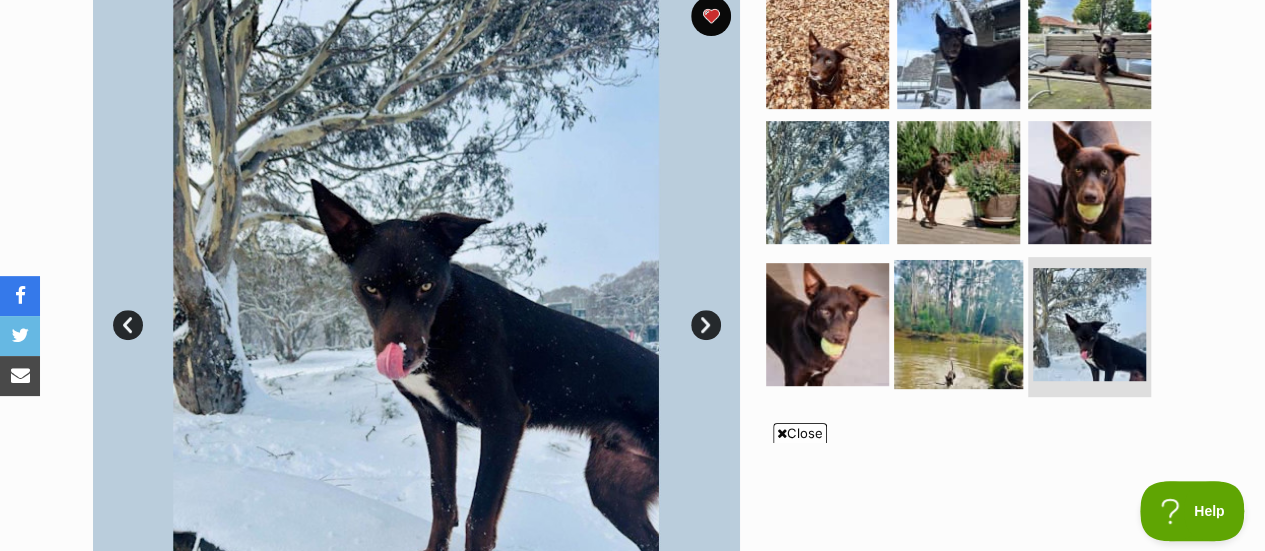 click at bounding box center (958, 324) 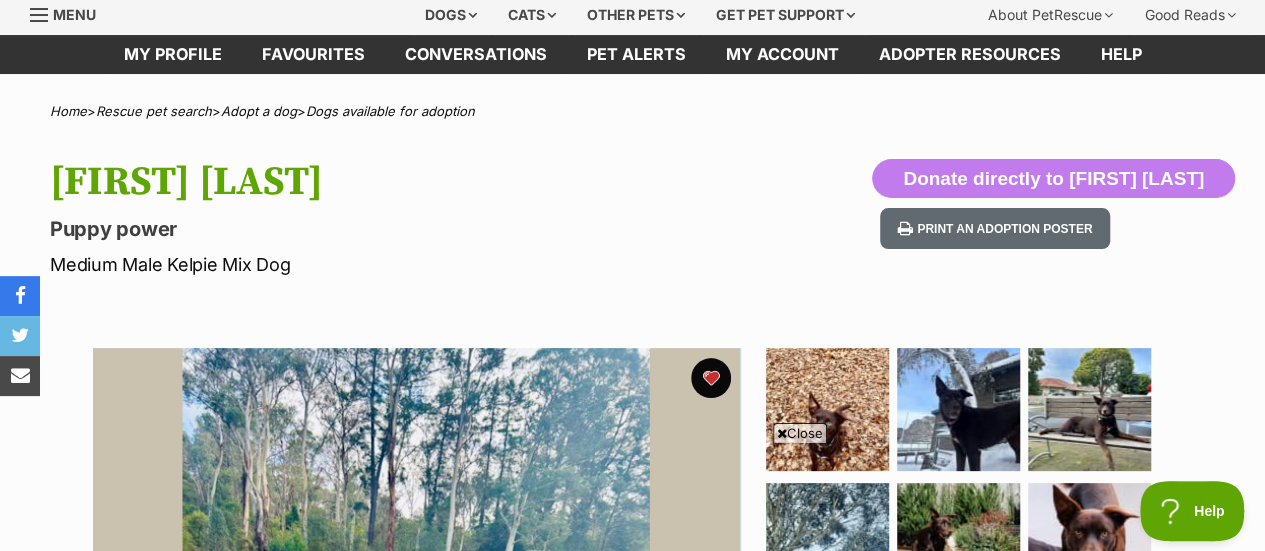 scroll, scrollTop: 0, scrollLeft: 0, axis: both 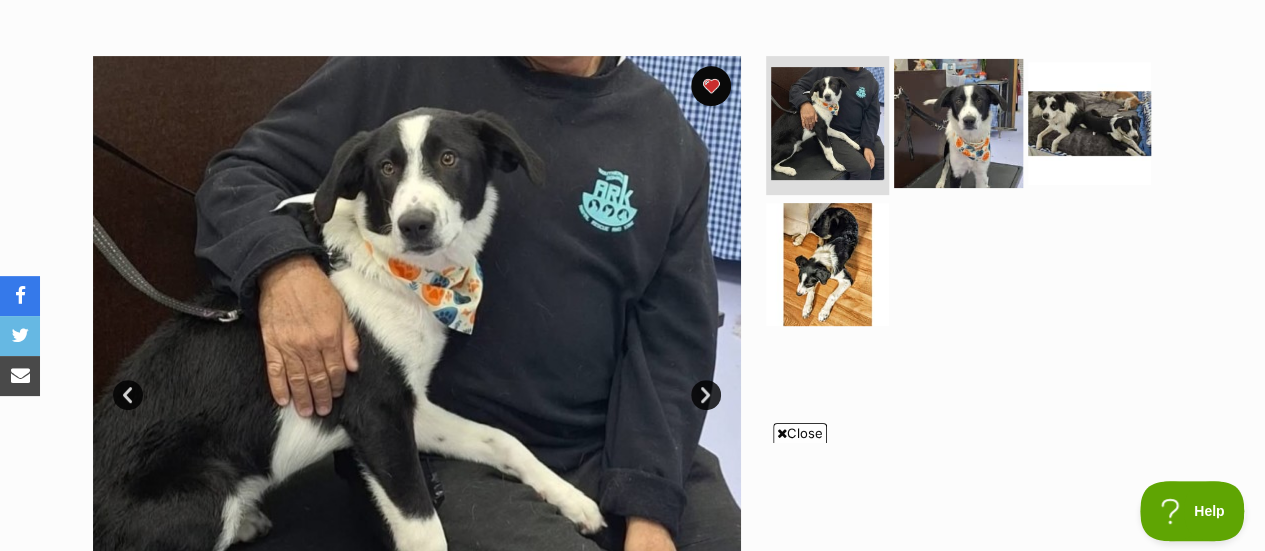 click at bounding box center [958, 122] 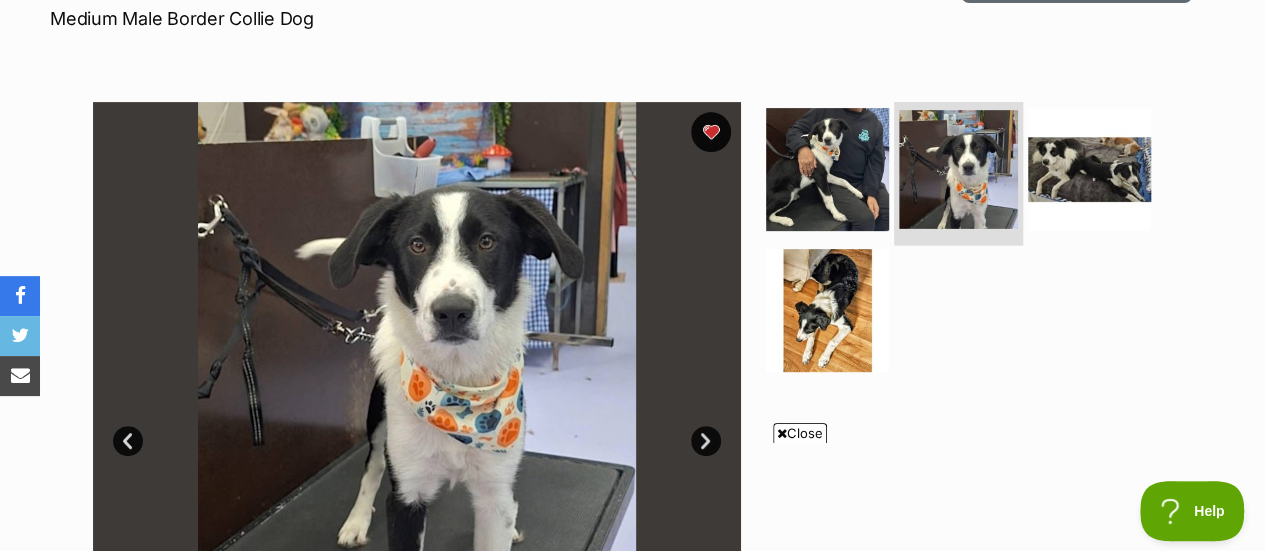 scroll, scrollTop: 310, scrollLeft: 0, axis: vertical 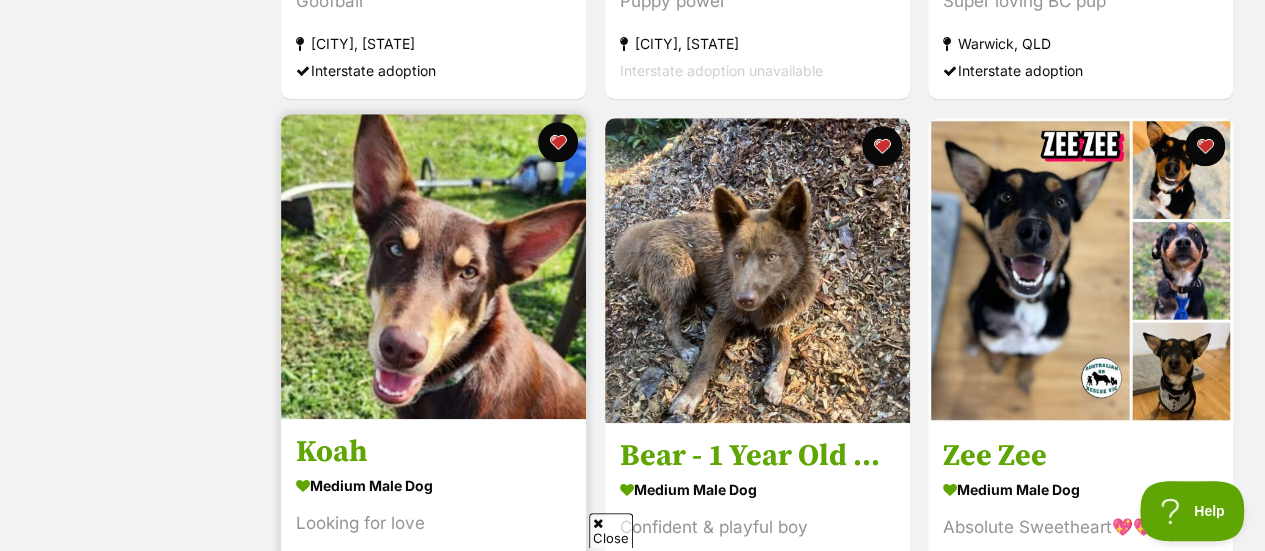 click at bounding box center [433, 266] 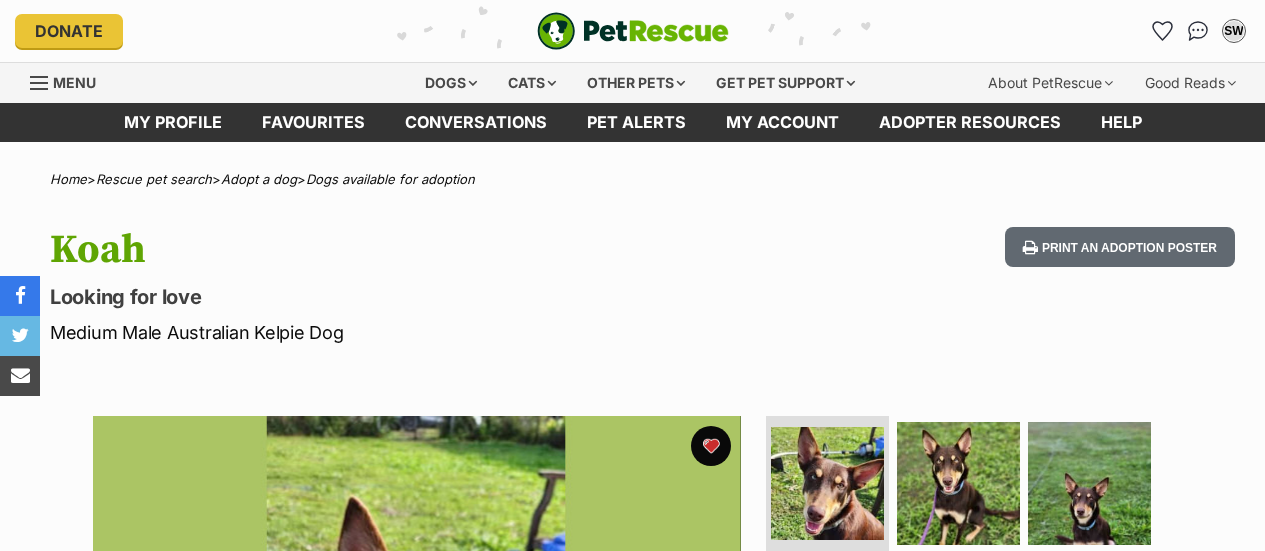 scroll, scrollTop: 0, scrollLeft: 0, axis: both 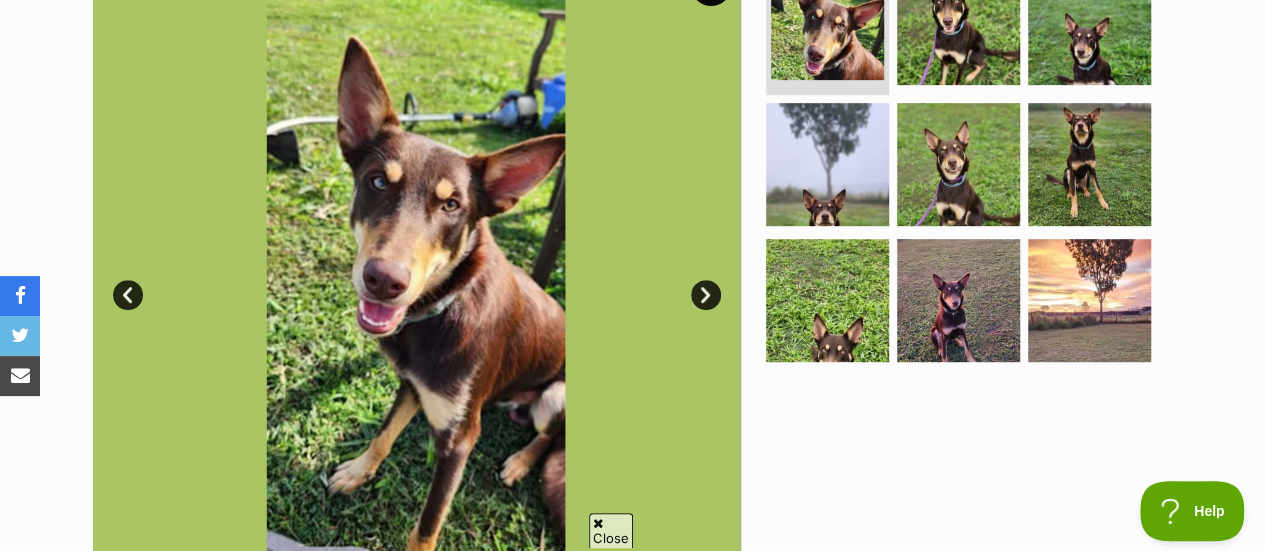 click on "Prev" at bounding box center (128, 295) 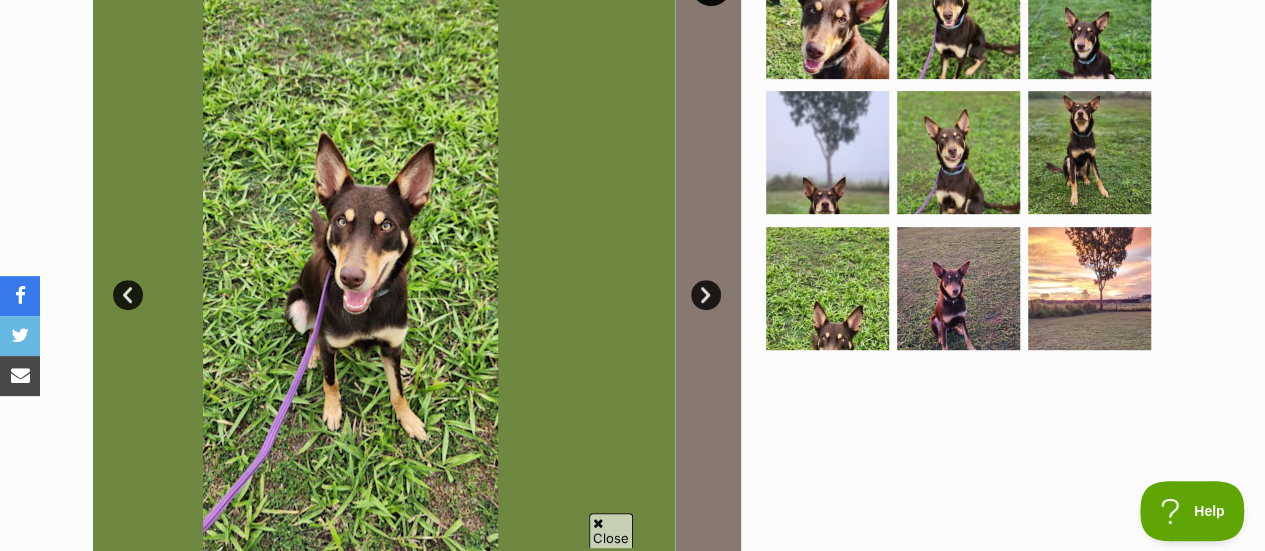 scroll, scrollTop: 0, scrollLeft: 0, axis: both 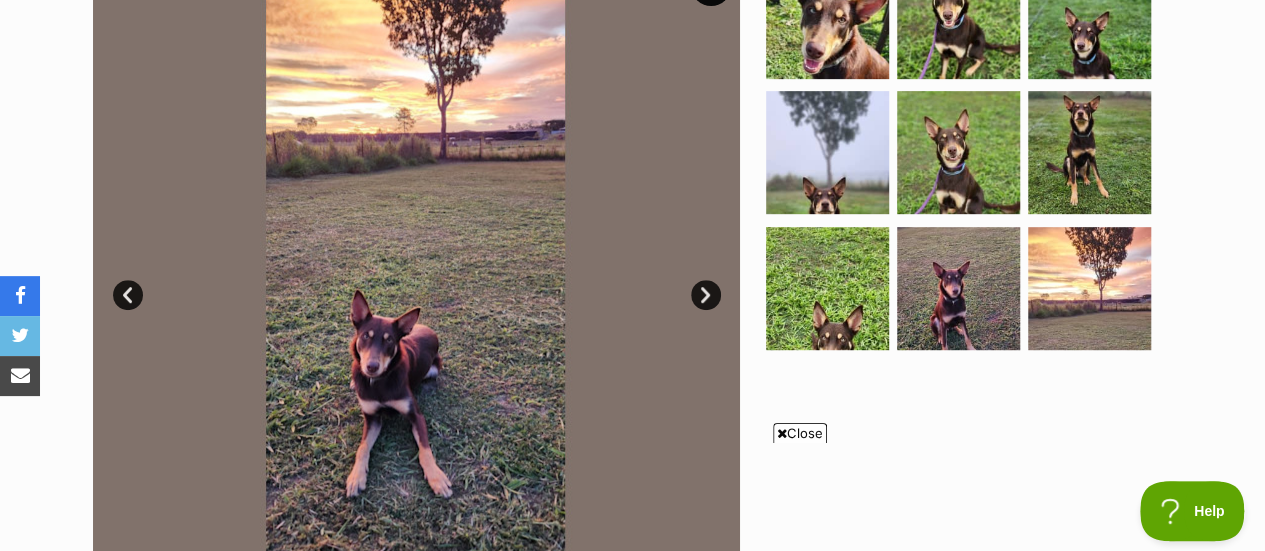 click on "Prev" at bounding box center (128, 295) 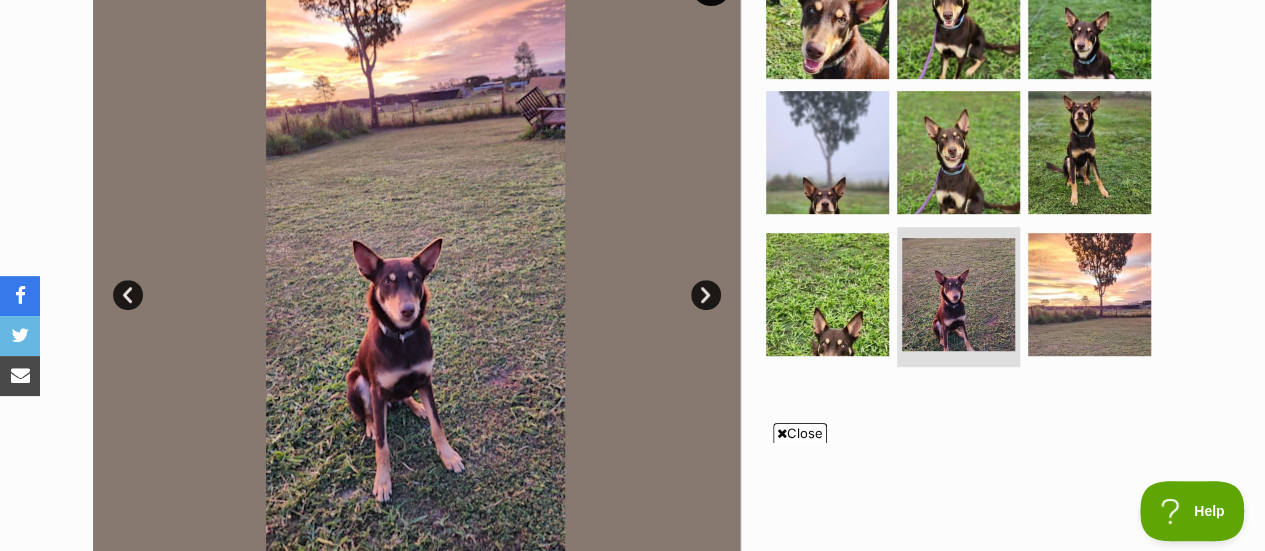 click on "Prev" at bounding box center (128, 295) 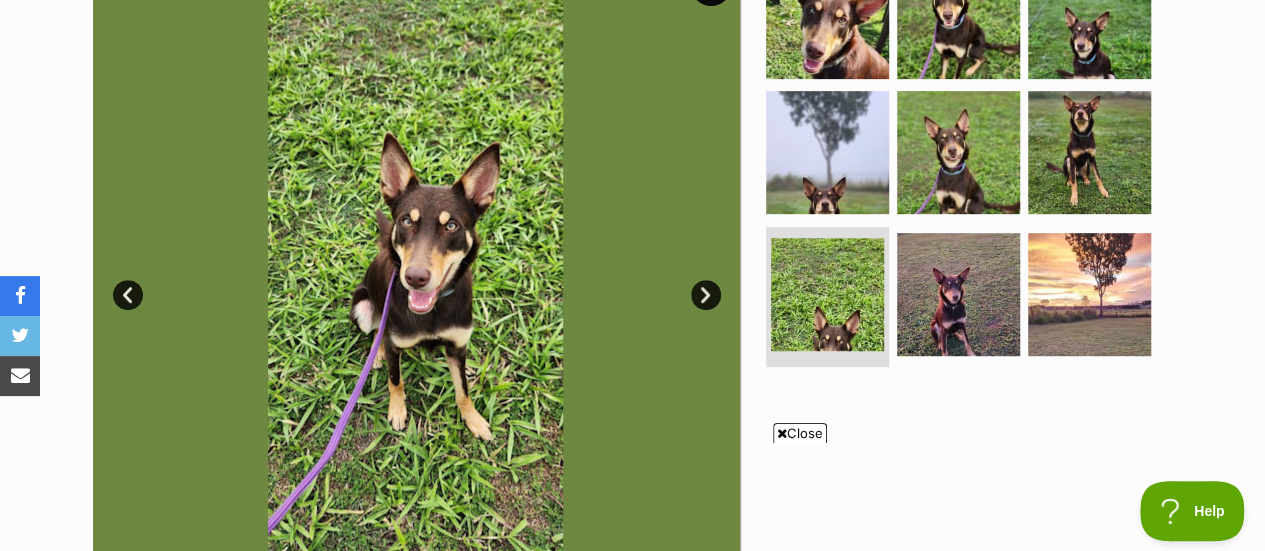 click on "Prev" at bounding box center (128, 295) 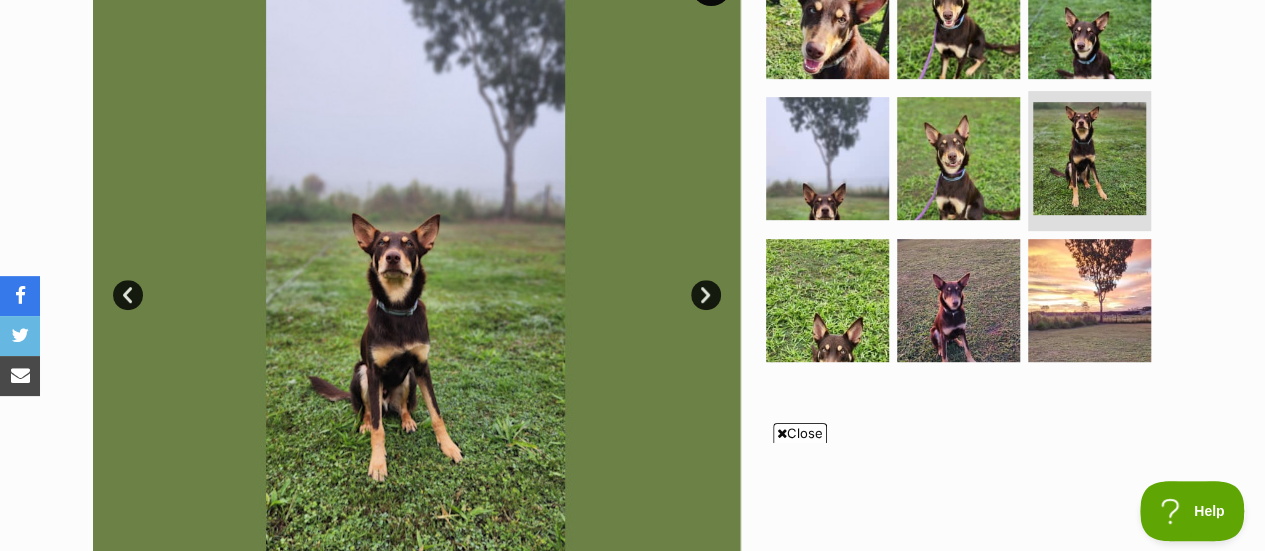 click on "Prev" at bounding box center [128, 295] 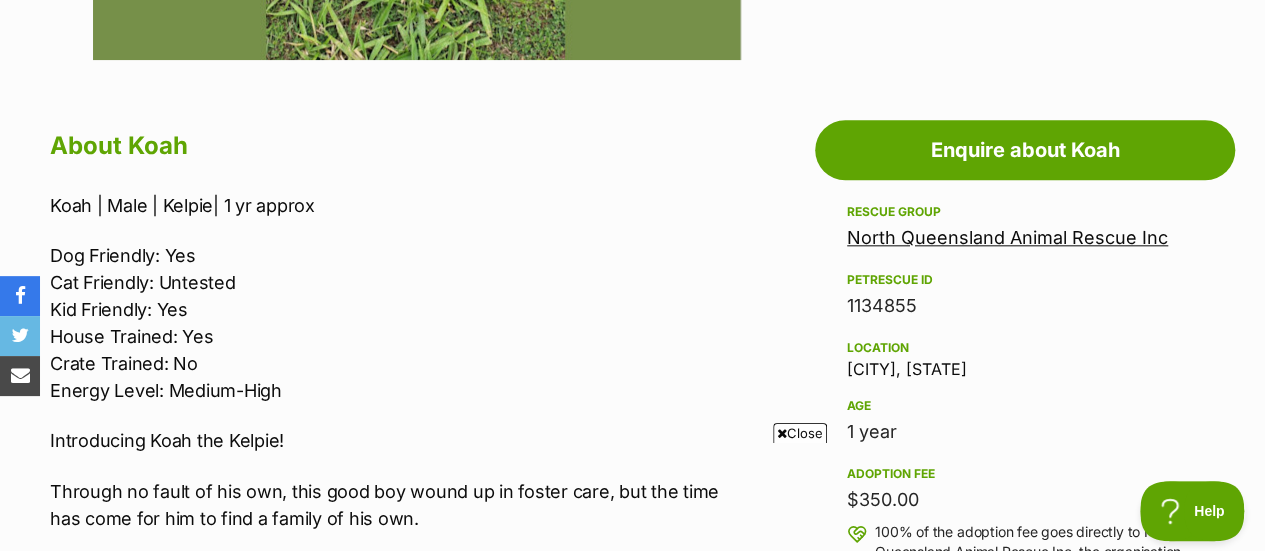 scroll, scrollTop: 998, scrollLeft: 0, axis: vertical 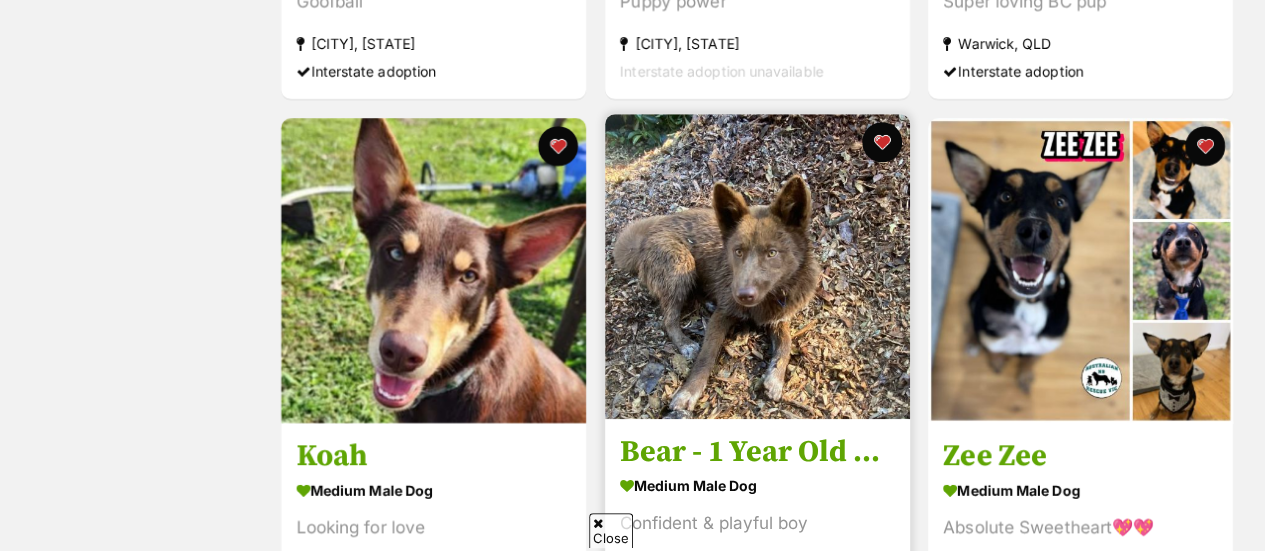 click at bounding box center (757, 266) 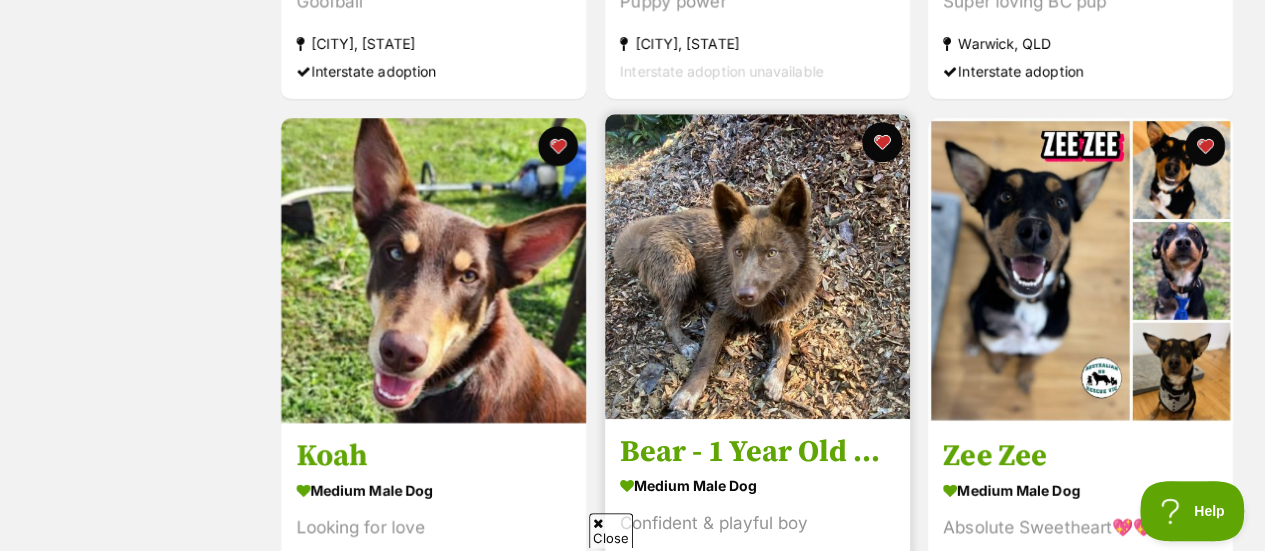 scroll, scrollTop: 0, scrollLeft: 0, axis: both 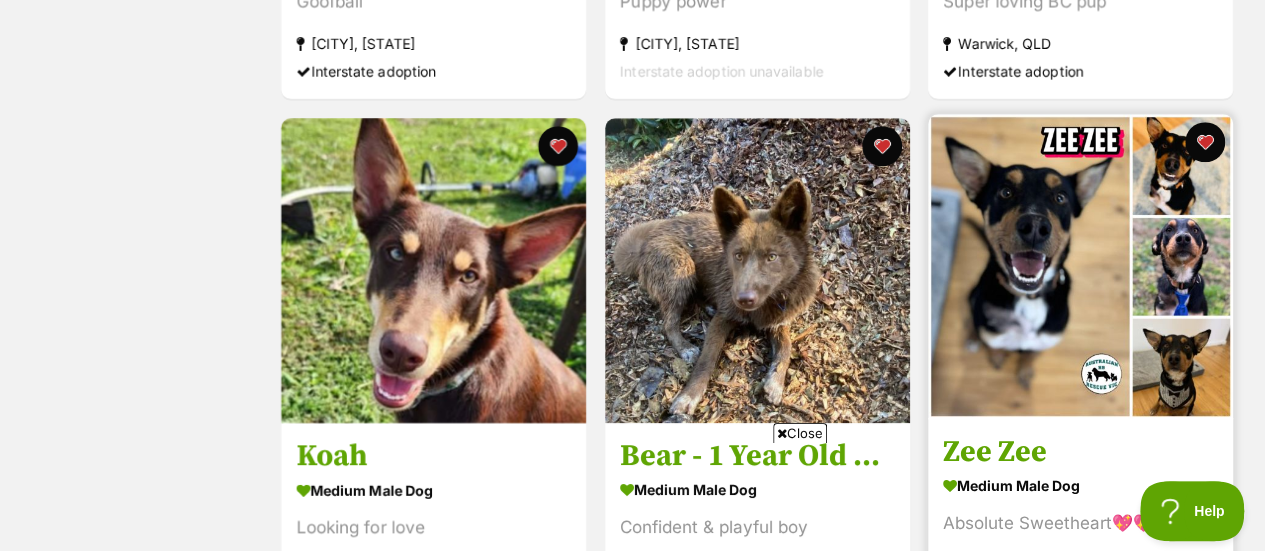 click at bounding box center (1080, 266) 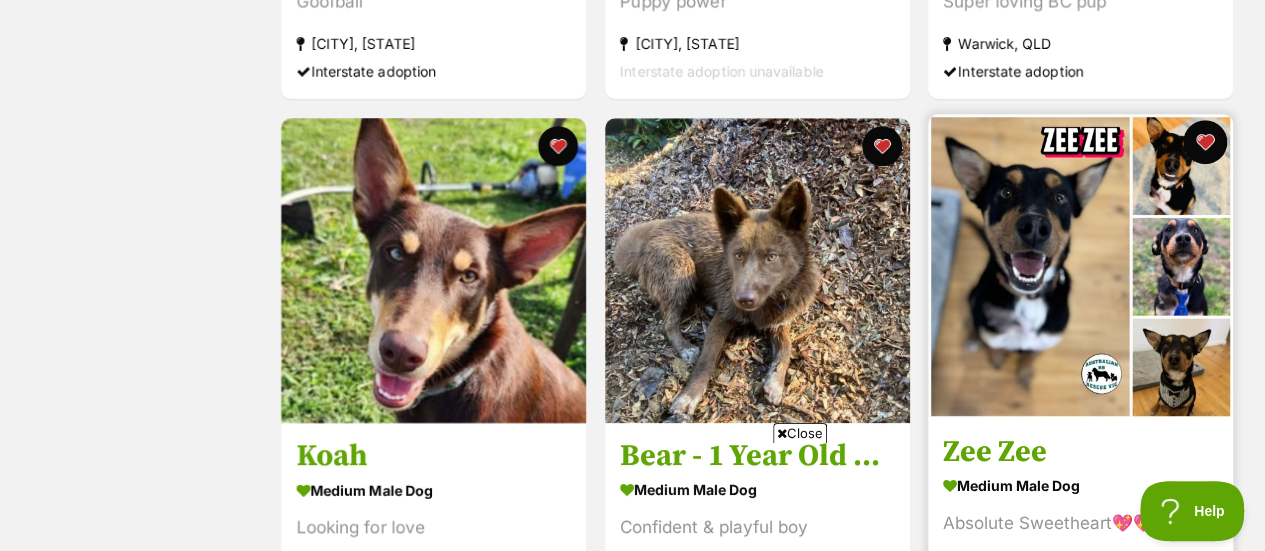 click at bounding box center [1205, 142] 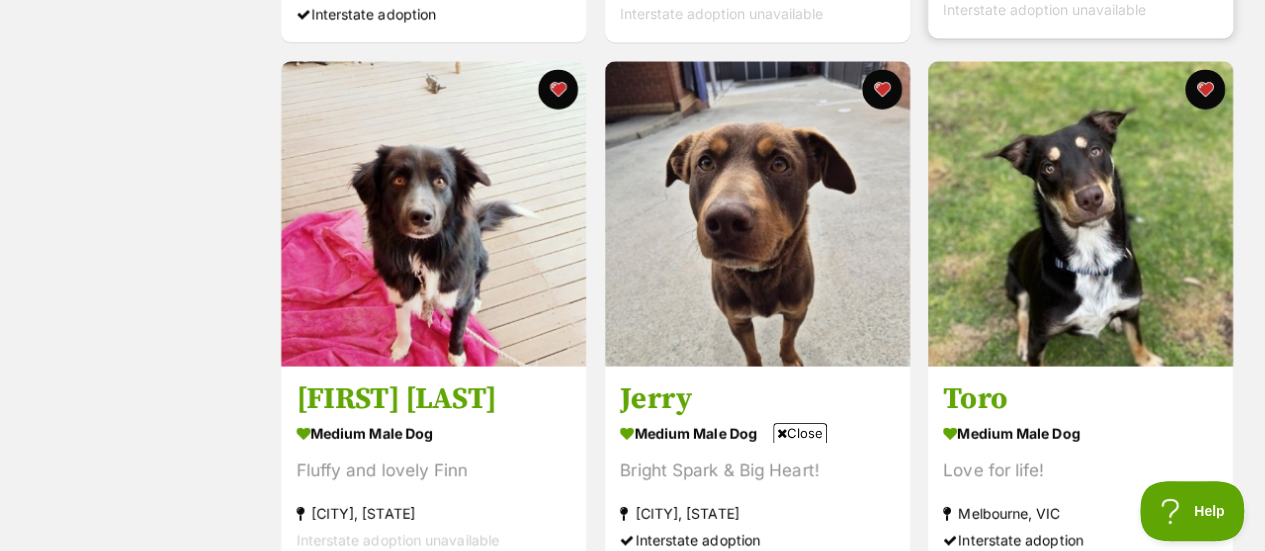 scroll, scrollTop: 1402, scrollLeft: 0, axis: vertical 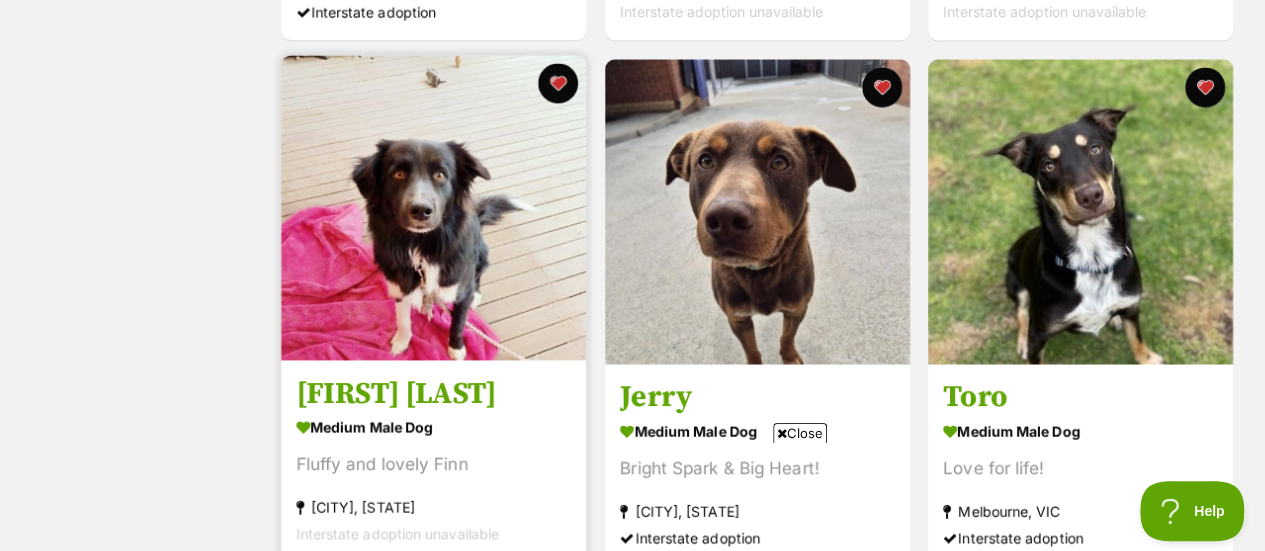 click at bounding box center (433, 207) 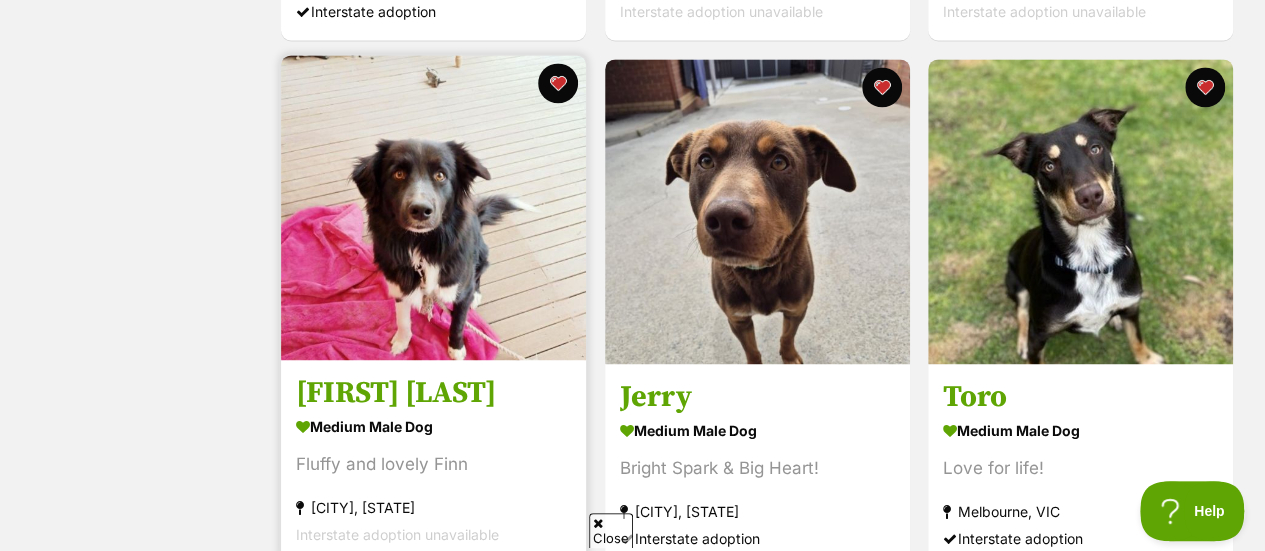 scroll, scrollTop: 0, scrollLeft: 0, axis: both 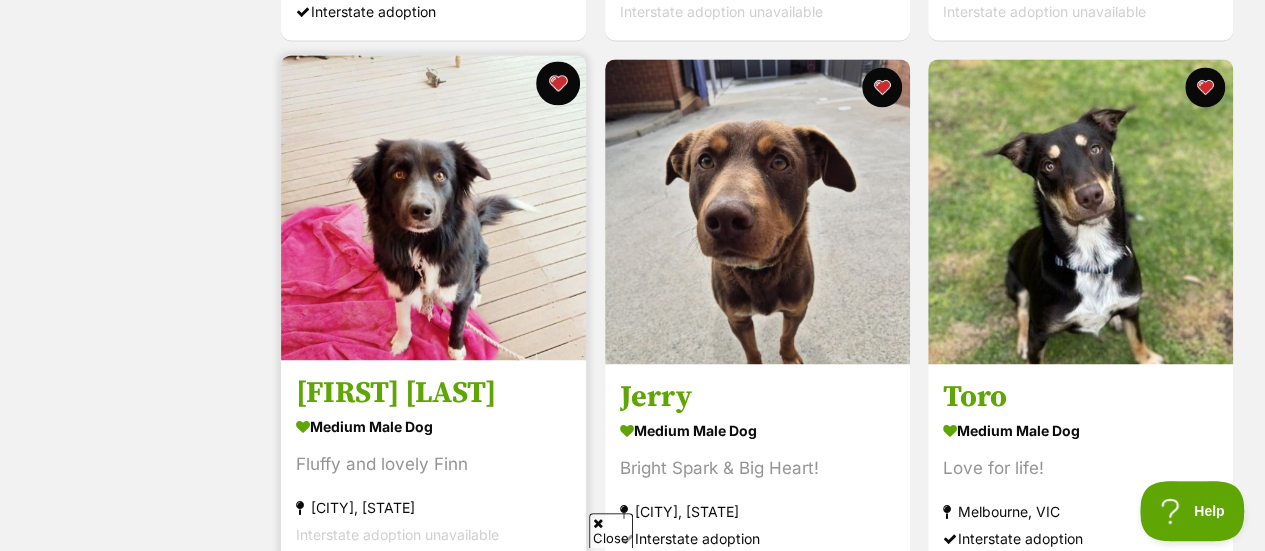 click at bounding box center (558, 83) 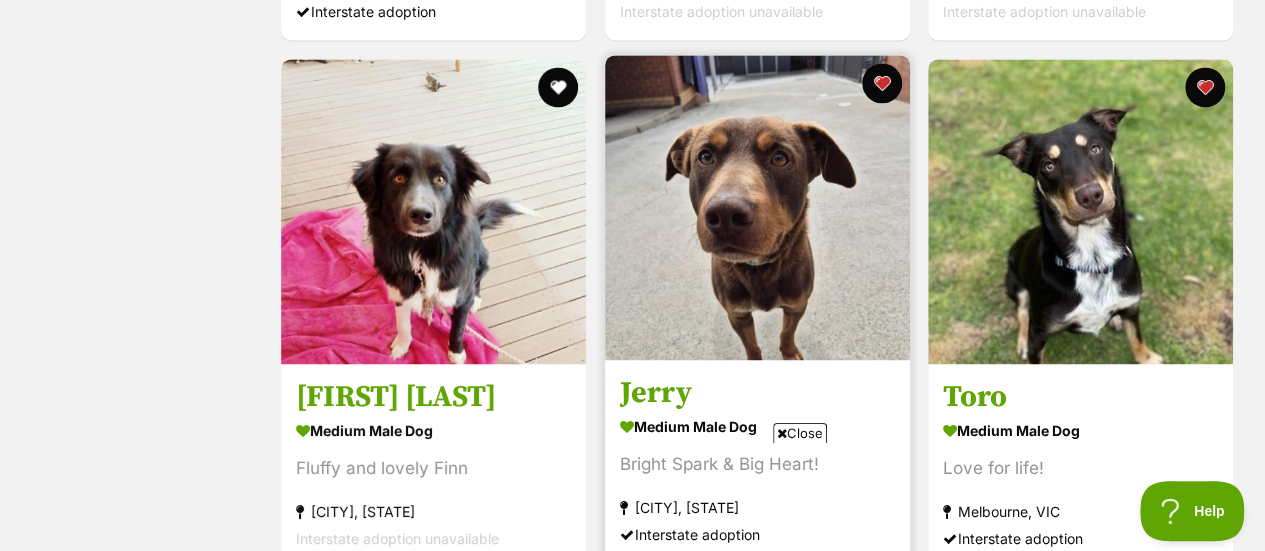 click at bounding box center (757, 207) 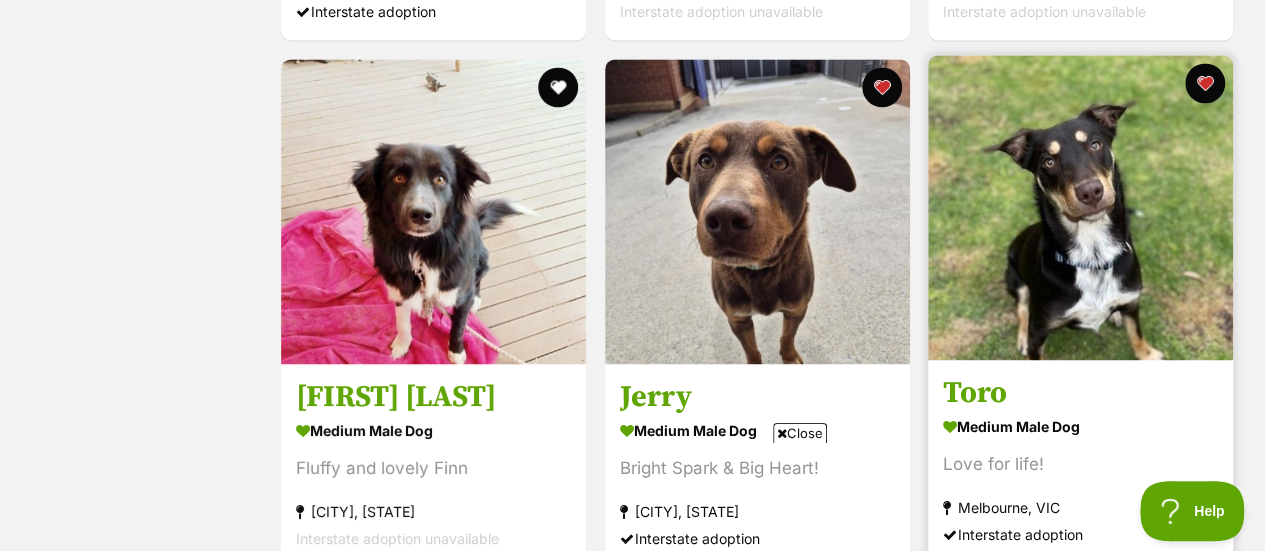 click at bounding box center (1080, 207) 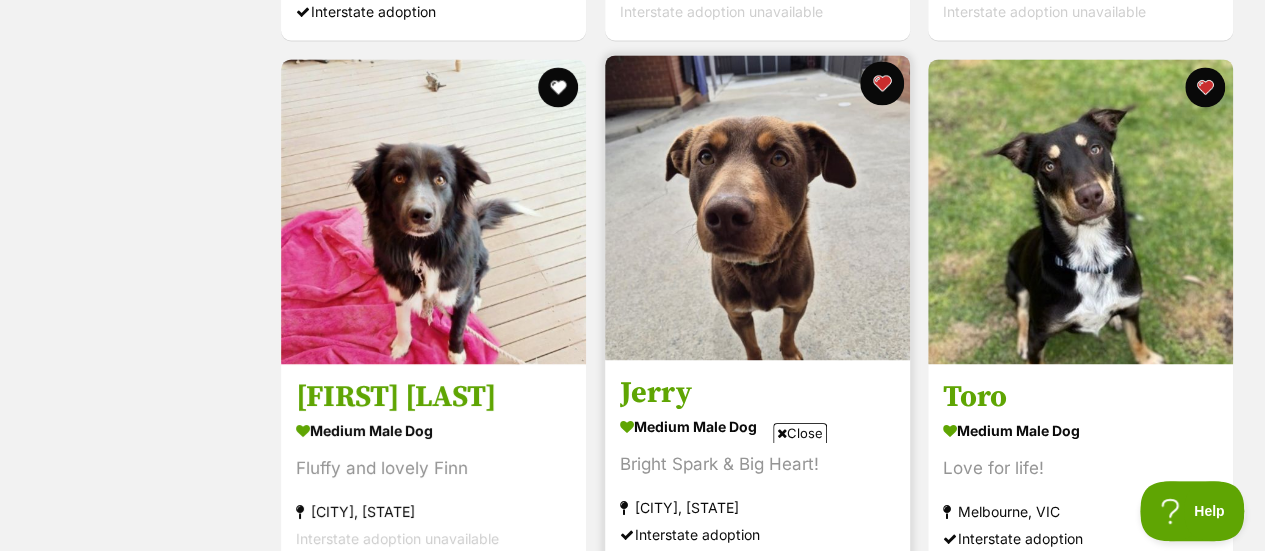 click at bounding box center [881, 83] 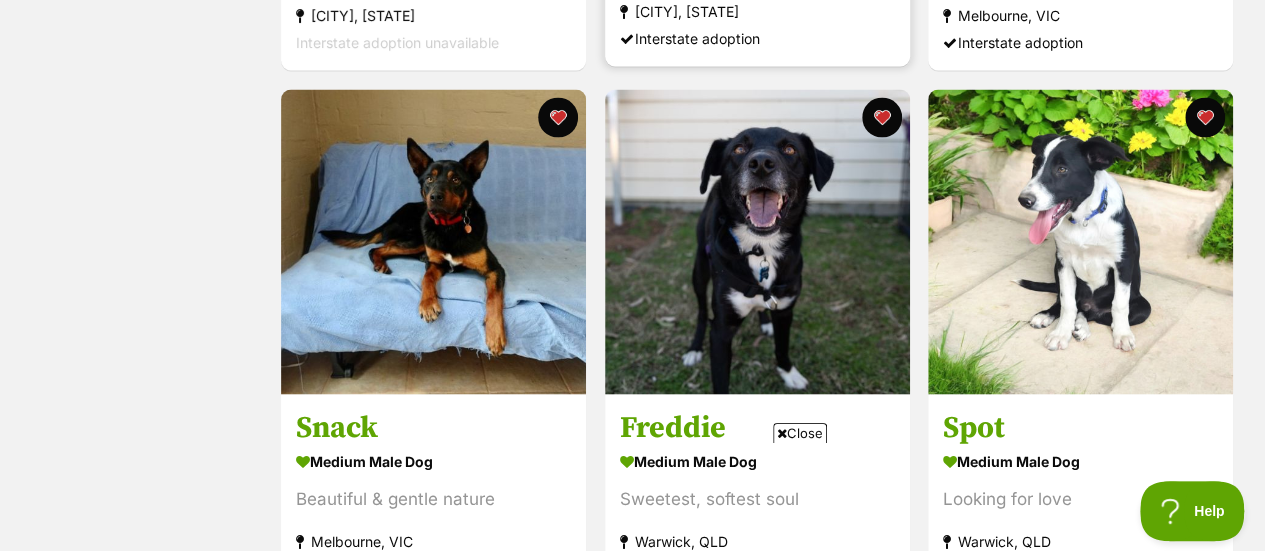 scroll, scrollTop: 1900, scrollLeft: 0, axis: vertical 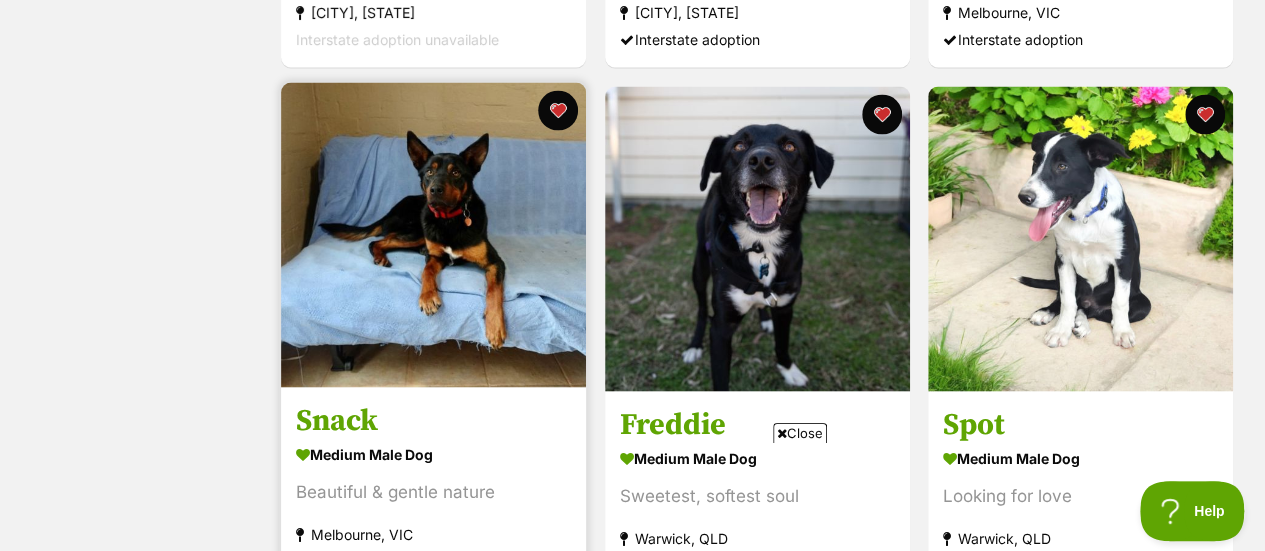 click at bounding box center (433, 235) 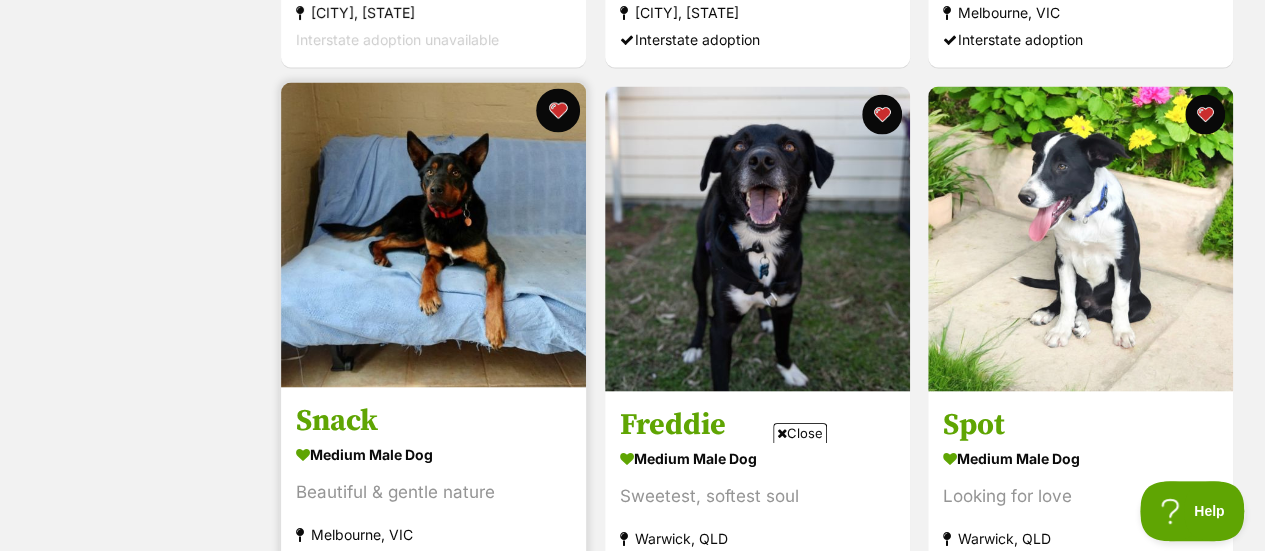 click at bounding box center (558, 111) 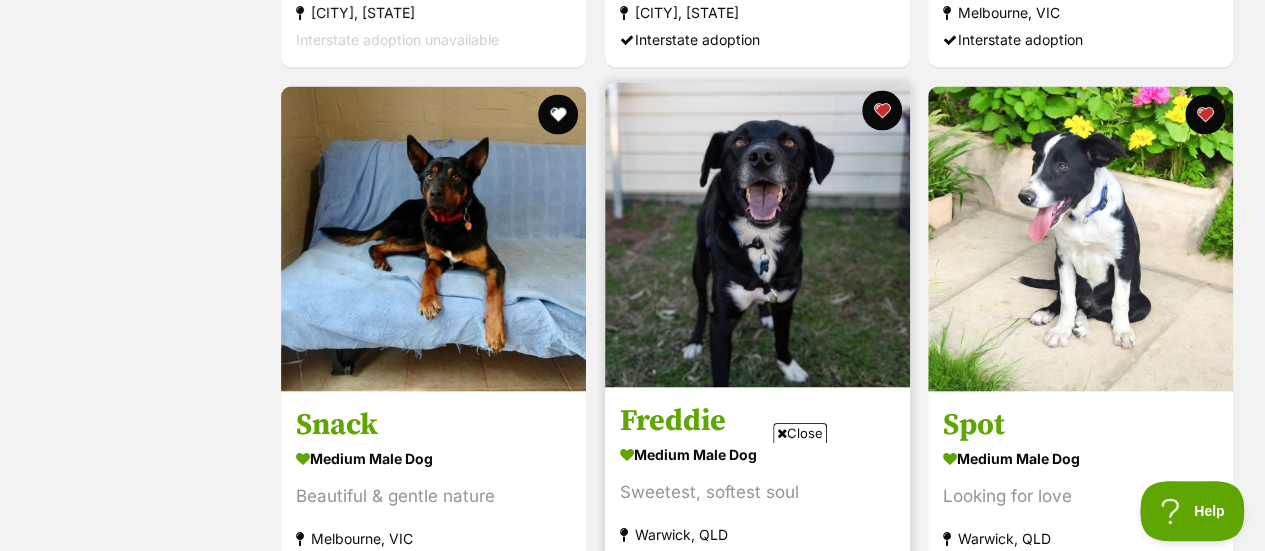 click at bounding box center (757, 235) 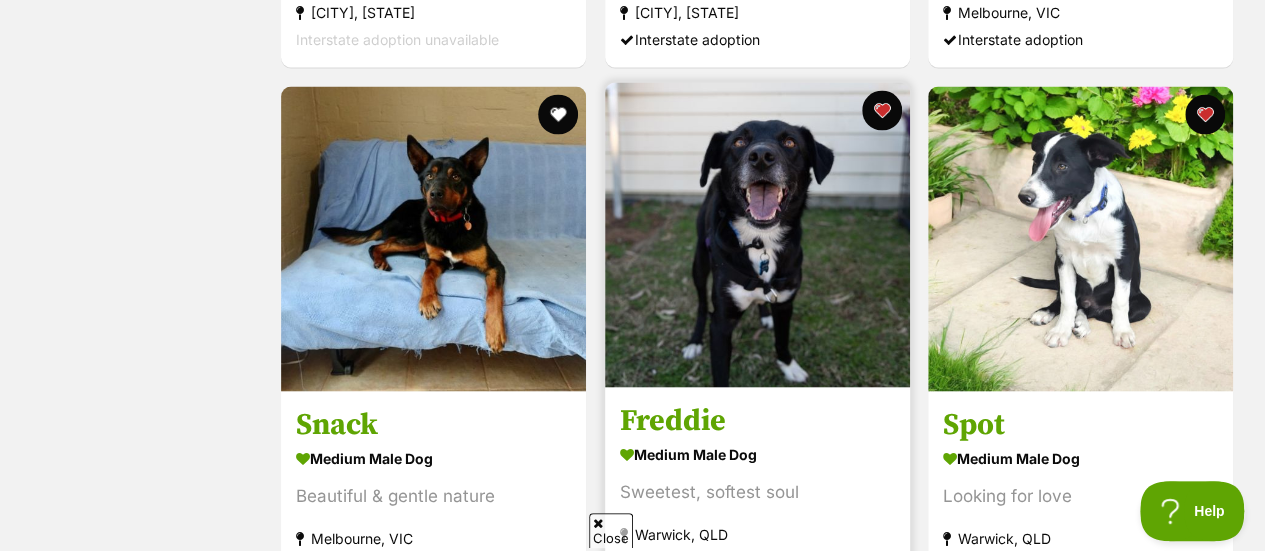scroll, scrollTop: 0, scrollLeft: 0, axis: both 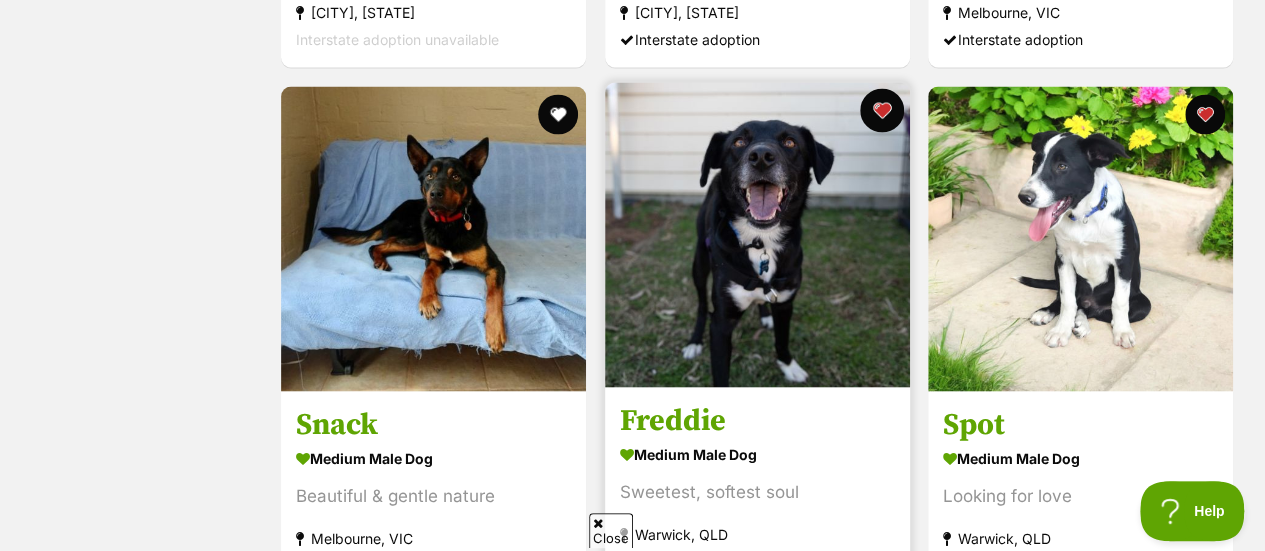 click at bounding box center (881, 111) 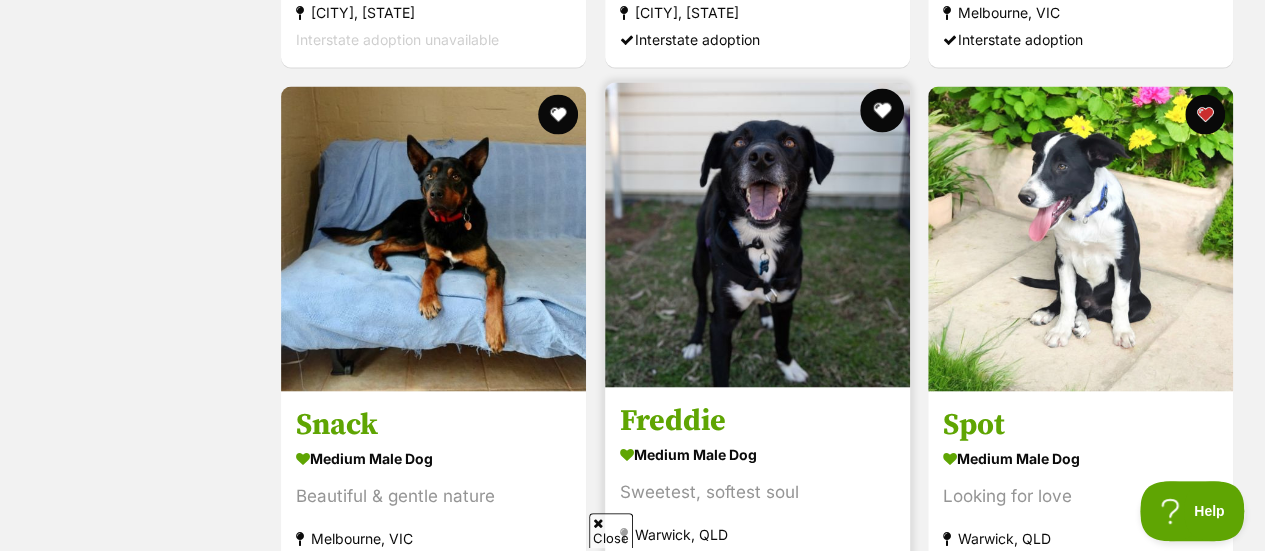 scroll, scrollTop: 0, scrollLeft: 0, axis: both 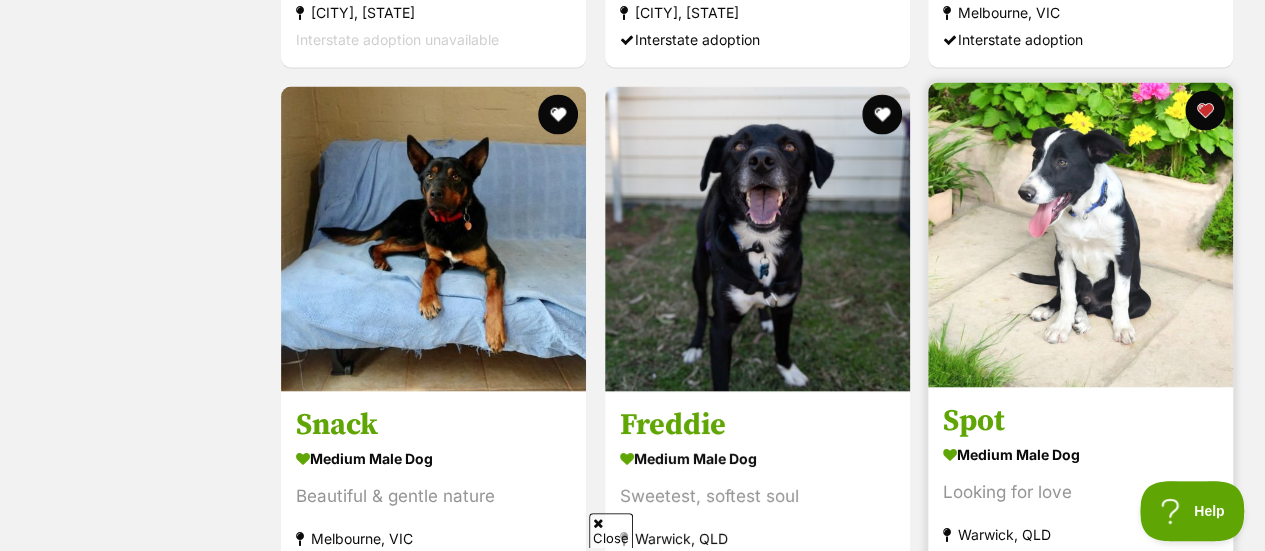 click at bounding box center (1080, 235) 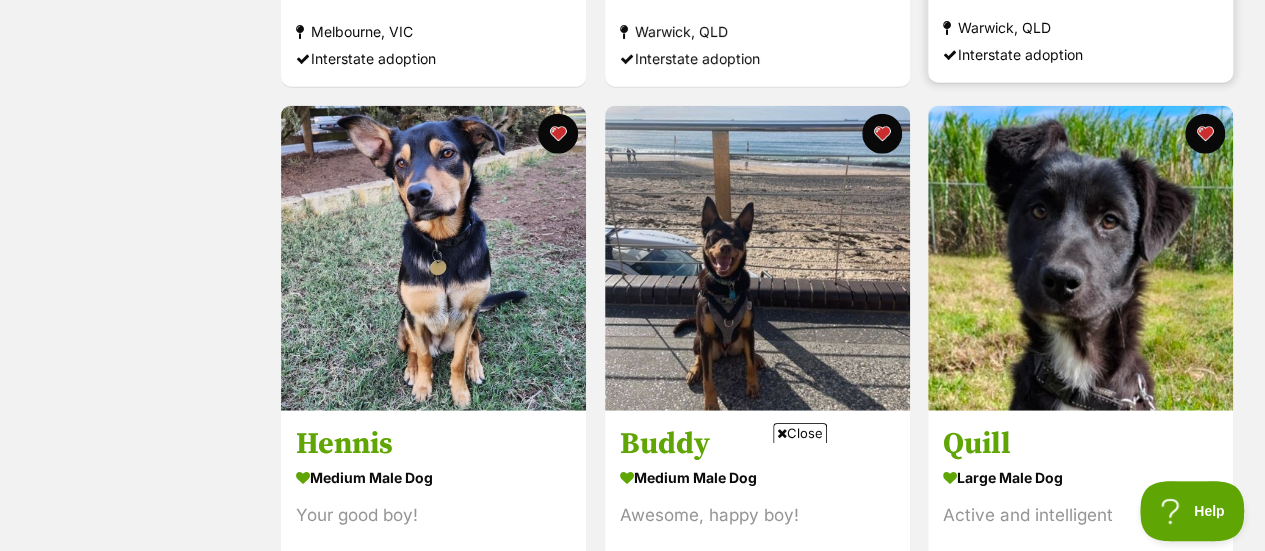 scroll, scrollTop: 2408, scrollLeft: 0, axis: vertical 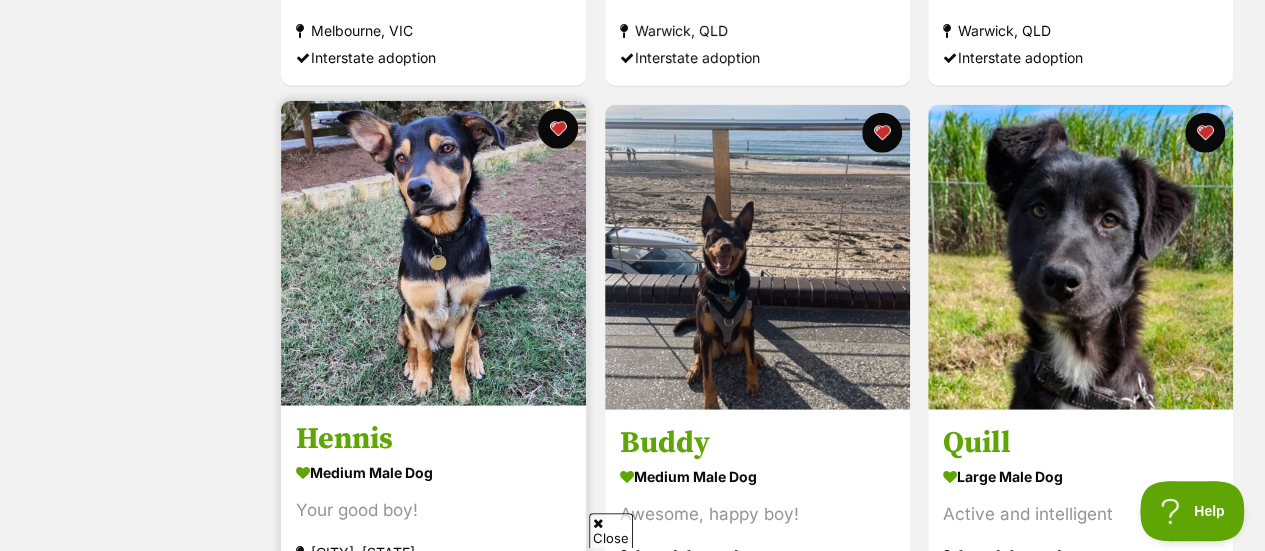 click at bounding box center [433, 253] 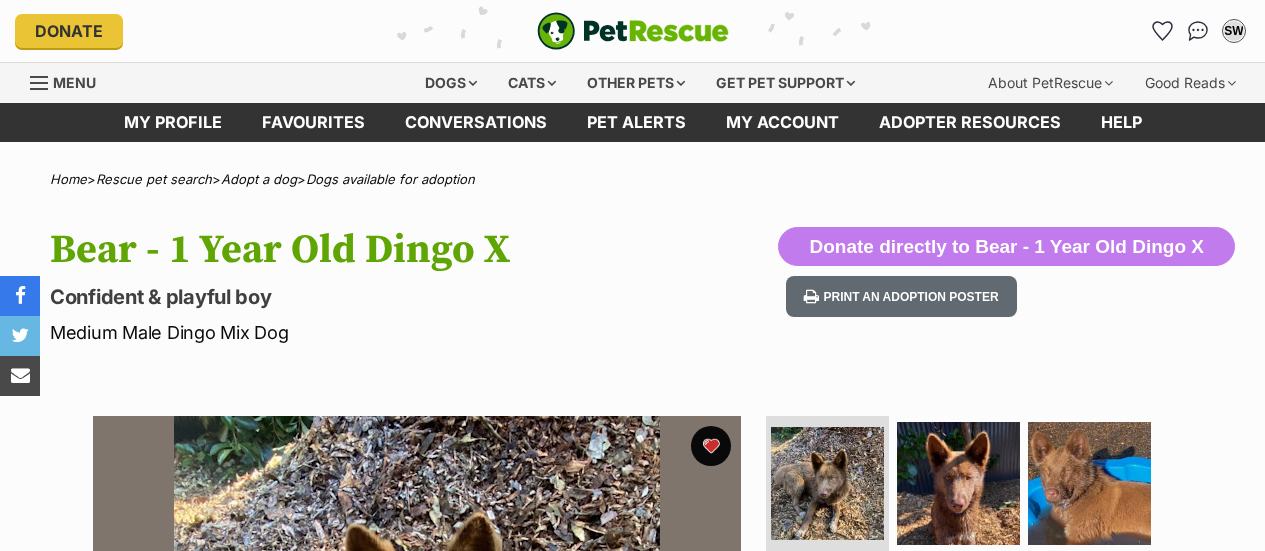 scroll, scrollTop: 0, scrollLeft: 0, axis: both 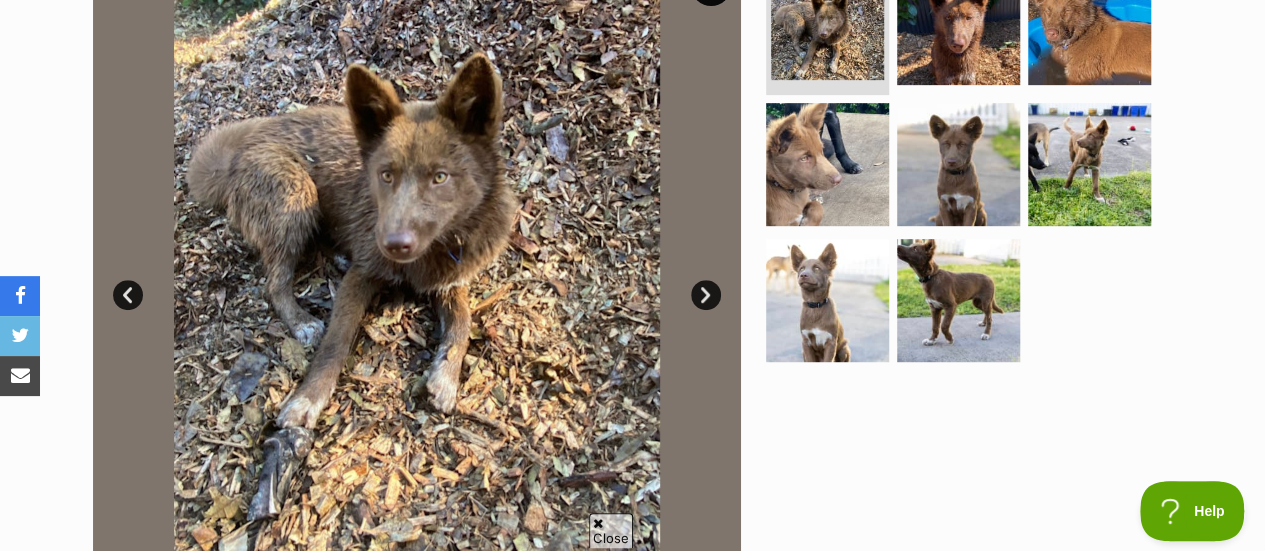 click on "Prev" at bounding box center [128, 295] 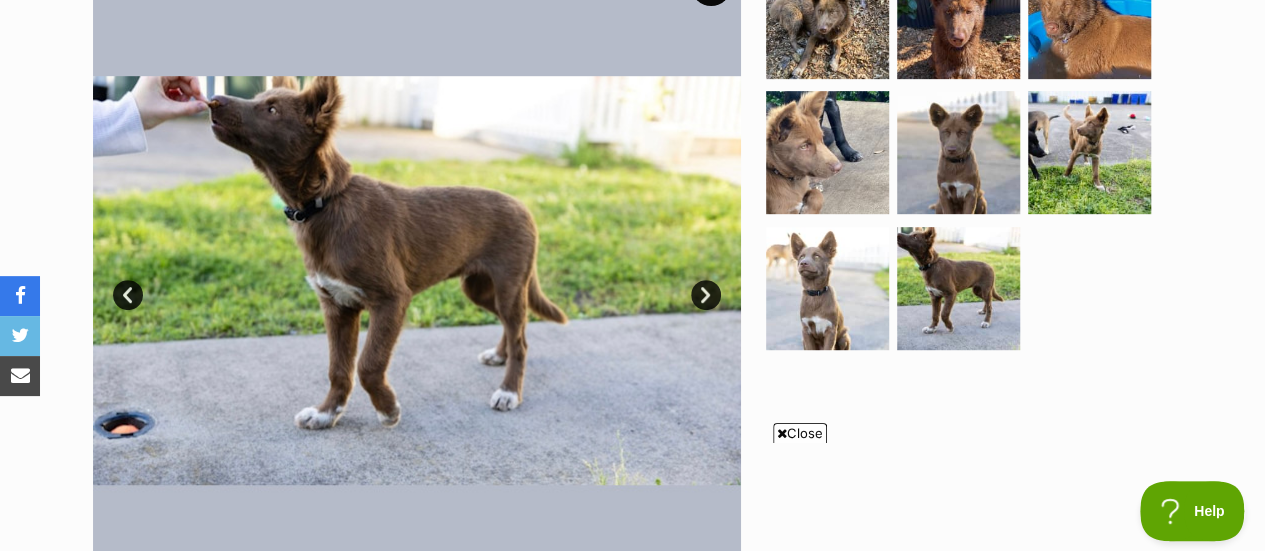 scroll, scrollTop: 0, scrollLeft: 0, axis: both 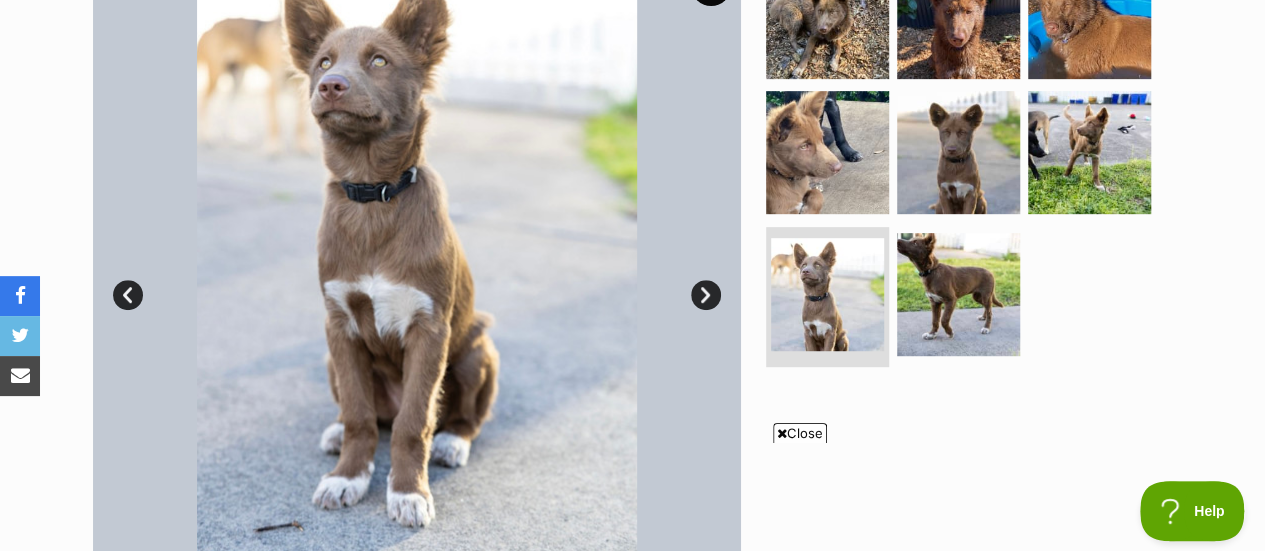 click on "Prev" at bounding box center [128, 295] 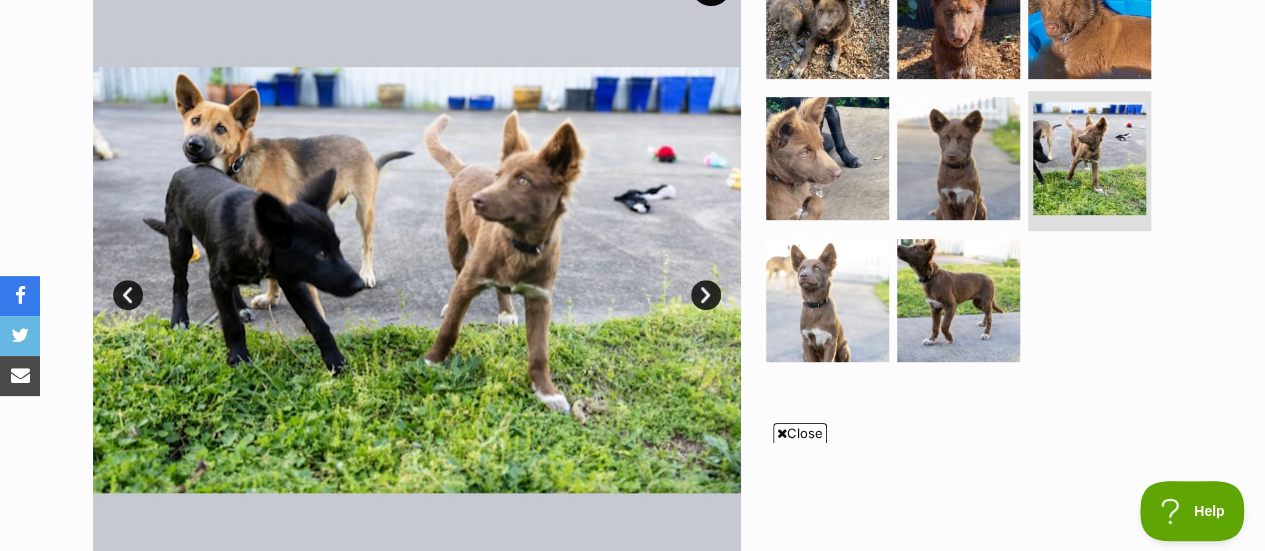click on "Prev" at bounding box center (128, 295) 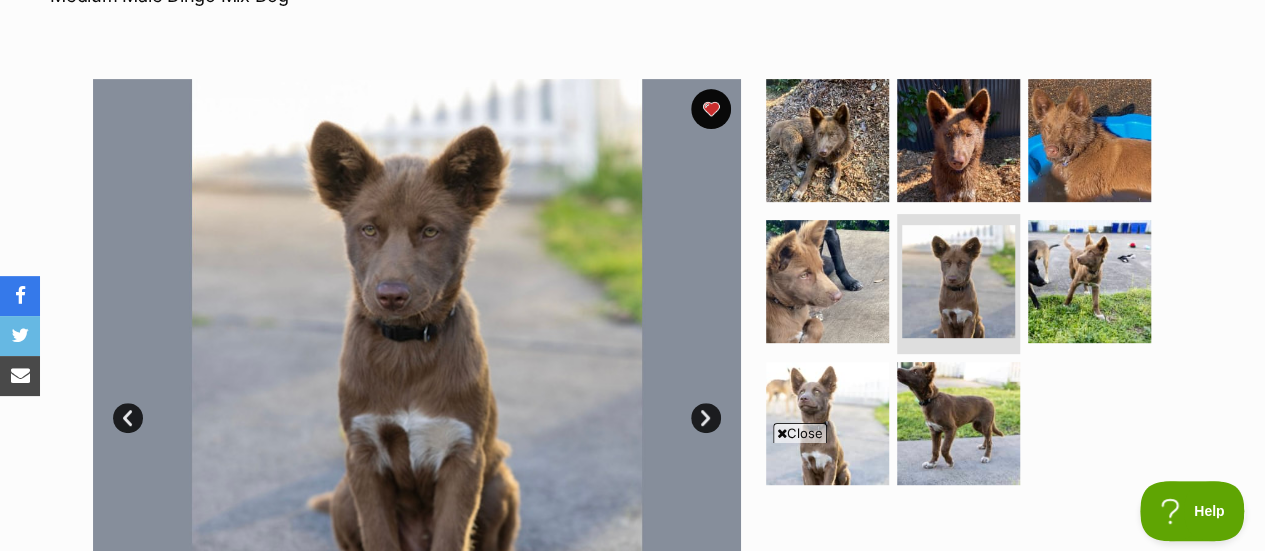 scroll, scrollTop: 338, scrollLeft: 0, axis: vertical 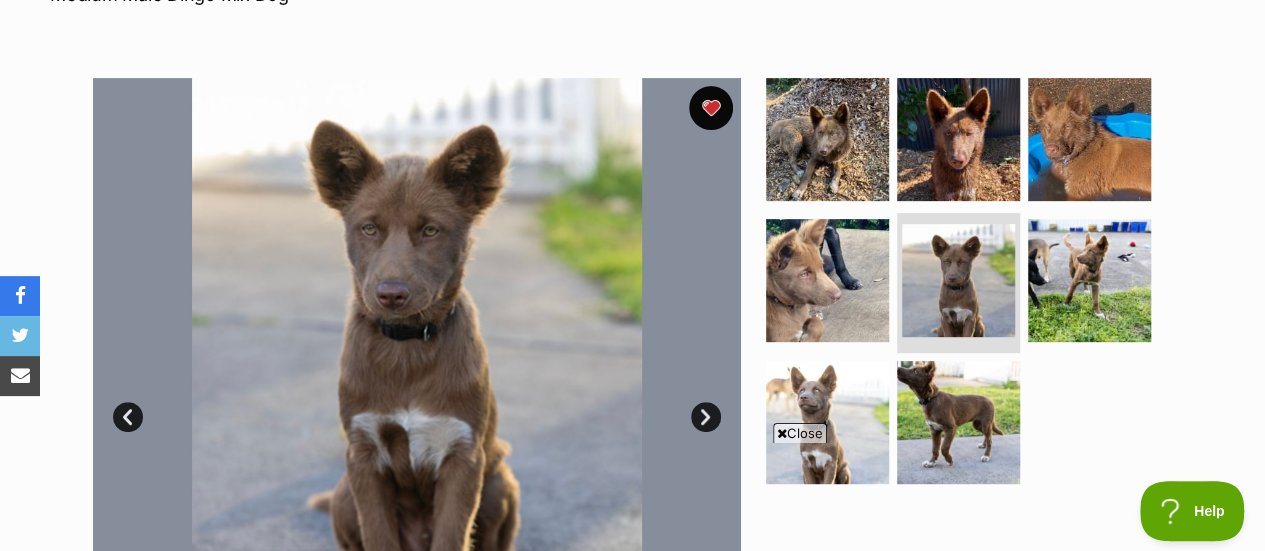 click at bounding box center [711, 108] 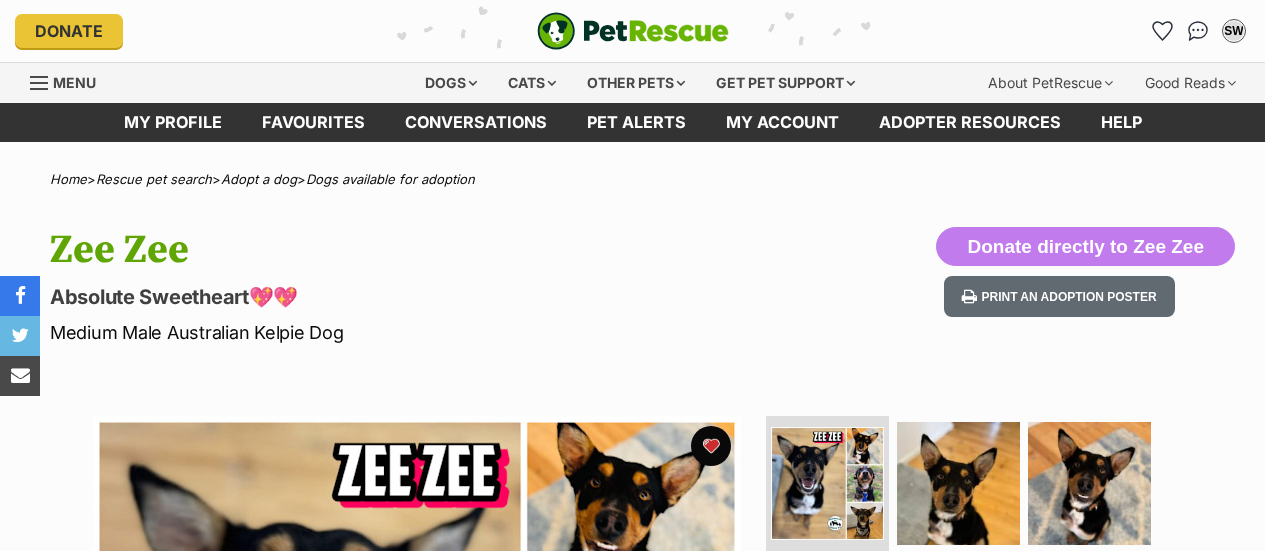 scroll, scrollTop: 0, scrollLeft: 0, axis: both 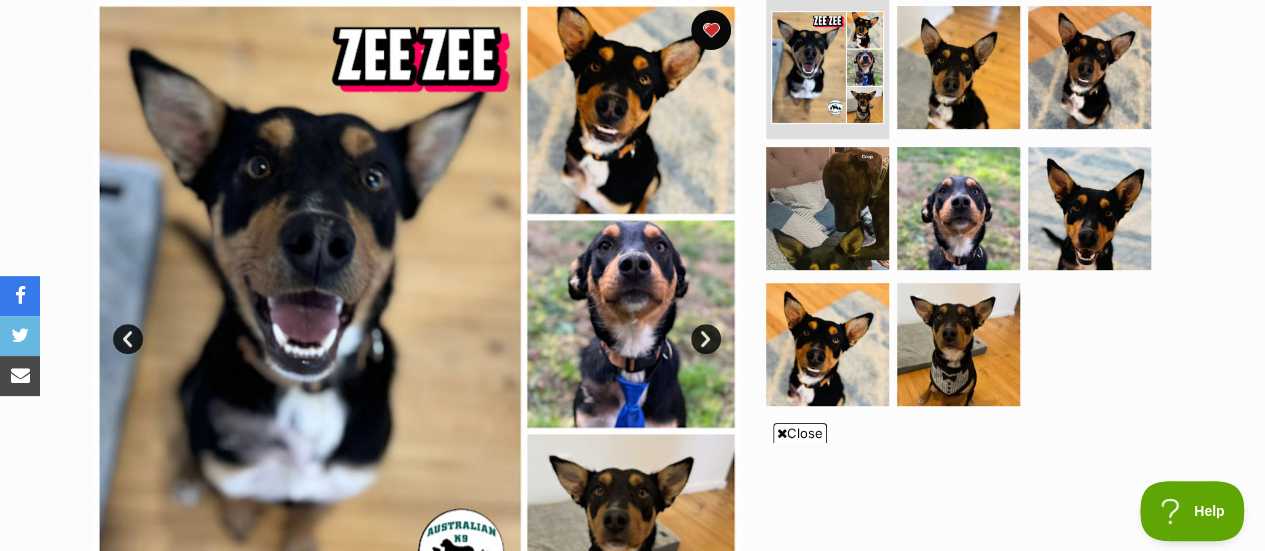 click at bounding box center (417, 324) 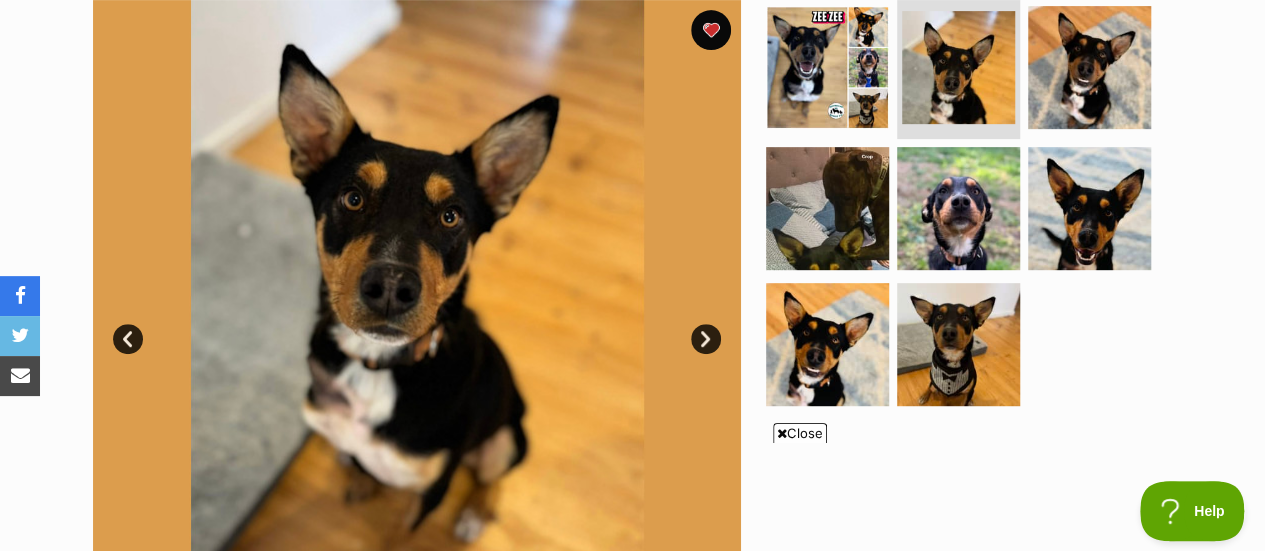 click on "Next" at bounding box center [706, 339] 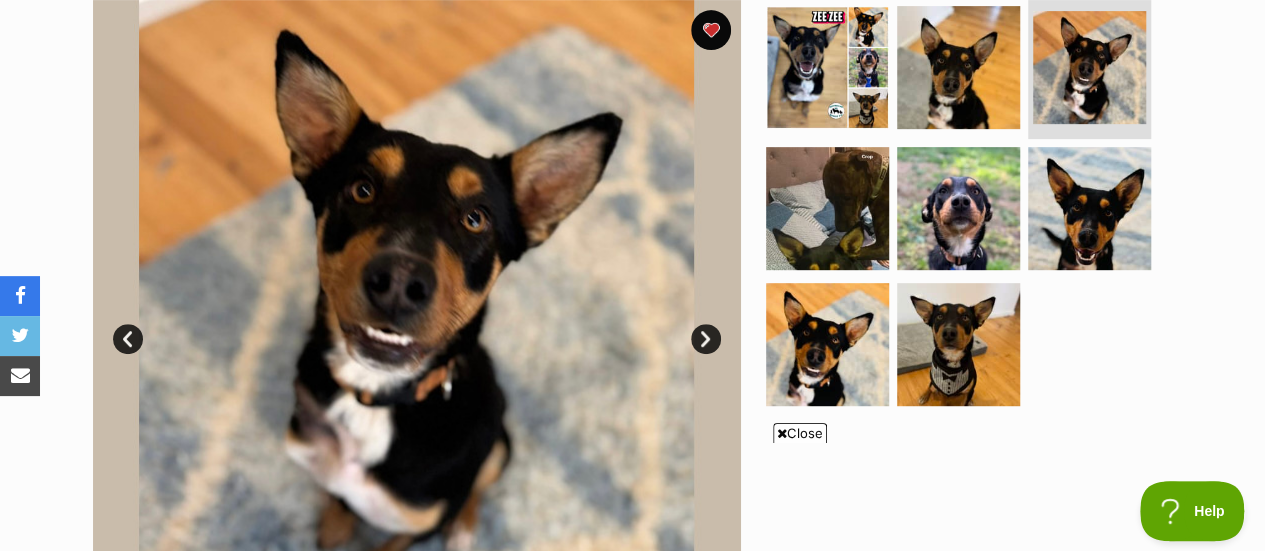 click on "Next" at bounding box center [706, 339] 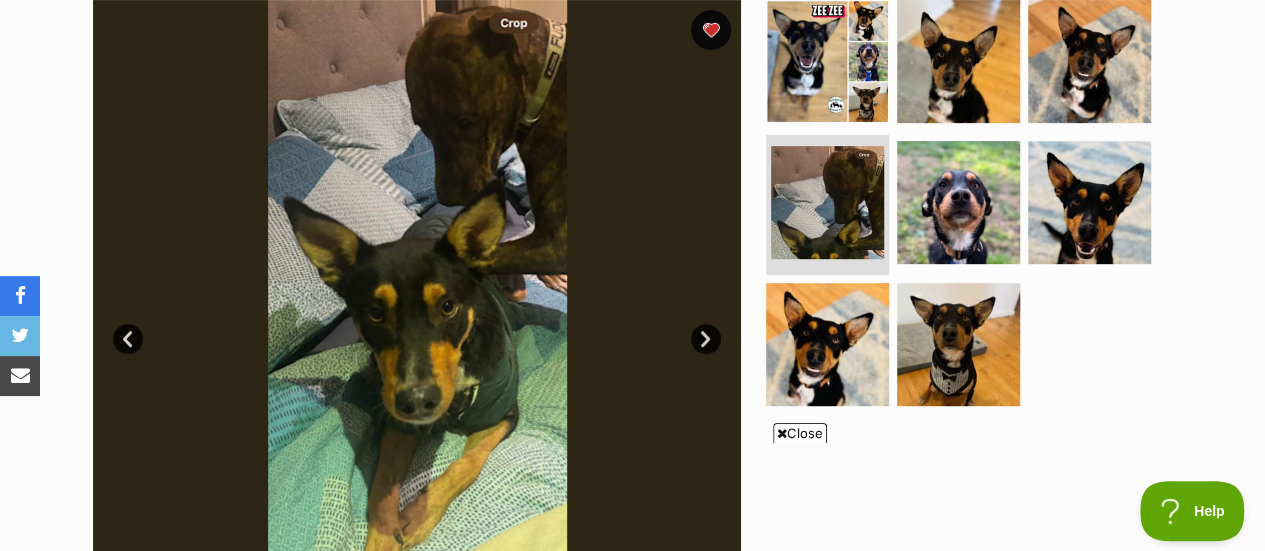click on "Next" at bounding box center [706, 339] 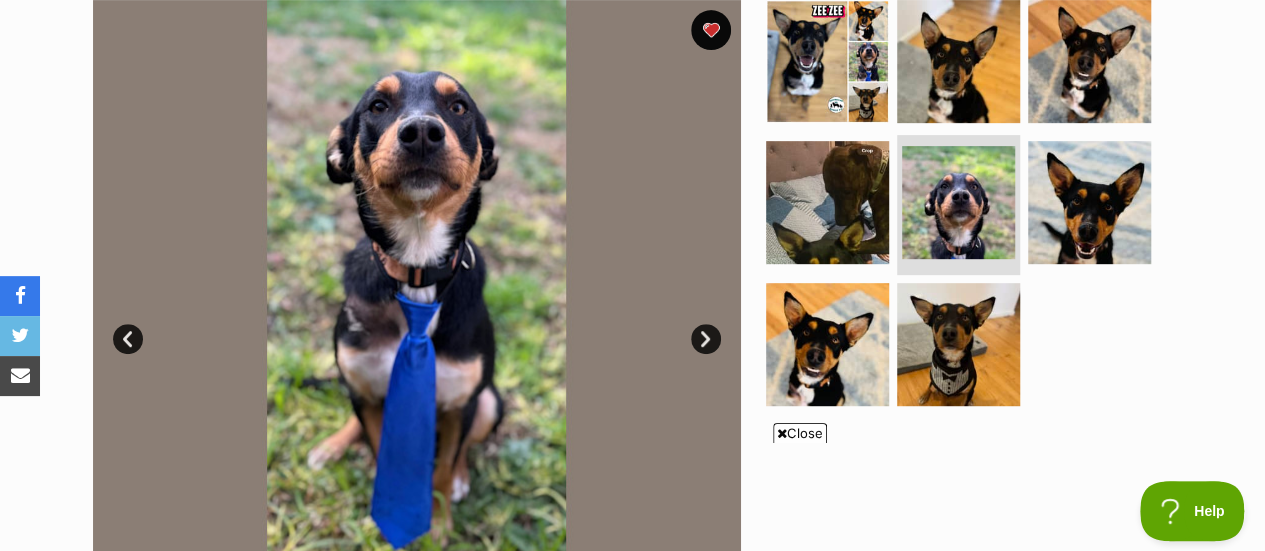 click on "Next" at bounding box center [706, 339] 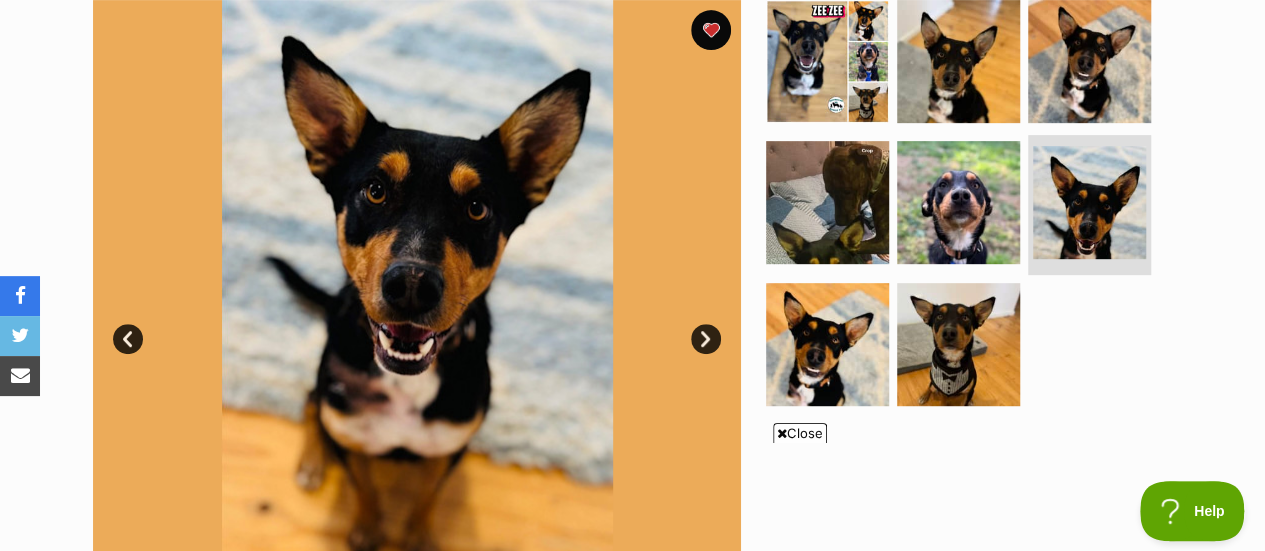 click on "Next" at bounding box center [706, 339] 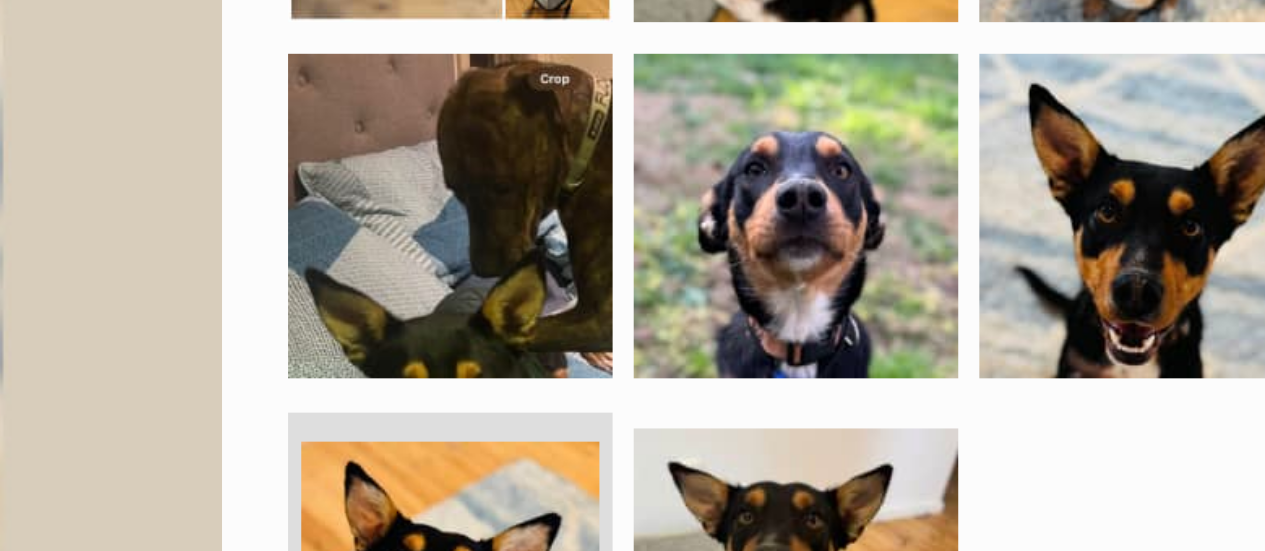 scroll, scrollTop: 486, scrollLeft: 0, axis: vertical 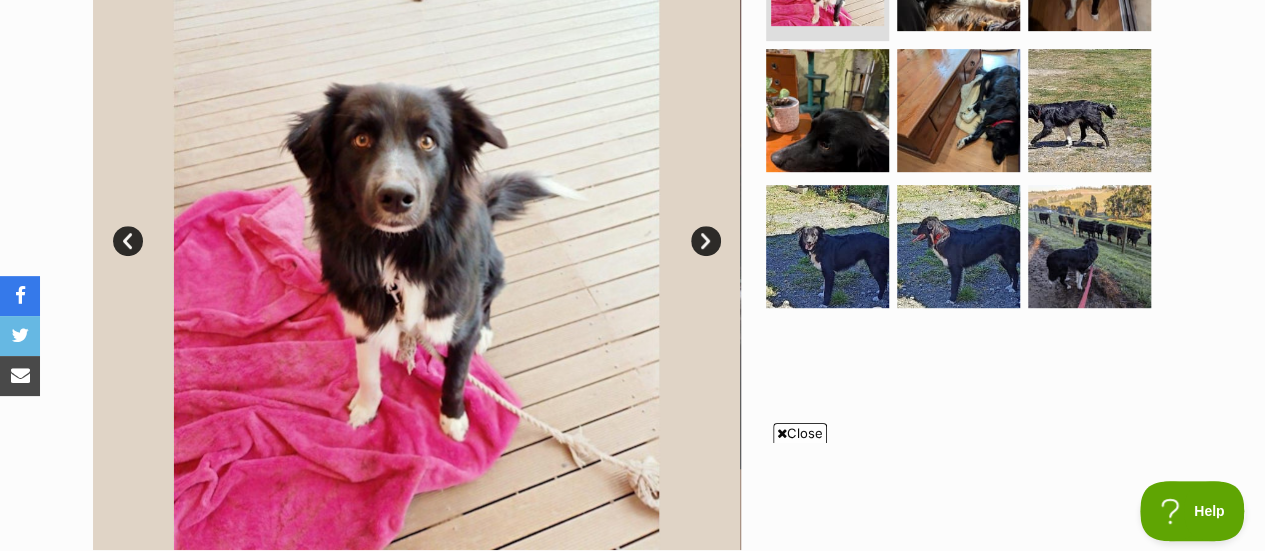 click on "Next" at bounding box center (706, 241) 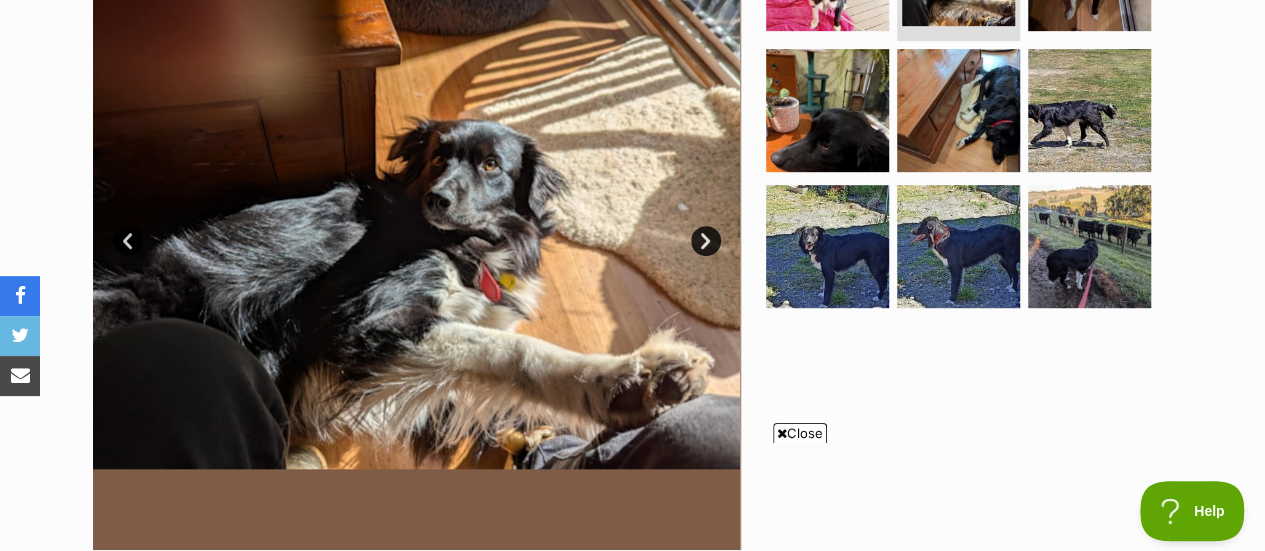scroll, scrollTop: 0, scrollLeft: 0, axis: both 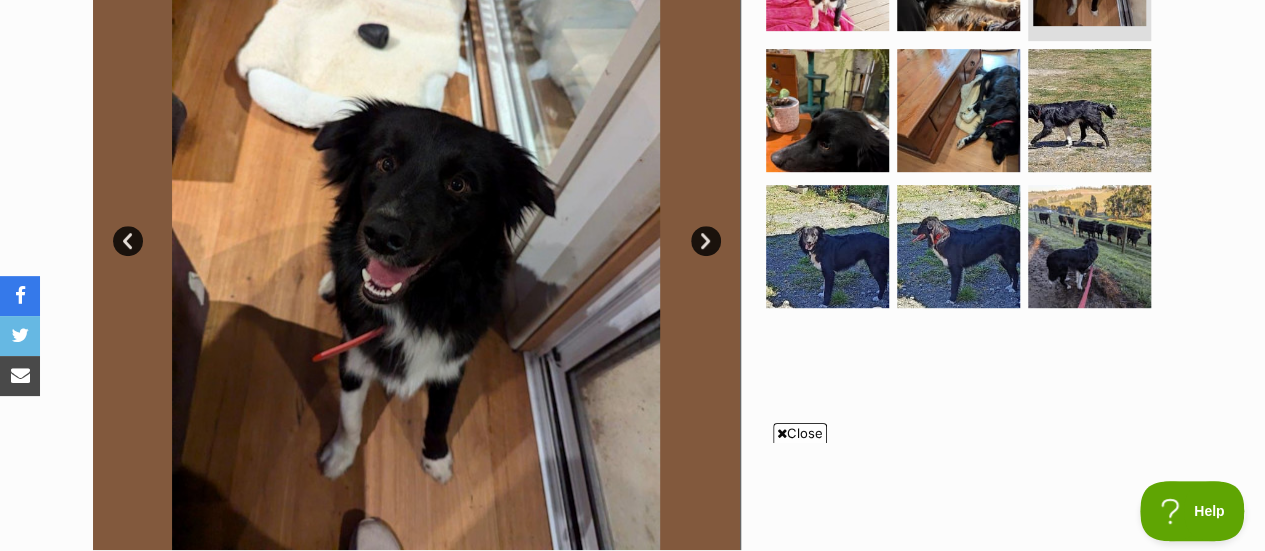 click on "Next" at bounding box center [706, 241] 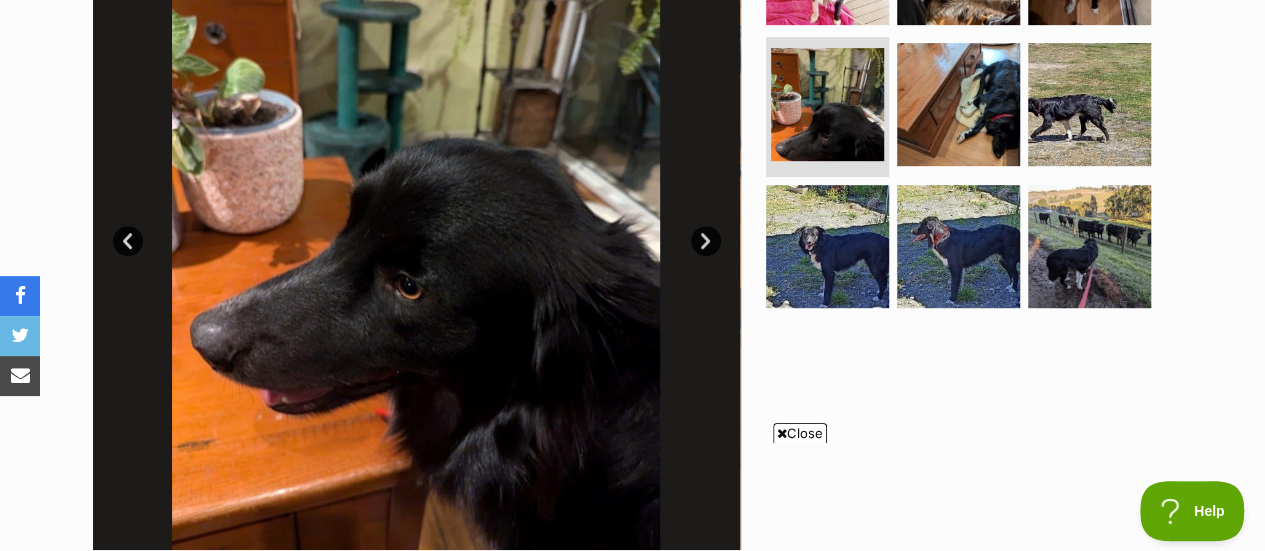 click on "Next" at bounding box center (706, 241) 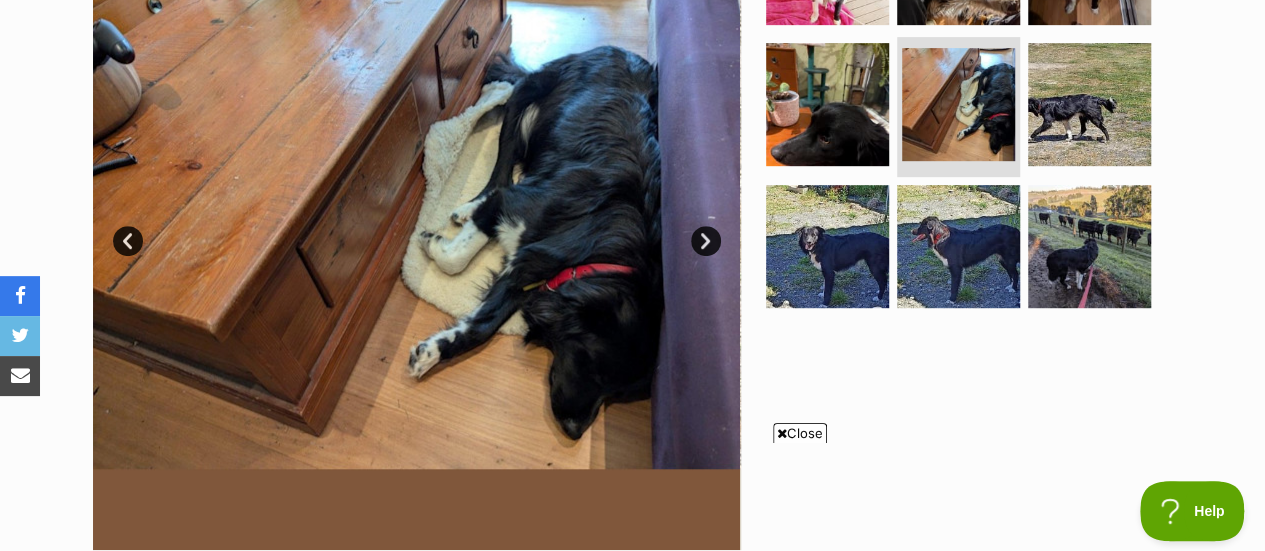 click on "Next" at bounding box center [706, 241] 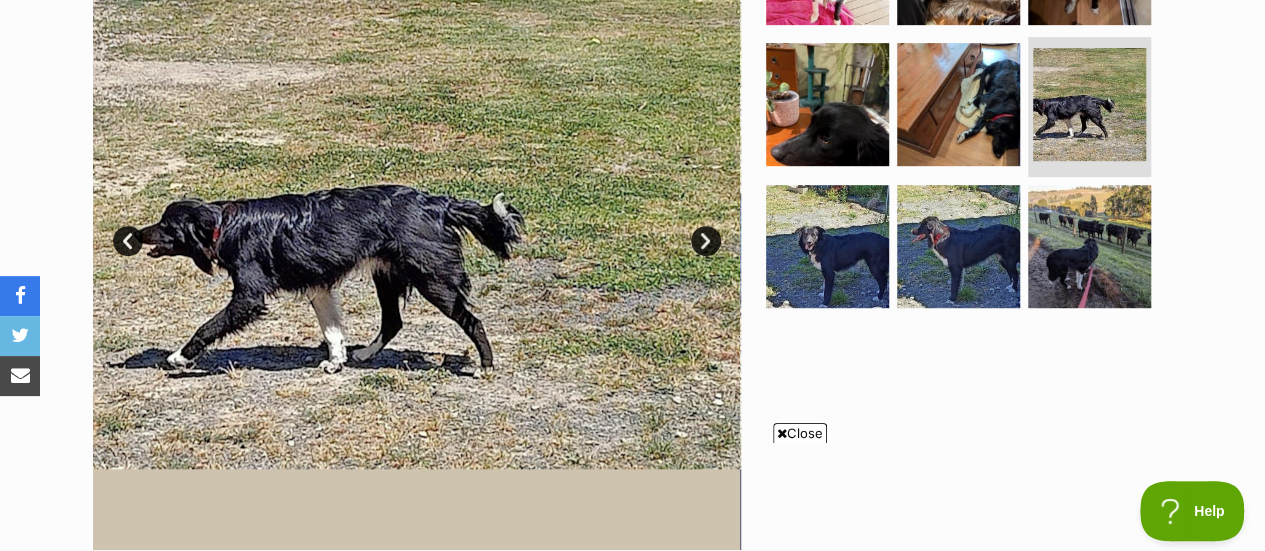 click on "Next" at bounding box center [706, 241] 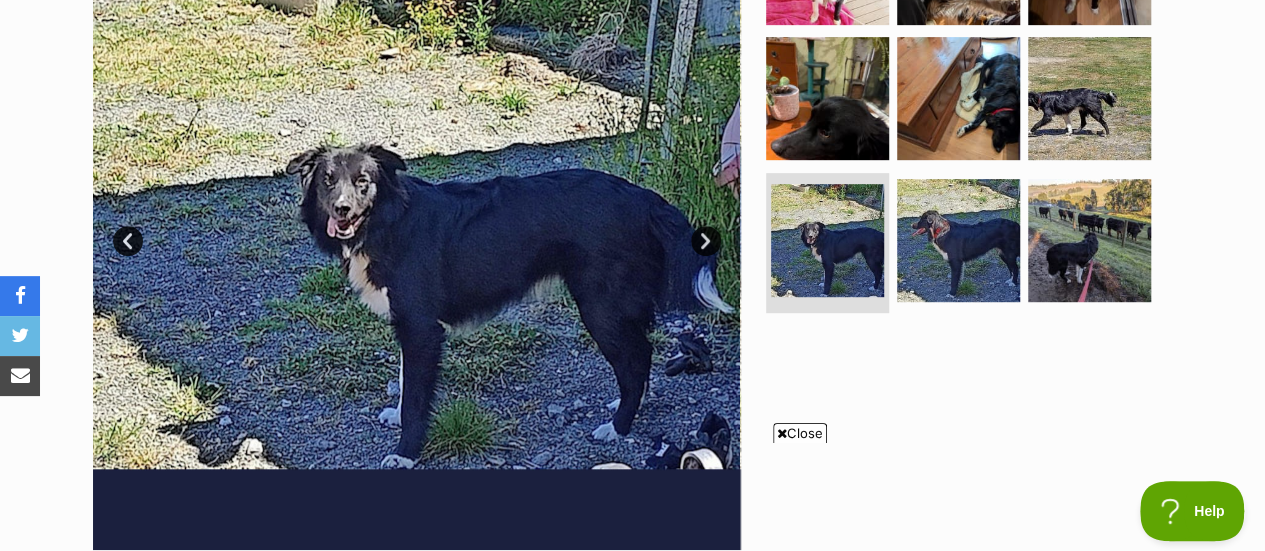 click on "Next" at bounding box center (706, 241) 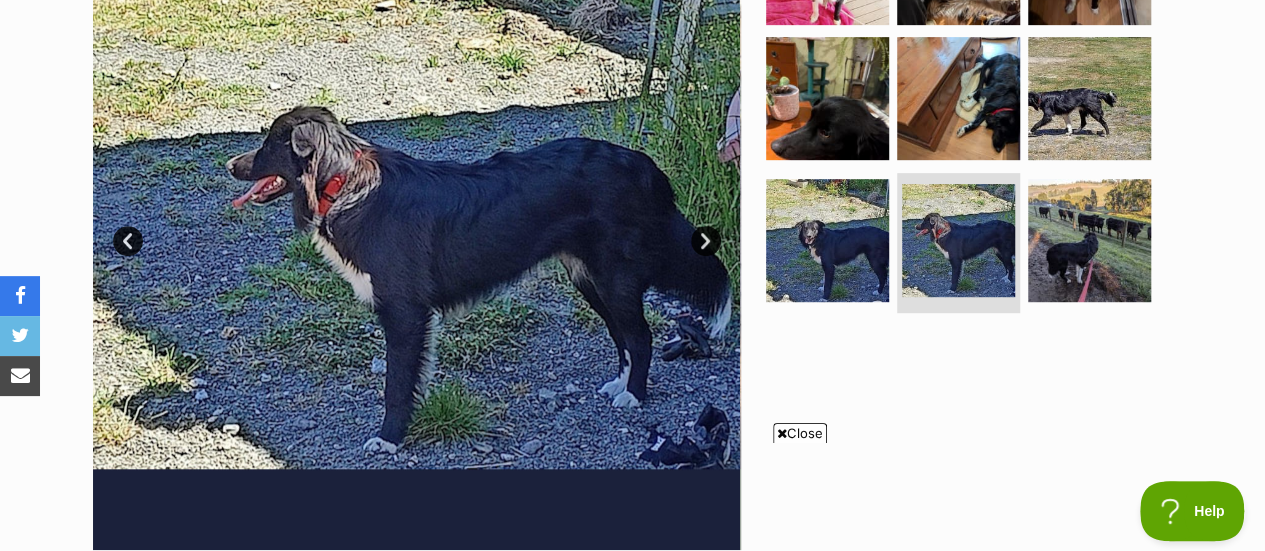 click on "Next" at bounding box center [706, 241] 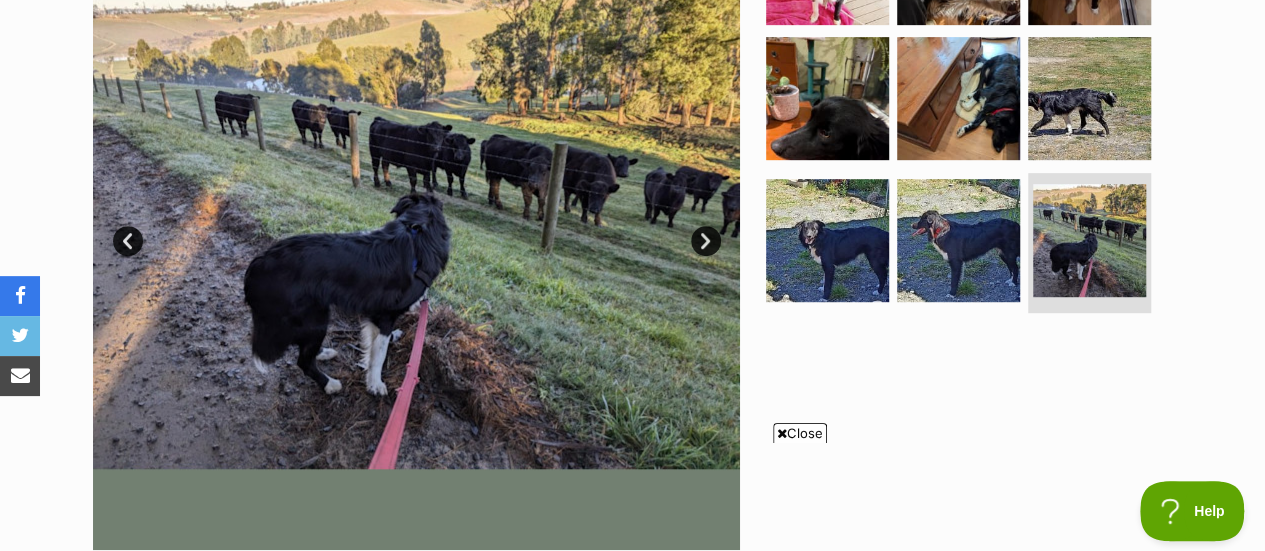 click on "Next" at bounding box center (706, 241) 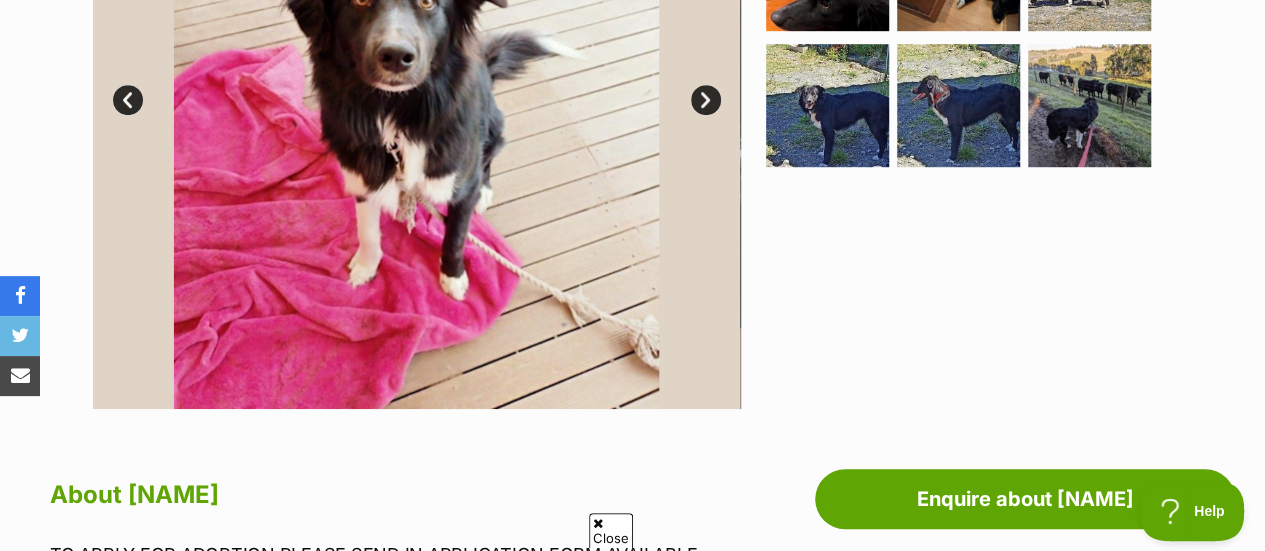 scroll, scrollTop: 0, scrollLeft: 0, axis: both 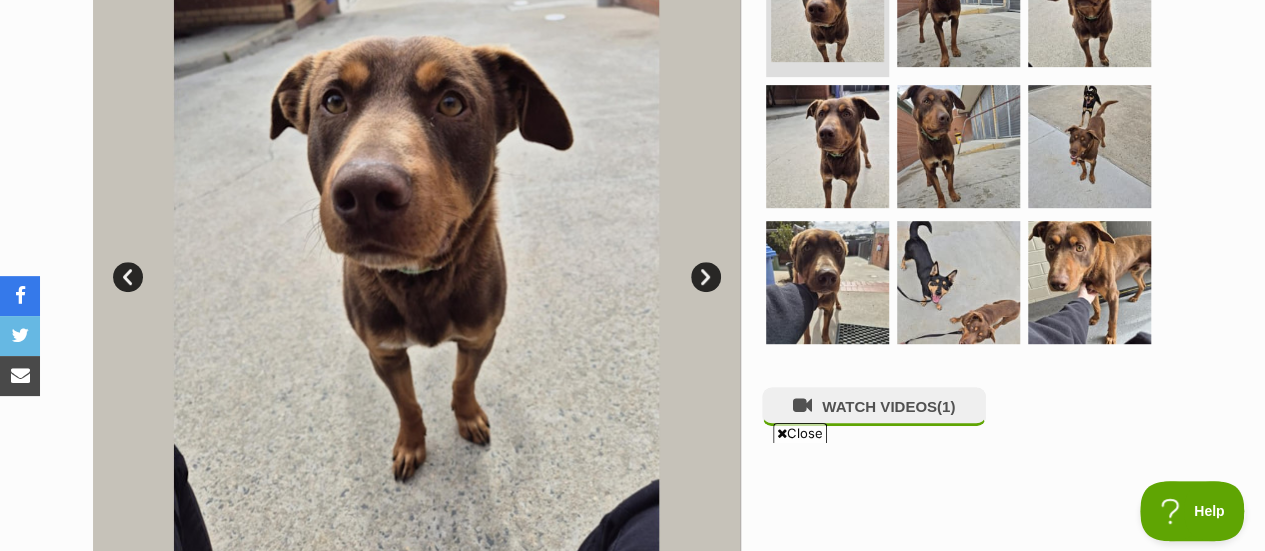 click on "Next" at bounding box center [706, 277] 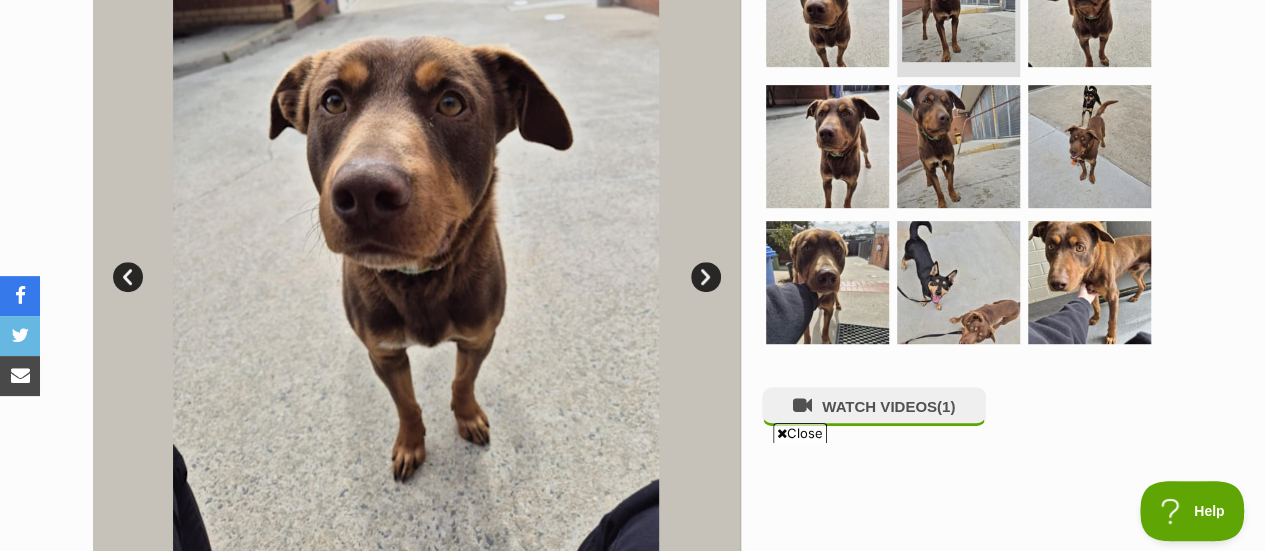 scroll, scrollTop: 0, scrollLeft: 0, axis: both 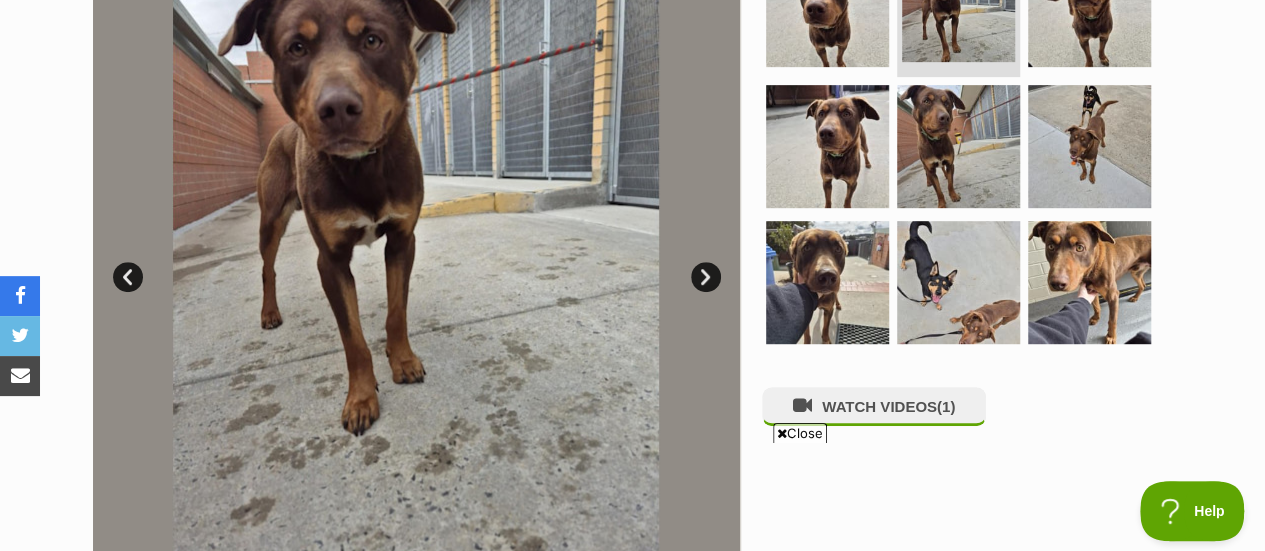 click on "Next" at bounding box center [706, 277] 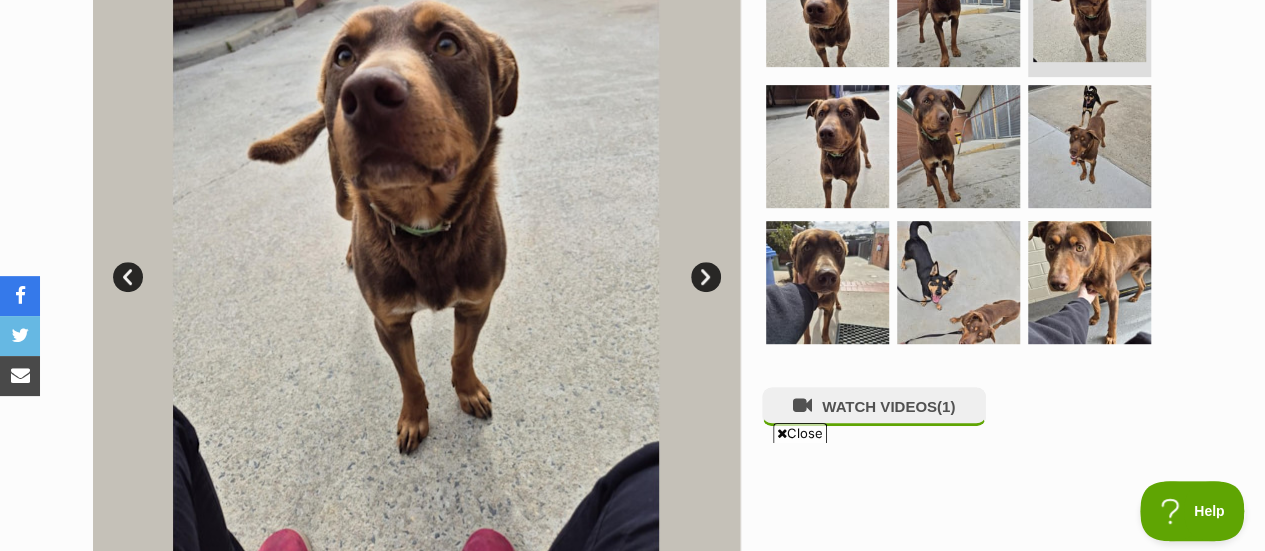 click on "Next" at bounding box center [706, 277] 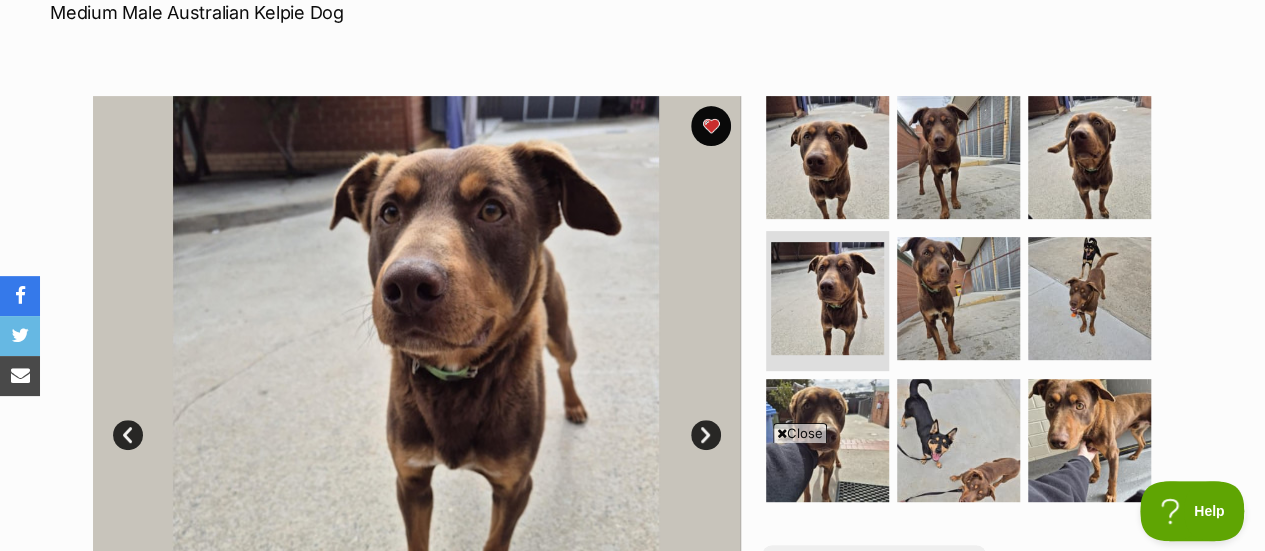 scroll, scrollTop: 319, scrollLeft: 0, axis: vertical 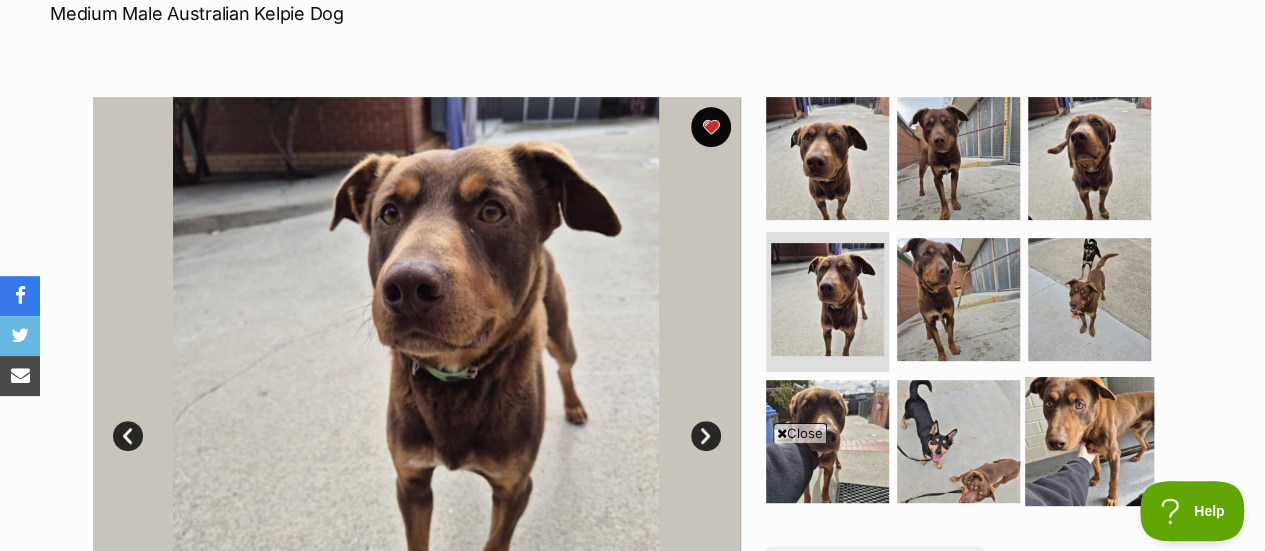 click at bounding box center (1089, 441) 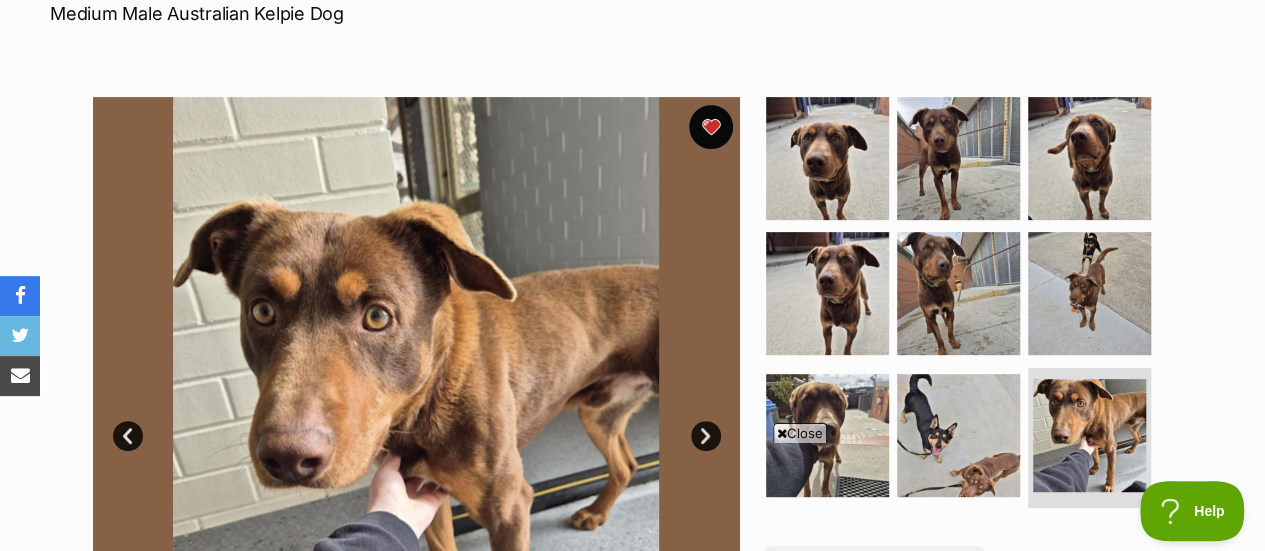 click at bounding box center (711, 127) 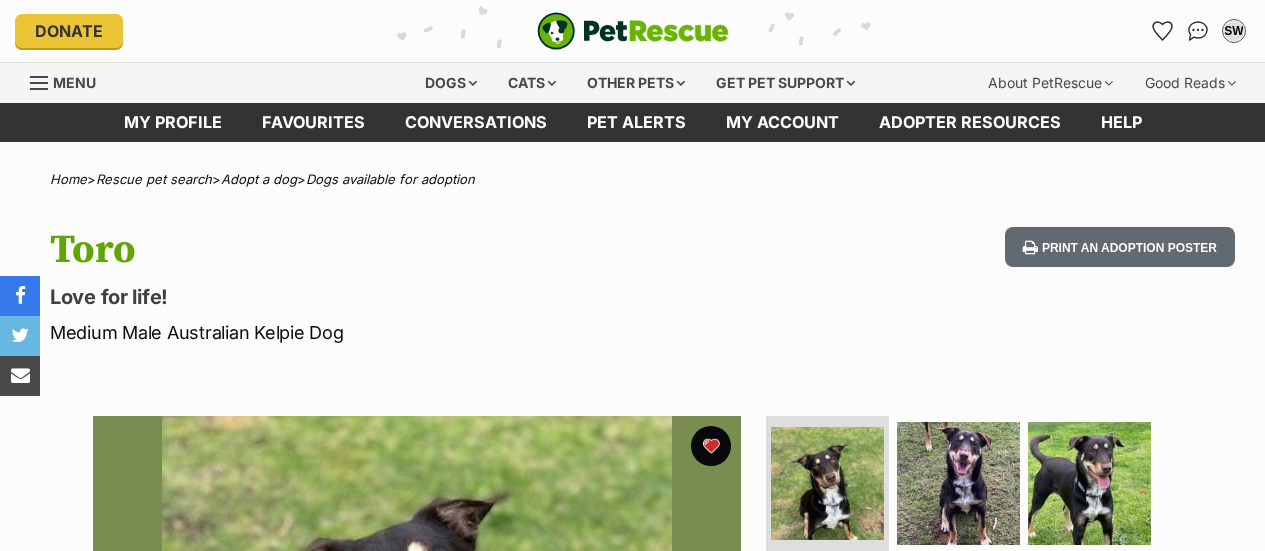 scroll, scrollTop: 0, scrollLeft: 0, axis: both 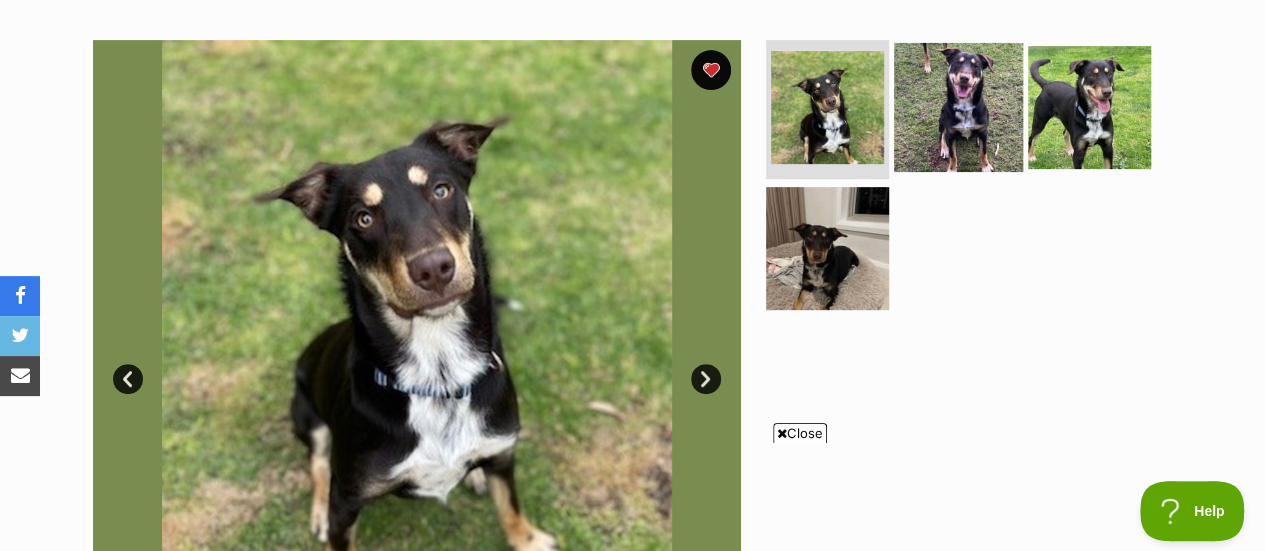 click at bounding box center (958, 106) 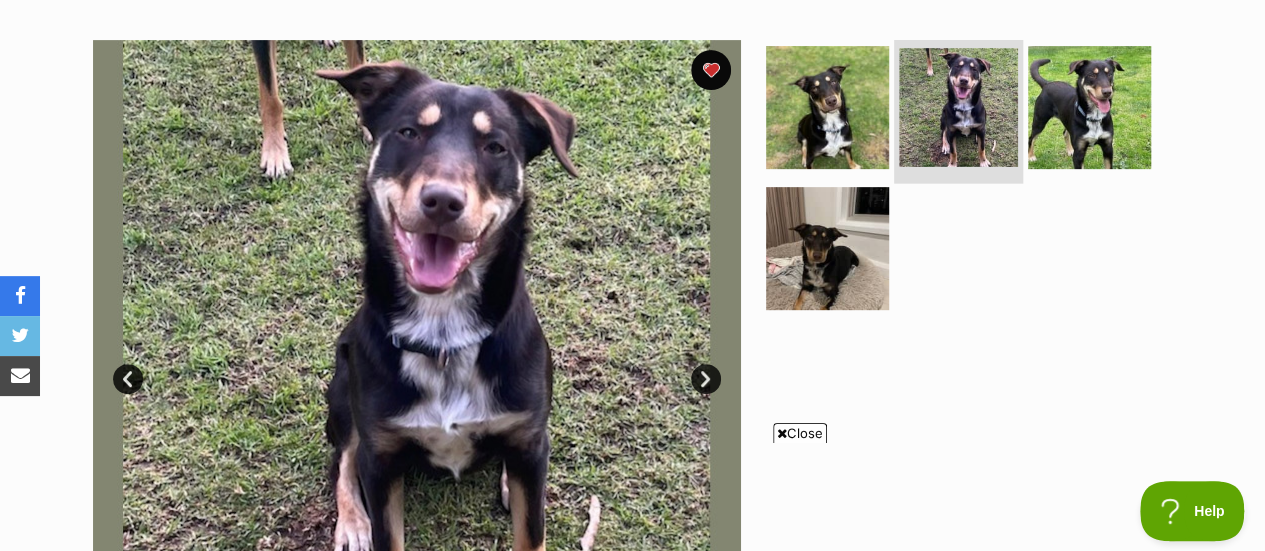 scroll, scrollTop: 0, scrollLeft: 0, axis: both 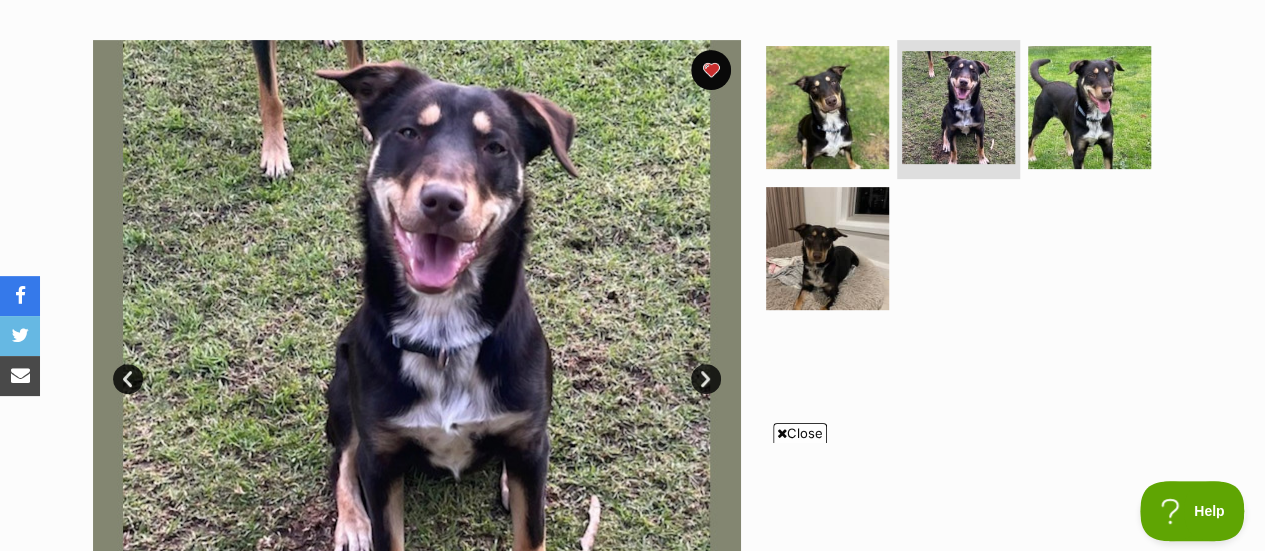 click on "Next" at bounding box center [706, 379] 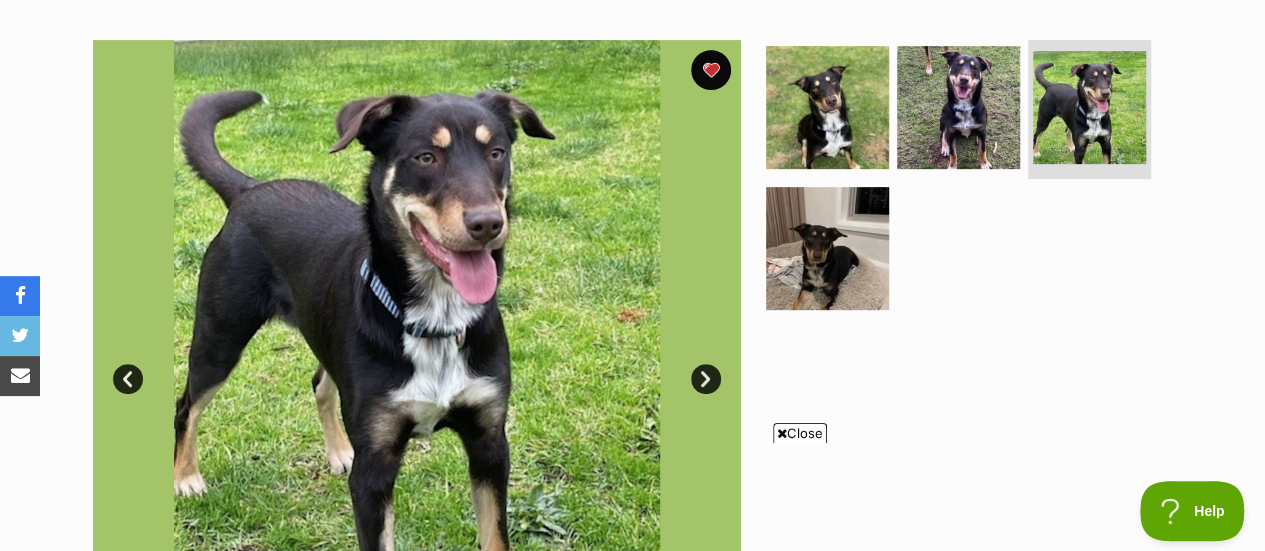 click on "Next" at bounding box center (706, 379) 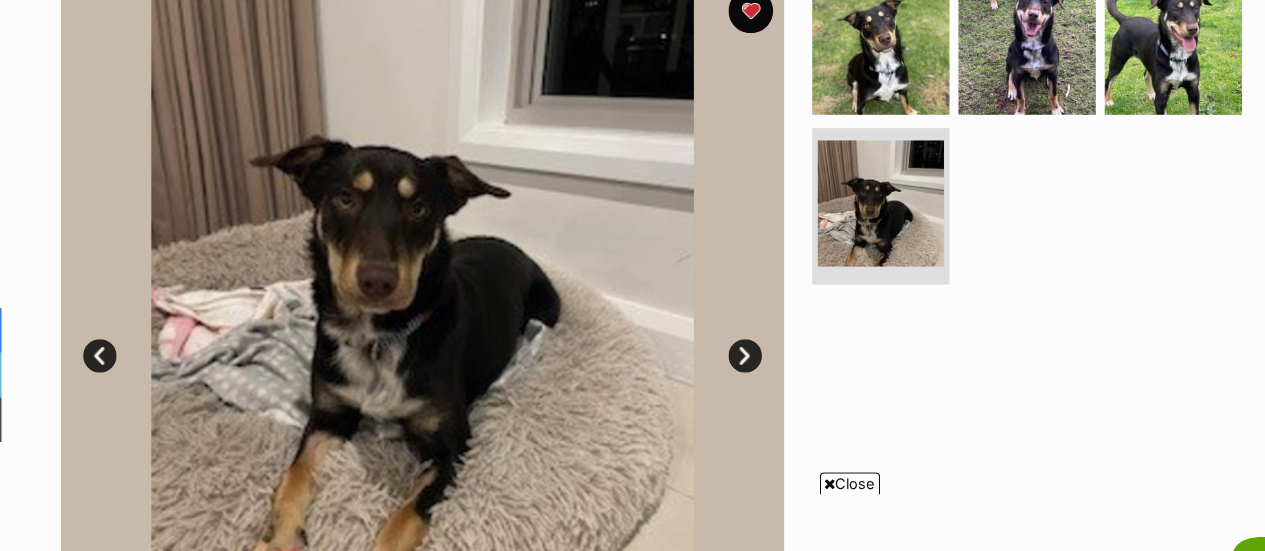 scroll, scrollTop: 409, scrollLeft: 0, axis: vertical 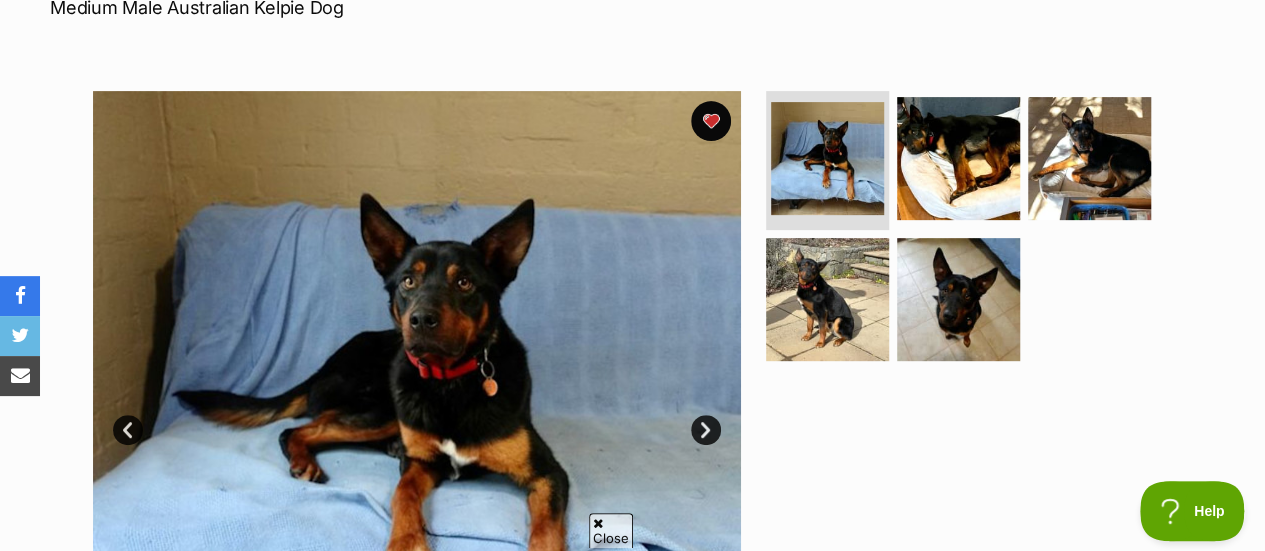 click at bounding box center [417, 415] 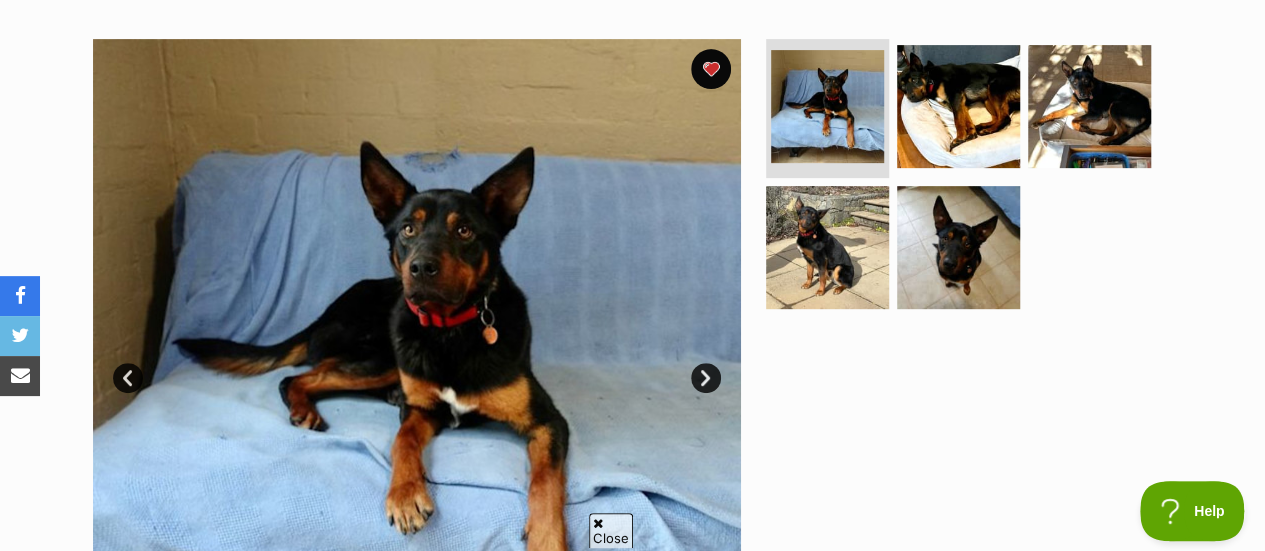 scroll, scrollTop: 0, scrollLeft: 0, axis: both 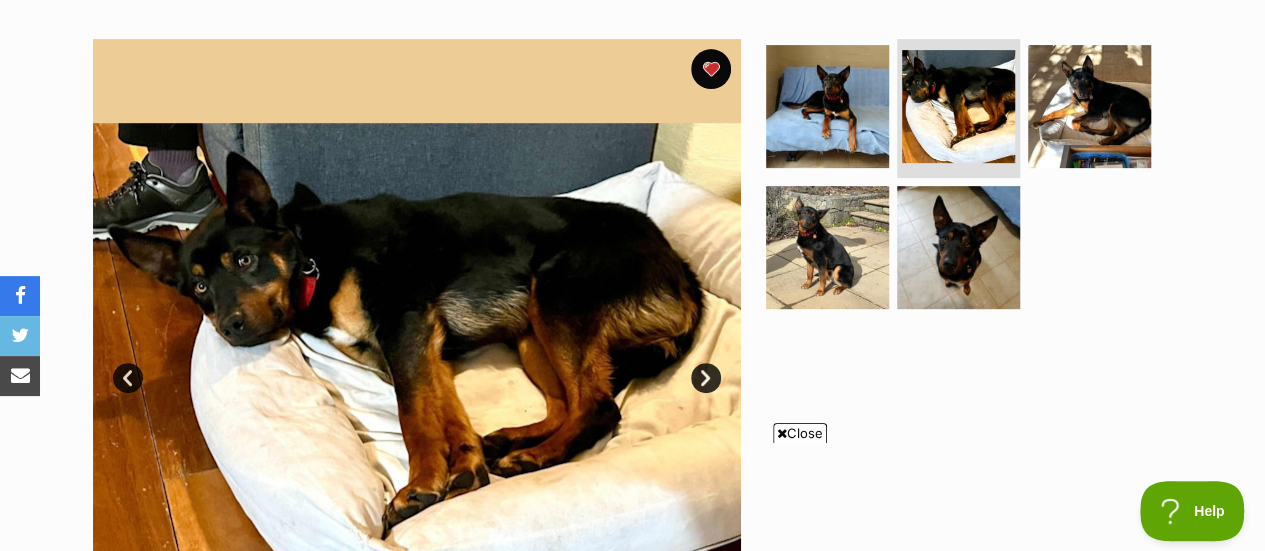 click on "Next" at bounding box center [706, 378] 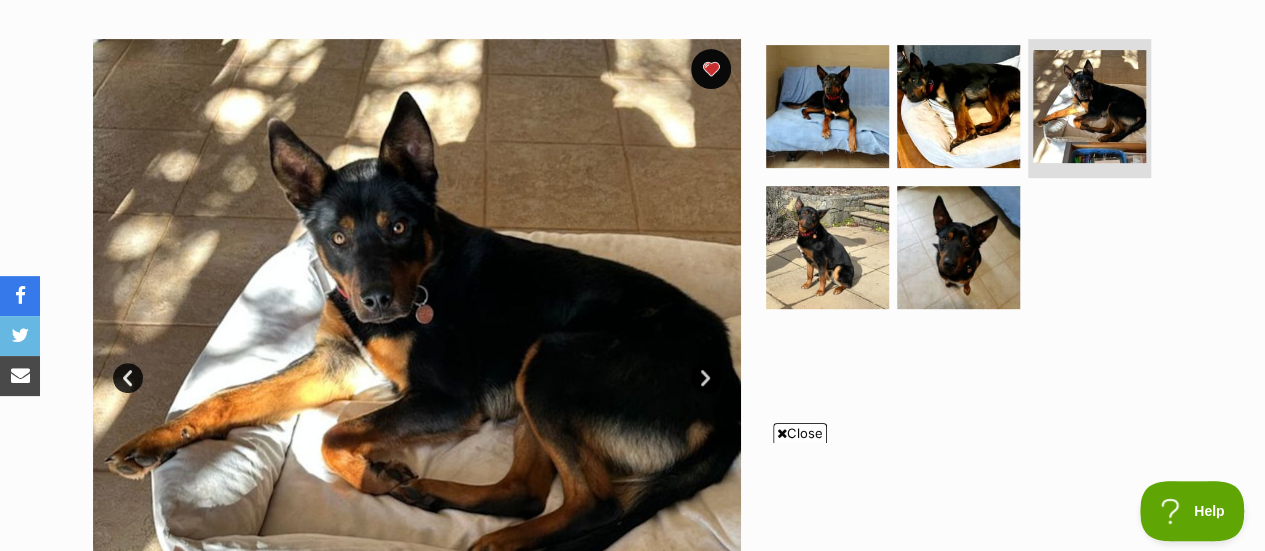 click on "Next" at bounding box center (706, 378) 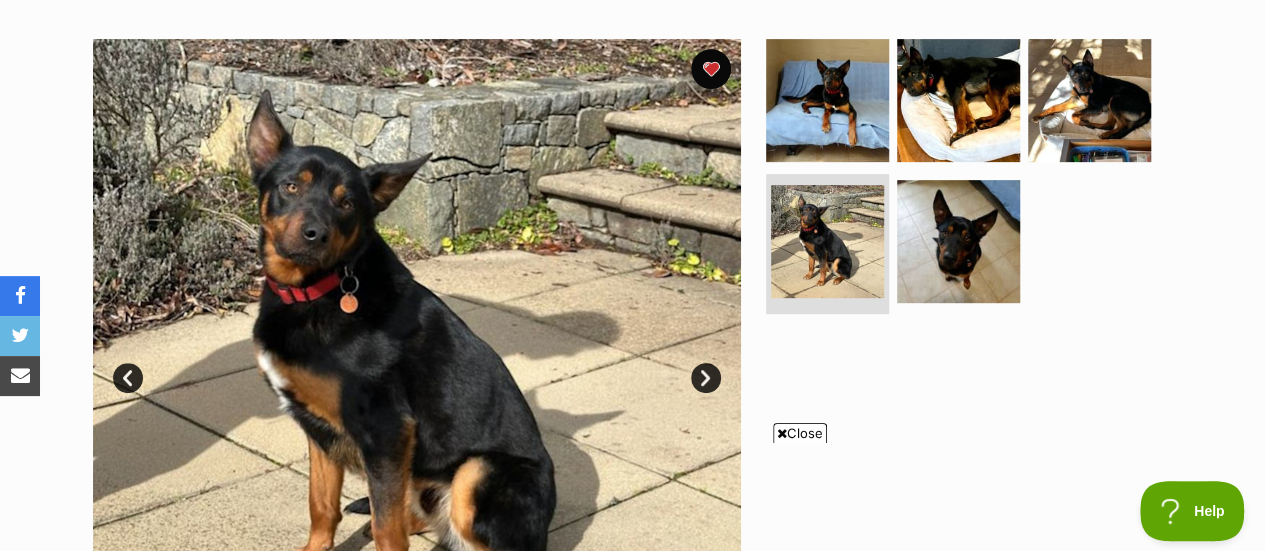 click on "Next" at bounding box center (706, 378) 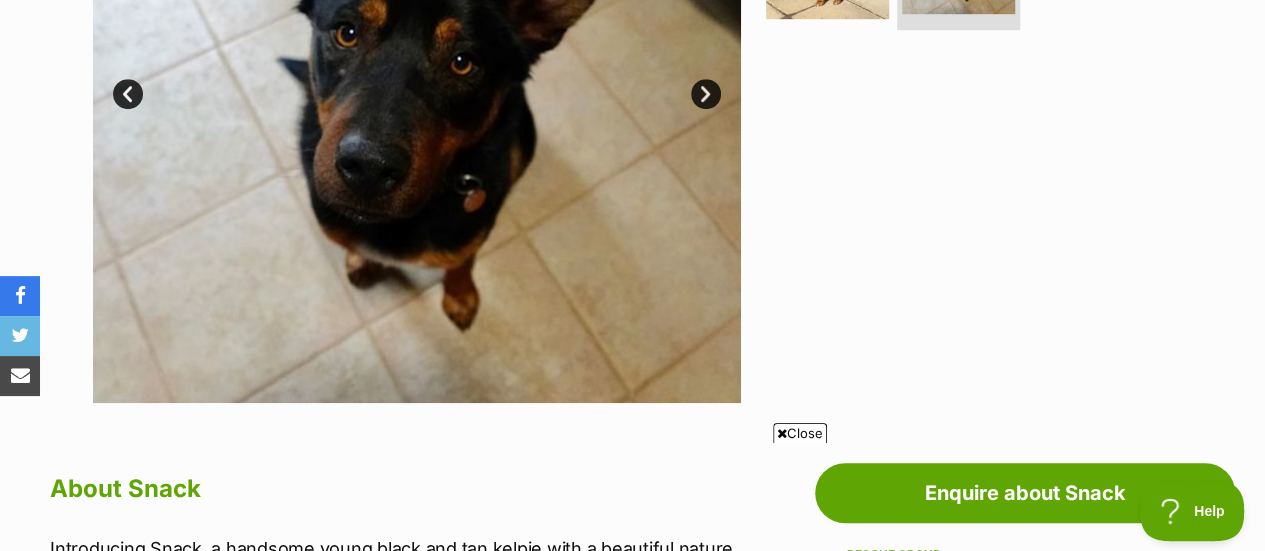 scroll, scrollTop: 656, scrollLeft: 0, axis: vertical 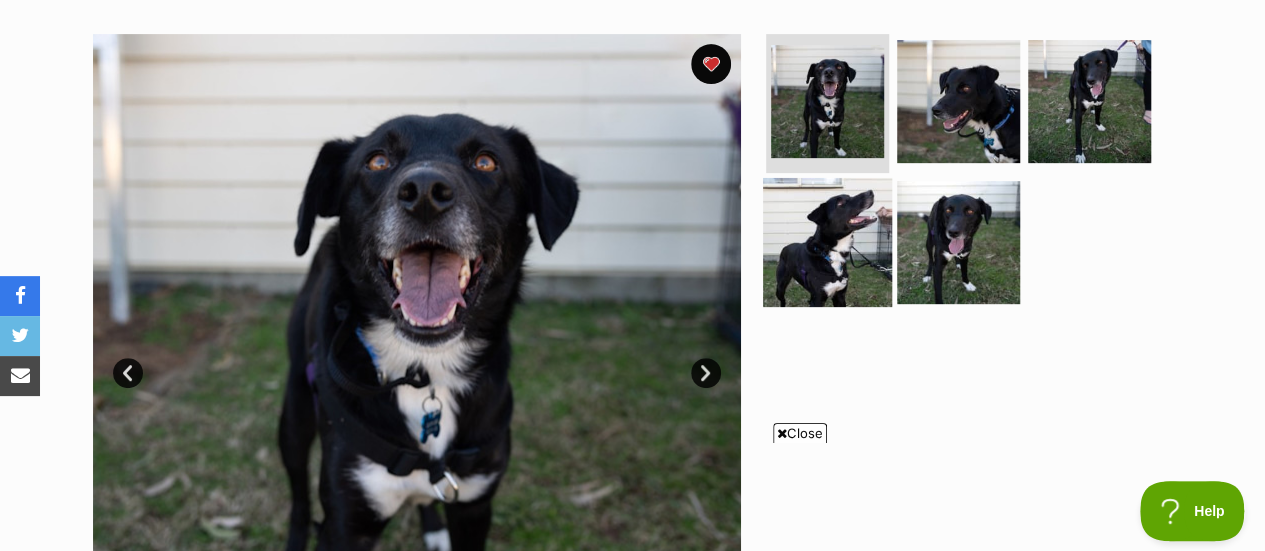 click at bounding box center (827, 242) 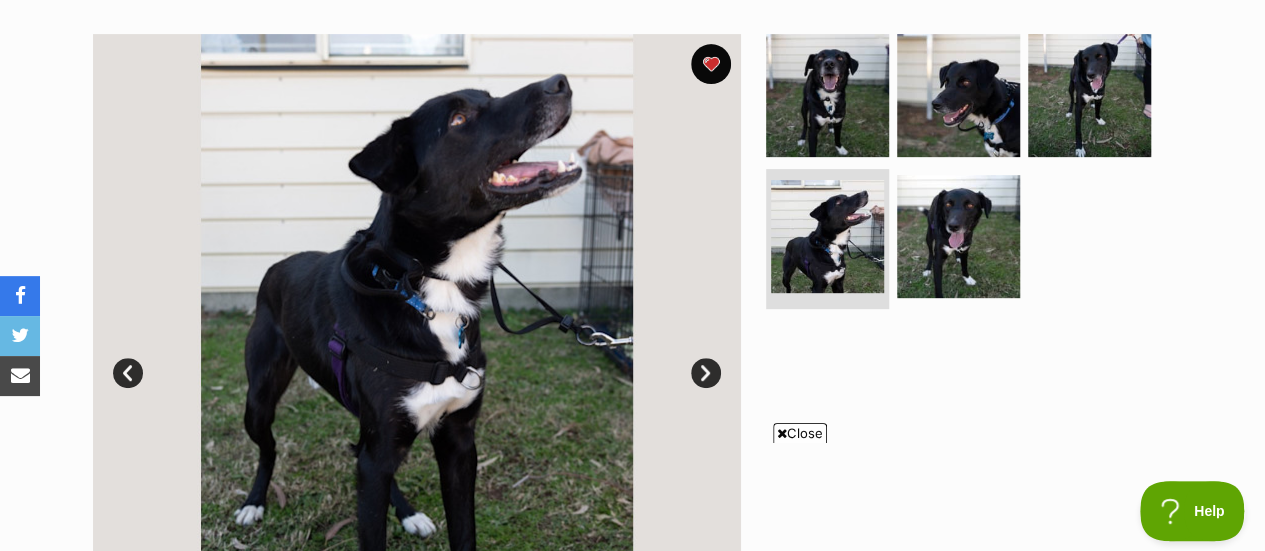 click on "Next" at bounding box center (706, 373) 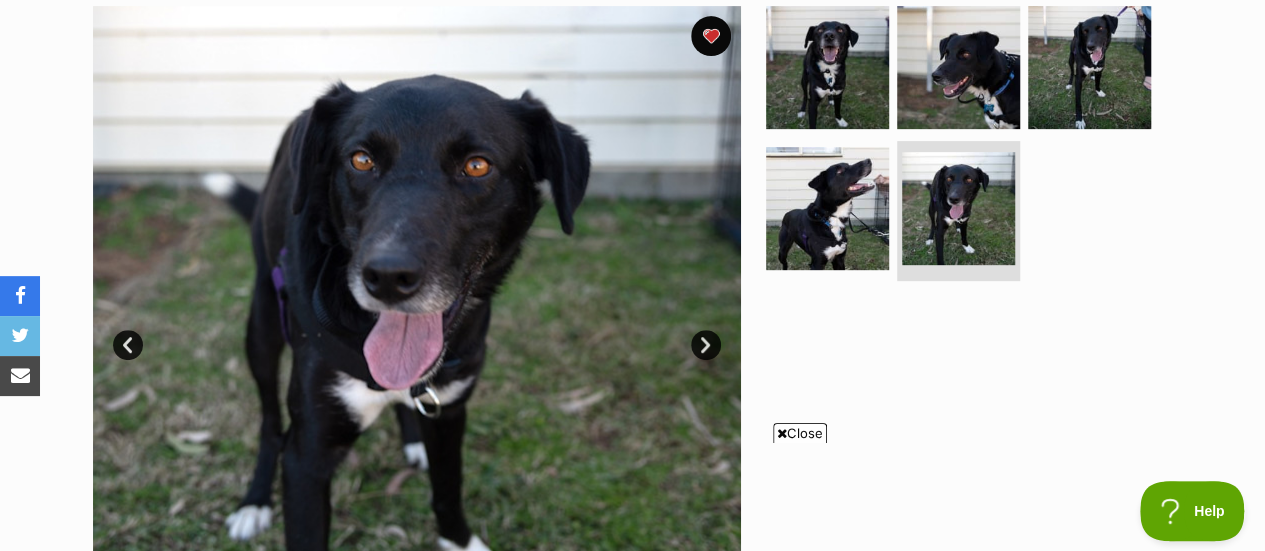 scroll, scrollTop: 380, scrollLeft: 0, axis: vertical 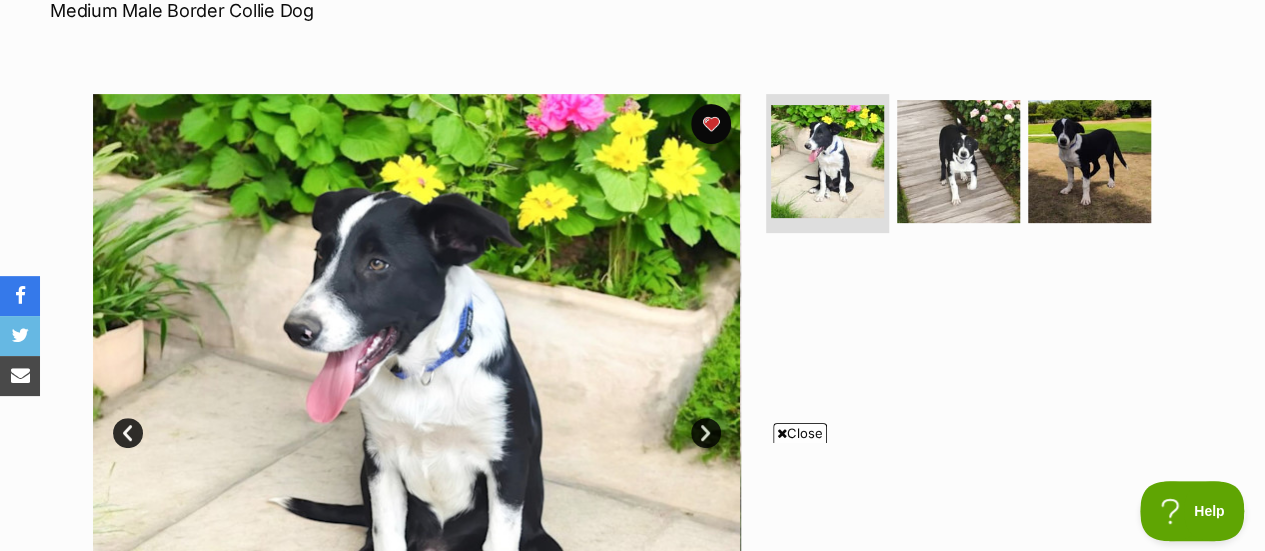 click on "Close" at bounding box center (800, 433) 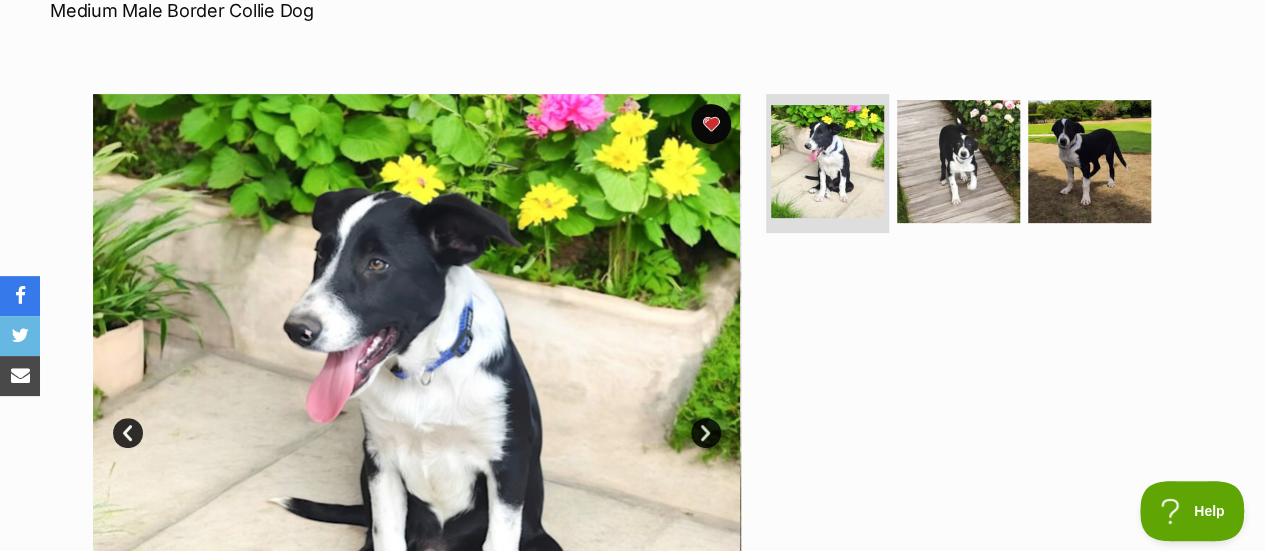 click at bounding box center [417, 418] 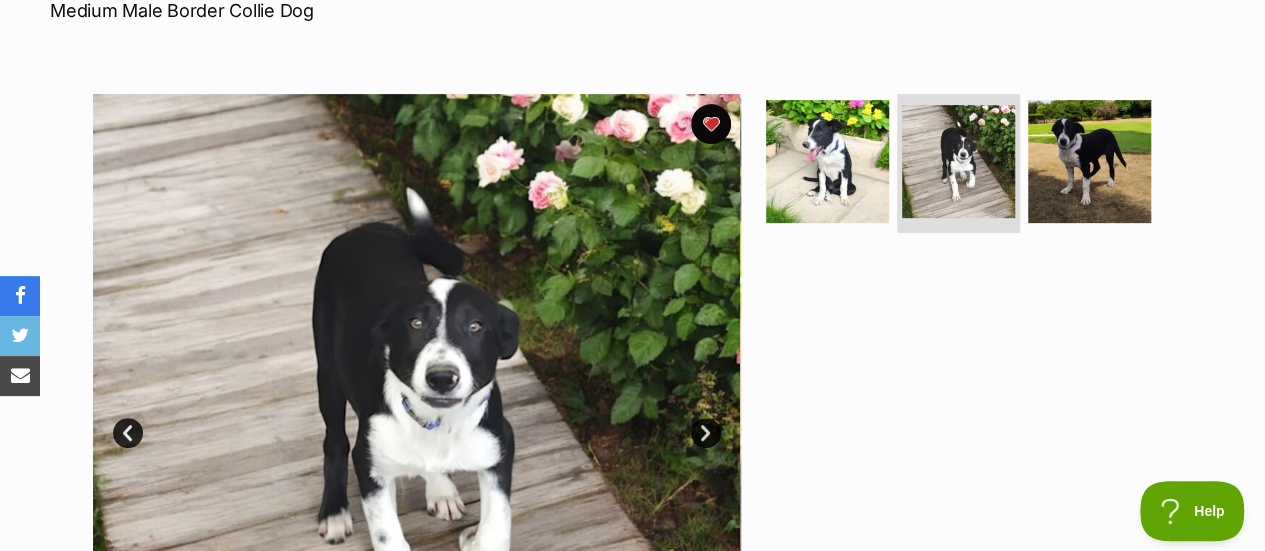 click on "Next" at bounding box center (706, 433) 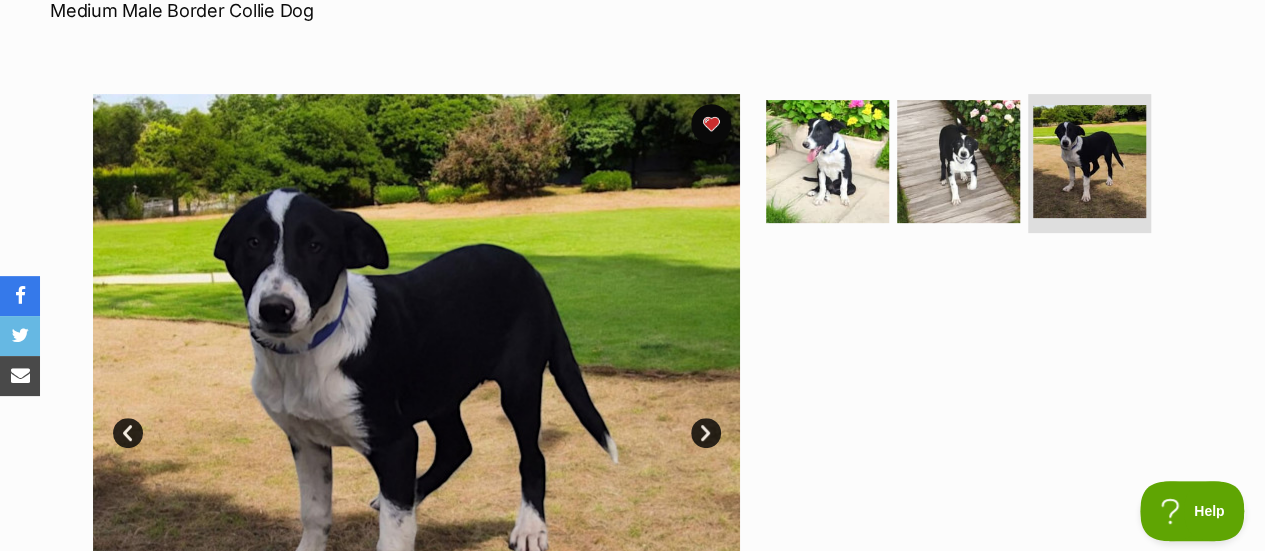 click on "Next" at bounding box center (706, 433) 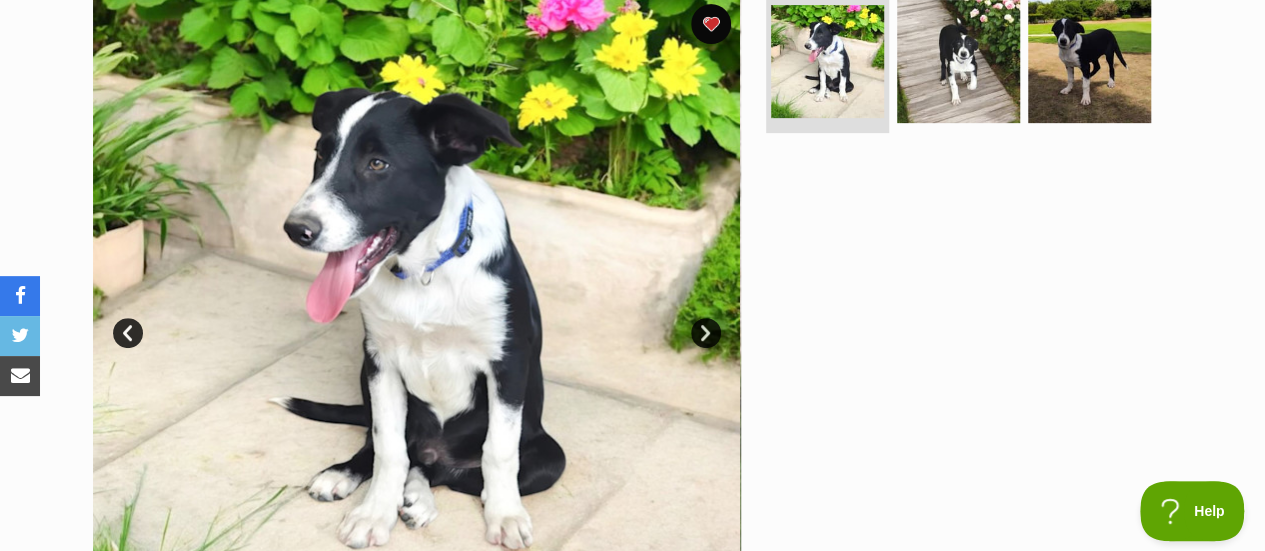 scroll, scrollTop: 424, scrollLeft: 0, axis: vertical 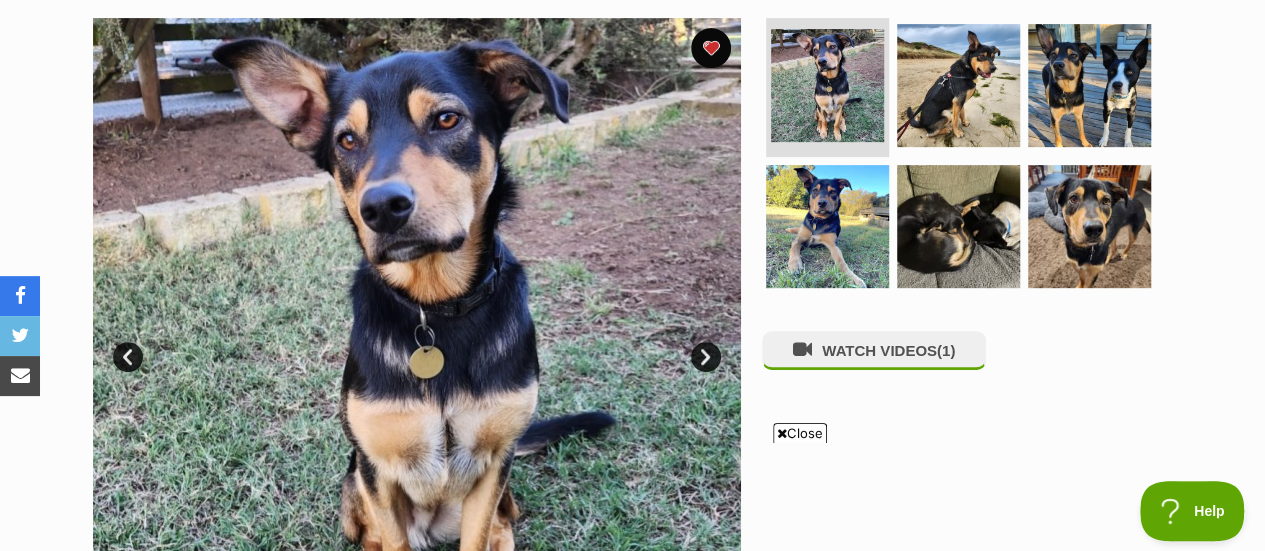 click on "Next" at bounding box center (706, 357) 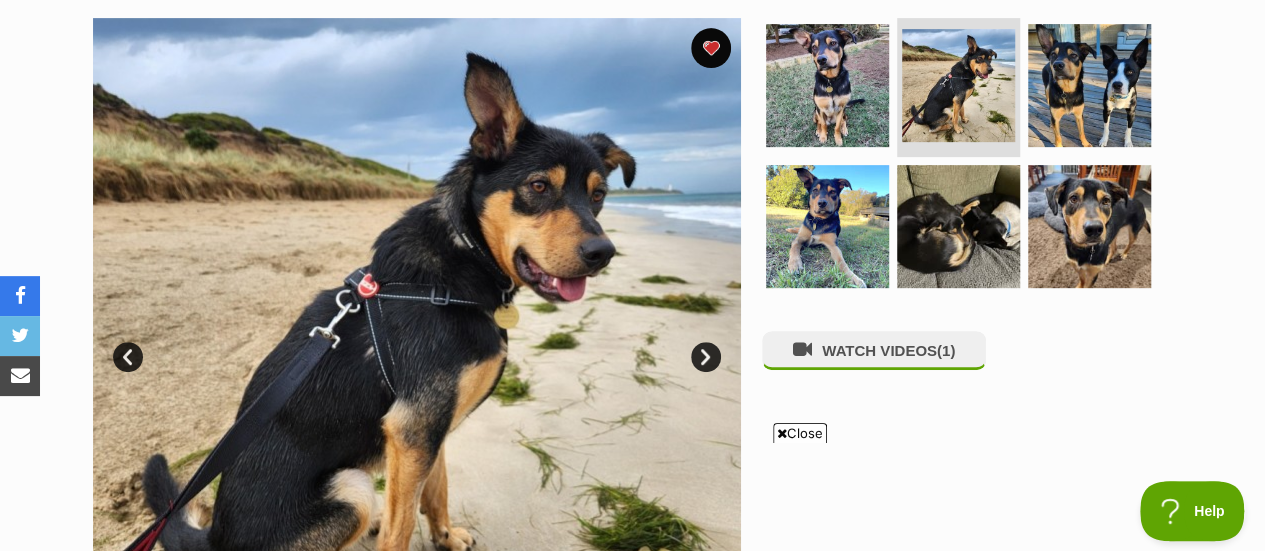 click on "Next" at bounding box center (706, 357) 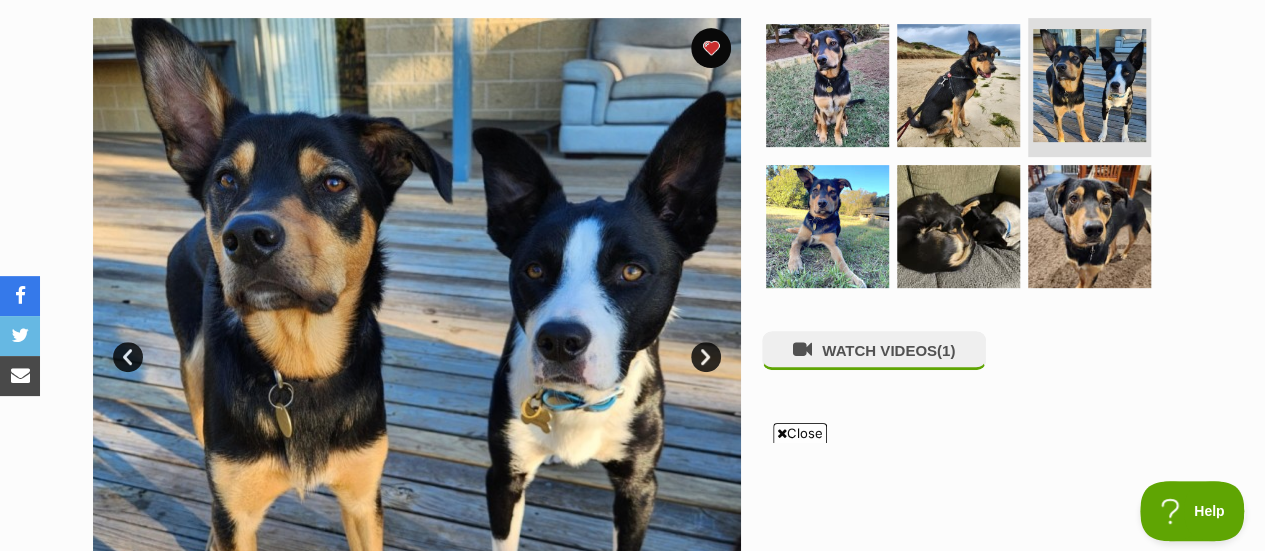 click on "Next" at bounding box center [706, 357] 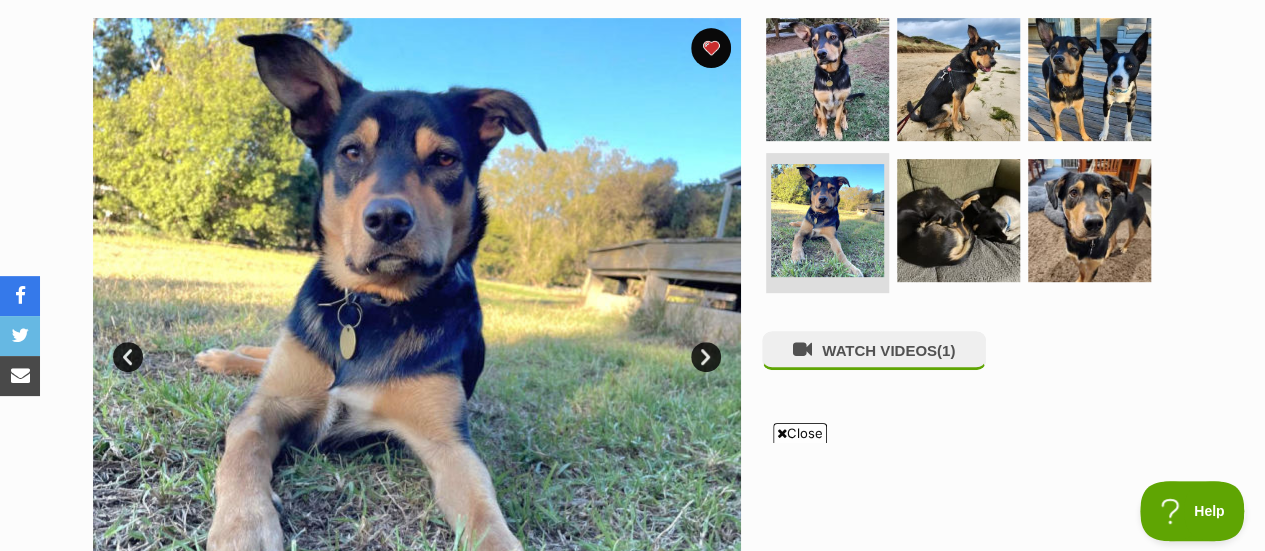 click on "Next" at bounding box center [706, 357] 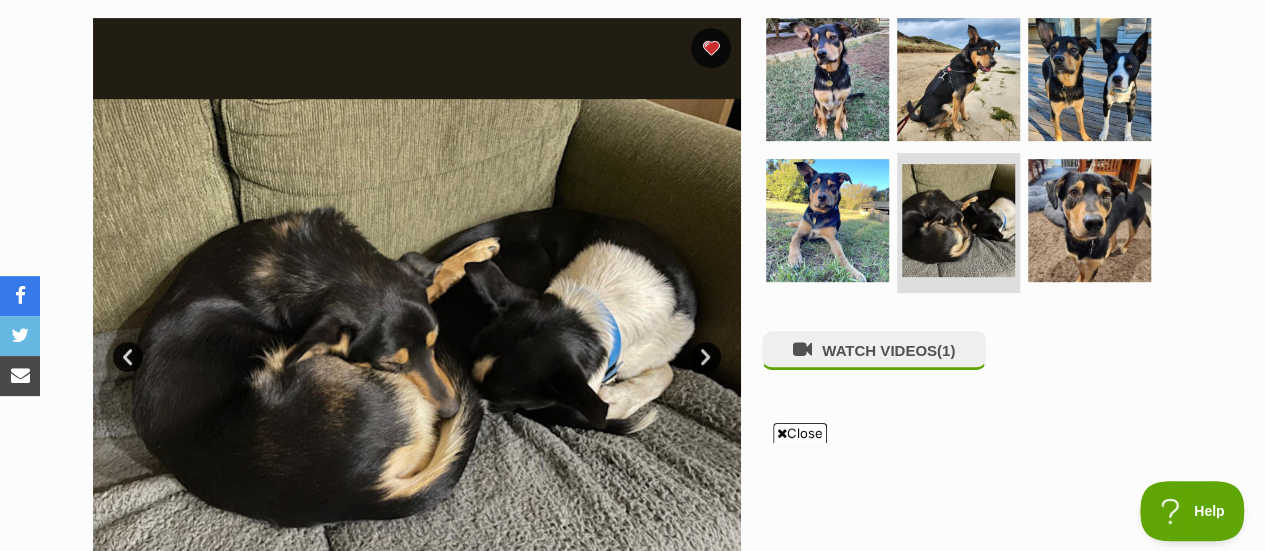 click on "Next" at bounding box center [706, 357] 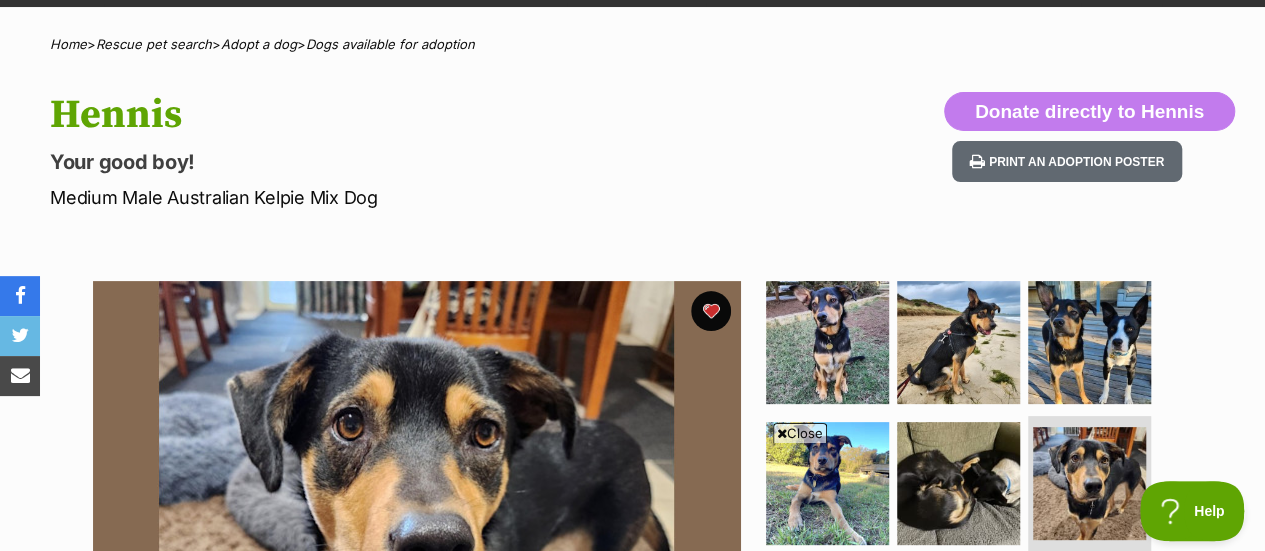 scroll, scrollTop: 0, scrollLeft: 0, axis: both 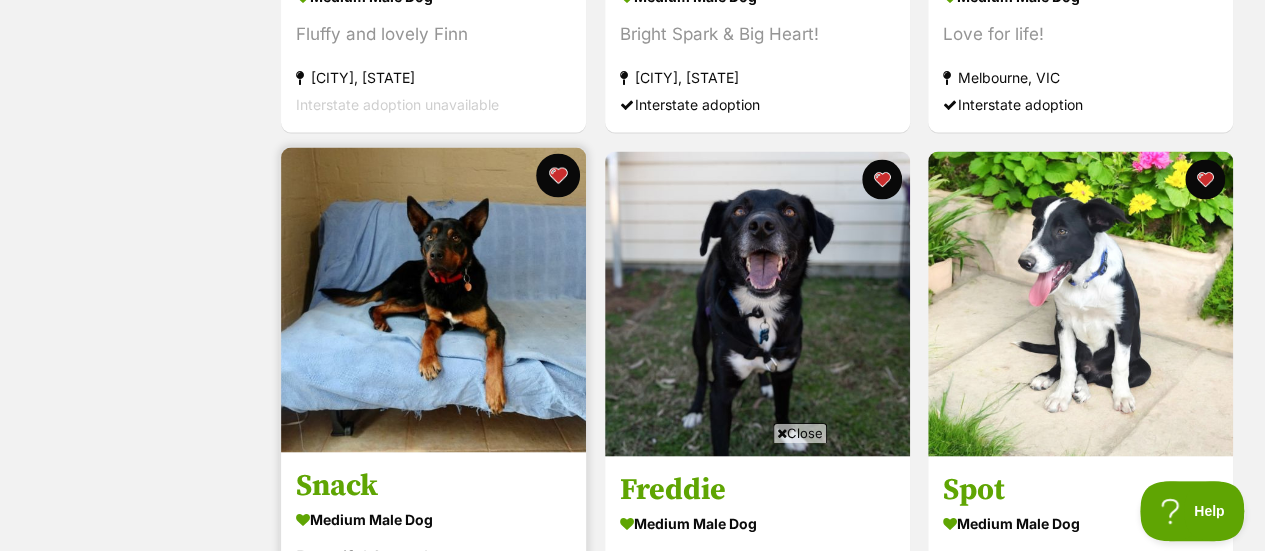 click at bounding box center [558, 175] 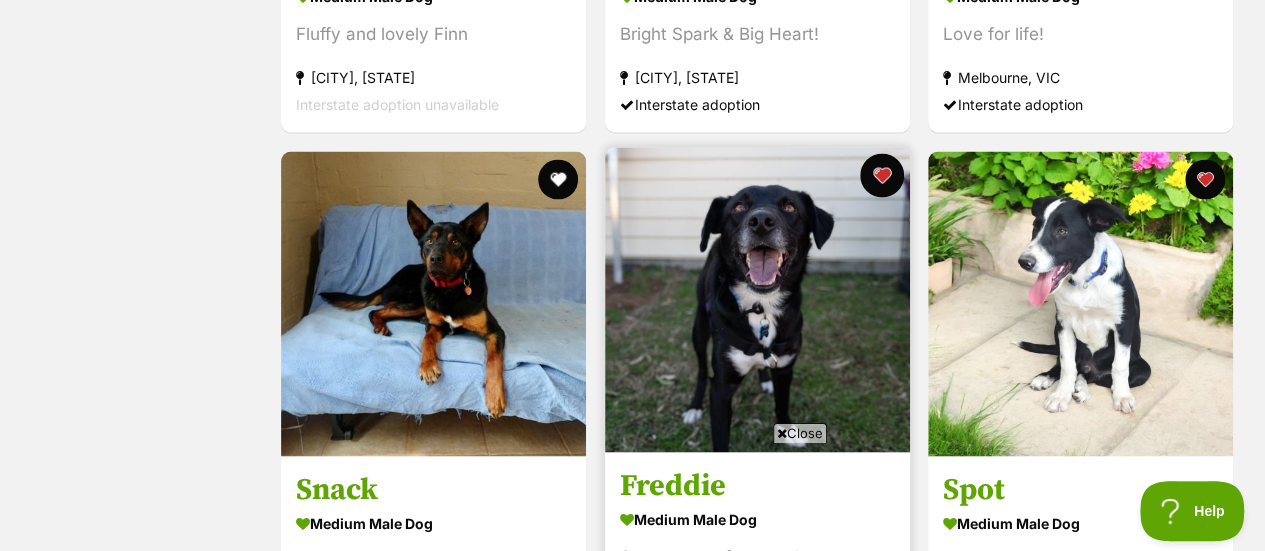 click at bounding box center [881, 175] 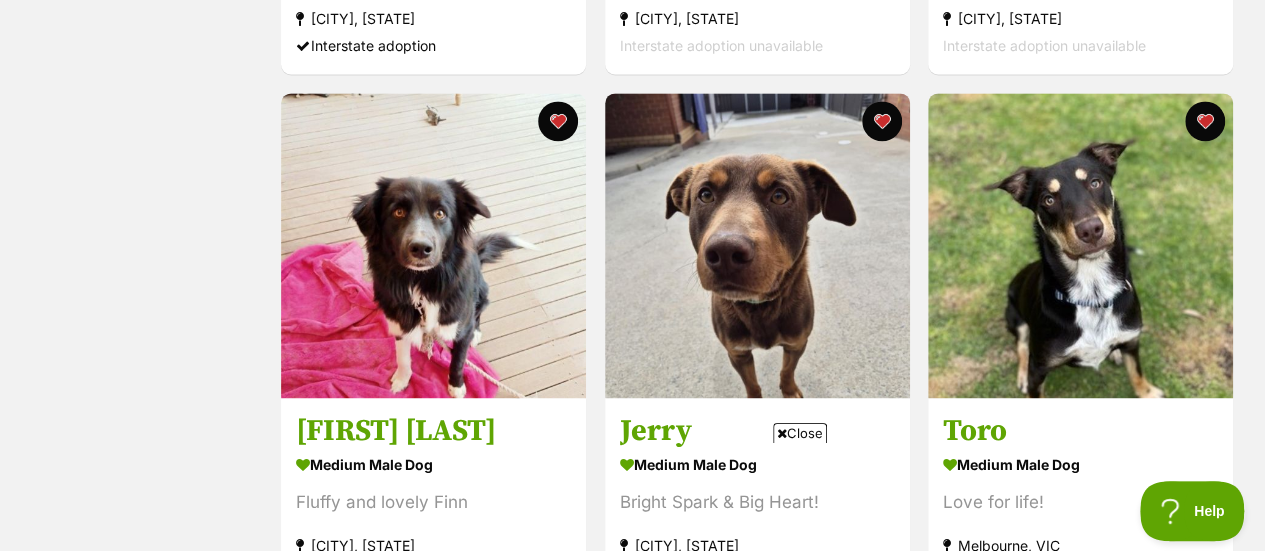 scroll, scrollTop: 1366, scrollLeft: 0, axis: vertical 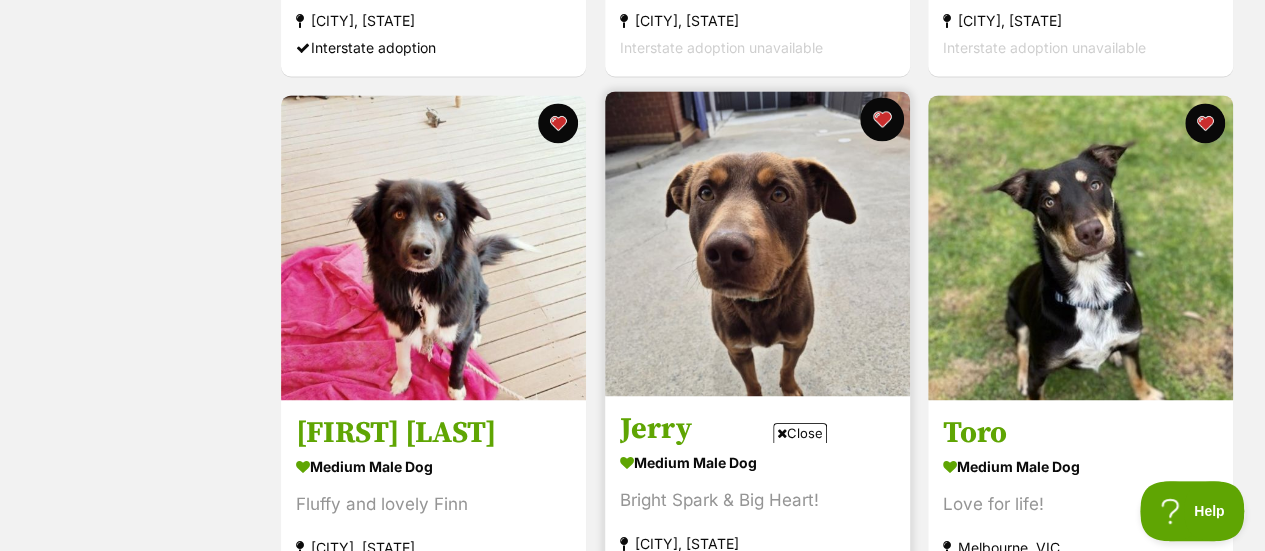 click at bounding box center (881, 119) 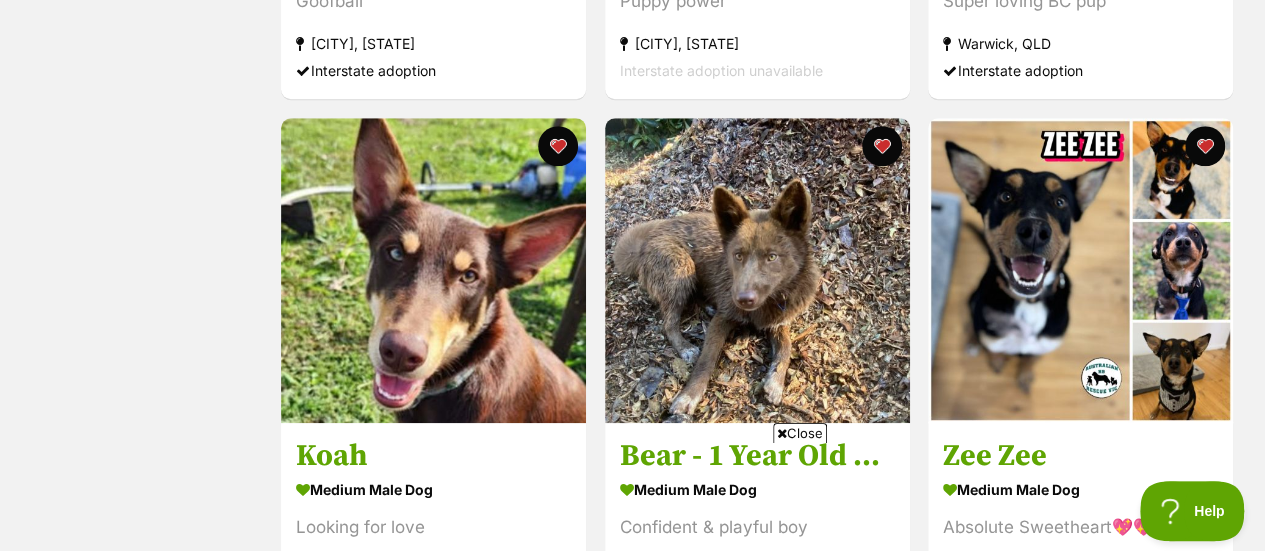 scroll, scrollTop: 819, scrollLeft: 0, axis: vertical 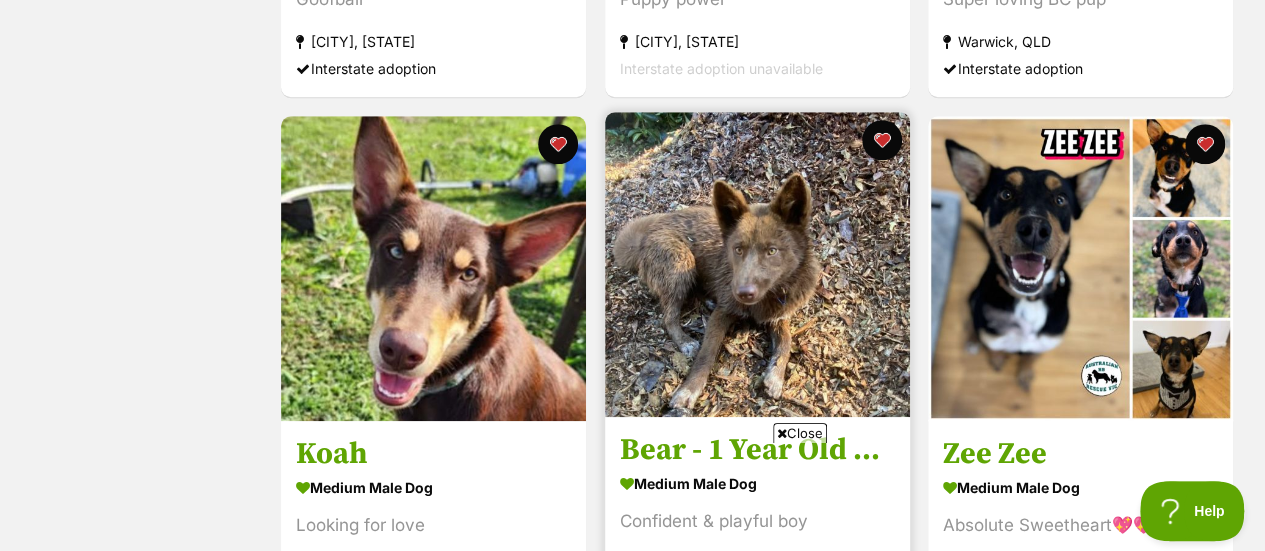 click at bounding box center (757, 264) 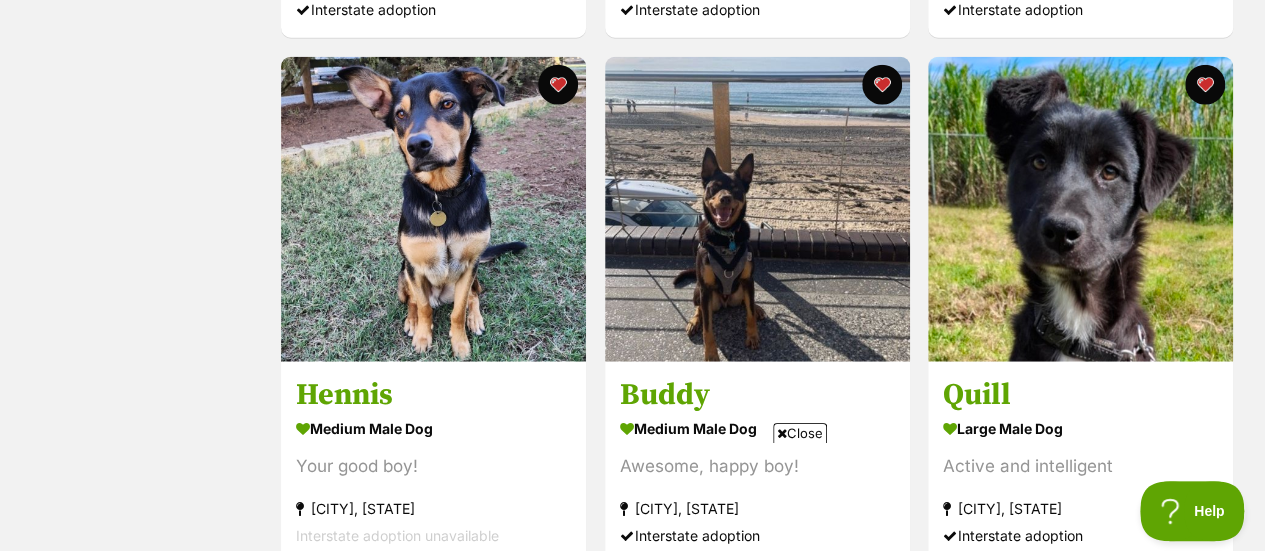 scroll, scrollTop: 2454, scrollLeft: 0, axis: vertical 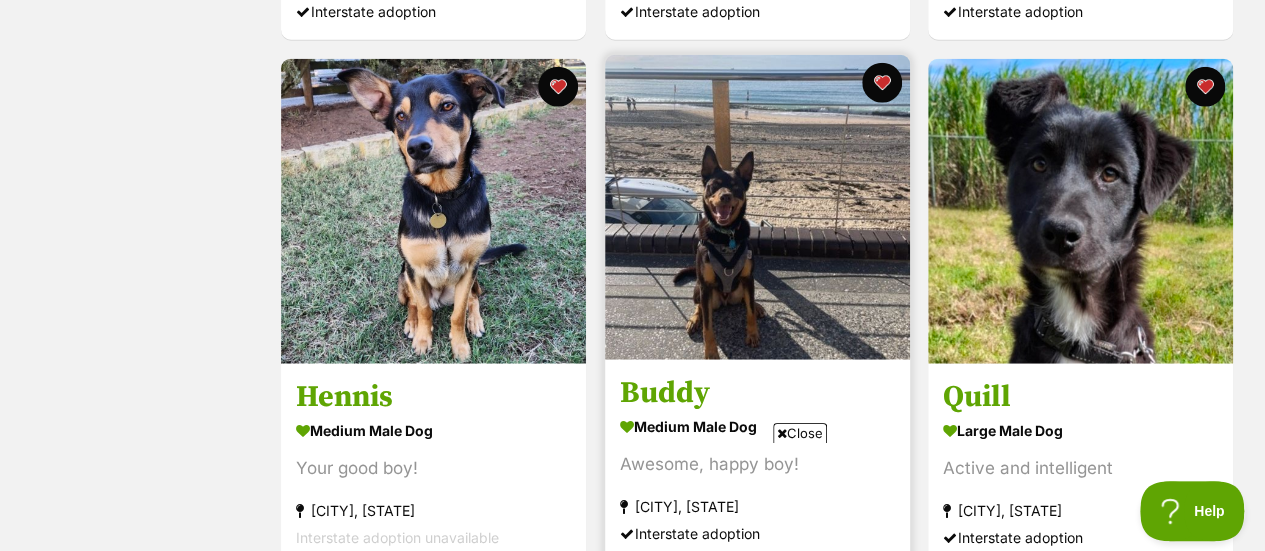 click at bounding box center (757, 207) 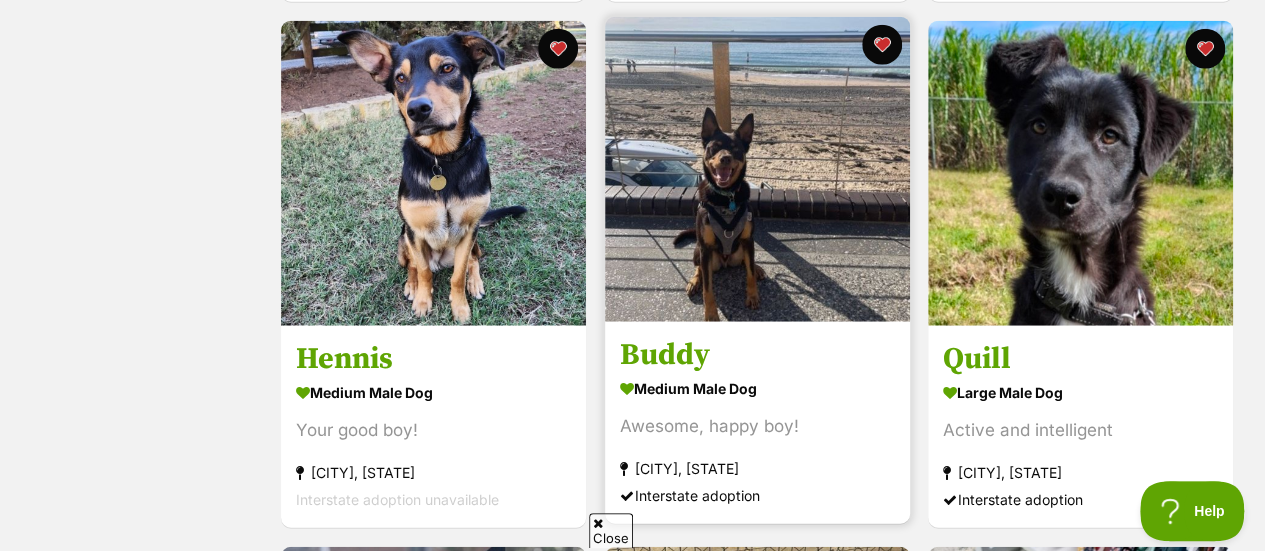 scroll, scrollTop: 0, scrollLeft: 0, axis: both 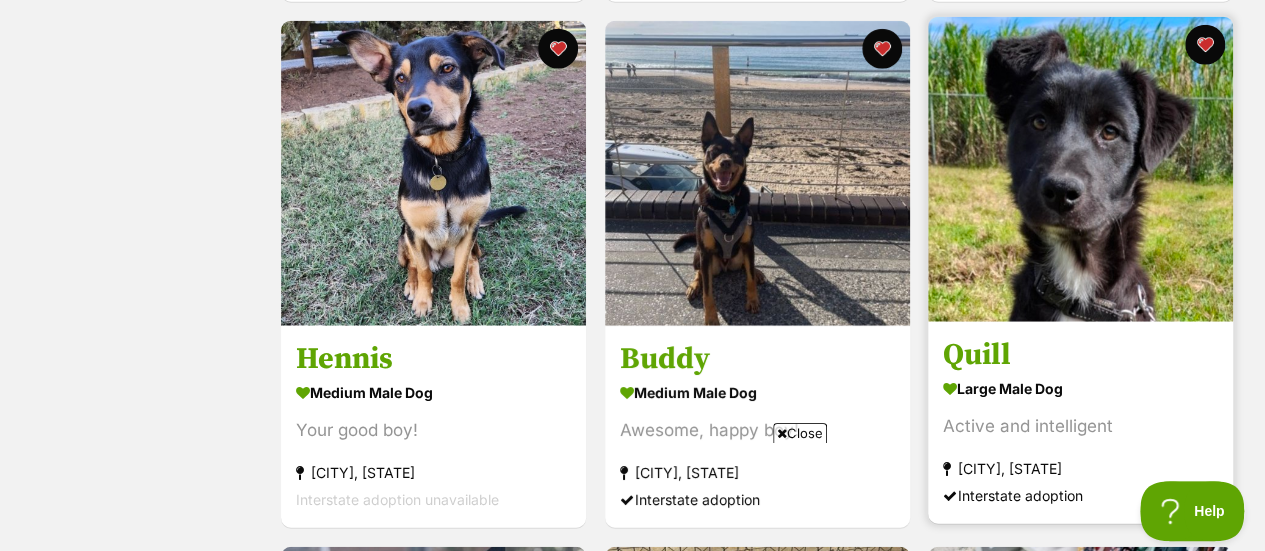 click at bounding box center [1080, 169] 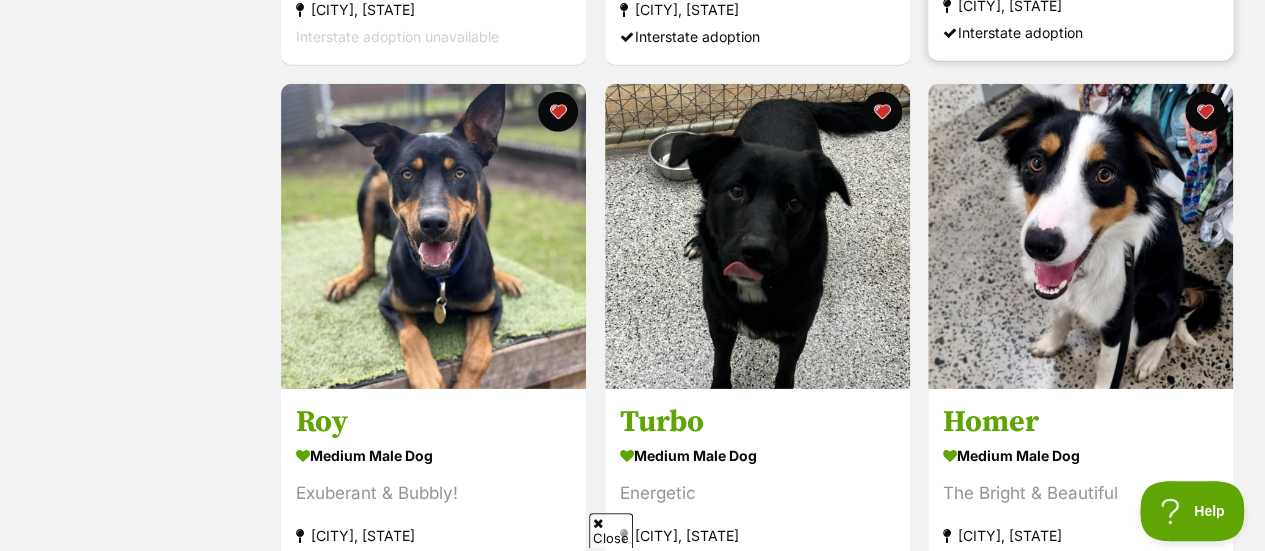 scroll, scrollTop: 2952, scrollLeft: 0, axis: vertical 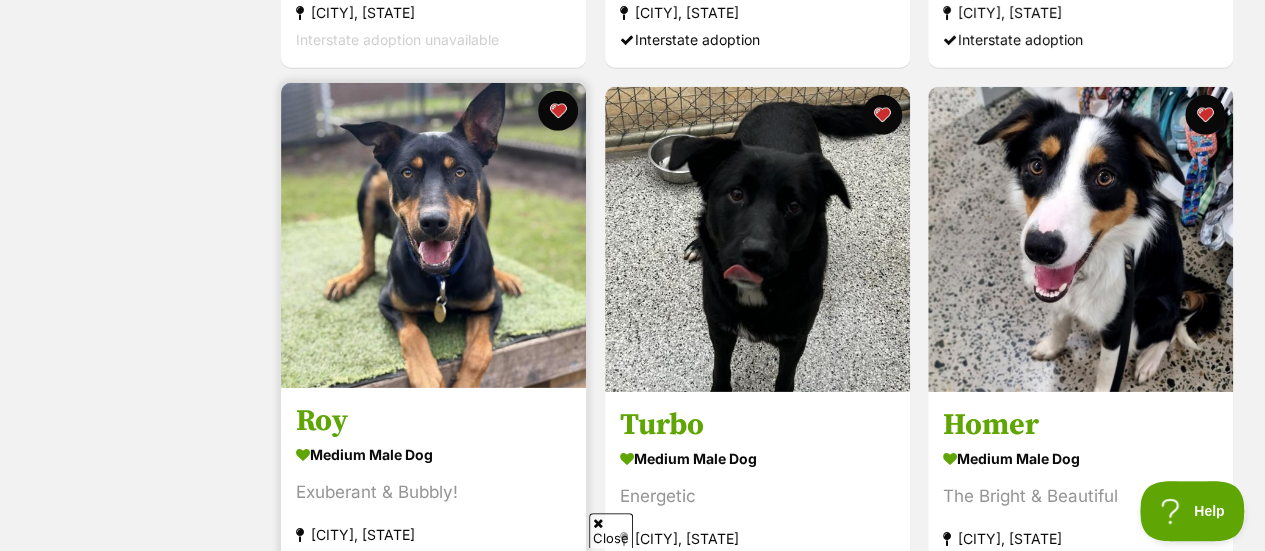 click at bounding box center [433, 235] 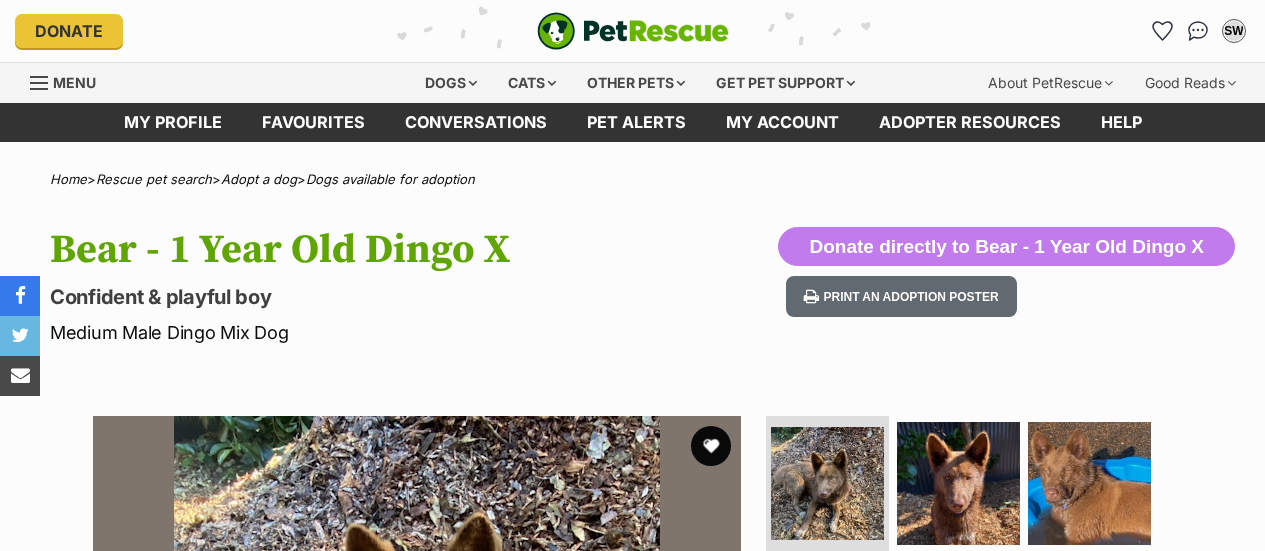 scroll, scrollTop: 0, scrollLeft: 0, axis: both 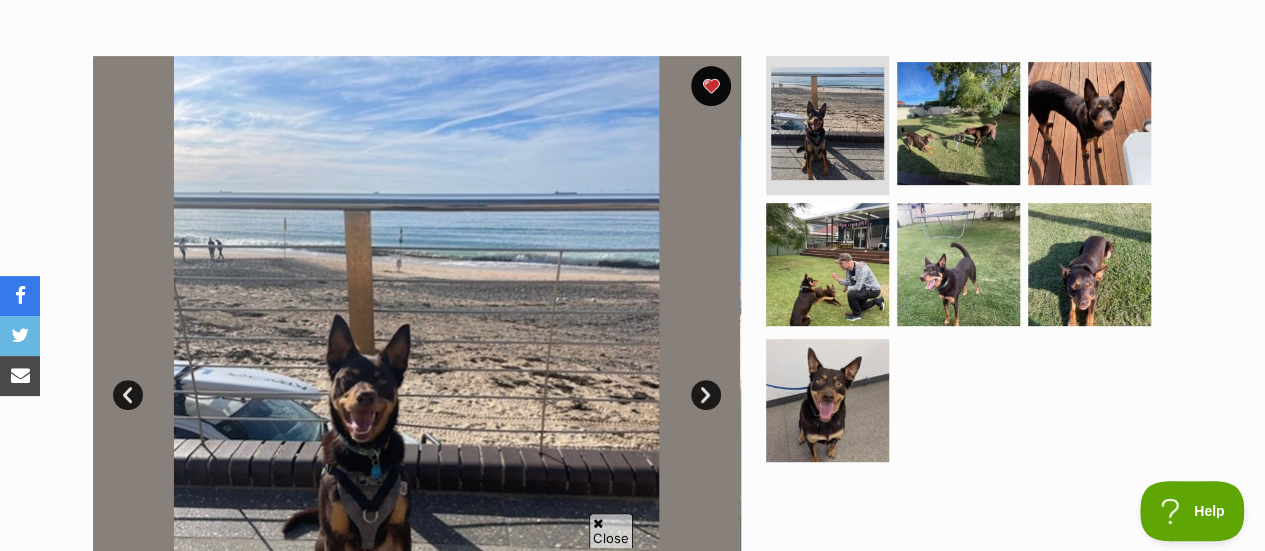 click at bounding box center (417, 380) 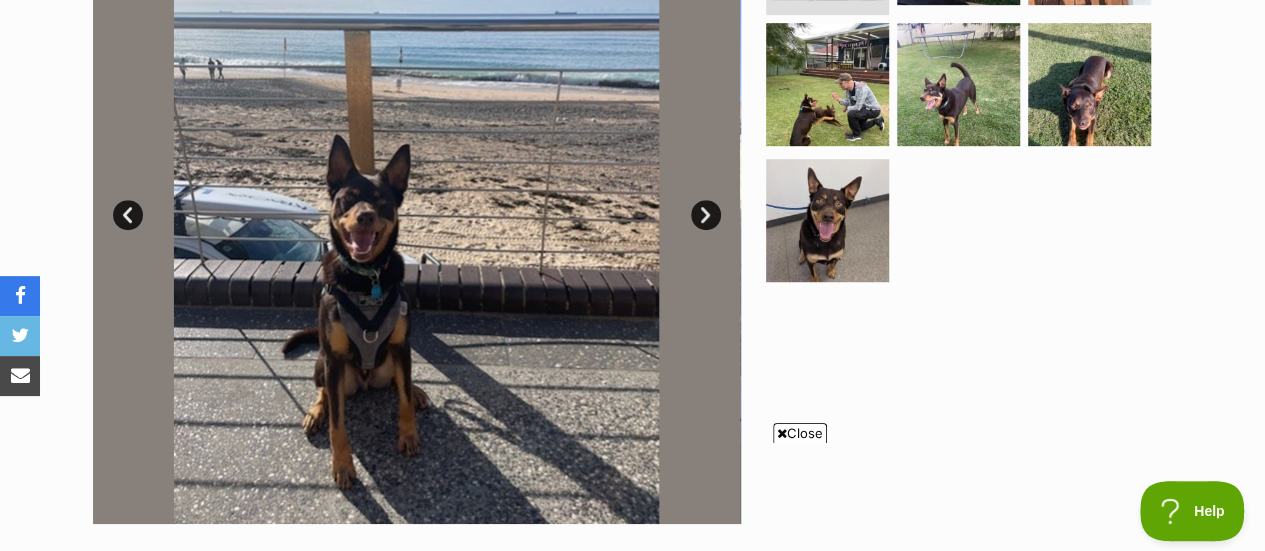 scroll, scrollTop: 540, scrollLeft: 0, axis: vertical 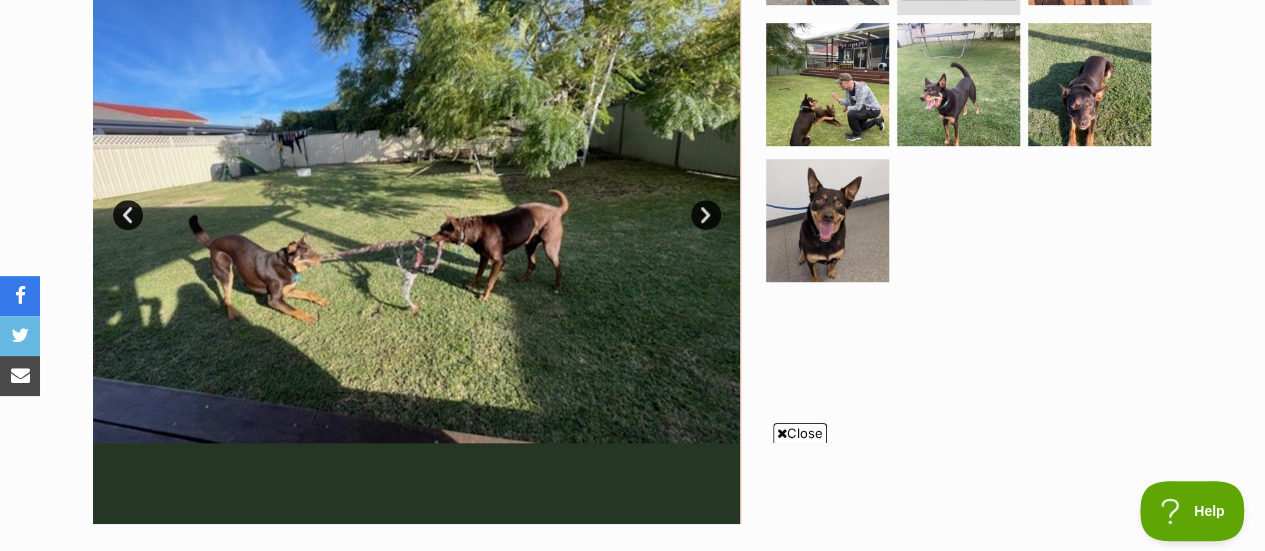 click on "Next" at bounding box center [706, 215] 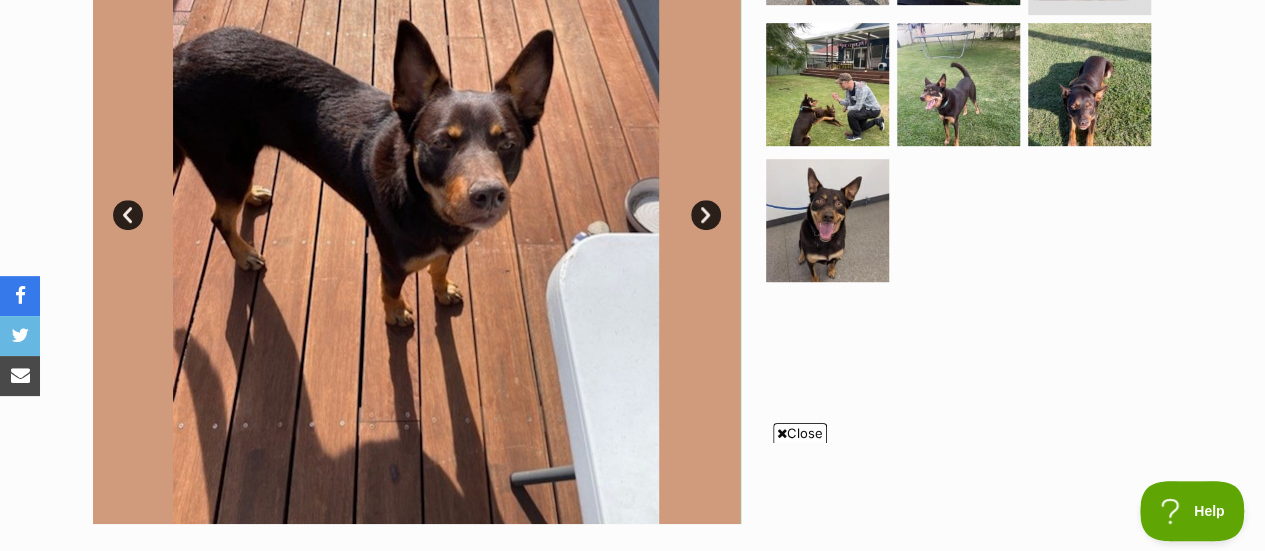 click on "Next" at bounding box center (706, 215) 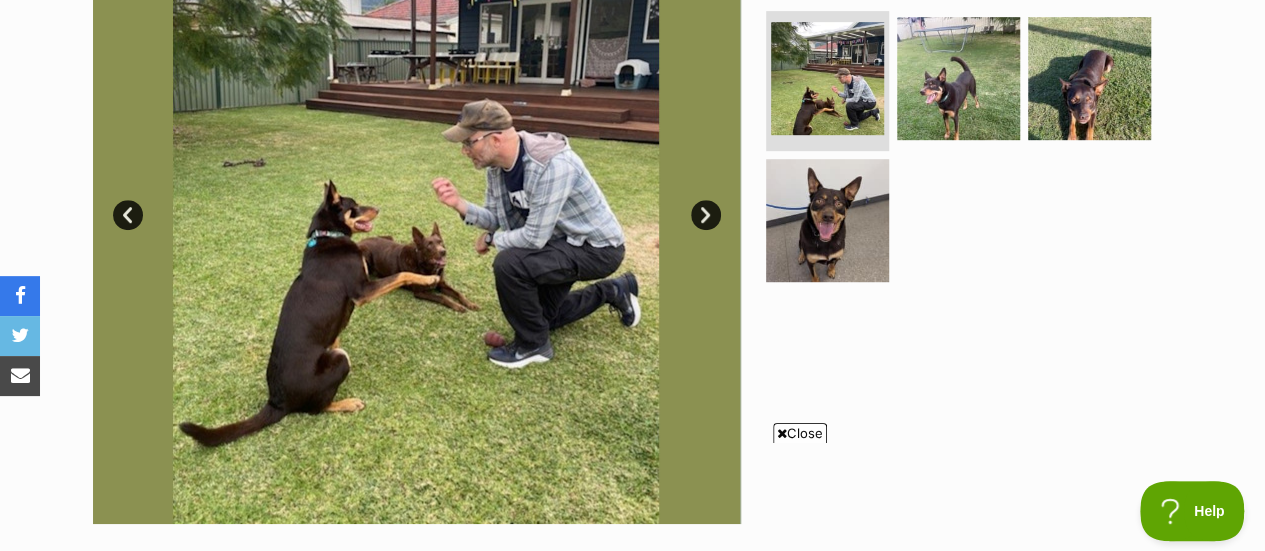 click on "Next" at bounding box center (706, 215) 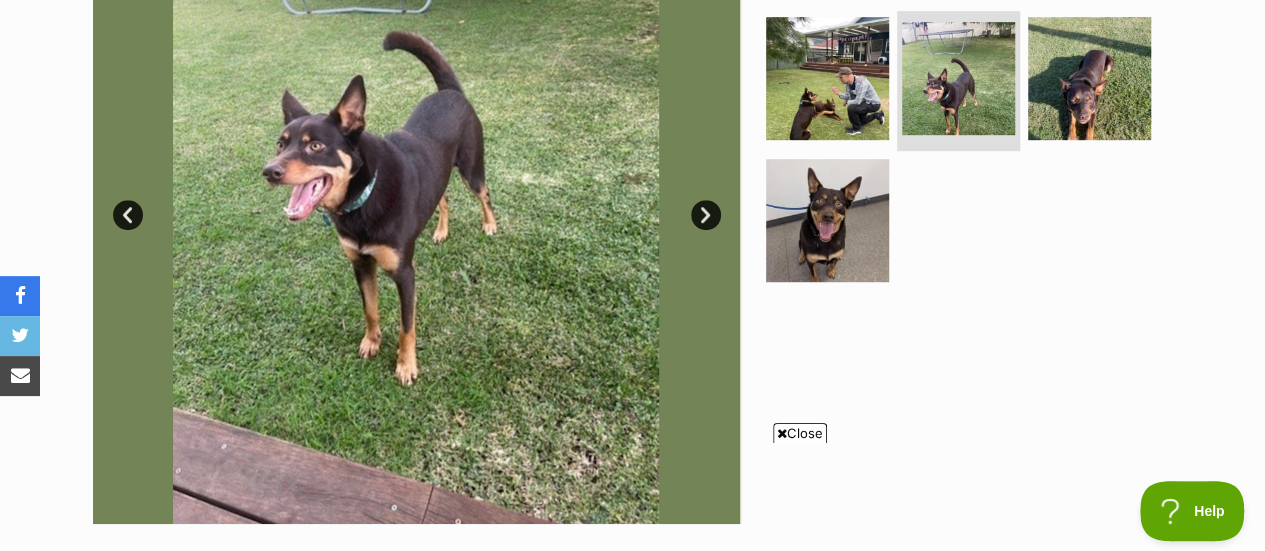 click on "Next" at bounding box center (706, 215) 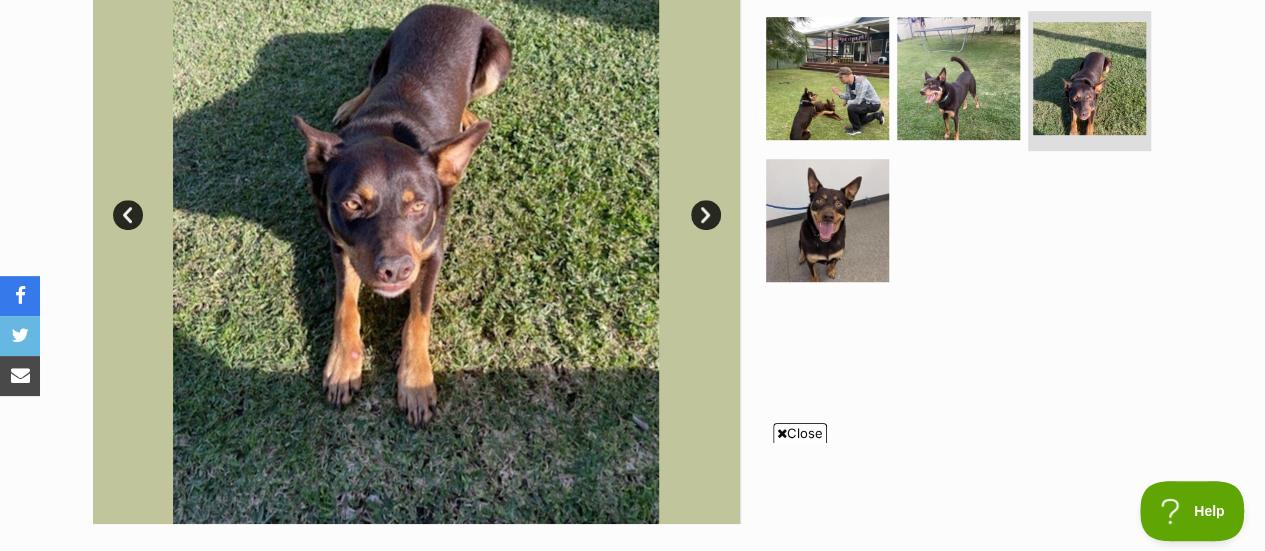 click on "Next" at bounding box center (706, 215) 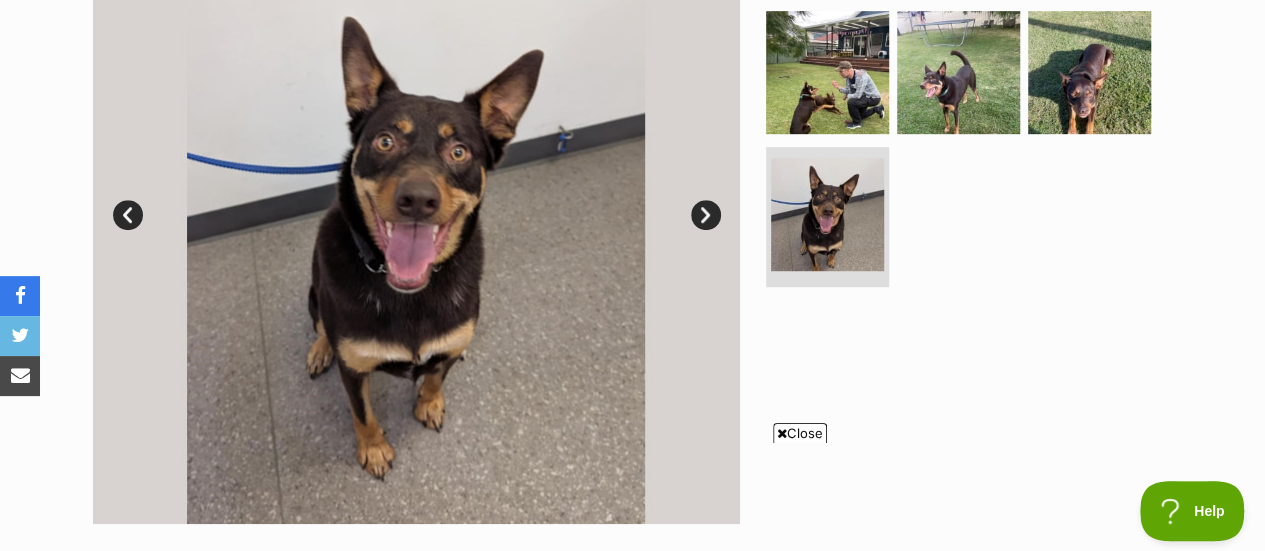 scroll, scrollTop: 546, scrollLeft: 0, axis: vertical 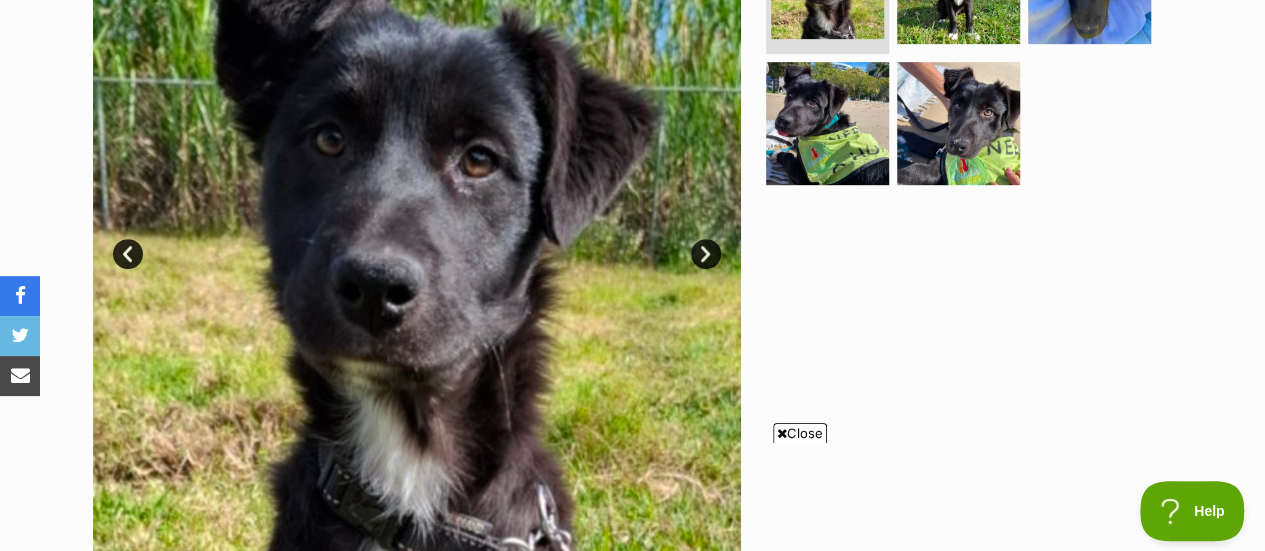 click at bounding box center (417, 239) 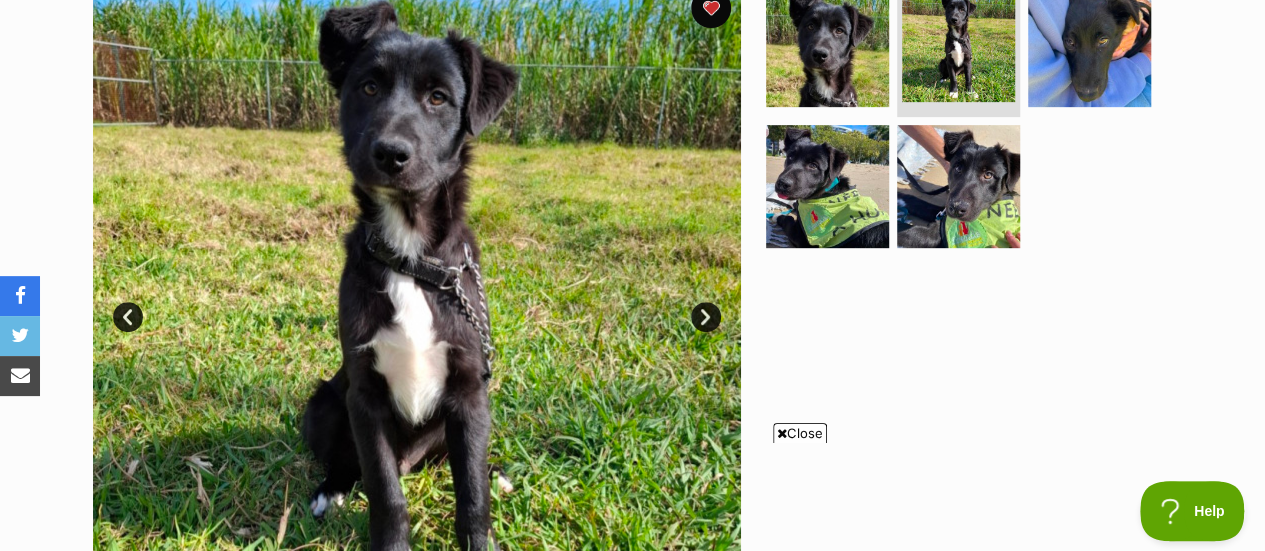 scroll, scrollTop: 438, scrollLeft: 0, axis: vertical 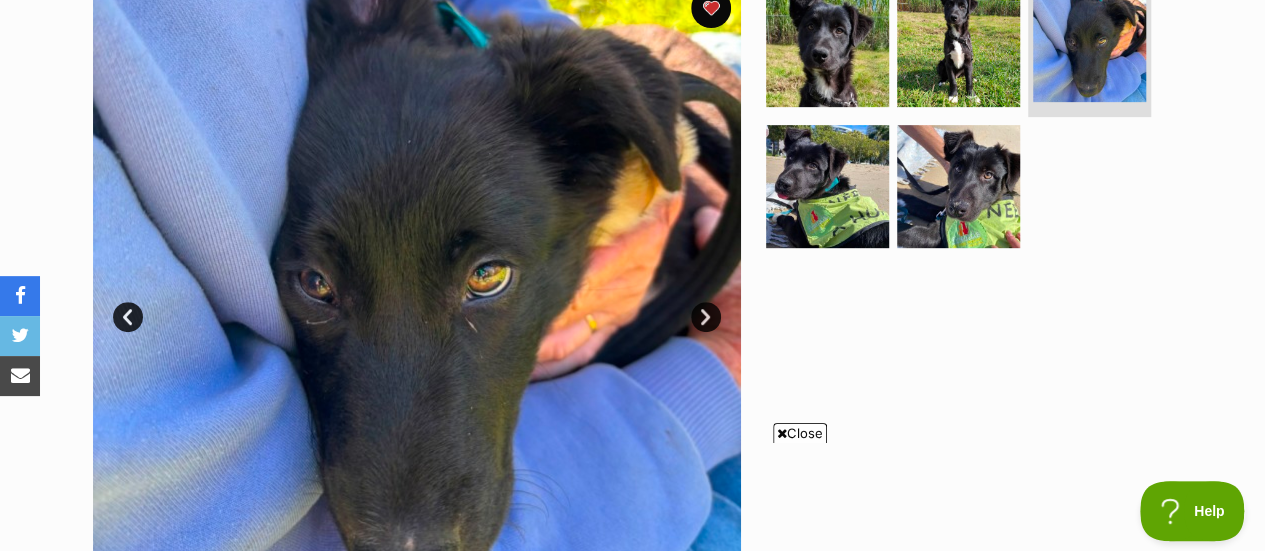 click on "Next" at bounding box center [706, 317] 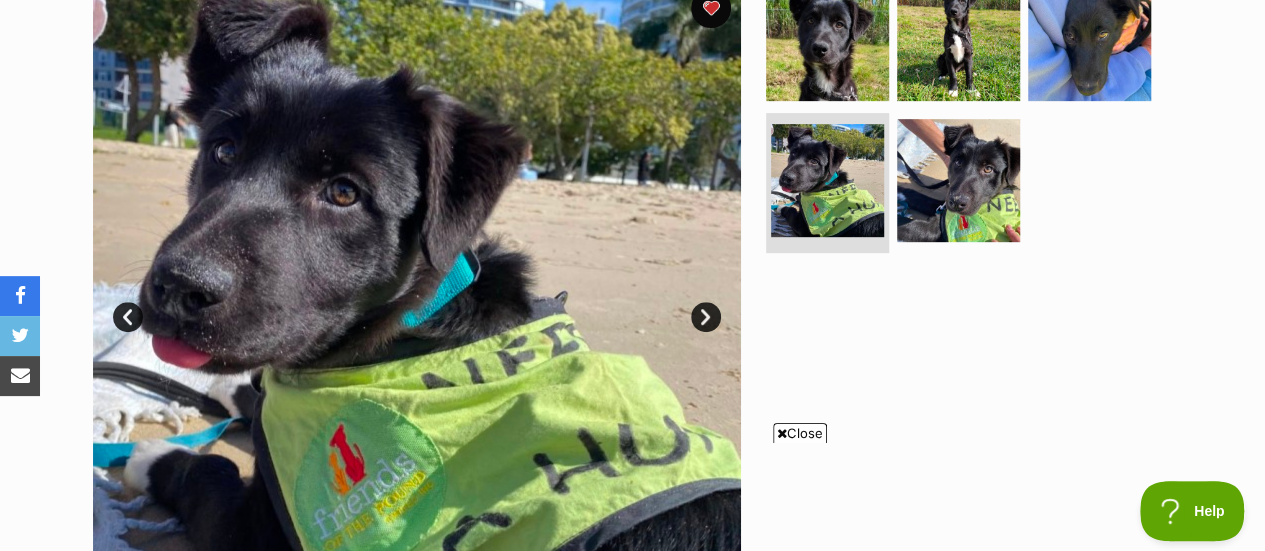 click on "Next" at bounding box center [706, 317] 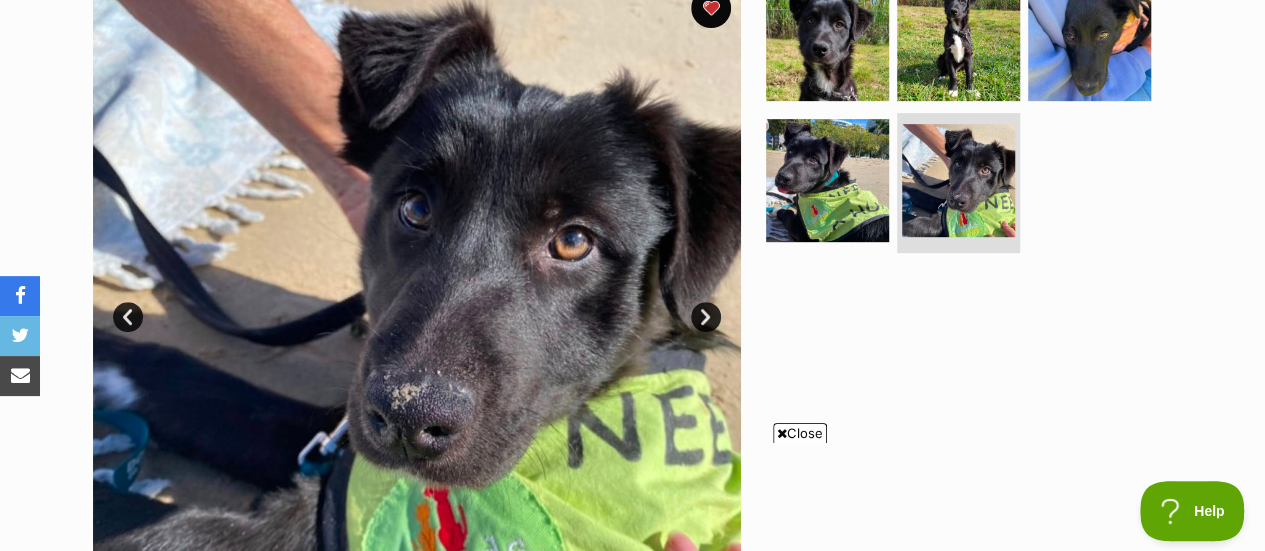 click on "Next" at bounding box center (706, 317) 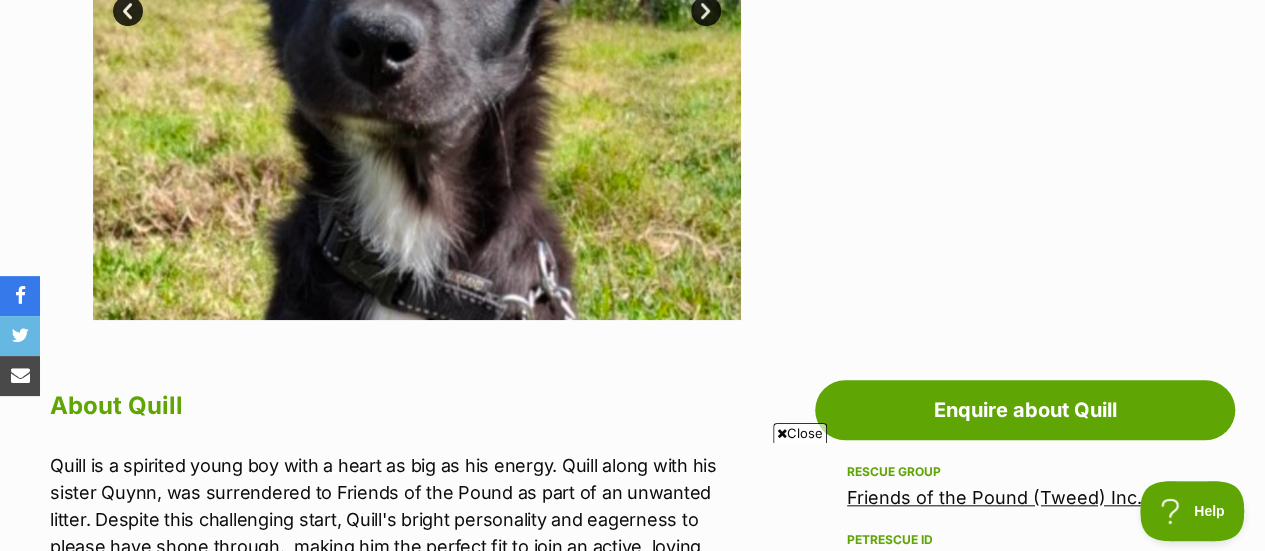 scroll, scrollTop: 740, scrollLeft: 0, axis: vertical 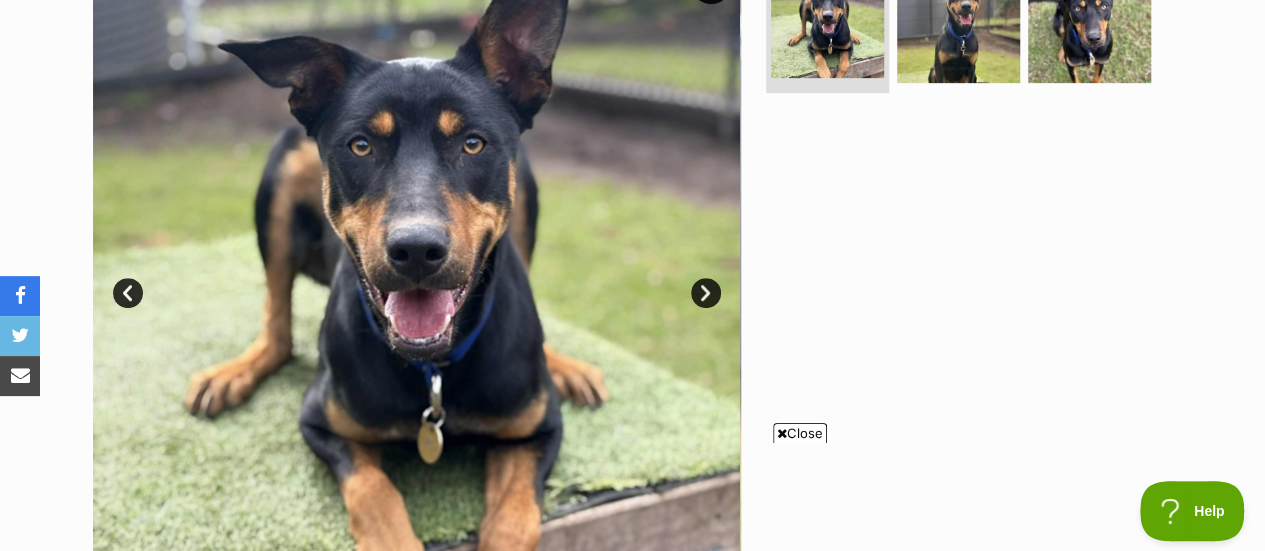 click on "Next" at bounding box center (706, 293) 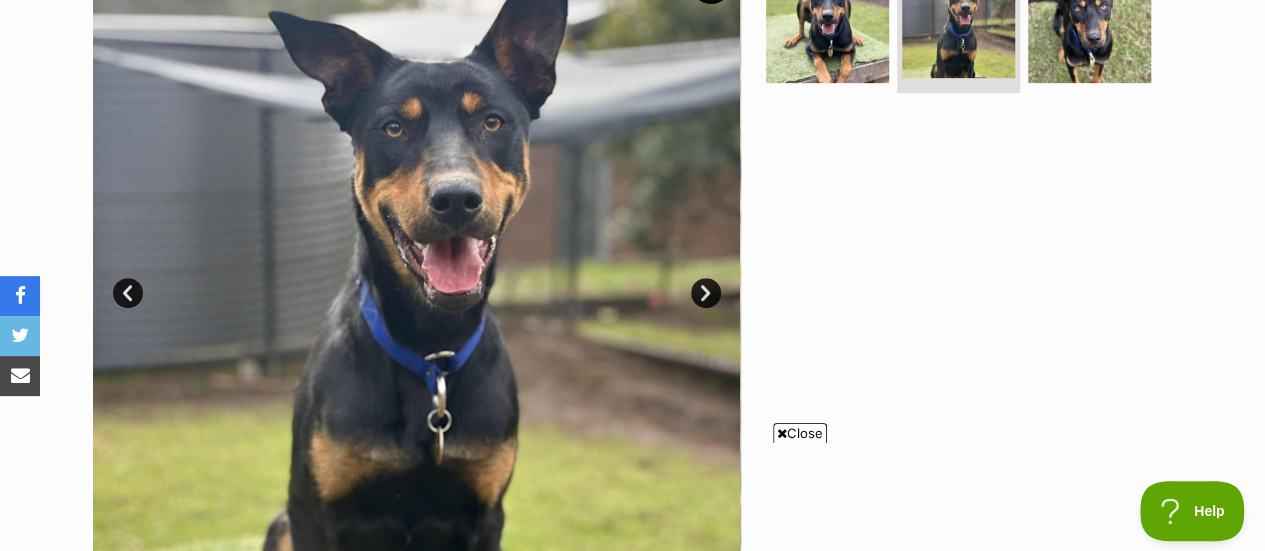click on "Next" at bounding box center [706, 293] 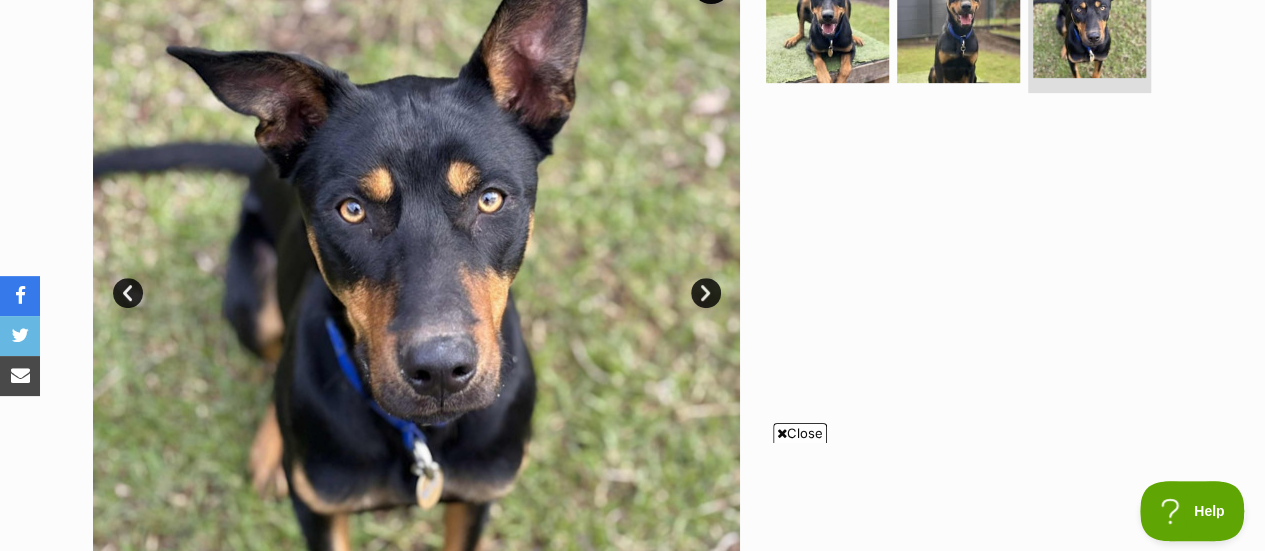 click on "Next" at bounding box center (706, 293) 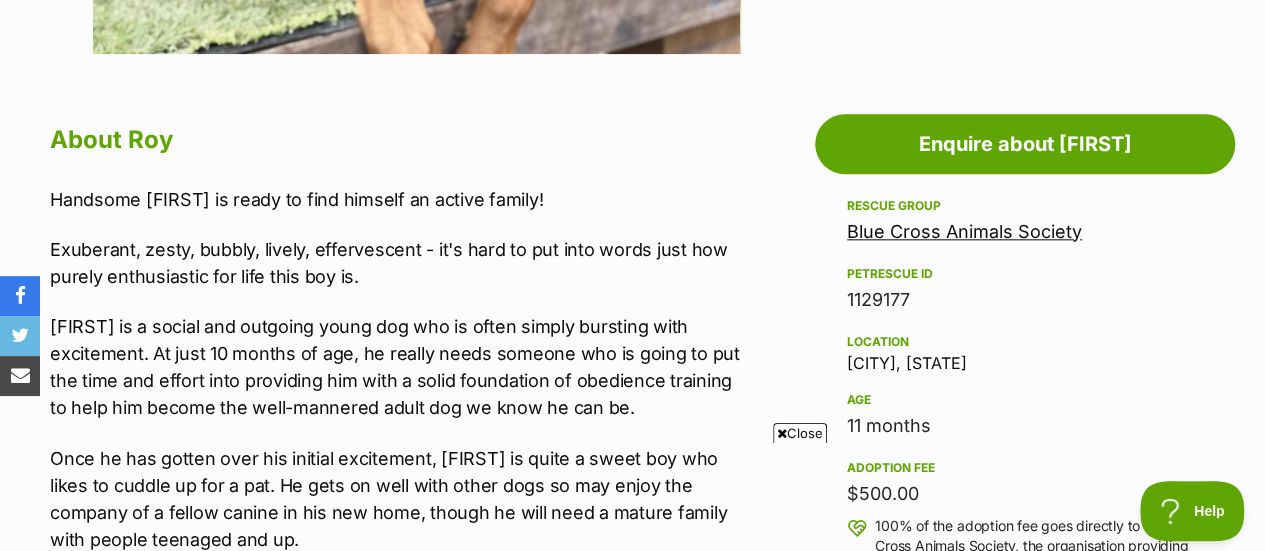 scroll, scrollTop: 1006, scrollLeft: 0, axis: vertical 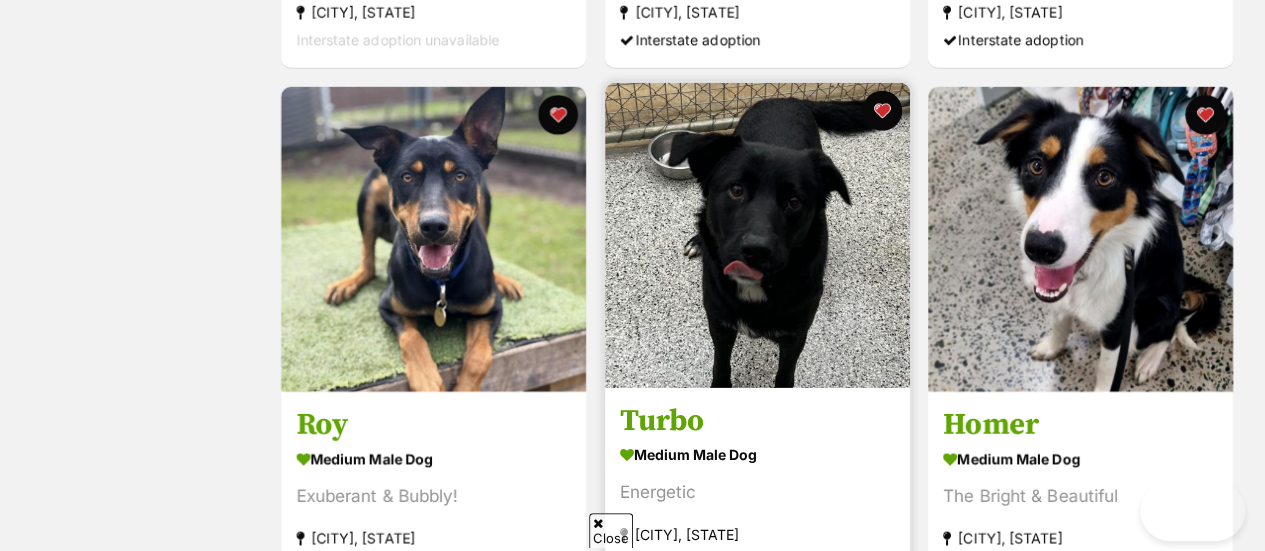 click at bounding box center (757, 235) 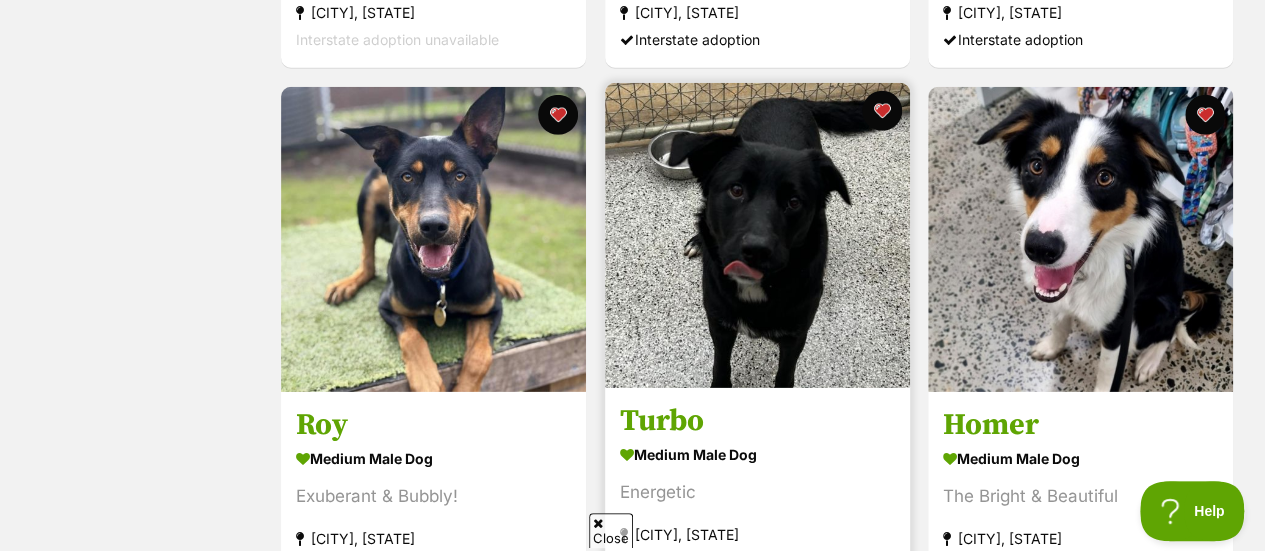 scroll, scrollTop: 0, scrollLeft: 0, axis: both 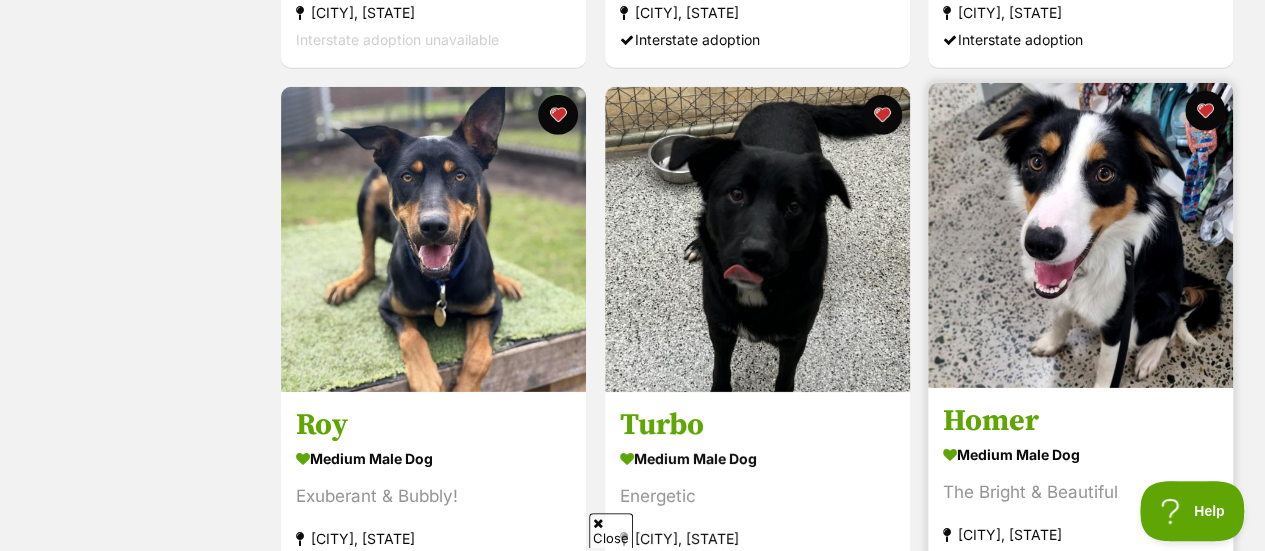 click at bounding box center [1080, 235] 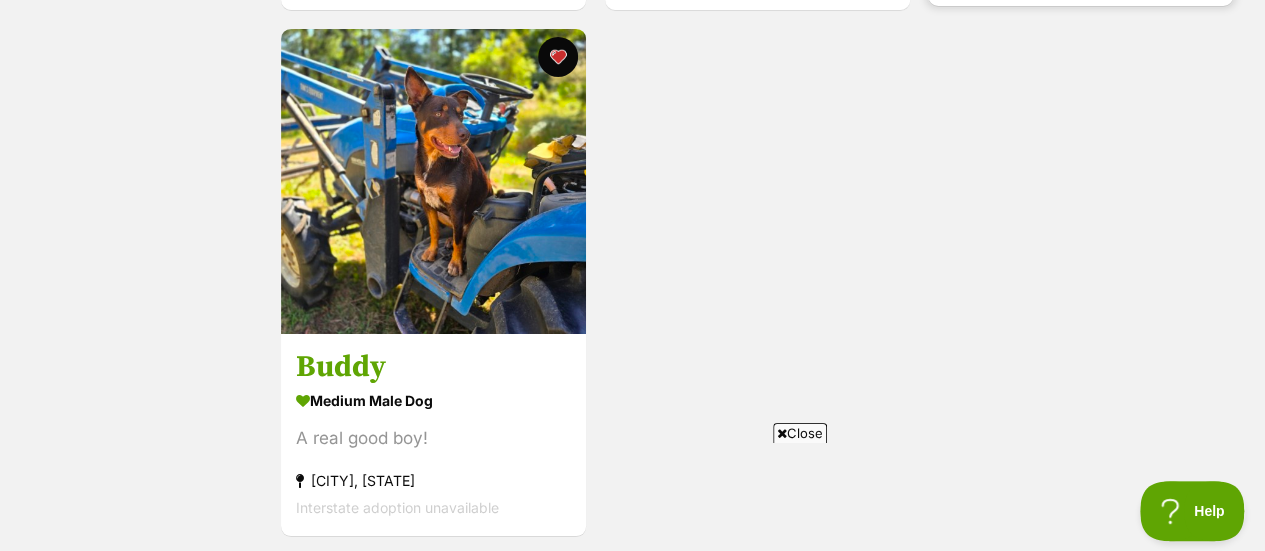 scroll, scrollTop: 3550, scrollLeft: 0, axis: vertical 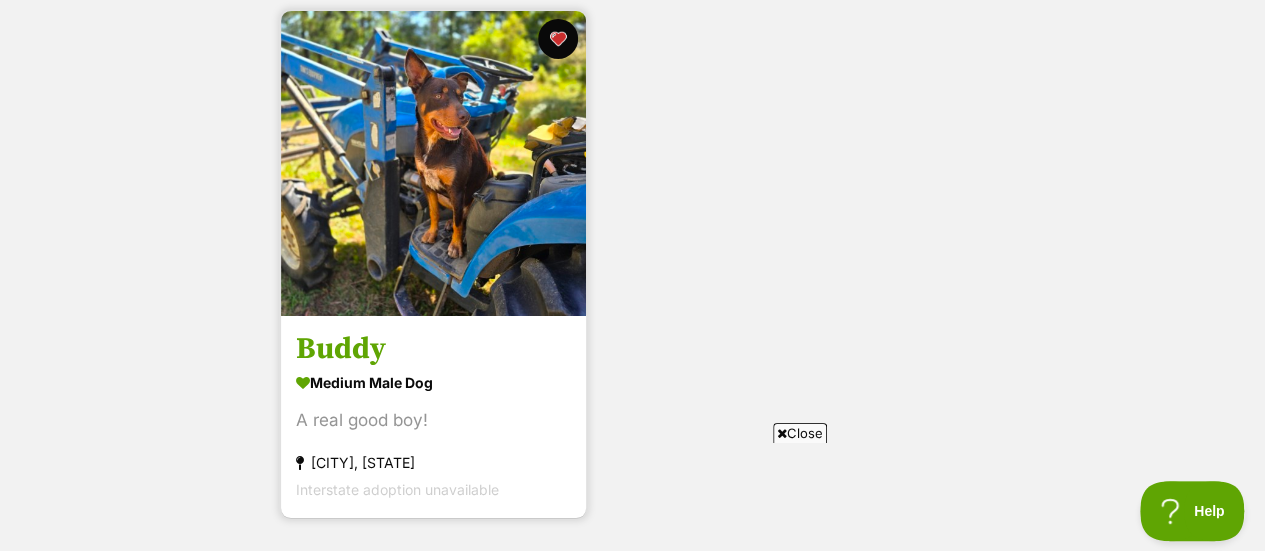 click at bounding box center [433, 163] 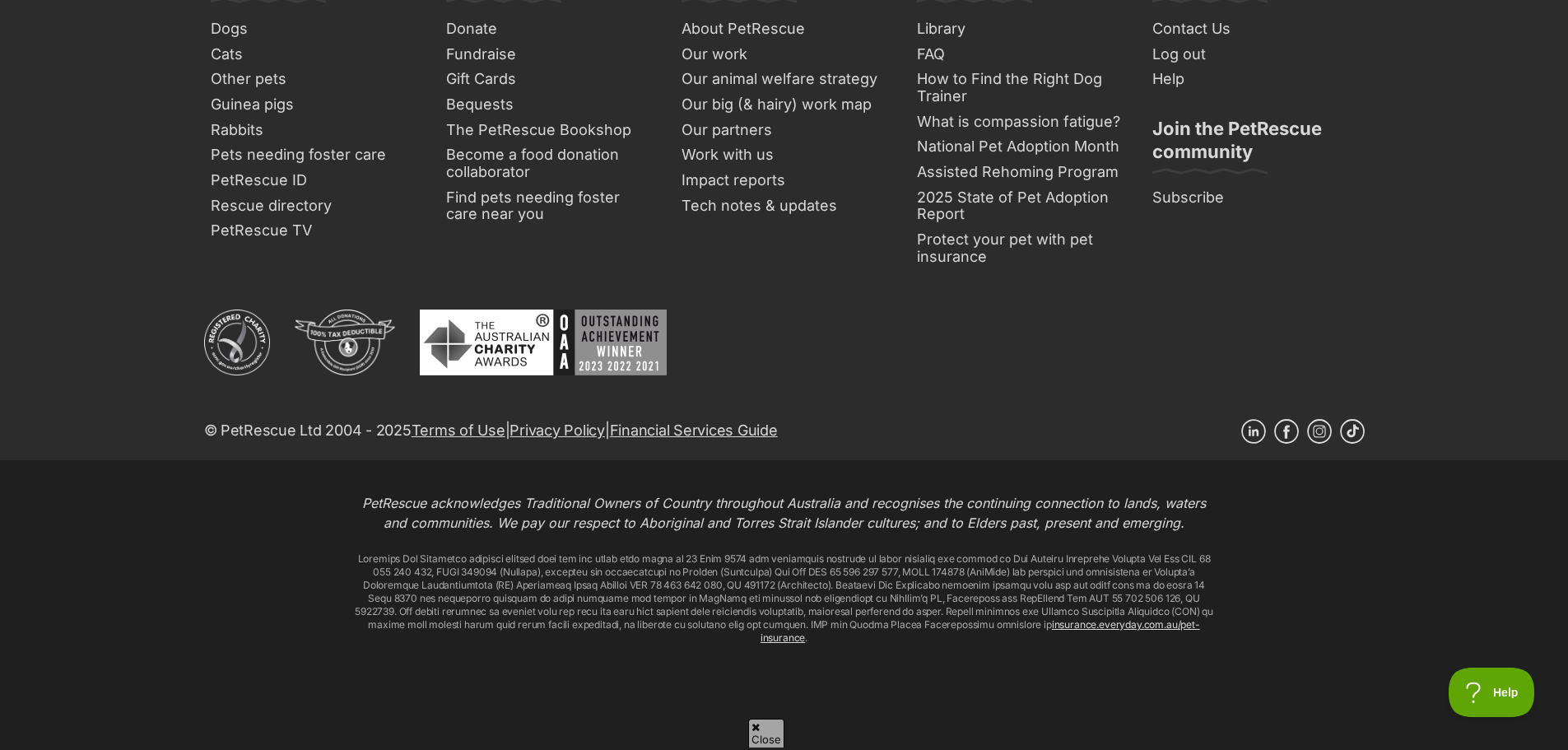 scroll, scrollTop: 0, scrollLeft: 0, axis: both 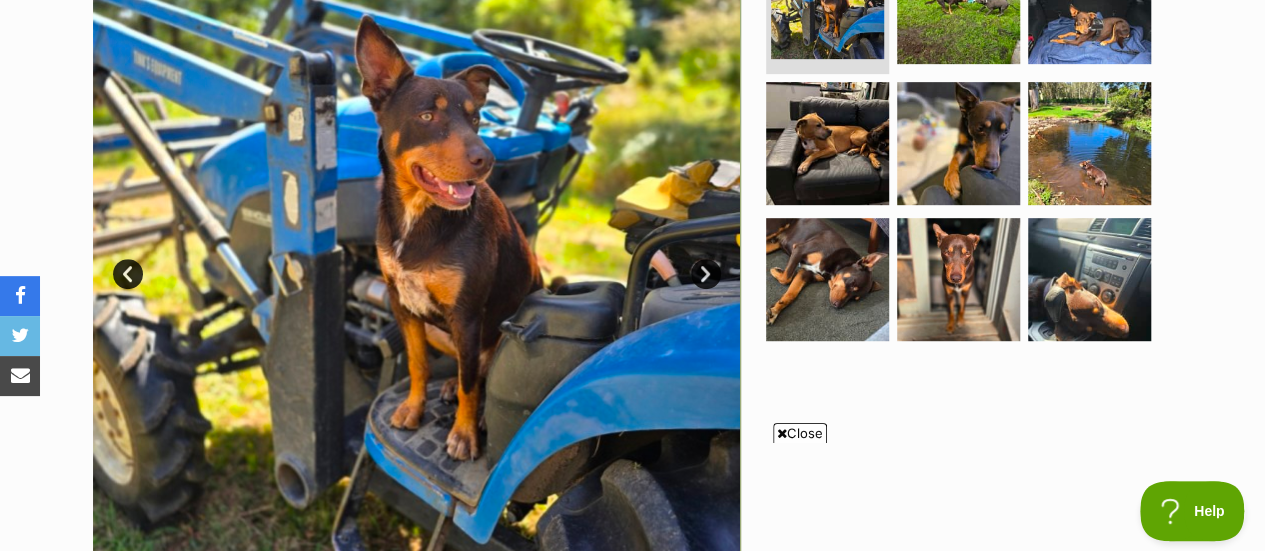 click at bounding box center [417, 259] 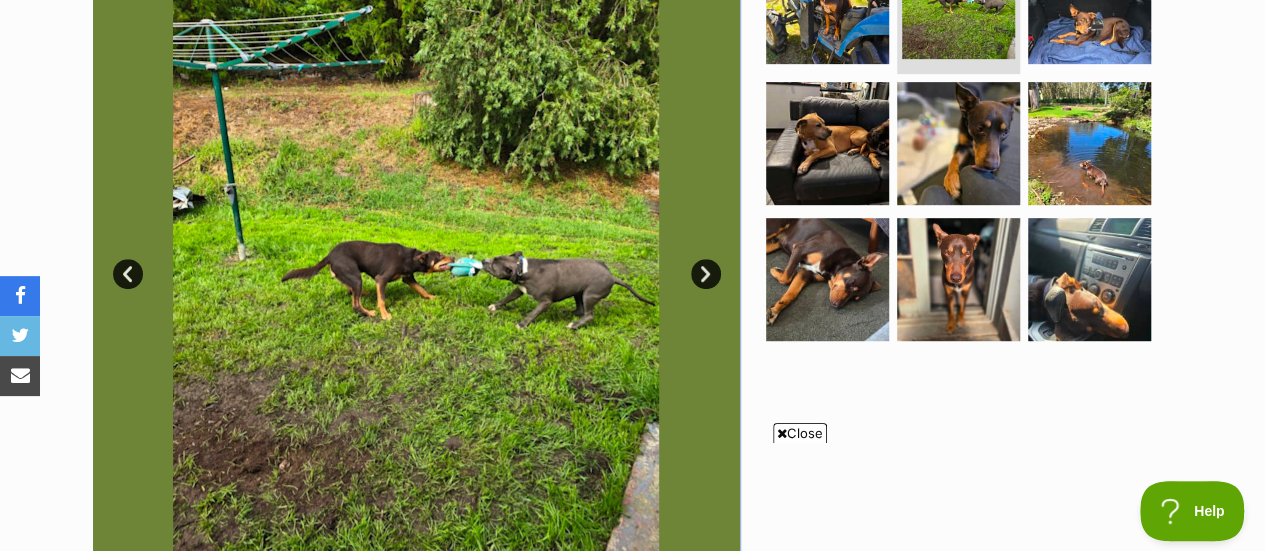 scroll, scrollTop: 0, scrollLeft: 0, axis: both 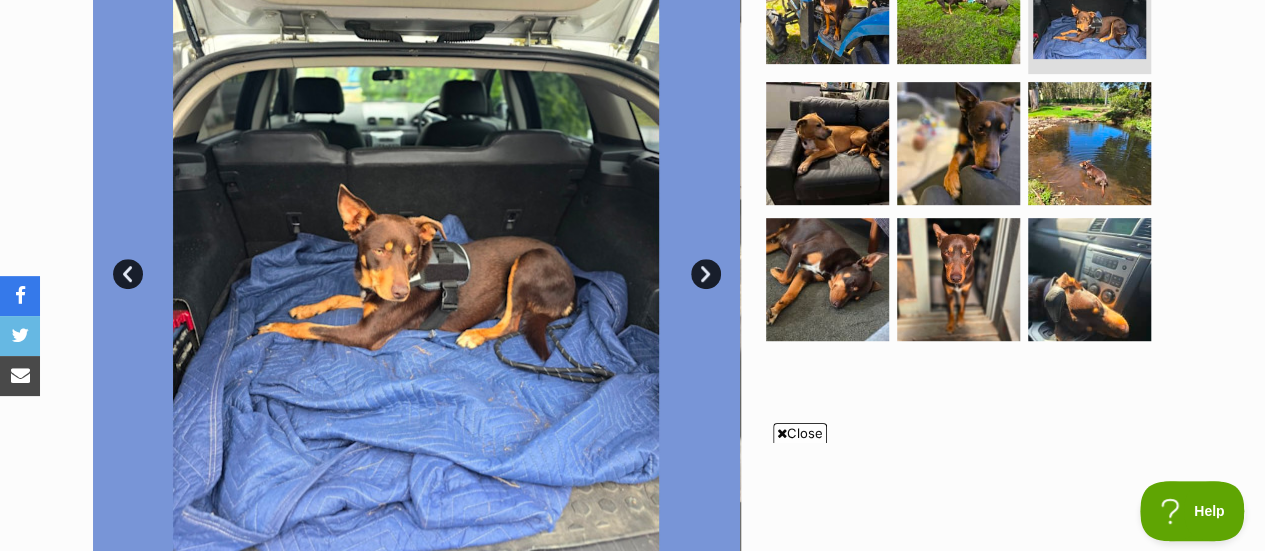 click on "Next" at bounding box center [706, 274] 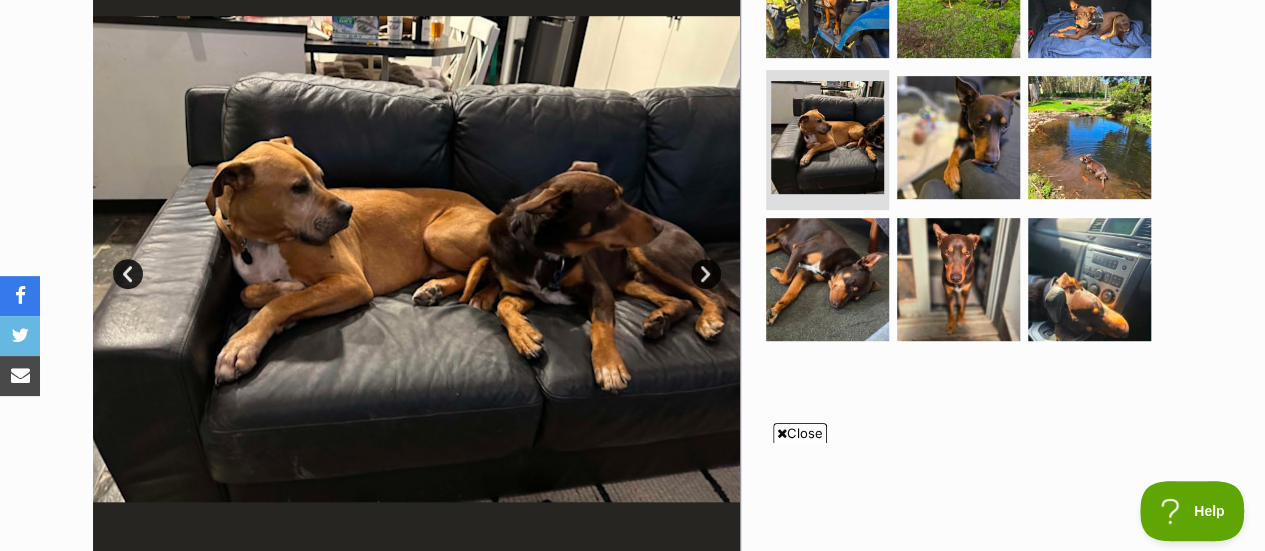 click on "Next" at bounding box center (706, 274) 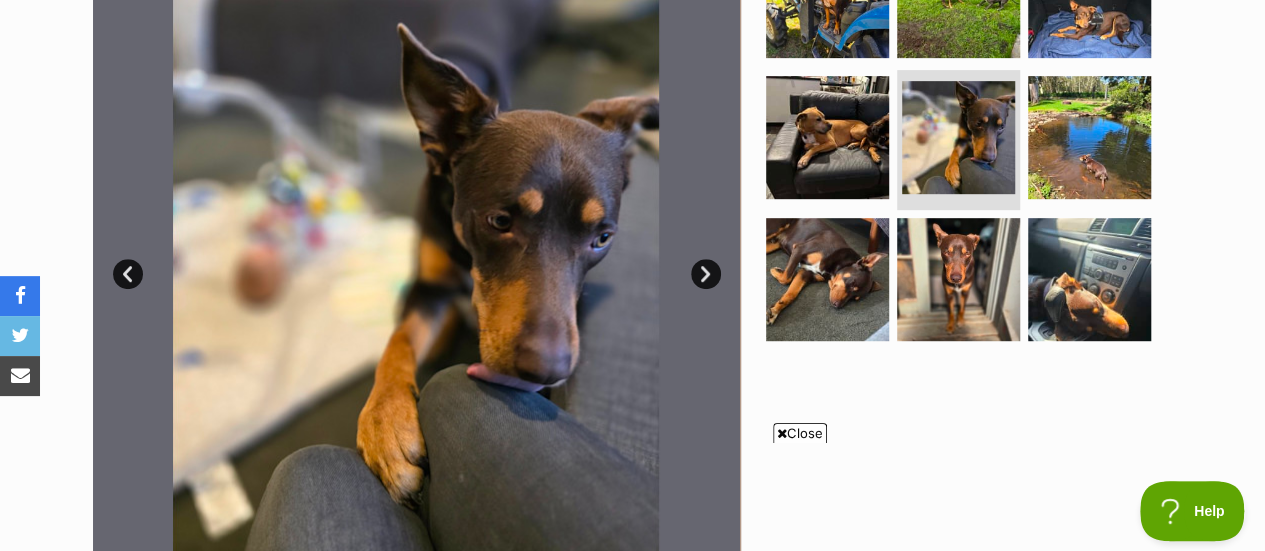 click on "Next" at bounding box center (706, 274) 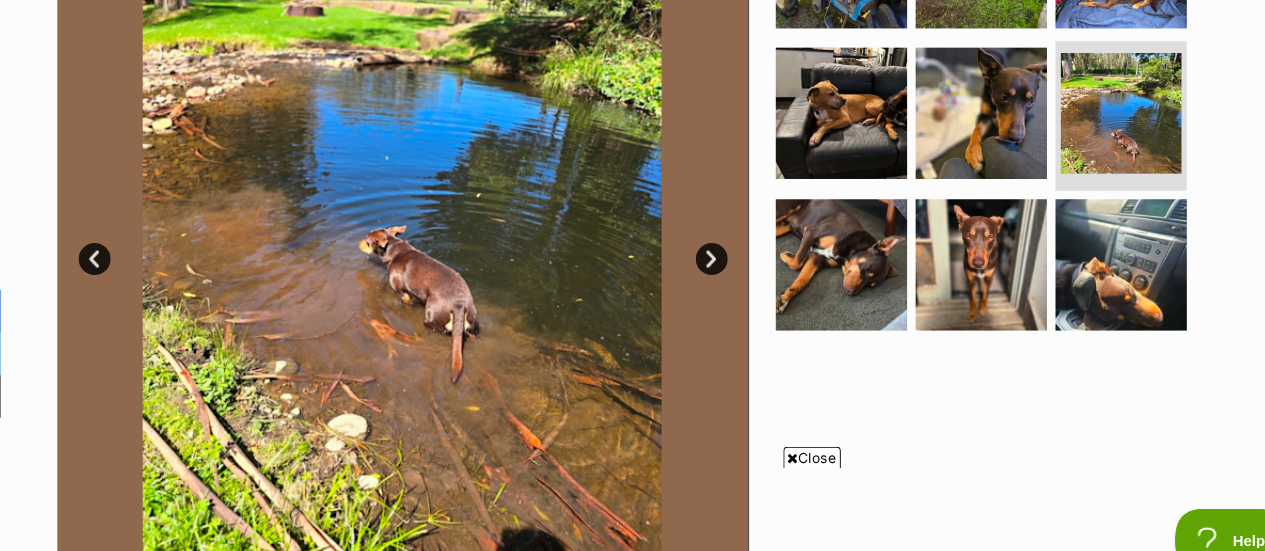 scroll, scrollTop: 508, scrollLeft: 0, axis: vertical 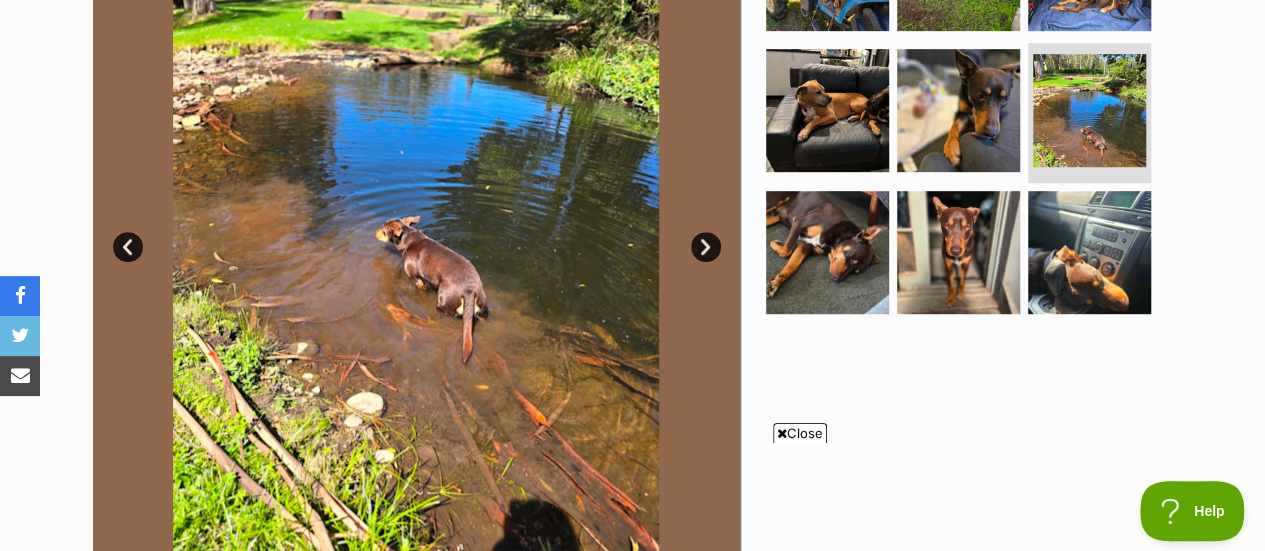 click on "Next" at bounding box center (706, 247) 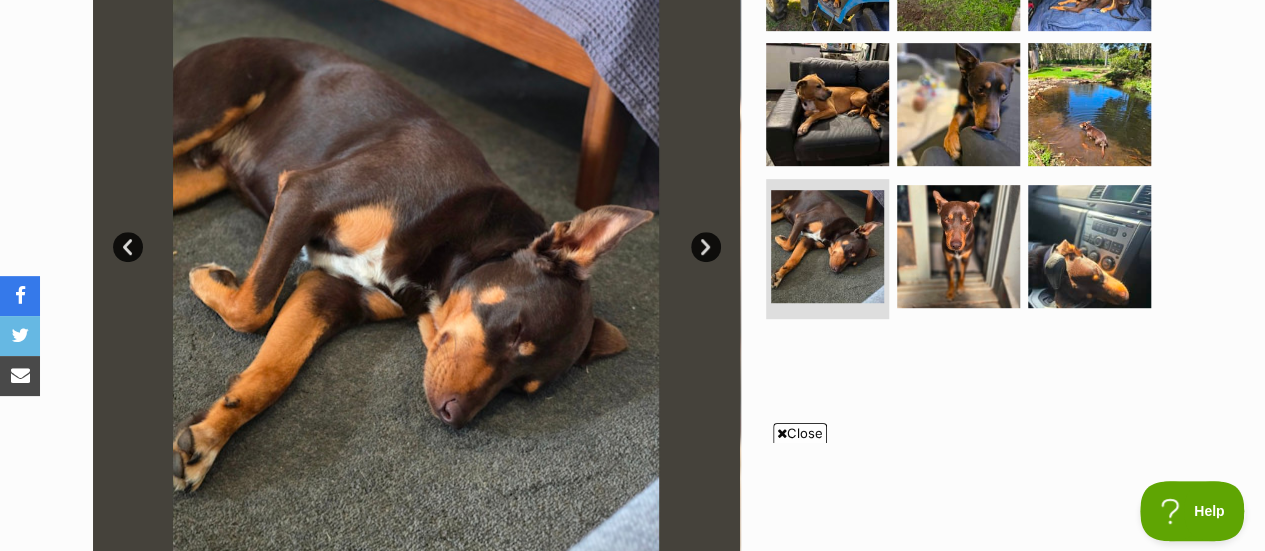click on "Next" at bounding box center (706, 247) 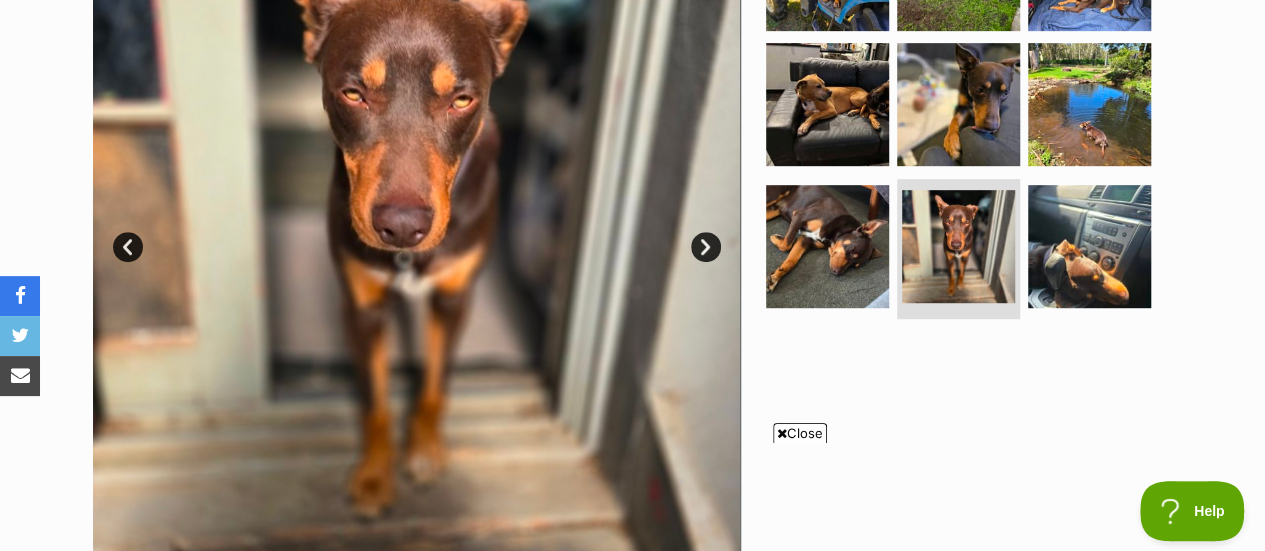 click at bounding box center [416, 232] 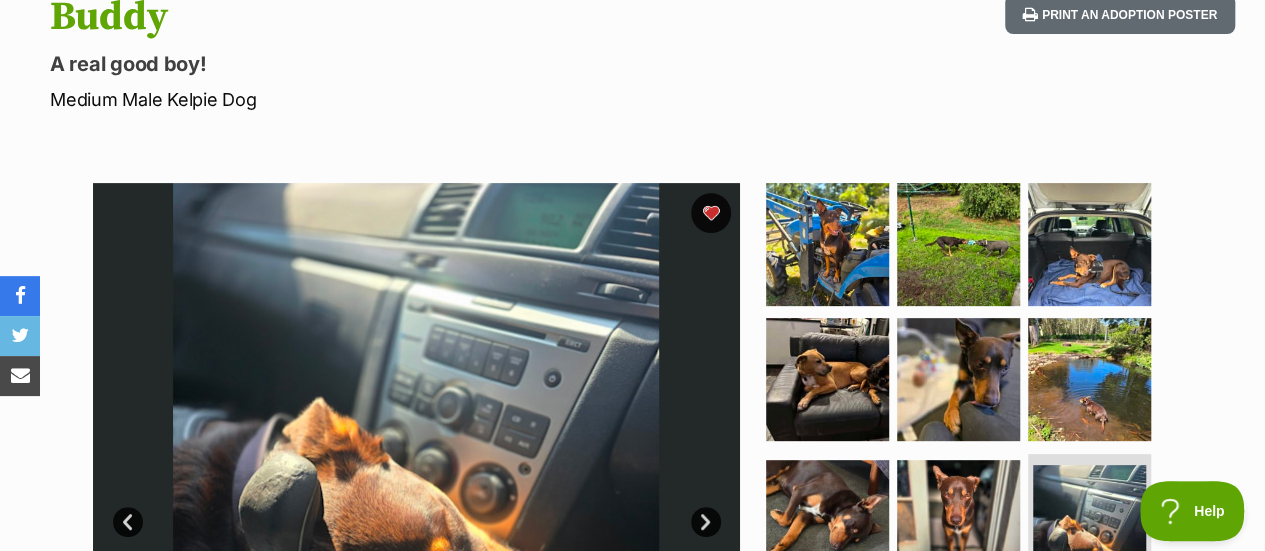 scroll, scrollTop: 0, scrollLeft: 0, axis: both 